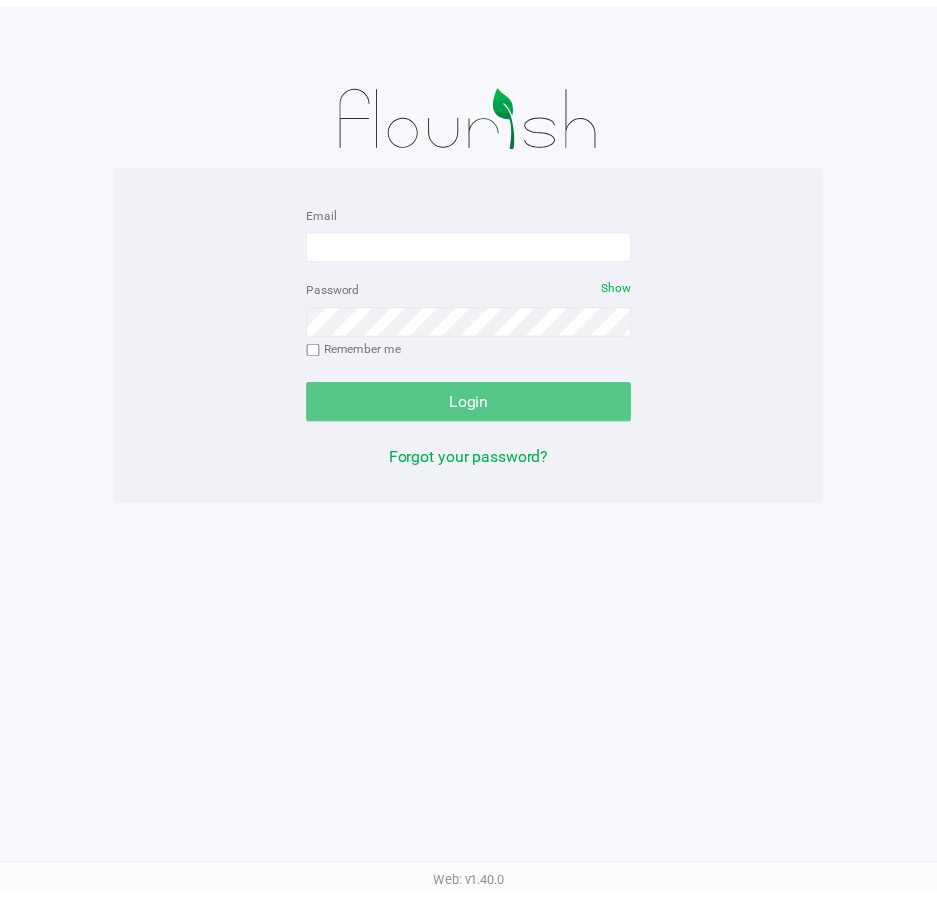scroll, scrollTop: 0, scrollLeft: 0, axis: both 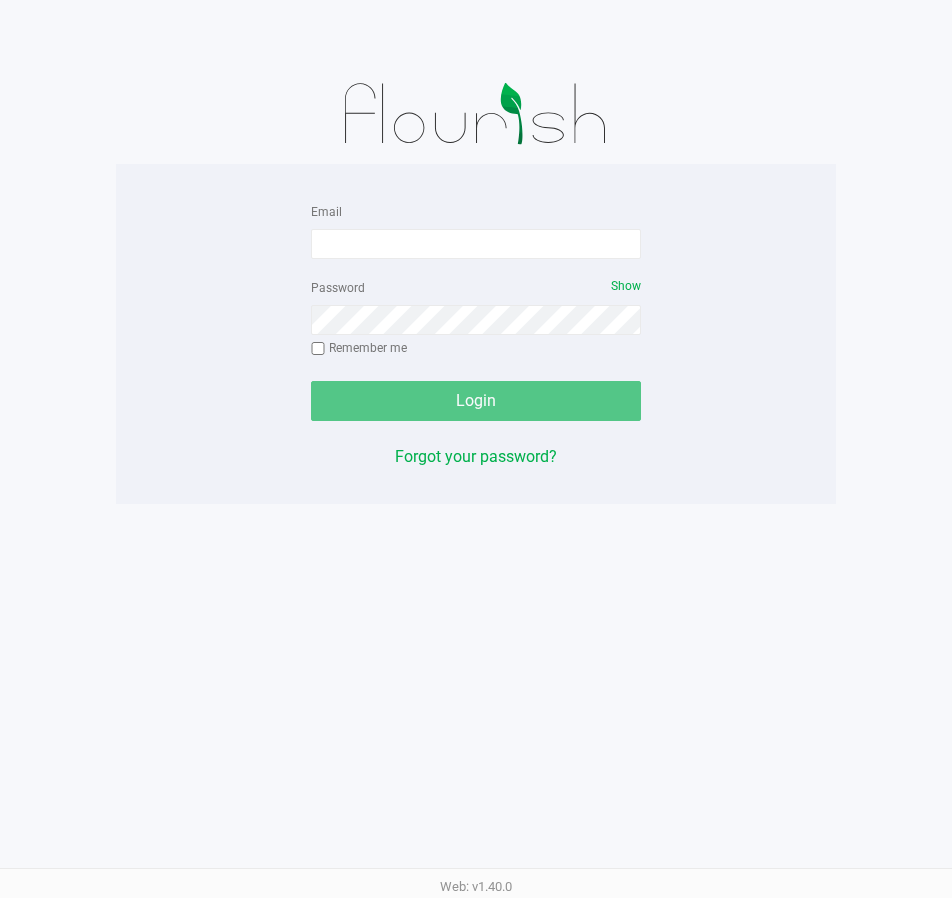 click on "Email   Password   Show  Remember me   Login   Forgot your password?" 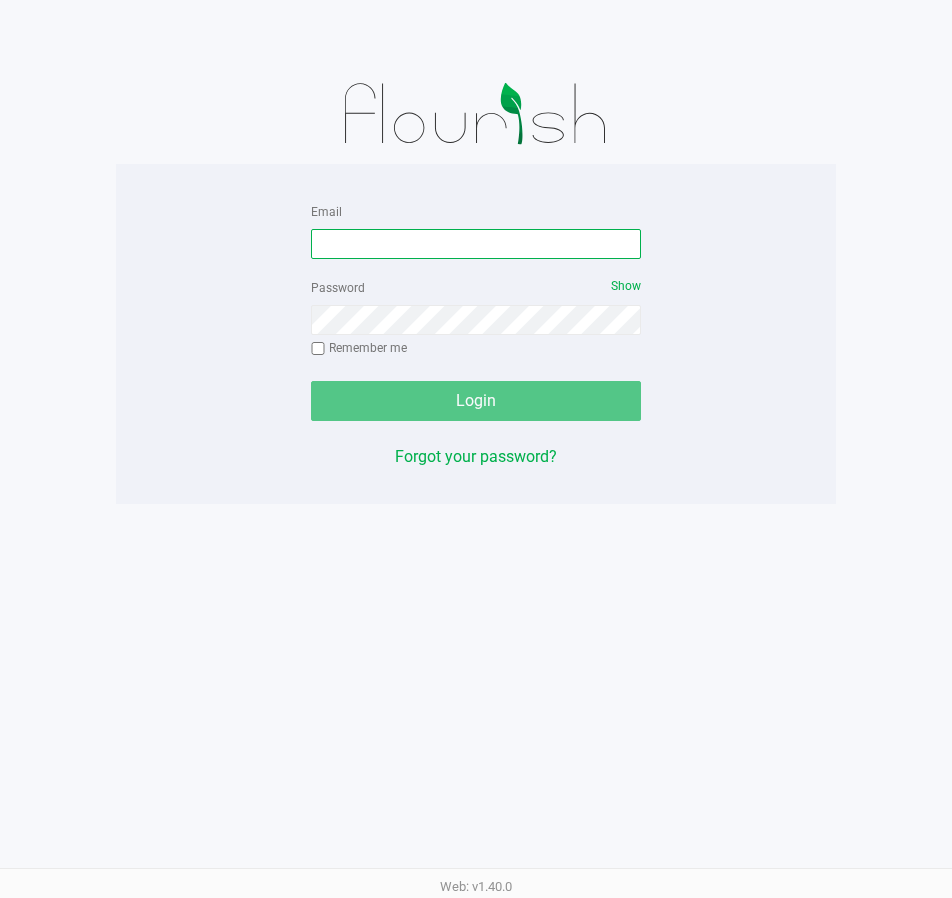 click on "Email" at bounding box center [476, 244] 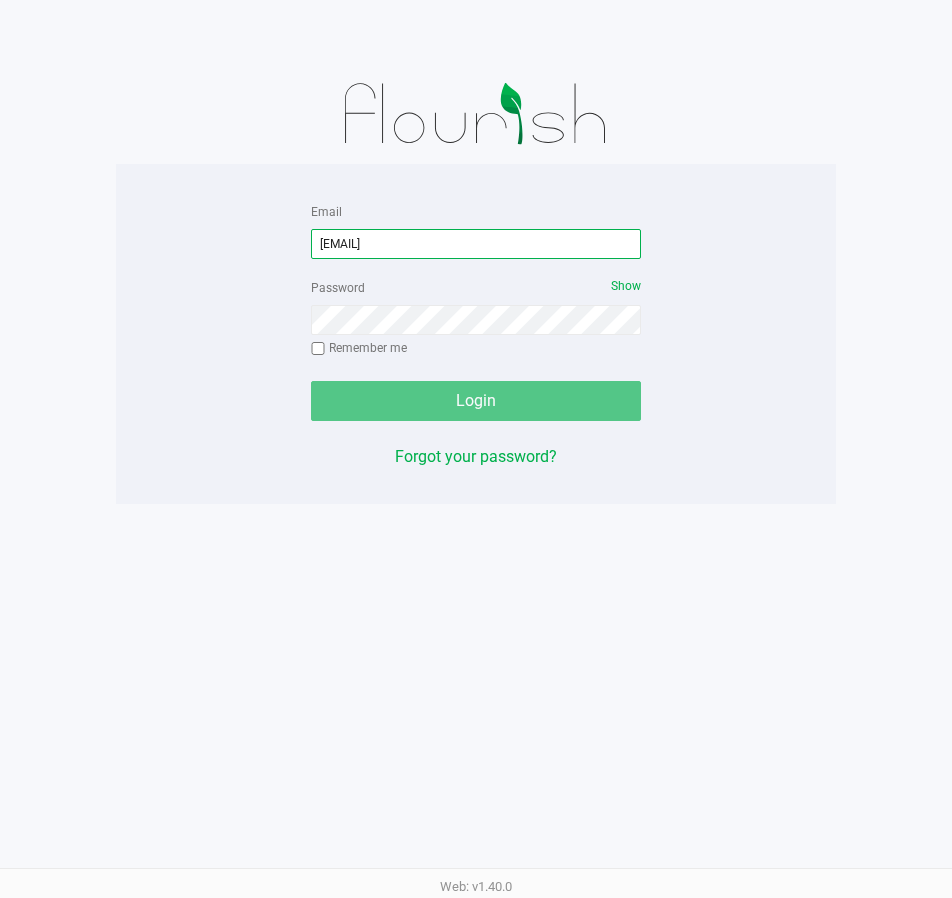 type on "[EMAIL]" 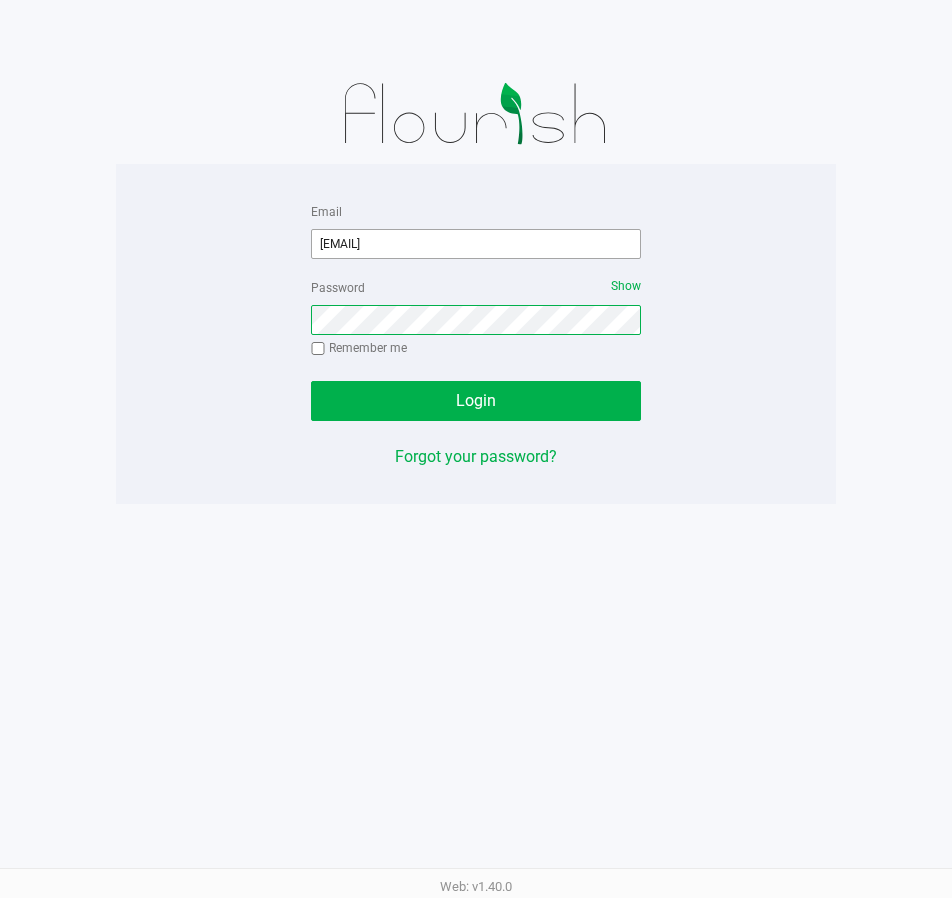 click on "Login" 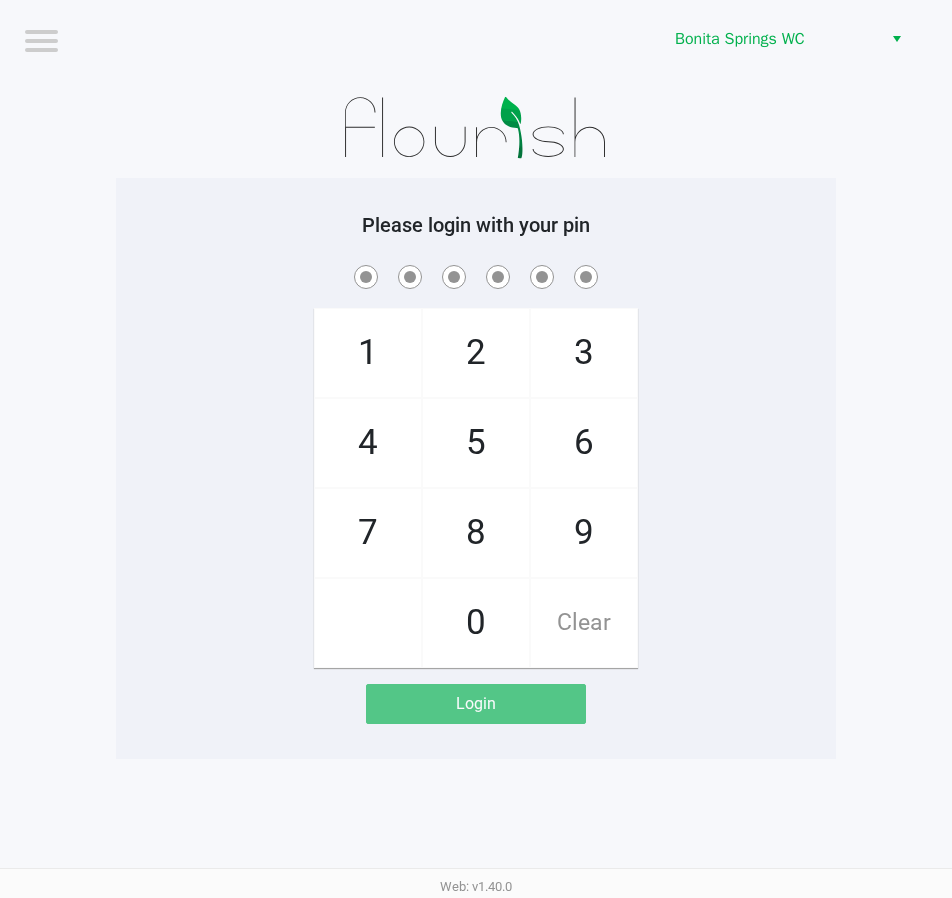 click on "1   4   7       2   5   8   0   3   6   9   Clear" 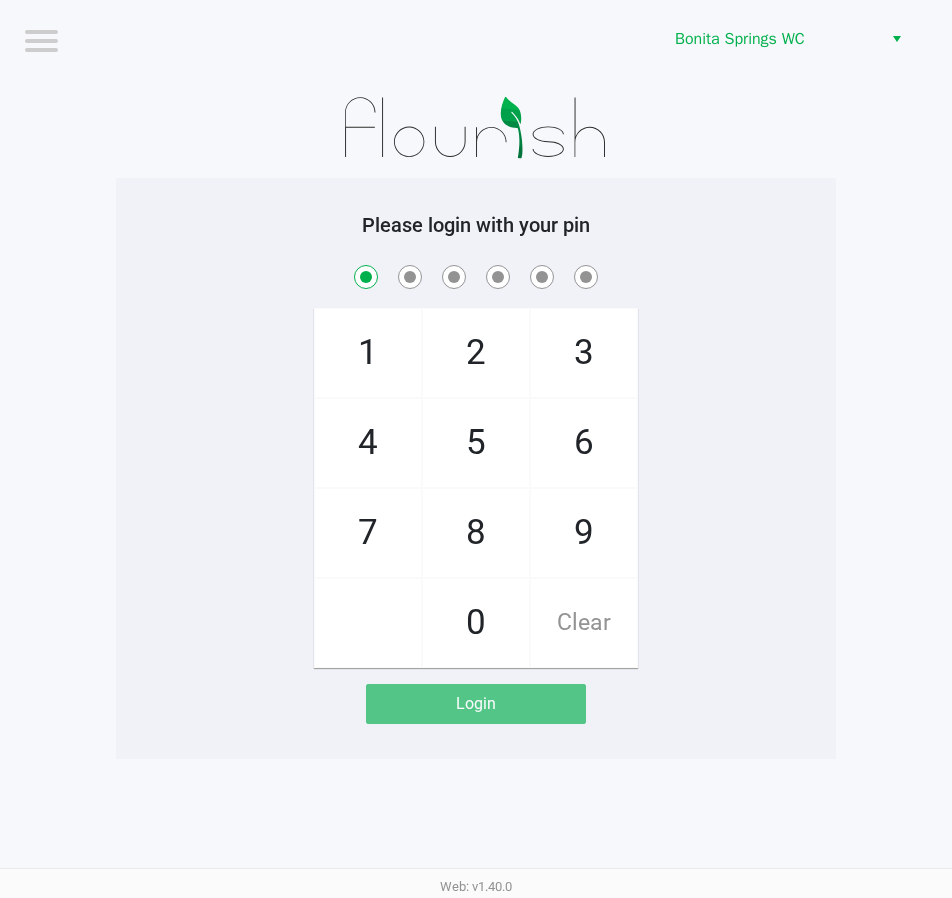 checkbox on "true" 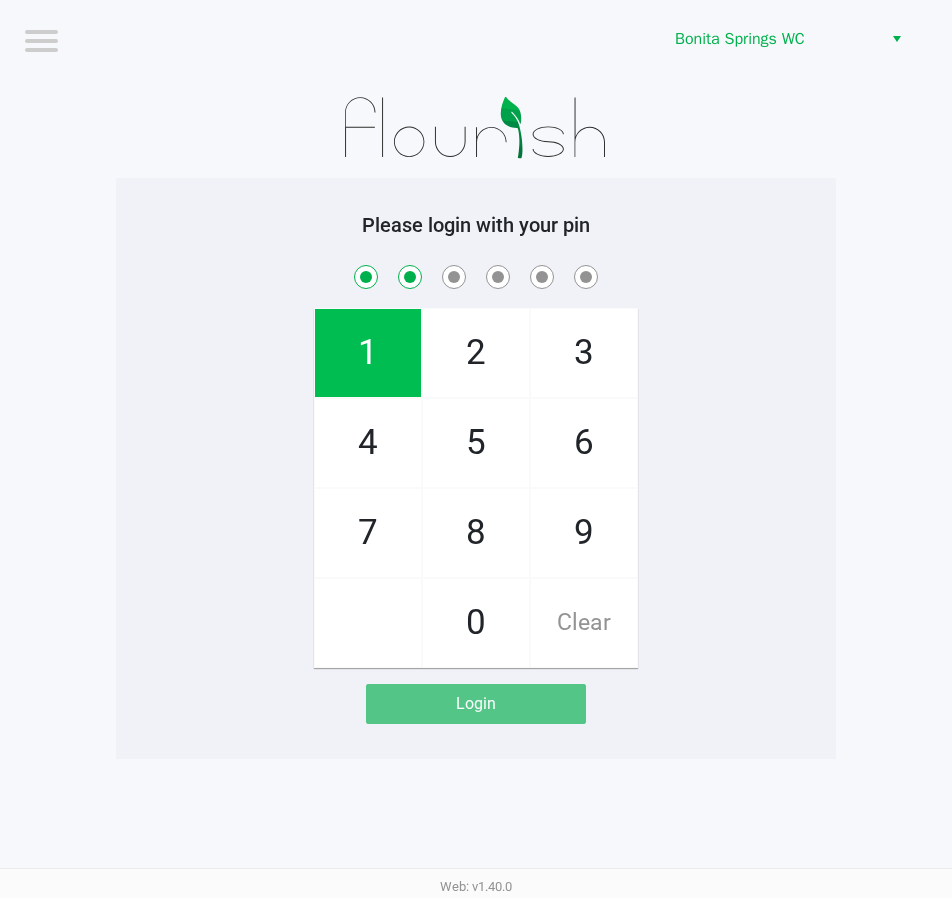 checkbox on "true" 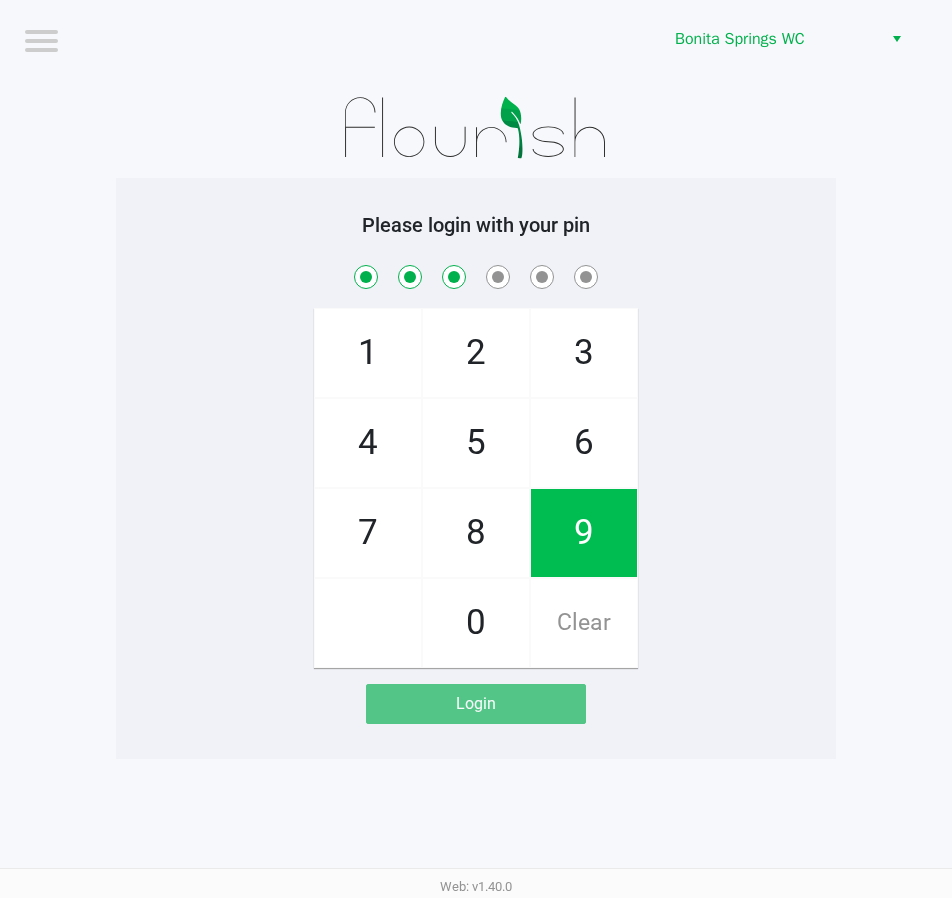 checkbox on "true" 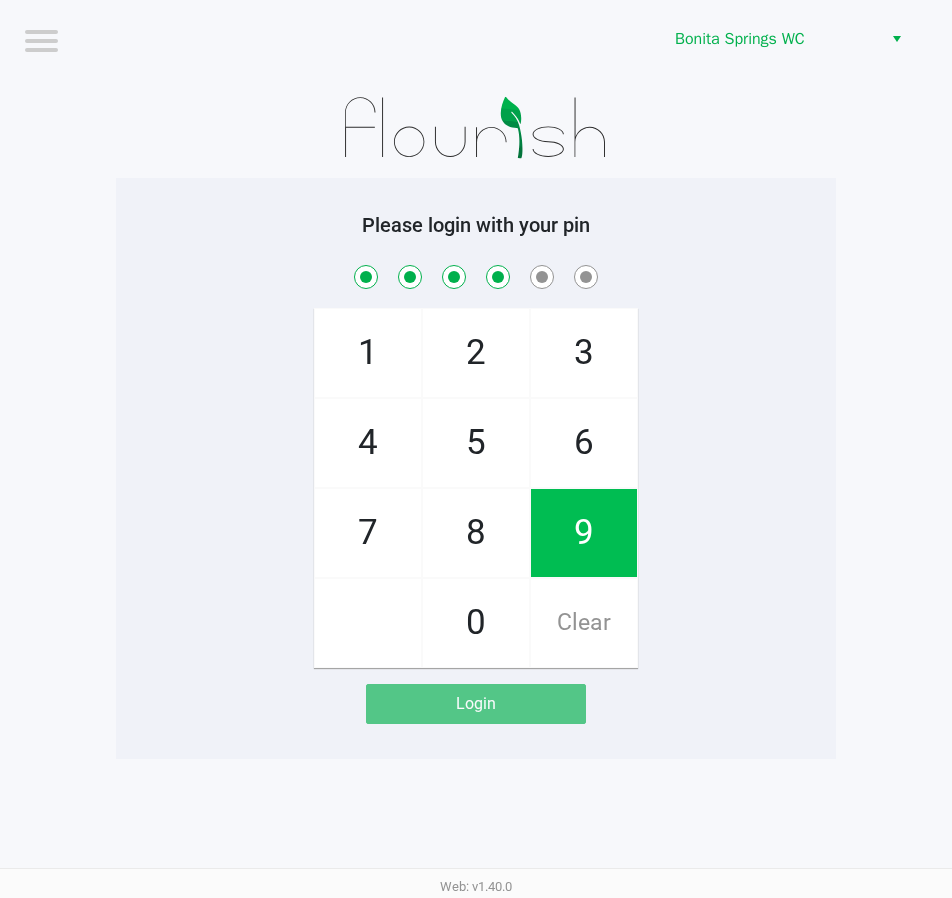 checkbox on "true" 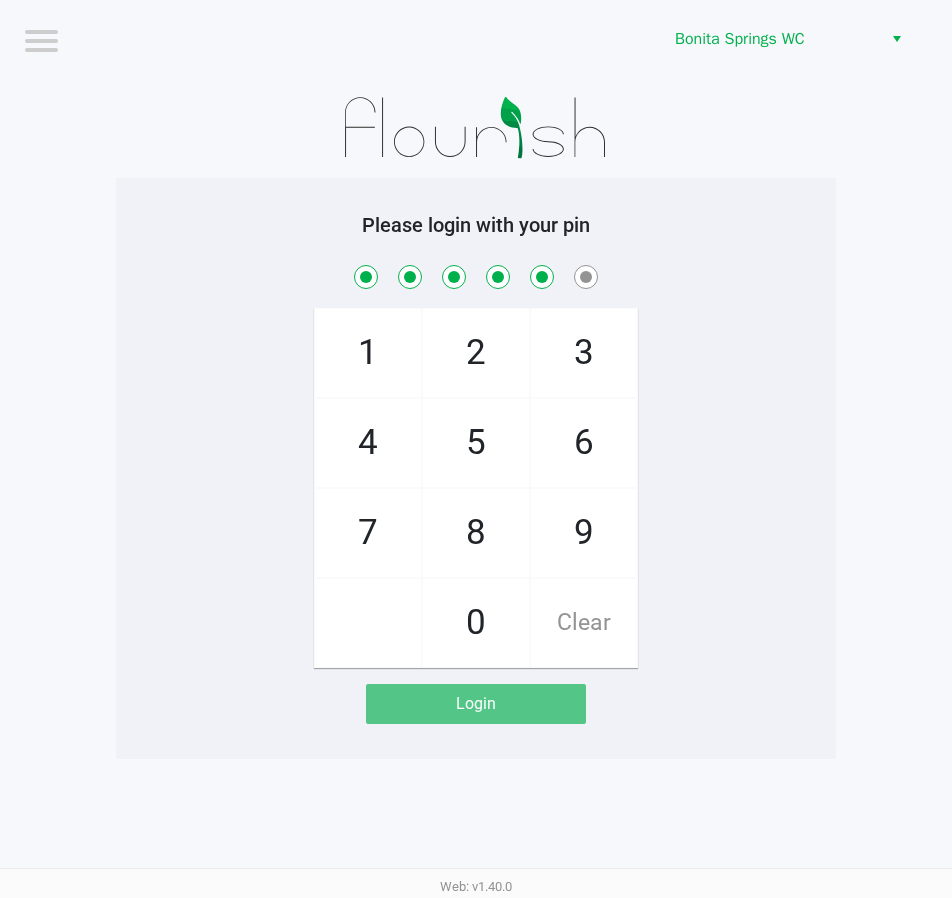 checkbox on "true" 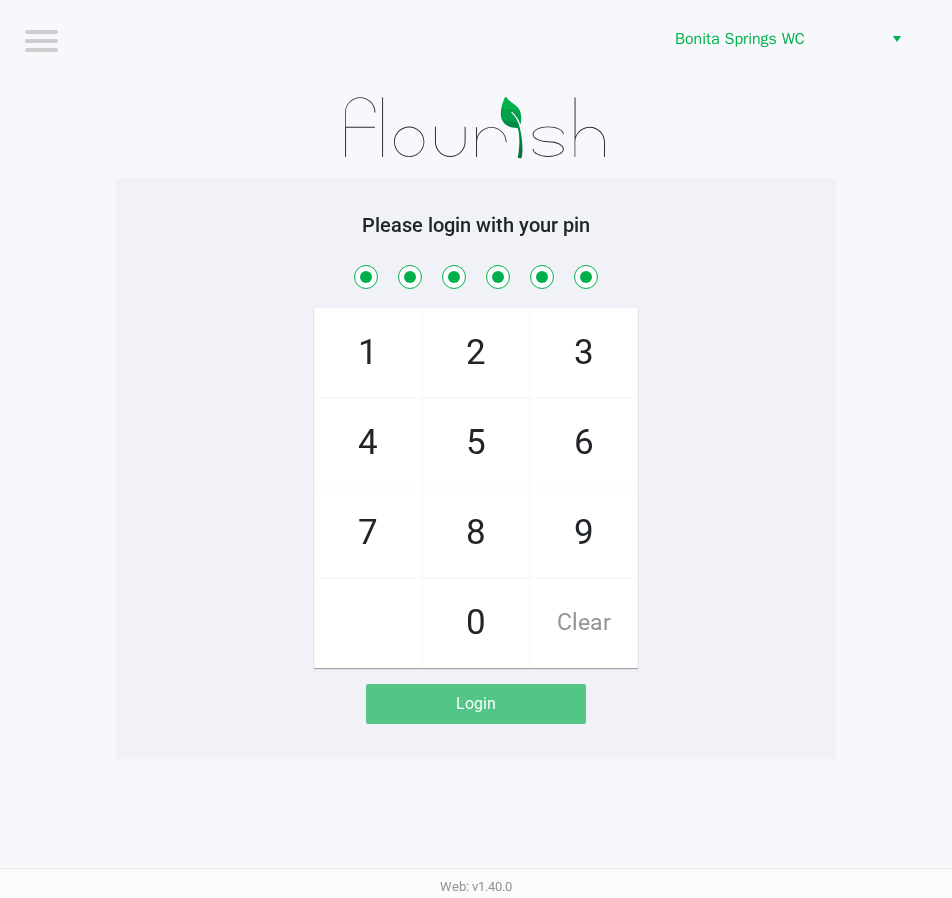 checkbox on "true" 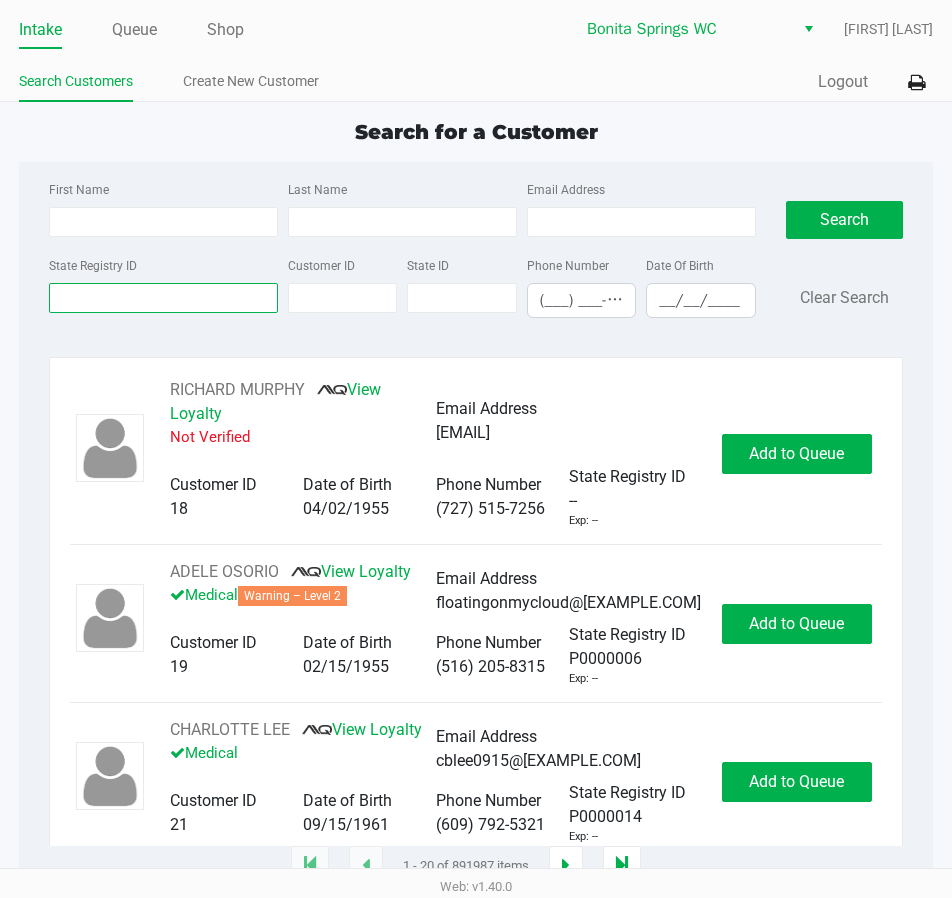 click on "State Registry ID" at bounding box center [163, 298] 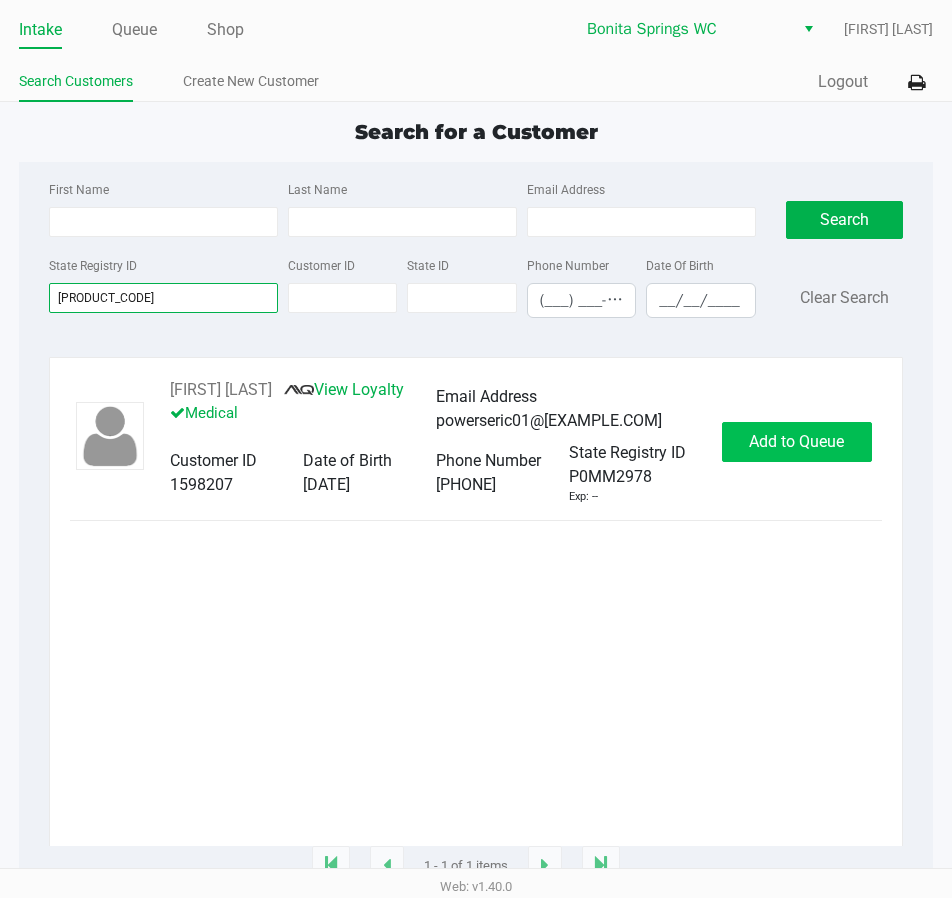 type on "[PRODUCT_CODE]" 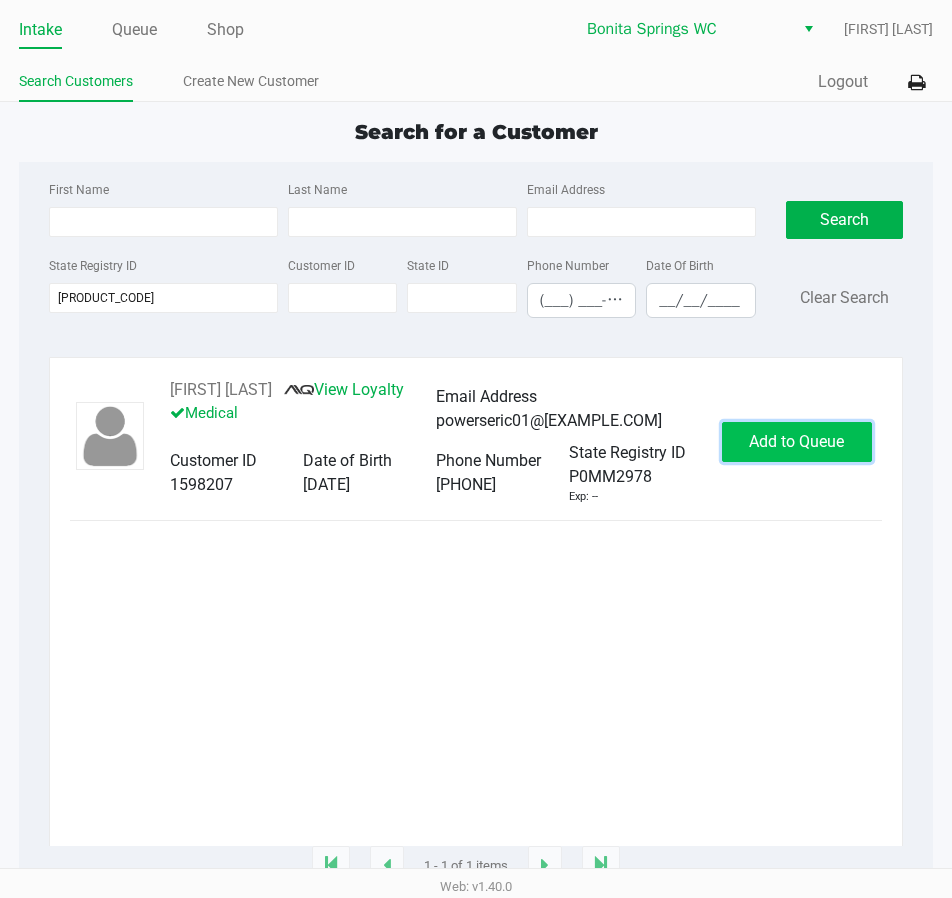 click on "Add to Queue" 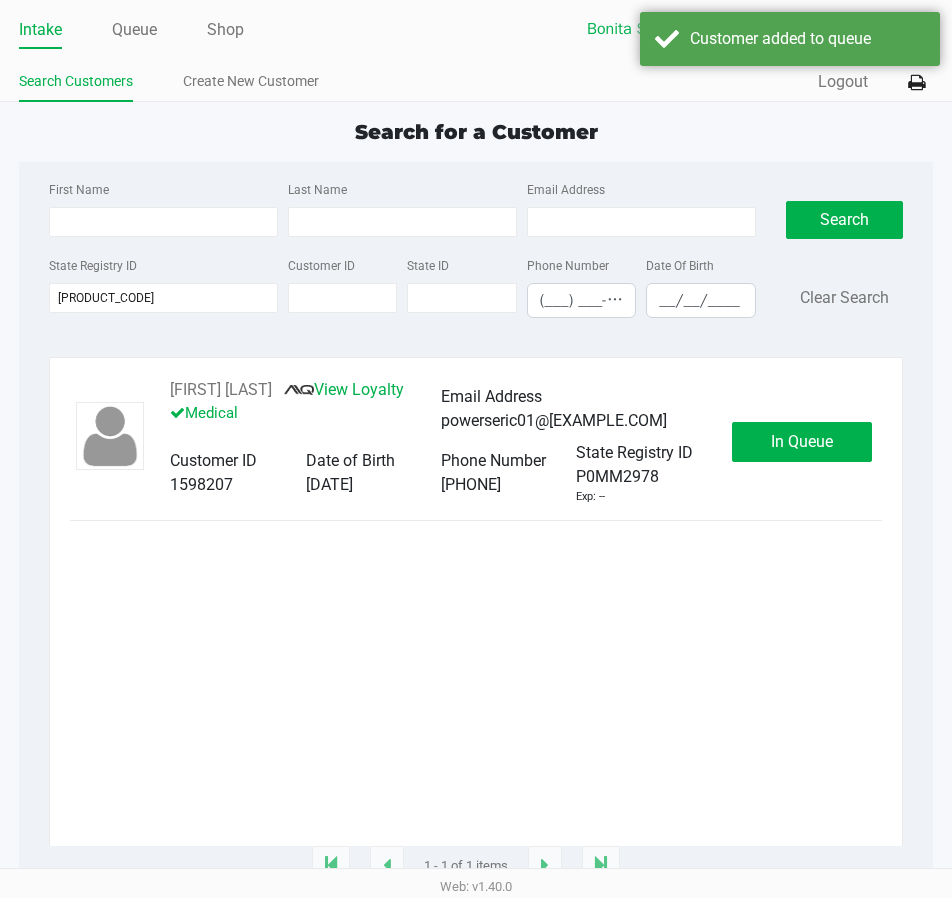 click on "[FIRST] [LAST] Medical Email Address powerseric01@[EXAMPLE.COM] Customer ID 1598207 Date of Birth [DATE] Phone Number [PHONE] State Registry ID P0MM2978 Exp: -- In Queue" 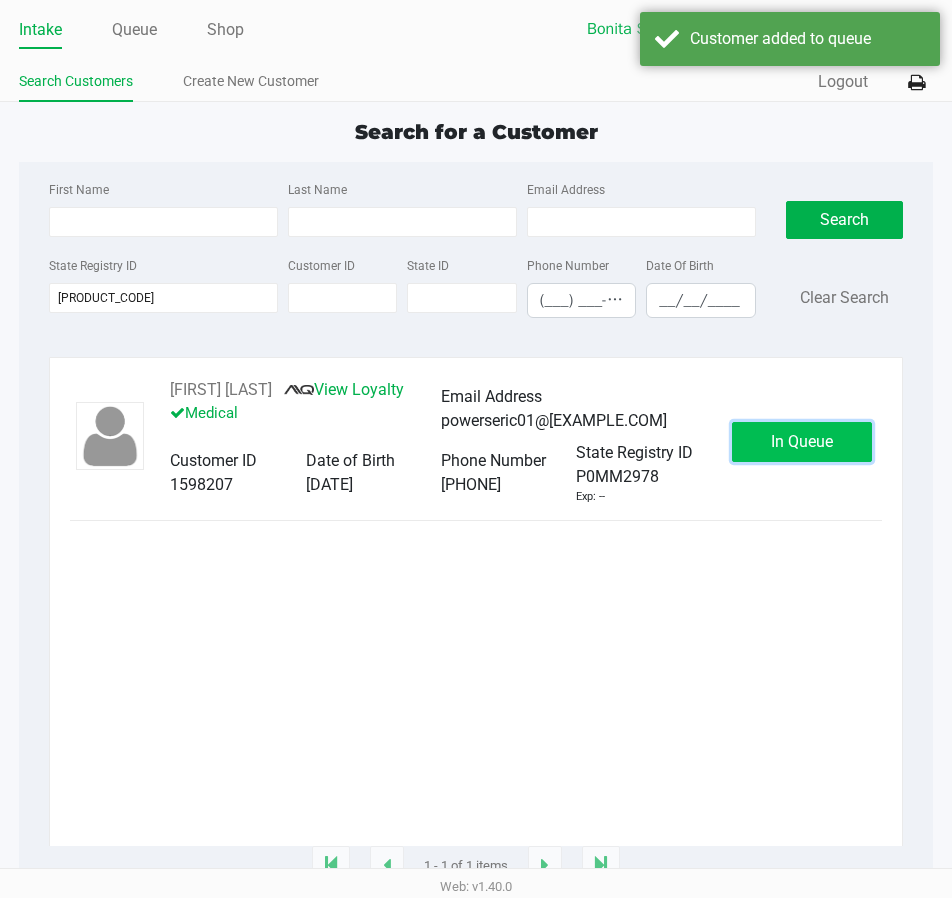 click on "In Queue" 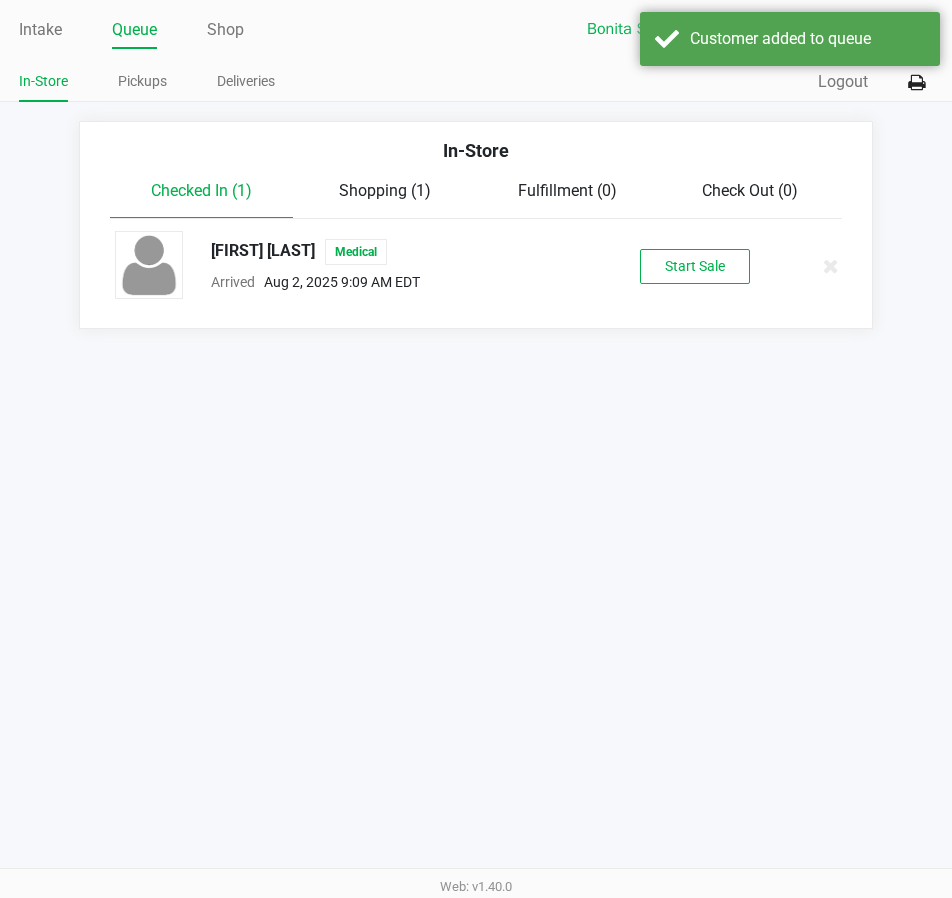 click on "[FIRST] [LAST] Medical Arrived Aug 2, 2025 9:09 AM EDT Start Sale" 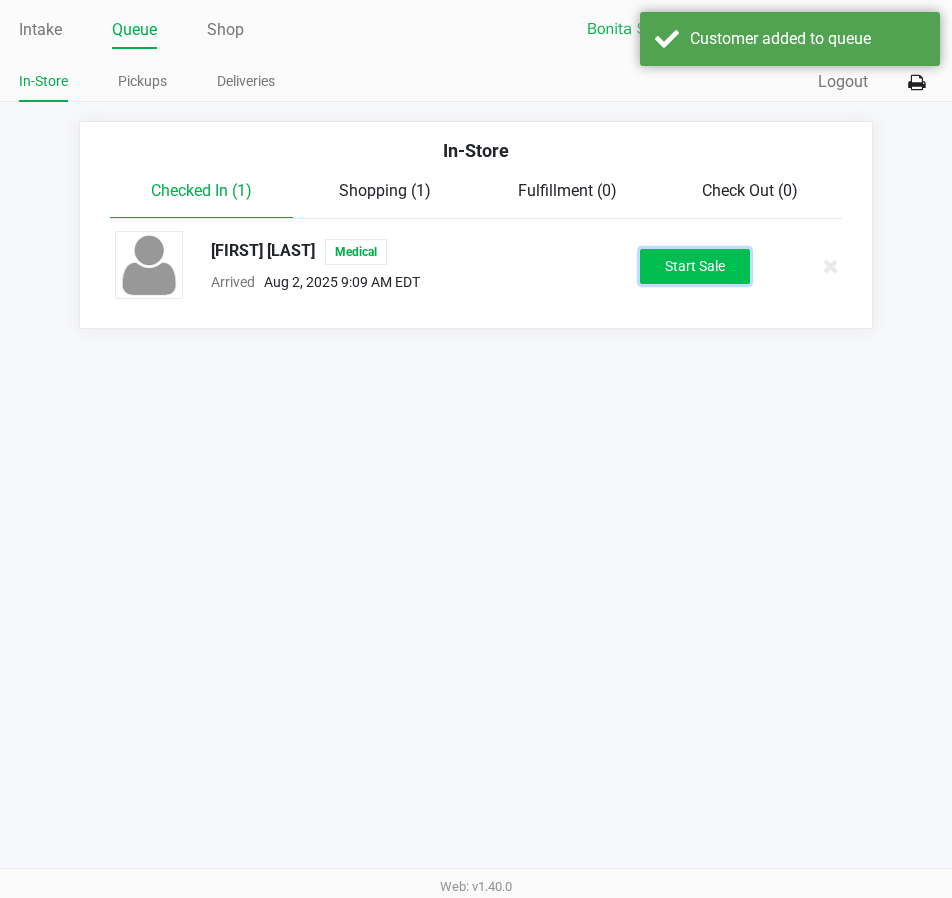 click on "Start Sale" 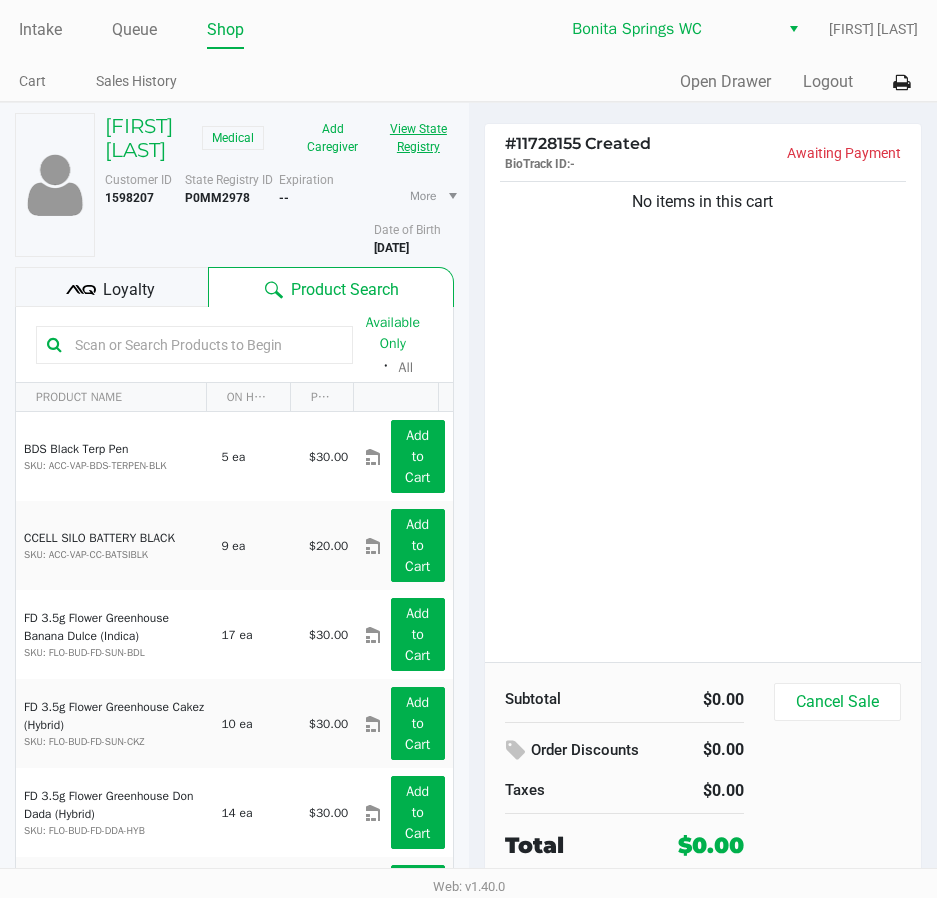 click on "View State Registry" 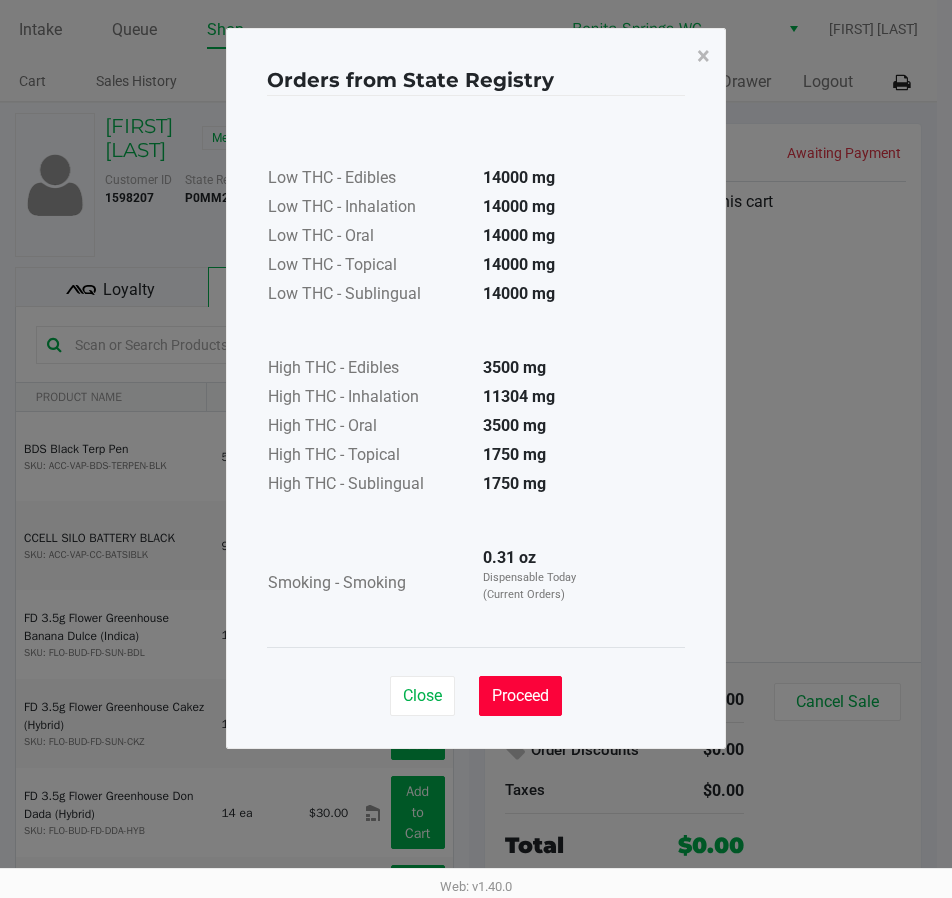 click on "Proceed" 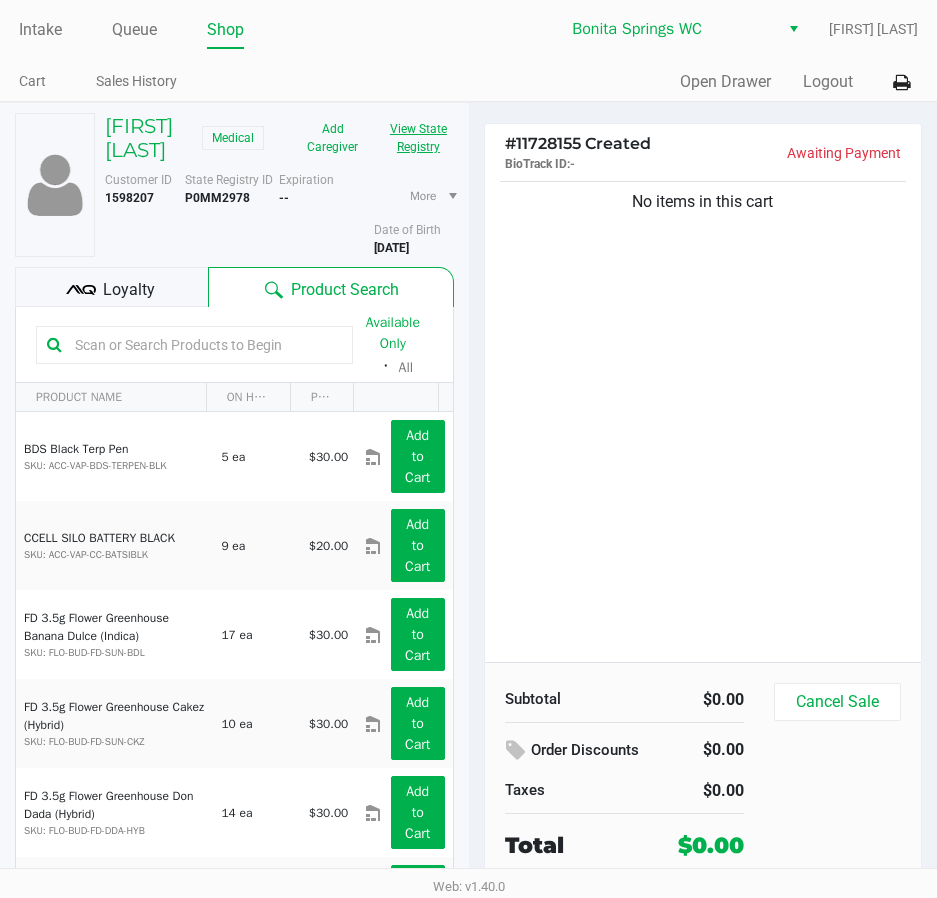 click on "View State Registry" 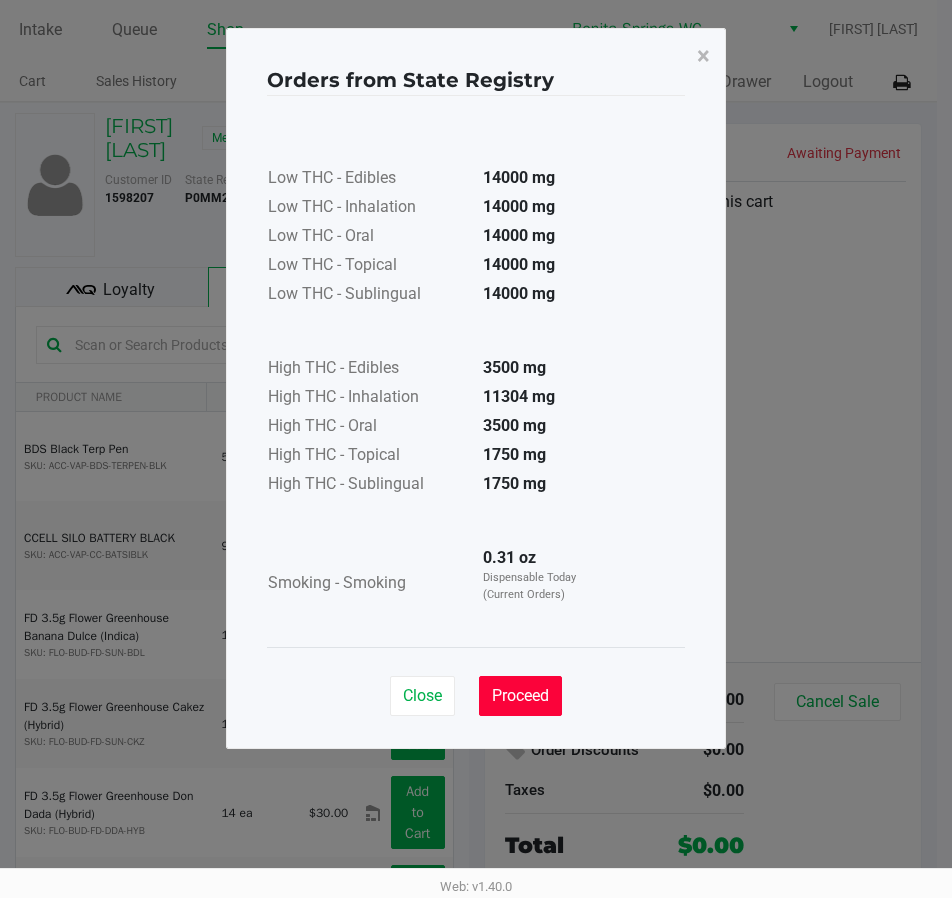 click on "Proceed" 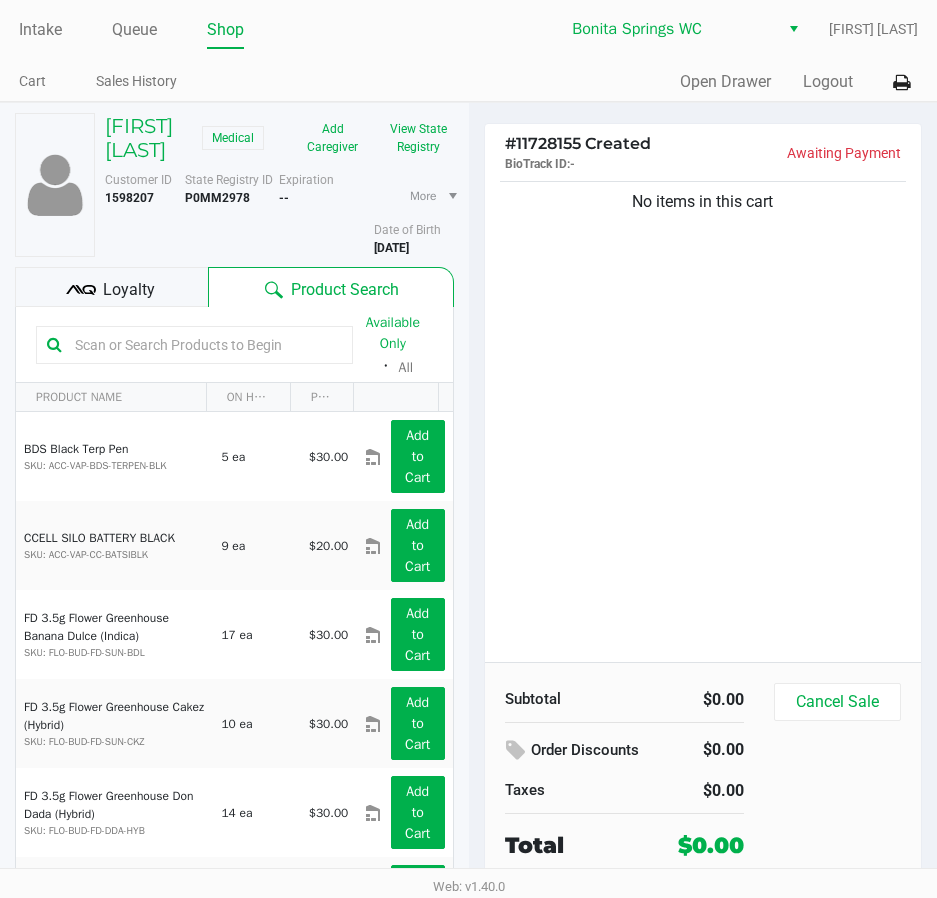 drag, startPoint x: 608, startPoint y: 364, endPoint x: 594, endPoint y: 358, distance: 15.231546 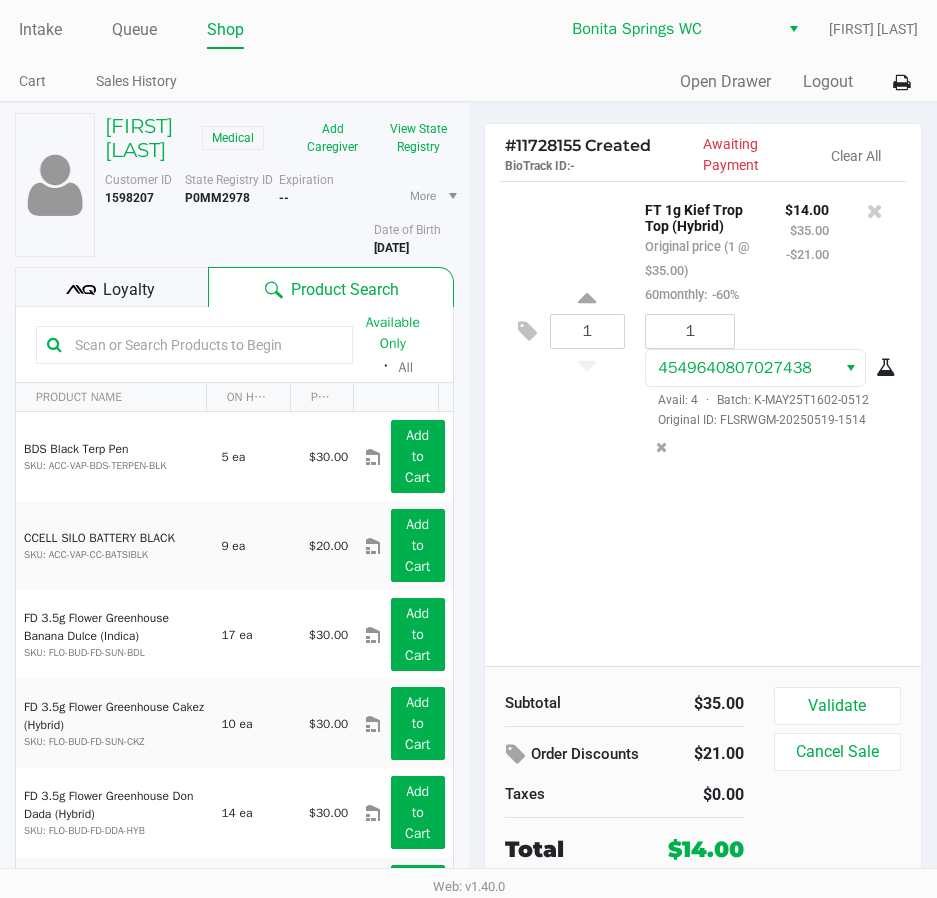 click on "1 FT 1g Kief Trop Top (Hybrid) Original price (1 @ $35.00) 60monthly: -60% $14.00 $35.00 -$21.00 1 4549640807027438 Avail: 4 · Batch: K-MAY25T1602-0512 Original ID: FLSRWGM-20250519-1514" 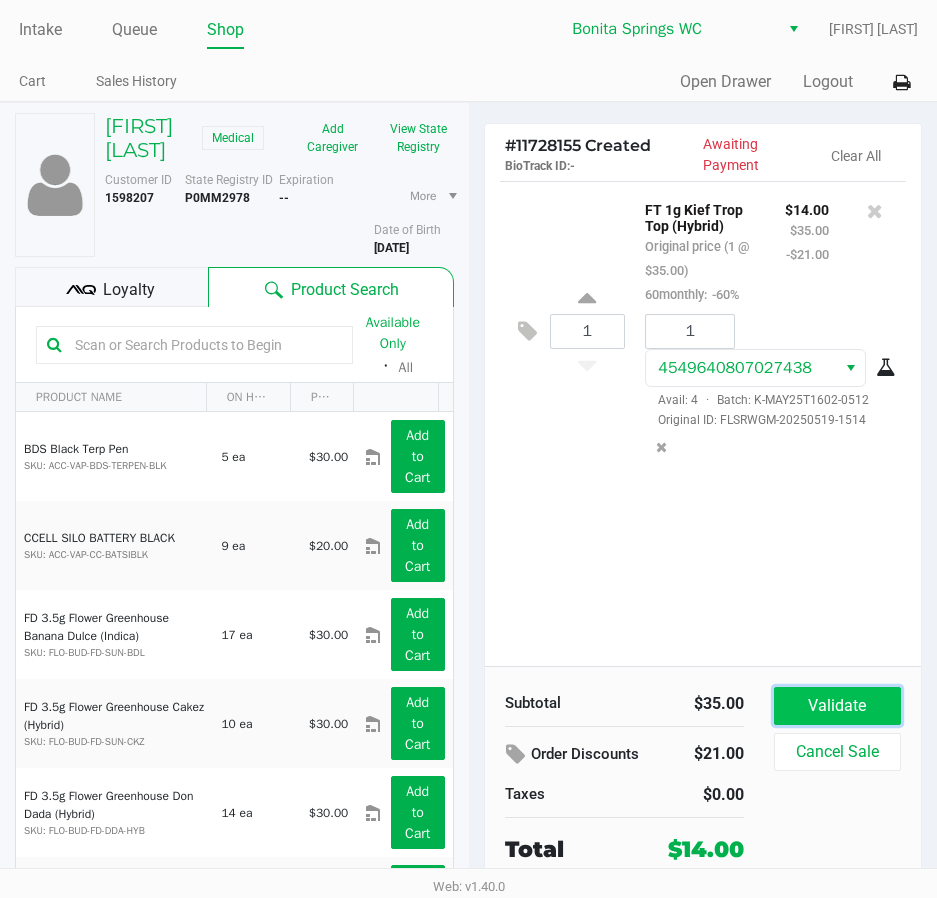 click on "Validate" 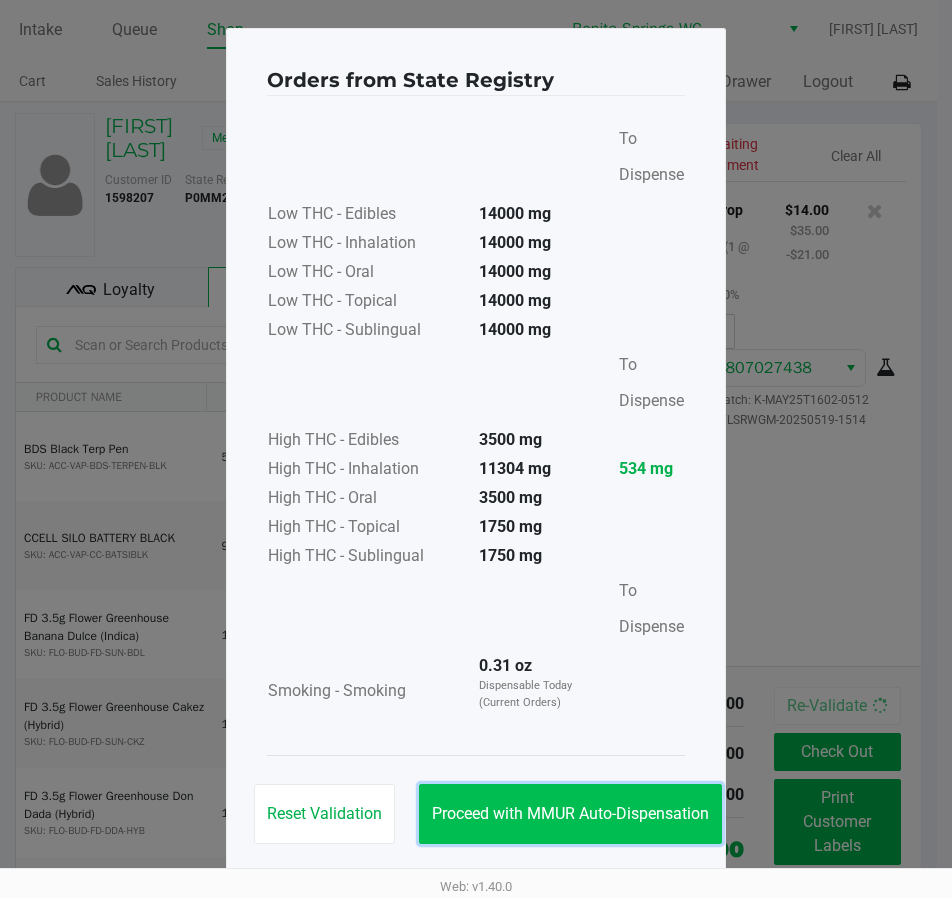 click on "Proceed with MMUR Auto-Dispensation" 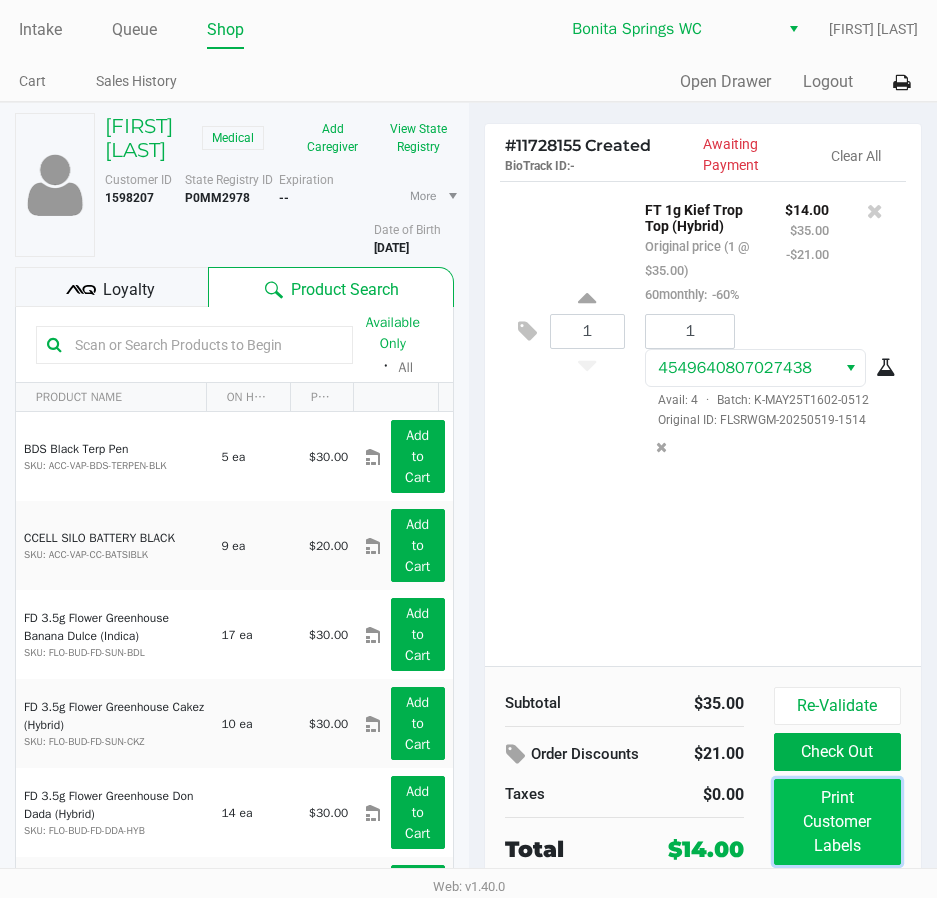 click on "Print Customer Labels" 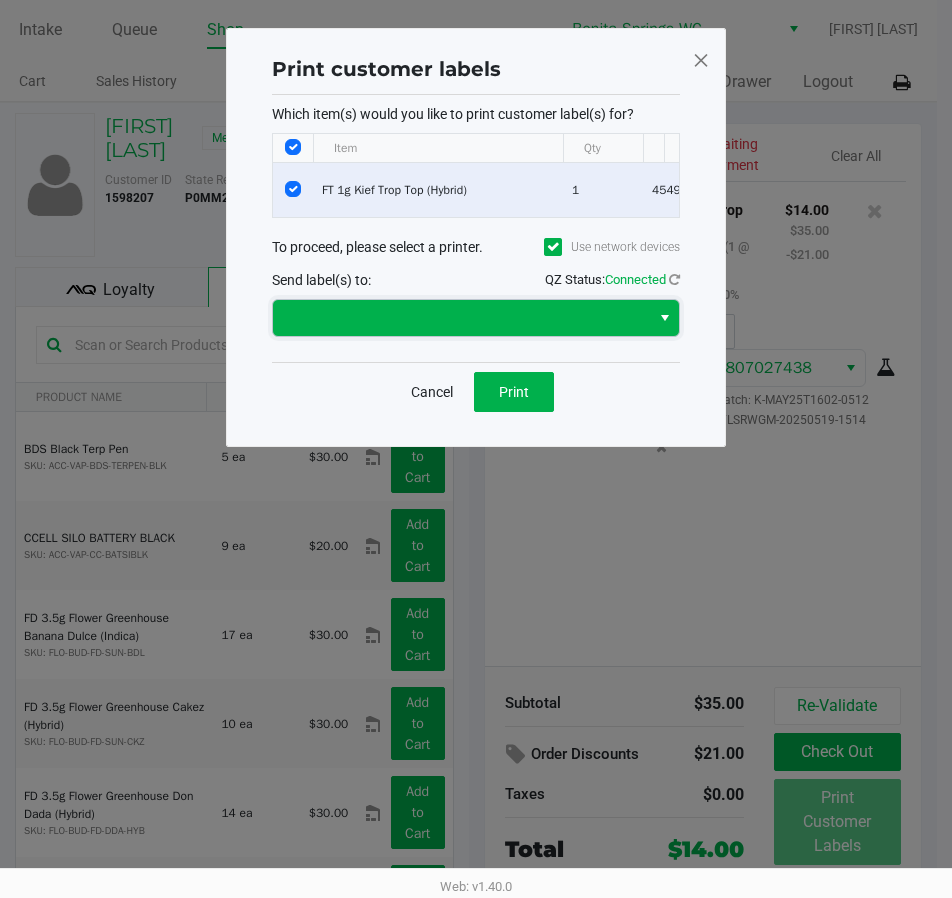 click at bounding box center (461, 318) 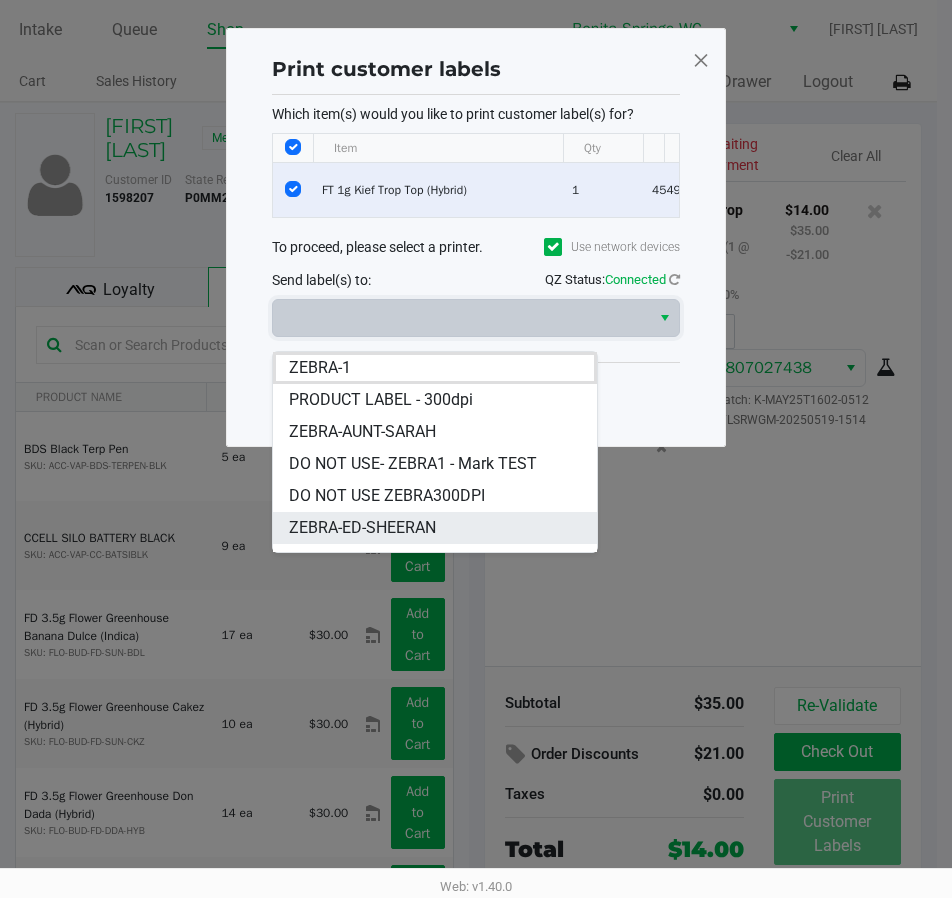 click on "ZEBRA-ED-SHEERAN" at bounding box center [362, 528] 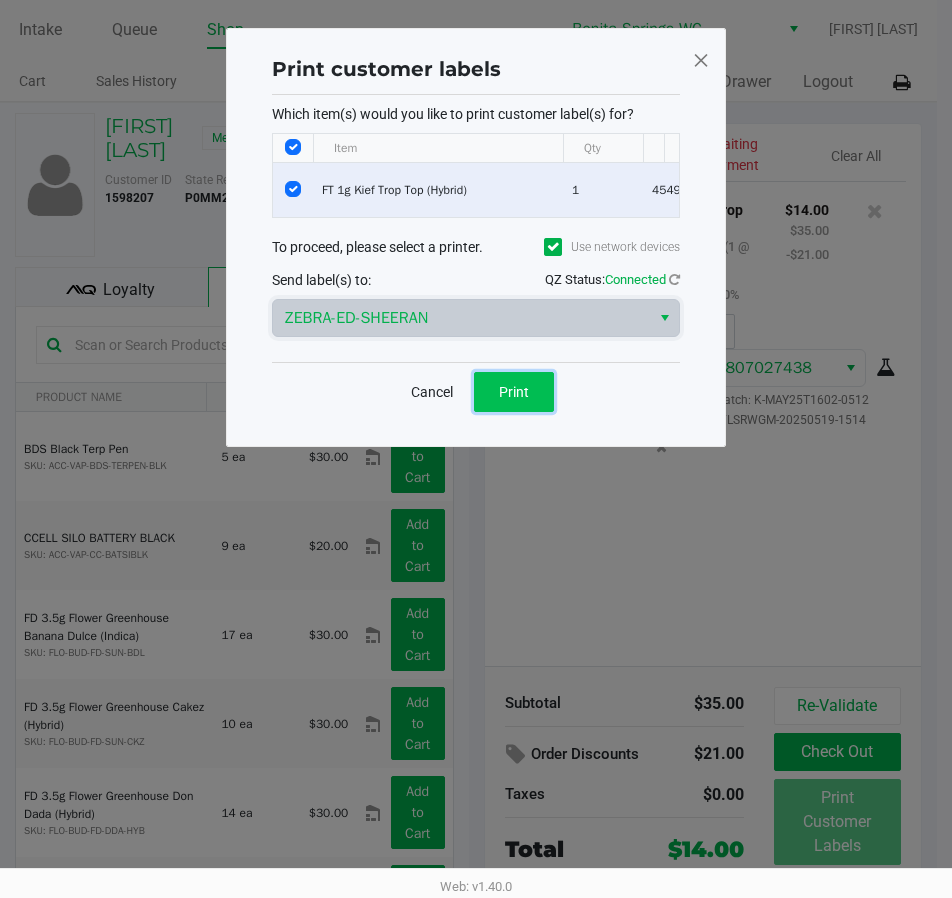 click on "Print" 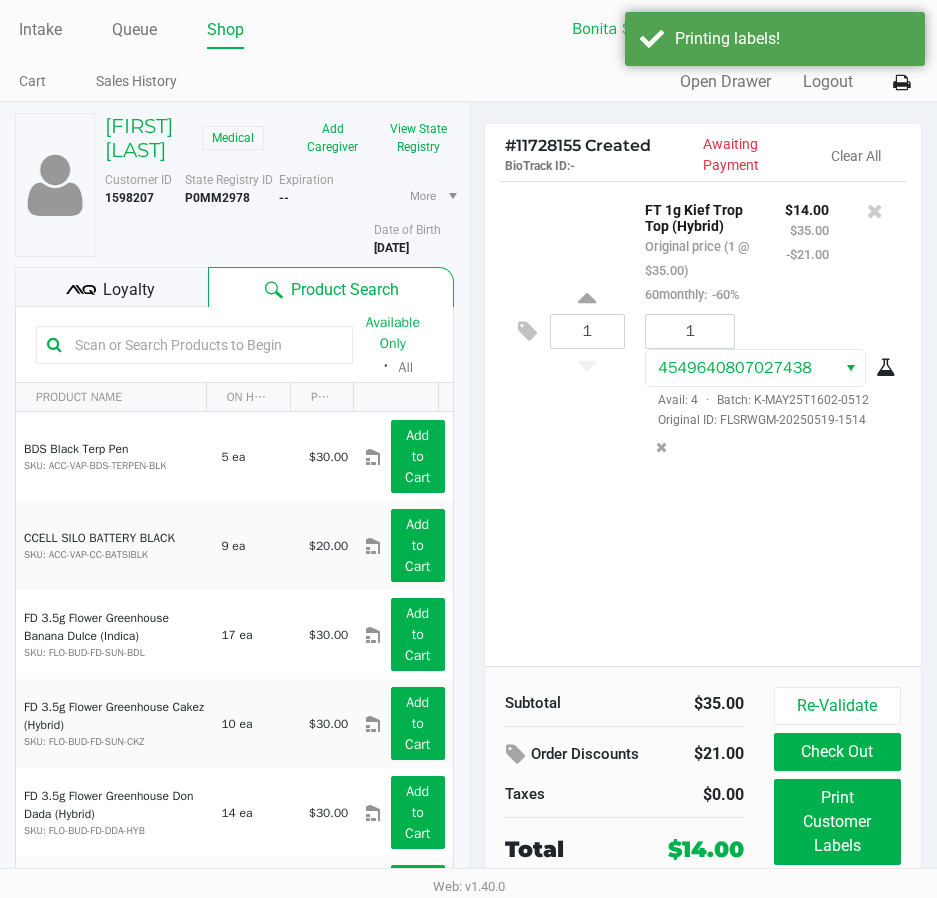 click 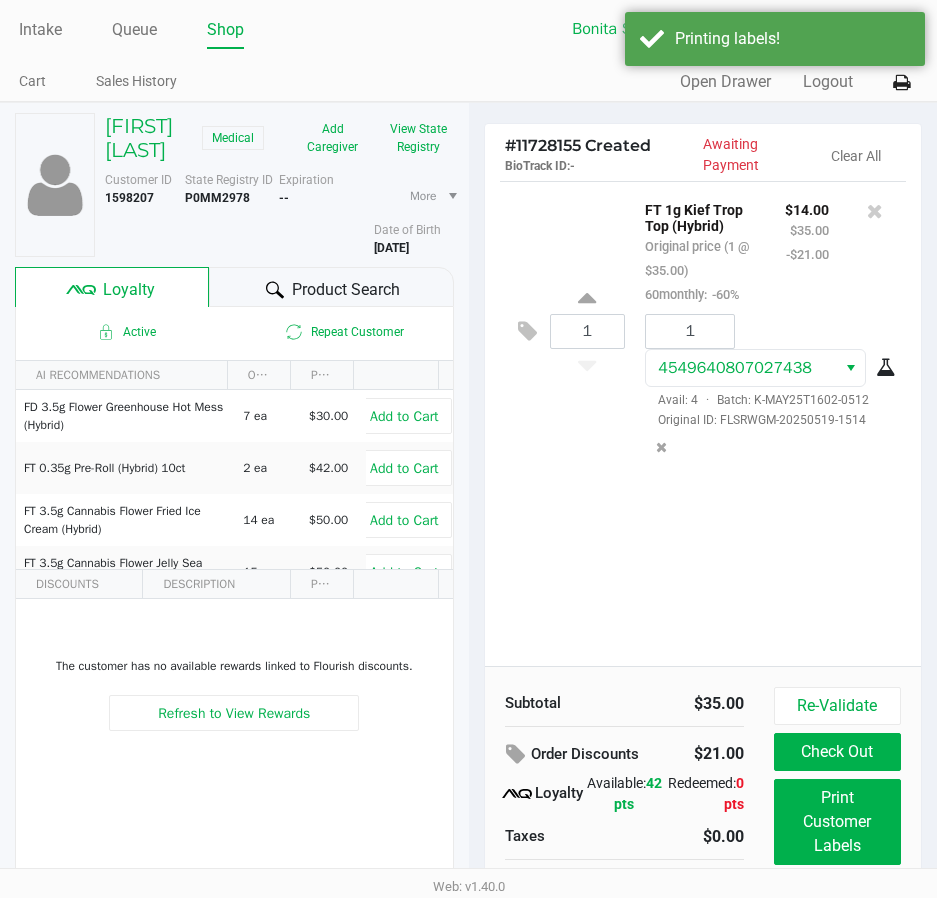 click on "1 FT 1g Kief Trop Top (Hybrid) Original price (1 @ $35.00) 60monthly: -60% $14.00 $35.00 -$21.00 1 4549640807027438 Avail: 4 · Batch: K-MAY25T1602-0512 Original ID: FLSRWGM-20250519-1514" 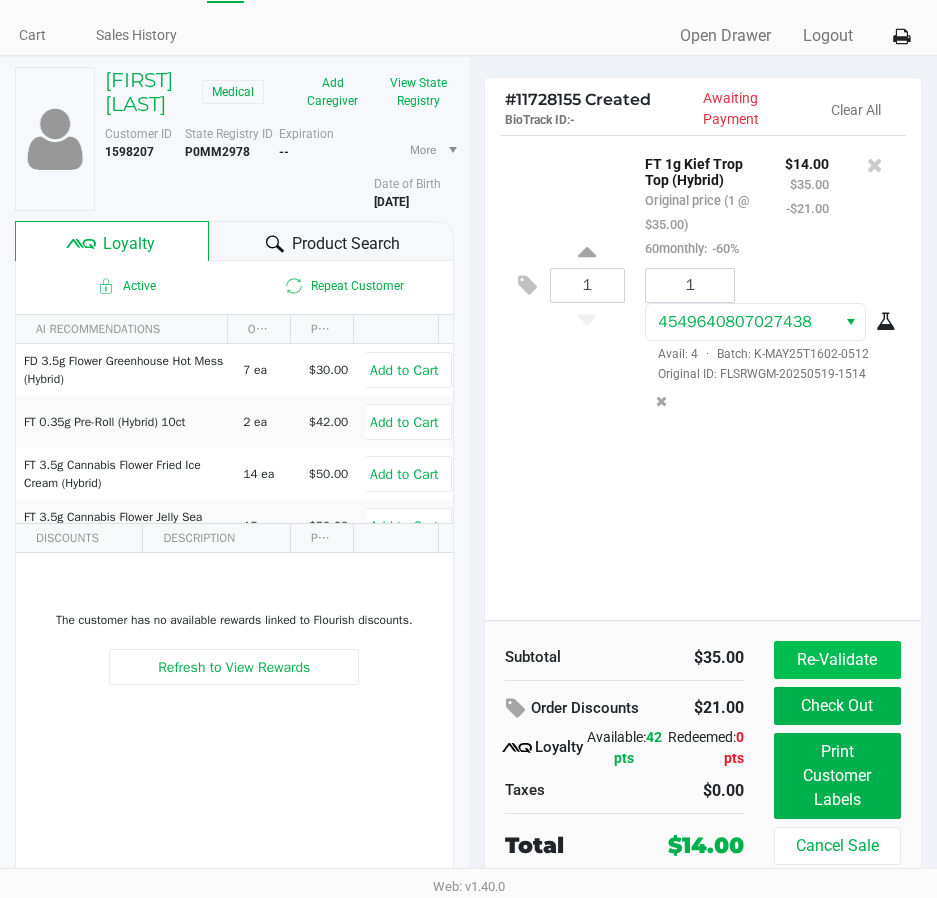 scroll, scrollTop: 71, scrollLeft: 0, axis: vertical 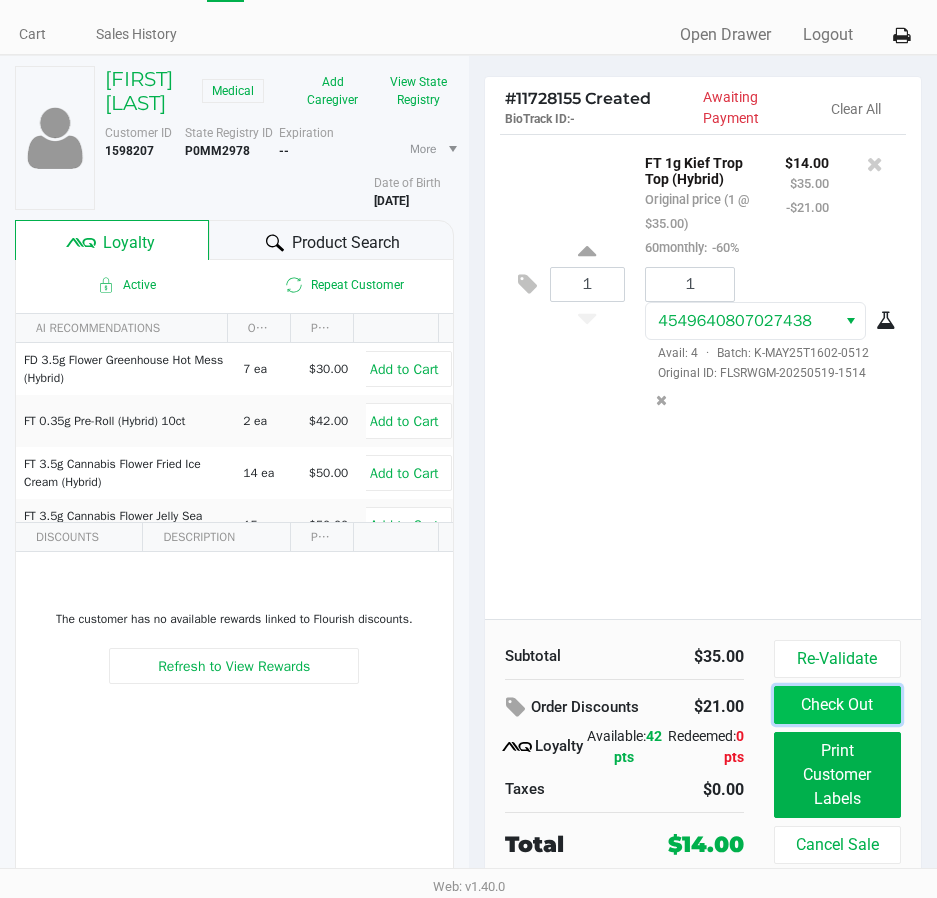 click on "Check Out" 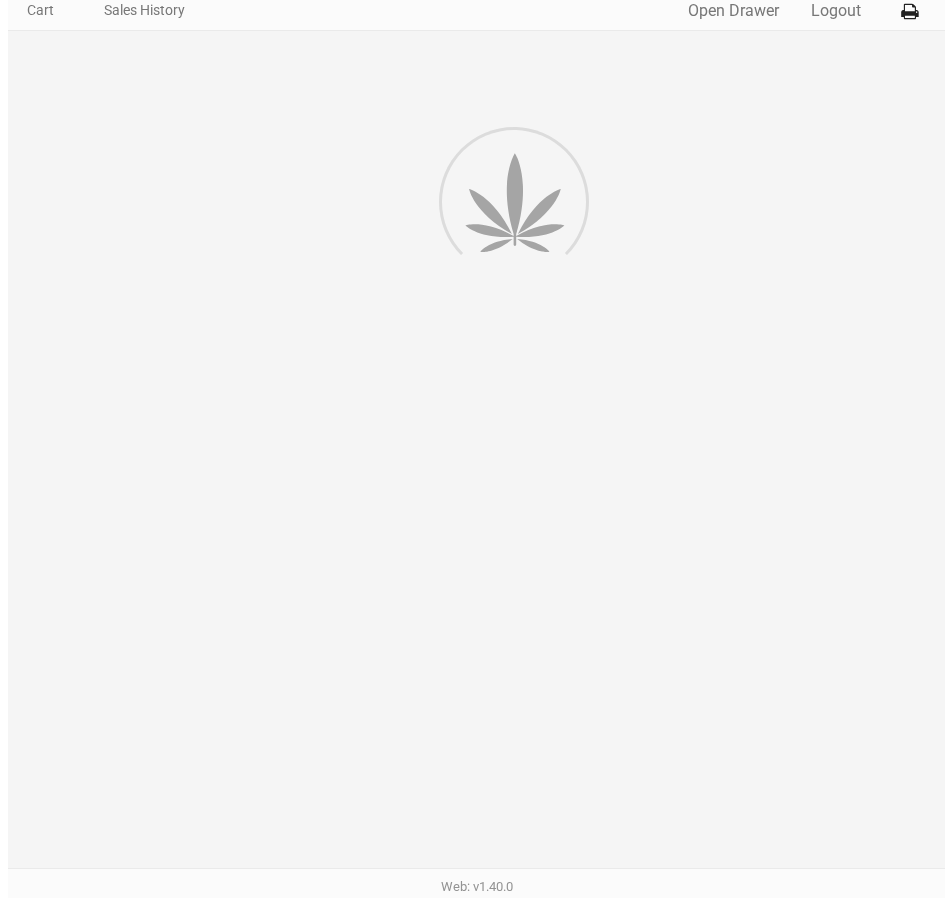 scroll, scrollTop: 0, scrollLeft: 0, axis: both 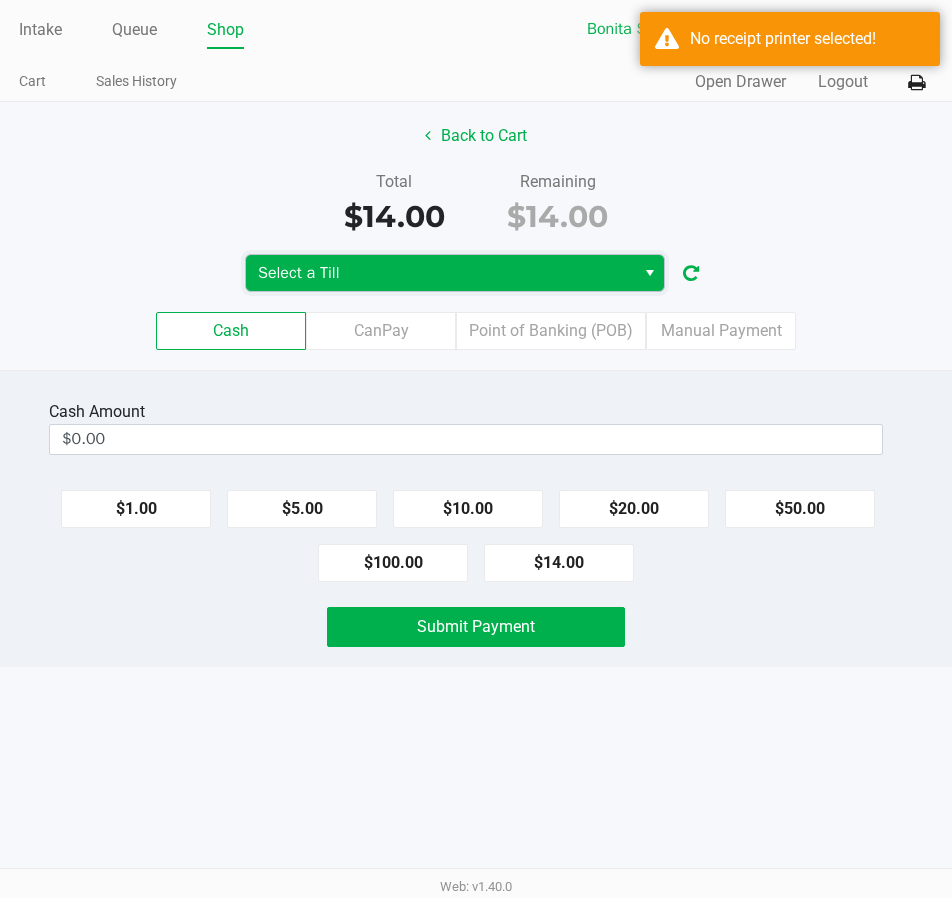 click on "Select a Till" at bounding box center (440, 273) 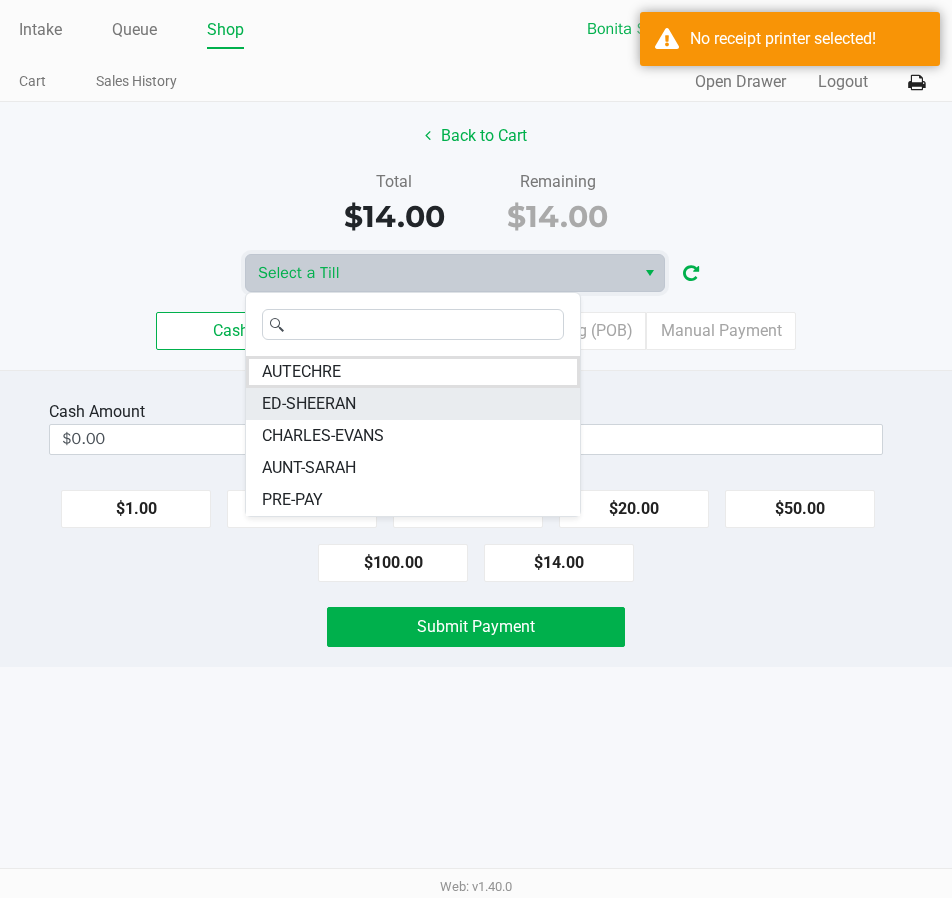 click on "ED-SHEERAN" at bounding box center (309, 404) 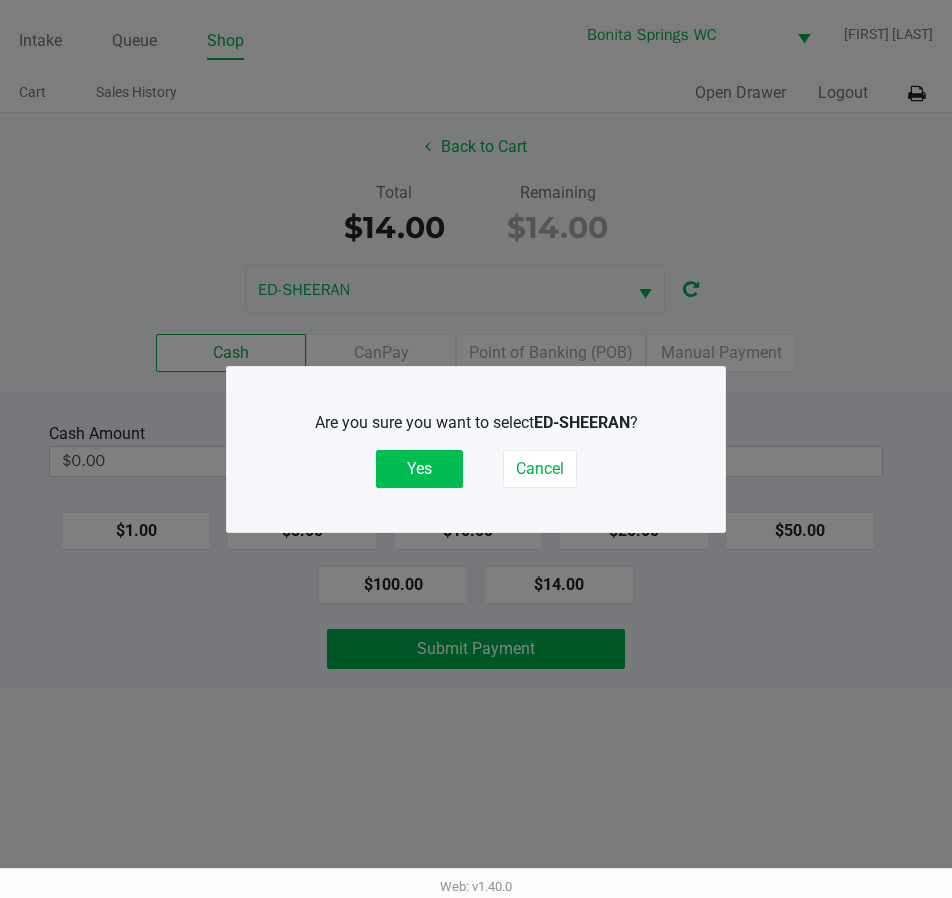click on "Yes" 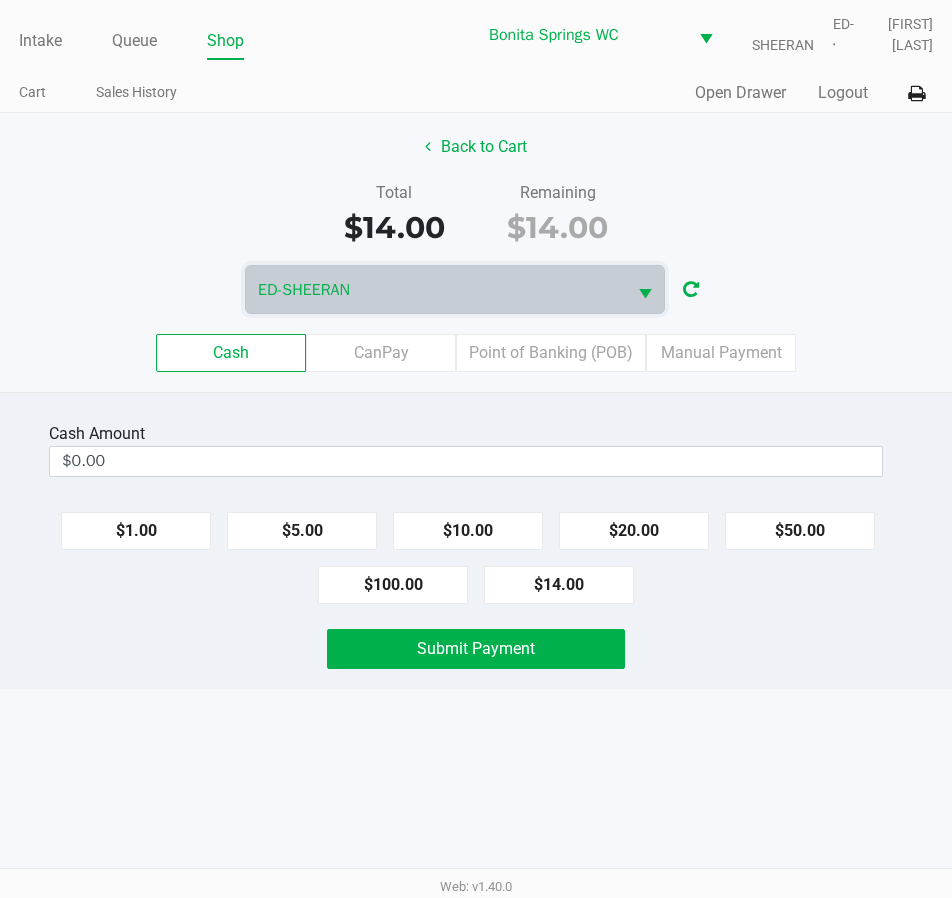 click on "Submit Payment" 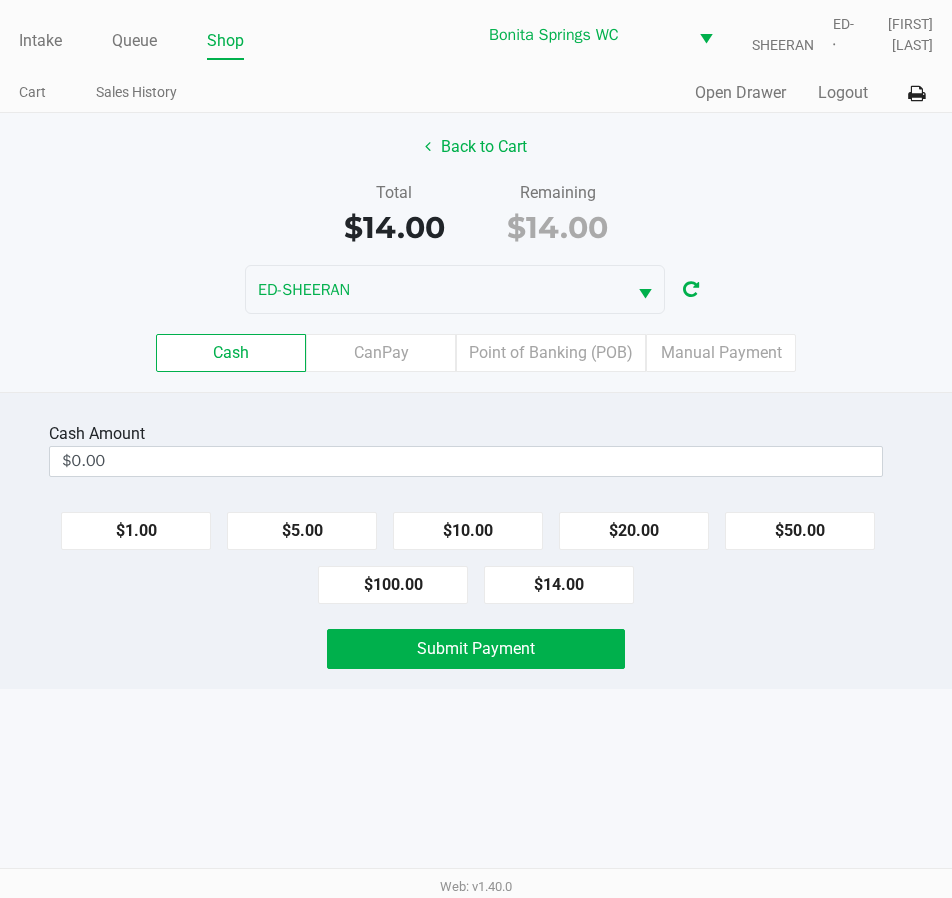 click on "Intake Queue Shop Bonita Springs WC [NAME] [LAST] Cart Sales History Quick Sale Open Drawer Logout Back to Cart Total $14.00 Remaining $14.00 [NAME] [LAST] Cash CanPay Point of Banking (POB) Manual Payment Cash Amount $0.00 $1.00 $5.00 $10.00 $20.00 $50.00 $100.00 $14.00 Submit Payment  Web: v1.40.0" at bounding box center (476, 449) 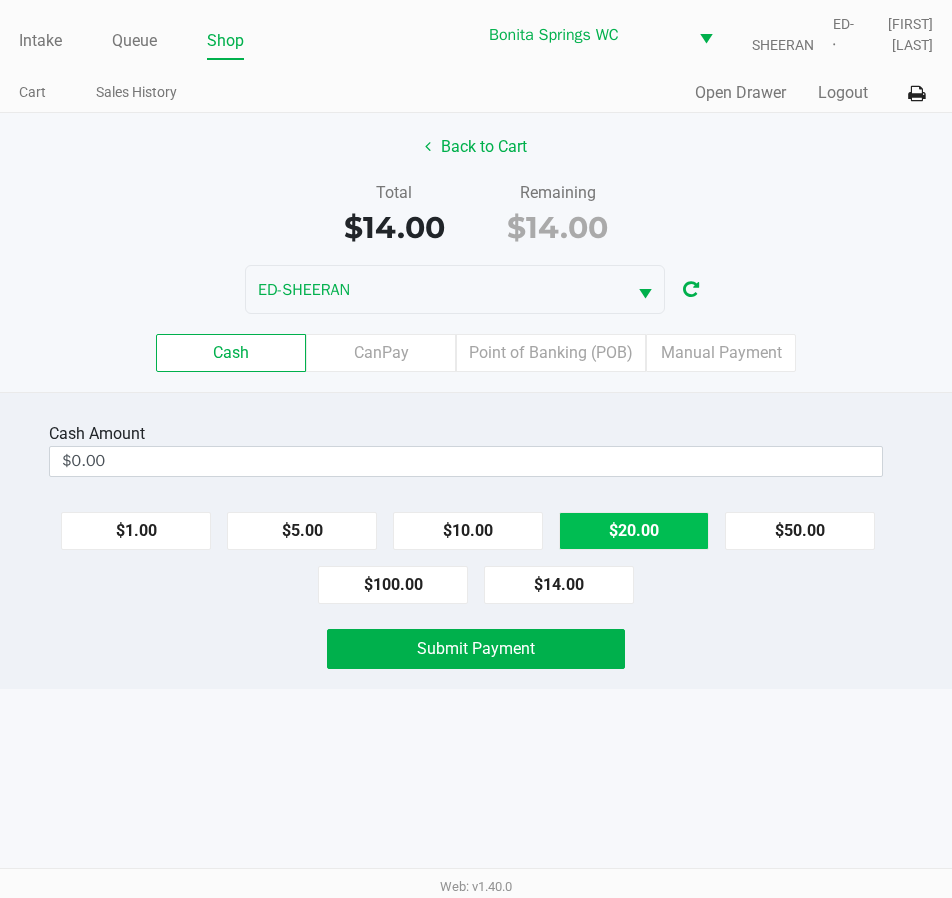 click on "$20.00" 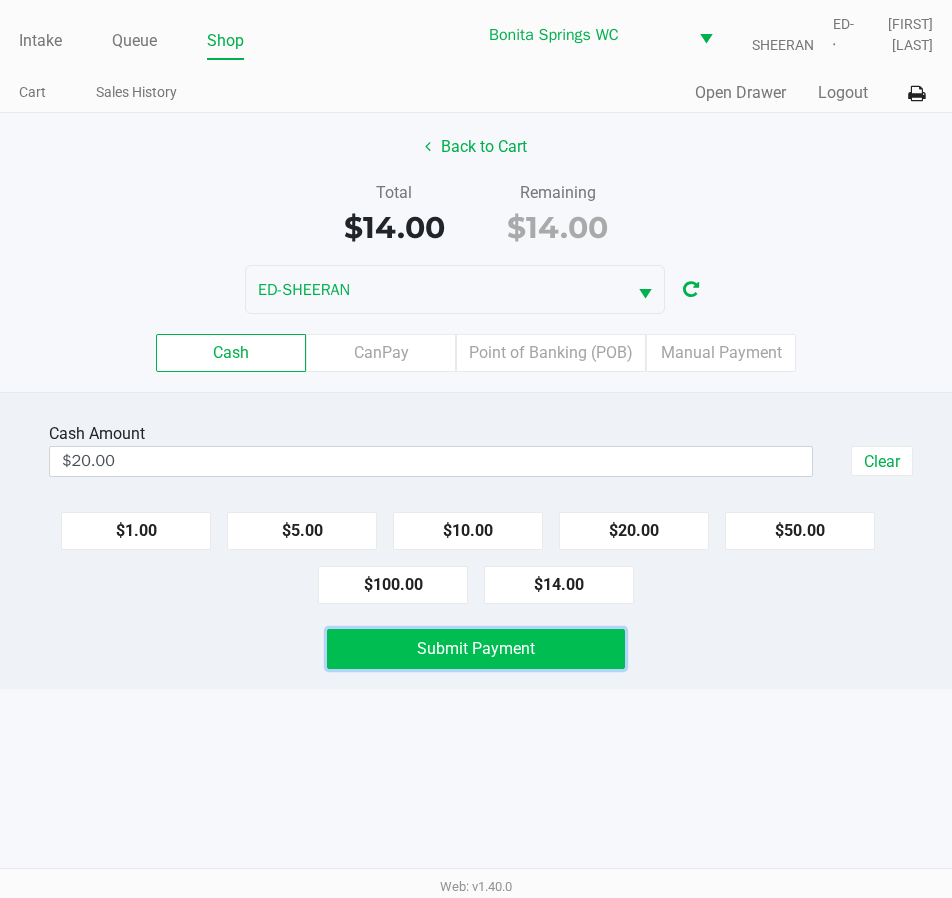 click on "Submit Payment" 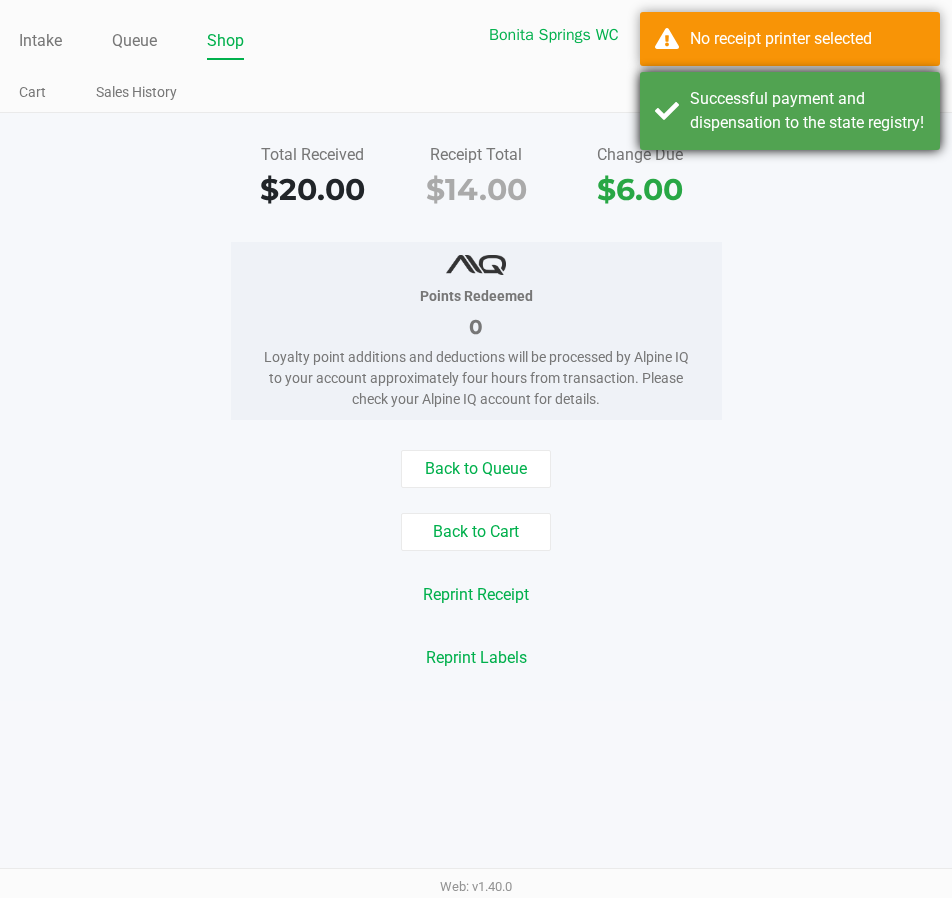 click on "Successful payment and dispensation to the state registry!" at bounding box center [807, 111] 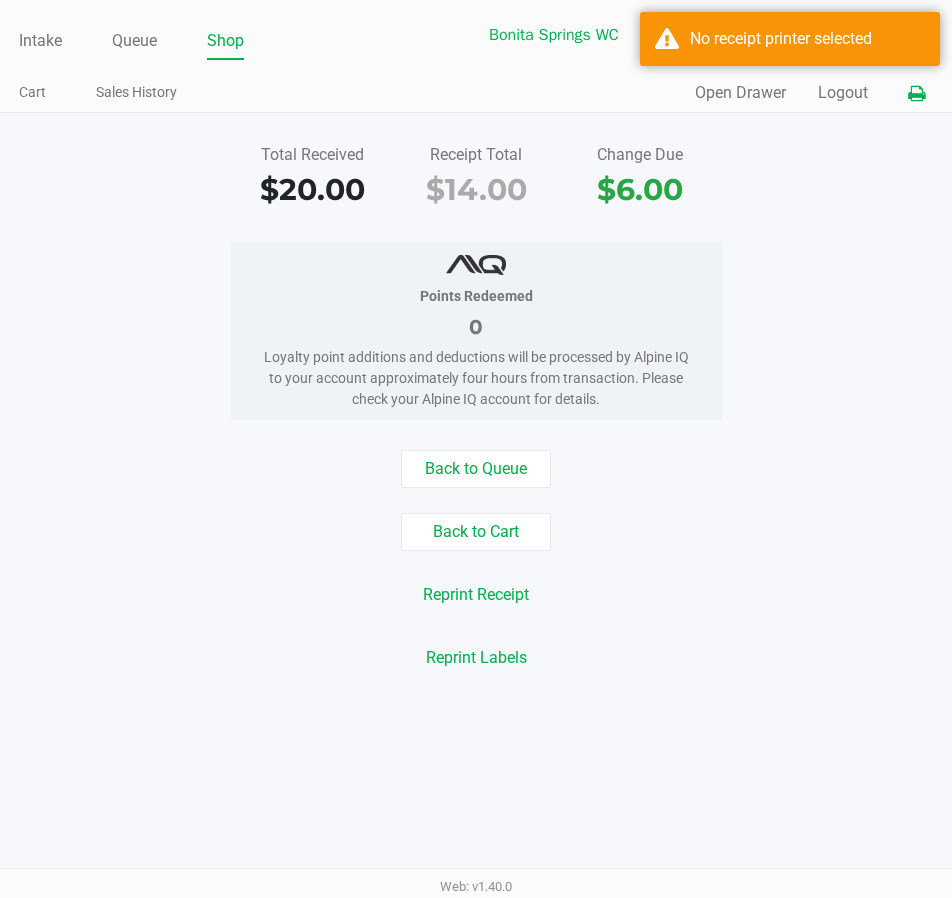 click 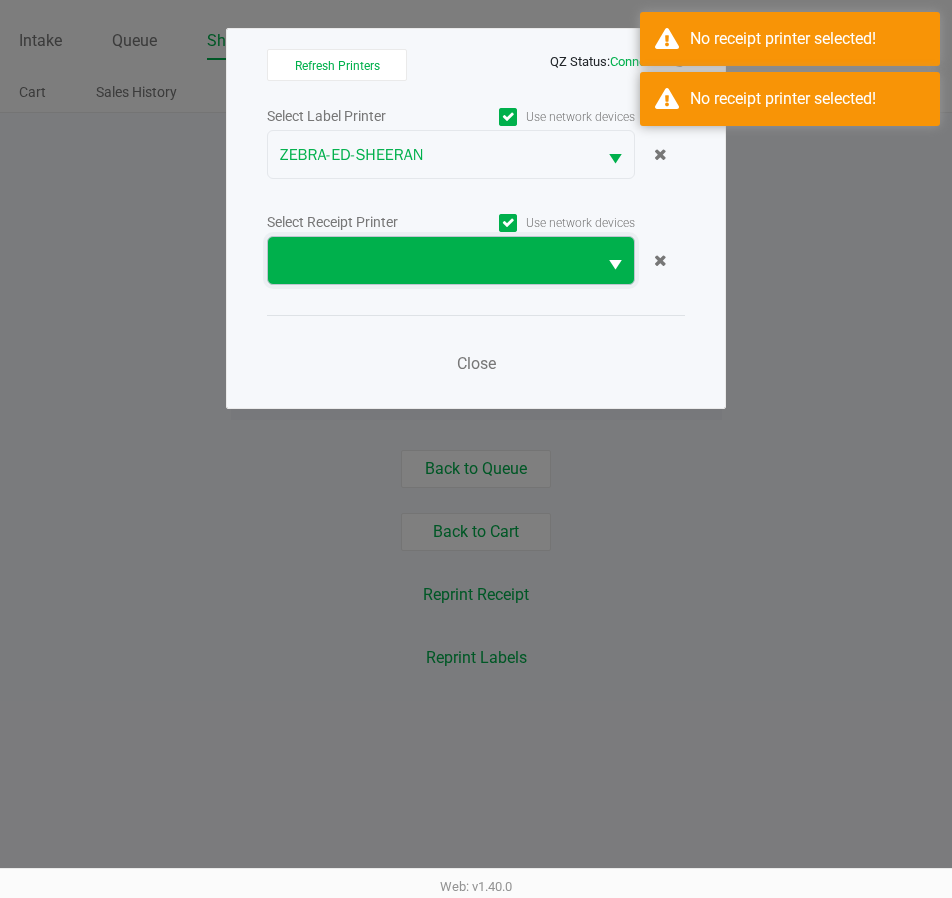 click at bounding box center [432, 261] 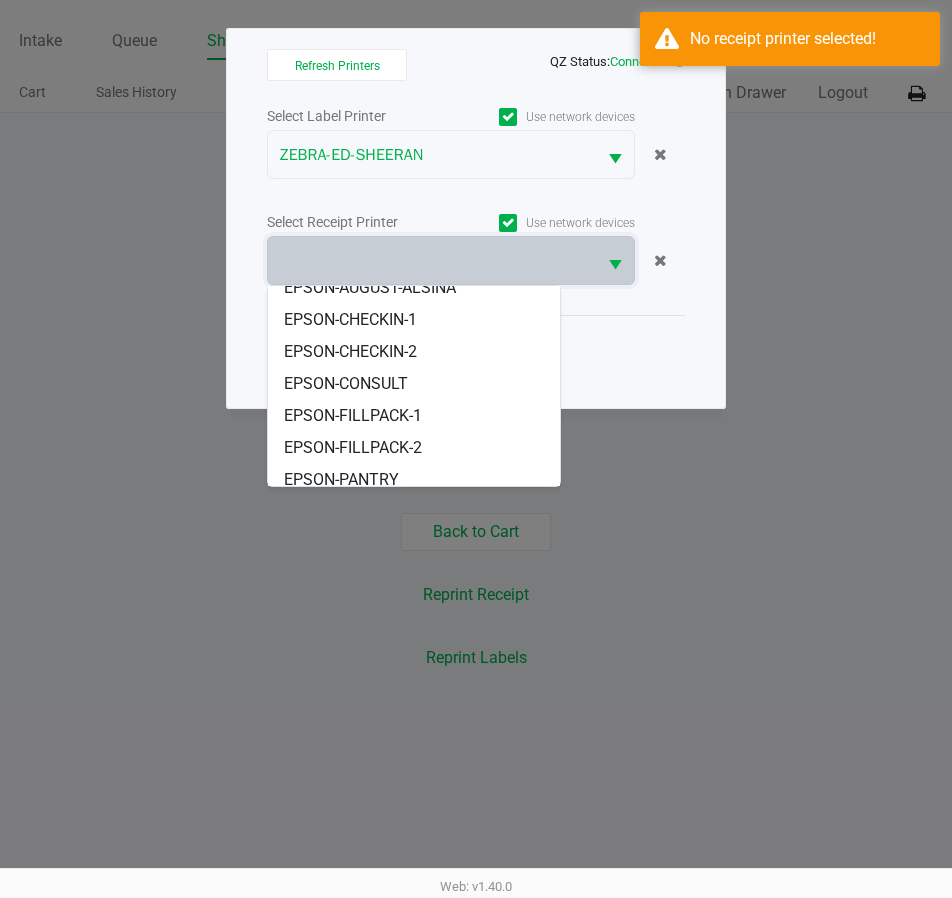 scroll, scrollTop: 184, scrollLeft: 0, axis: vertical 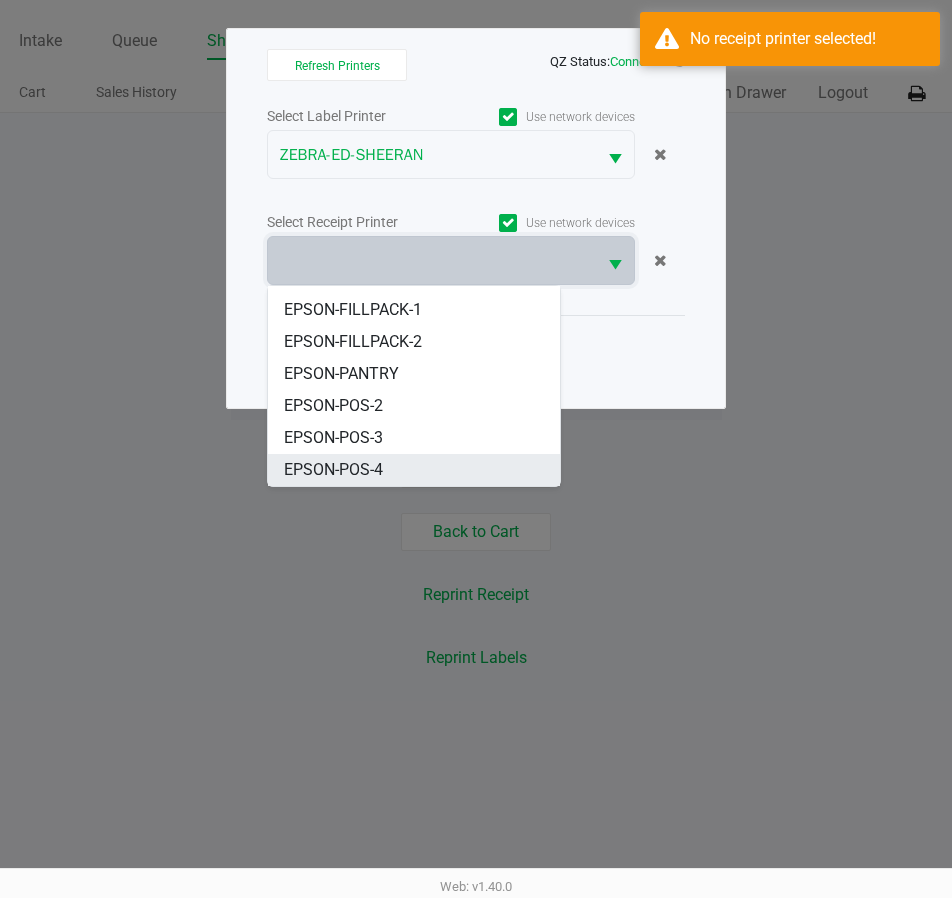 click on "EPSON-POS-4" at bounding box center [414, 470] 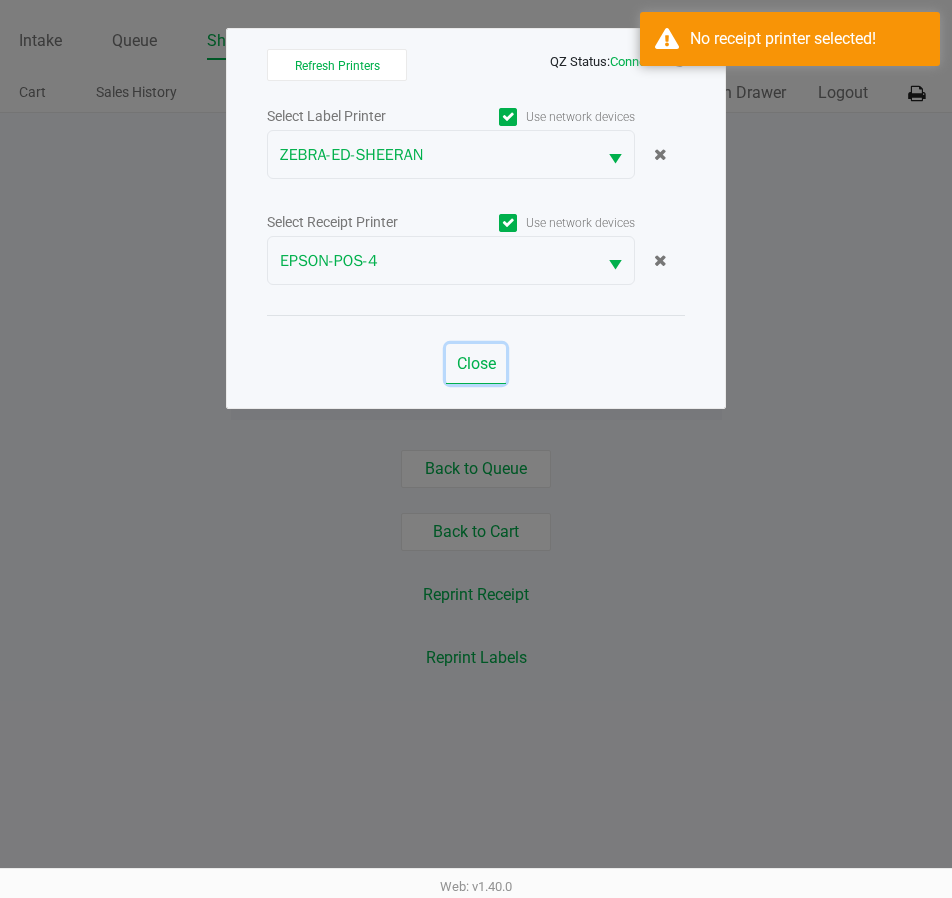 click on "Close" 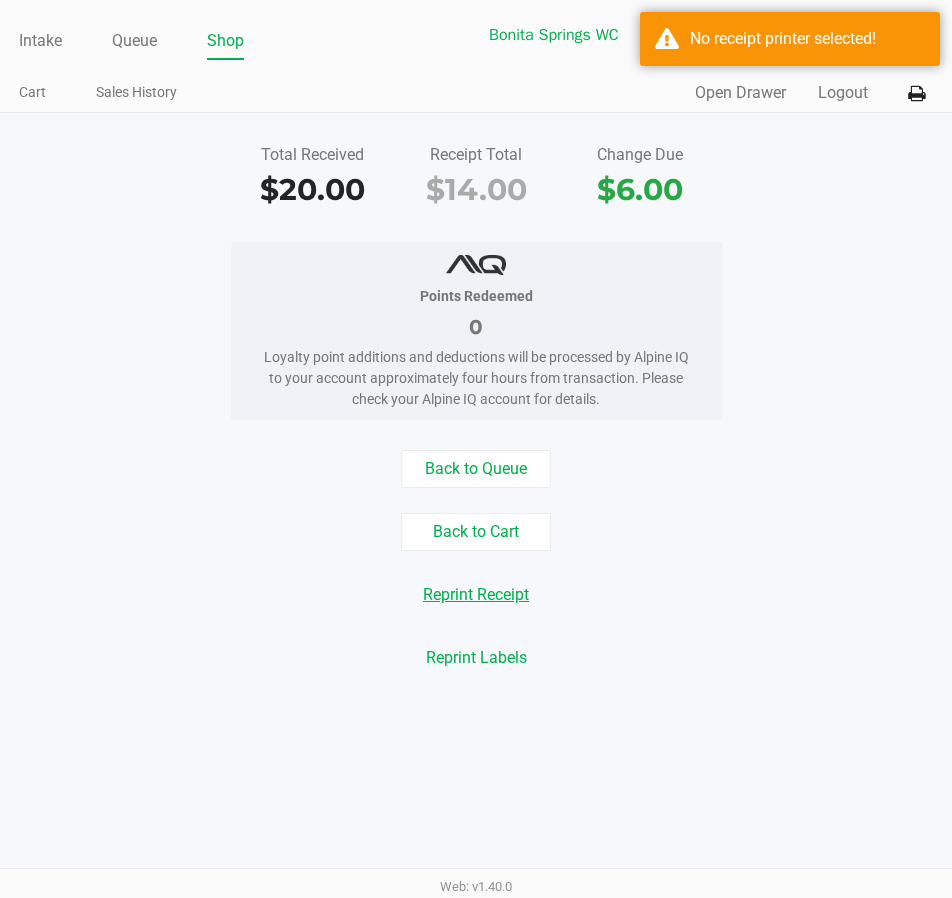 click on "Reprint Receipt" 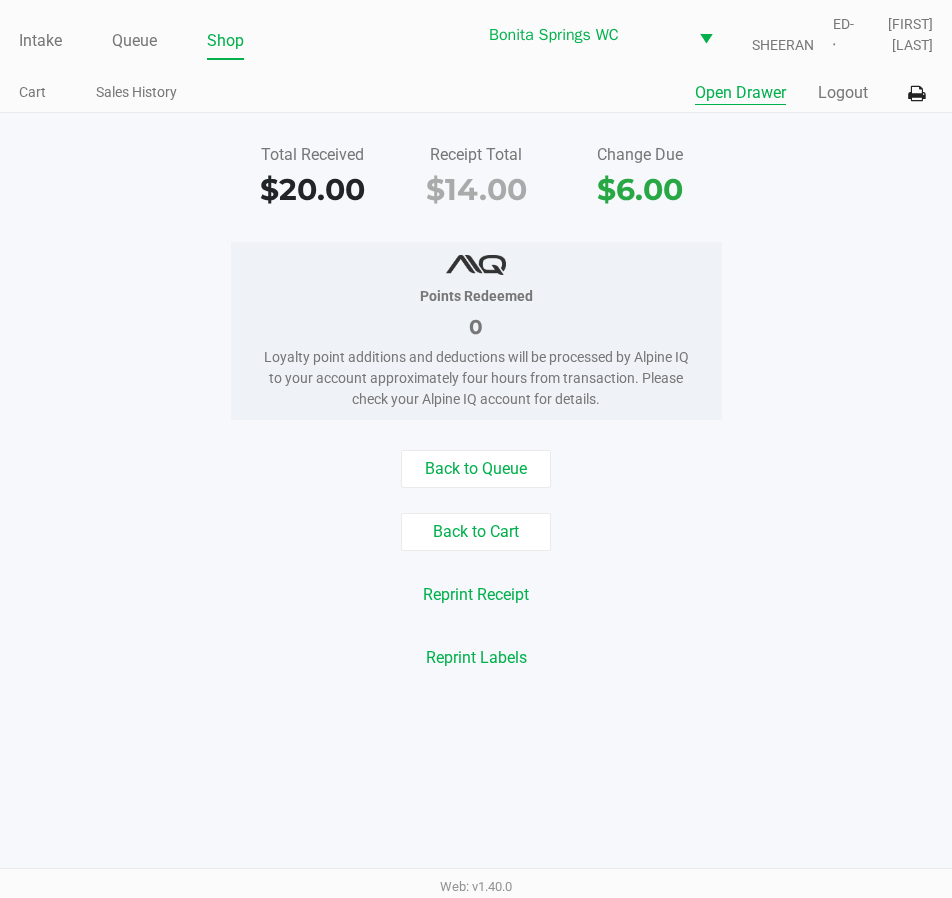 click on "Open Drawer" 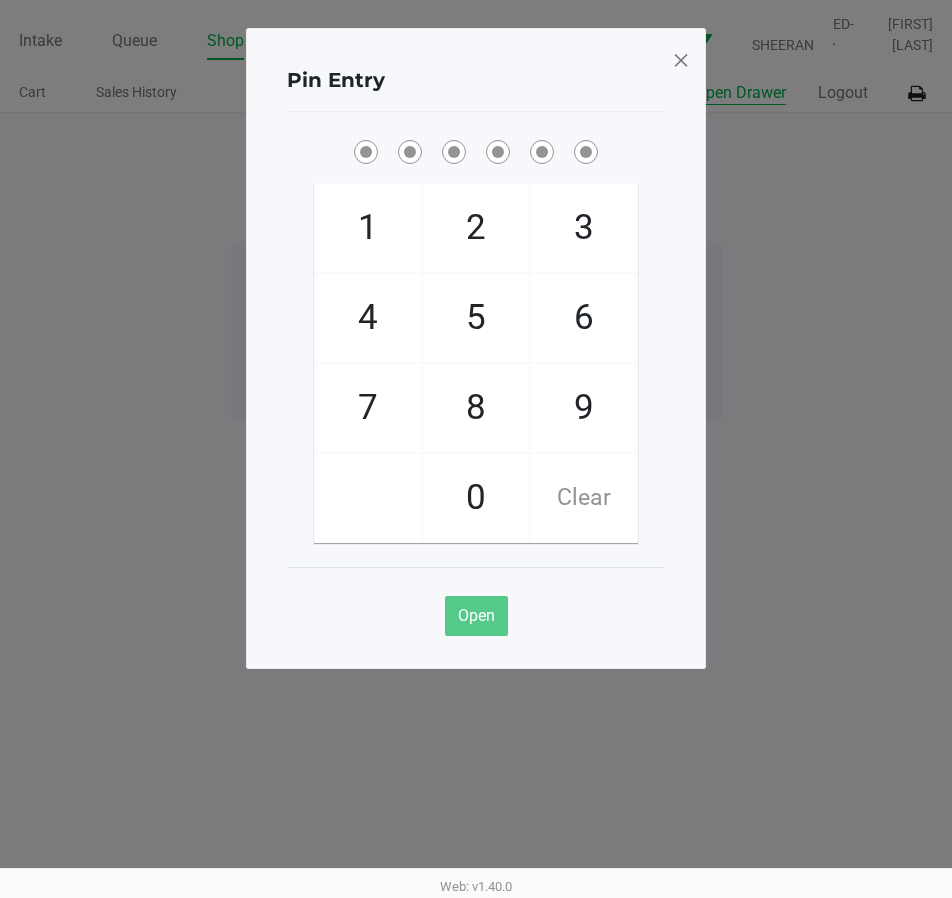 type 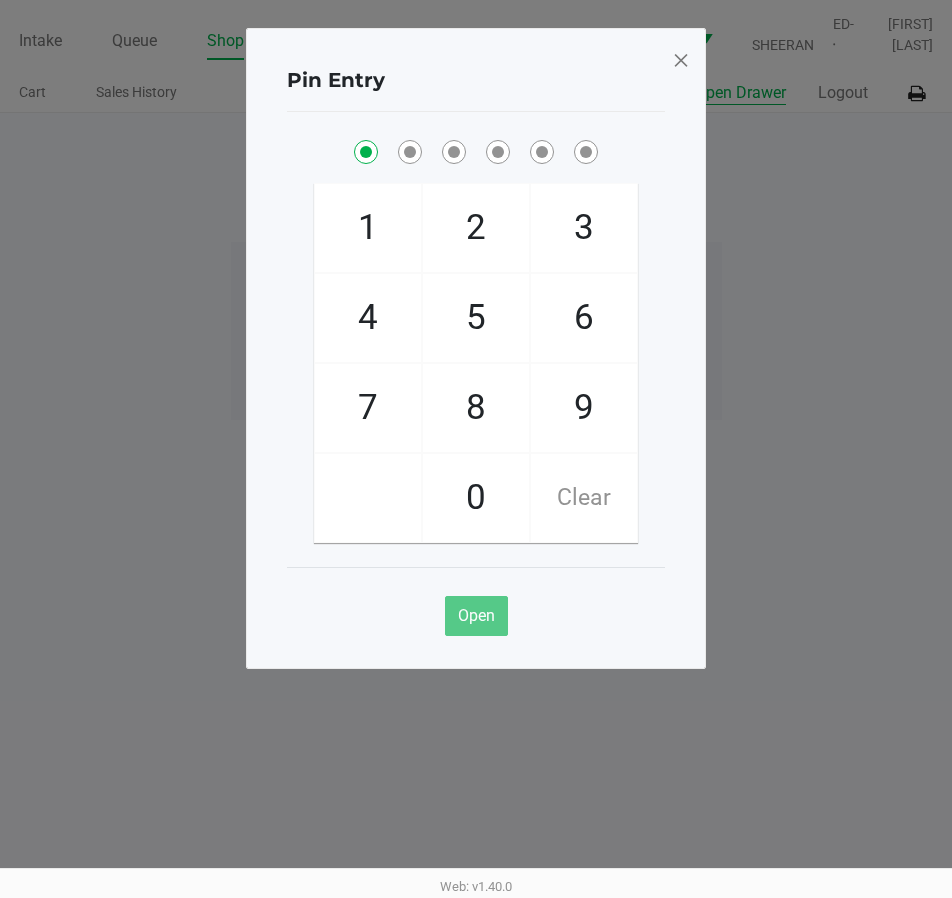 checkbox on "true" 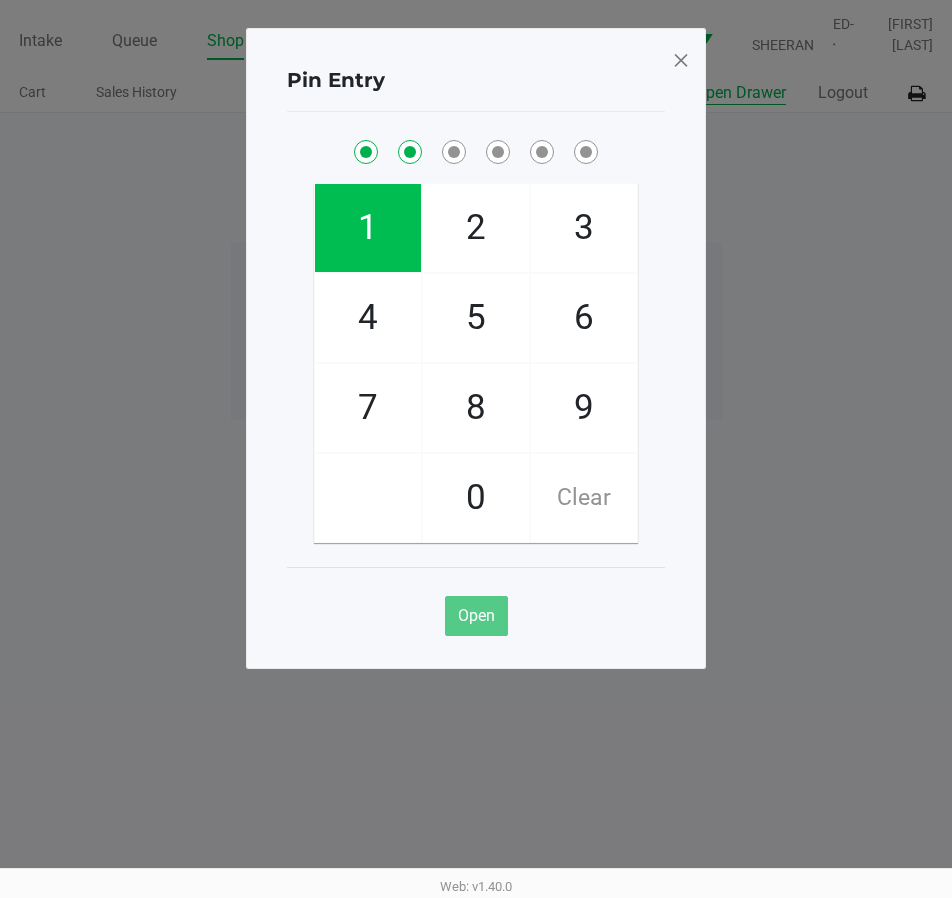 checkbox on "true" 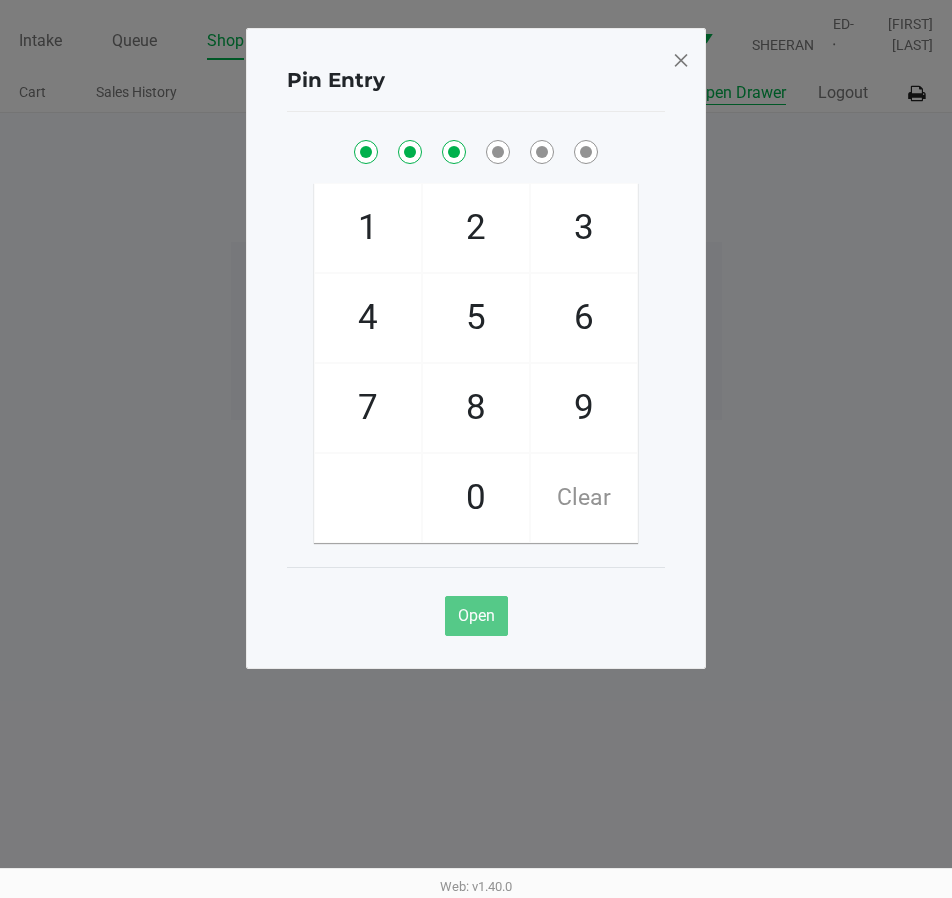 checkbox on "true" 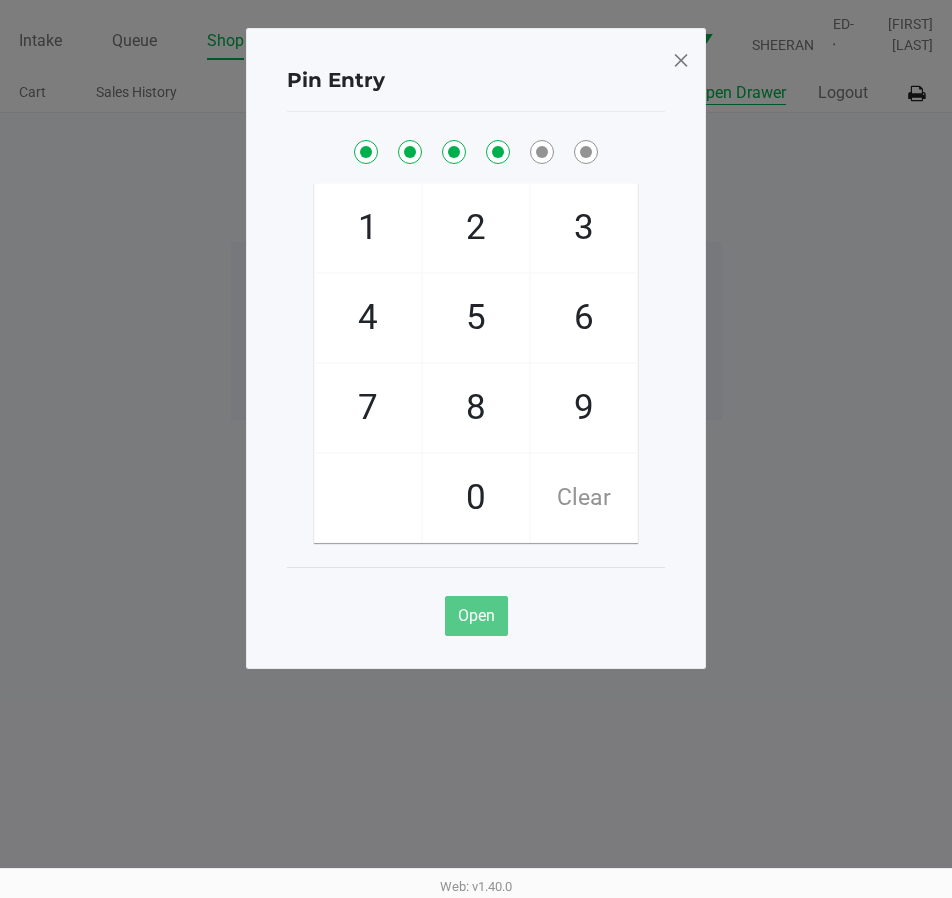 checkbox on "true" 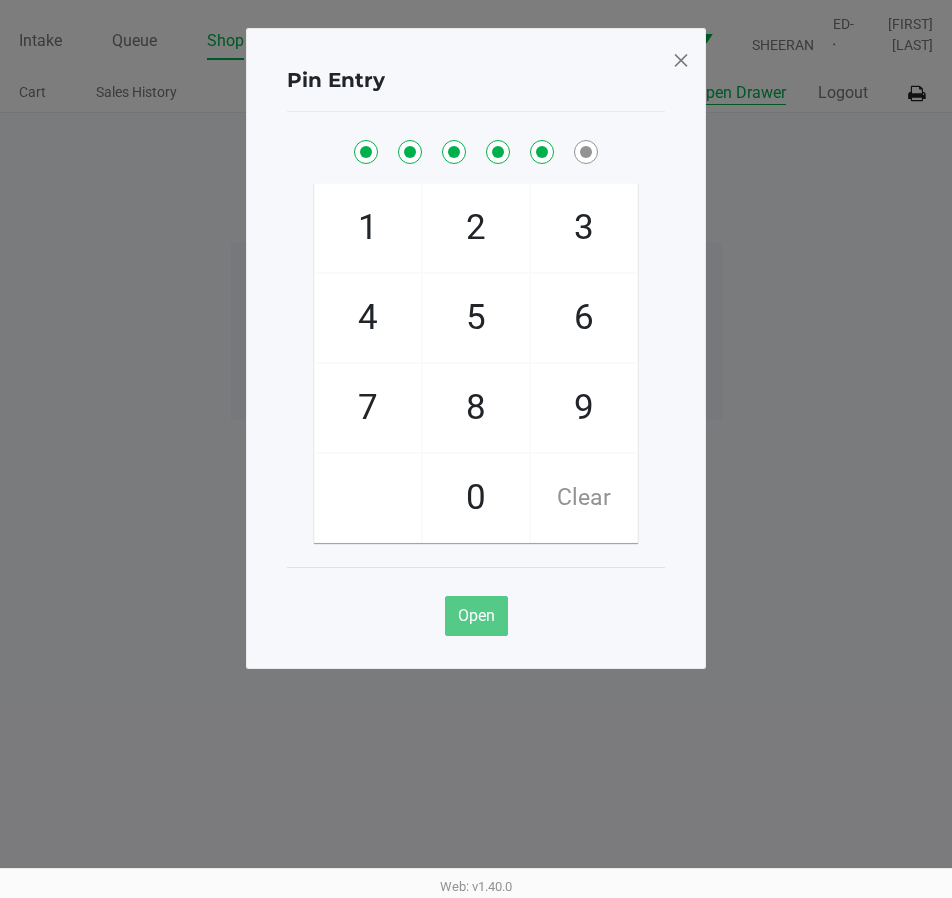 checkbox on "true" 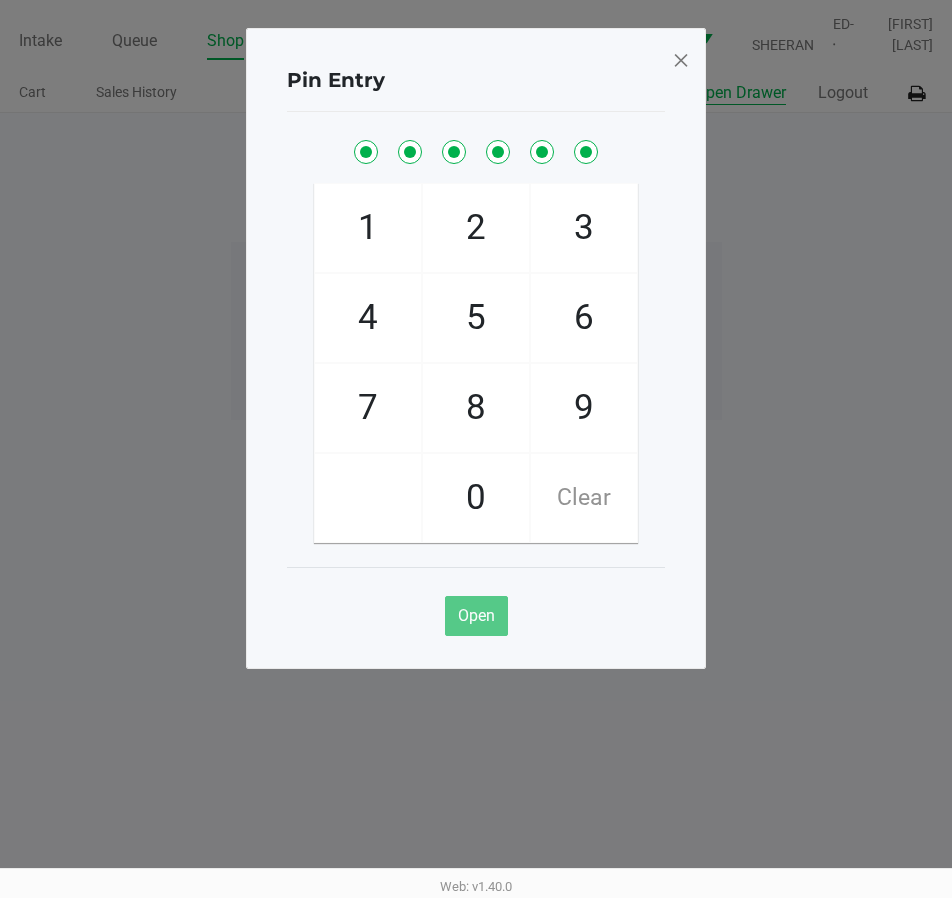 checkbox on "true" 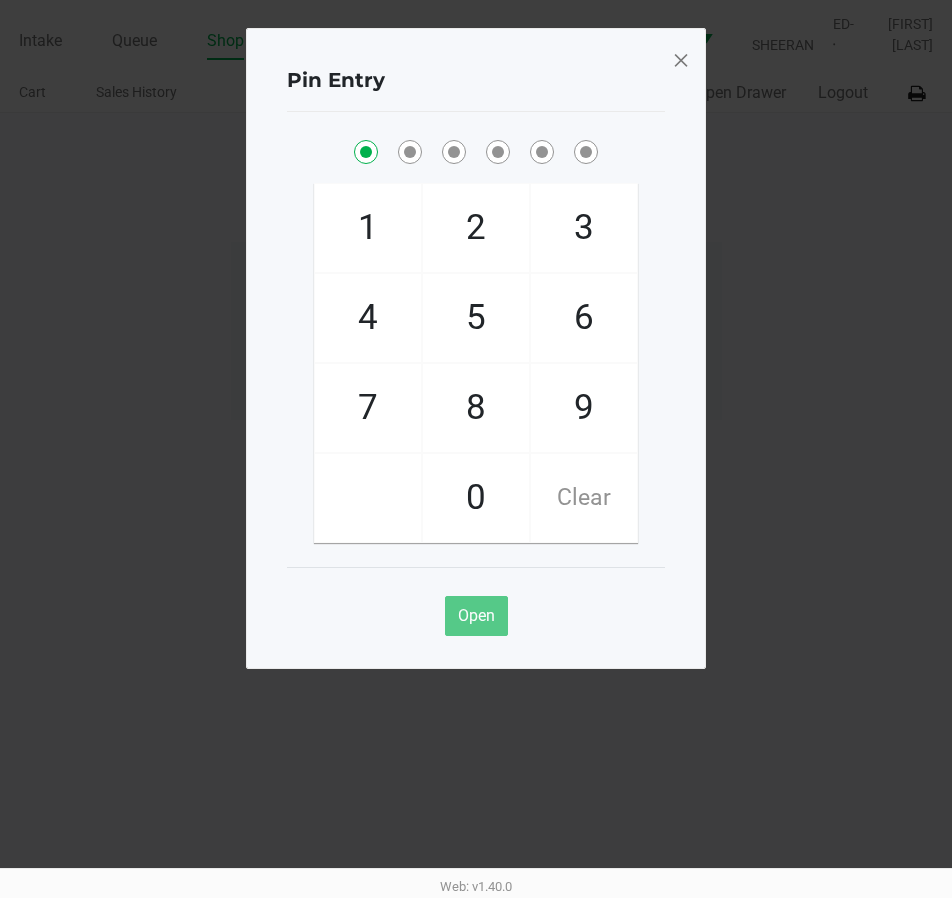 click 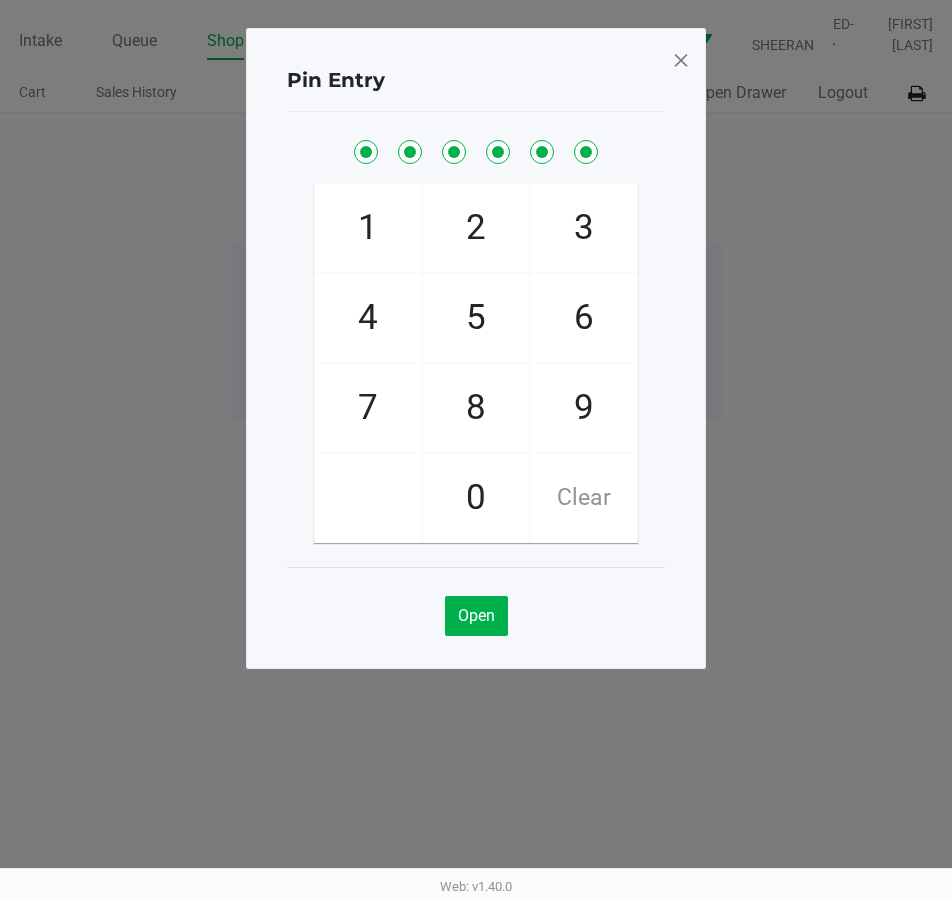 click 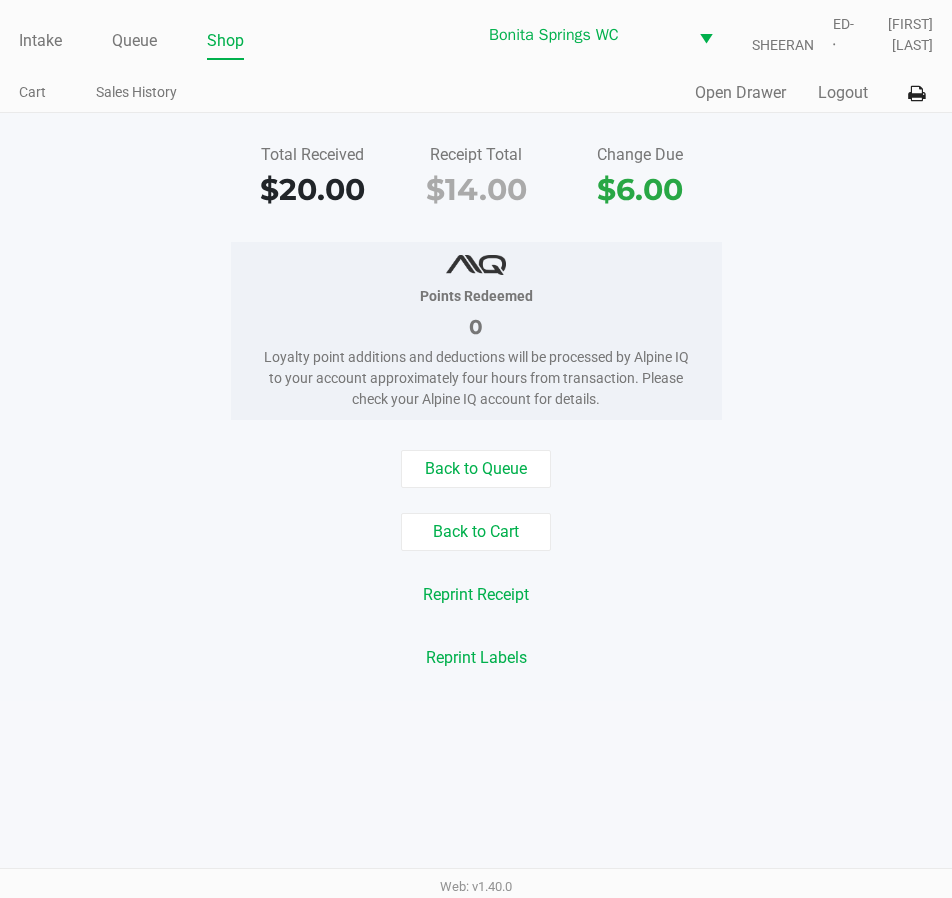 click on "Points Redeemed   0   Loyalty point additions and deductions will be processed by Alpine IQ to your account approximately four hours from transaction. Please check your Alpine IQ account for details." 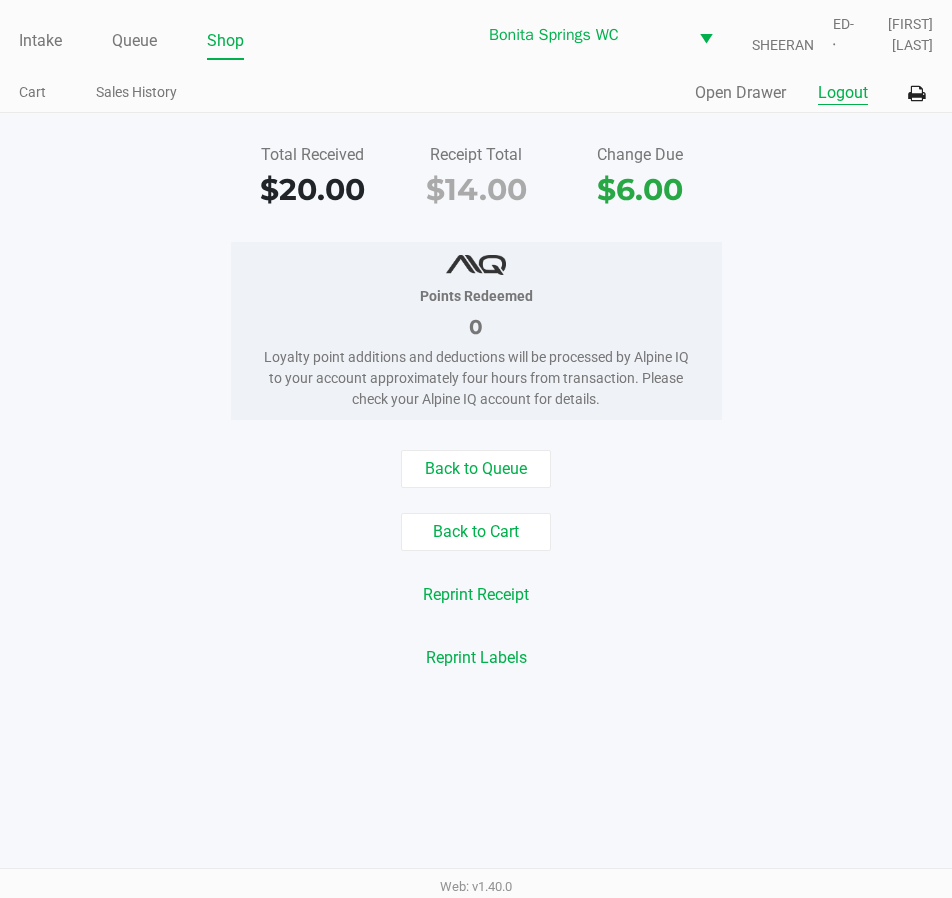 click on "Logout" 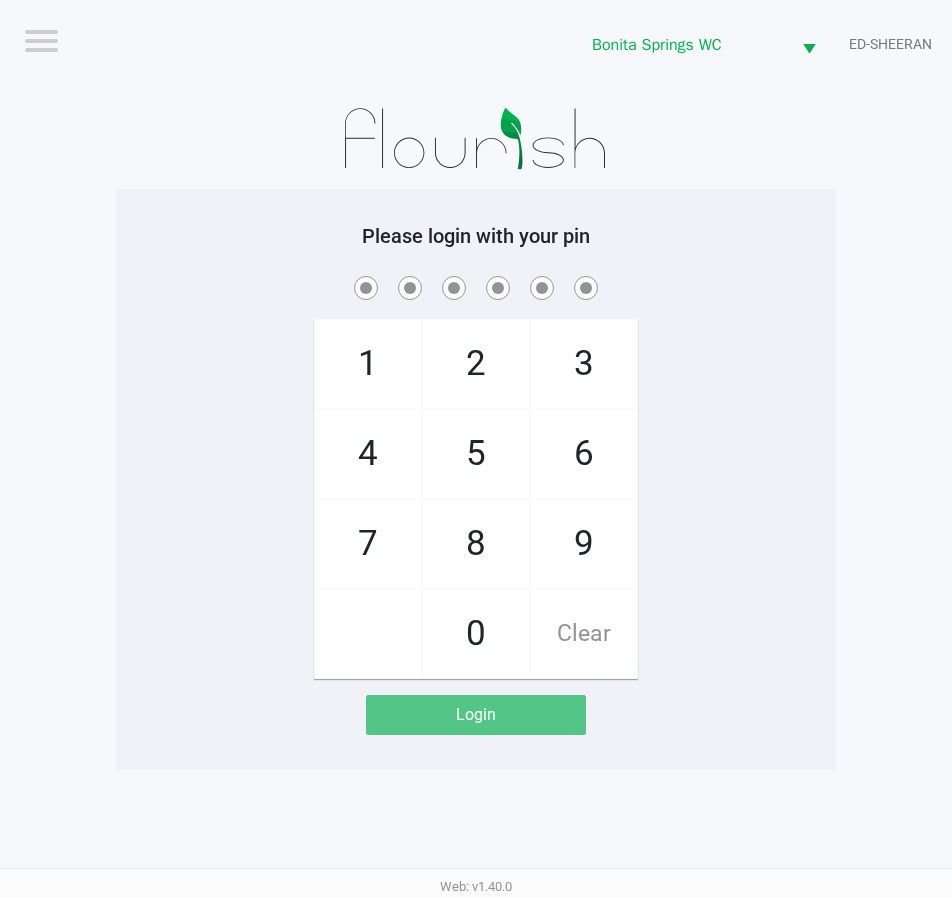 click on "1   4   7       2   5   8   0   3   6   9   Clear" 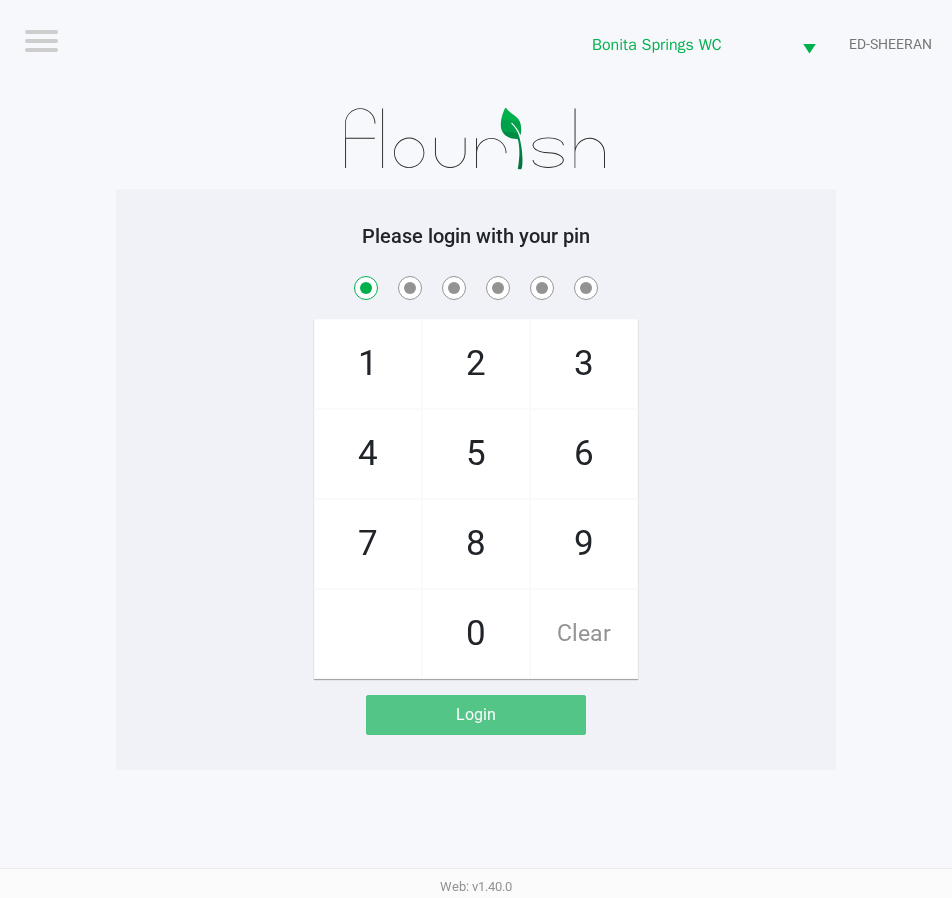 checkbox on "true" 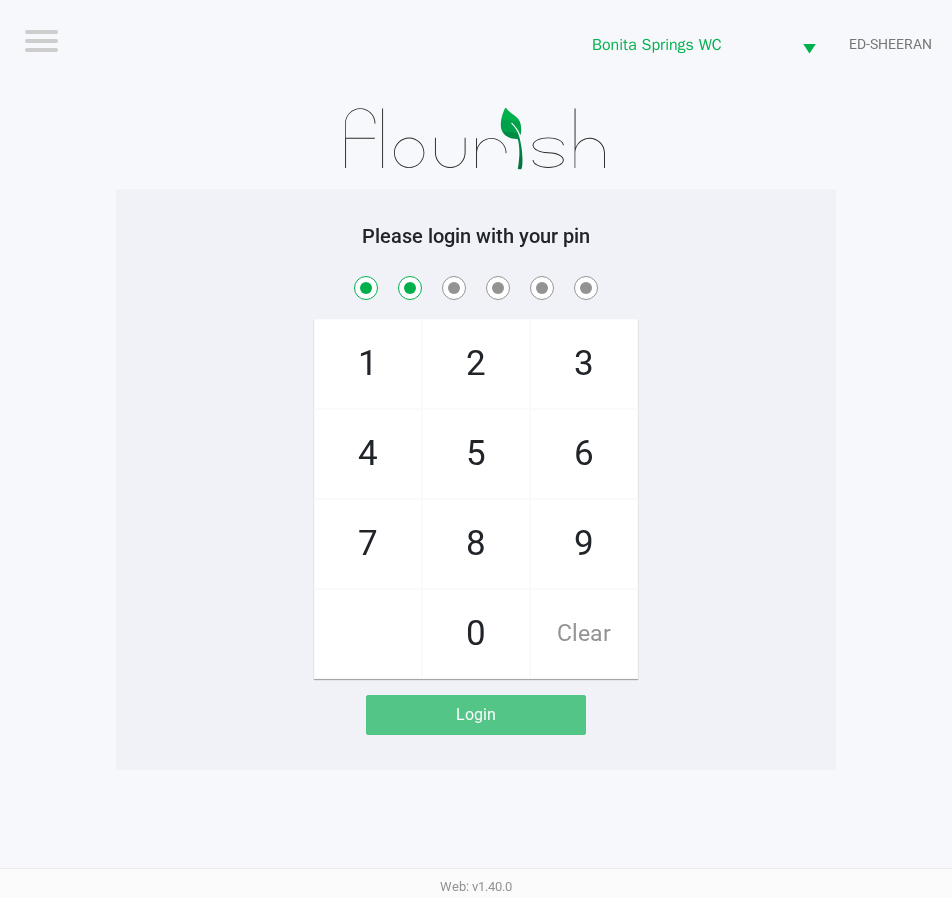 checkbox on "true" 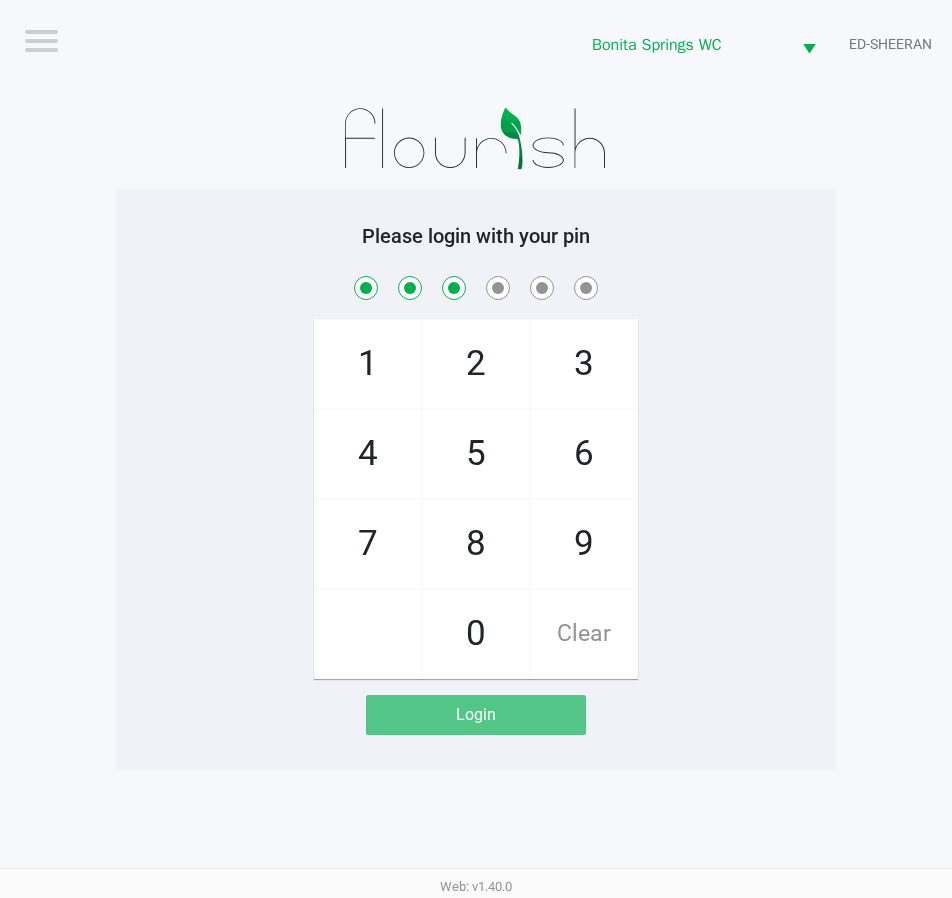 checkbox on "true" 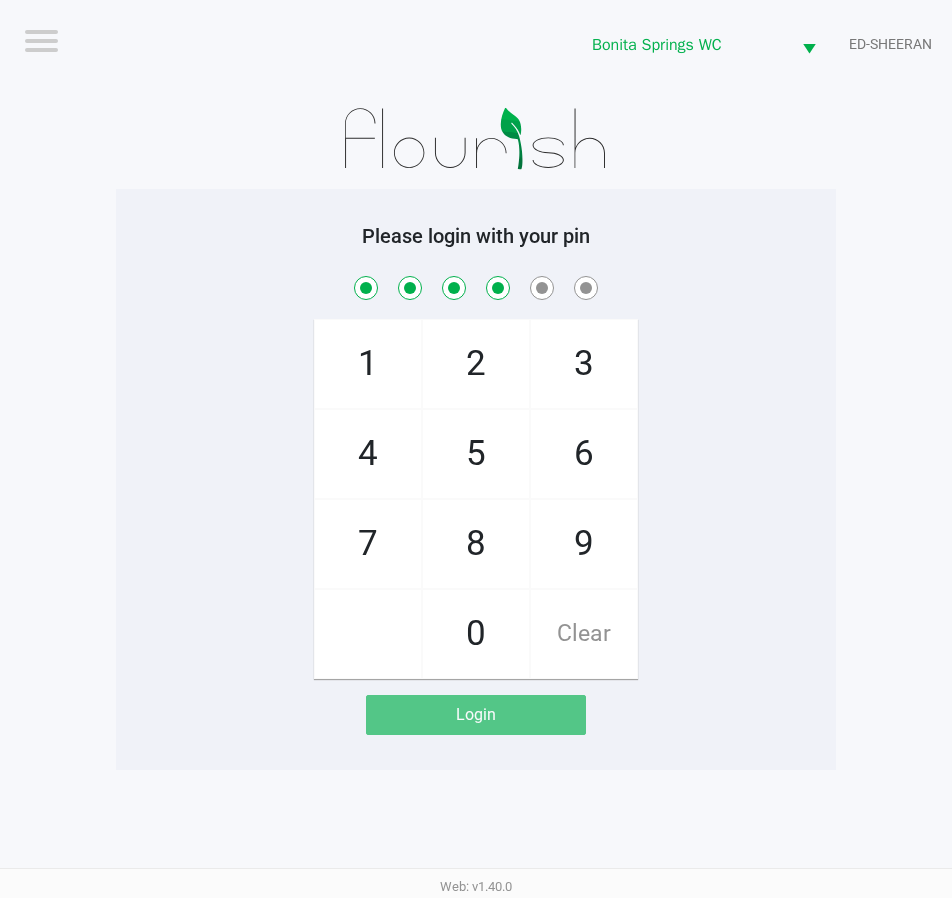 checkbox on "true" 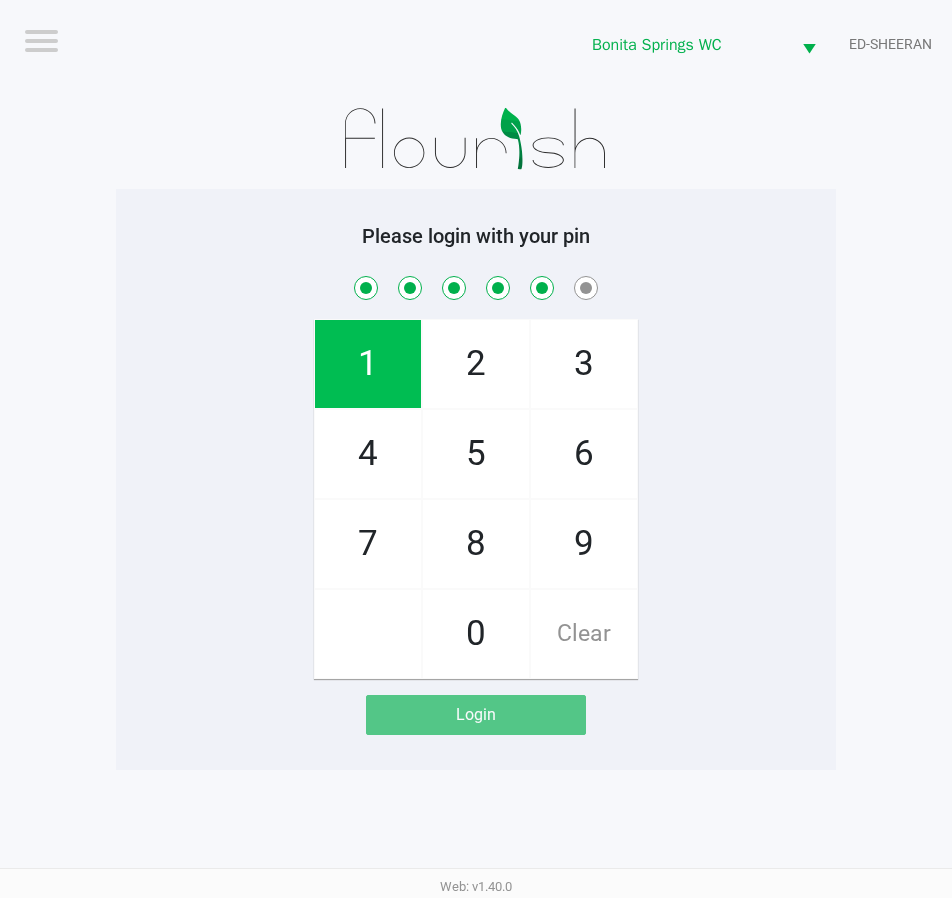 checkbox on "true" 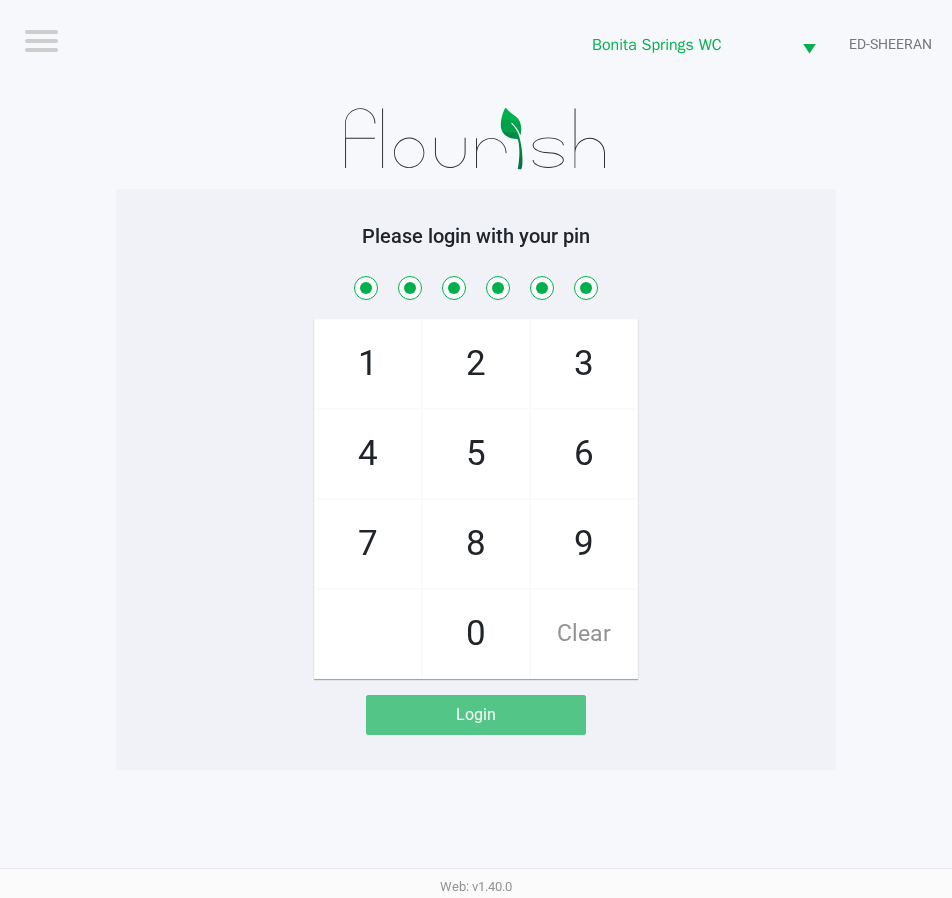 checkbox on "true" 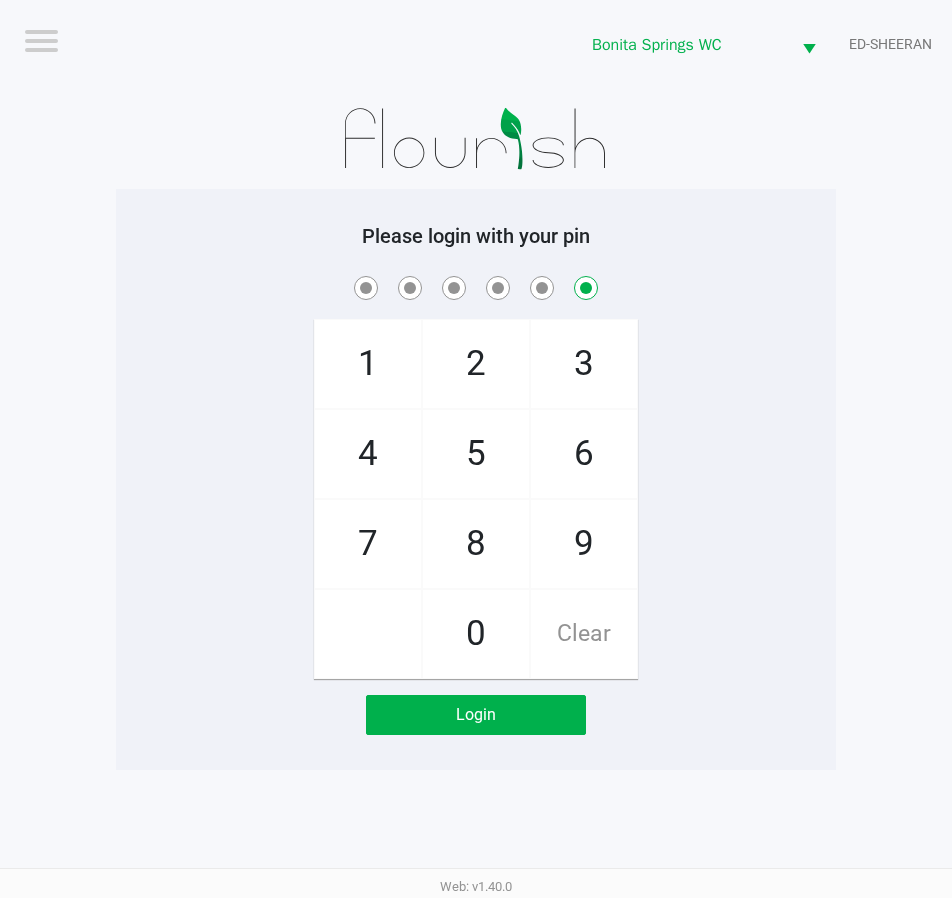 checkbox on "false" 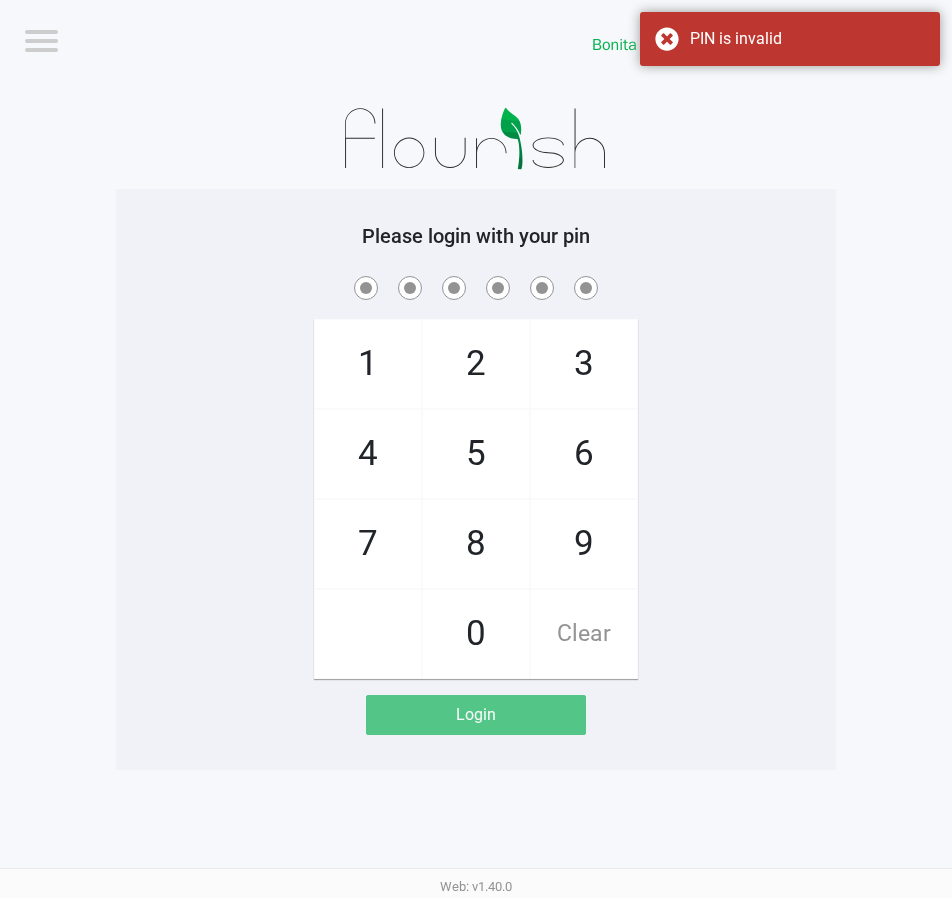 checkbox on "true" 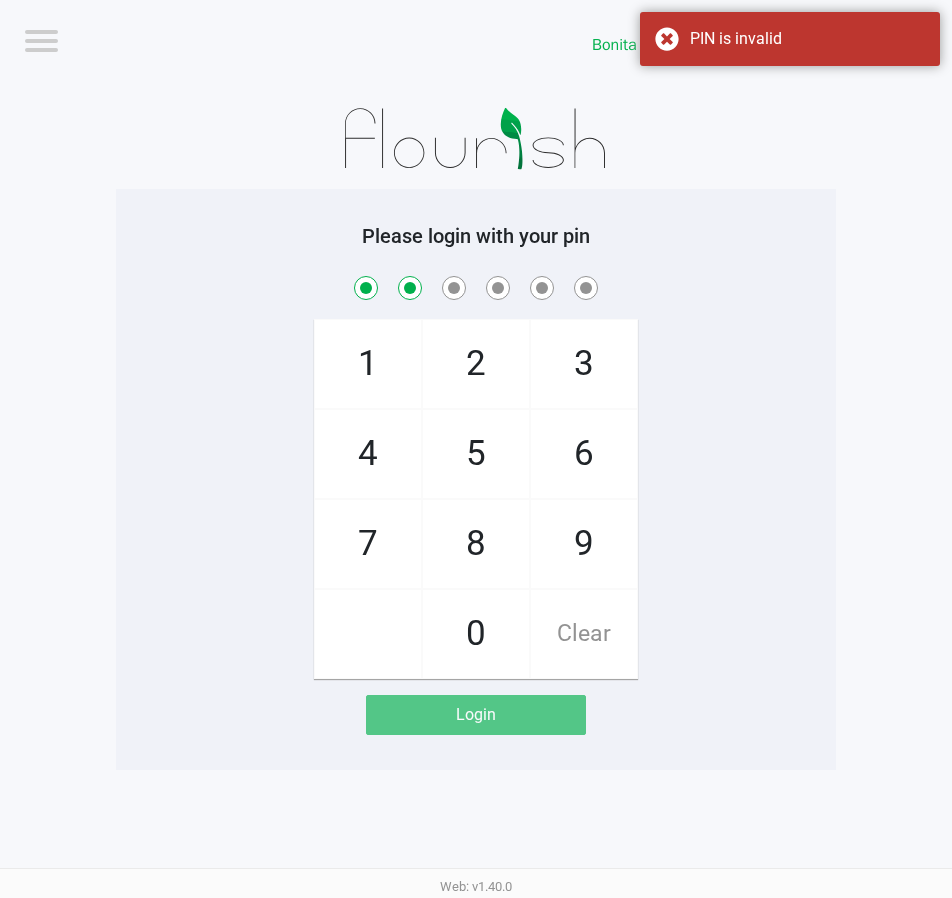 checkbox on "true" 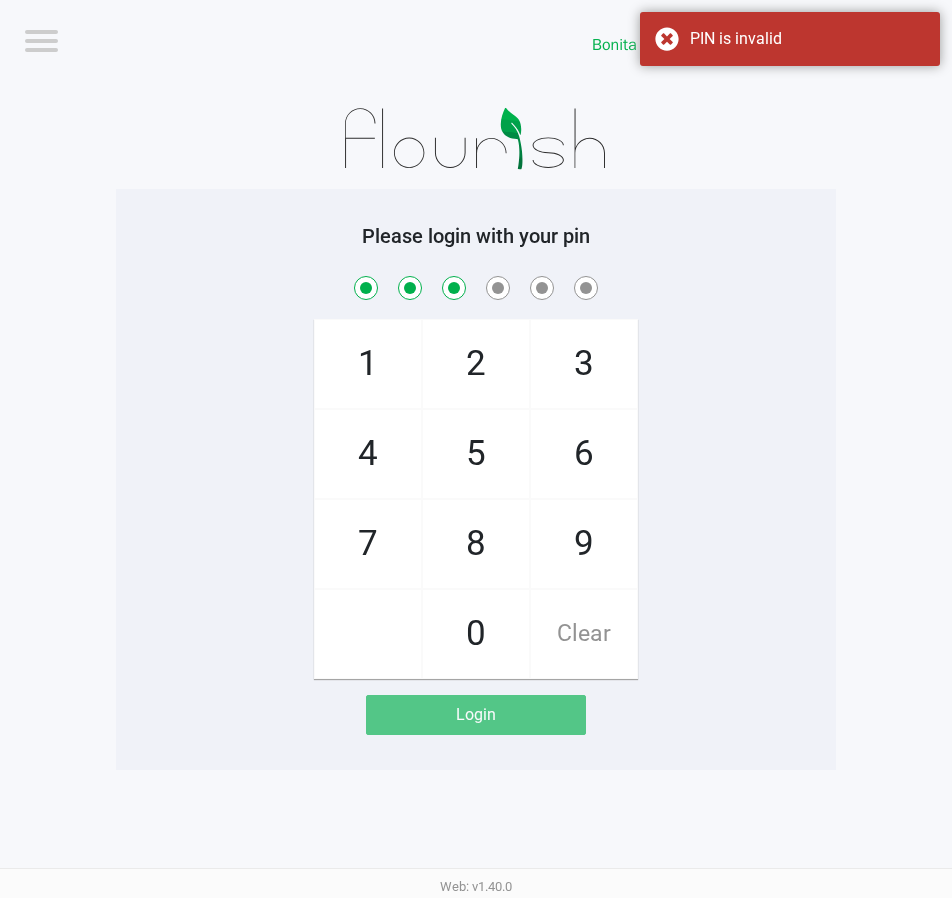 checkbox on "true" 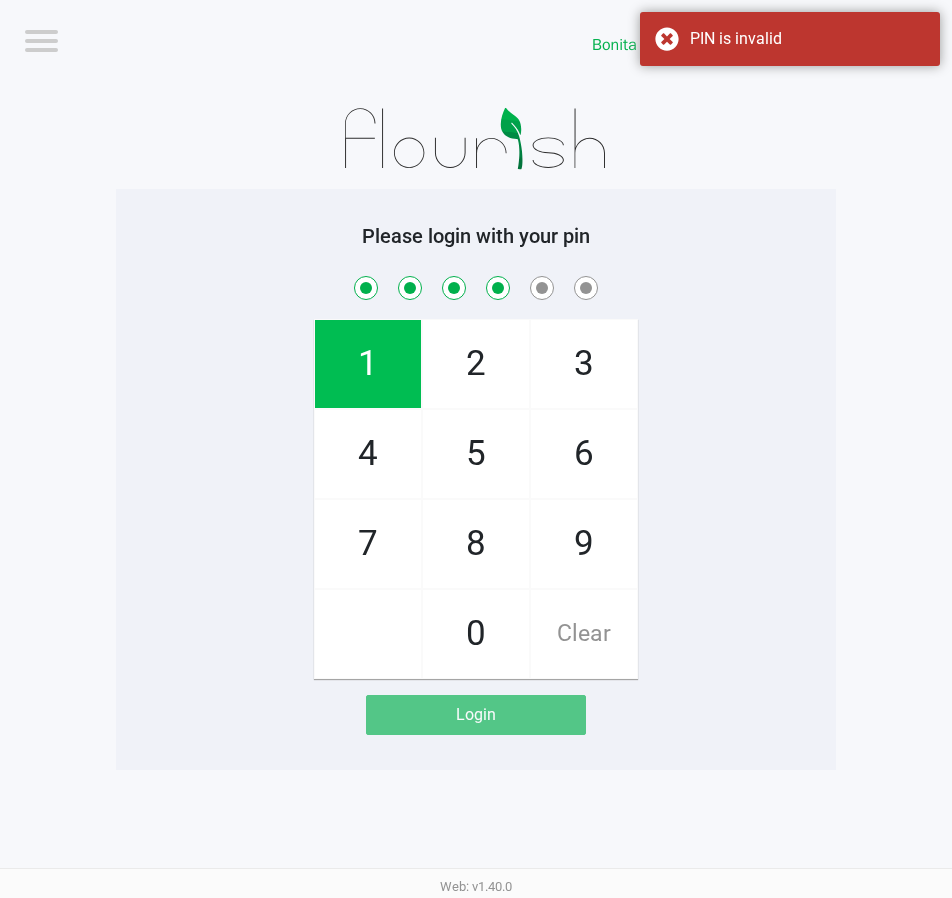 checkbox on "true" 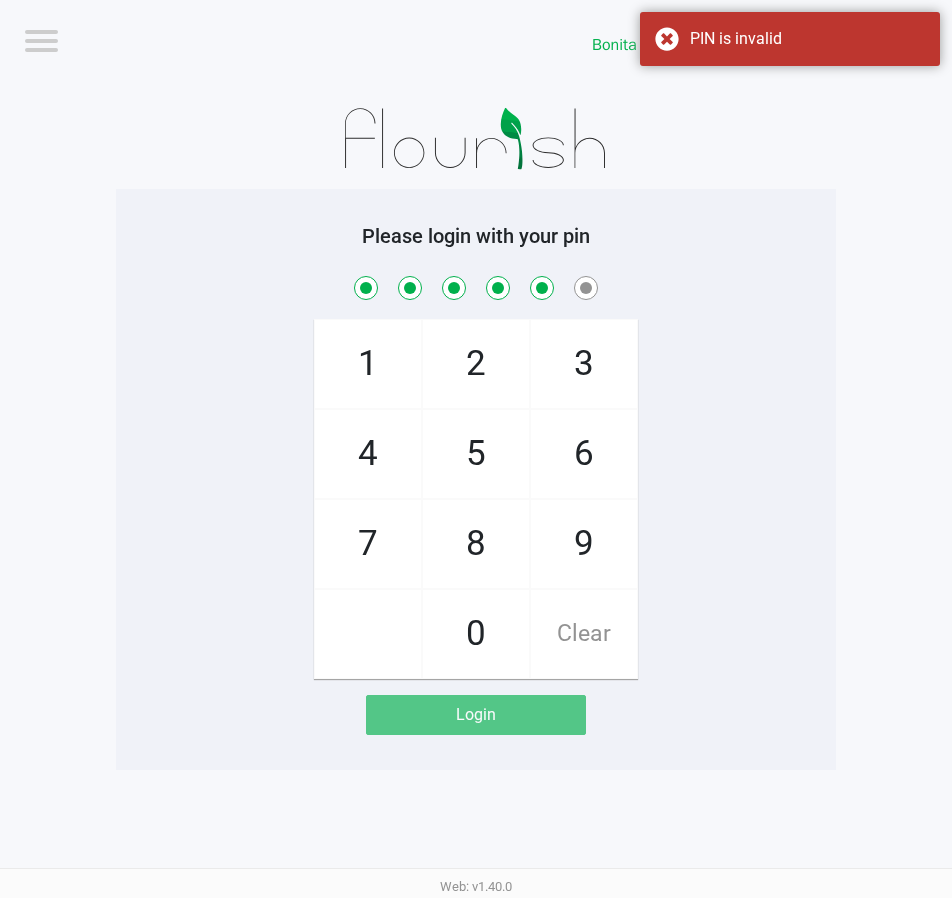 checkbox on "true" 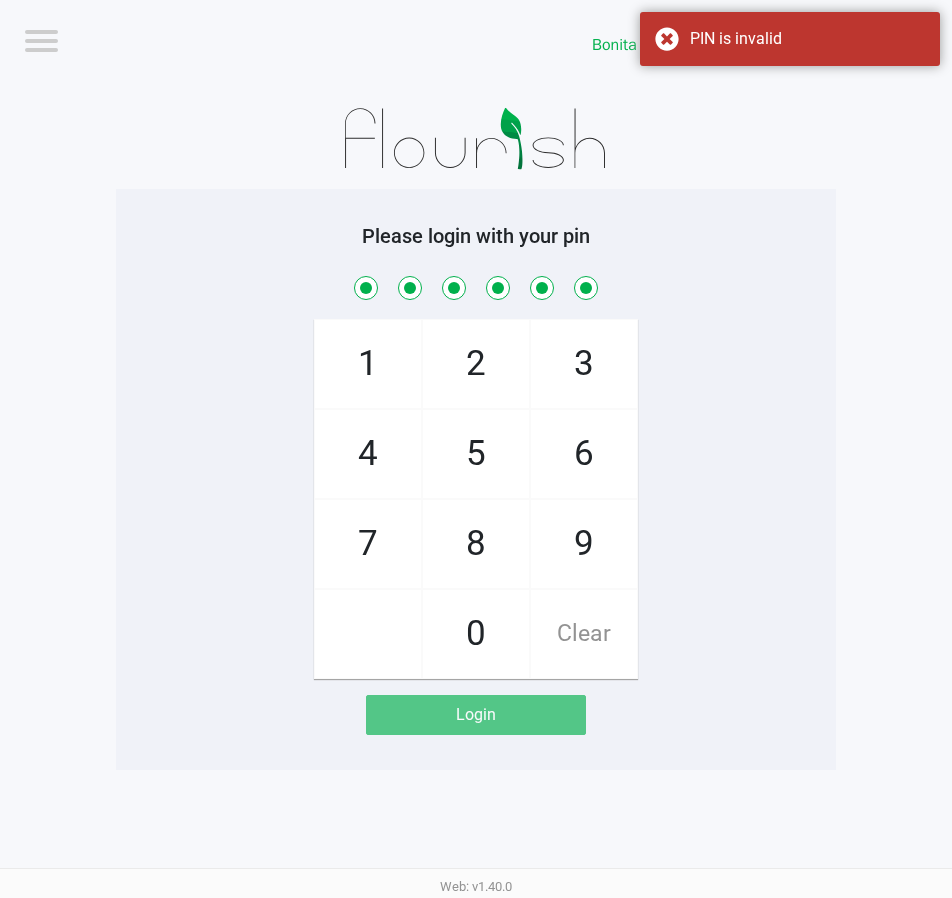 checkbox on "true" 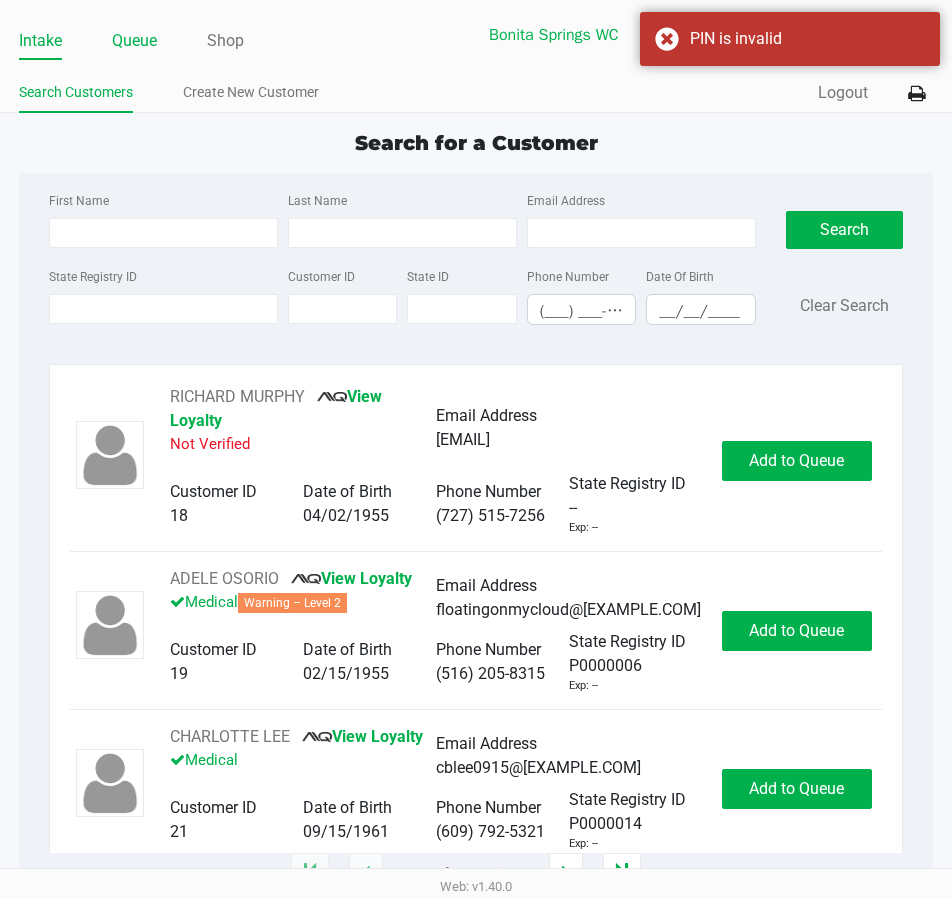 click on "Queue" 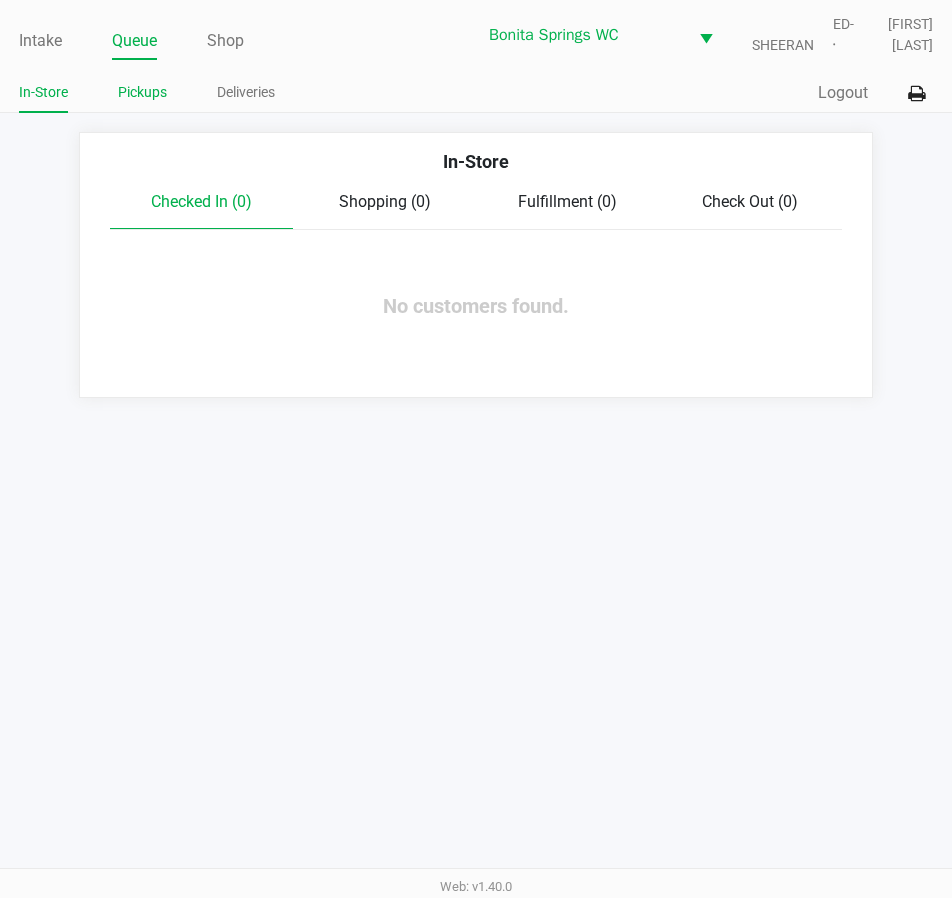 click on "Pickups" 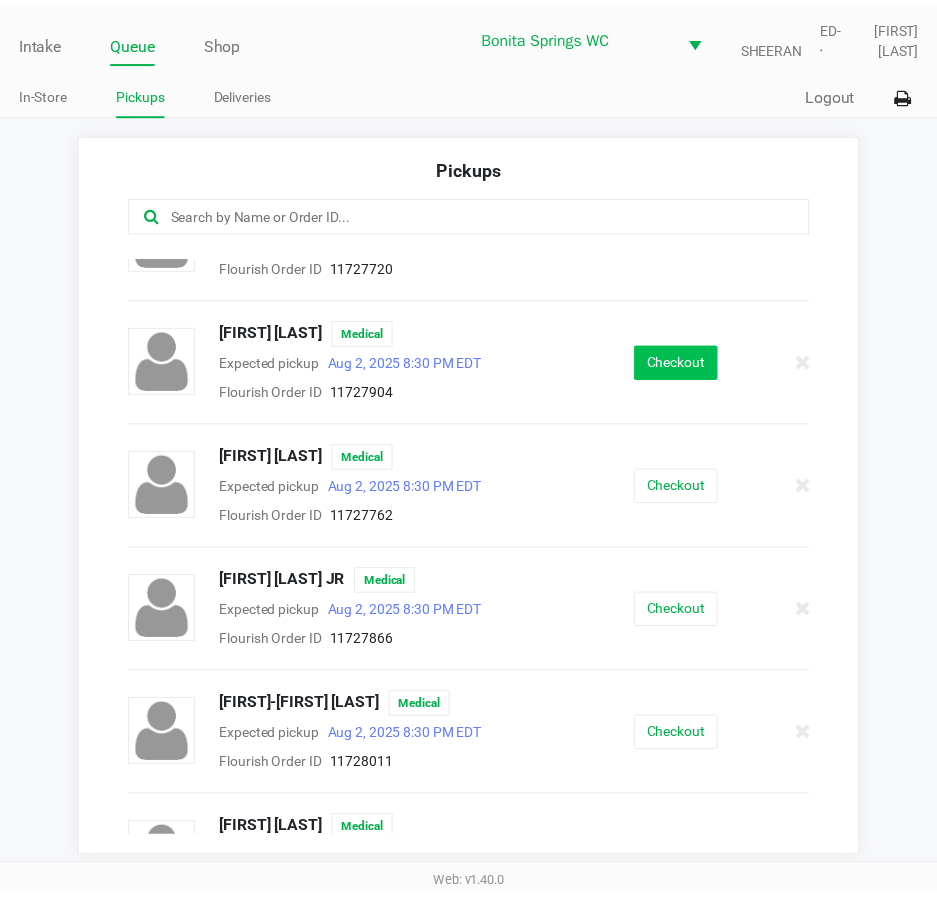 scroll, scrollTop: 200, scrollLeft: 0, axis: vertical 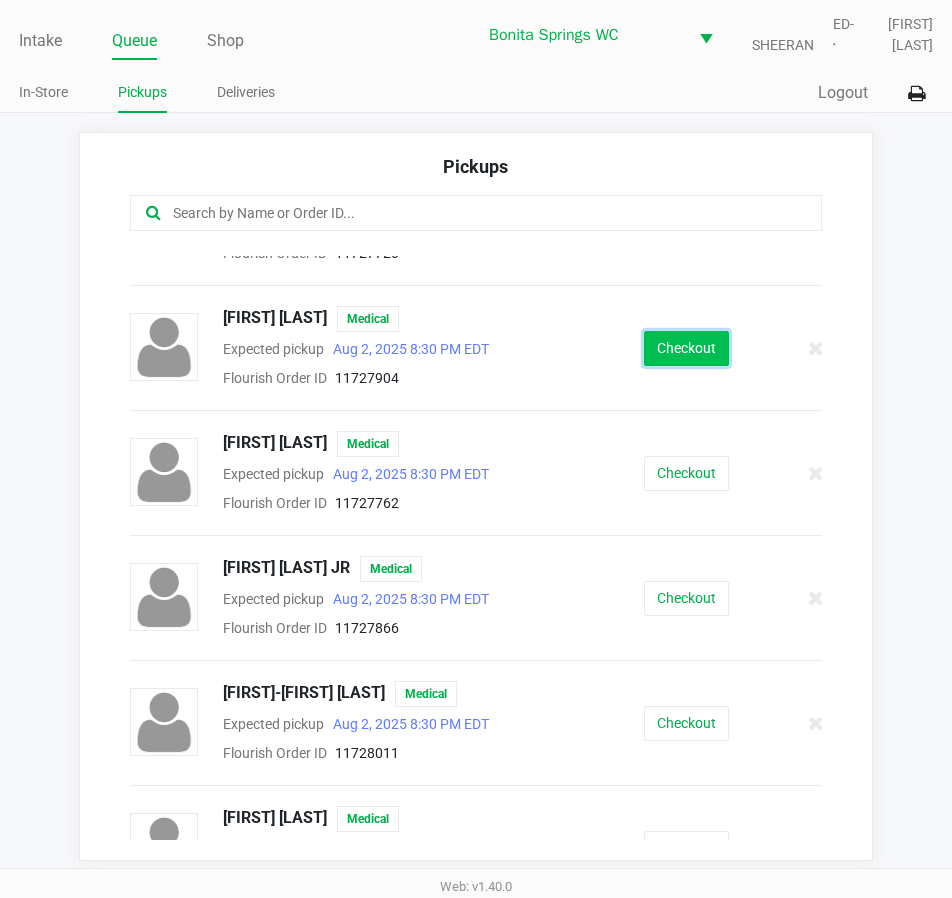 click on "Checkout" 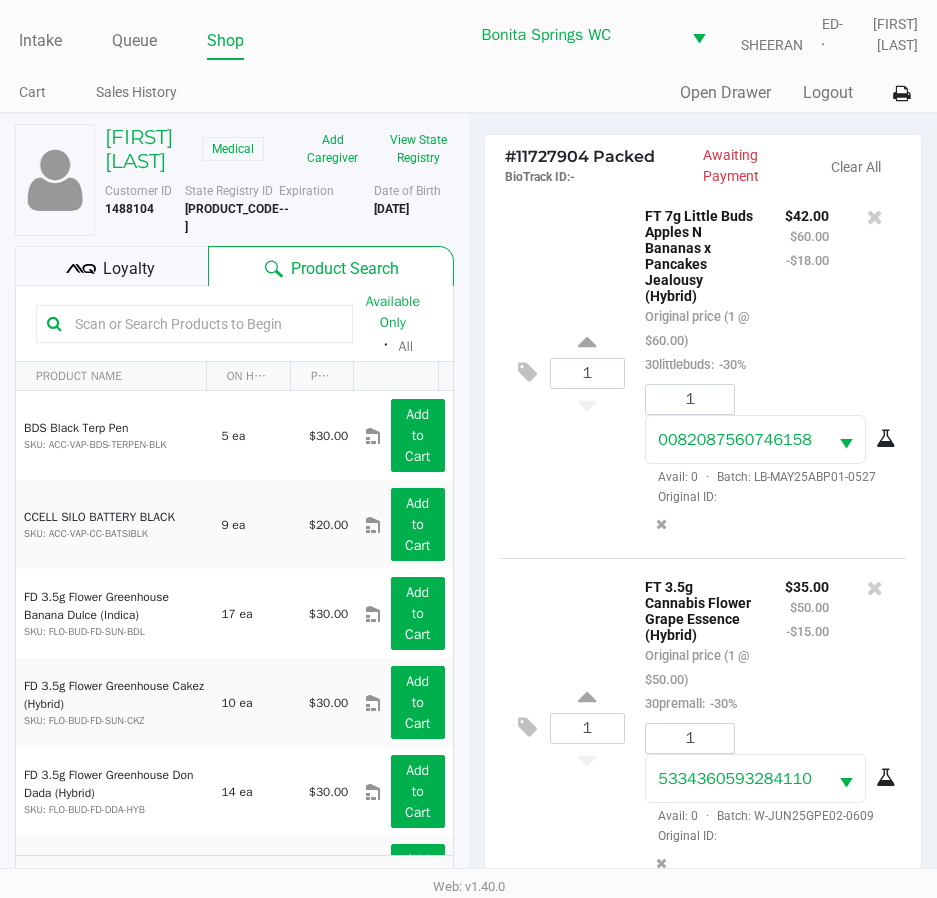 scroll, scrollTop: 104, scrollLeft: 0, axis: vertical 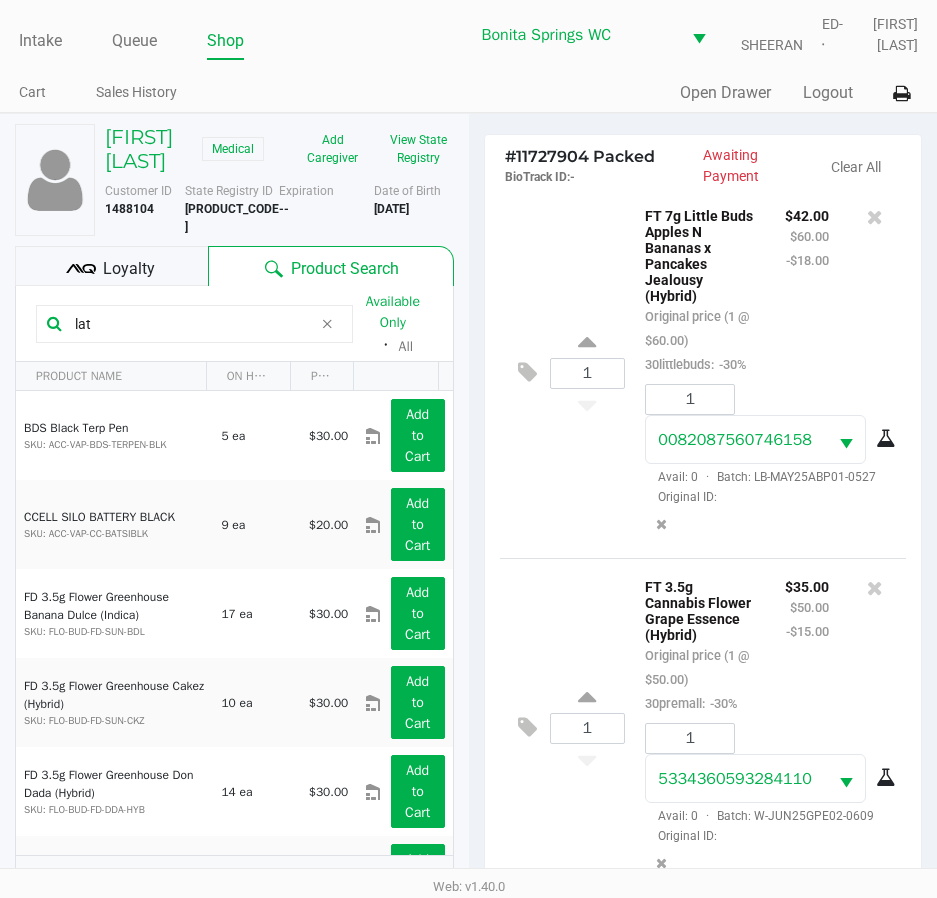 type on "late" 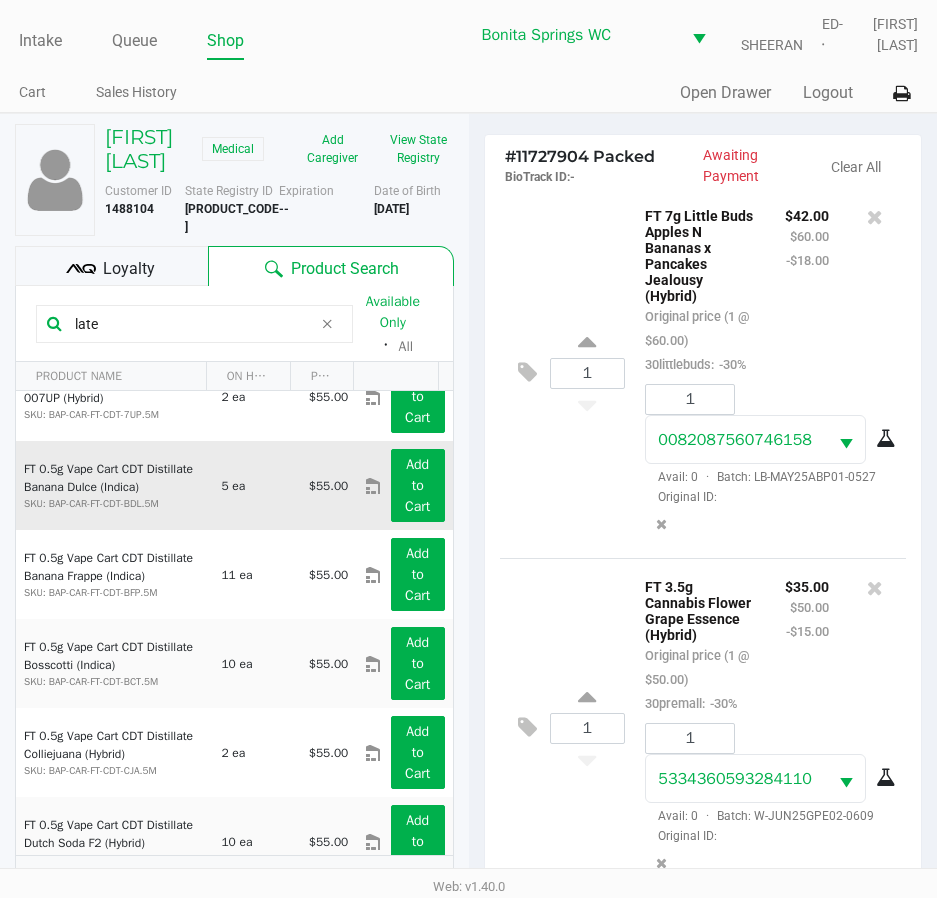 scroll, scrollTop: 700, scrollLeft: 0, axis: vertical 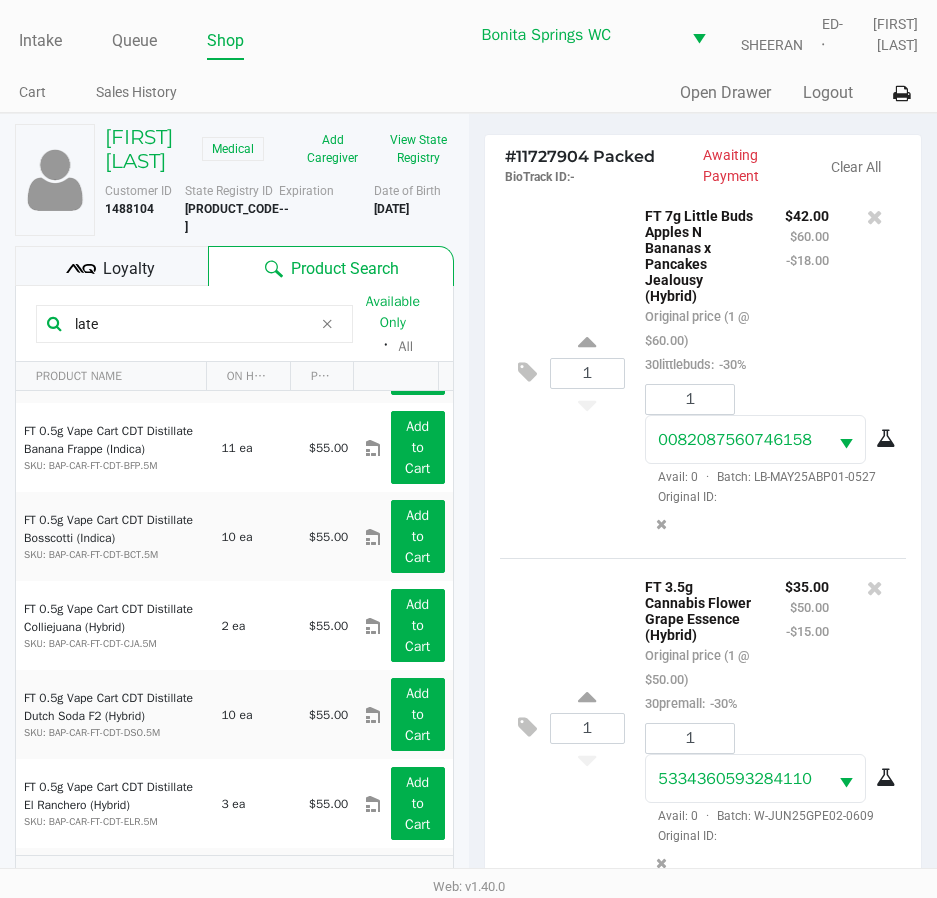 drag, startPoint x: 170, startPoint y: 324, endPoint x: -116, endPoint y: 353, distance: 287.46652 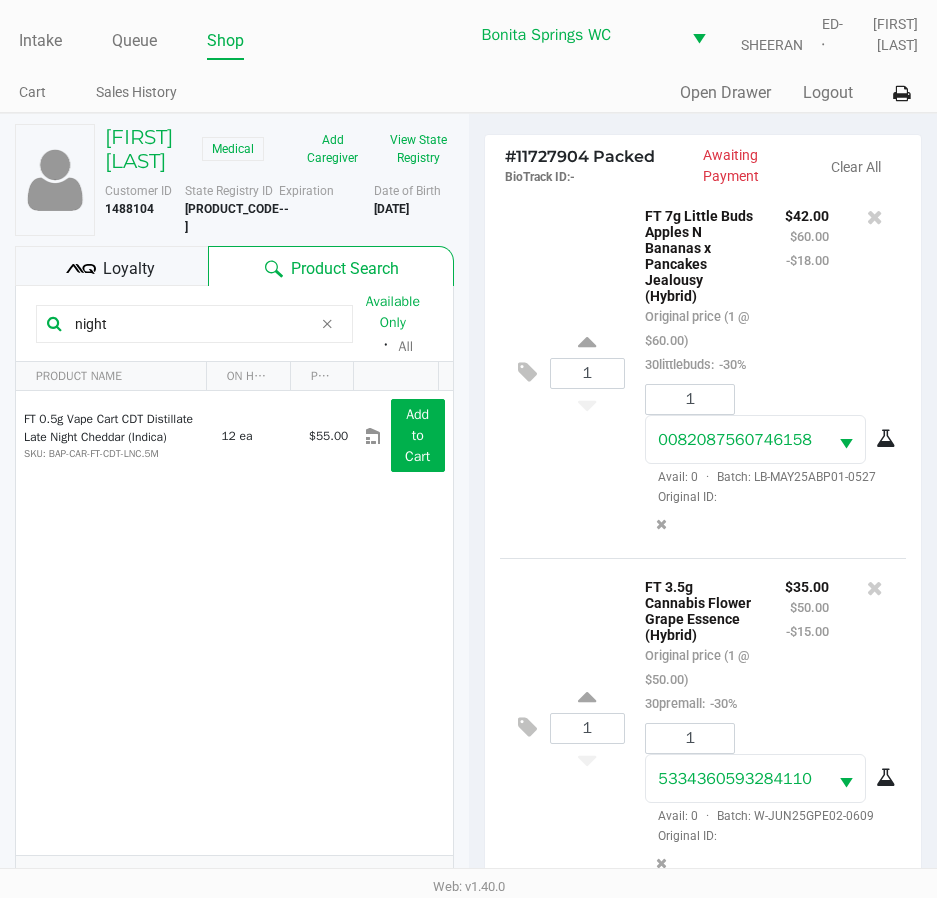 scroll, scrollTop: 0, scrollLeft: 0, axis: both 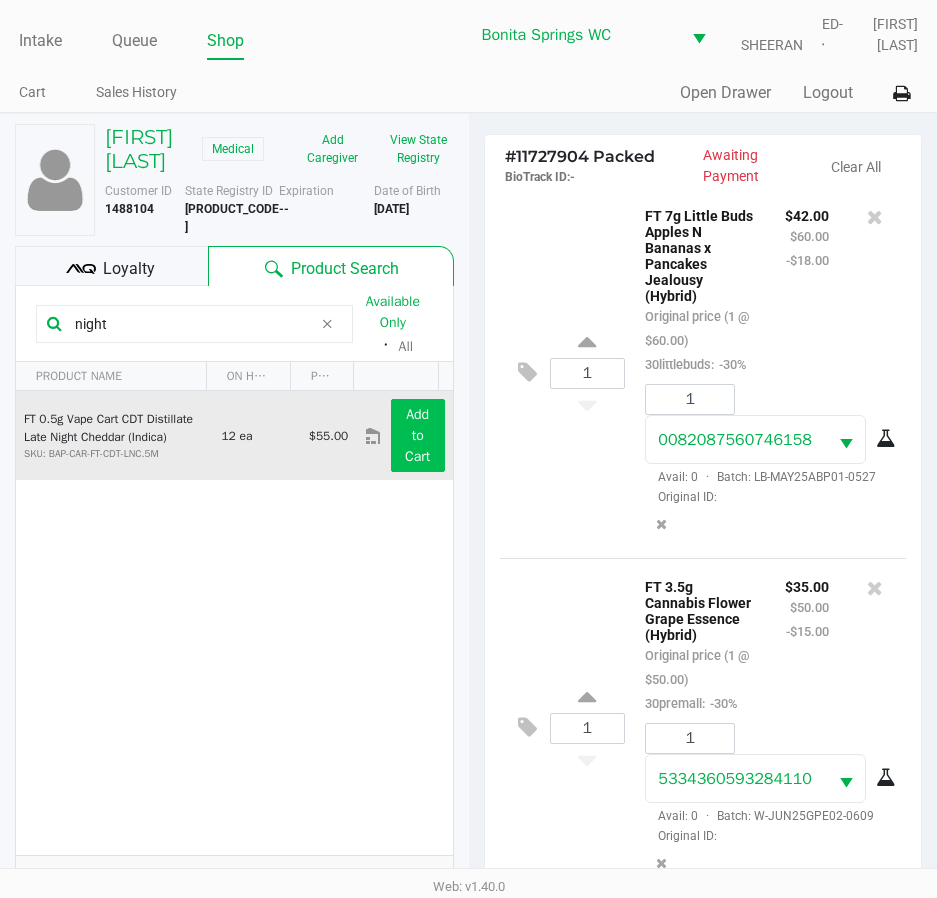 type on "night" 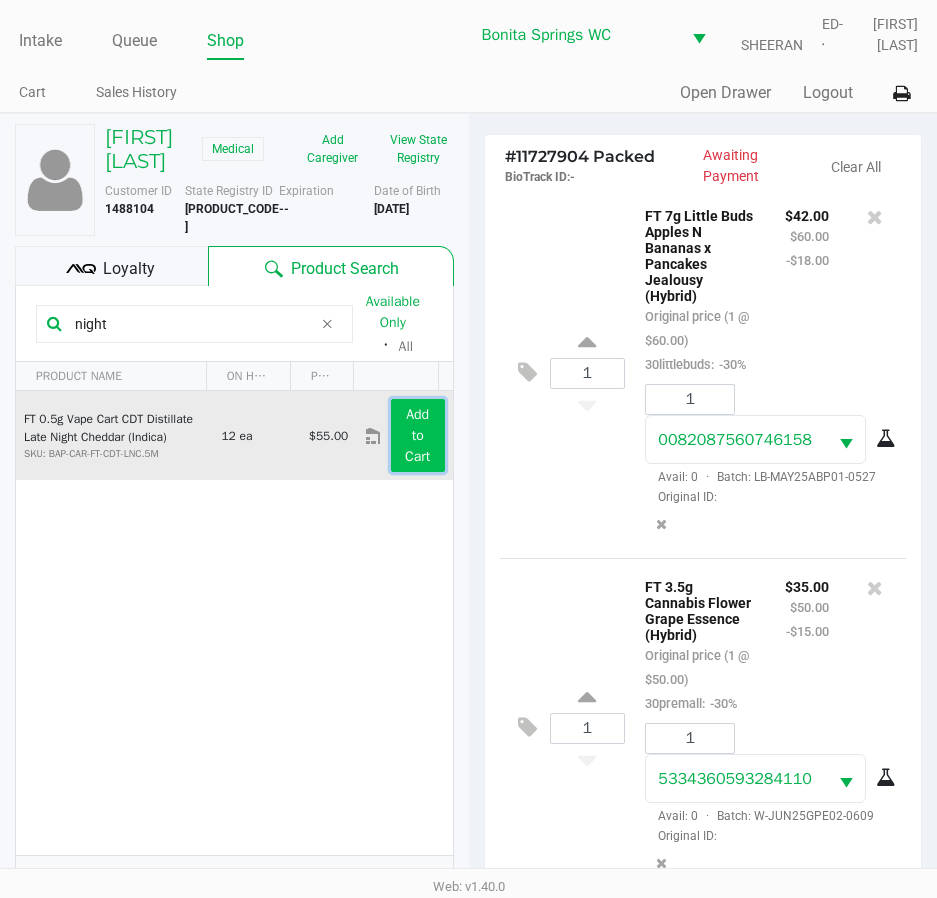 click on "Add to Cart" 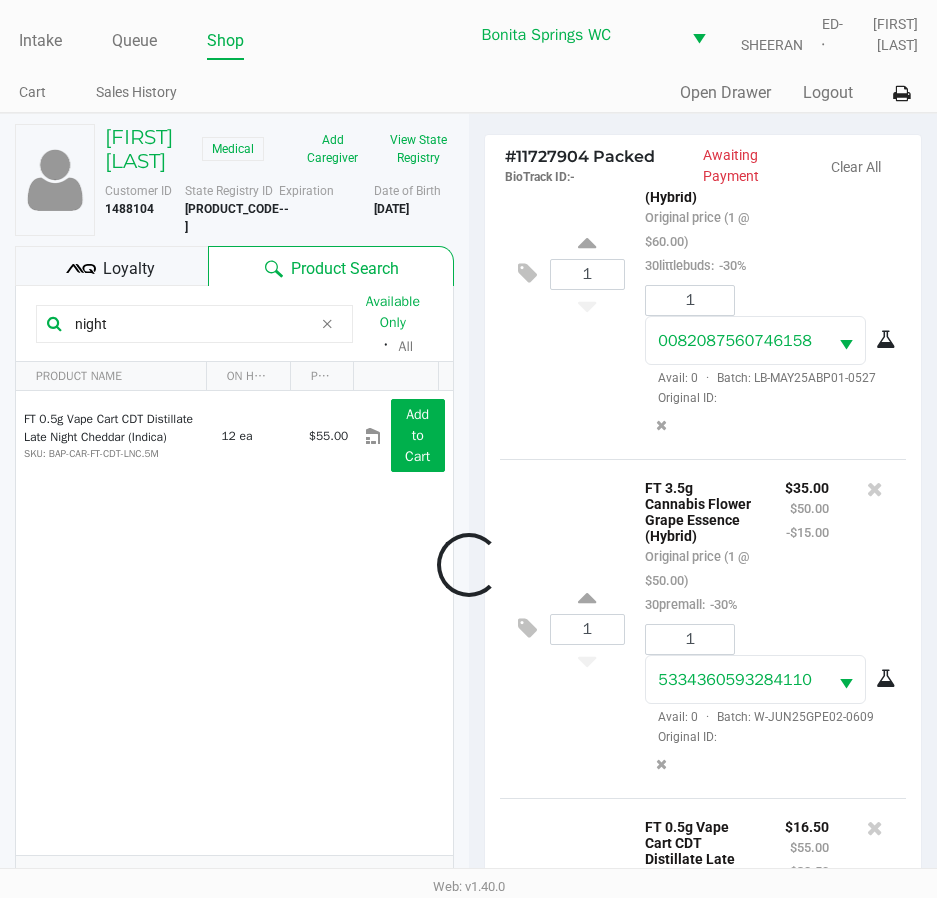 scroll, scrollTop: 345, scrollLeft: 0, axis: vertical 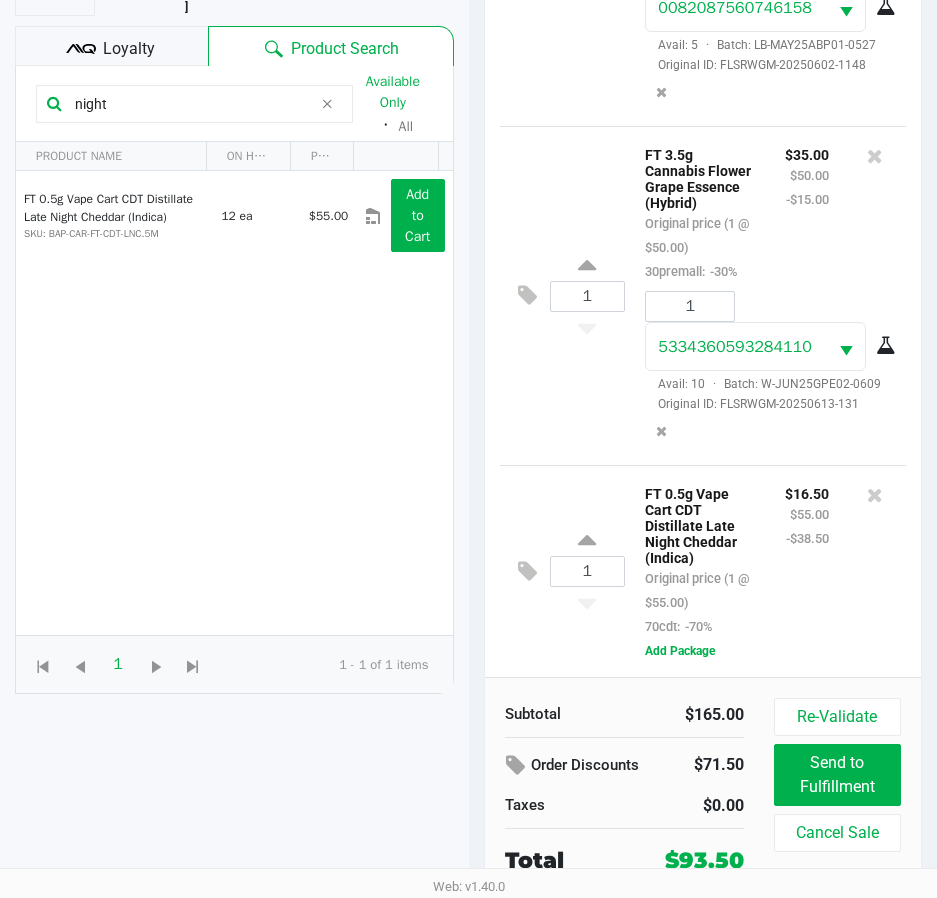 click on "Loyalty" 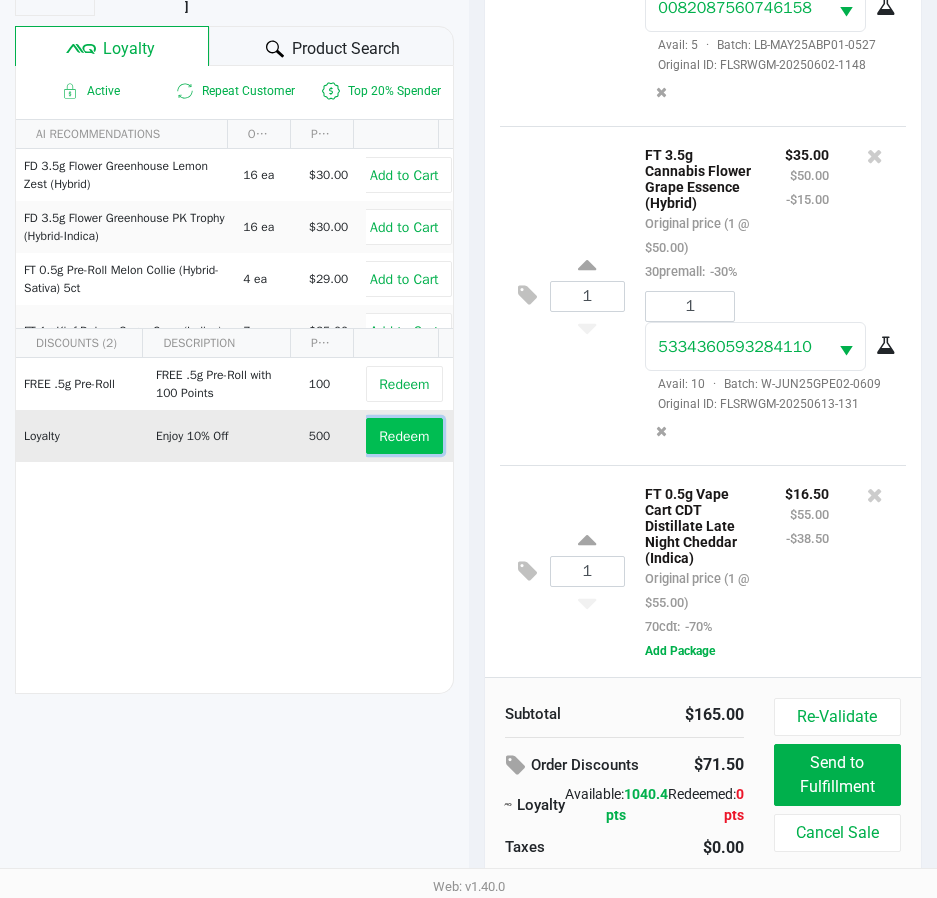 click on "Redeem" 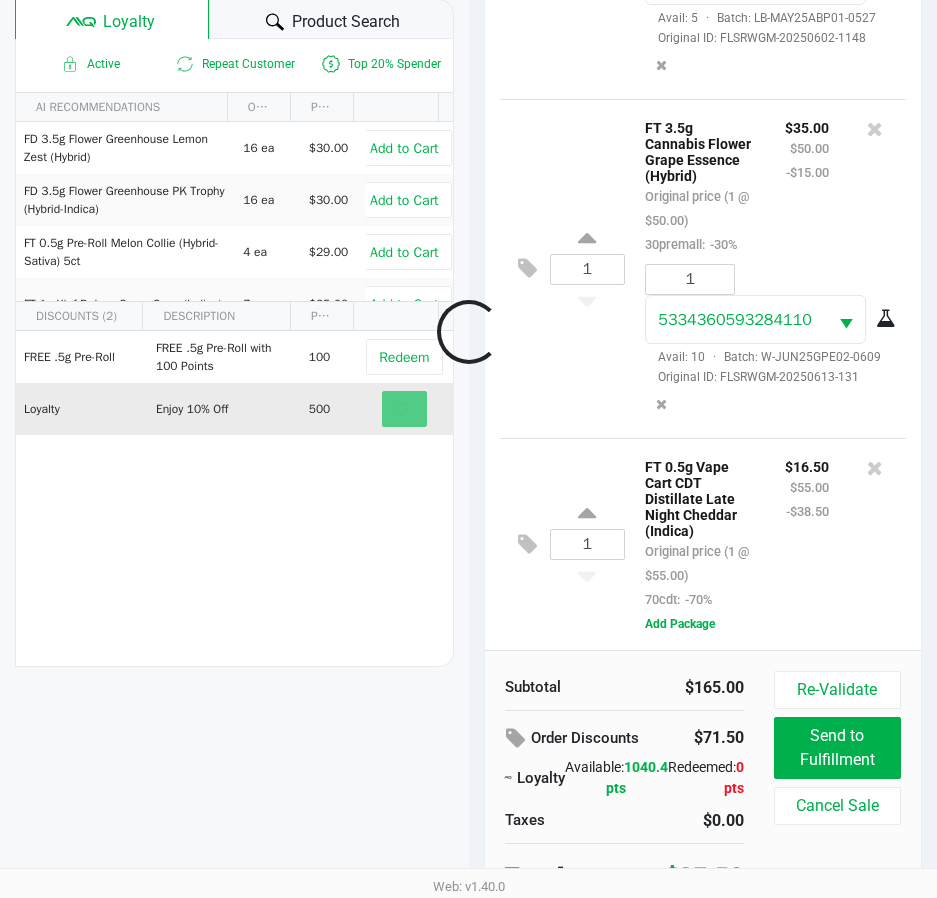 scroll, scrollTop: 262, scrollLeft: 0, axis: vertical 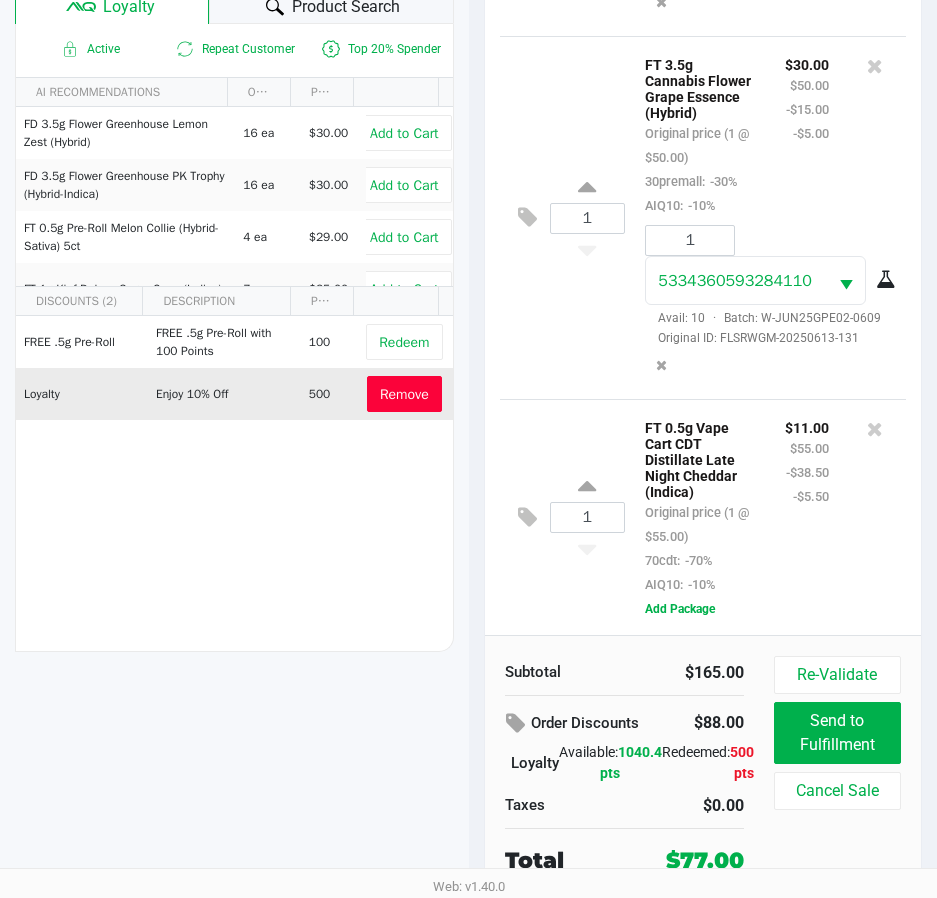 click 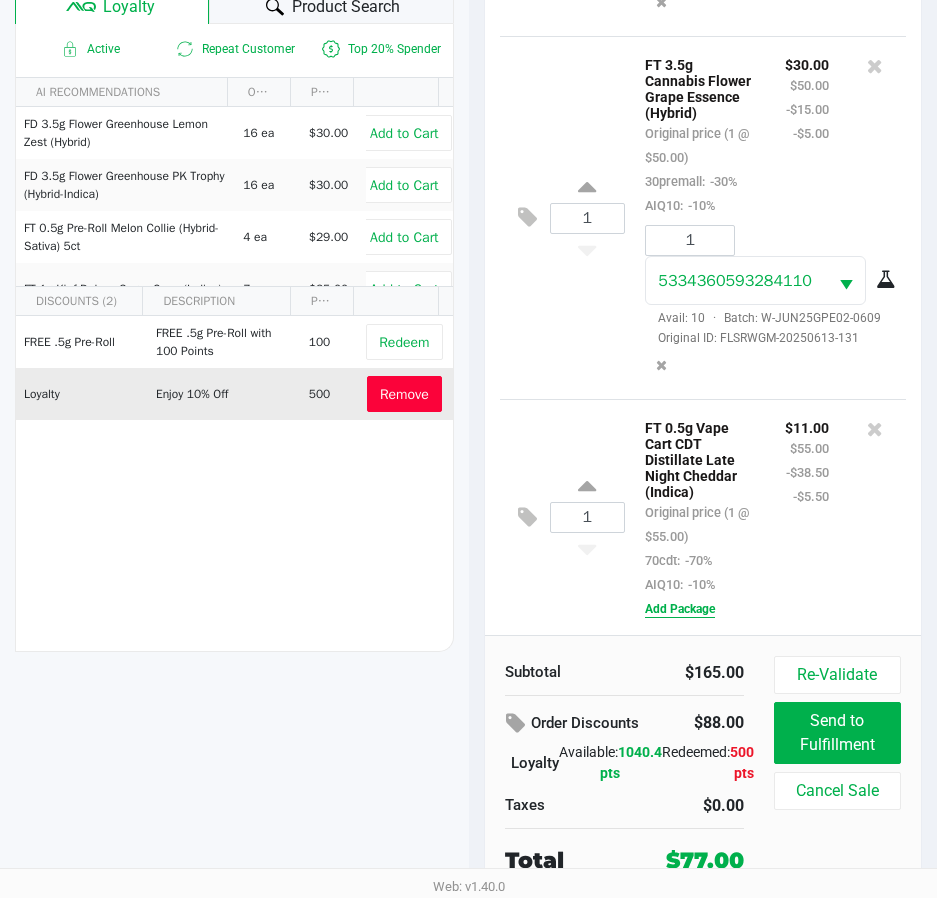 click on "Add Package" 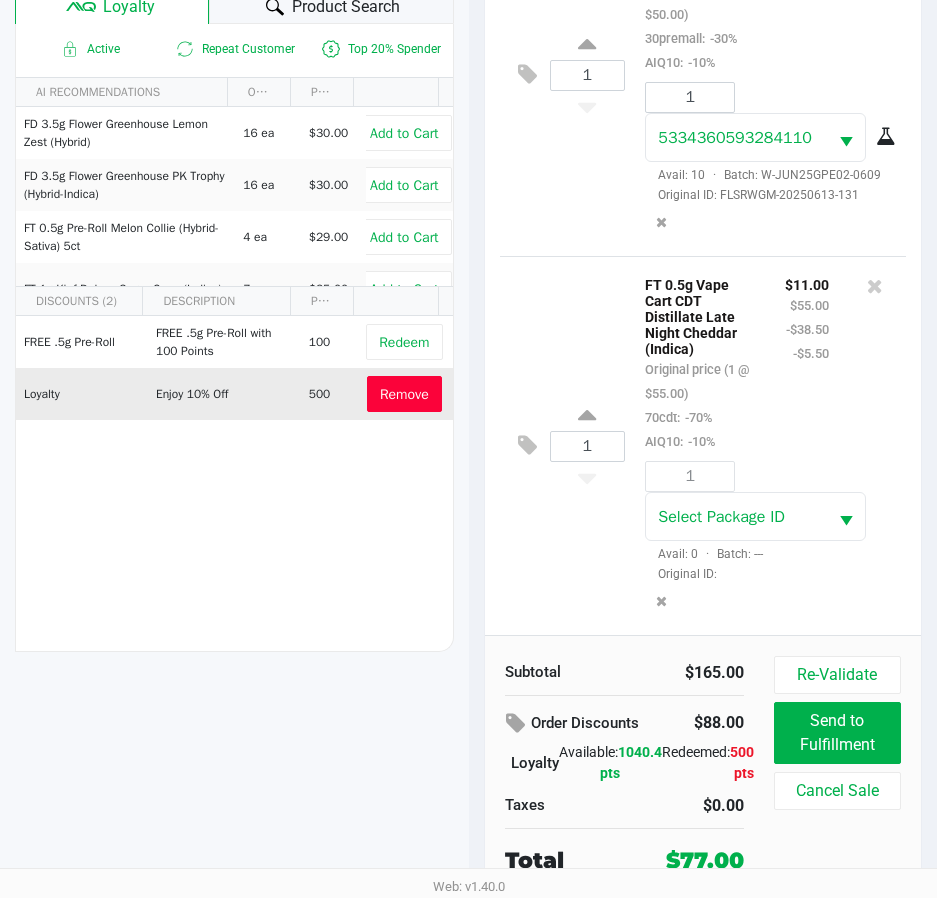 scroll, scrollTop: 560, scrollLeft: 0, axis: vertical 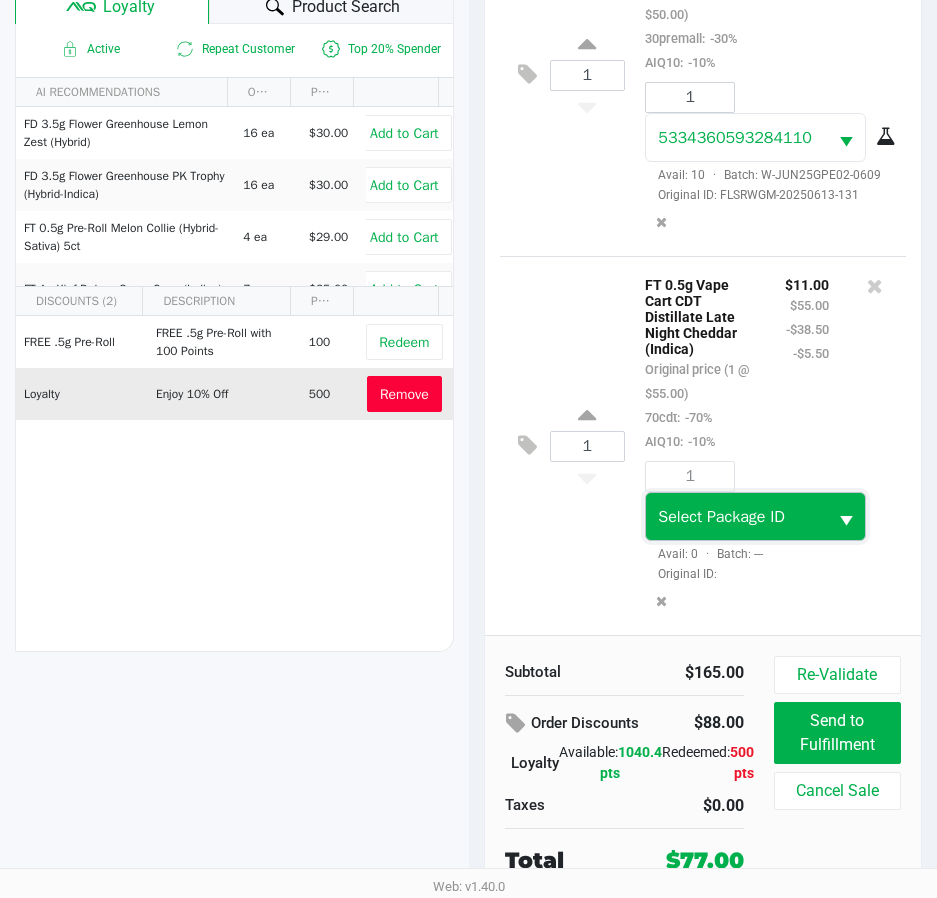 click on "Select Package ID" at bounding box center [721, 517] 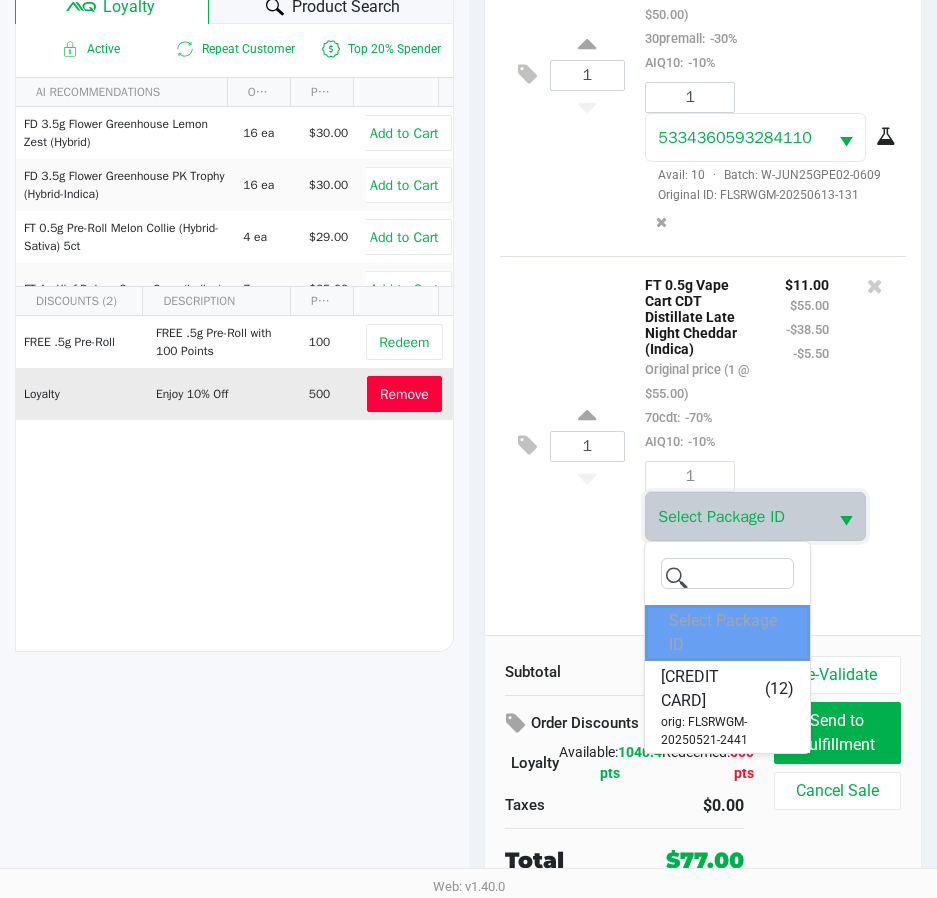 click 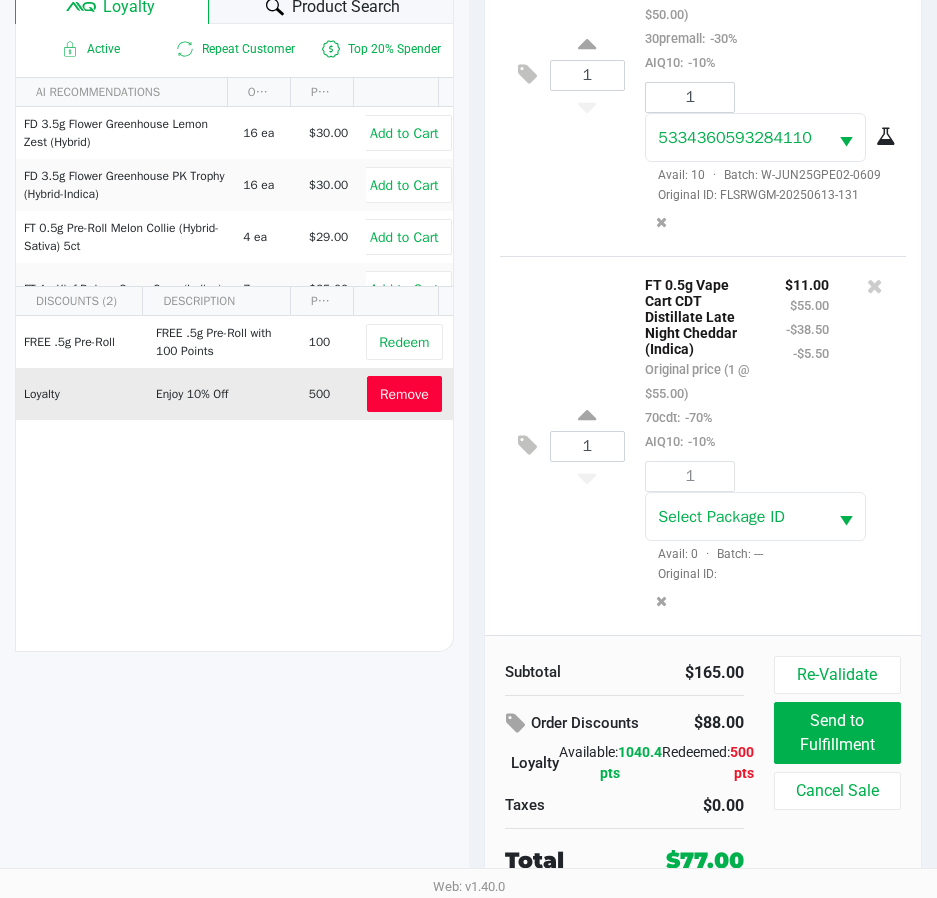 click 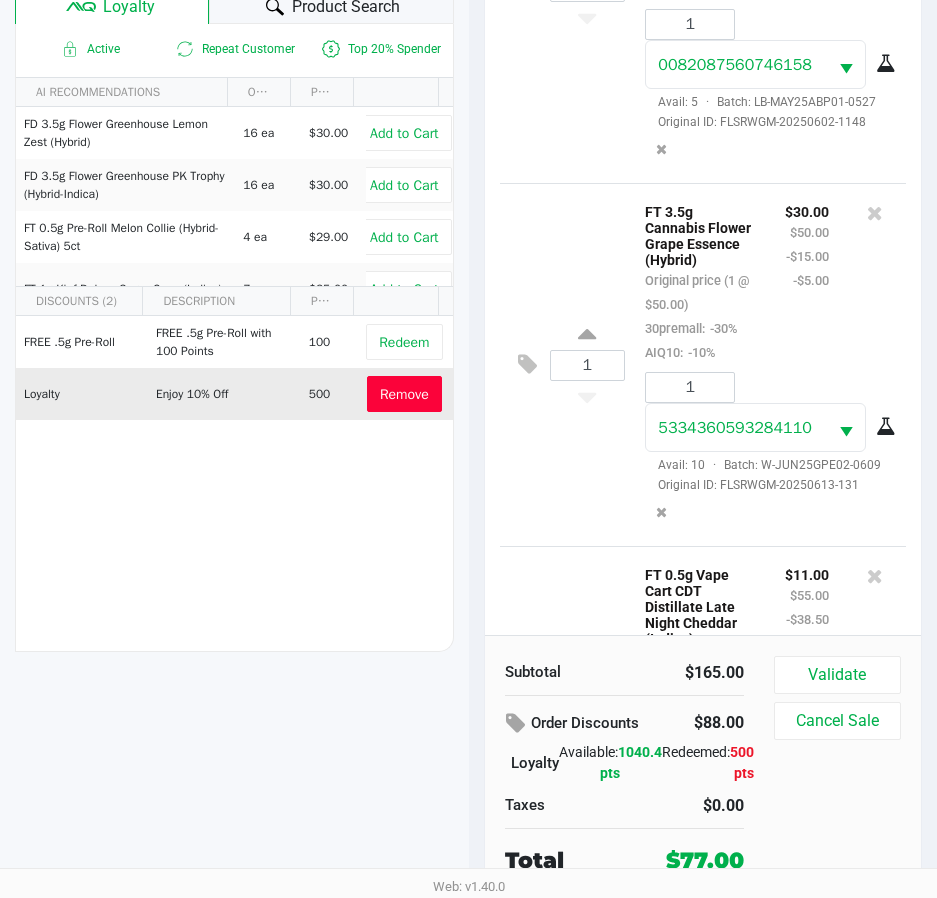scroll, scrollTop: 0, scrollLeft: 0, axis: both 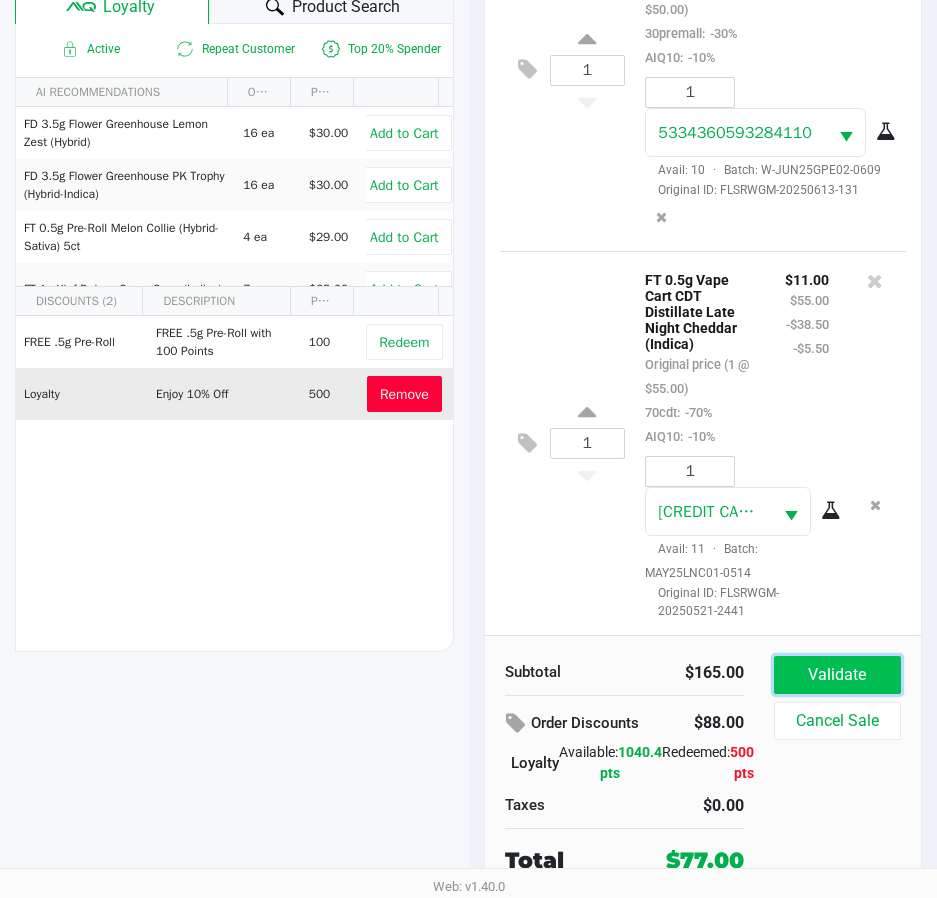 click on "Validate" 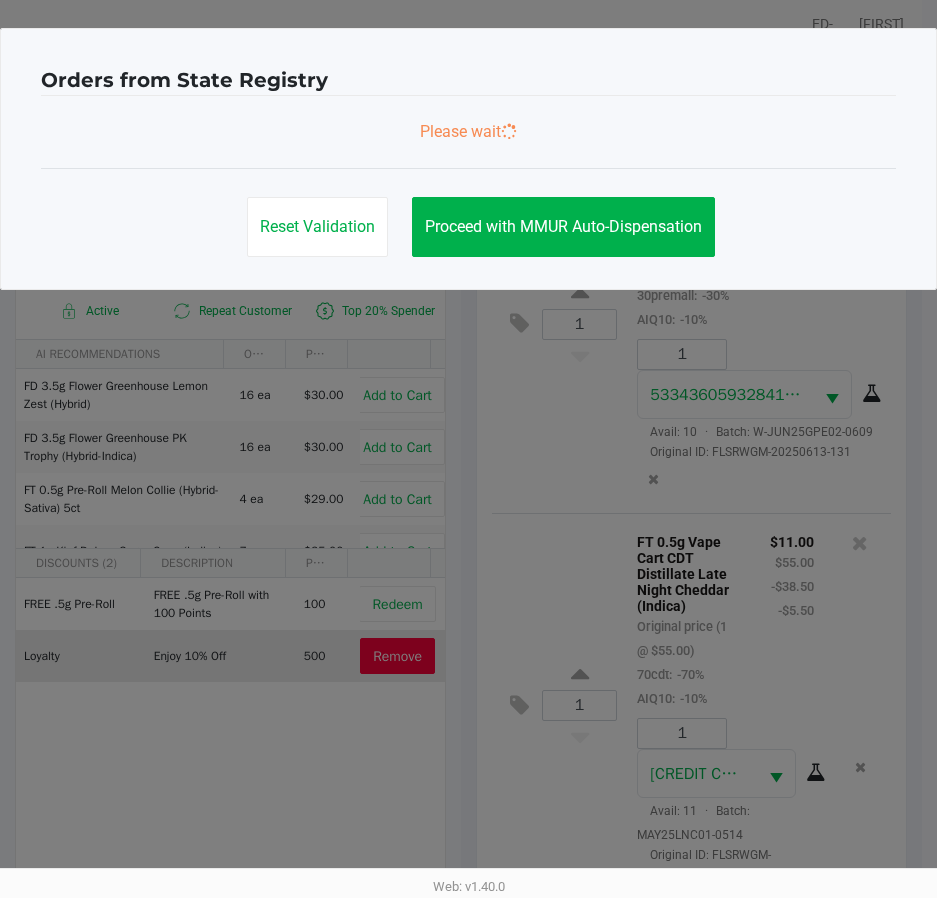 scroll, scrollTop: 0, scrollLeft: 0, axis: both 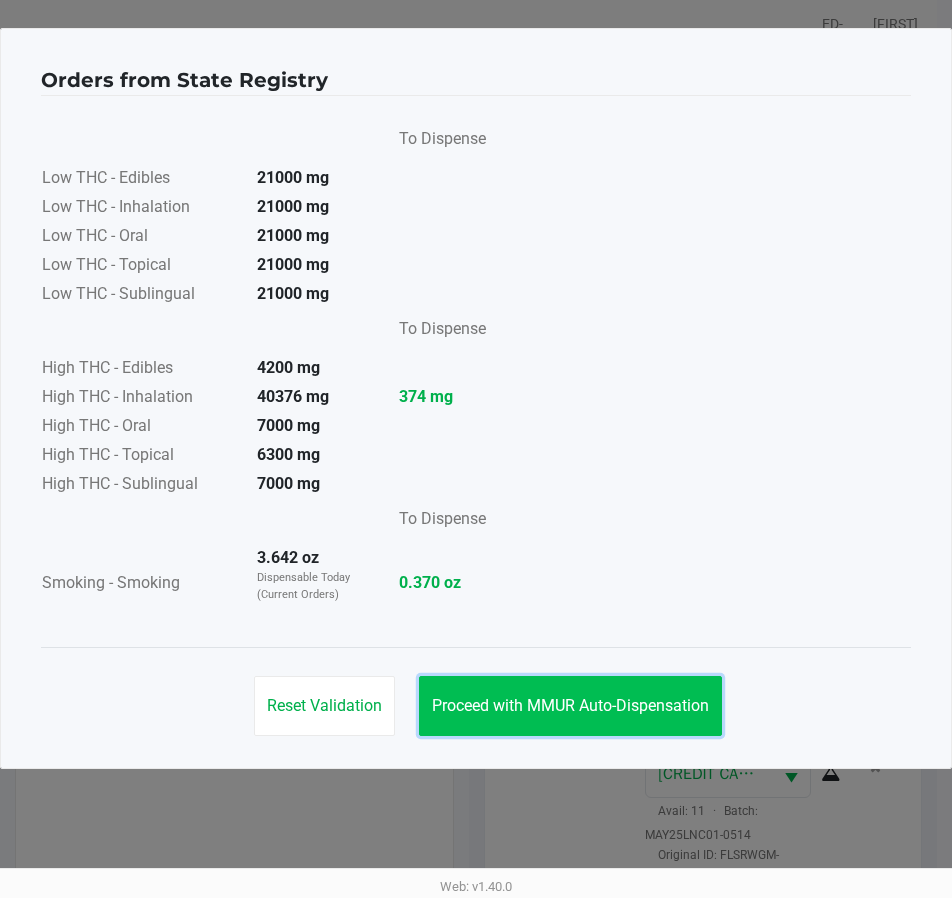 click on "Proceed with MMUR Auto-Dispensation" 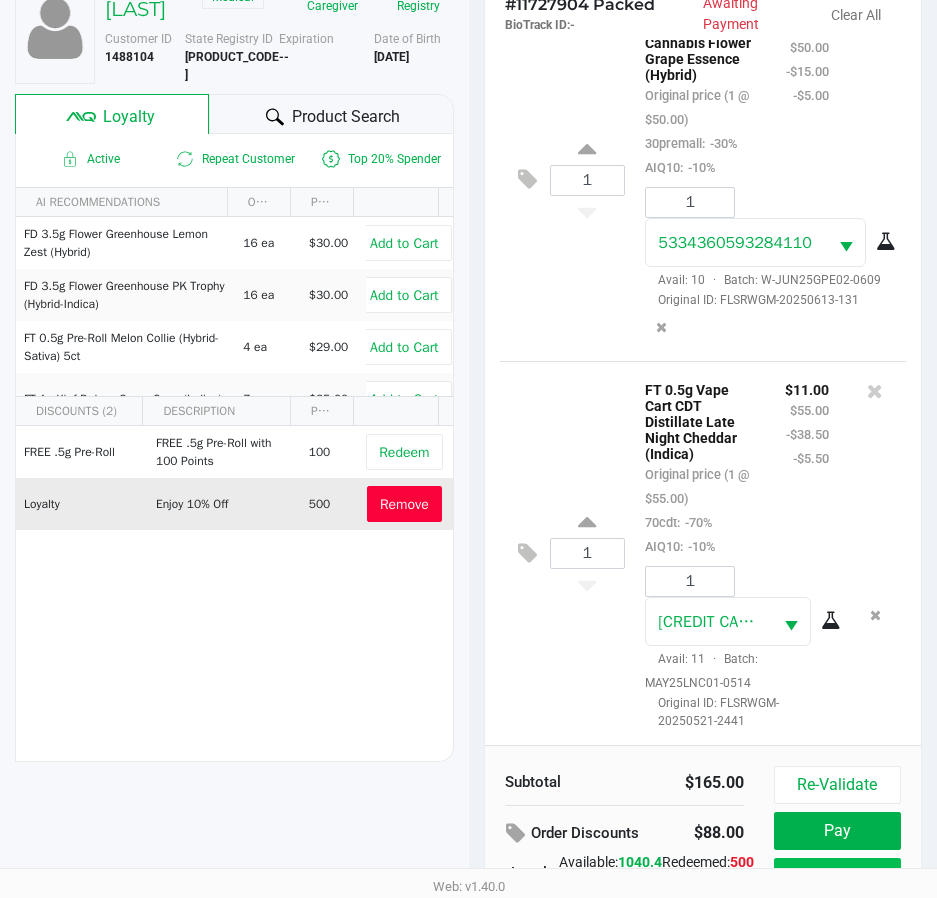 scroll, scrollTop: 265, scrollLeft: 0, axis: vertical 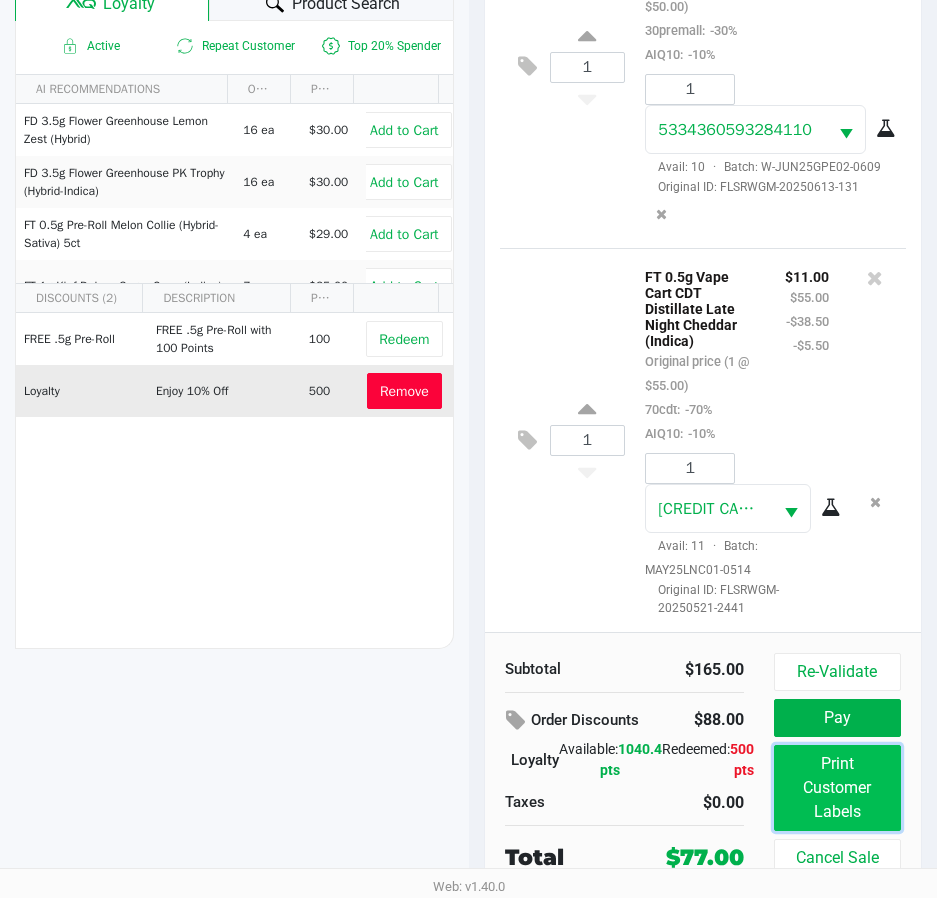 click on "Print Customer Labels" 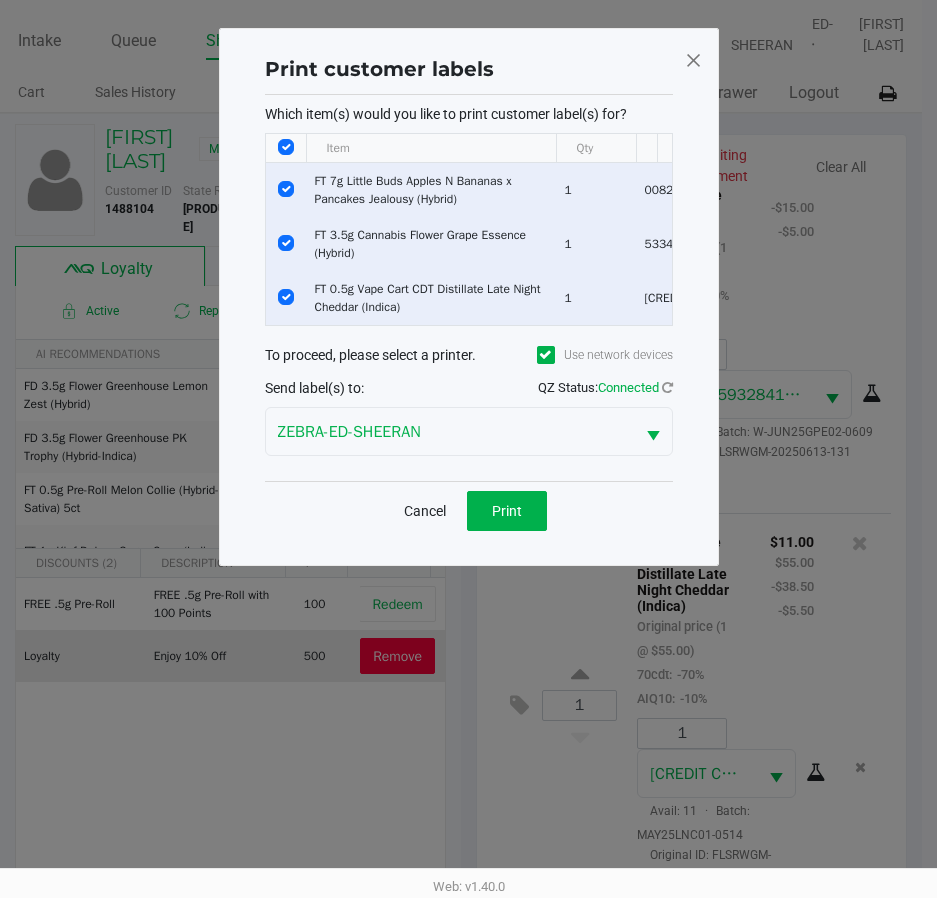 scroll, scrollTop: 0, scrollLeft: 0, axis: both 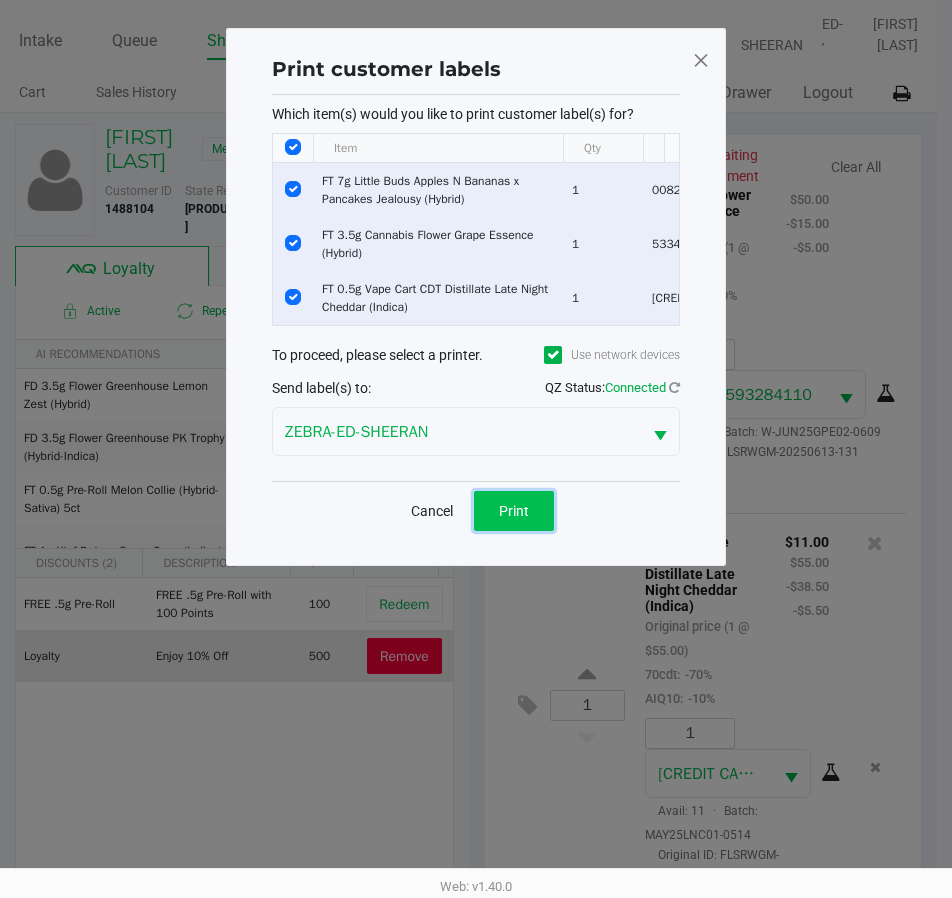 click on "Print" 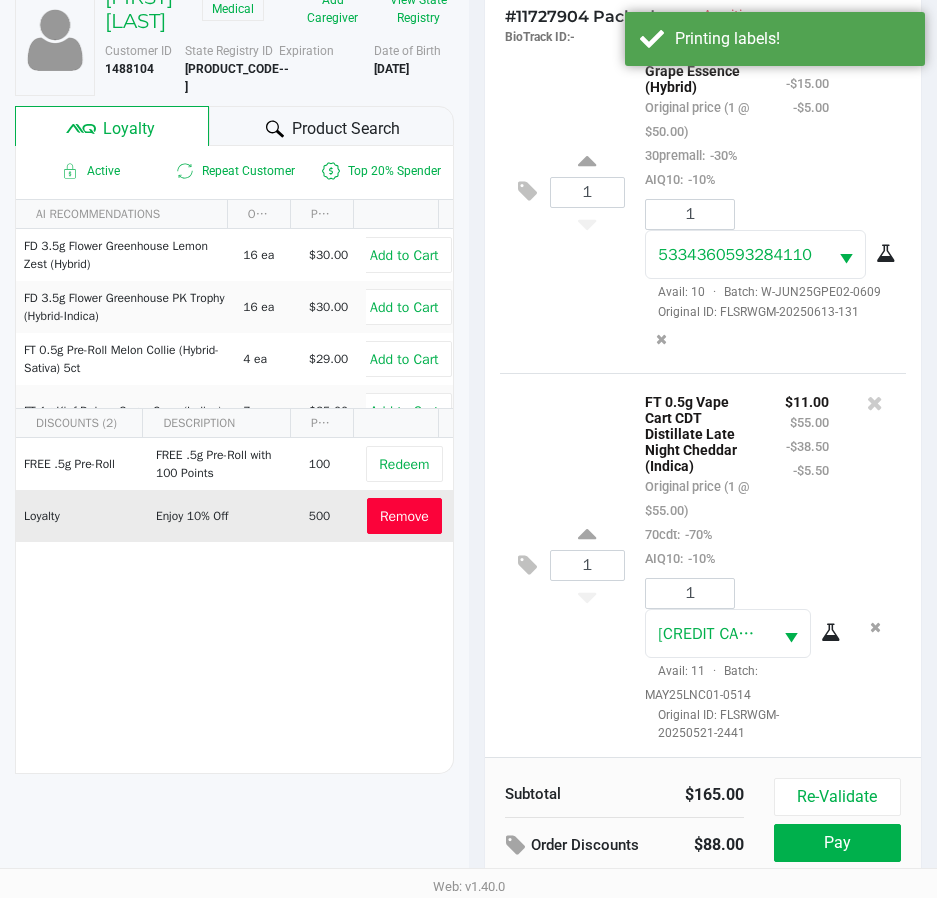 scroll, scrollTop: 265, scrollLeft: 0, axis: vertical 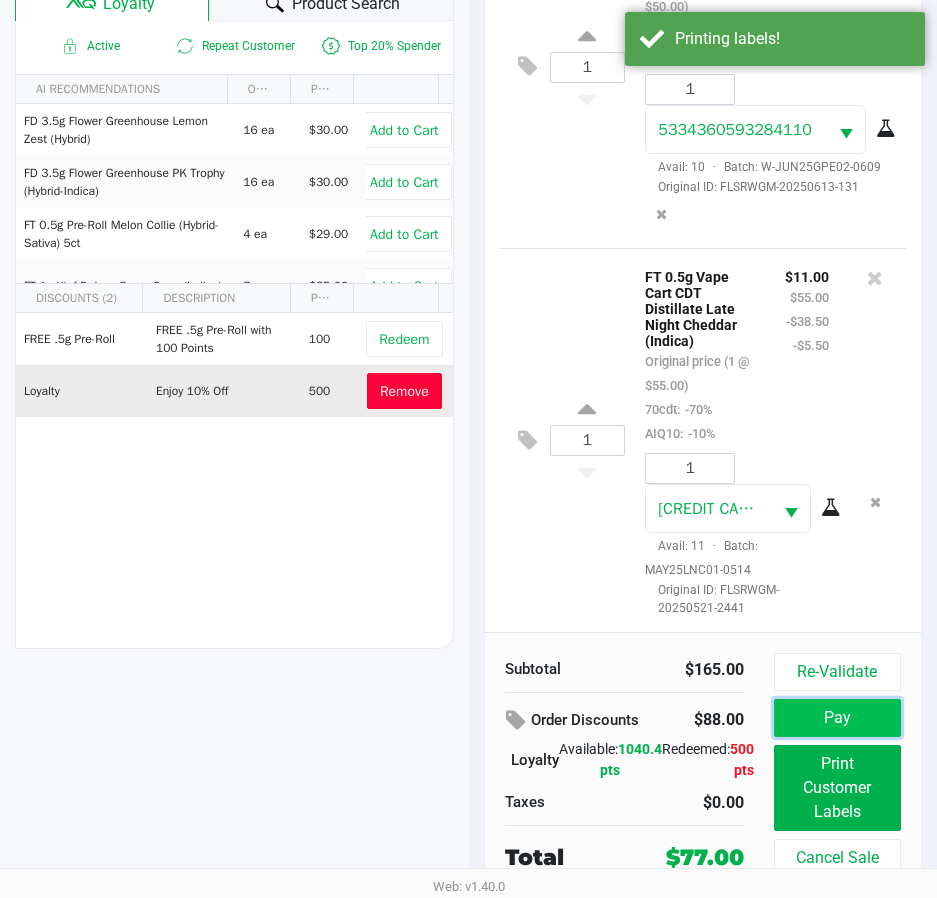 click on "Pay" 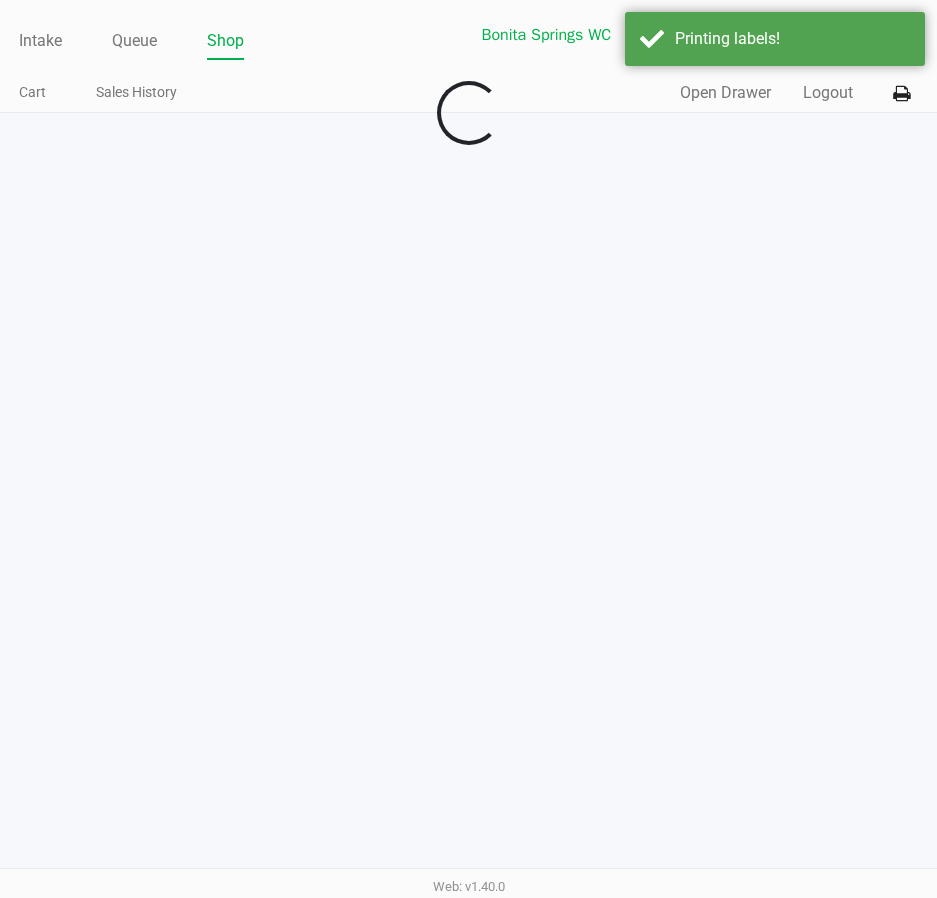 scroll, scrollTop: 0, scrollLeft: 0, axis: both 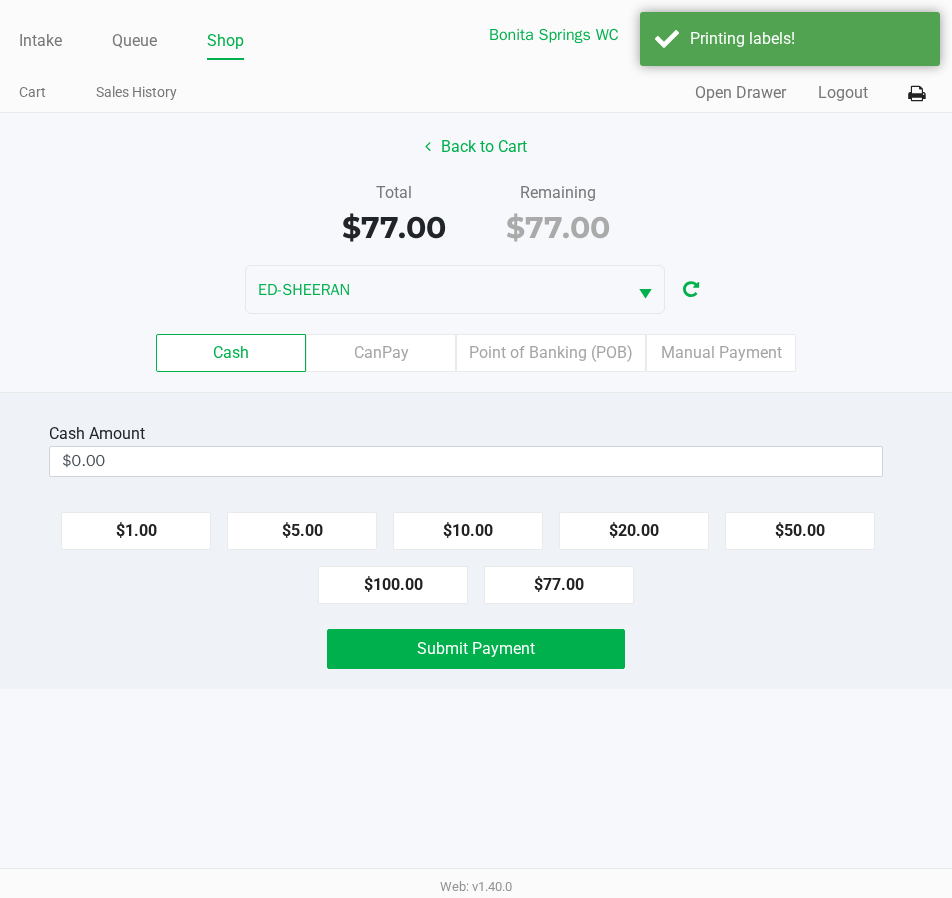 click on "Submit Payment" 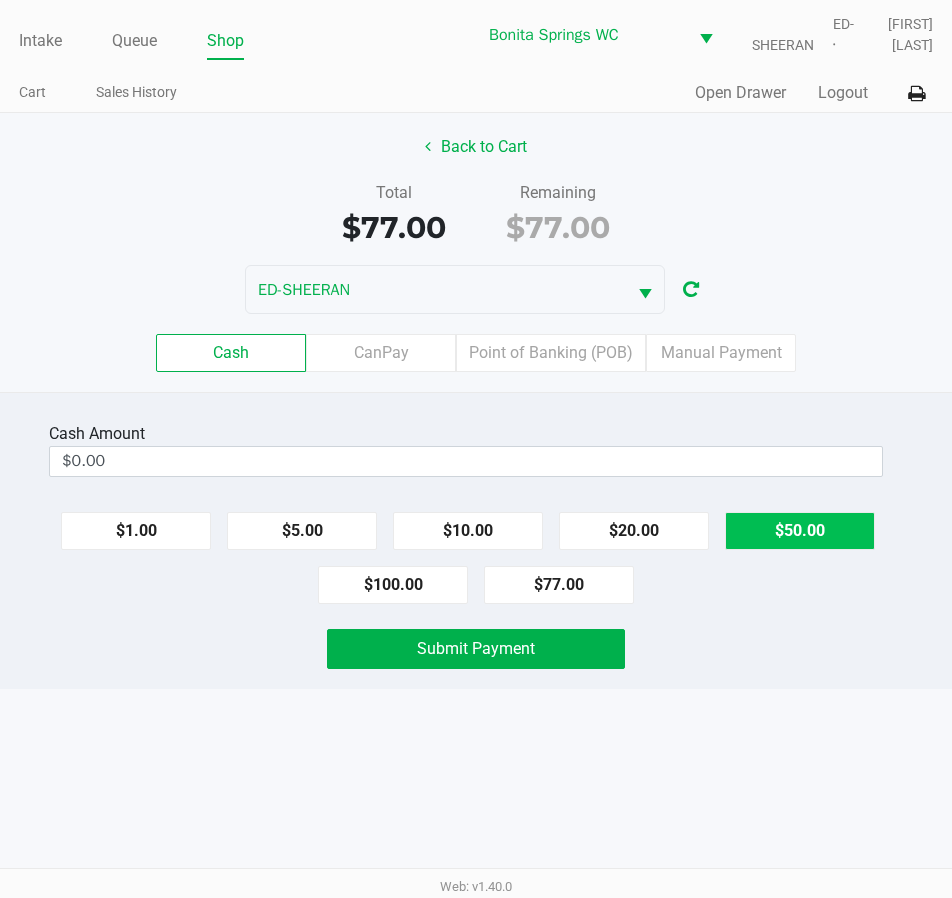 click on "$50.00" 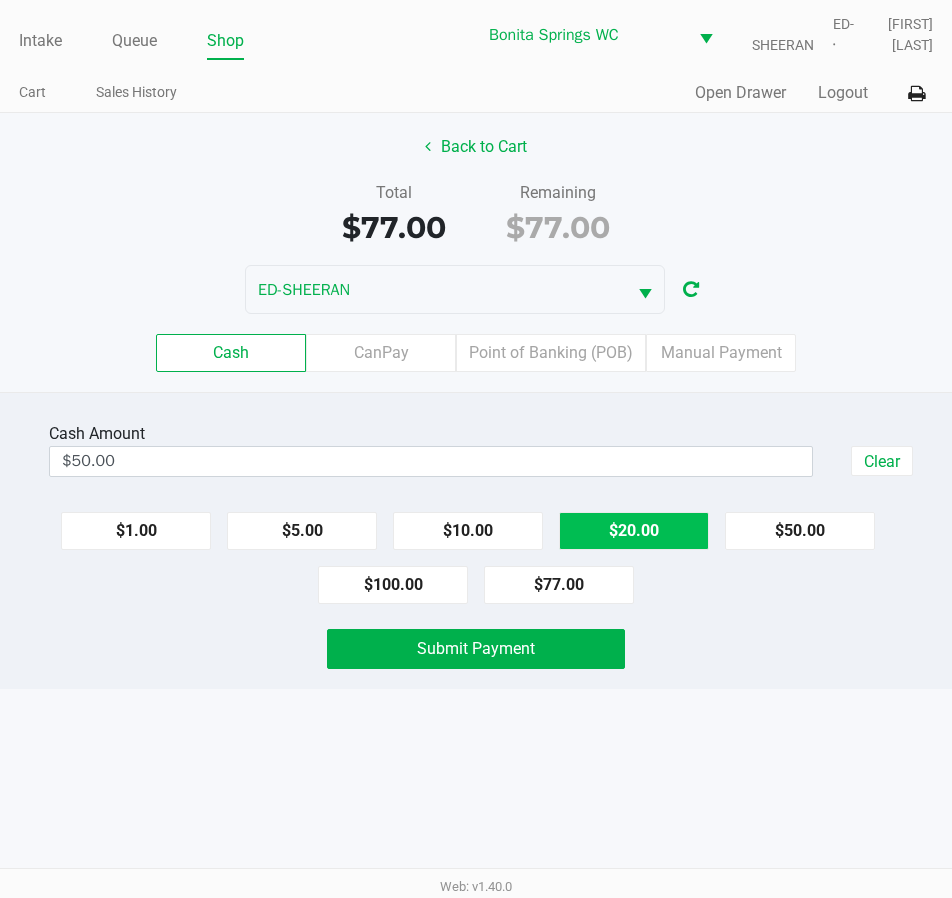 click on "$20.00" 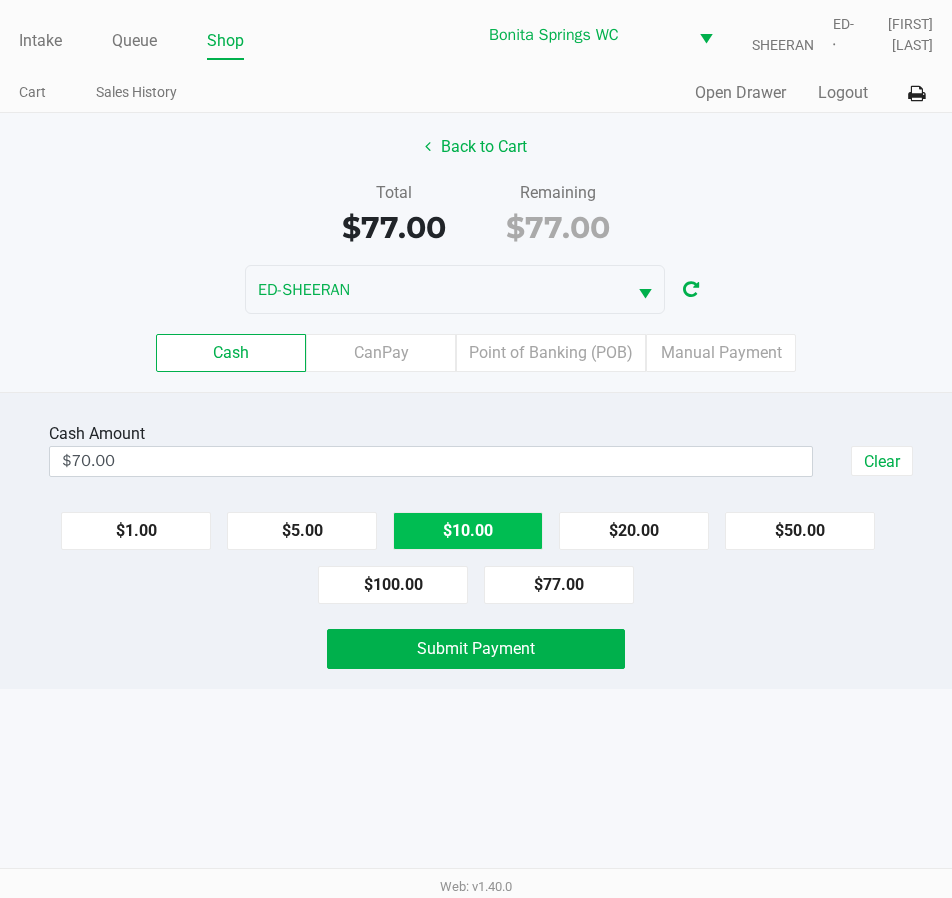 click on "$10.00" 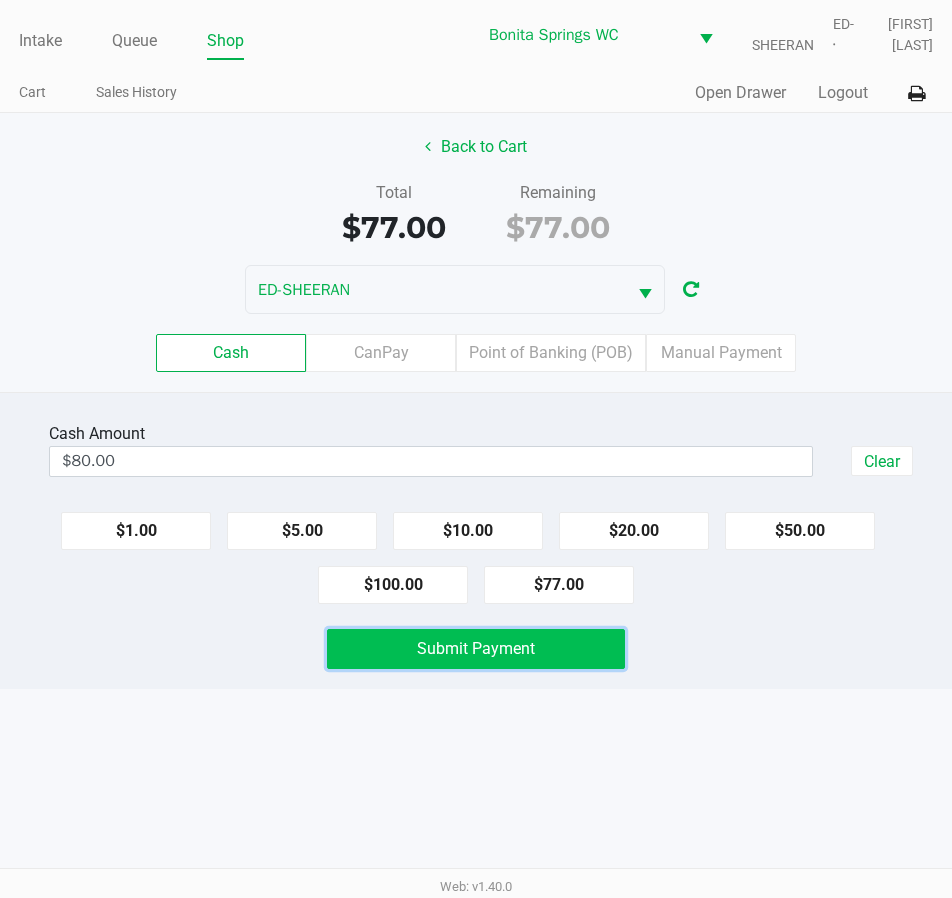 click on "Submit Payment" 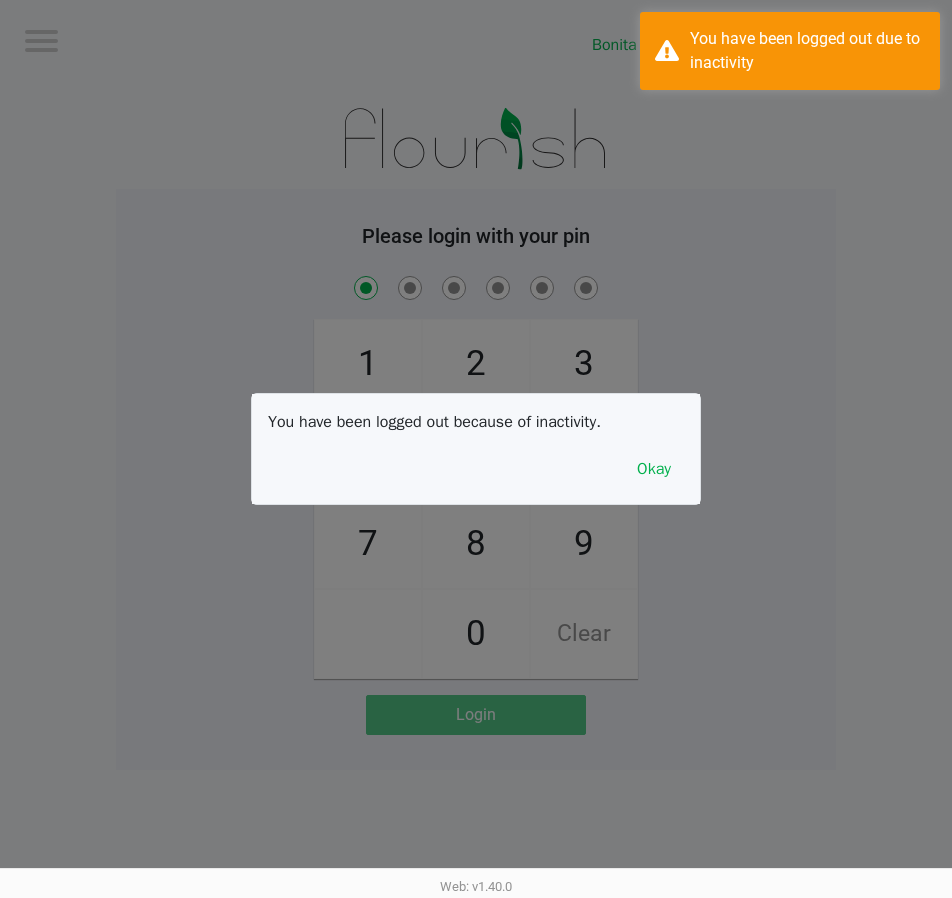 checkbox on "true" 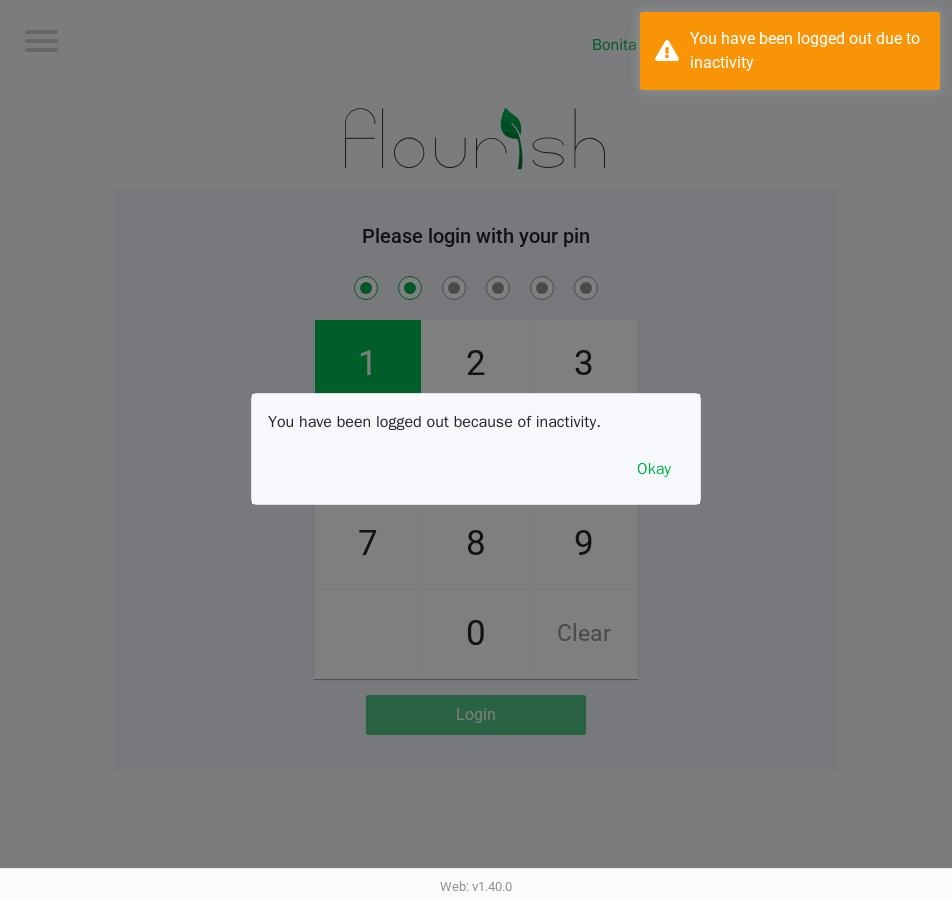 checkbox on "true" 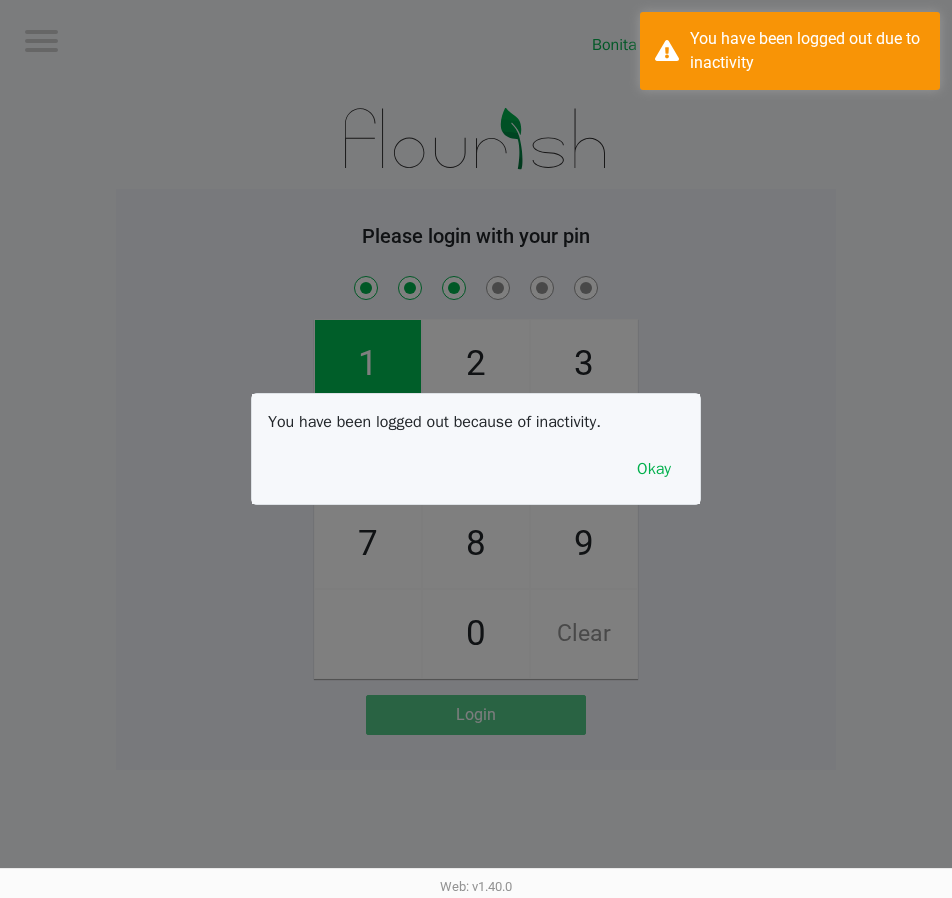 checkbox on "true" 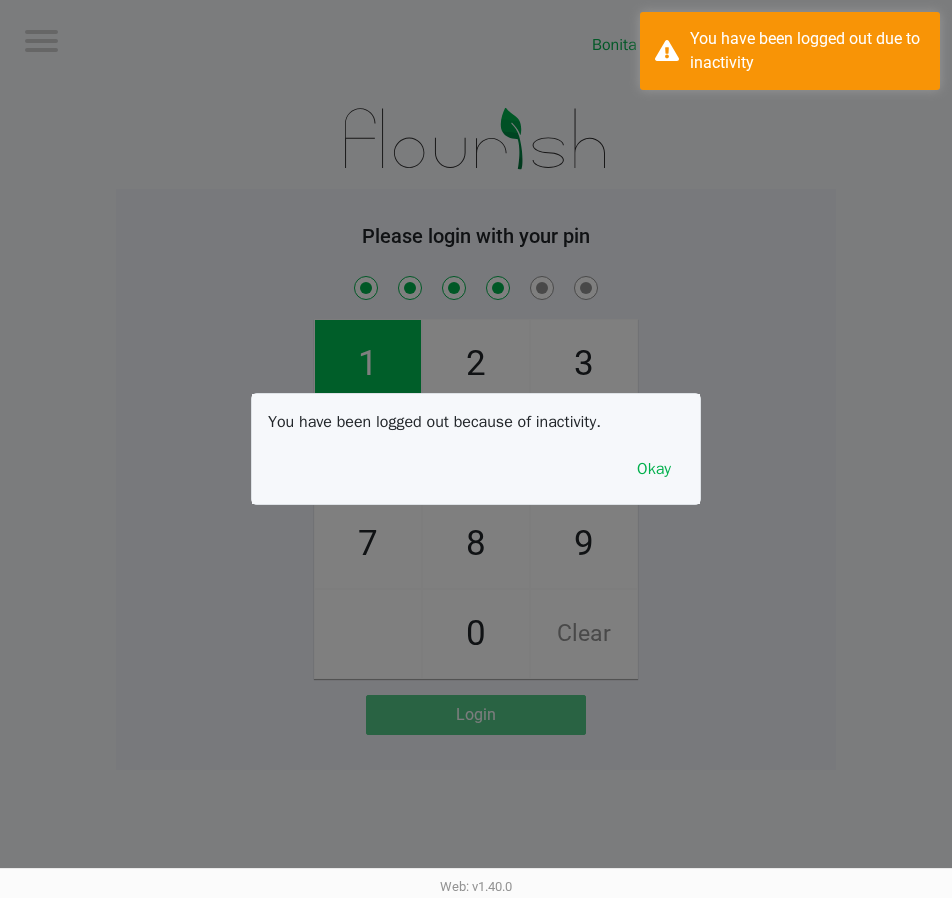checkbox on "true" 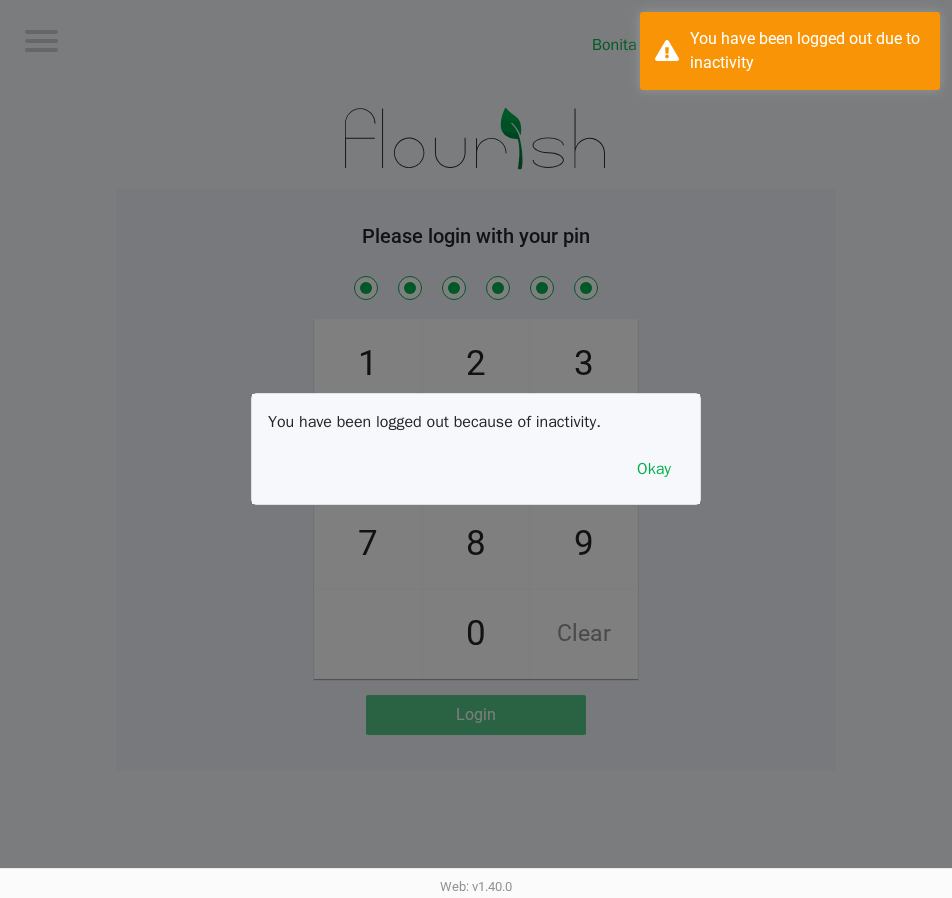 checkbox on "true" 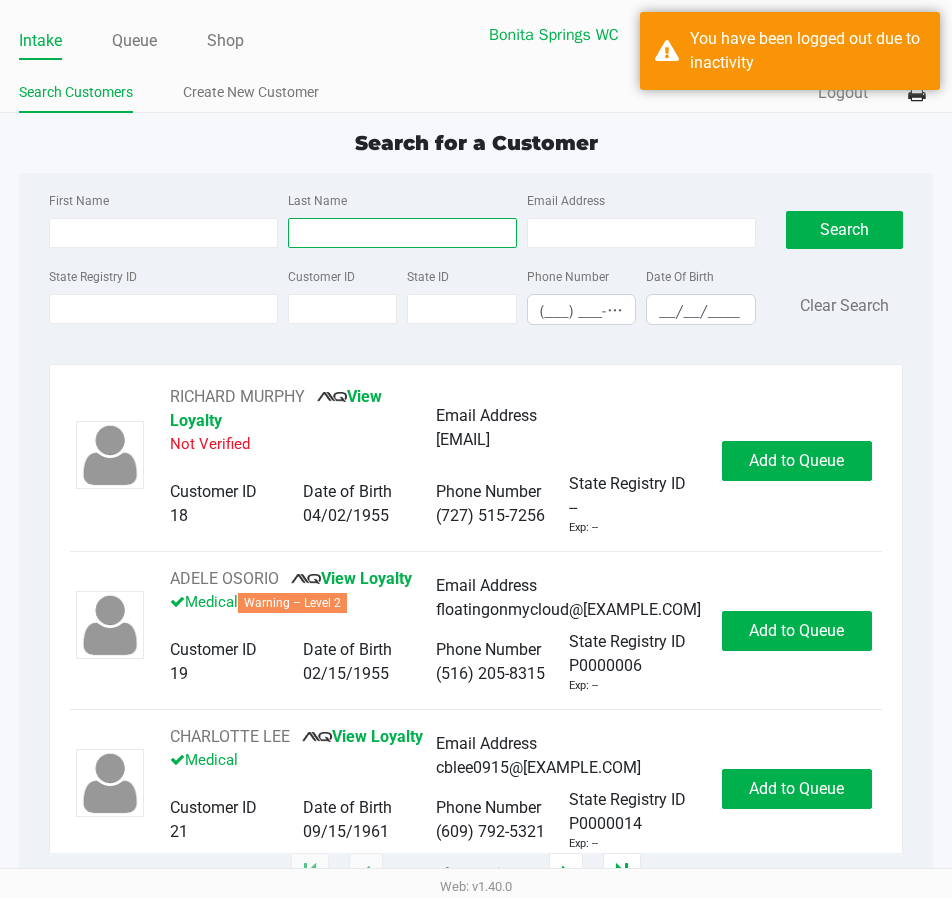 click on "Last Name" at bounding box center (402, 233) 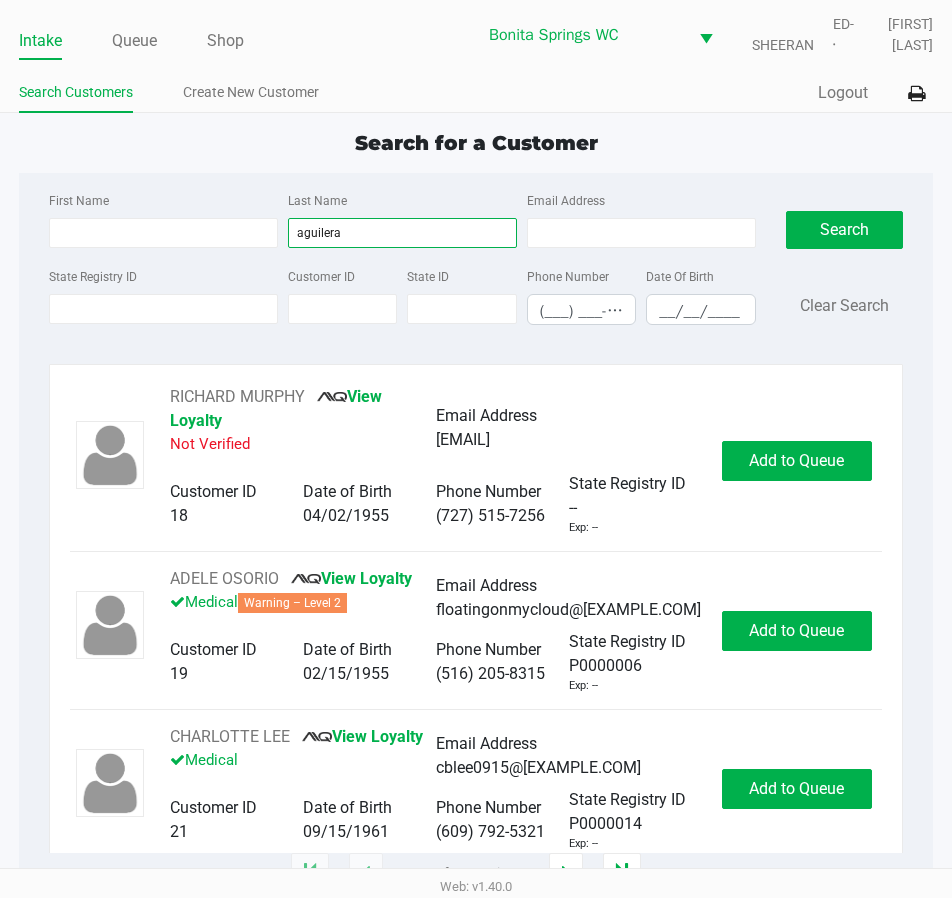 type on "aguilera" 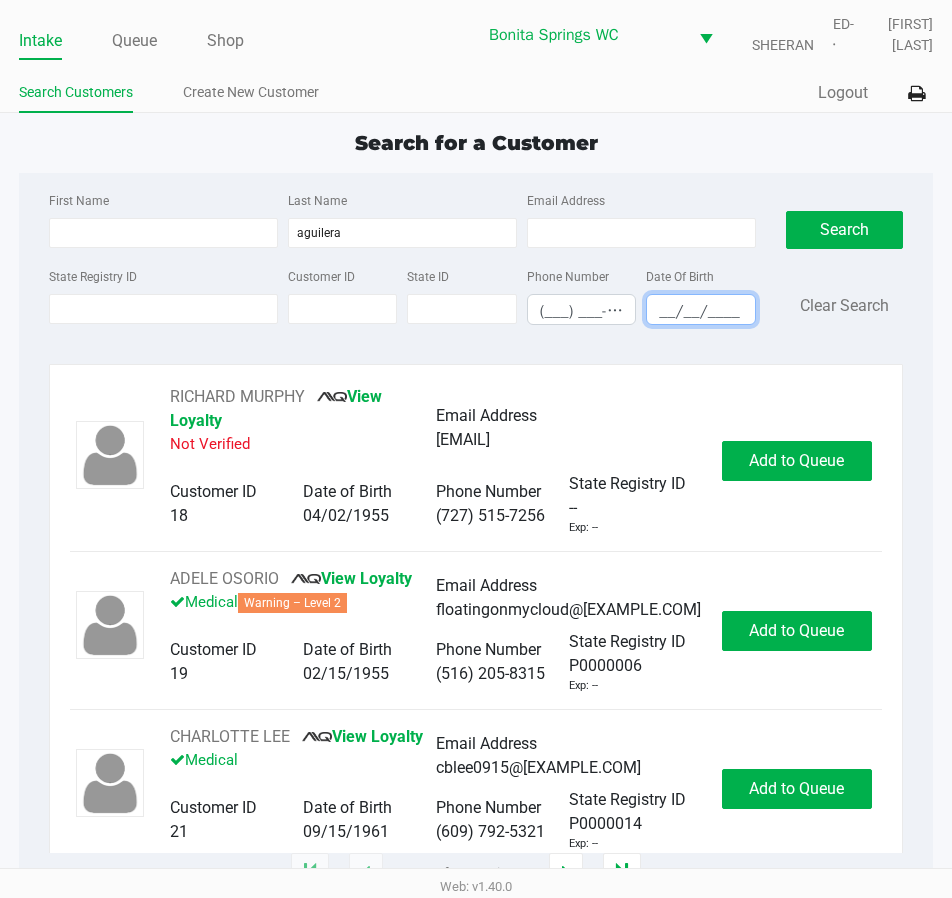 click on "__/__/____" at bounding box center (700, 311) 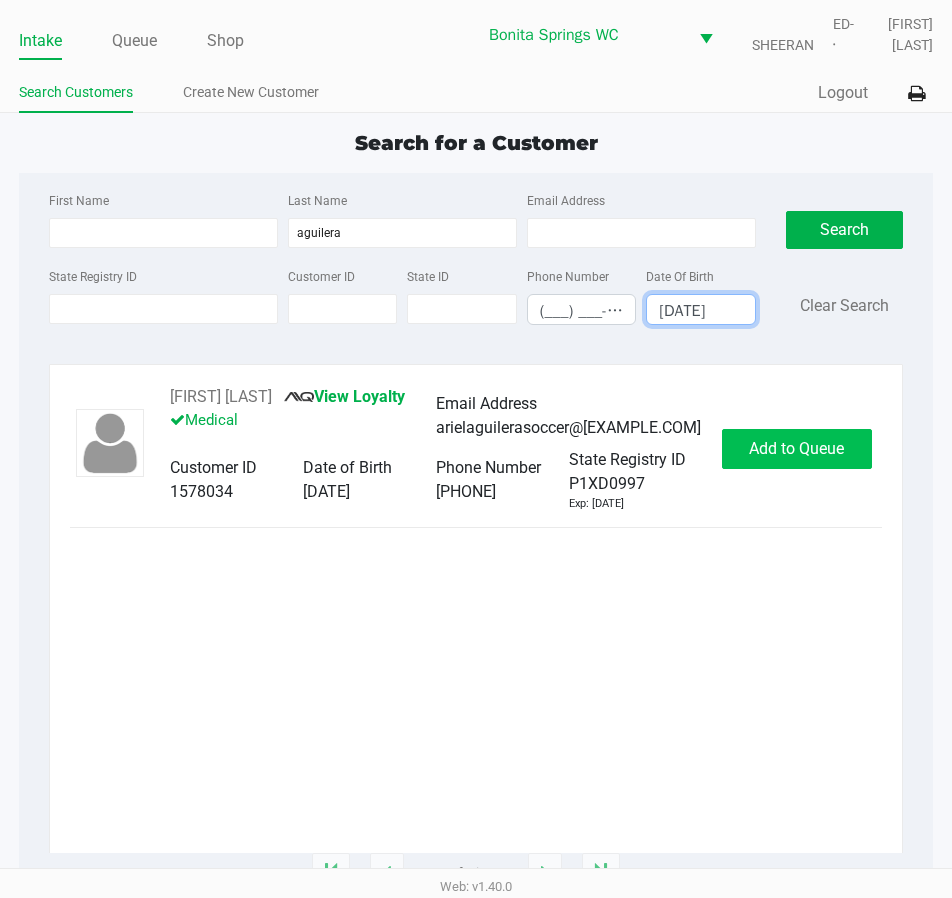 type on "[DATE]" 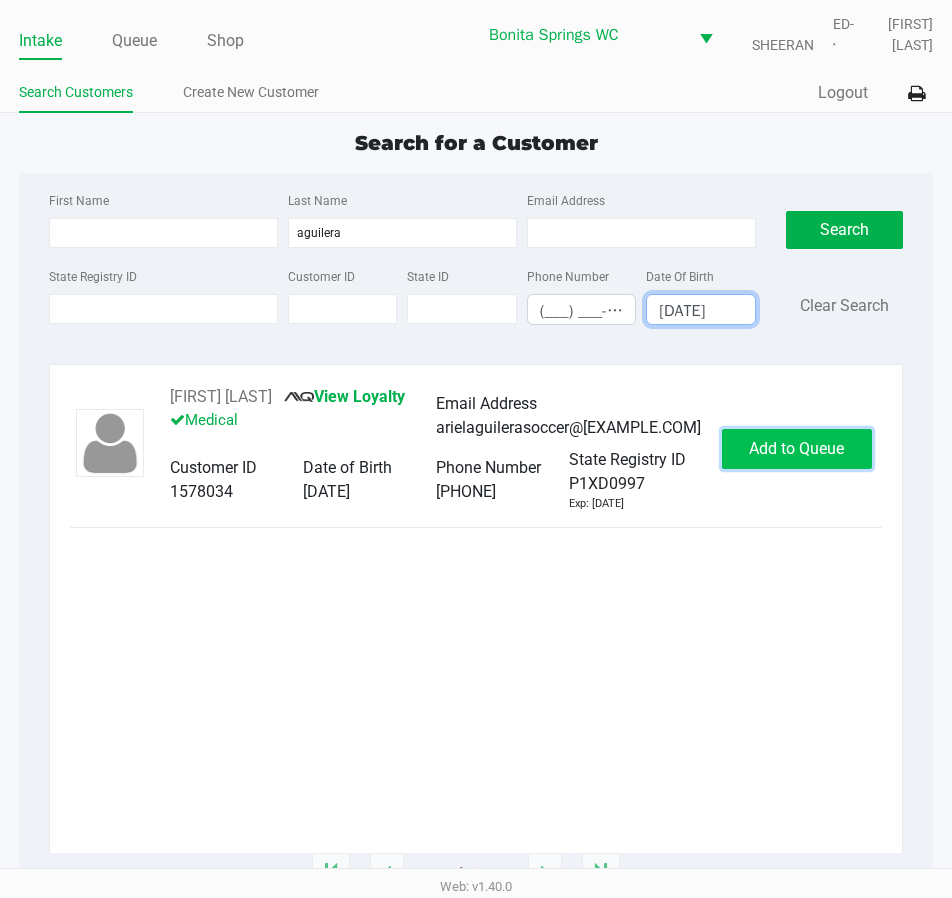 click on "Add to Queue" 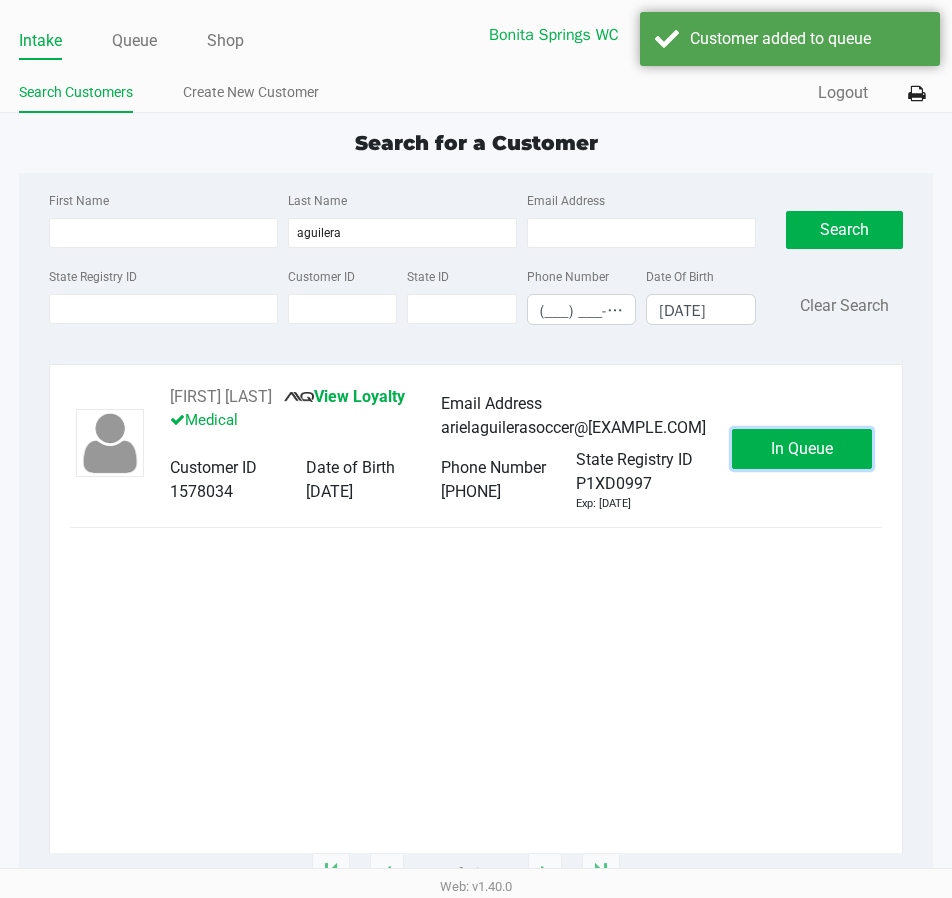 click on "In Queue" 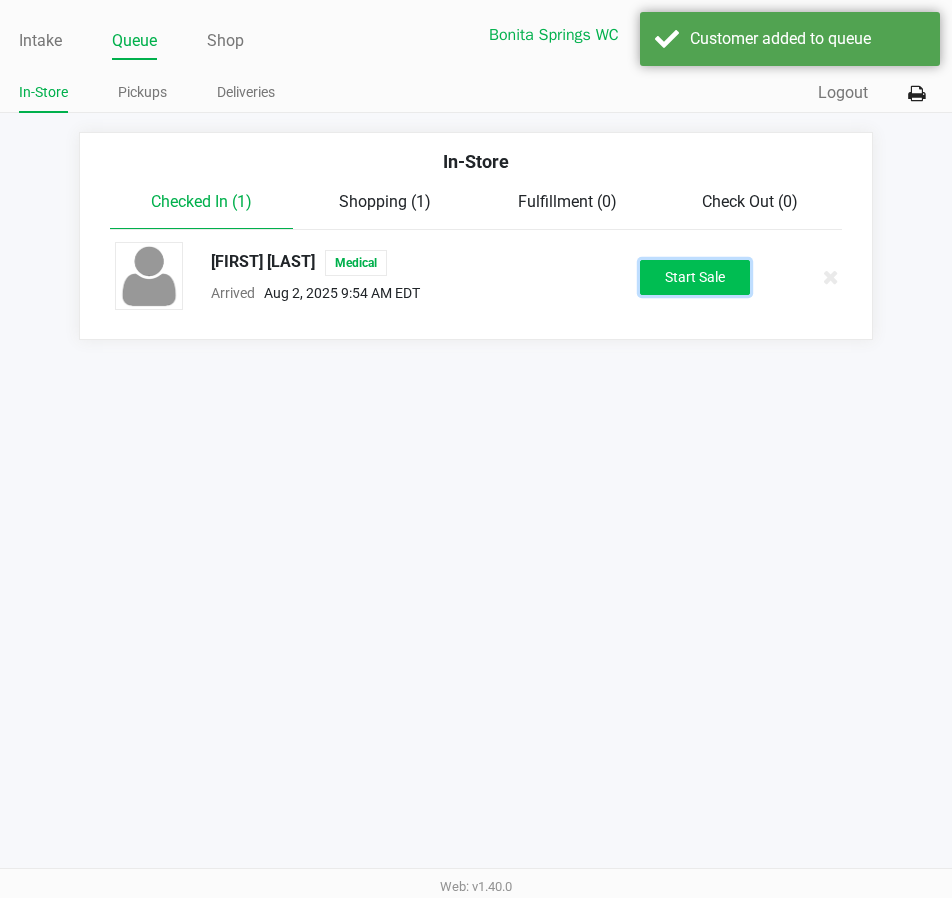 click on "Start Sale" 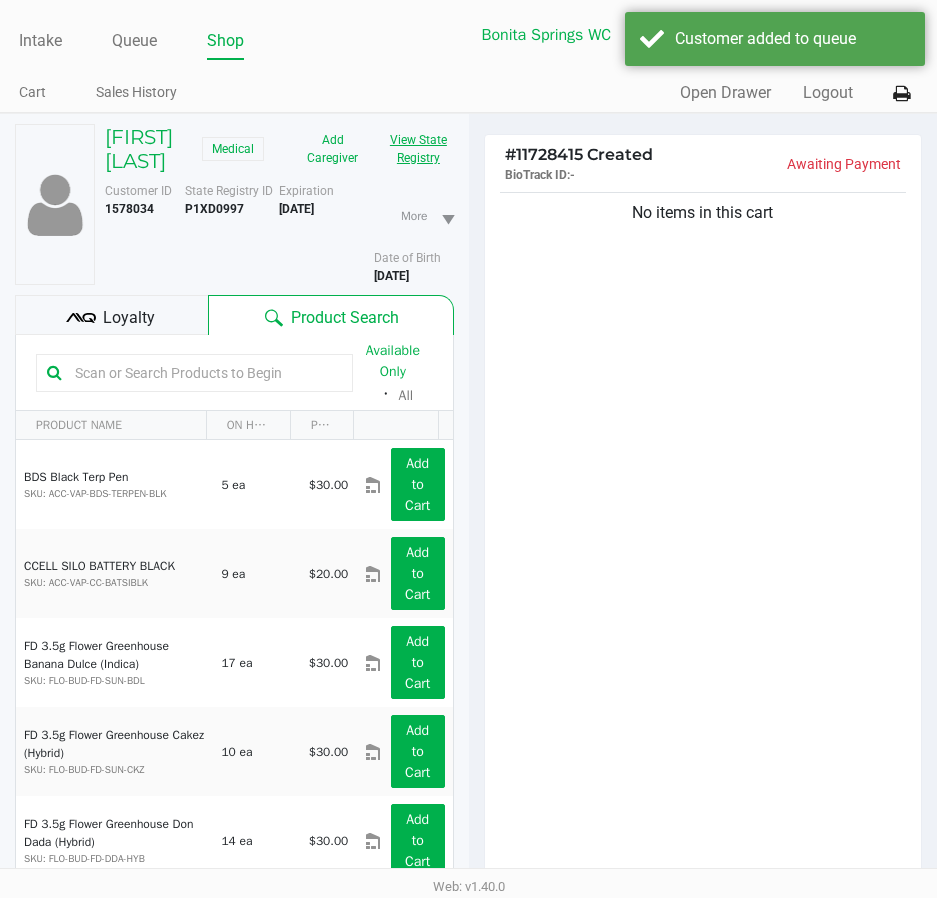 click on "View State Registry" 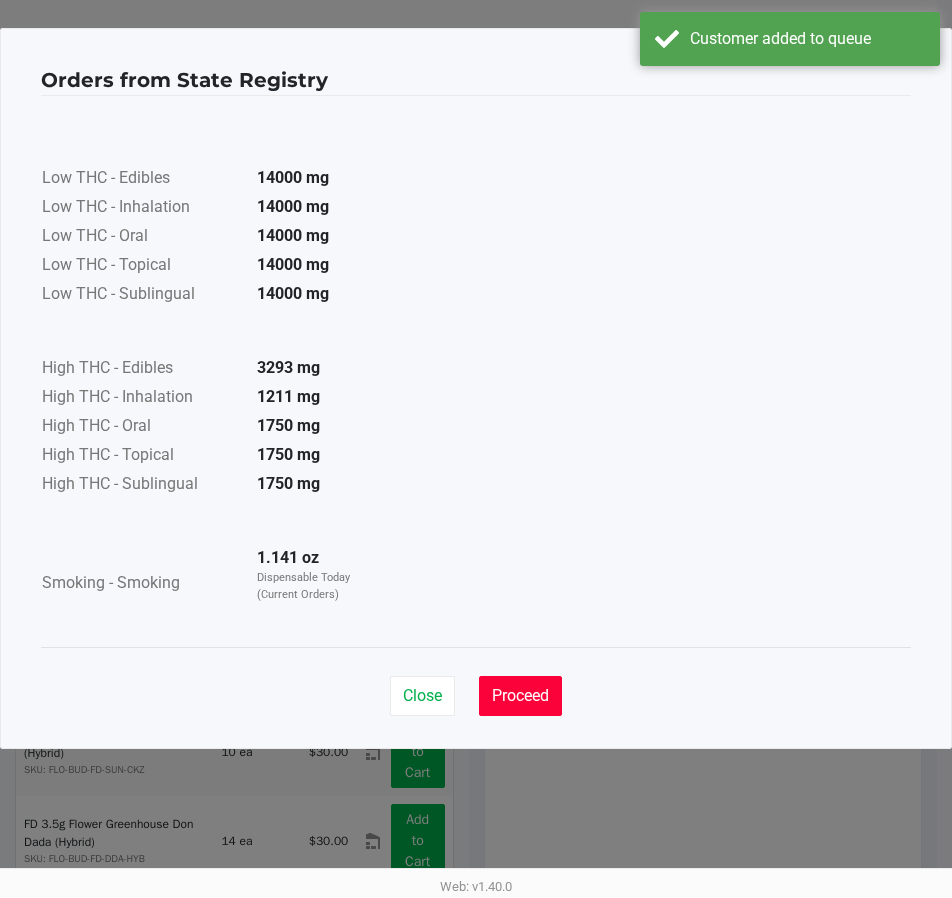 click on "Proceed" 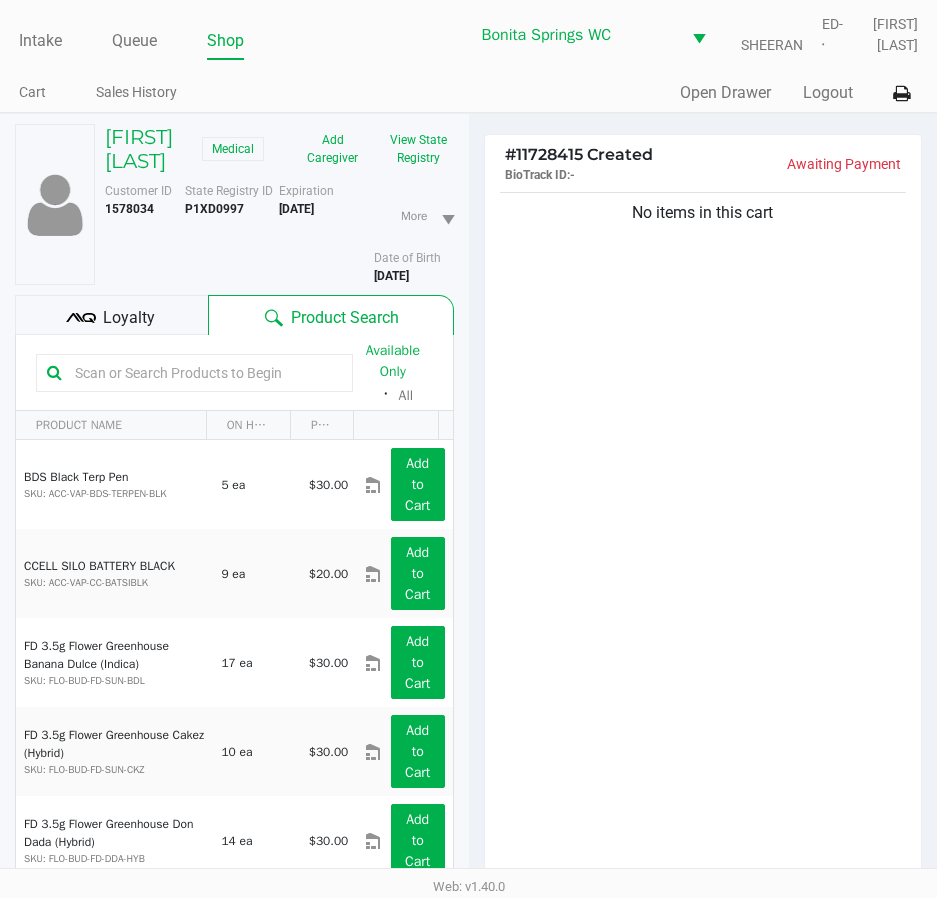 click on "No items in this cart" 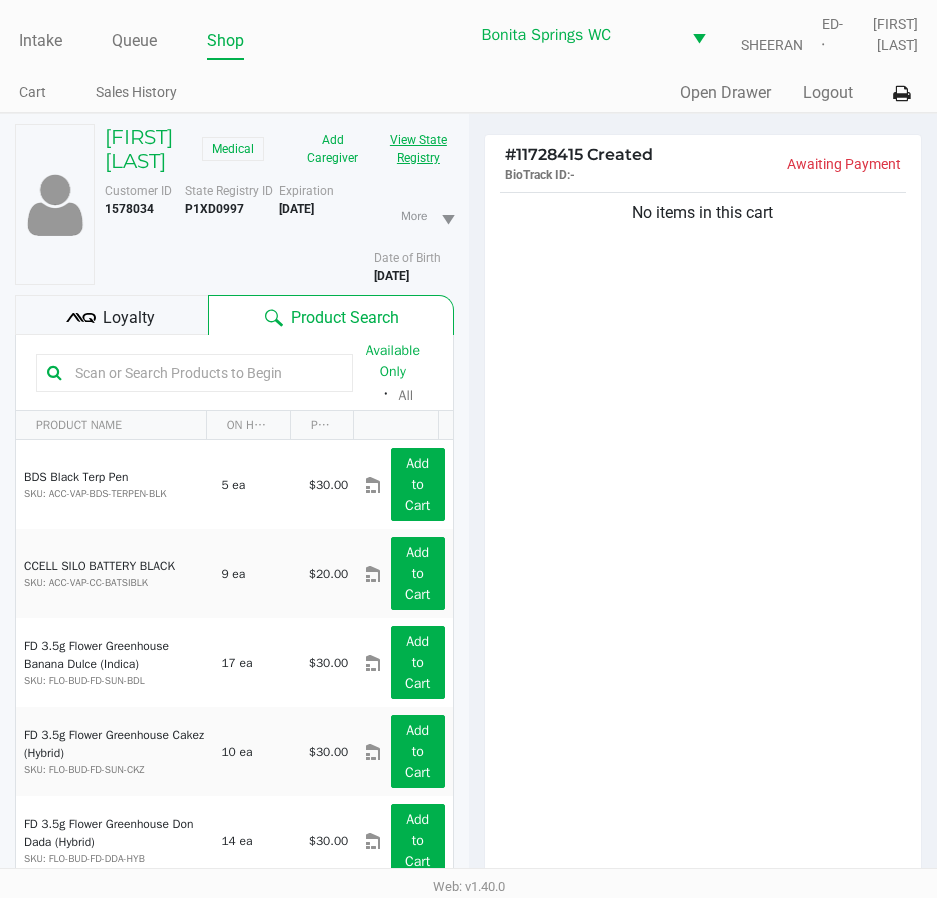click on "View State Registry" 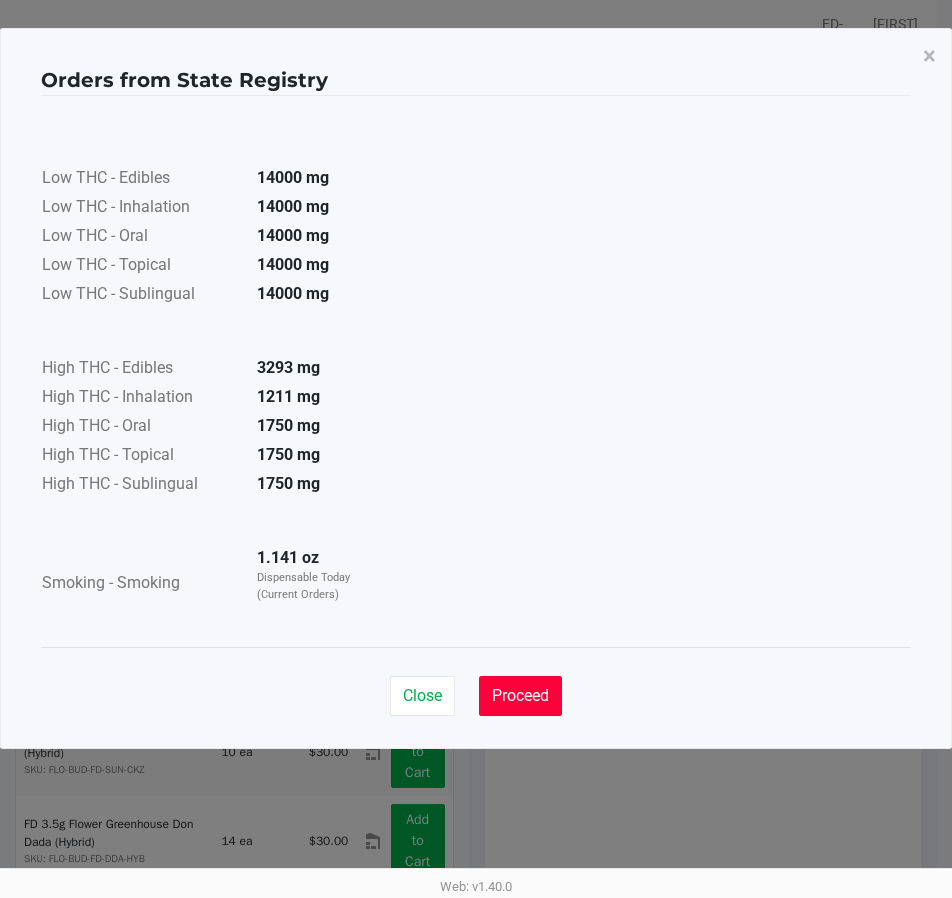 click on "Proceed" 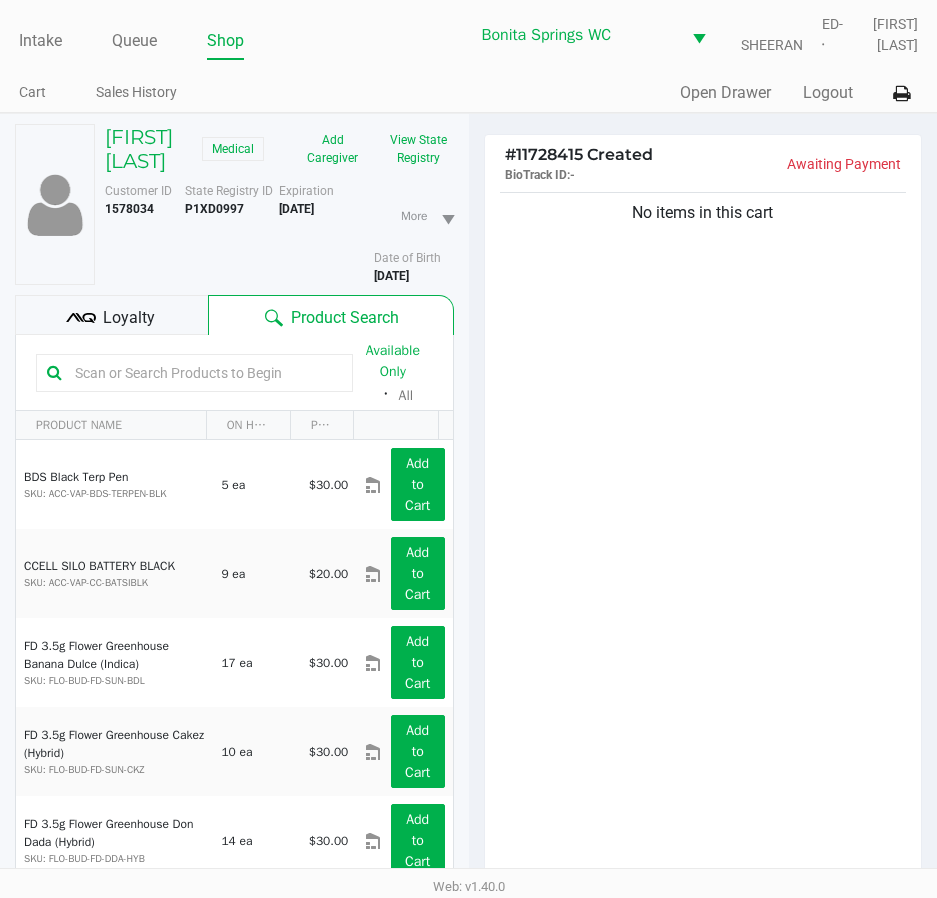 click on "No items in this cart" 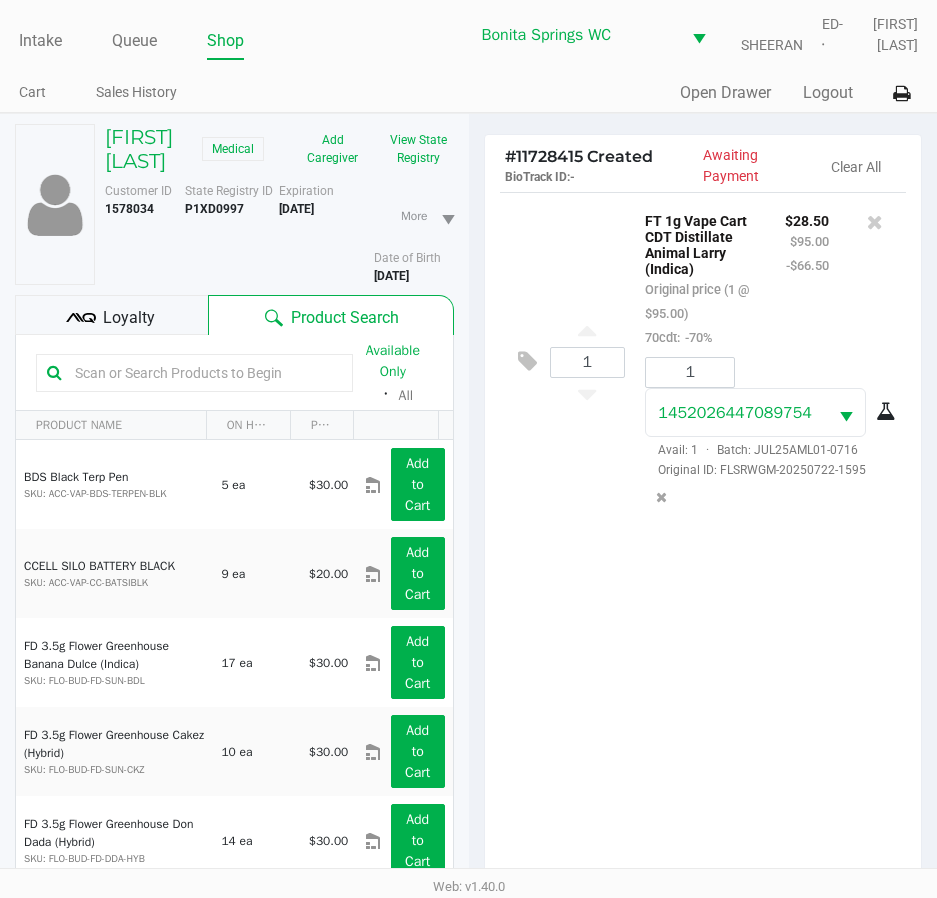 click on "1 FT 1g Vape Cart CDT Distillate Animal Larry (Indica) Original price (1 @ $95.00) 70cdt: -70% $28.50 $95.00 -$66.50 1 1452026447089754 Avail: 1 · Batch: JUL25AML01-0716 Original ID: [STATE]SRWGM-20250722-1595" 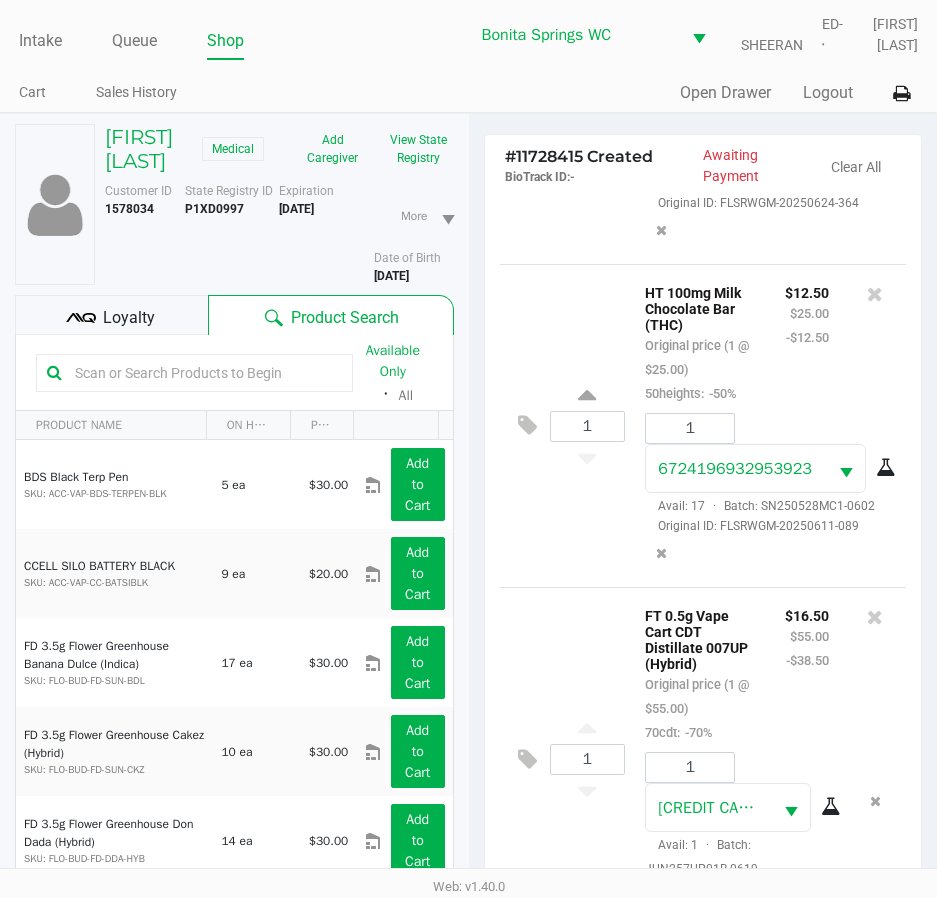 scroll, scrollTop: 1133, scrollLeft: 0, axis: vertical 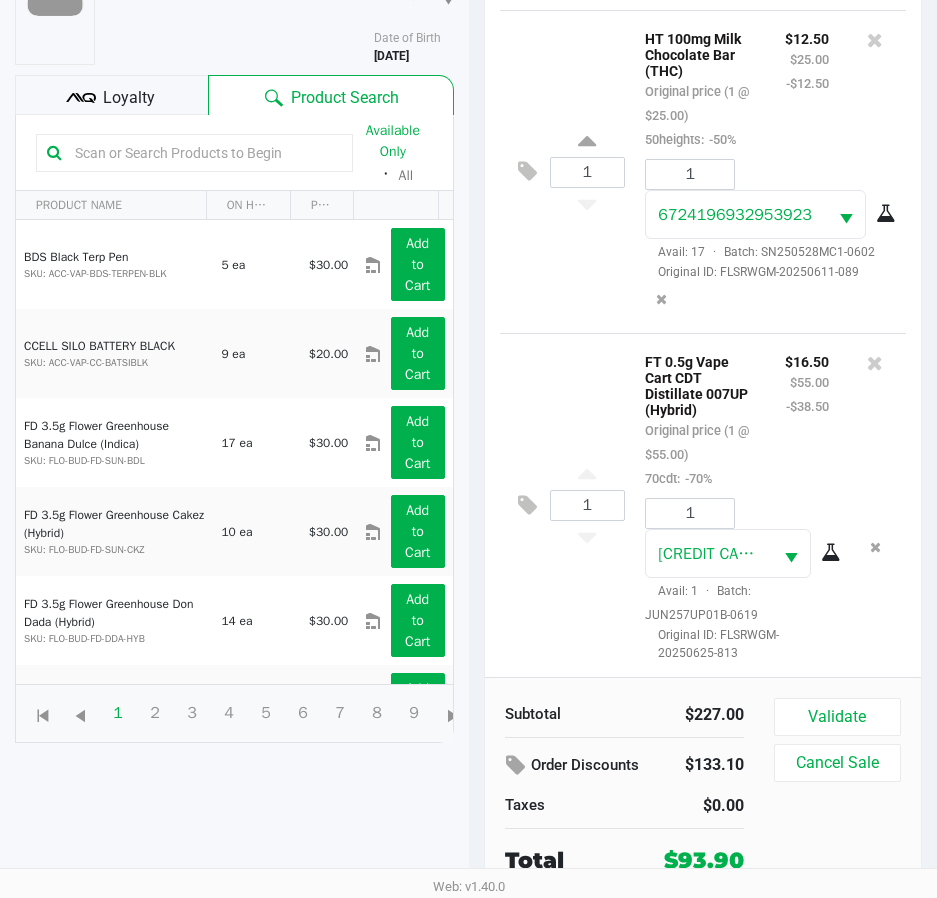 click on "Loyalty" 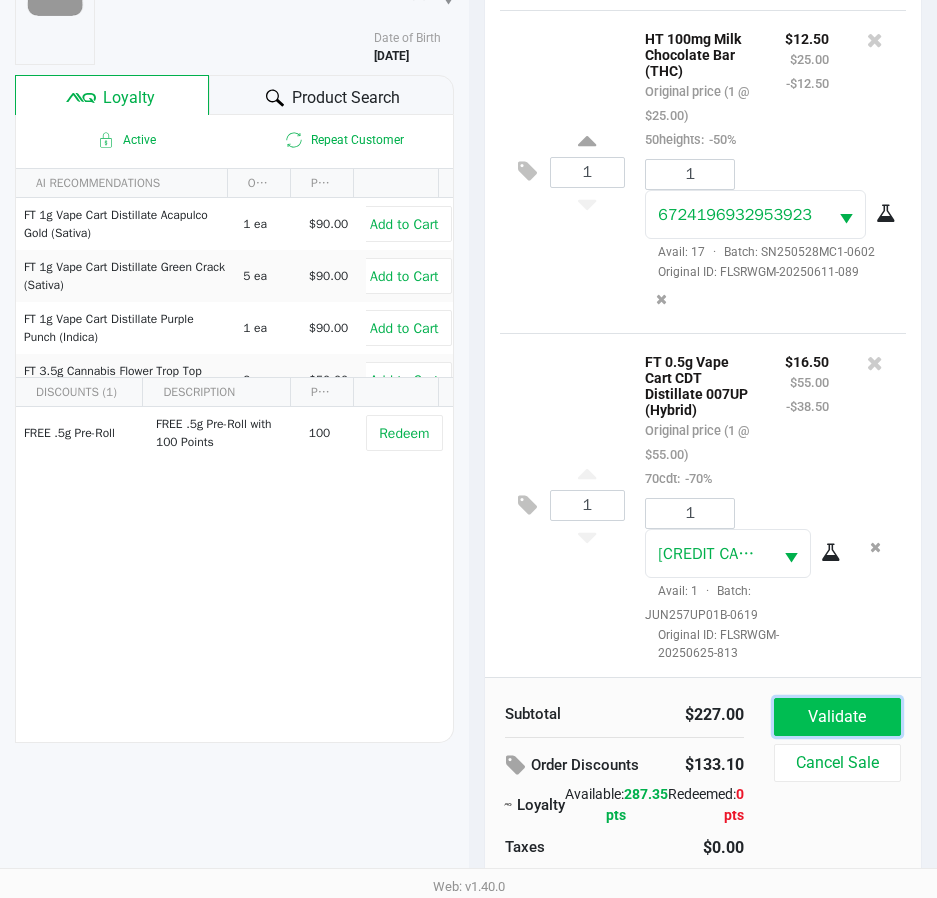 click on "Validate" 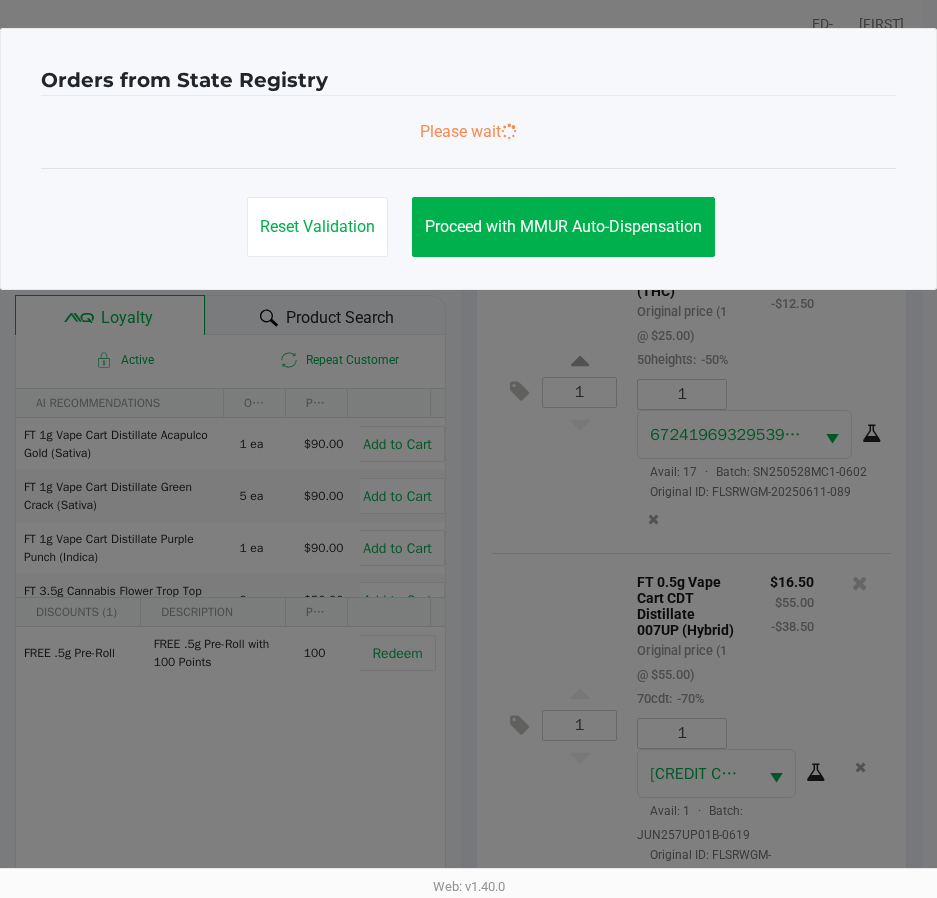 scroll, scrollTop: 0, scrollLeft: 0, axis: both 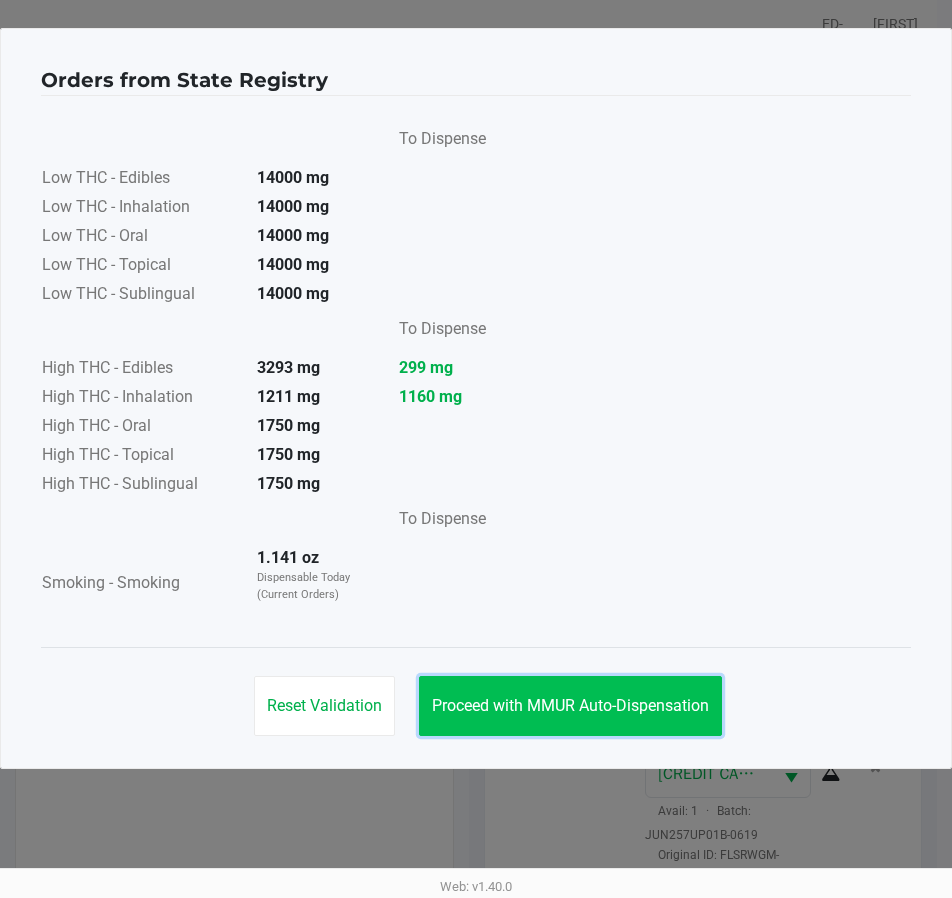 click on "Proceed with MMUR Auto-Dispensation" 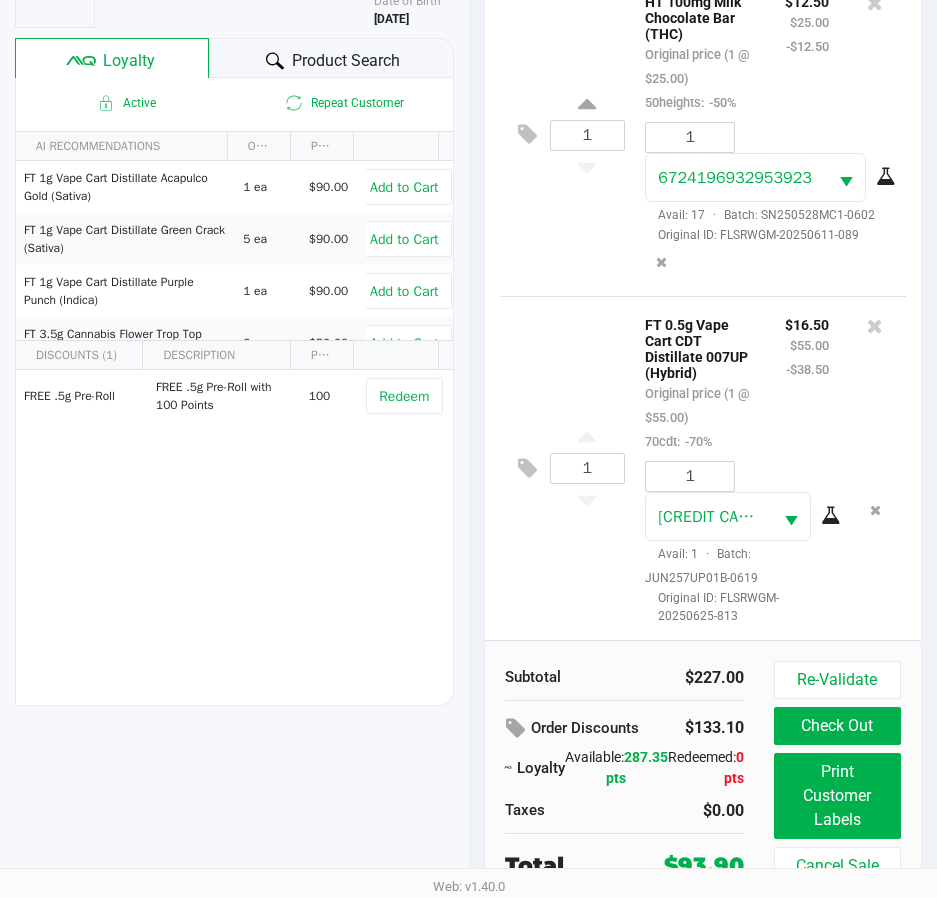 scroll, scrollTop: 265, scrollLeft: 0, axis: vertical 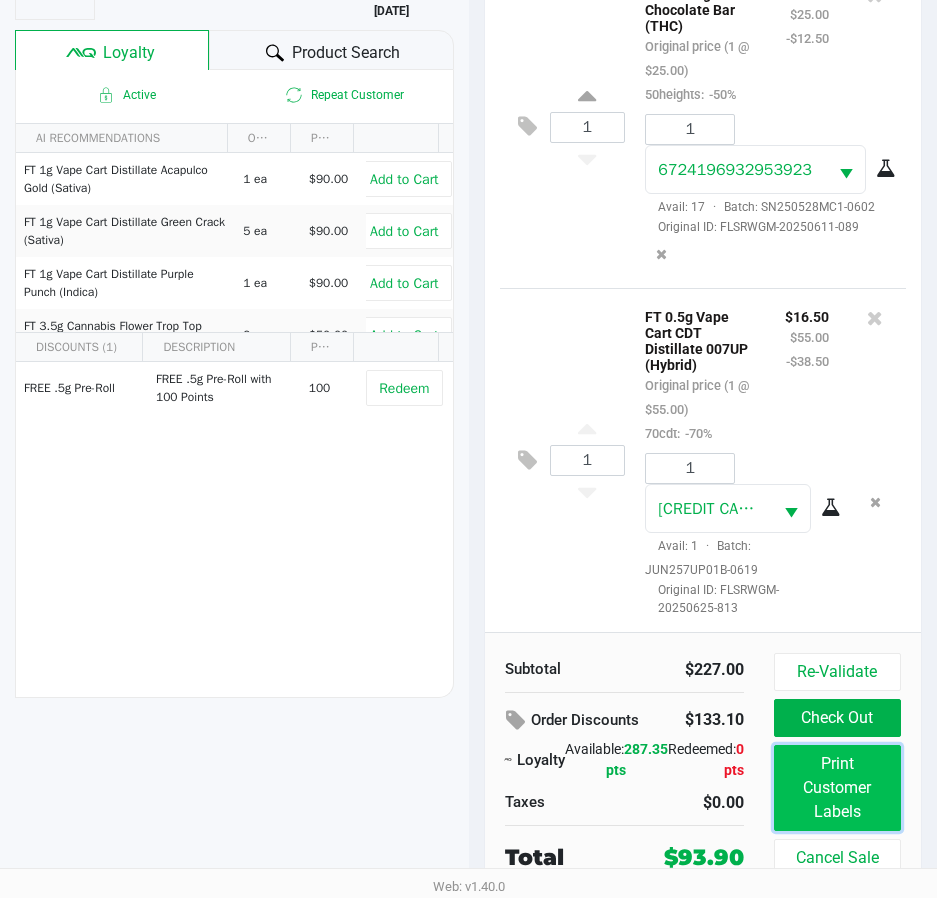 click on "Print Customer Labels" 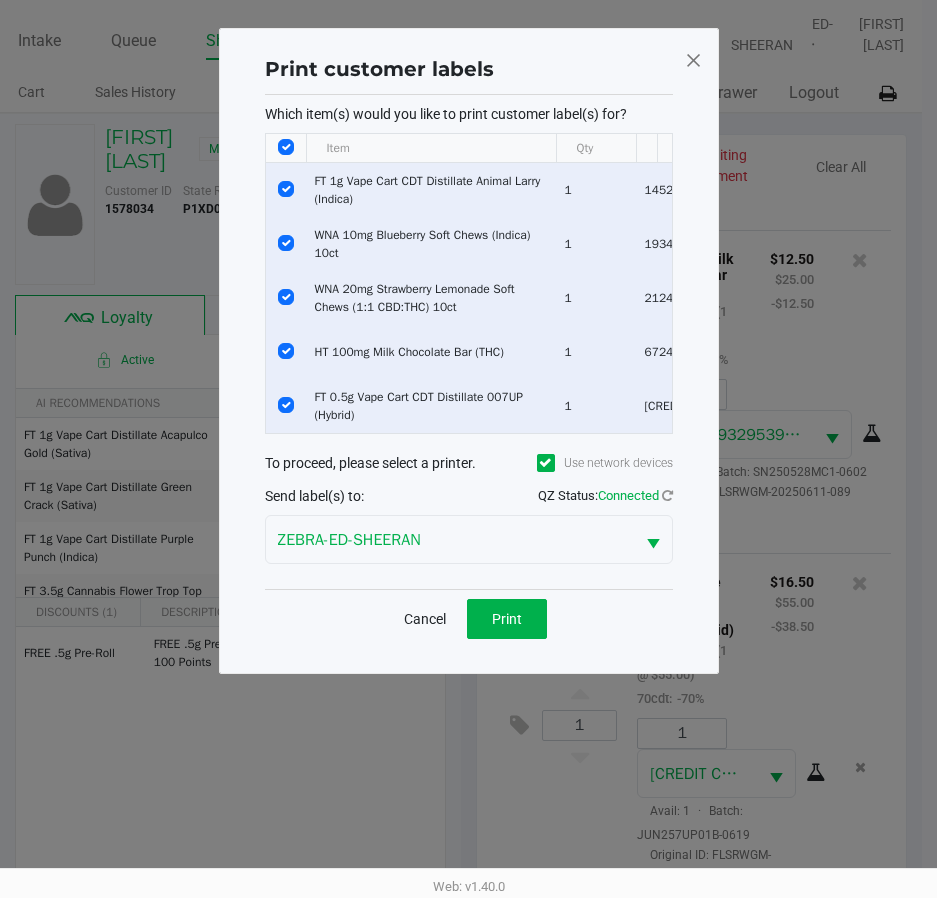 scroll, scrollTop: 0, scrollLeft: 0, axis: both 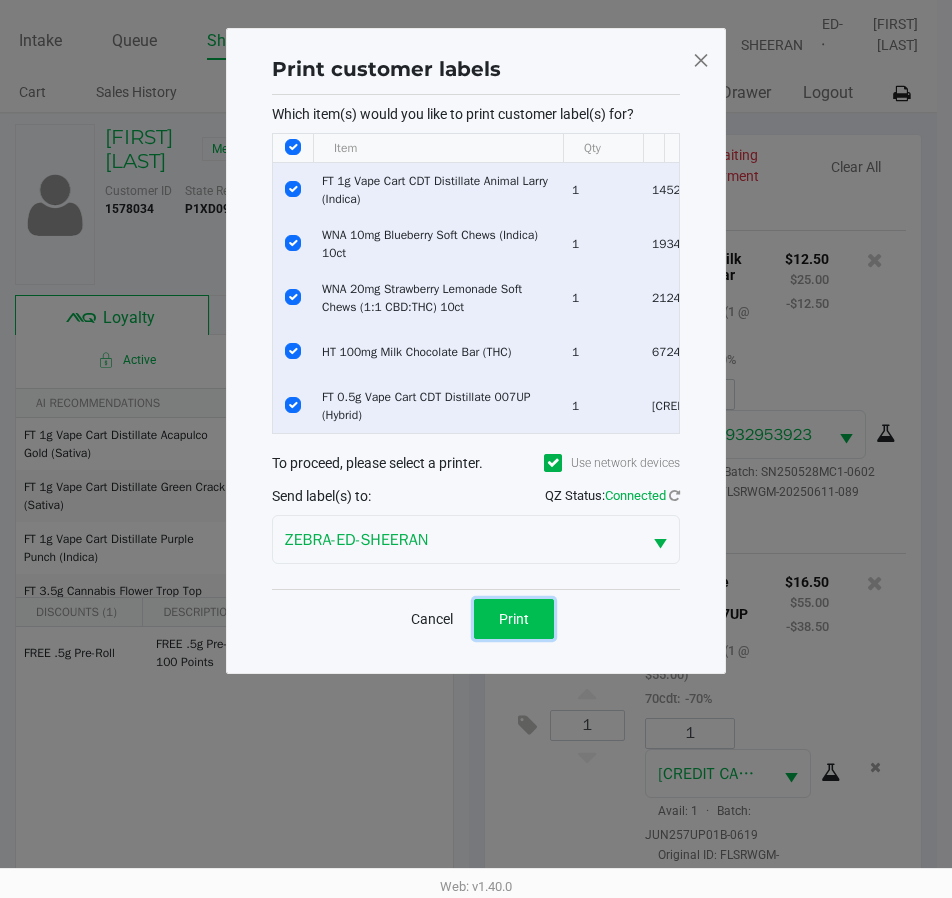click on "Print" 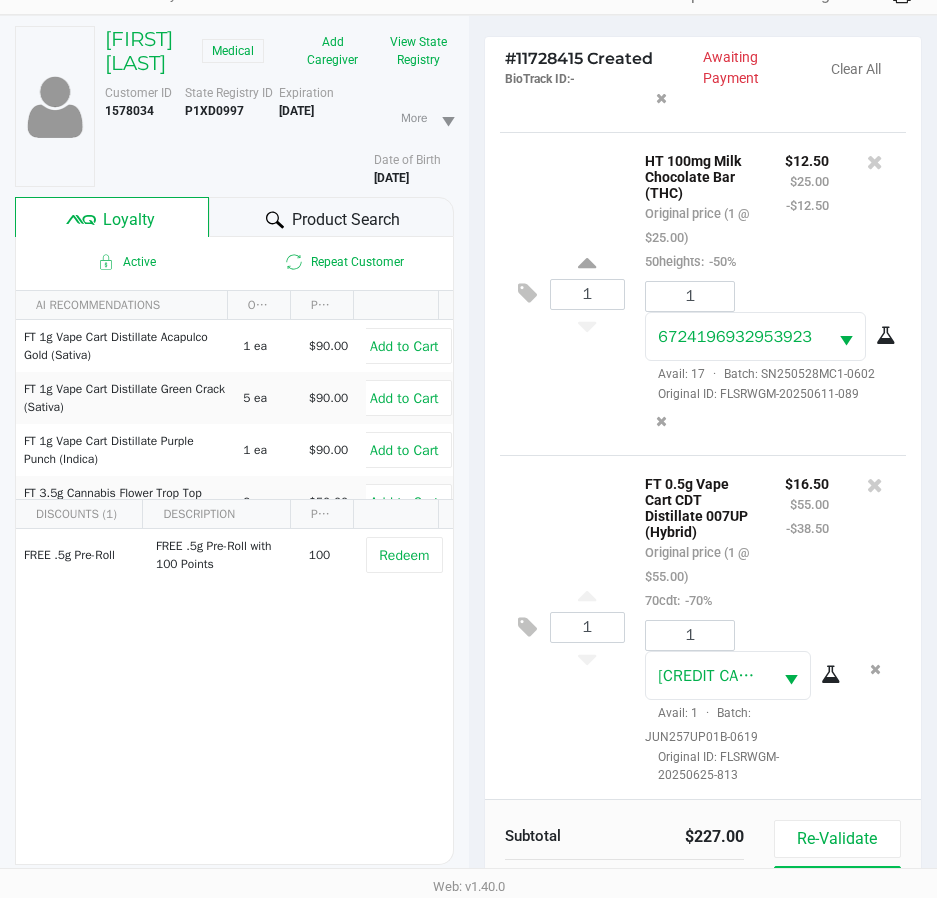 scroll, scrollTop: 265, scrollLeft: 0, axis: vertical 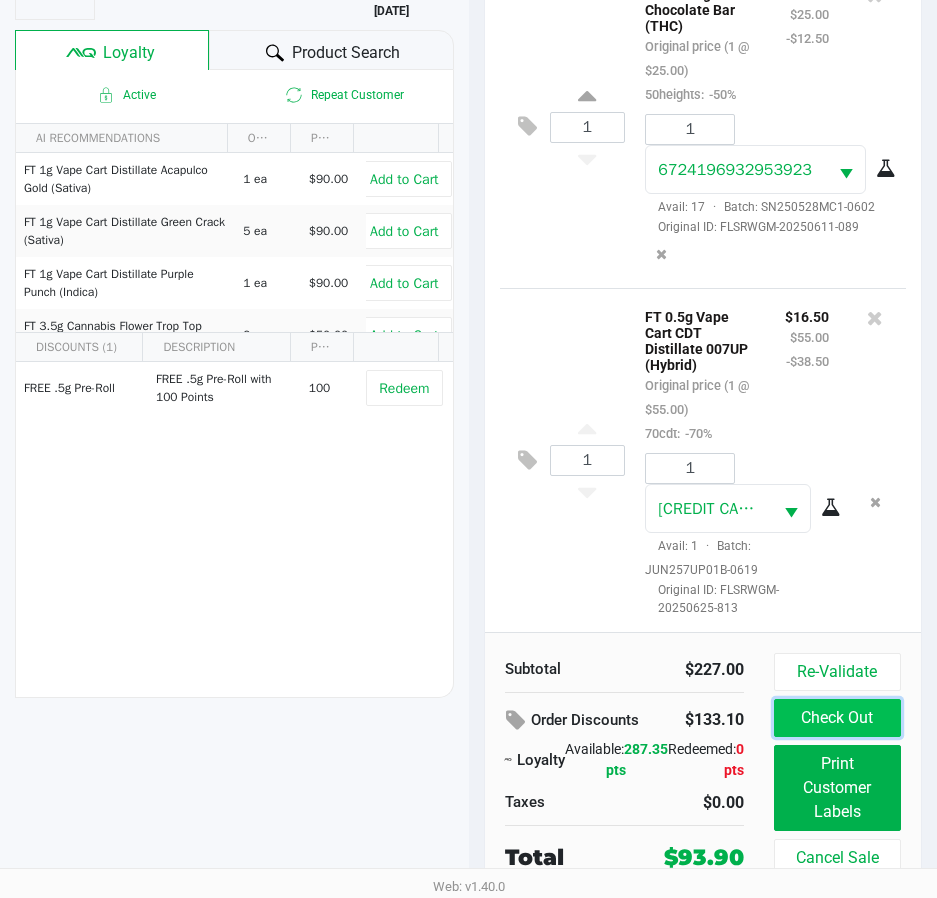 click on "Check Out" 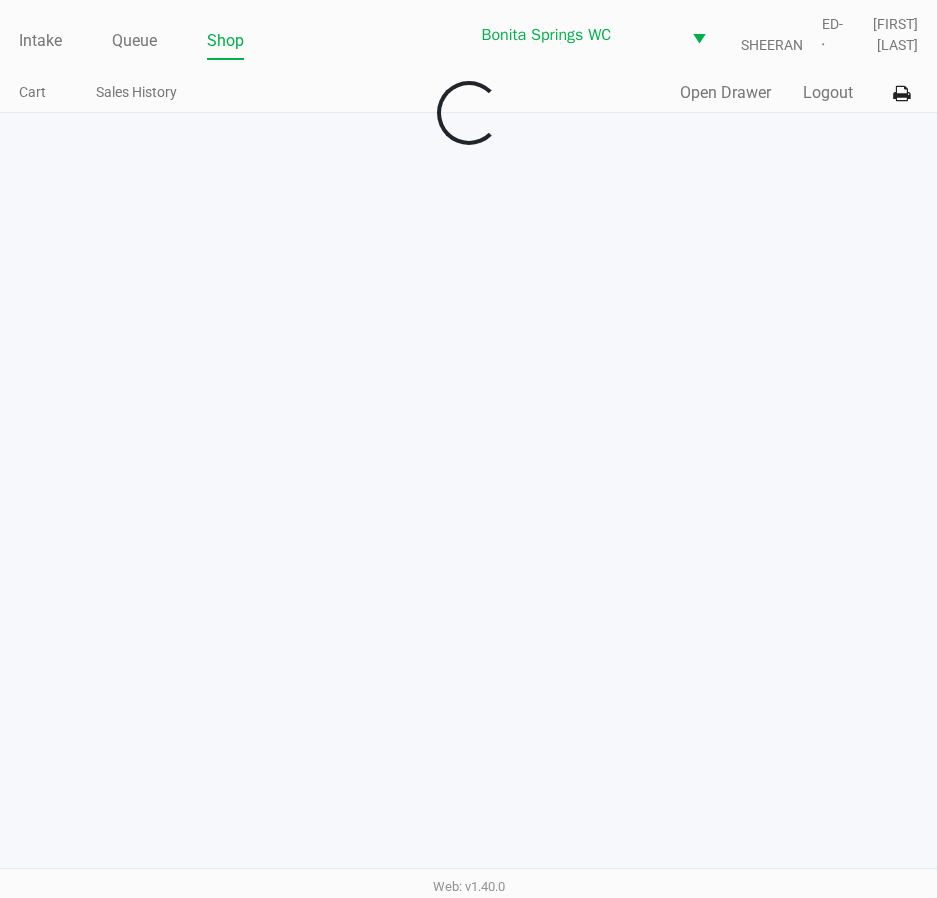 scroll, scrollTop: 0, scrollLeft: 0, axis: both 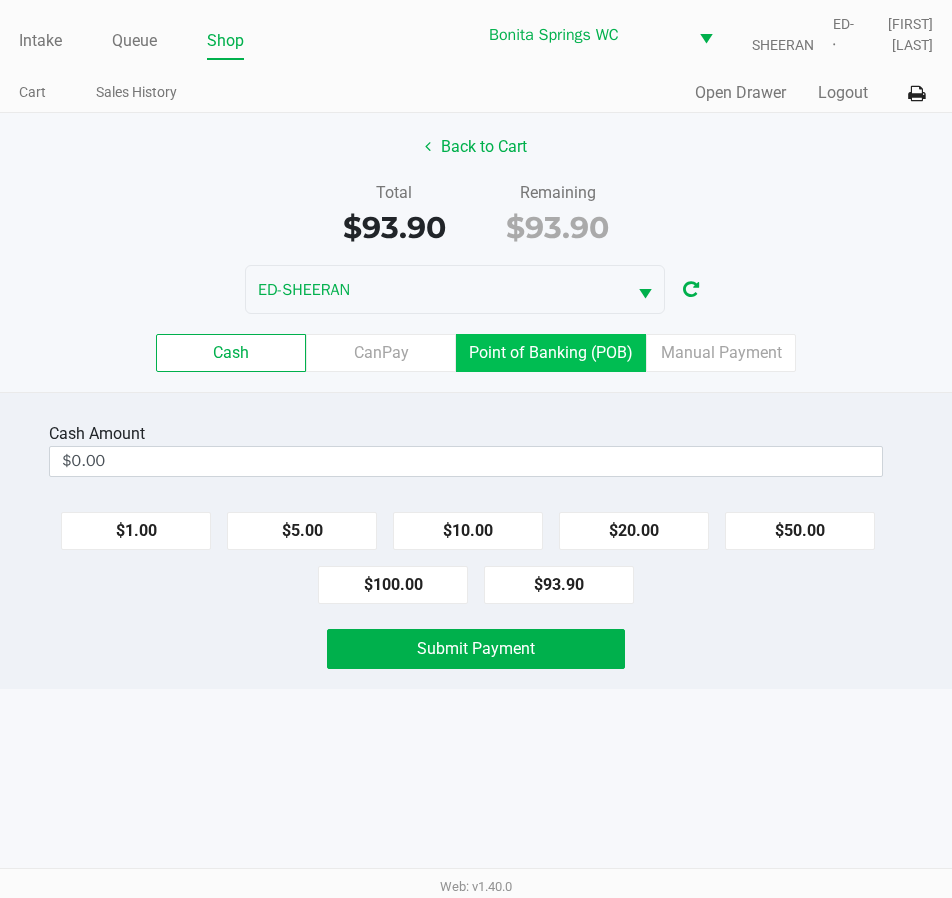 click on "Point of Banking (POB)" 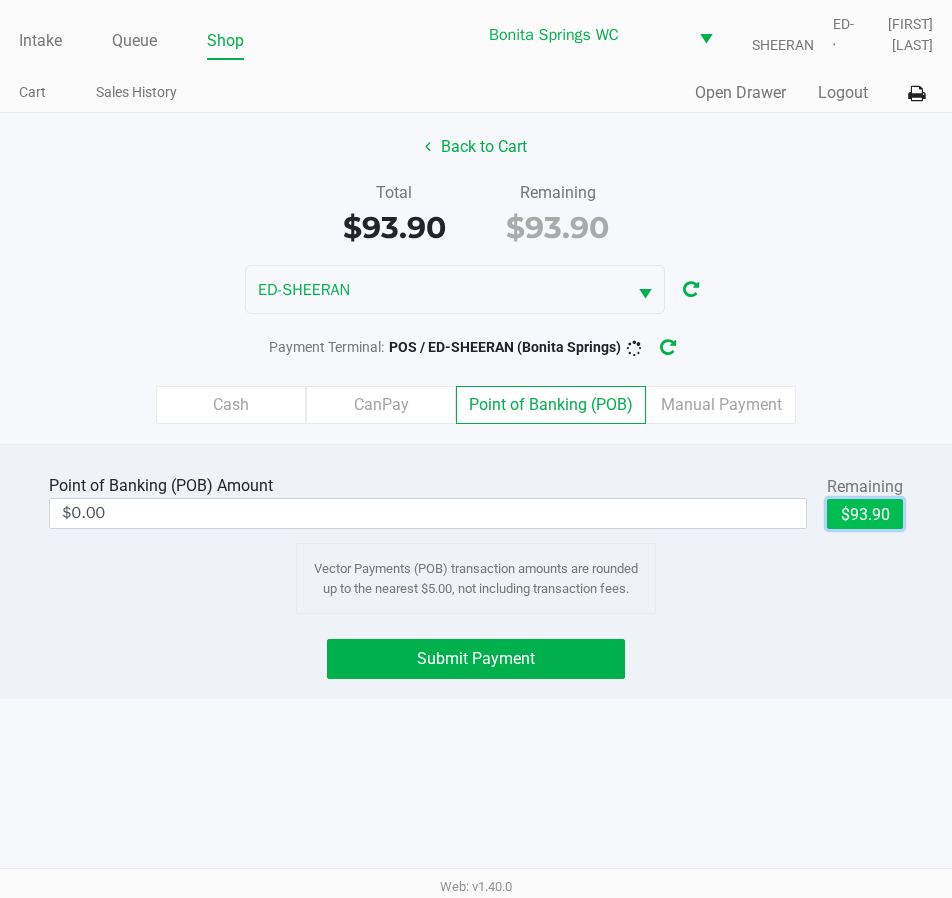 click on "$93.90" 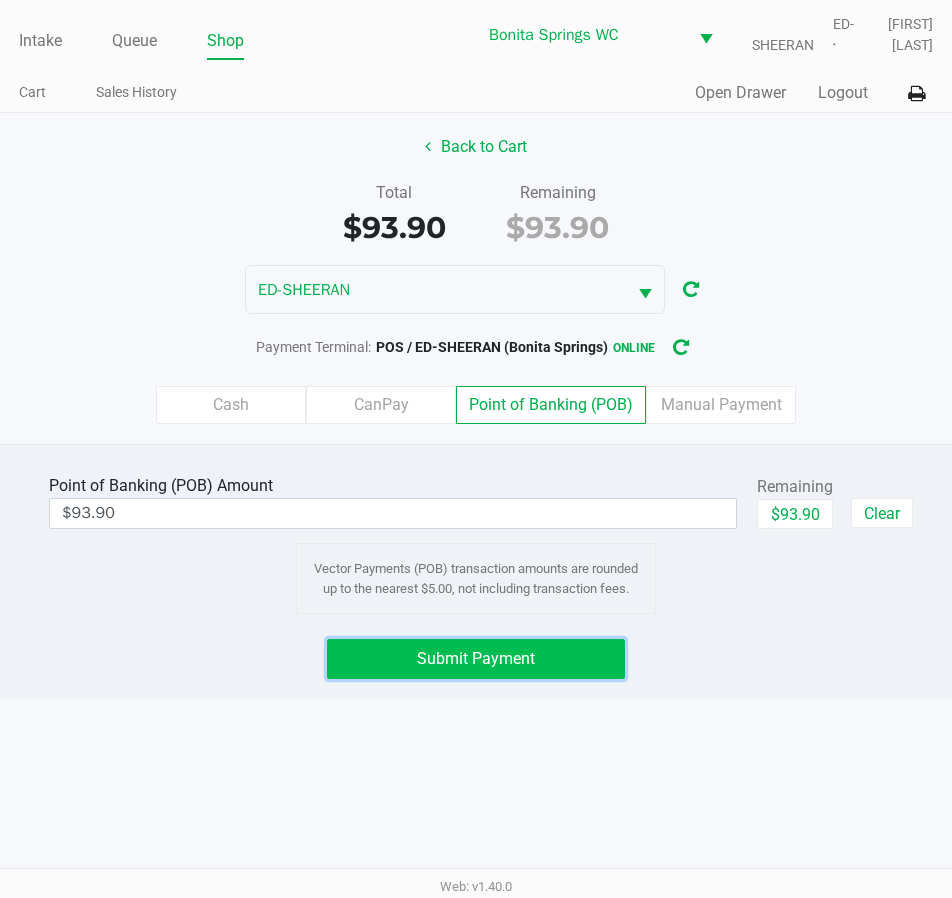 click on "Submit Payment" 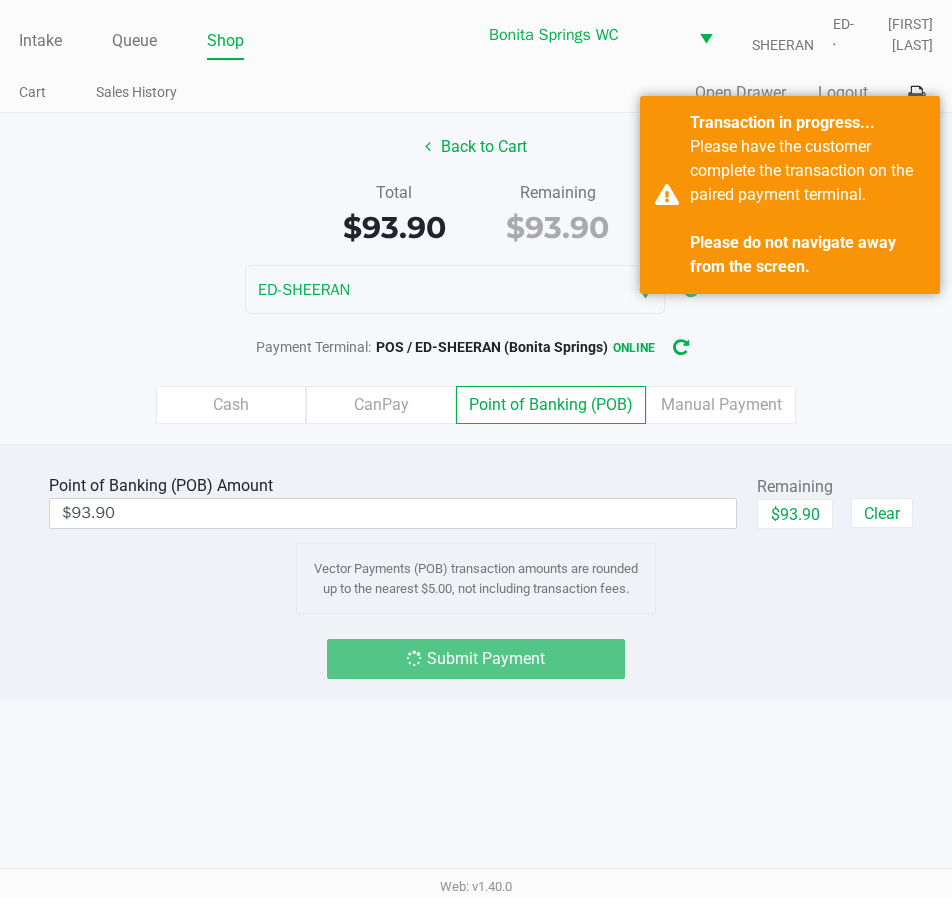 click on "Submit Payment" 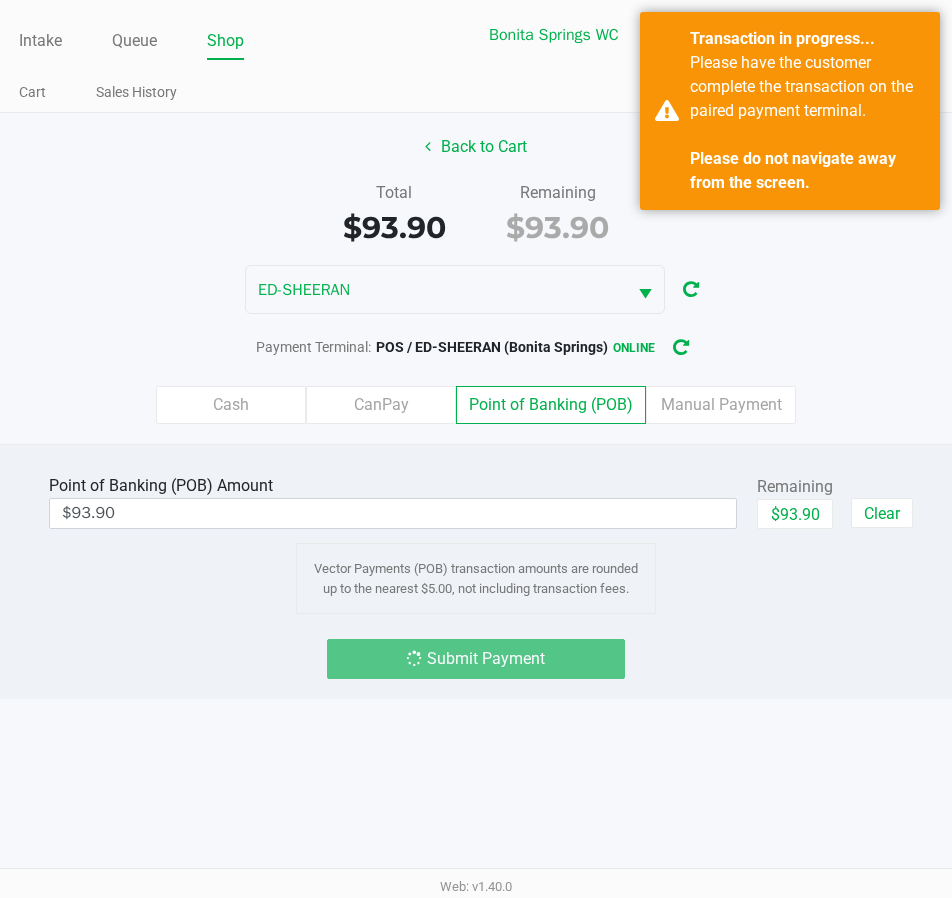 click on "Submit Payment" 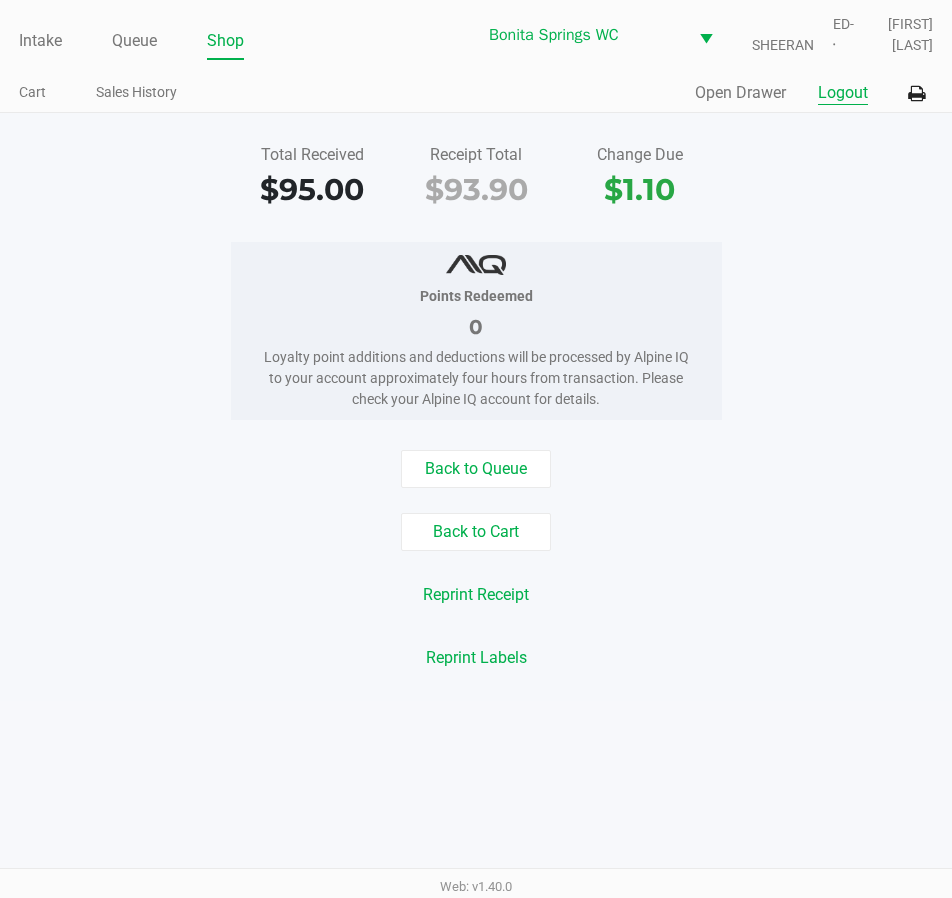click on "Logout" 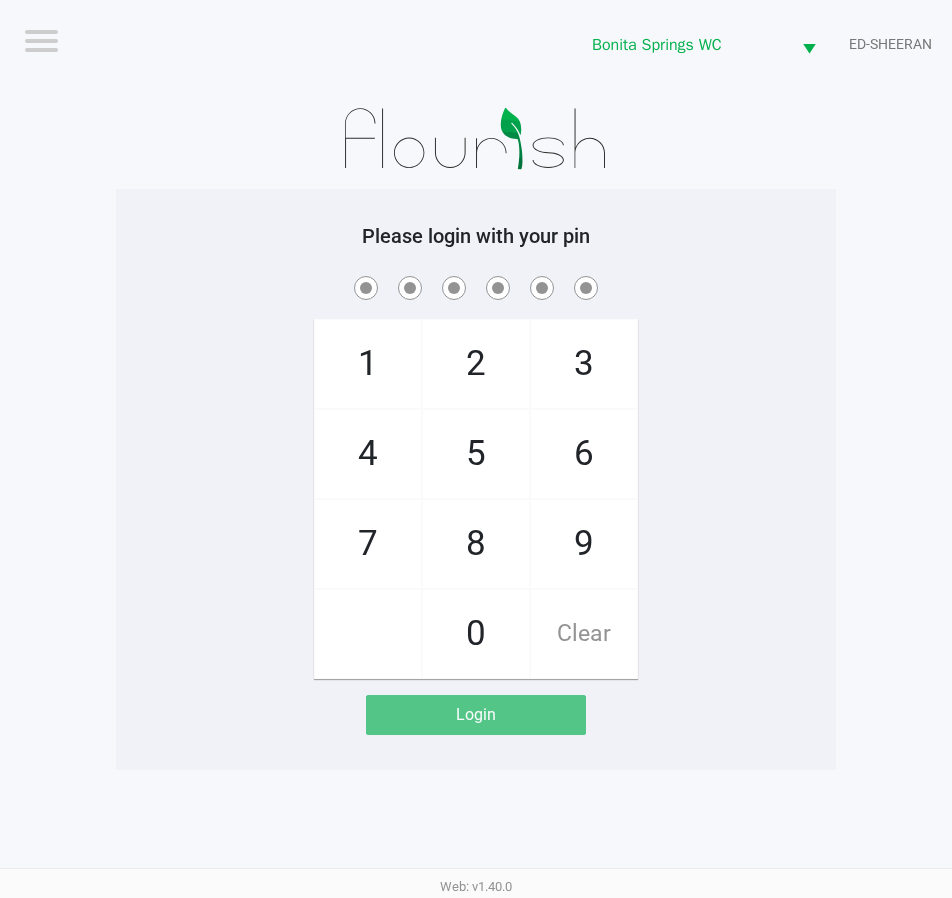 click on "1   4   7       2   5   8   0   3   6   9   Clear" 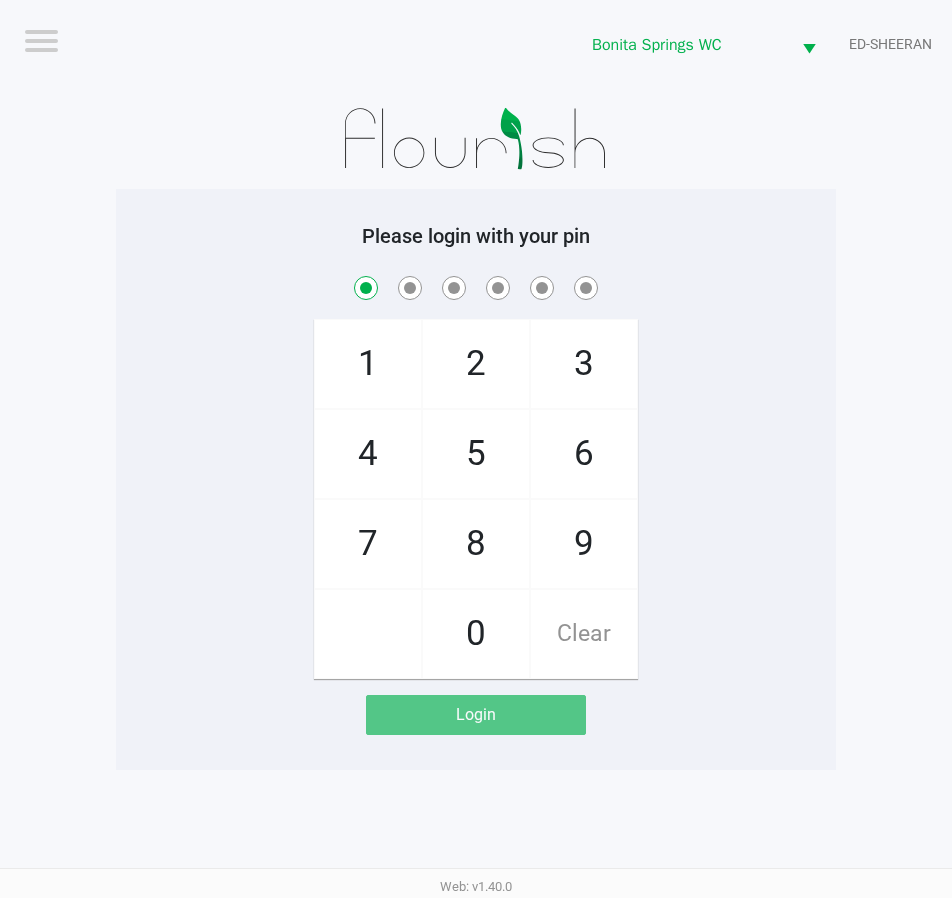 checkbox on "true" 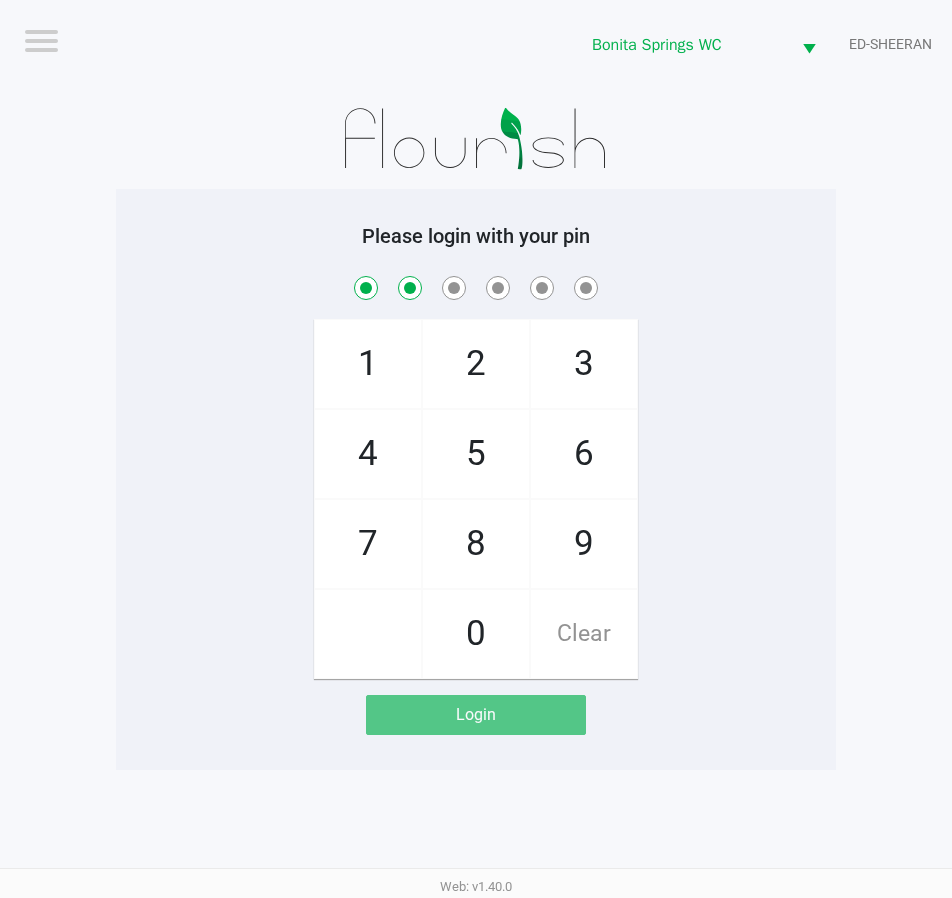 checkbox on "true" 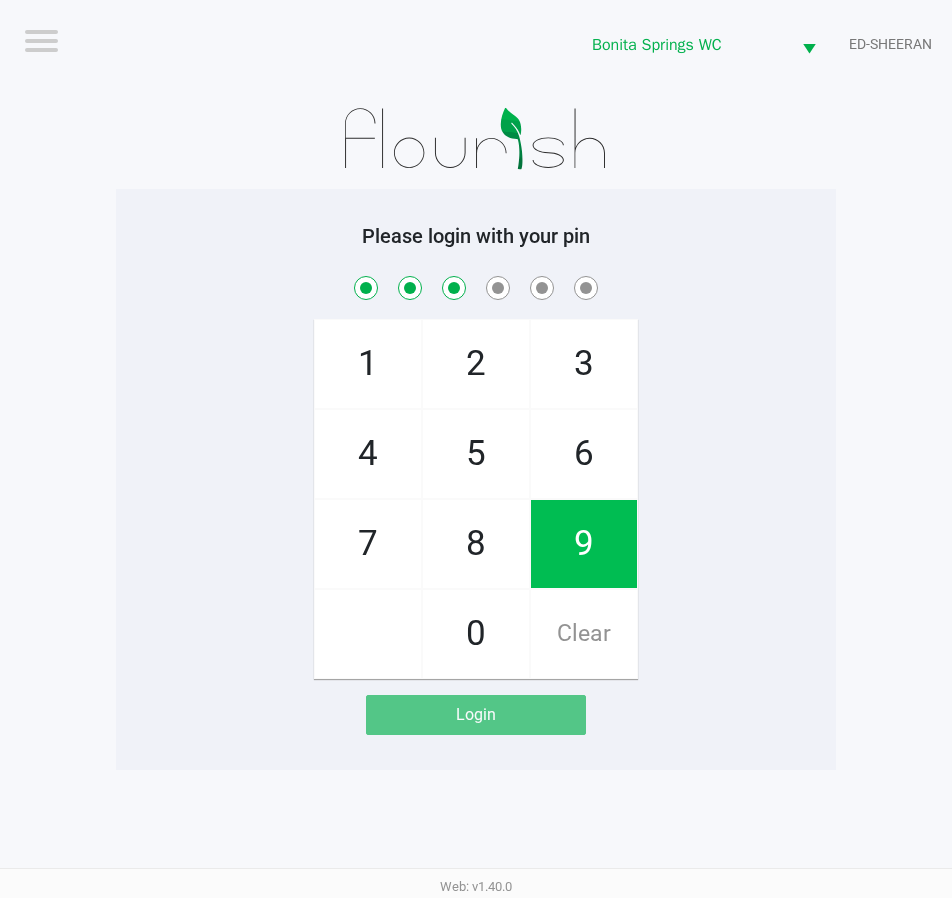checkbox on "true" 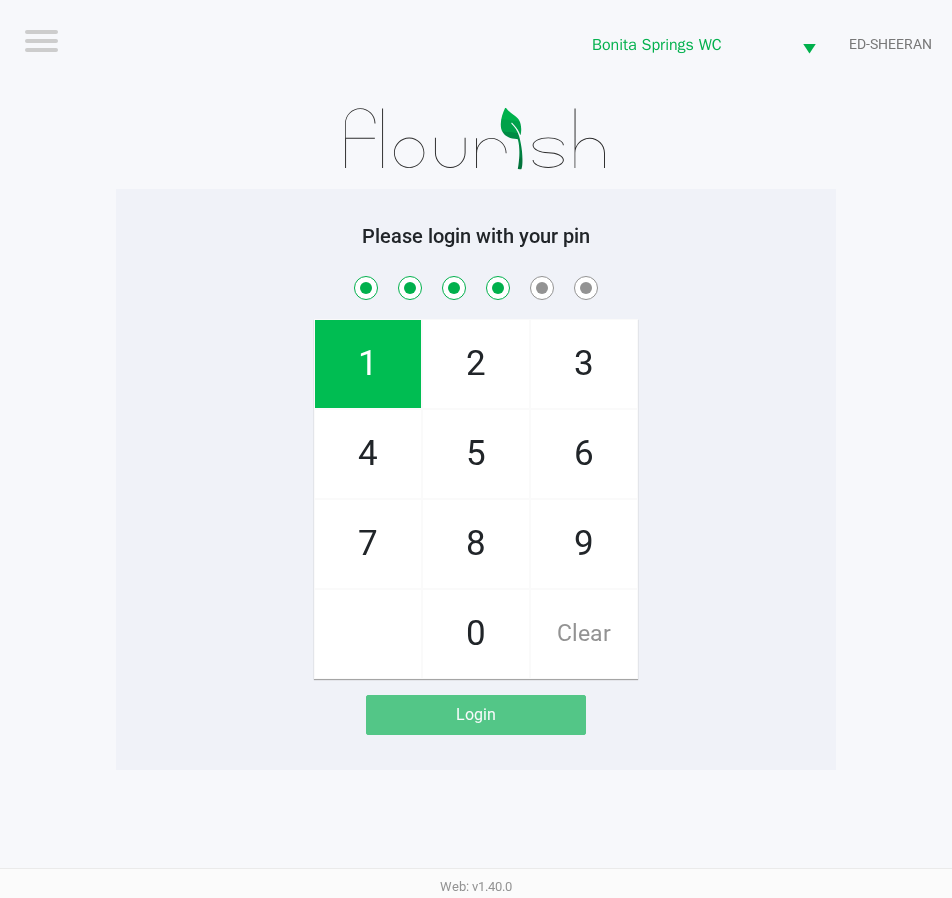 checkbox on "true" 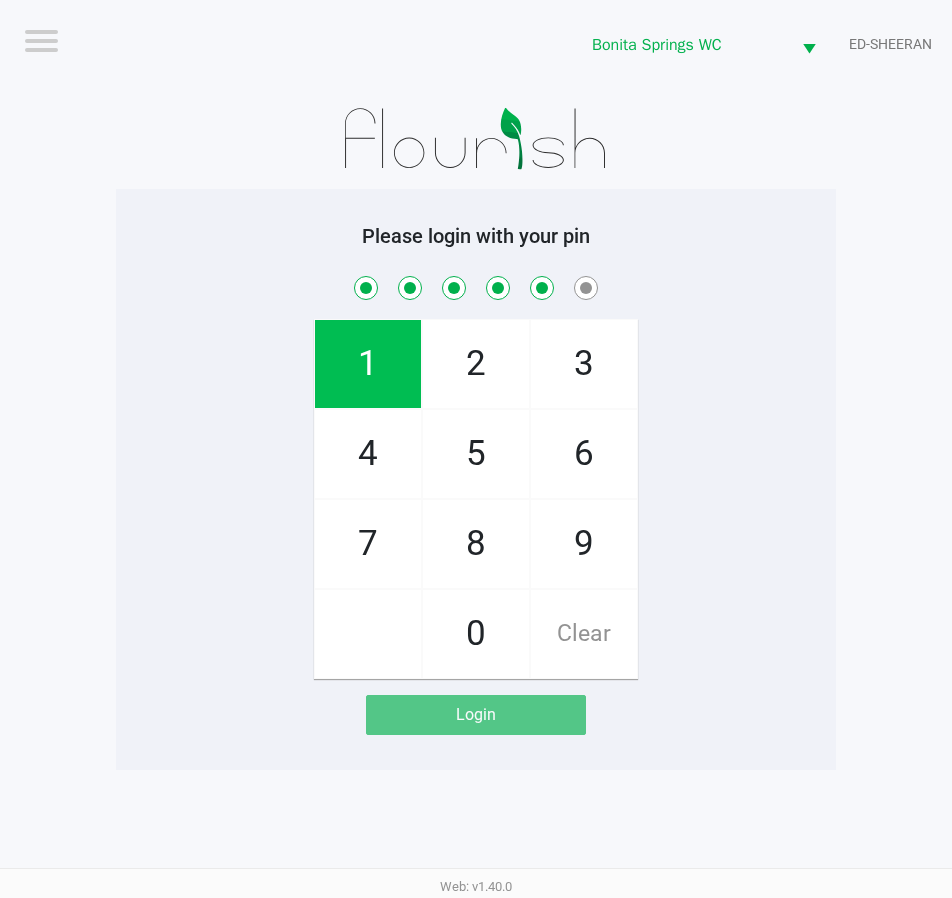 checkbox on "true" 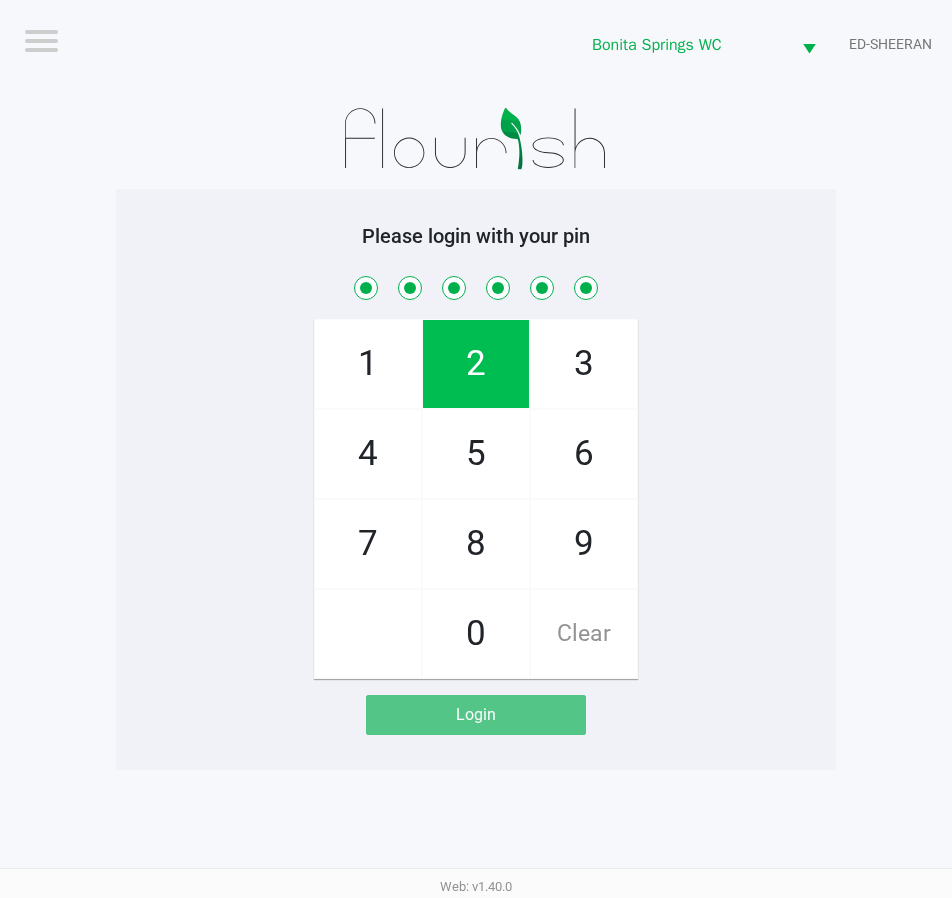 checkbox on "true" 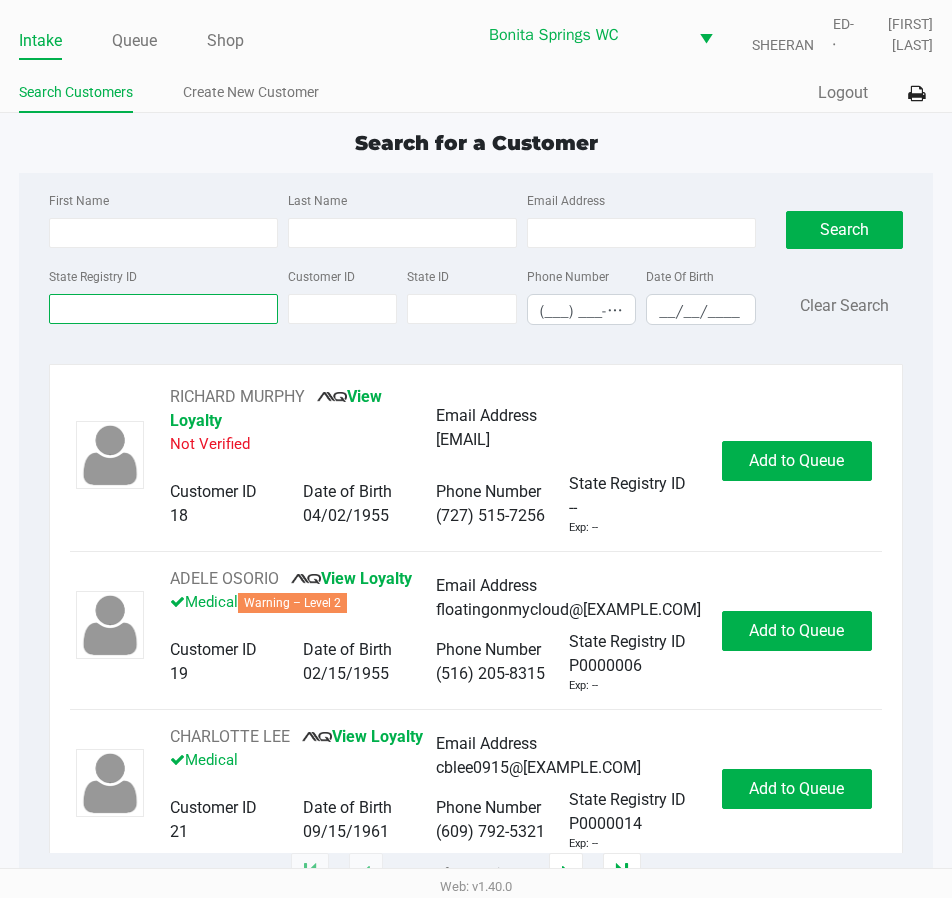 click on "State Registry ID" at bounding box center [163, 309] 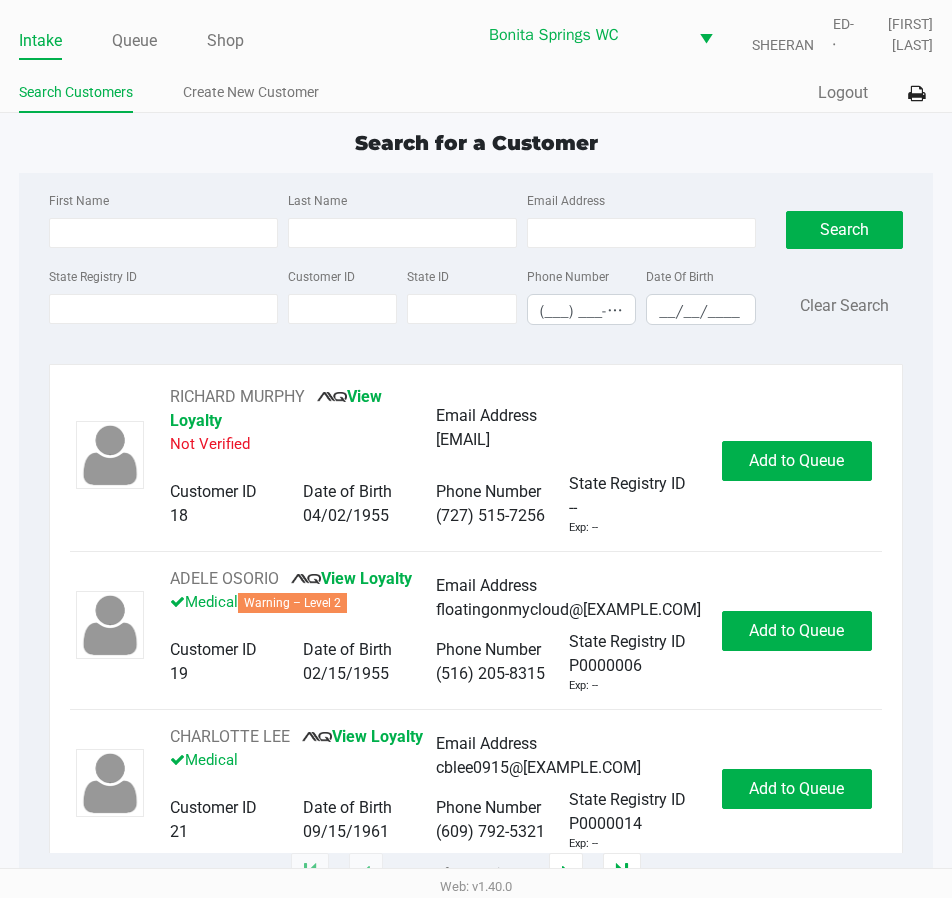 click on "State Registry ID Customer ID State ID Phone Number (___) ___-____ Date Of Birth __/__/____" 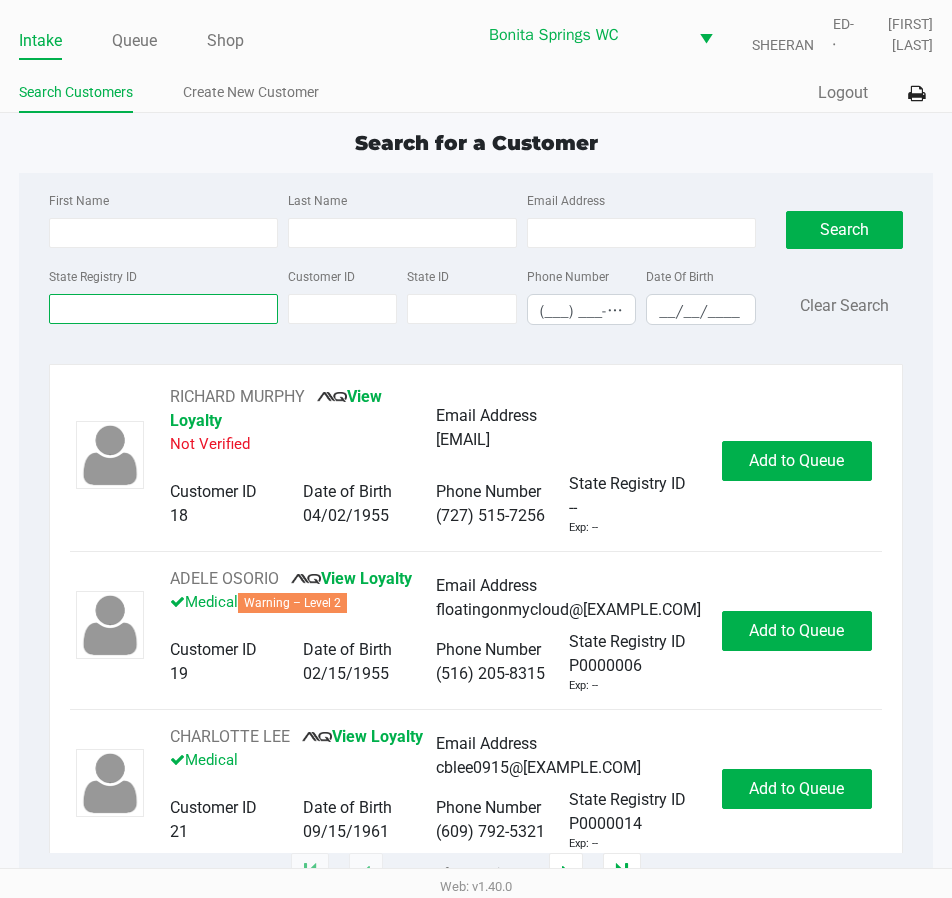 click on "State Registry ID" at bounding box center [163, 309] 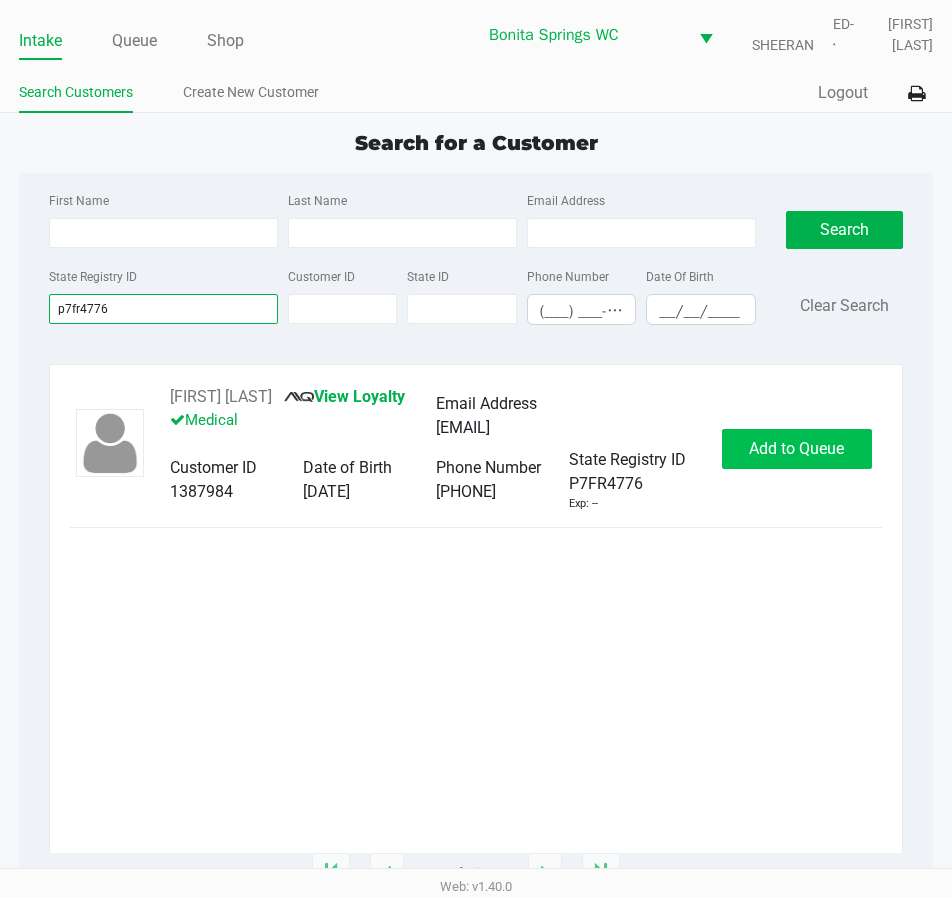 type on "p7fr4776" 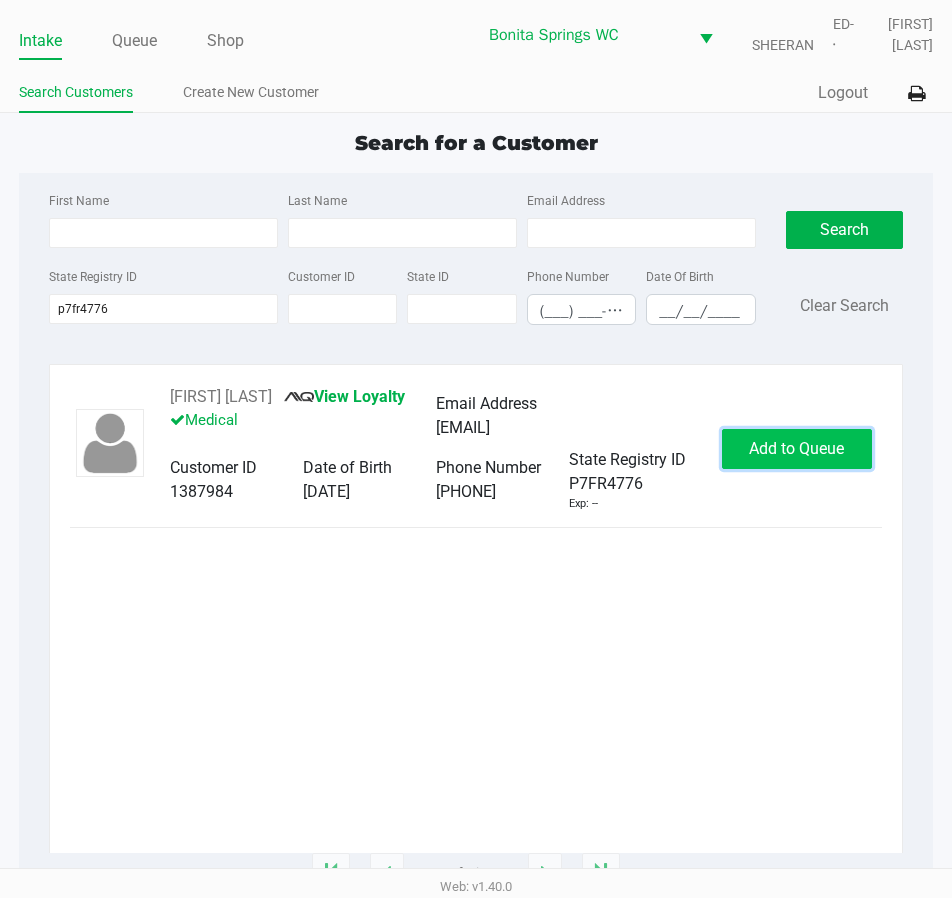 click on "Add to Queue" 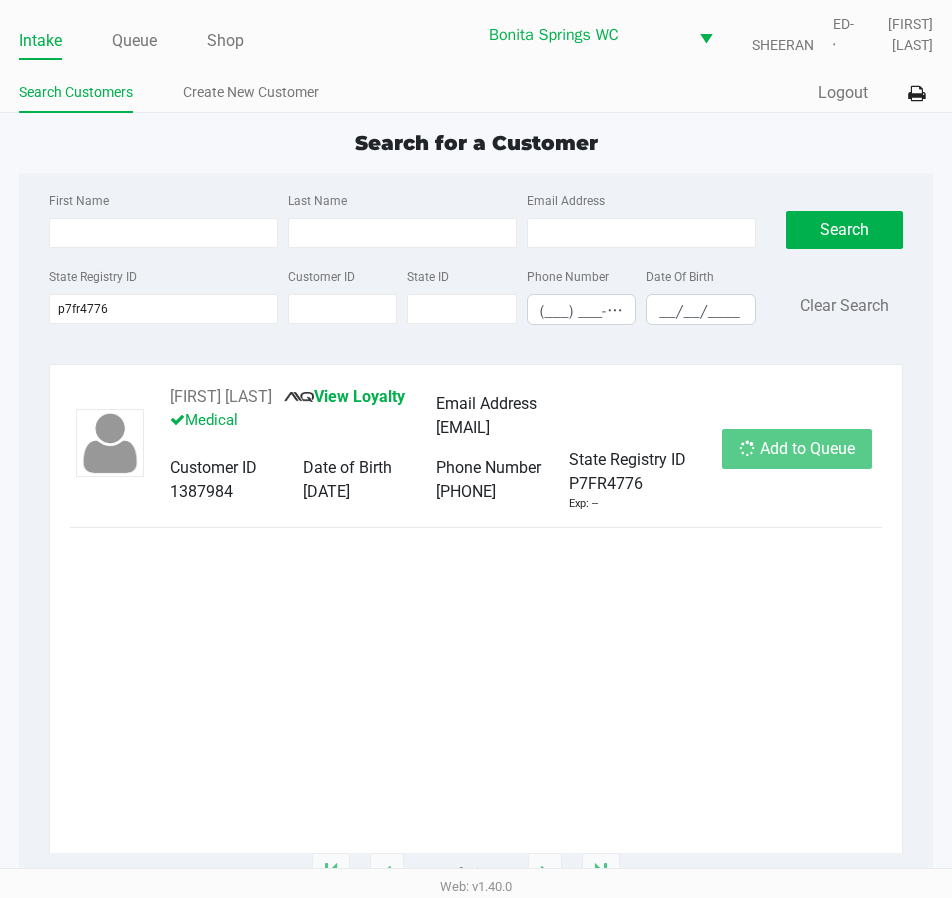 click on "Add to Queue" 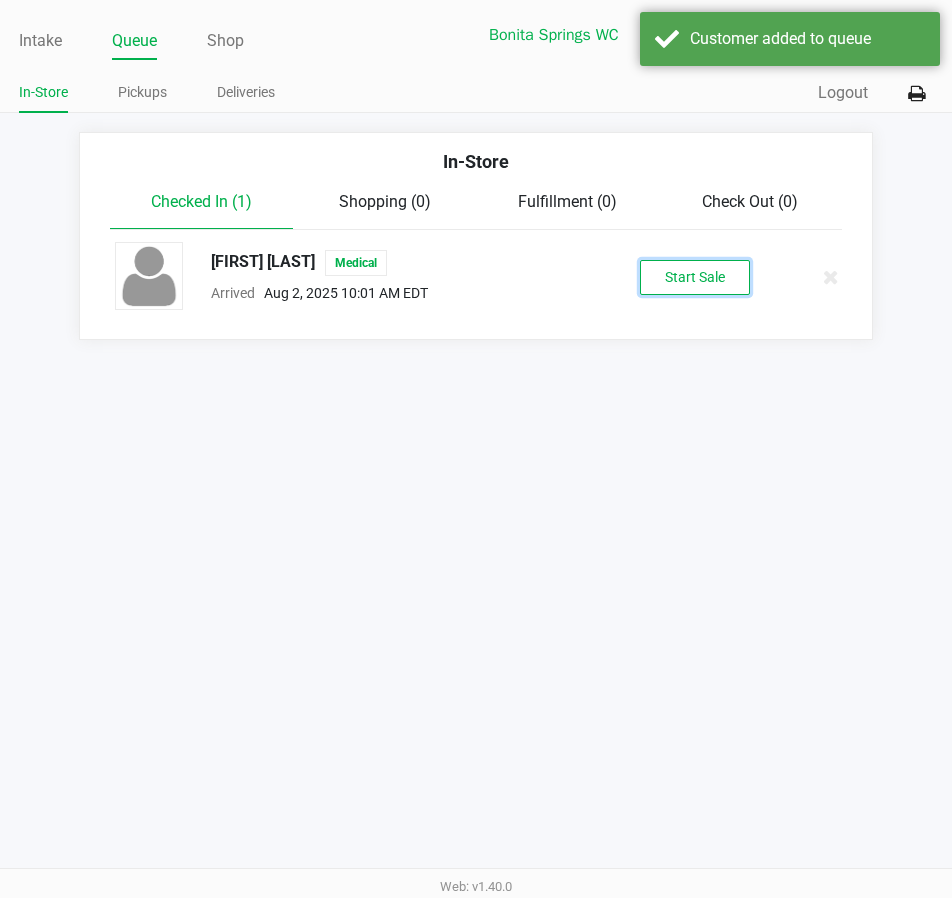 click on "Start Sale" 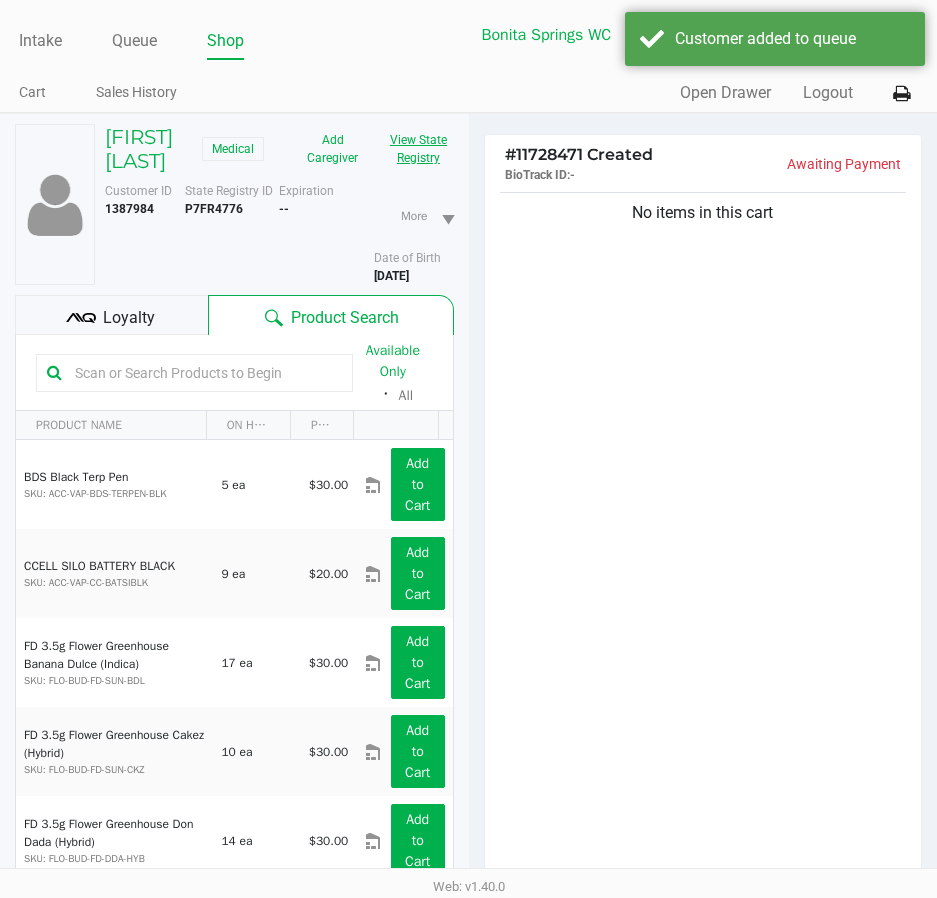 click on "View State Registry" 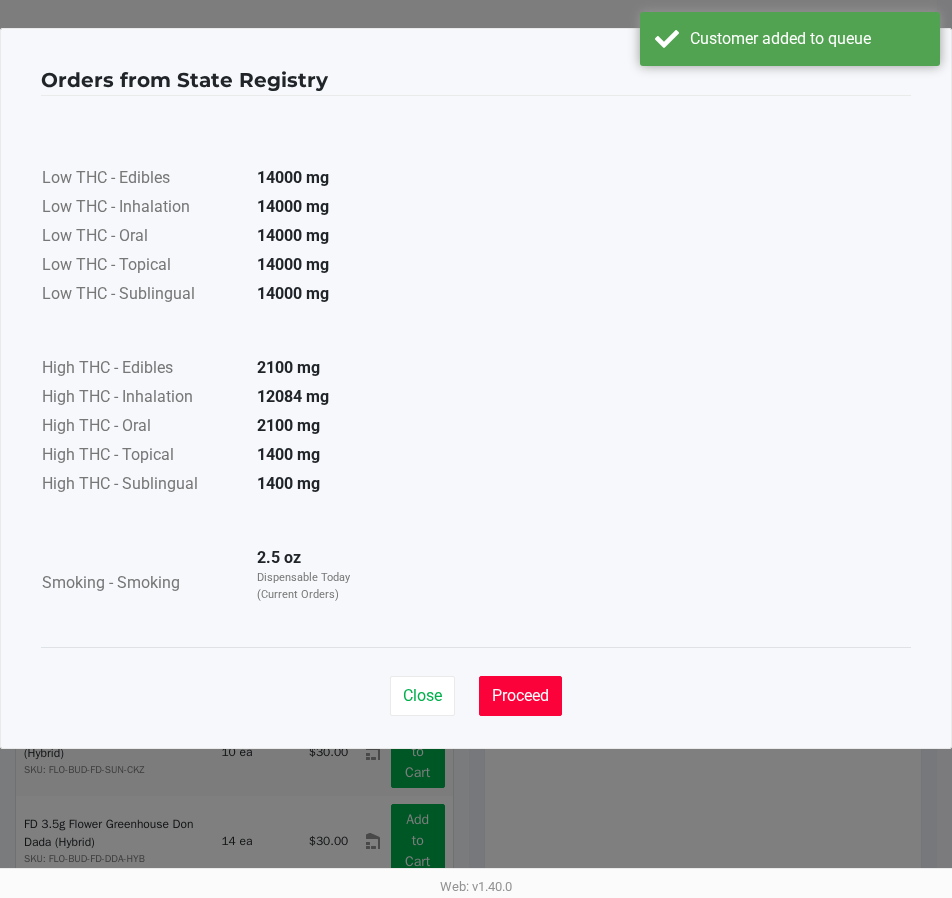 click on "Proceed" 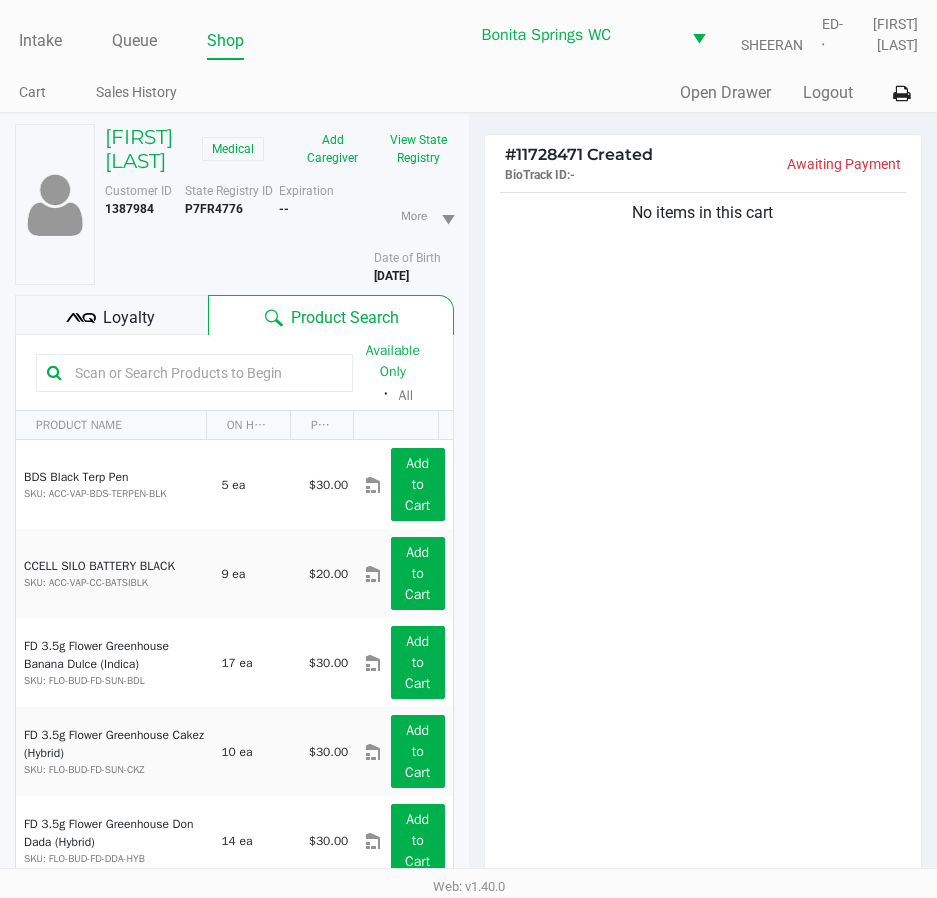 click on "No items in this cart" 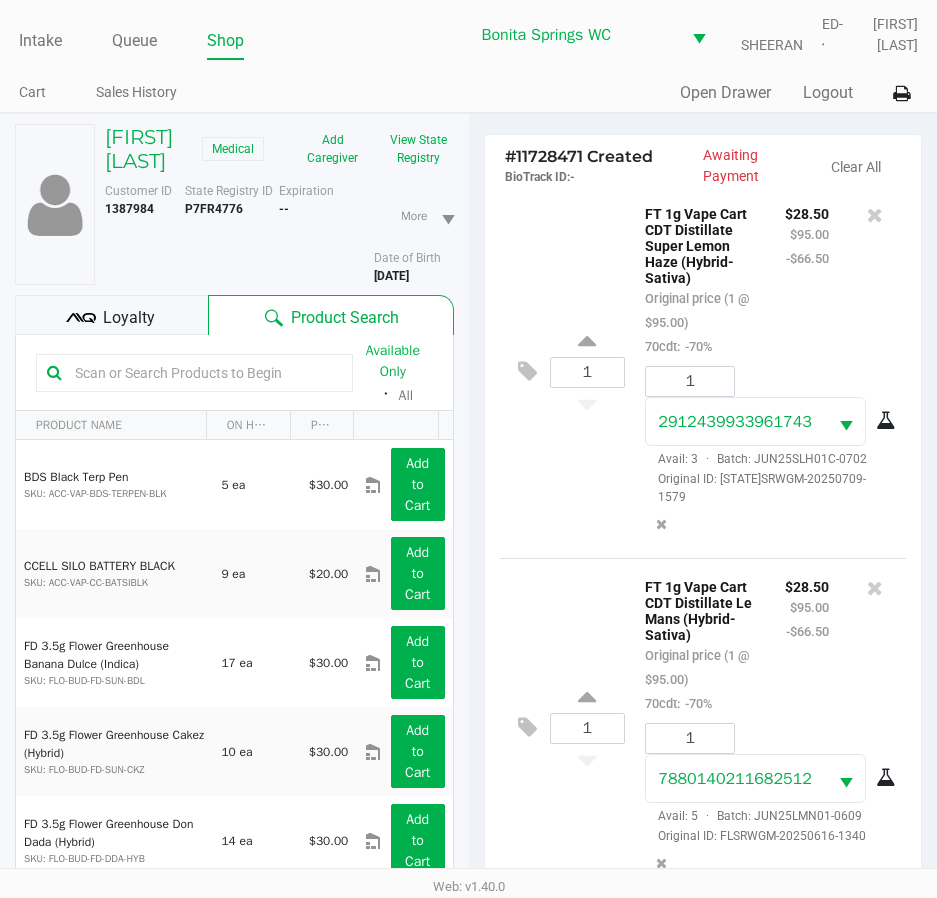 scroll, scrollTop: 375, scrollLeft: 0, axis: vertical 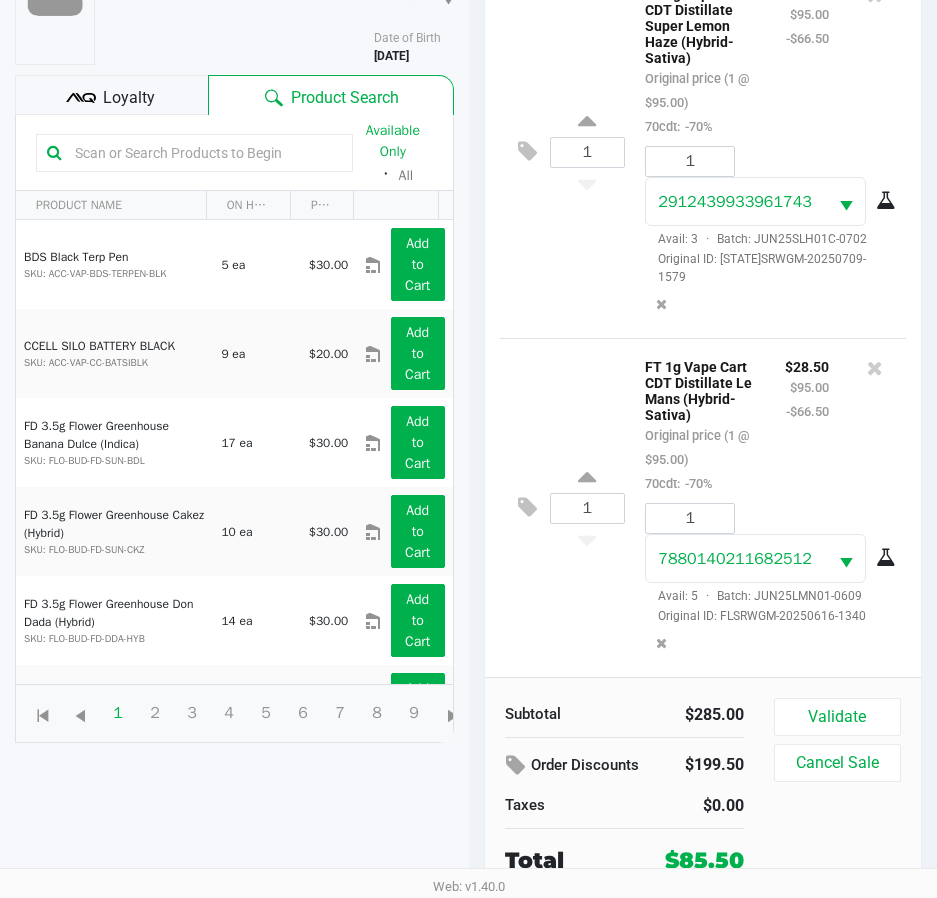 click on "Loyalty" 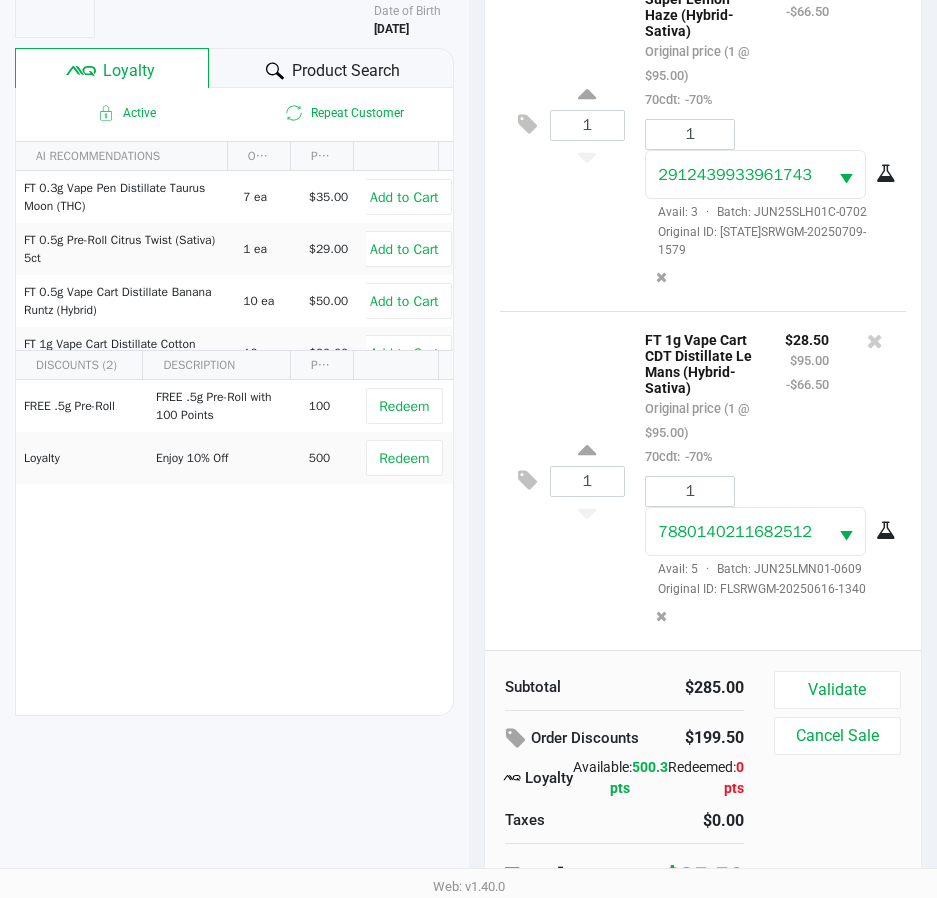 scroll, scrollTop: 262, scrollLeft: 0, axis: vertical 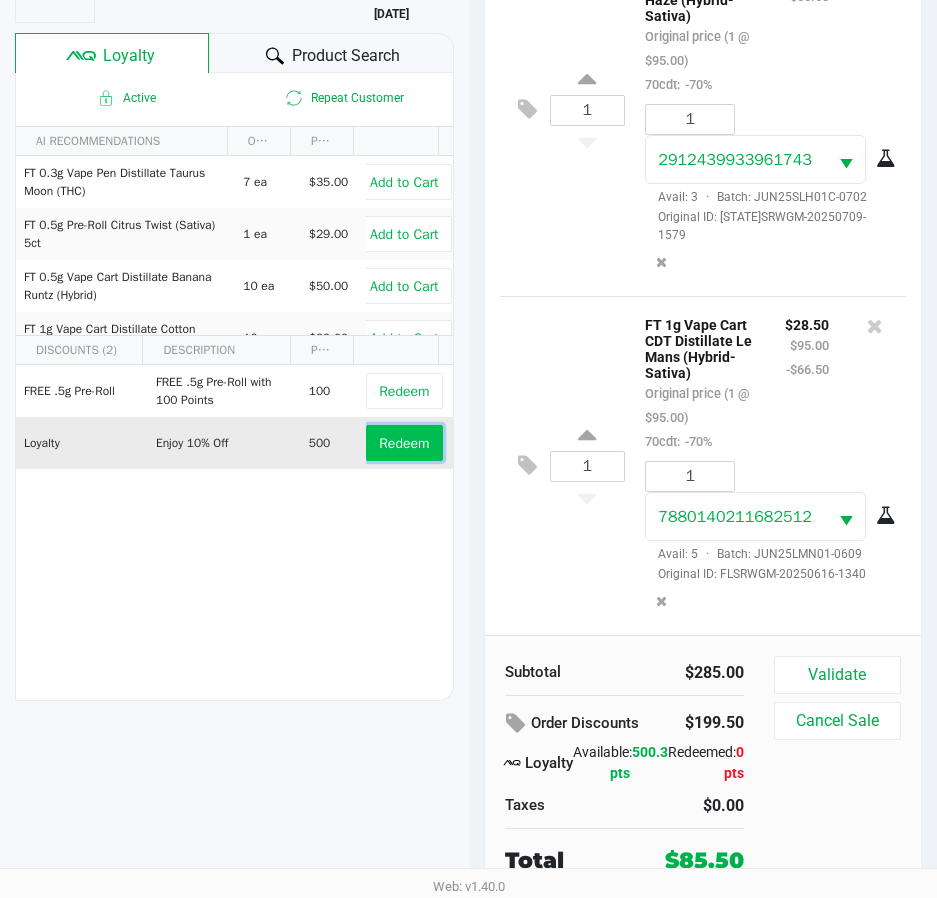 click on "Redeem" 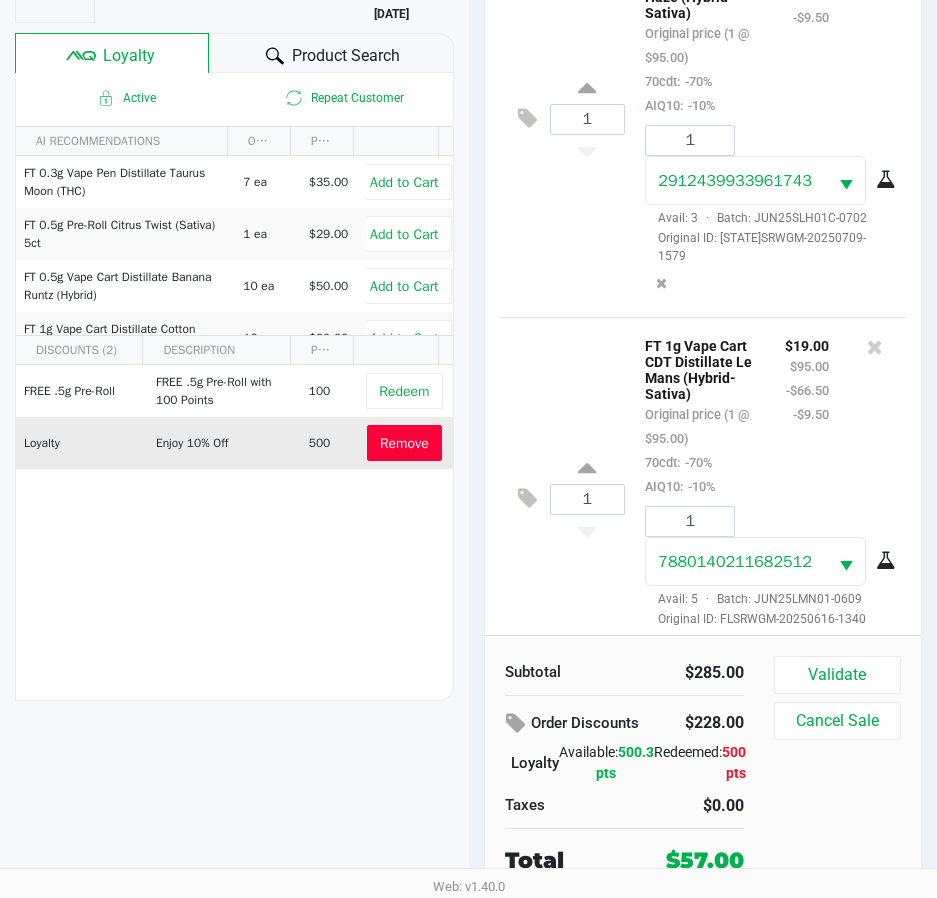 scroll, scrollTop: 447, scrollLeft: 0, axis: vertical 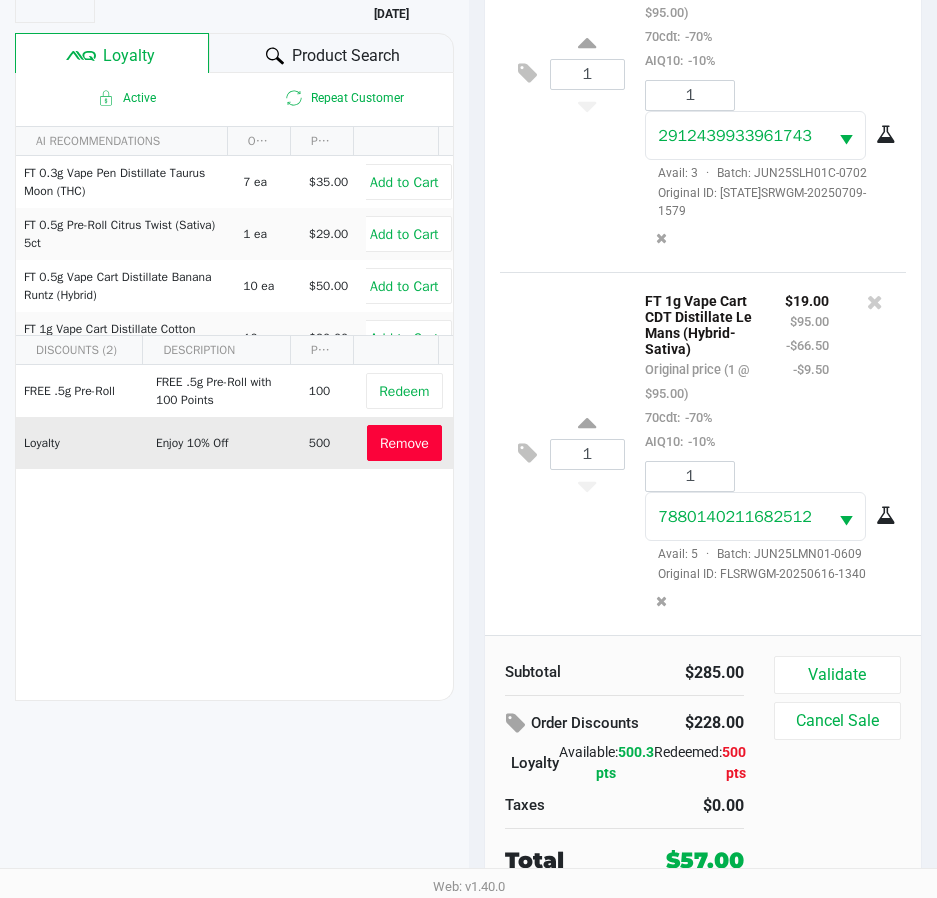 click on "Remove" 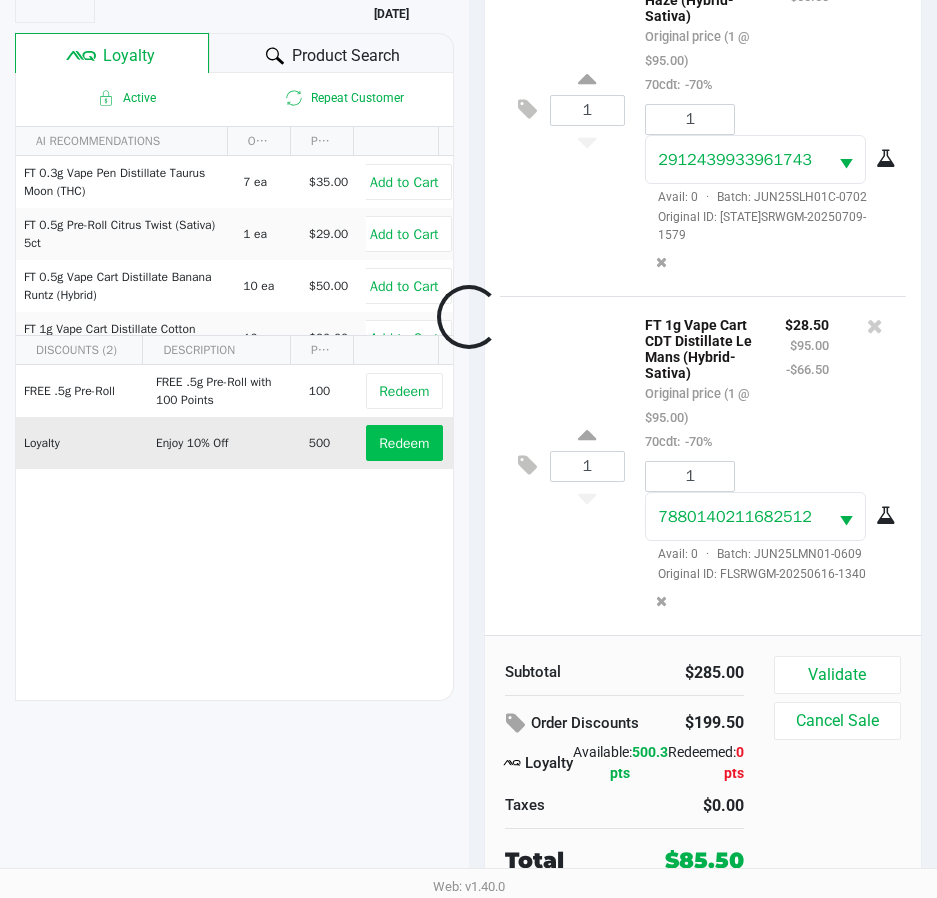 scroll, scrollTop: 375, scrollLeft: 0, axis: vertical 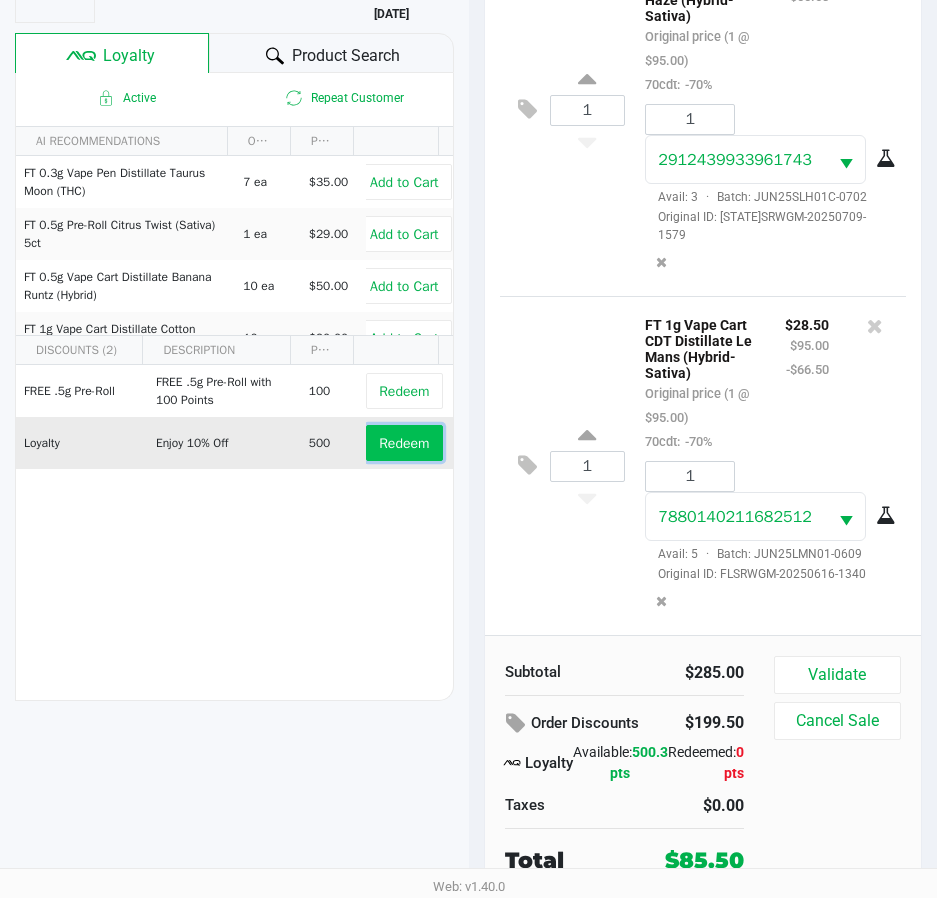 click on "Redeem" 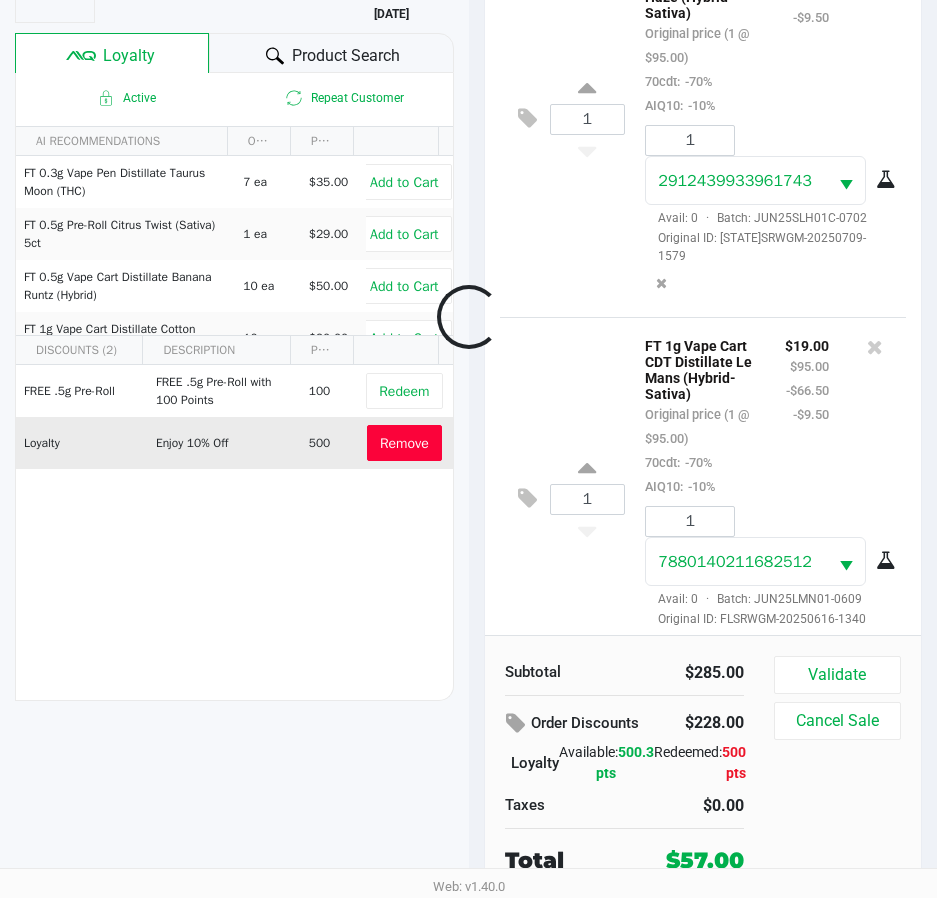scroll, scrollTop: 447, scrollLeft: 0, axis: vertical 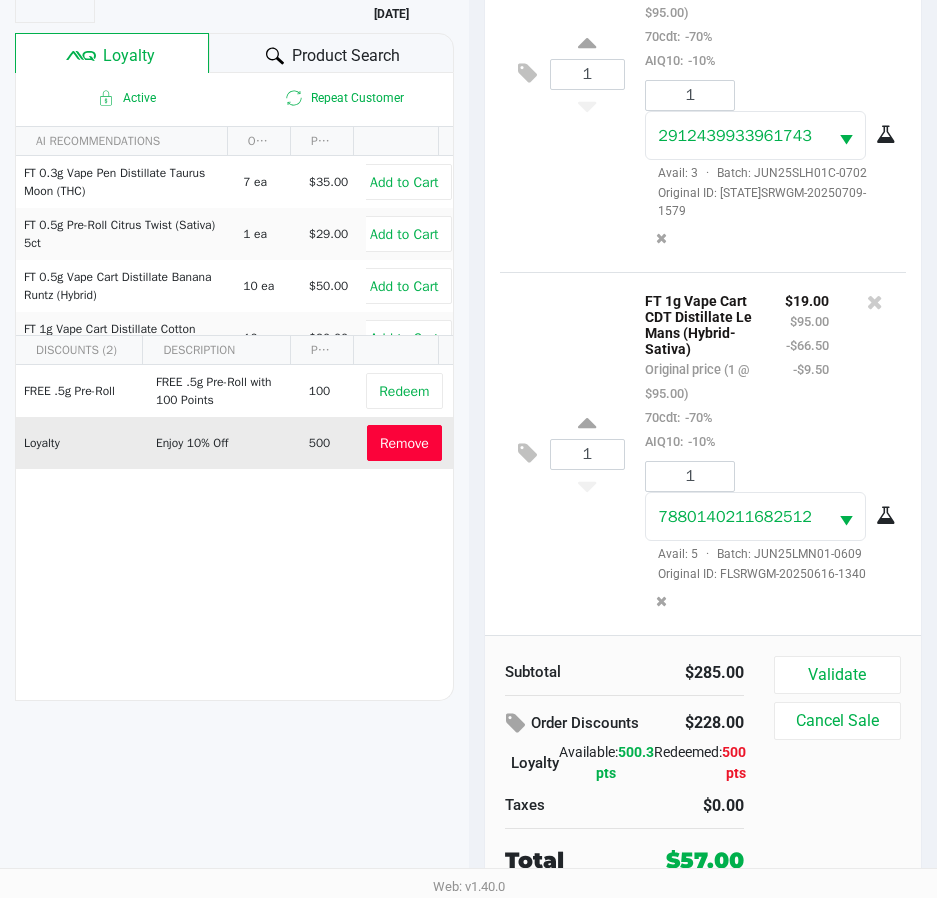 click on "Validate   Cancel Sale" 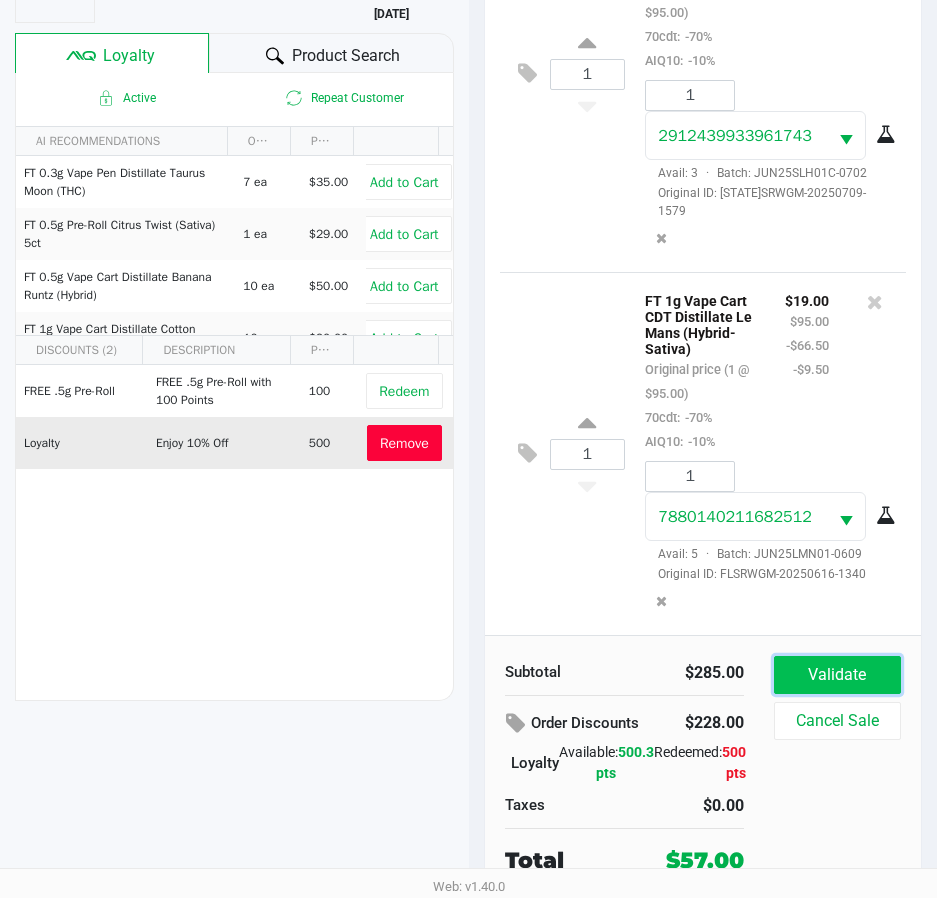 click on "Validate" 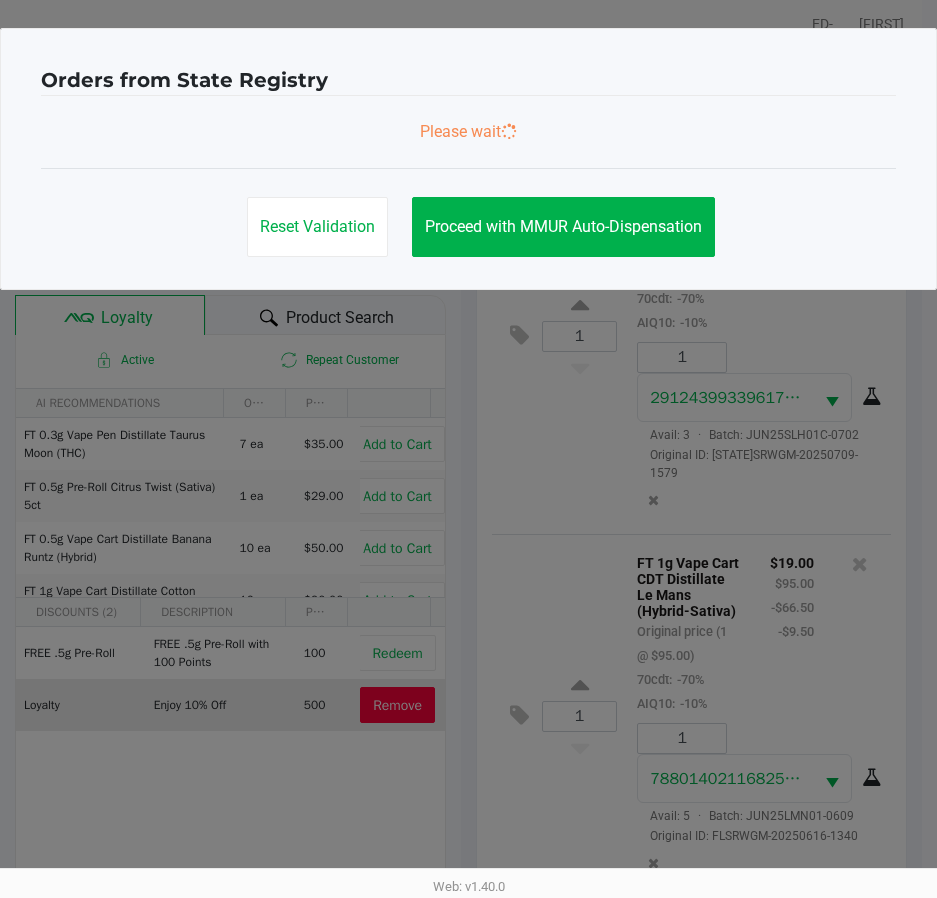 scroll, scrollTop: 0, scrollLeft: 0, axis: both 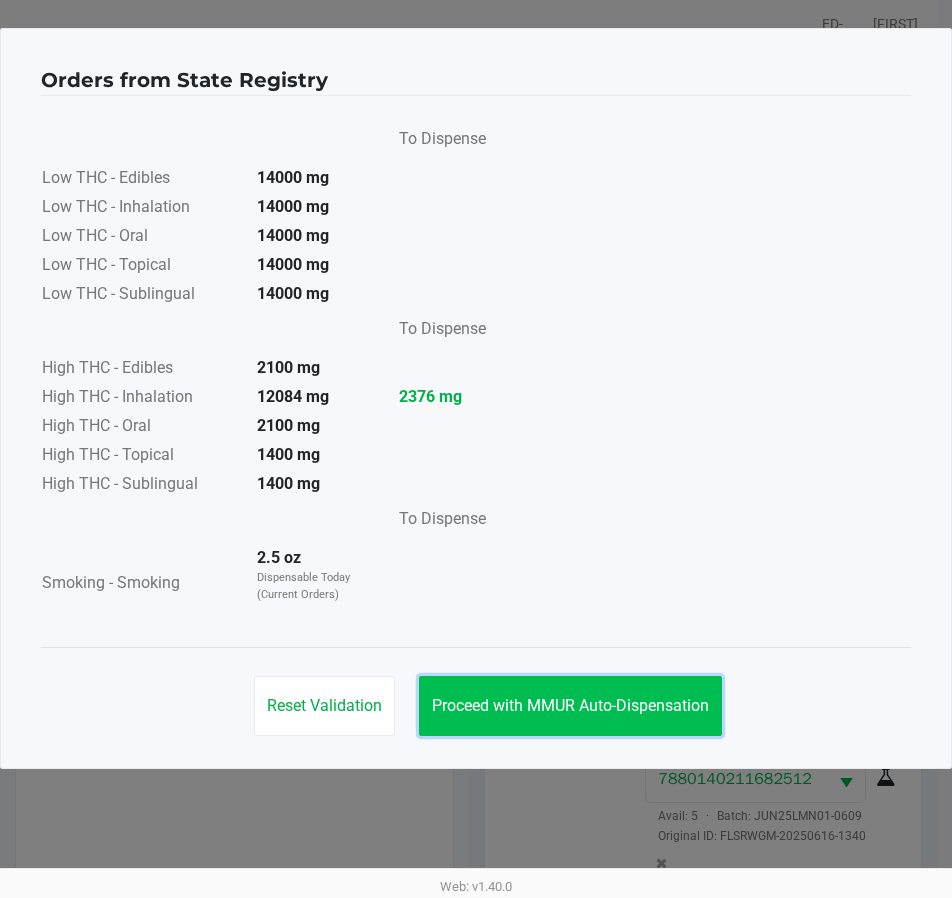 click on "Proceed with MMUR Auto-Dispensation" 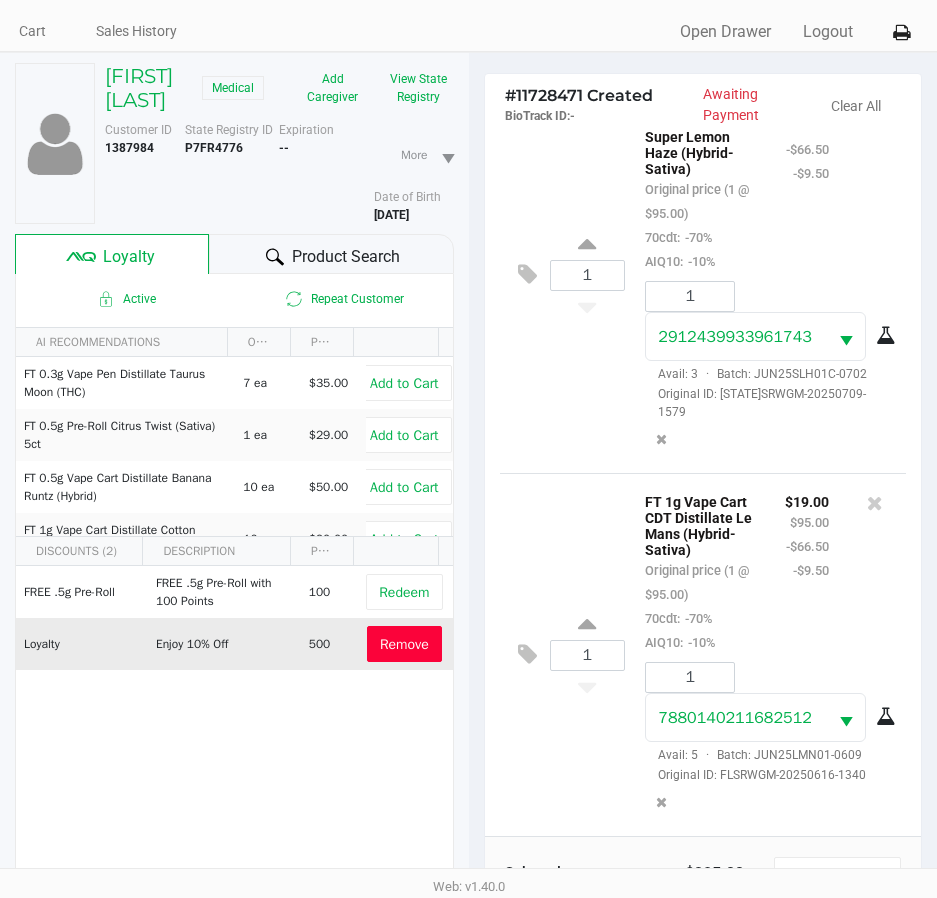 scroll, scrollTop: 265, scrollLeft: 0, axis: vertical 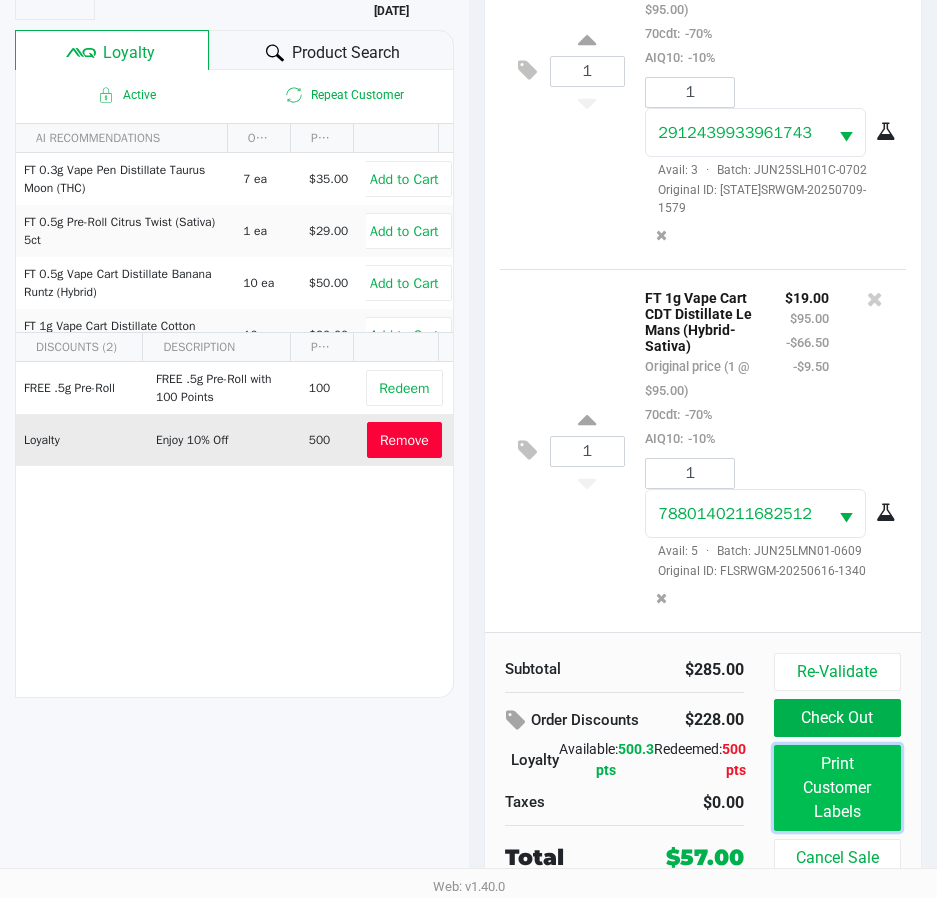 click on "Print Customer Labels" 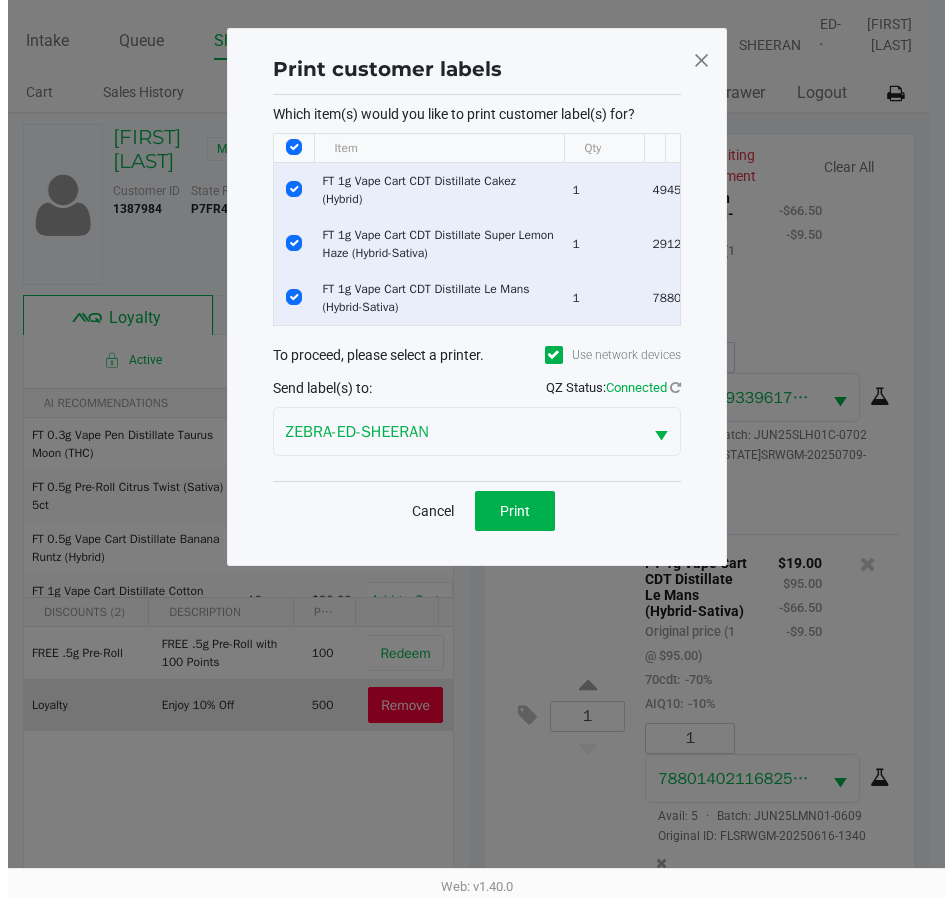 scroll, scrollTop: 0, scrollLeft: 0, axis: both 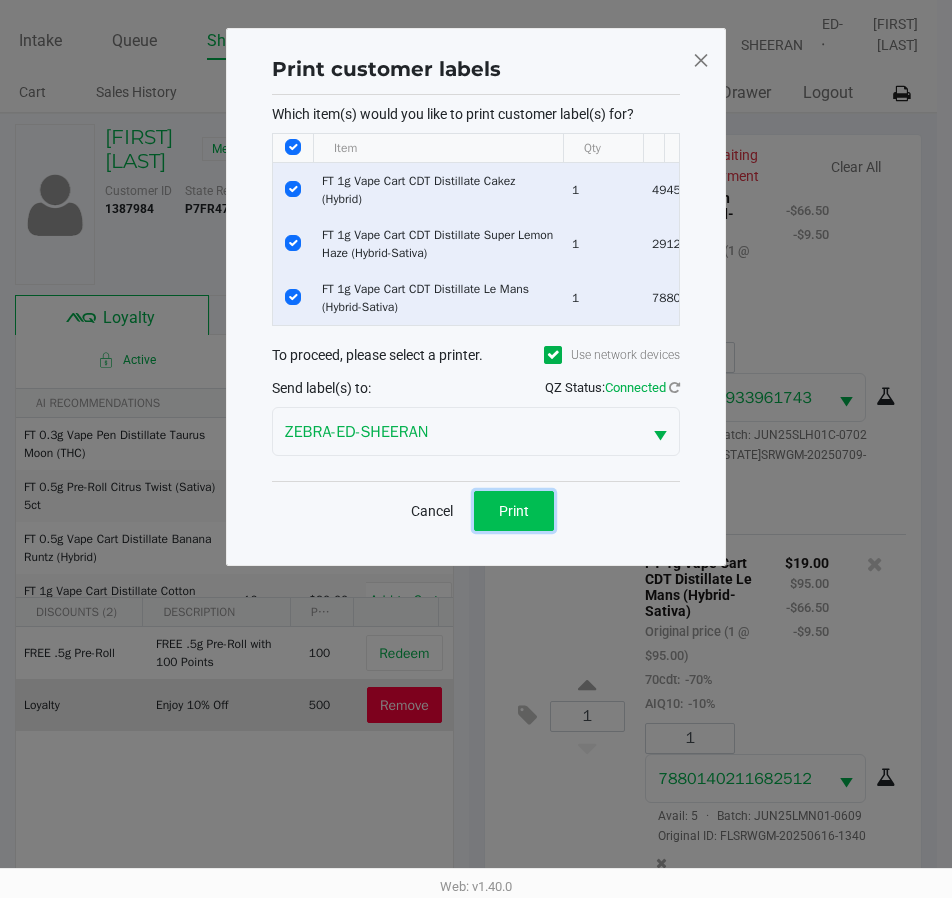 click on "Print" 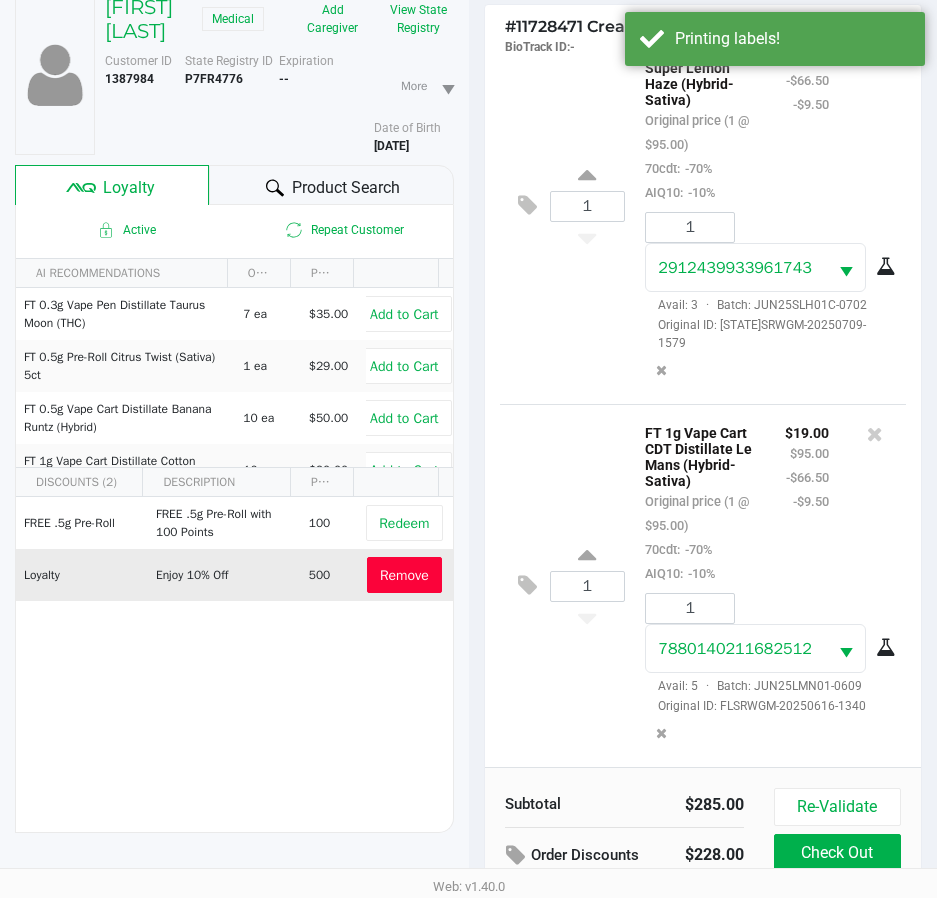scroll, scrollTop: 265, scrollLeft: 0, axis: vertical 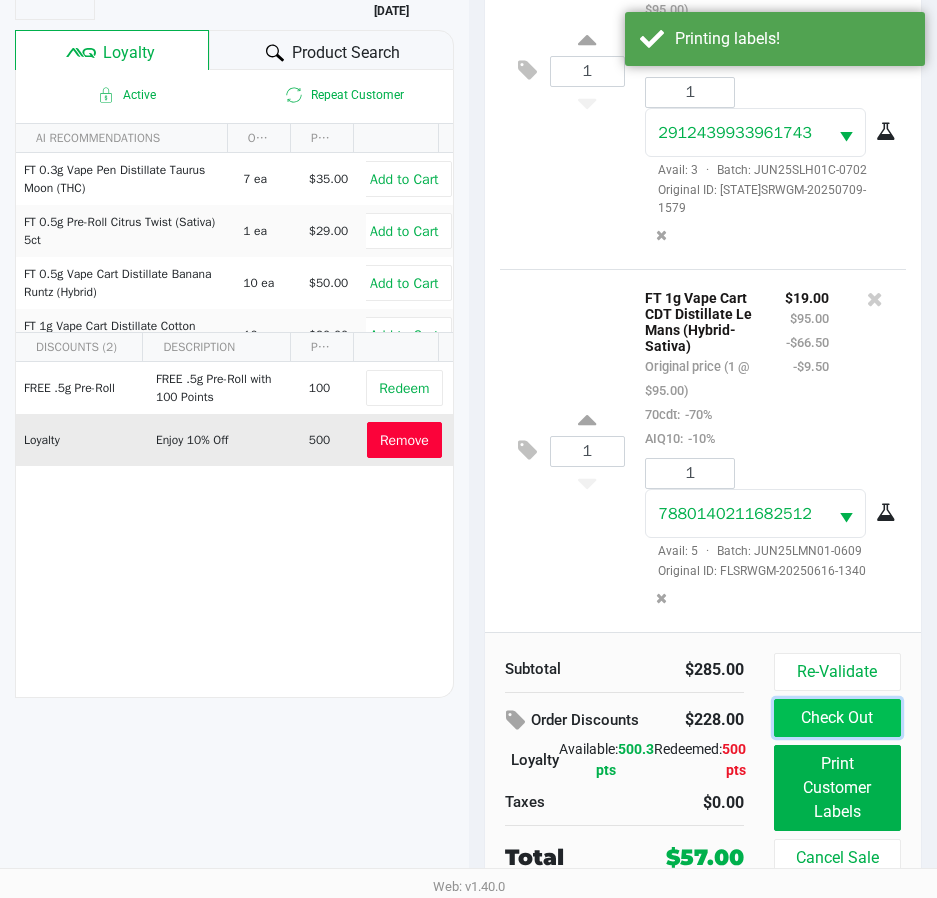click on "Check Out" 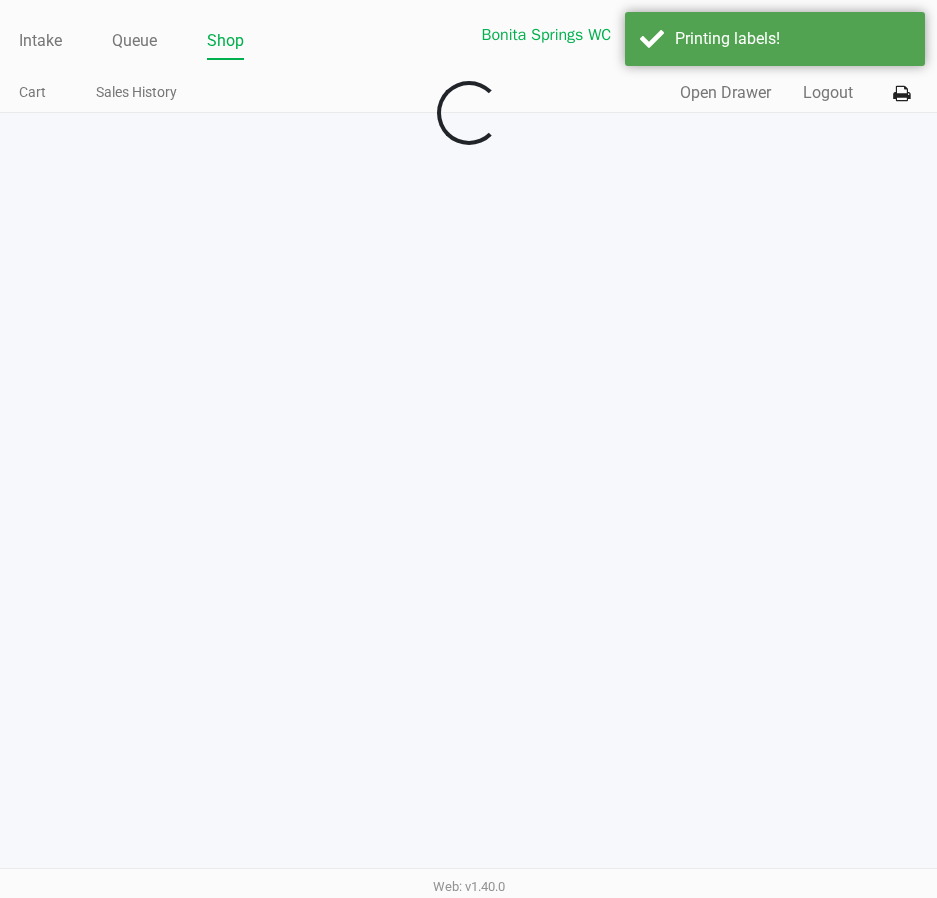 scroll, scrollTop: 0, scrollLeft: 0, axis: both 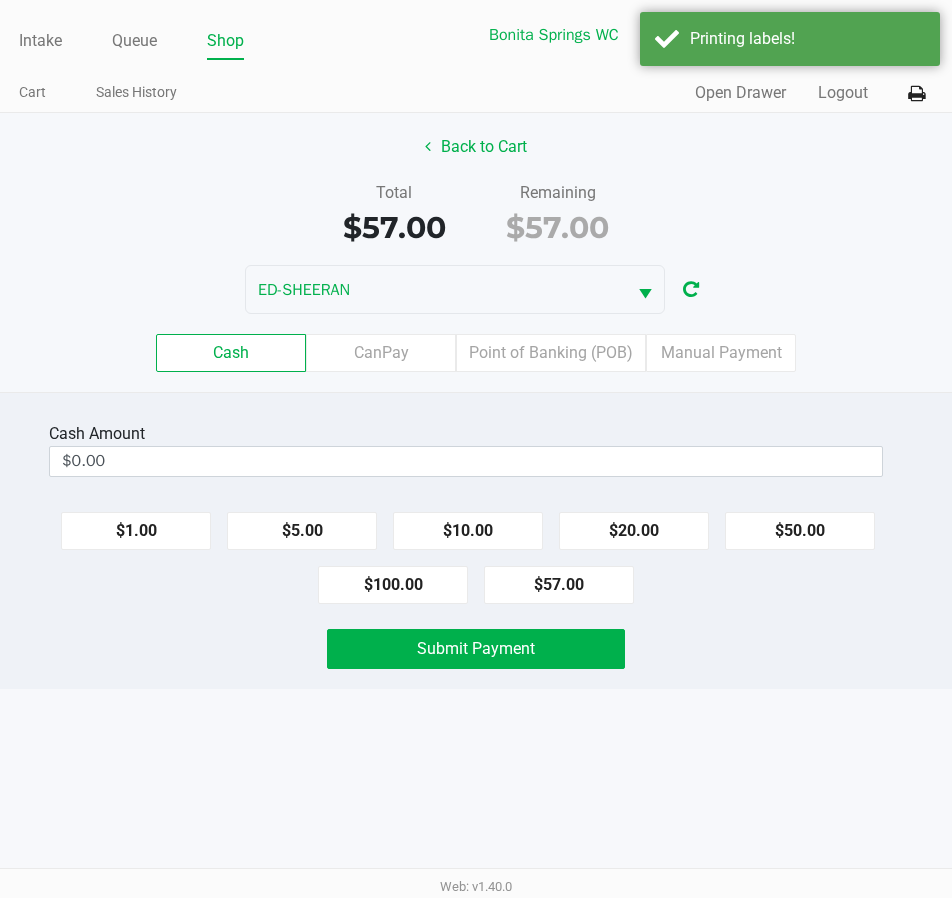 click on "Intake Queue Shop Bonita Springs WC ED-SHEERAN [FIRST] [LAST] Cart Sales History Quick Sale Open Drawer Logout Back to Cart Total $57.00 Remaining $57.00 ED-SHEERAN Cash CanPay Point of Banking (POB) Manual Payment Cash Amount $0.00 $1.00 $5.00 $10.00 $20.00 $50.00 $100.00 $57.00 Submit Payment Web: v1.40.0" at bounding box center (476, 449) 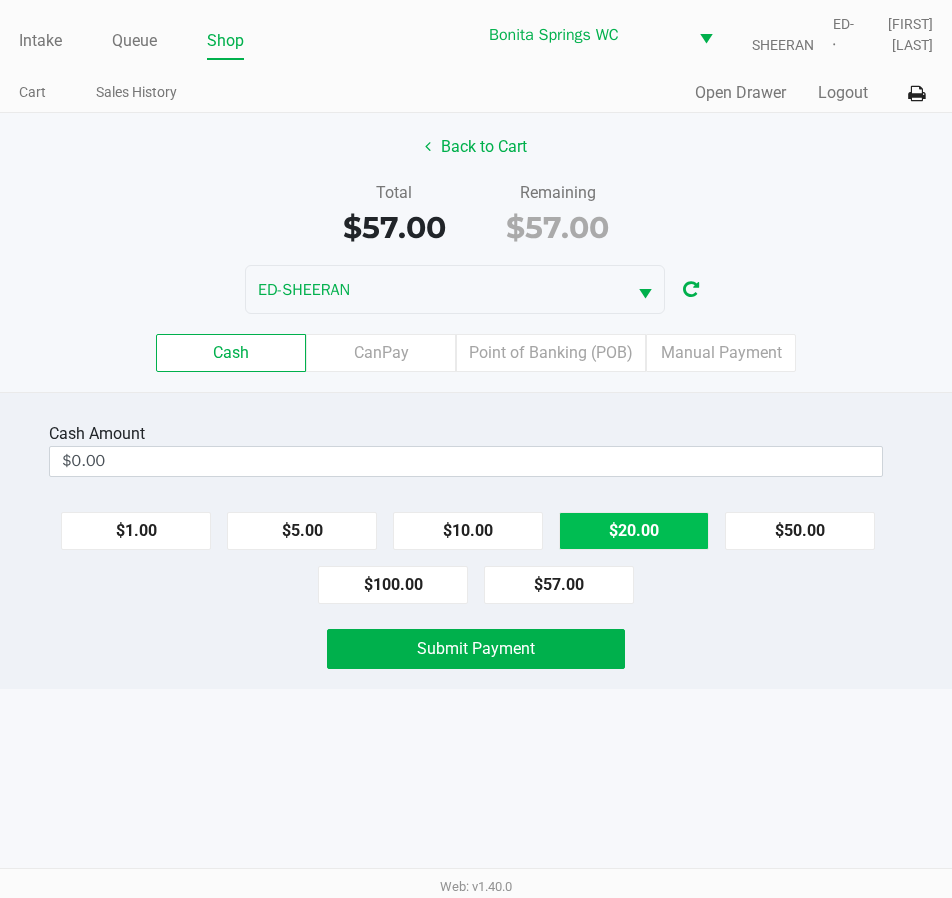 click on "$20.00" 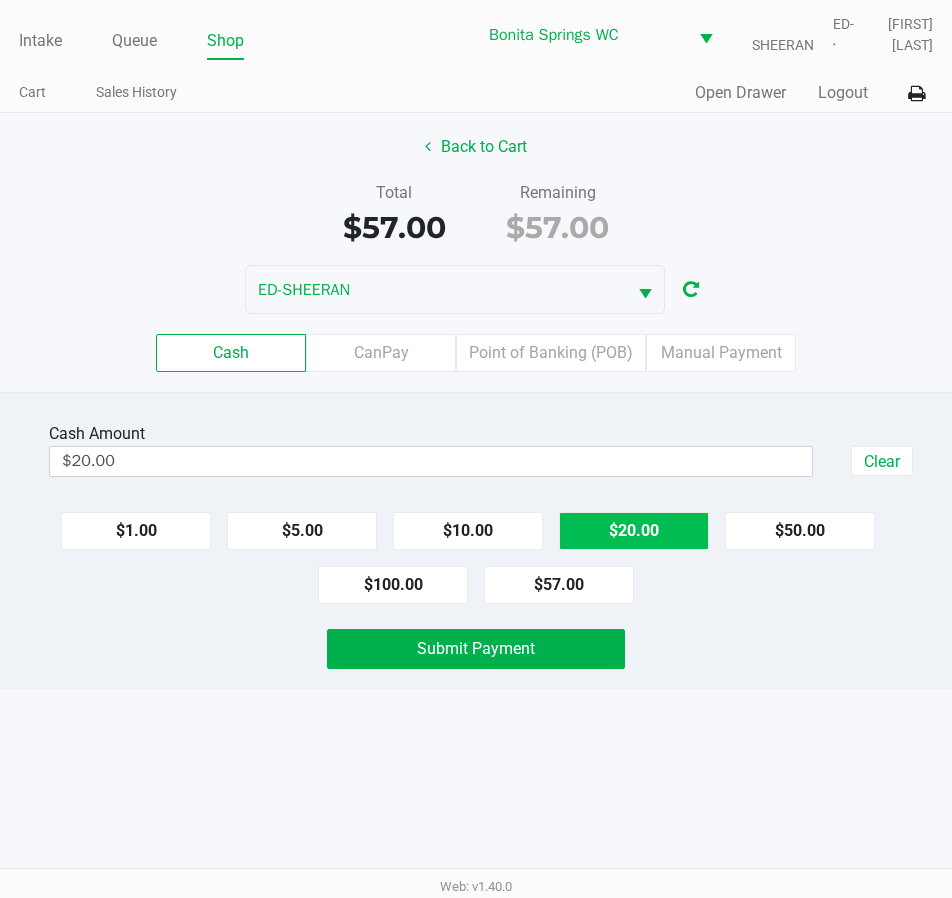 click on "$20.00" 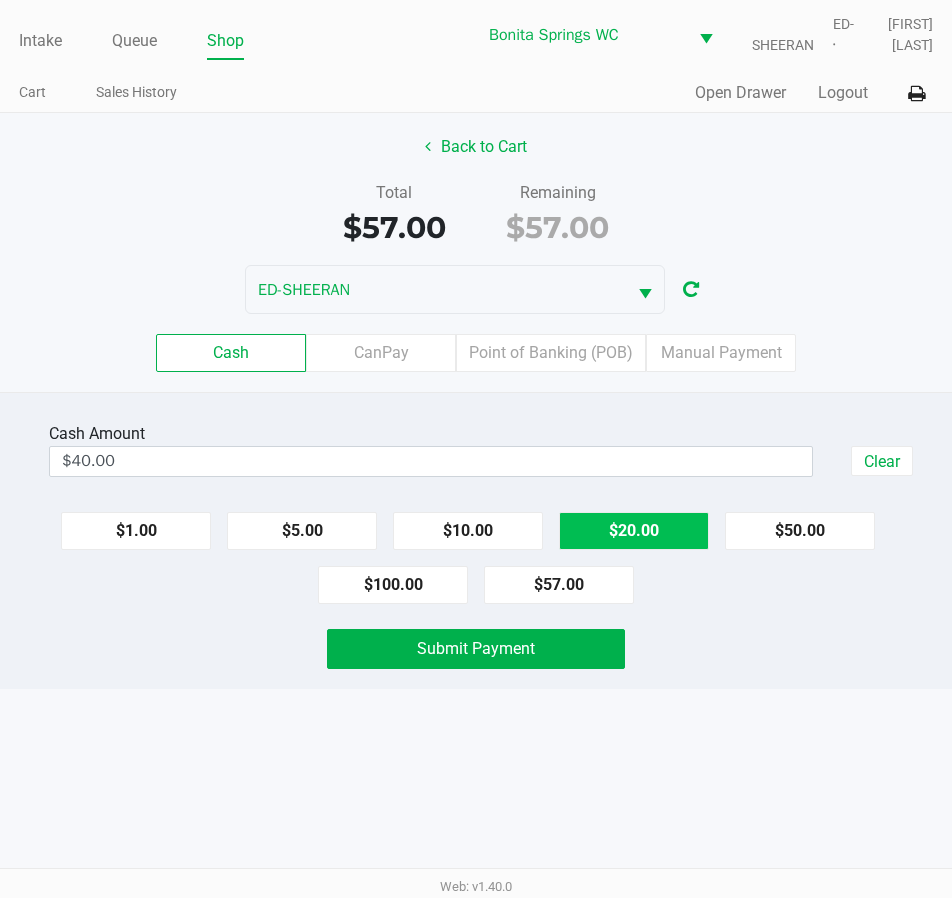 click on "$20.00" 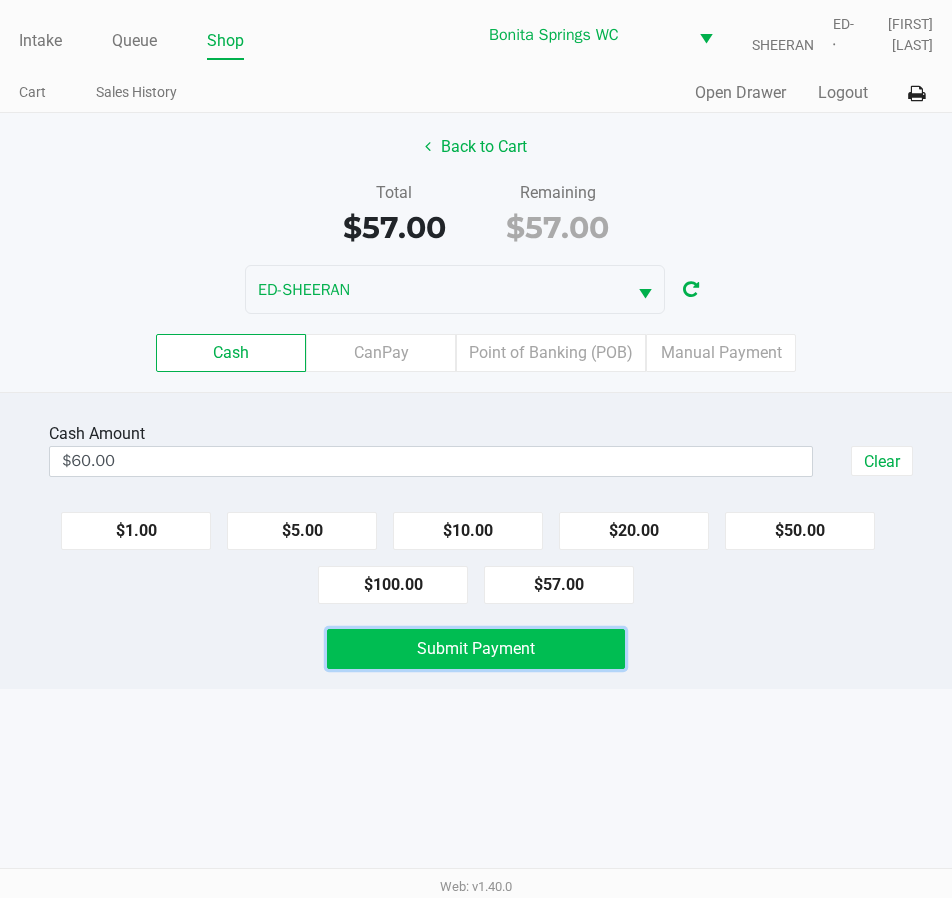 click on "Submit Payment" 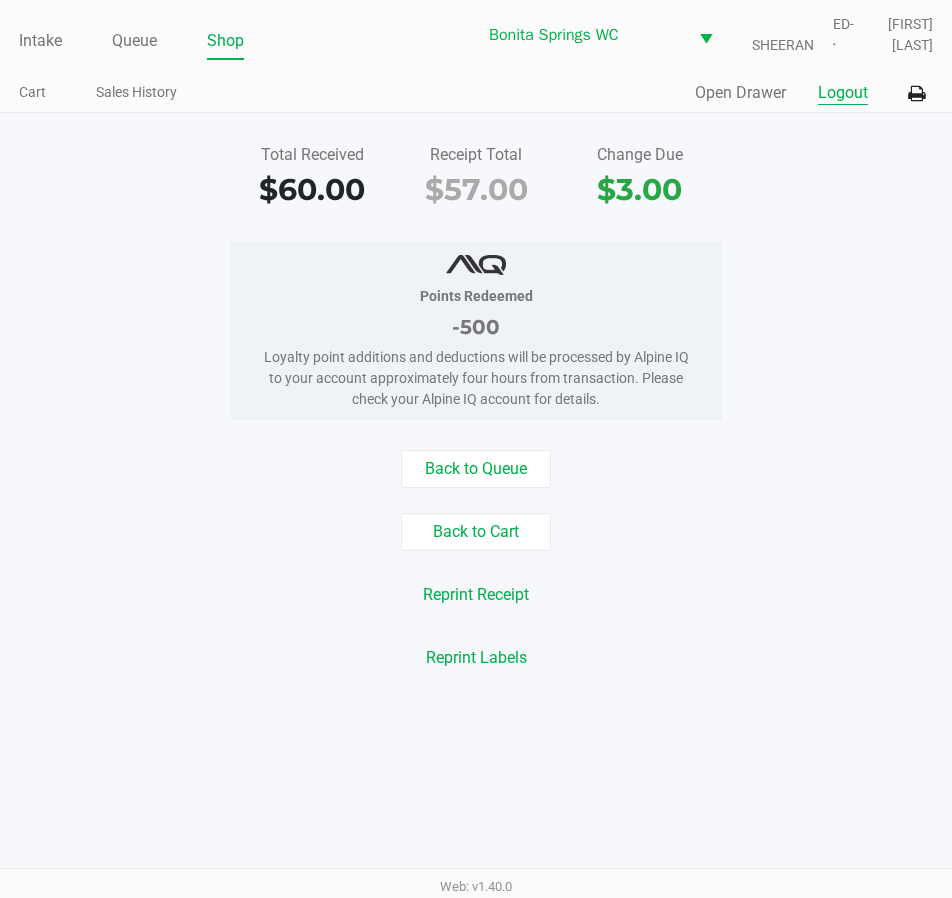click on "Logout" 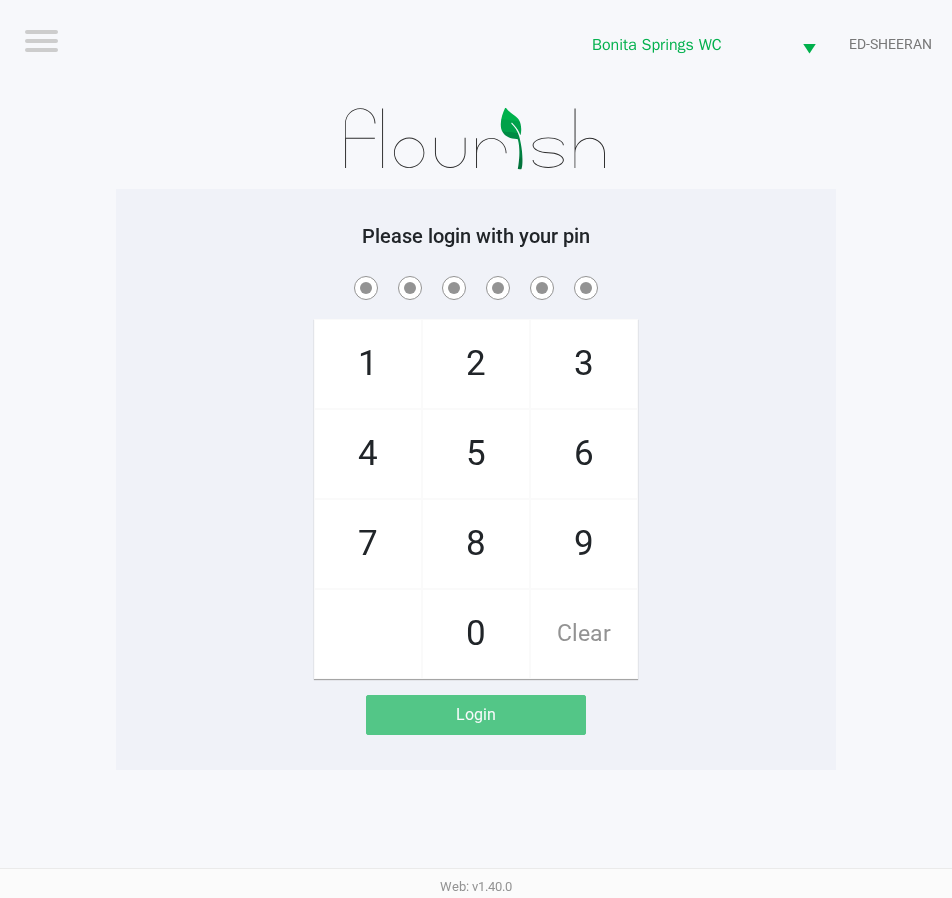 click on "1   4   7       2   5   8   0   3   6   9   Clear" 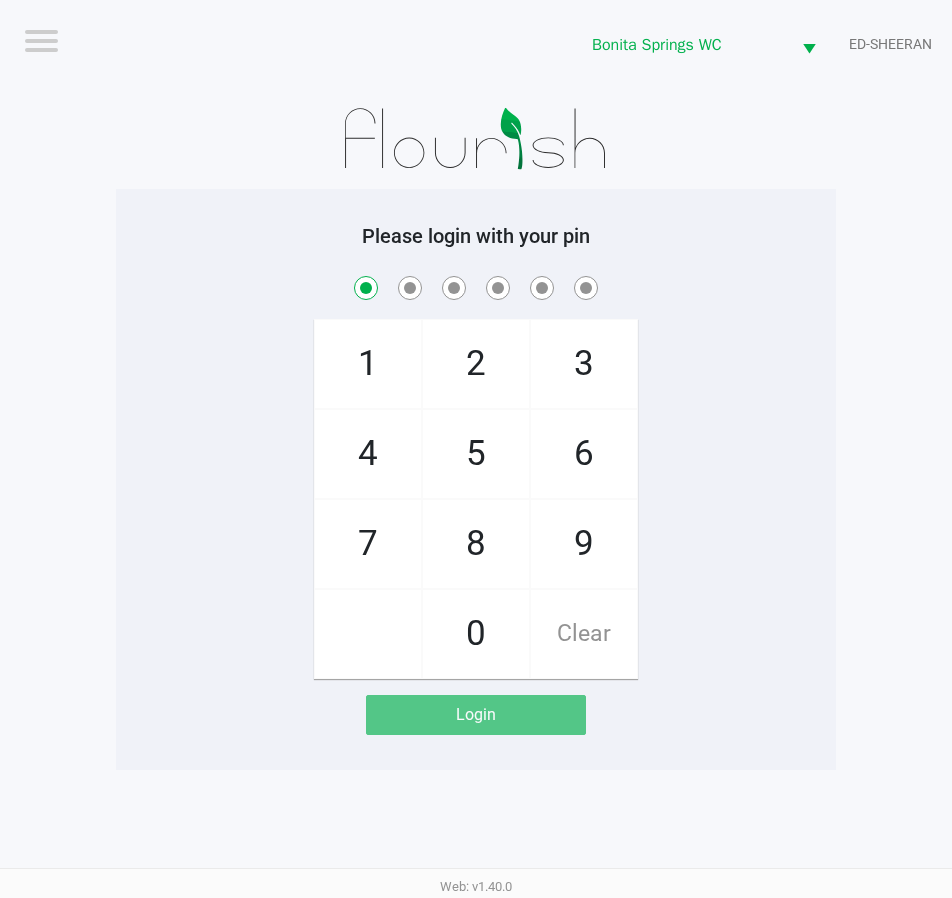 checkbox on "true" 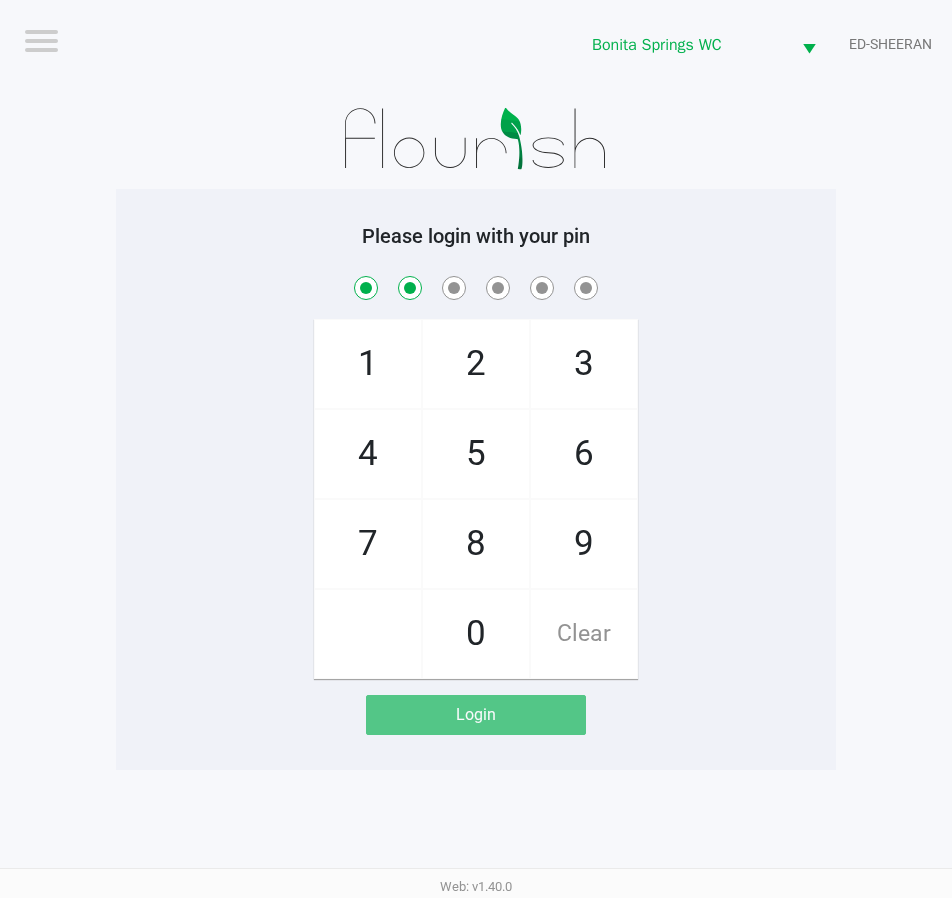 checkbox on "true" 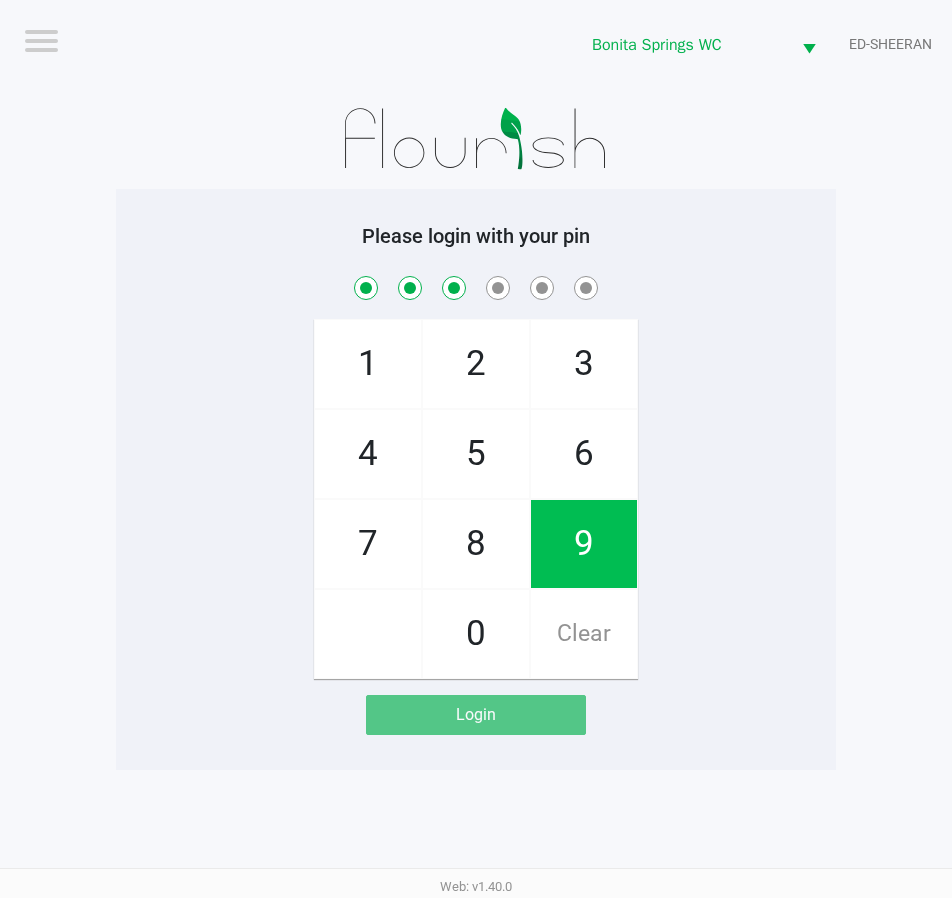 checkbox on "true" 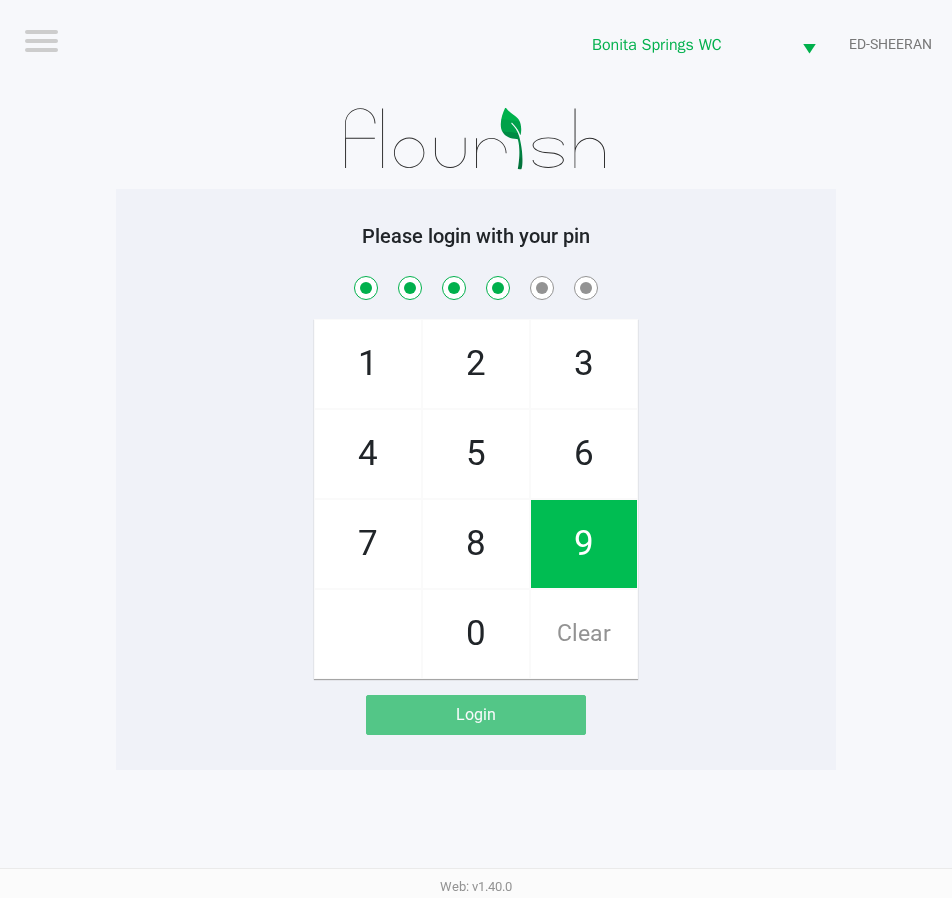 checkbox on "true" 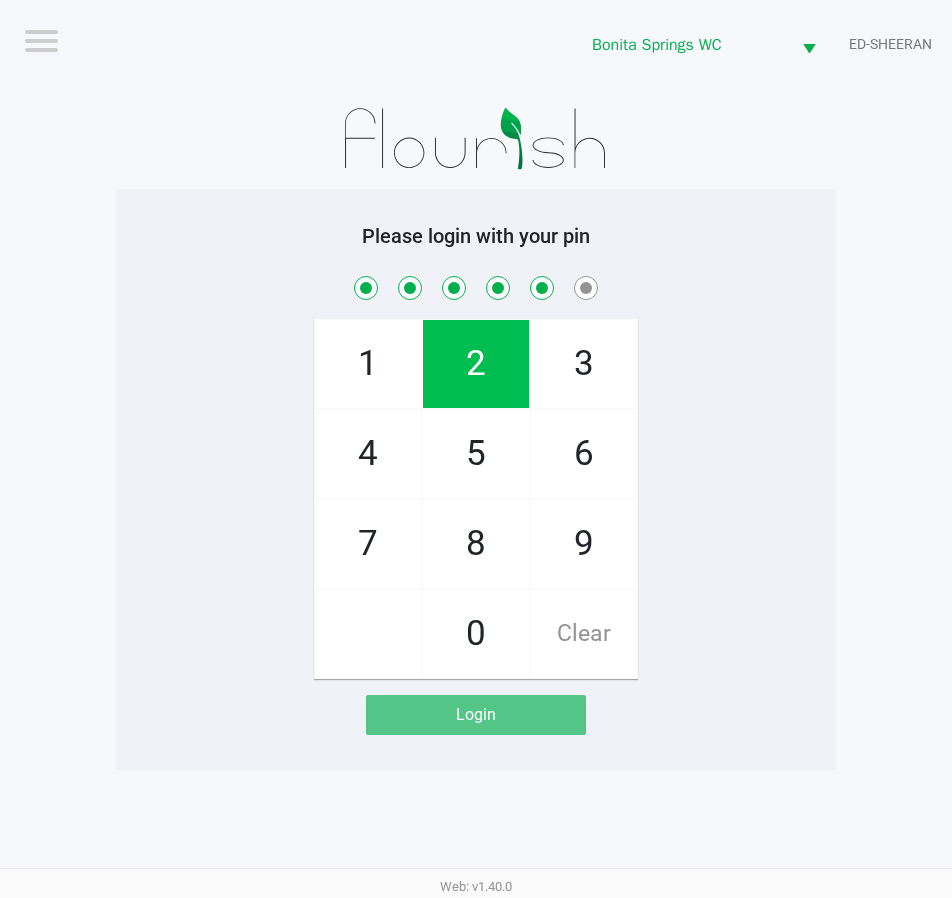 checkbox on "true" 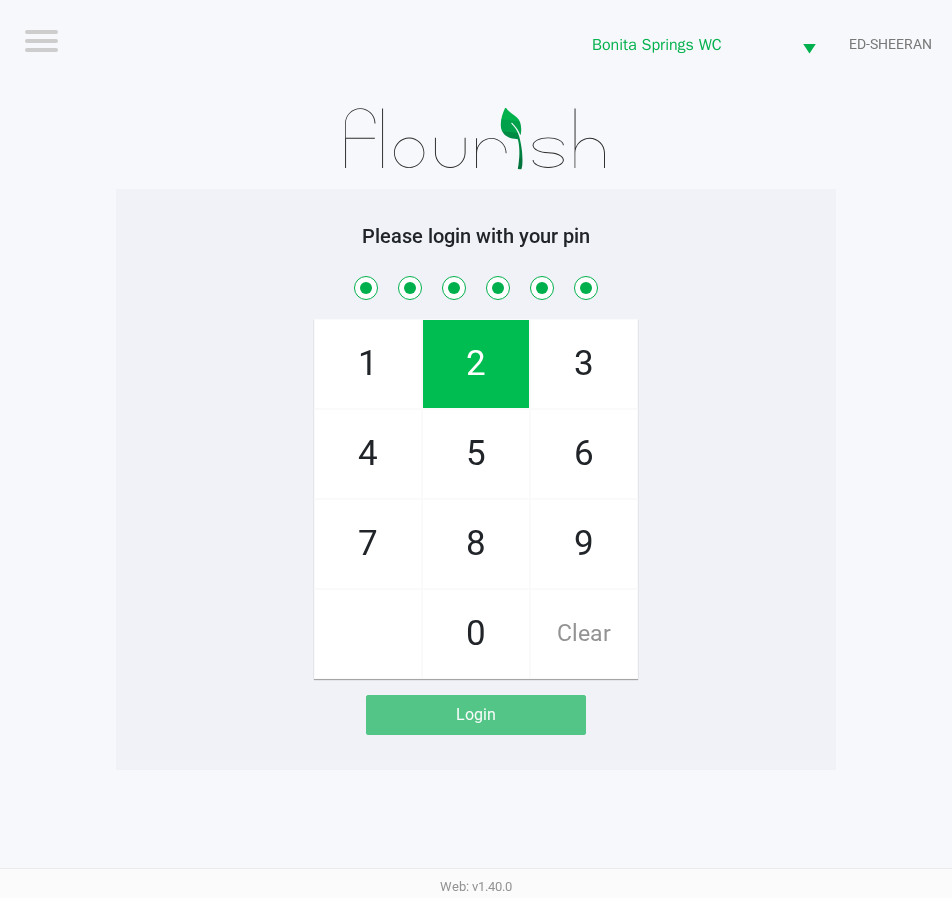 checkbox on "true" 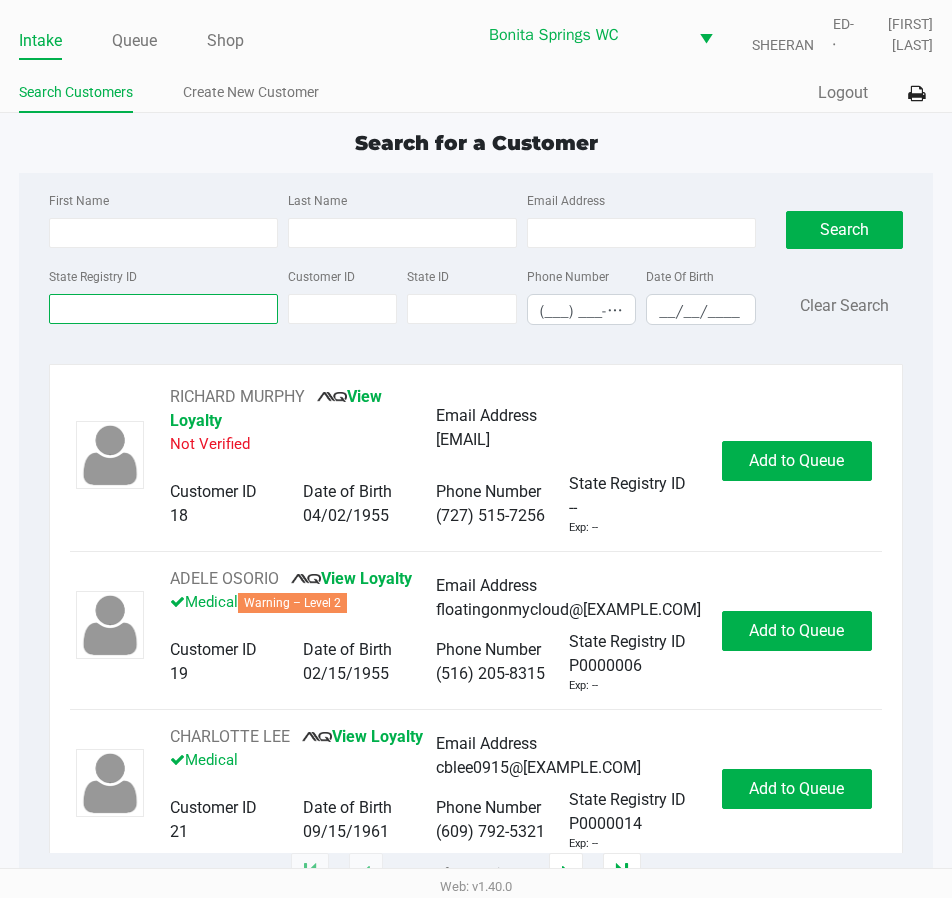 click on "State Registry ID" at bounding box center [163, 309] 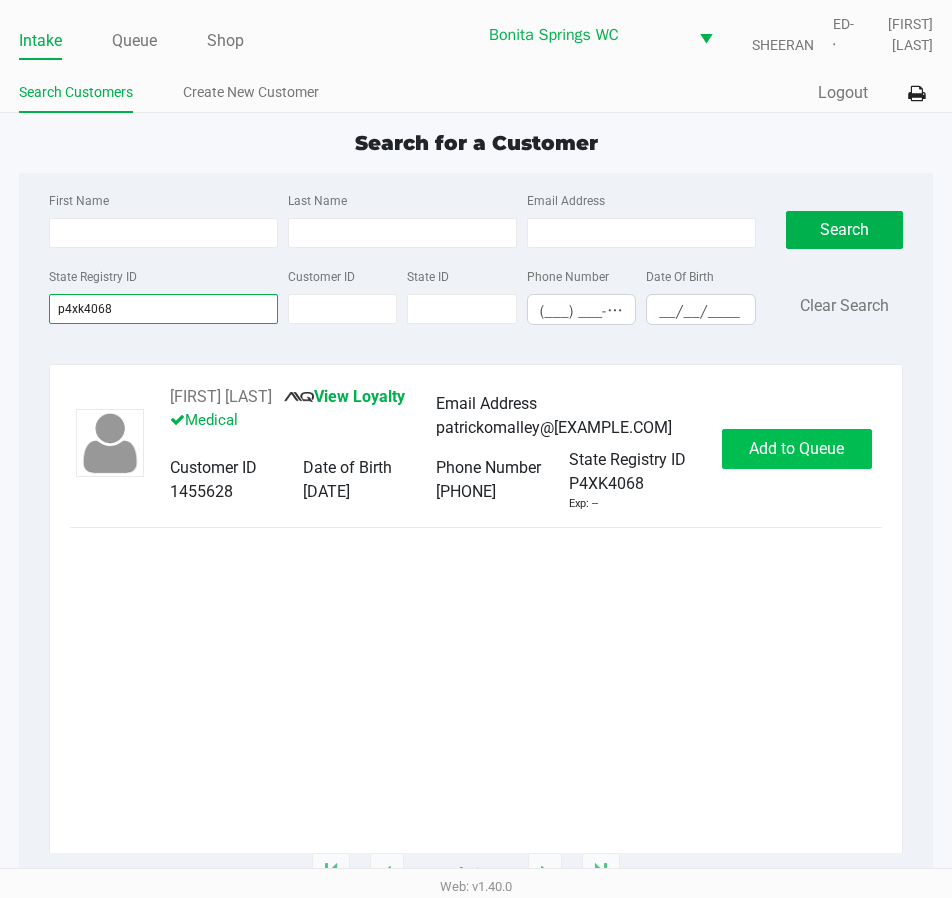 type on "p4xk4068" 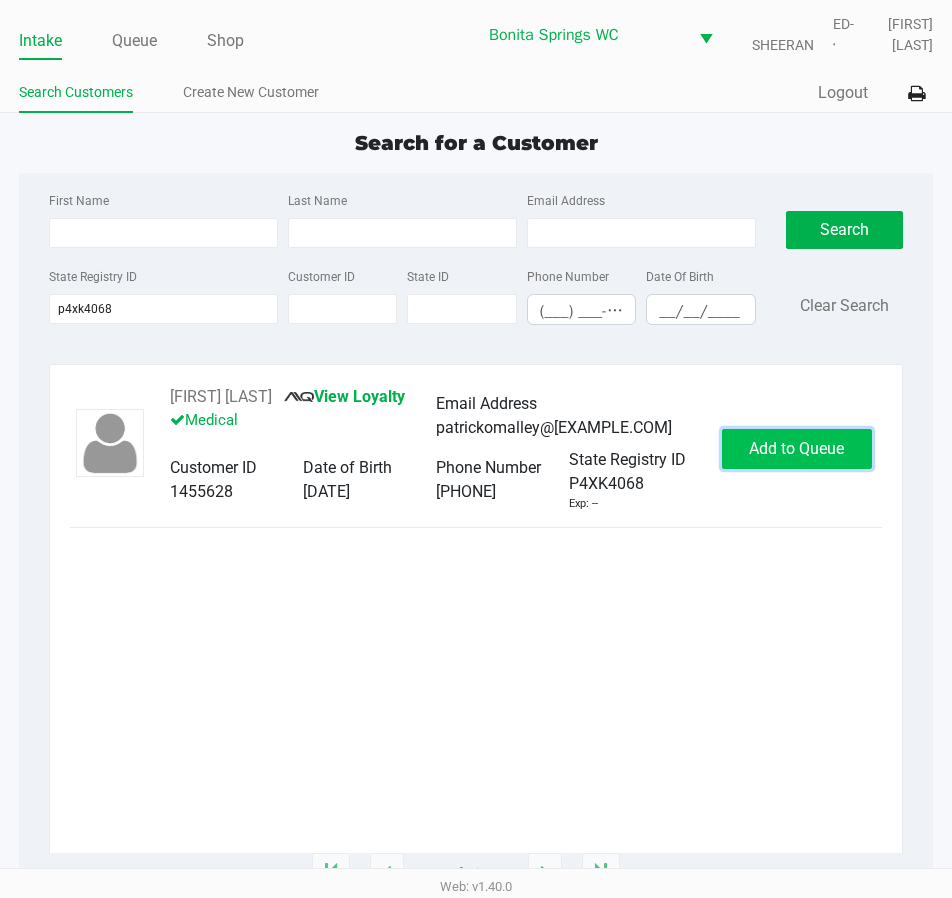 click on "Add to Queue" 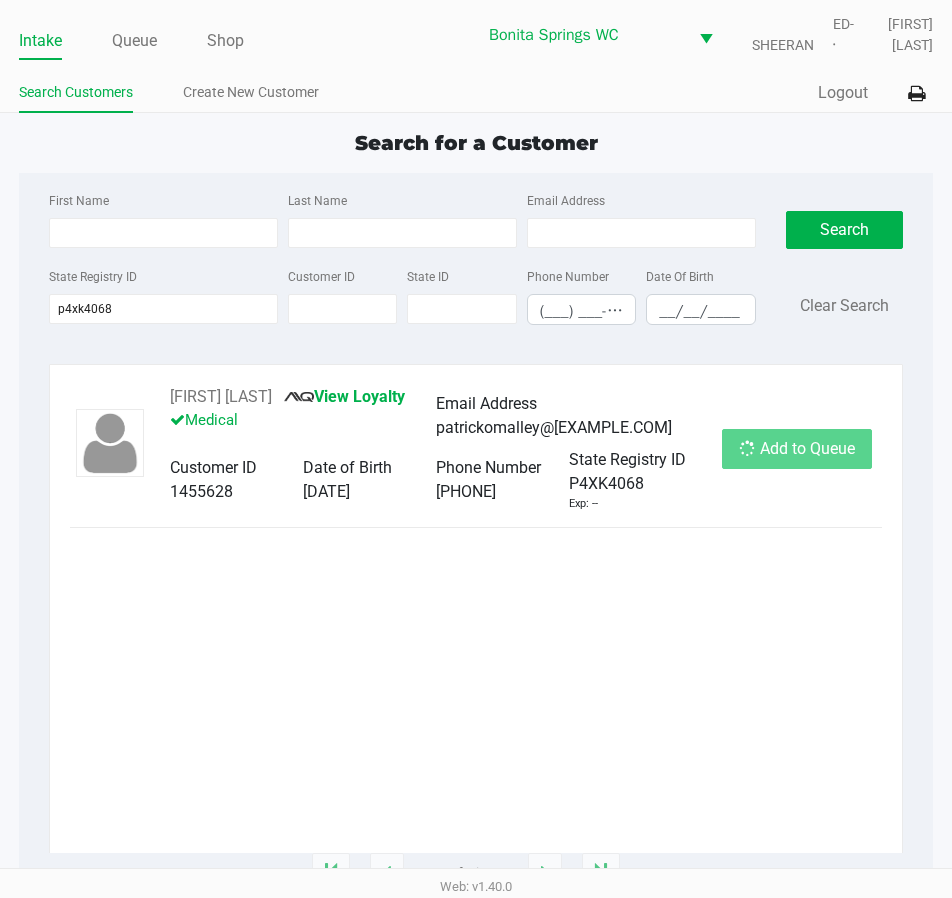 click on "Add to Queue" 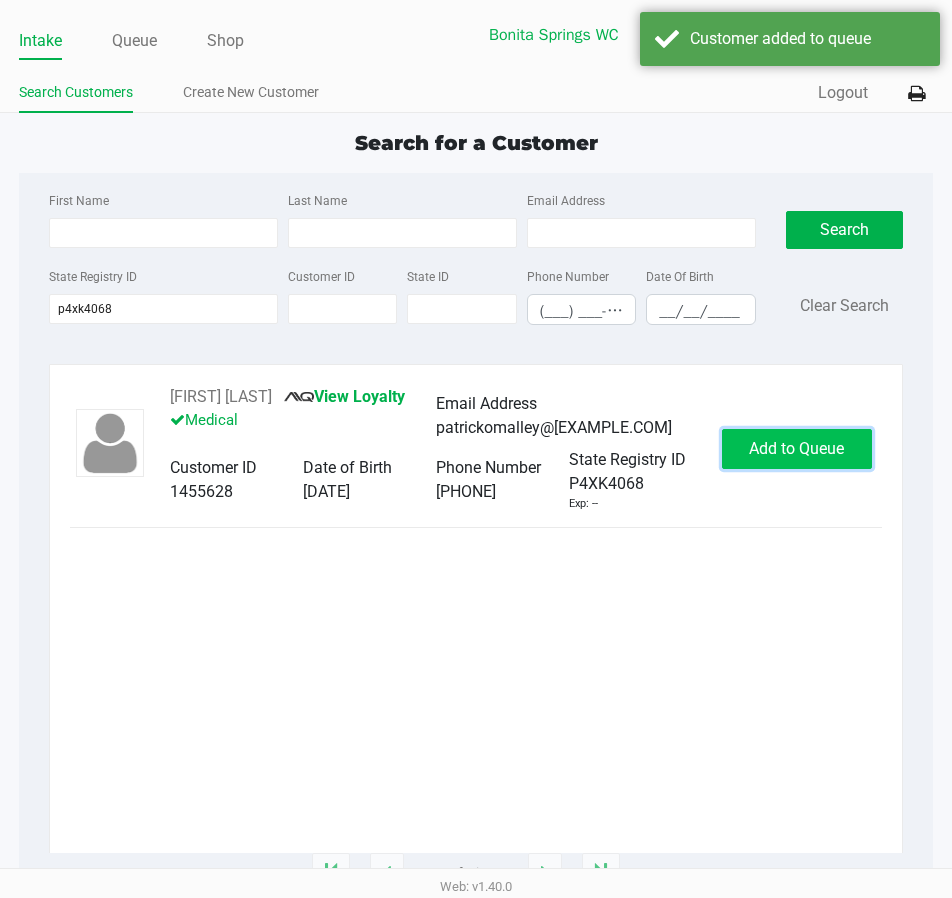 click on "Add to Queue" 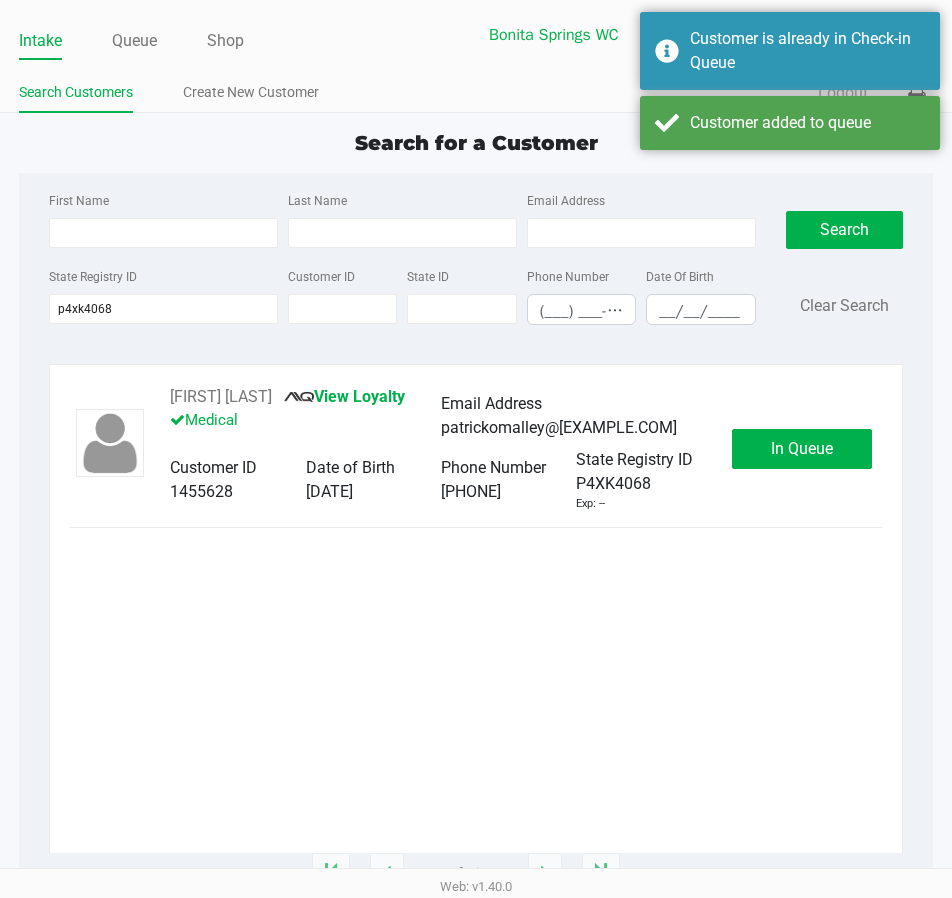 click on "In Queue" 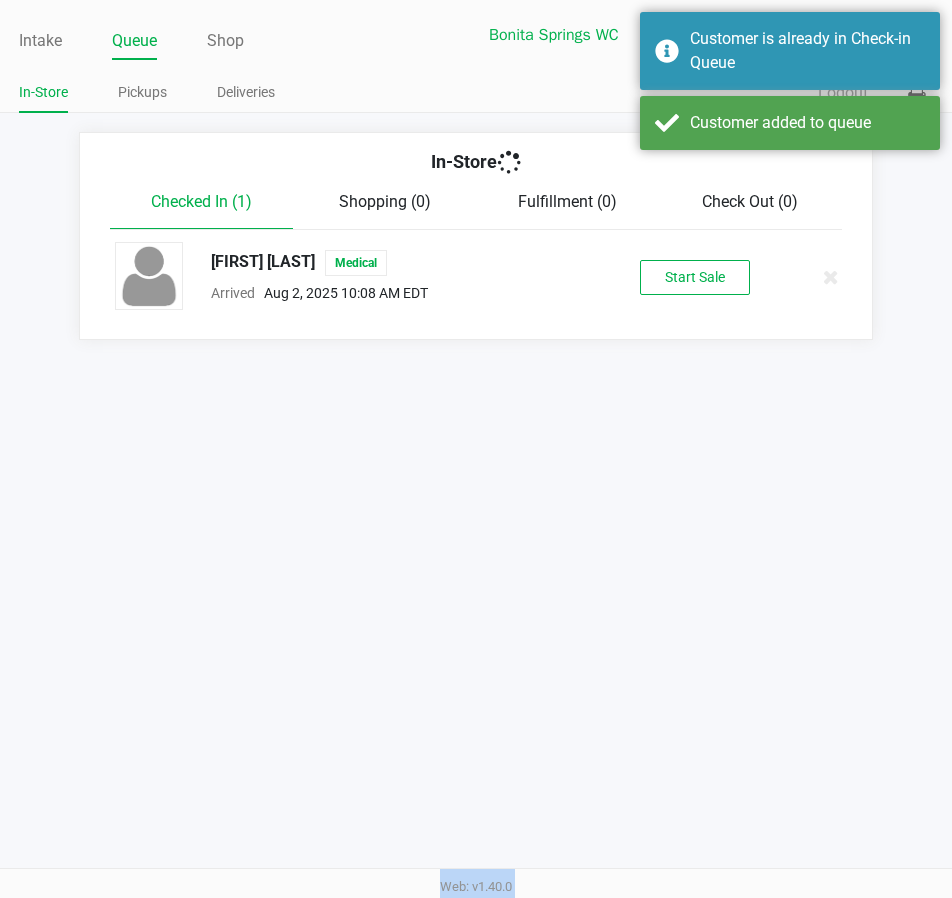 click on "Intake Queue Shop Bonita Springs WC [NAME] [LAST] In-Store Pickups Deliveries Quick Sale Logout In-Store Checked In (1) Shopping (0) Fulfillment (0) Check Out (0) [NAME] [LAST] Medical Arrived  Aug 2, 2025 10:08 AM EDT Start Sale  Web: v1.40.0" at bounding box center [476, 449] 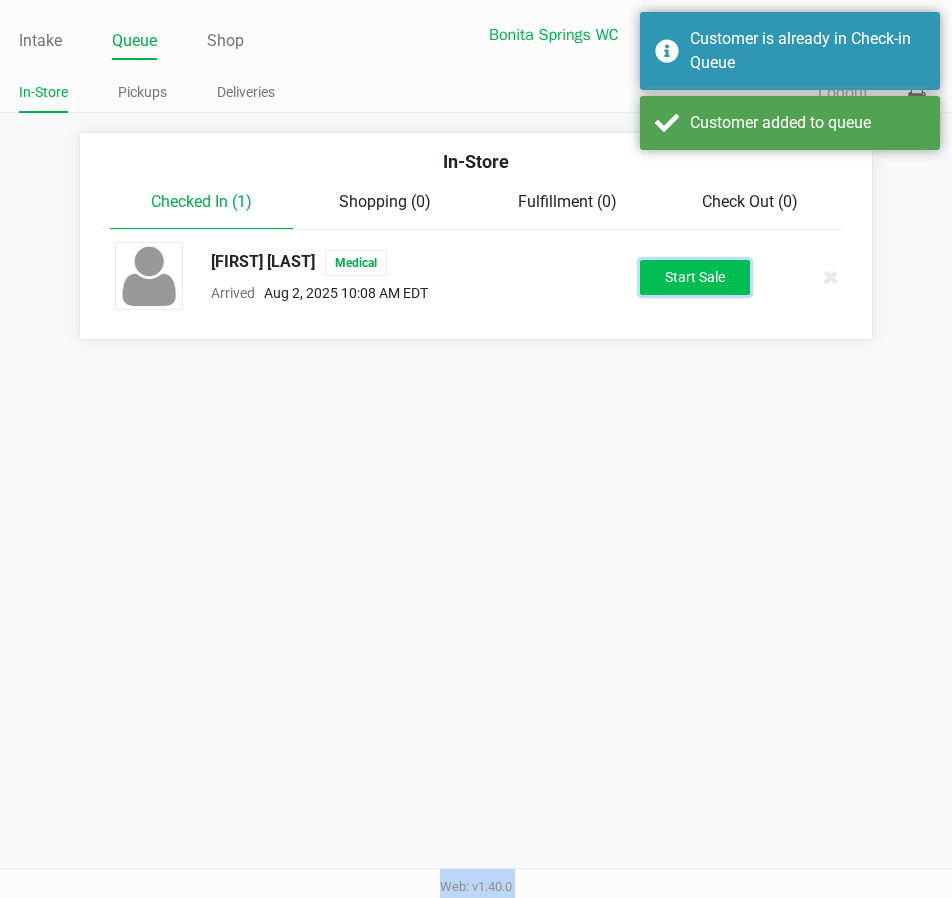 click on "Start Sale" 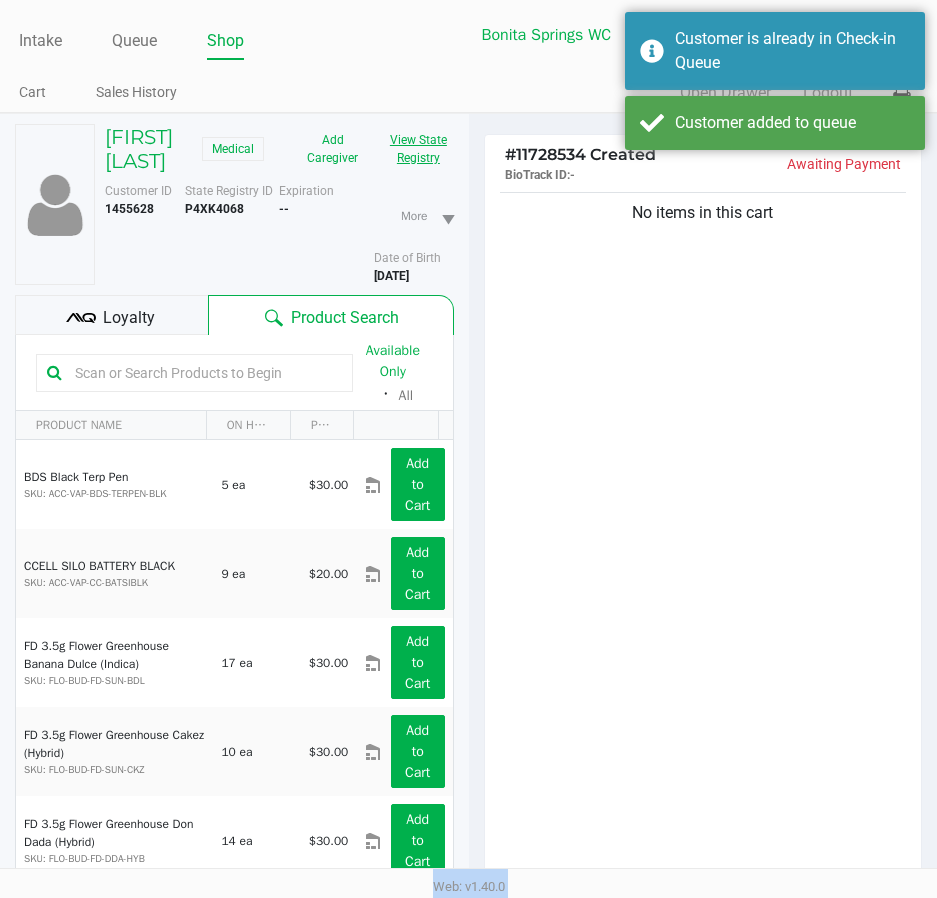 click on "View State Registry" 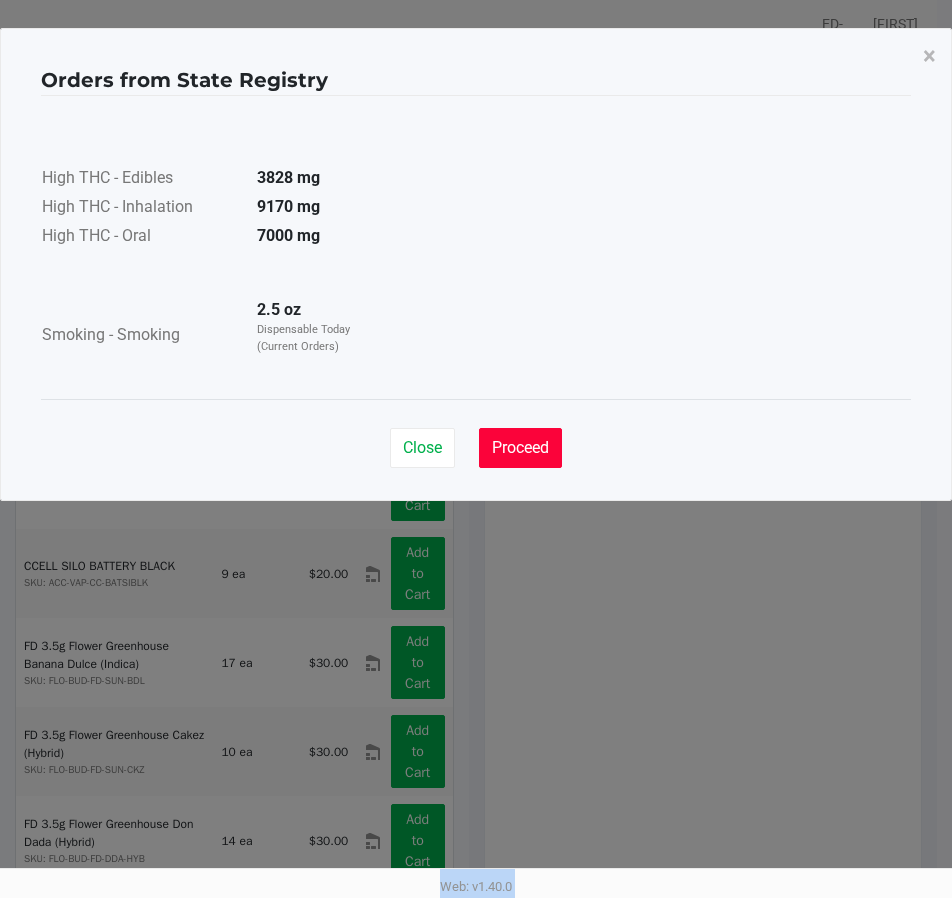 click on "Proceed" 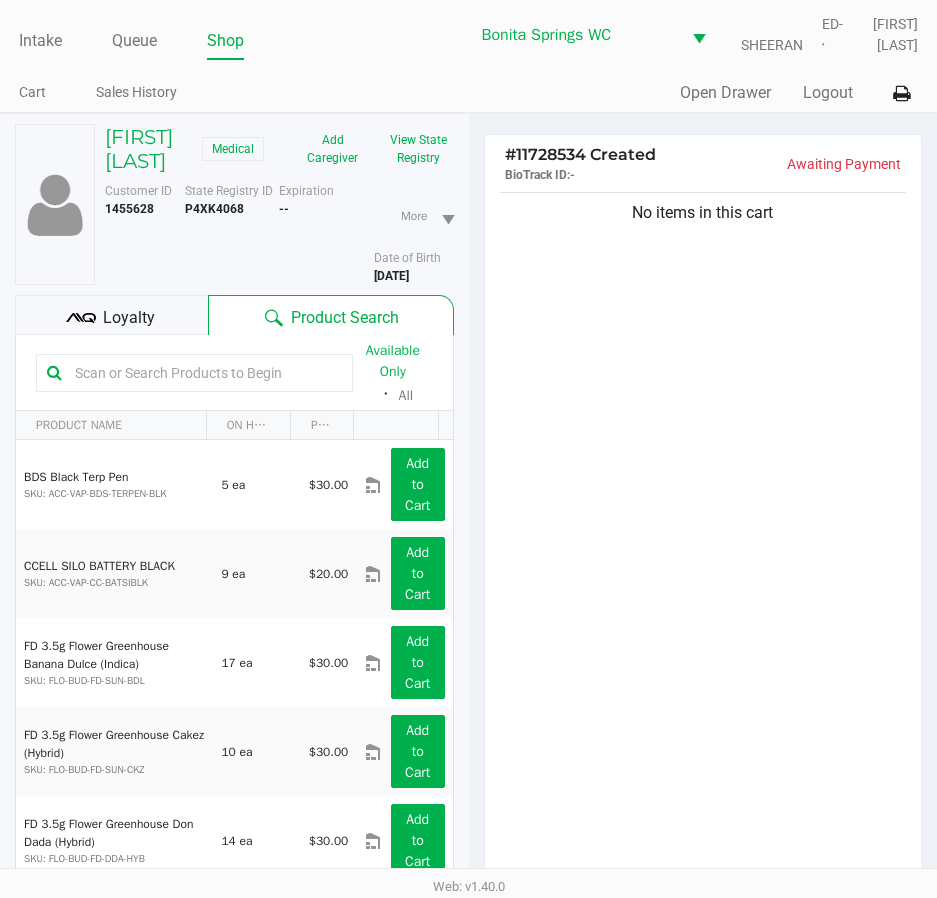 click on "No items in this cart" 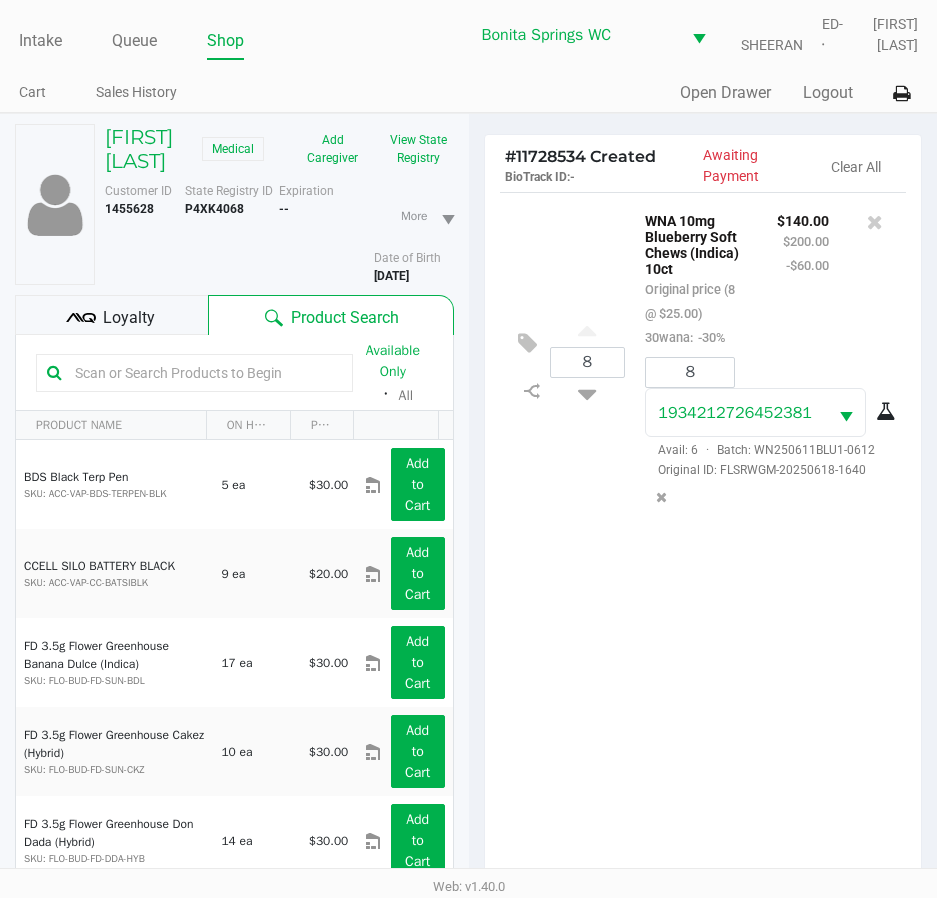 click on "8 WNA 10mg Blueberry Soft Chews (Indica) 10ct Original price (8 @ $25.00) 30wana: -30% $140.00 $200.00 -$60.00 8 1934212726452381 Avail: 6 · Batch: WN250611BLU1-0612 Original ID: FLSRWGM-20250618-1640" 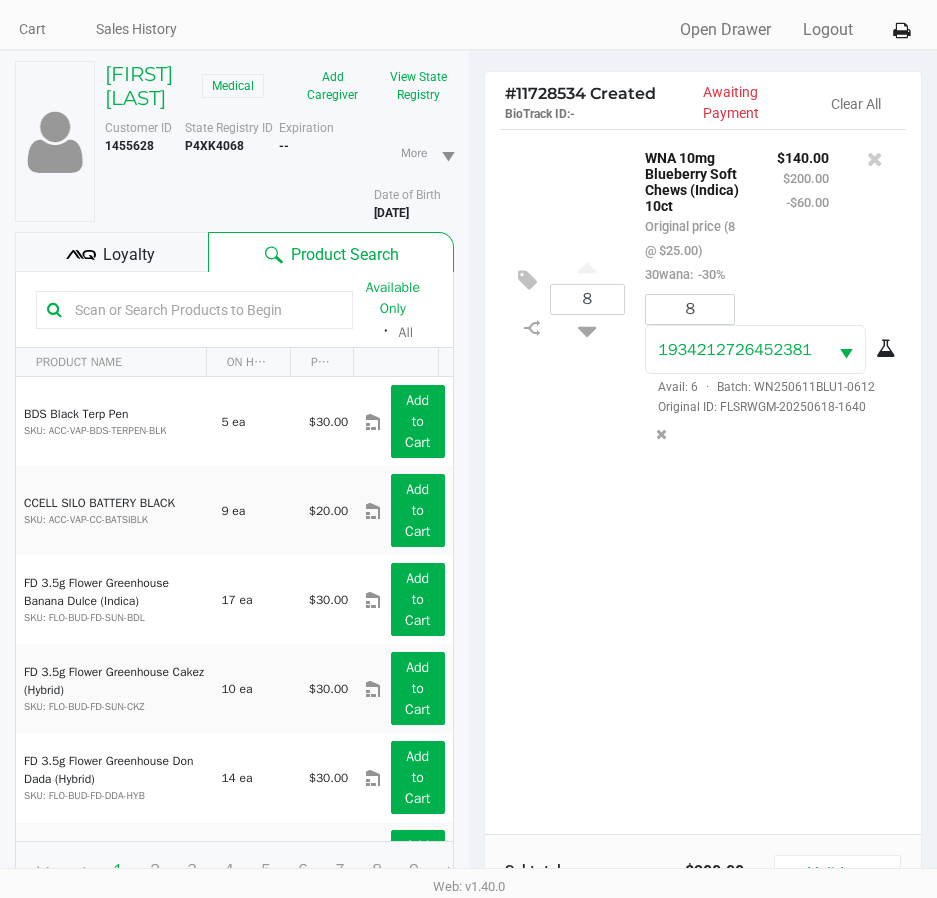 scroll, scrollTop: 220, scrollLeft: 0, axis: vertical 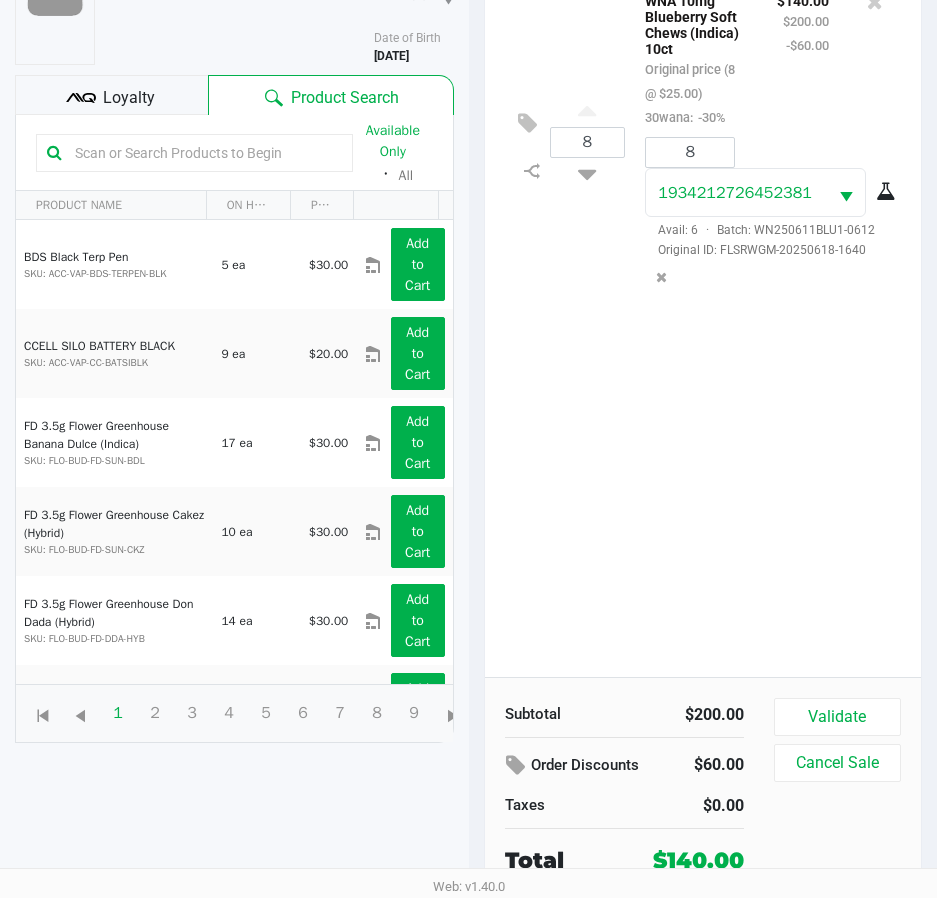 click on "Loyalty" 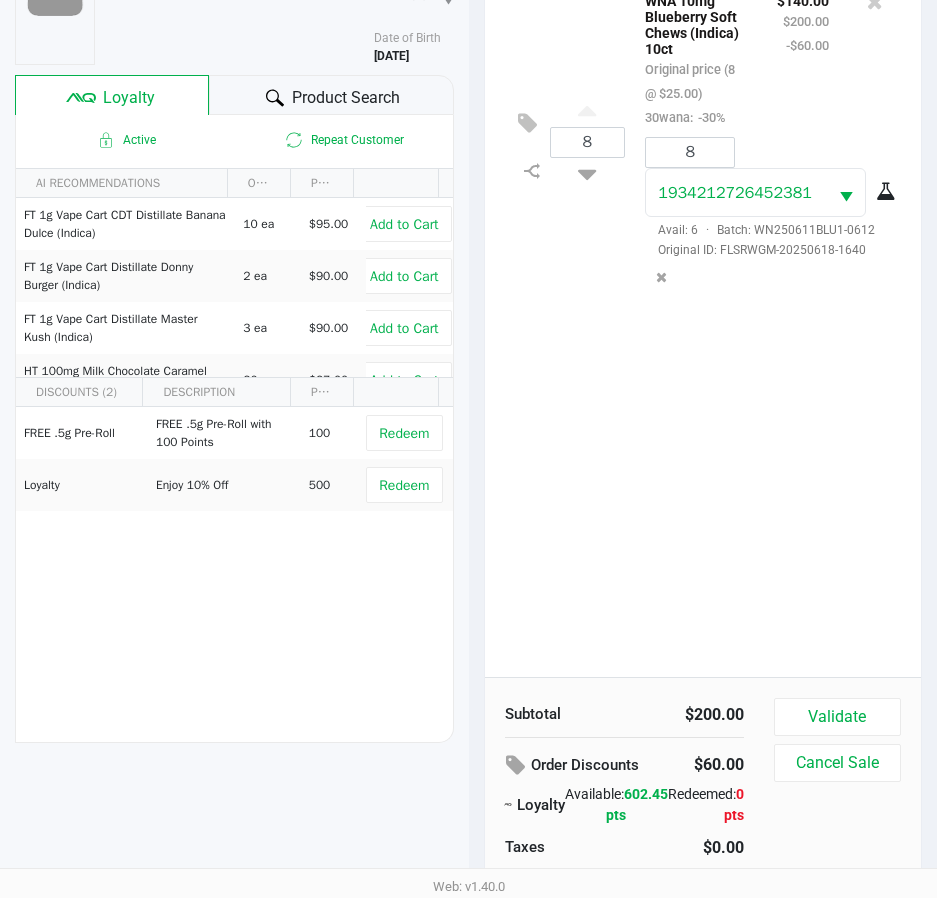 click on "8 WNA 10mg Blueberry Soft Chews (Indica) 10ct Original price (8 @ $25.00) 30wana: -30% $140.00 $200.00 -$60.00 8 1934212726452381 Avail: 6 · Batch: WN250611BLU1-0612 Original ID: FLSRWGM-20250618-1640" 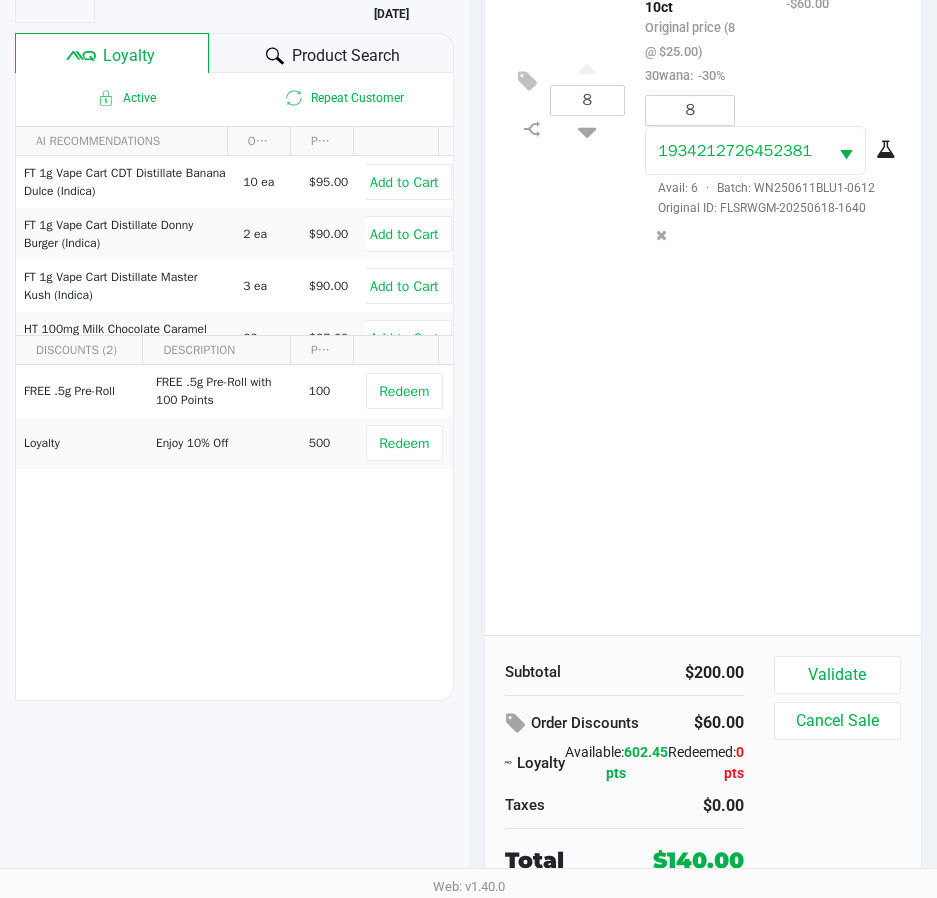 click on "Validate   Cancel Sale" 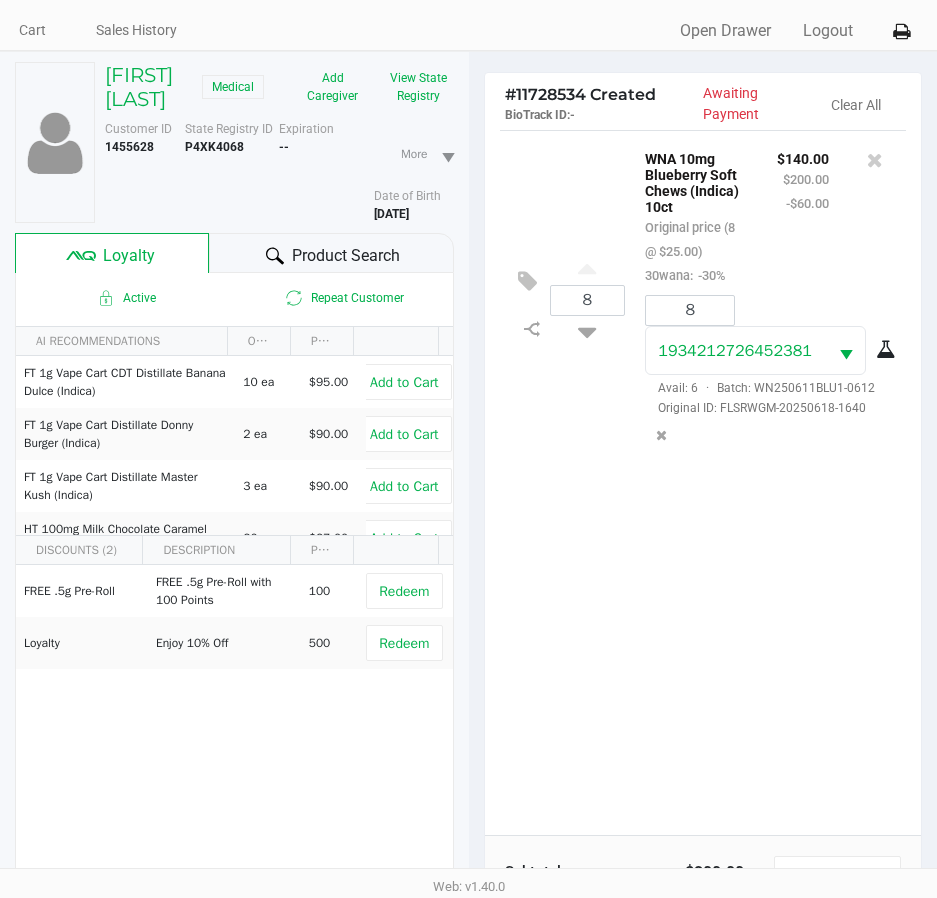 scroll, scrollTop: 262, scrollLeft: 0, axis: vertical 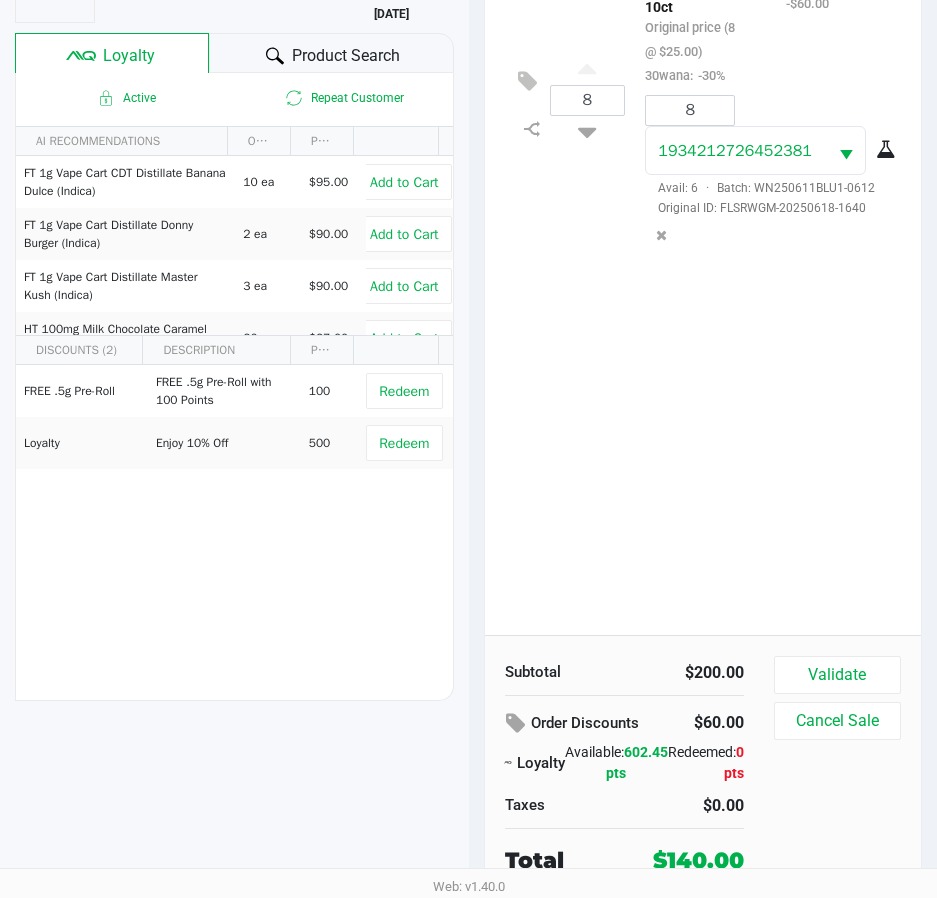 click on "8 WNA 10mg Blueberry Soft Chews (Indica) 10ct Original price (8 @ $25.00) 30wana: -30% $140.00 $200.00 -$60.00 8 1934212726452381 Avail: 6 · Batch: WN250611BLU1-0612 Original ID: FLSRWGM-20250618-1640" 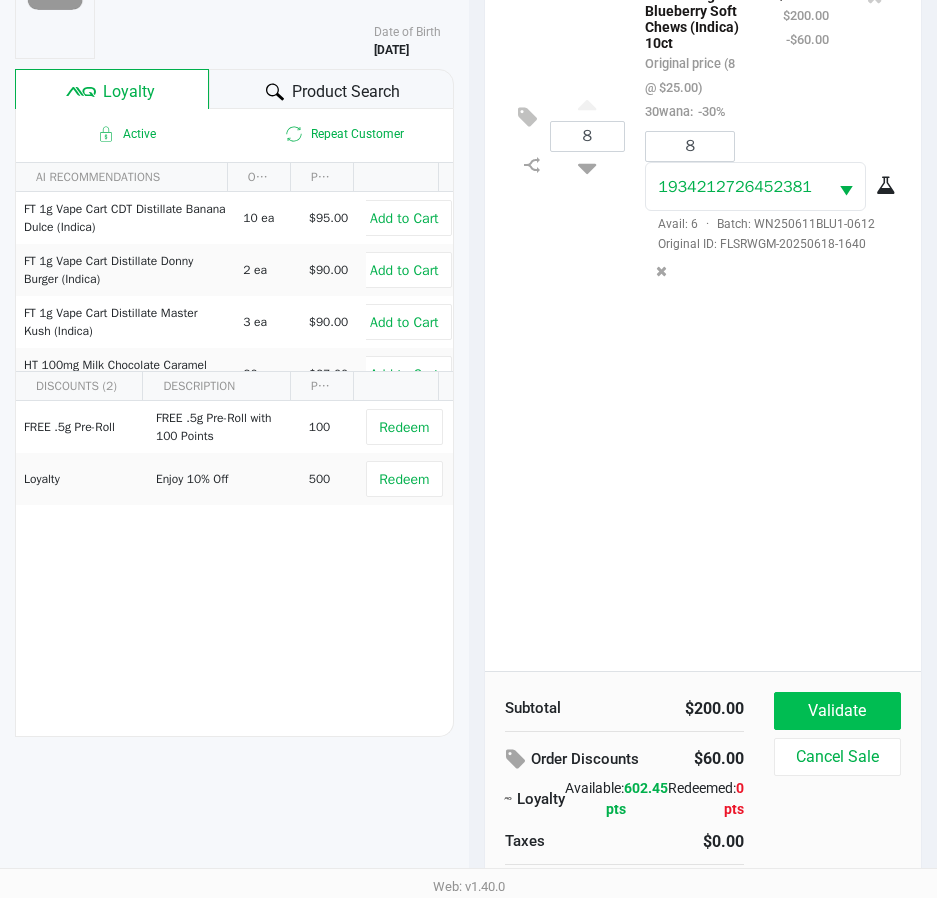 scroll, scrollTop: 262, scrollLeft: 0, axis: vertical 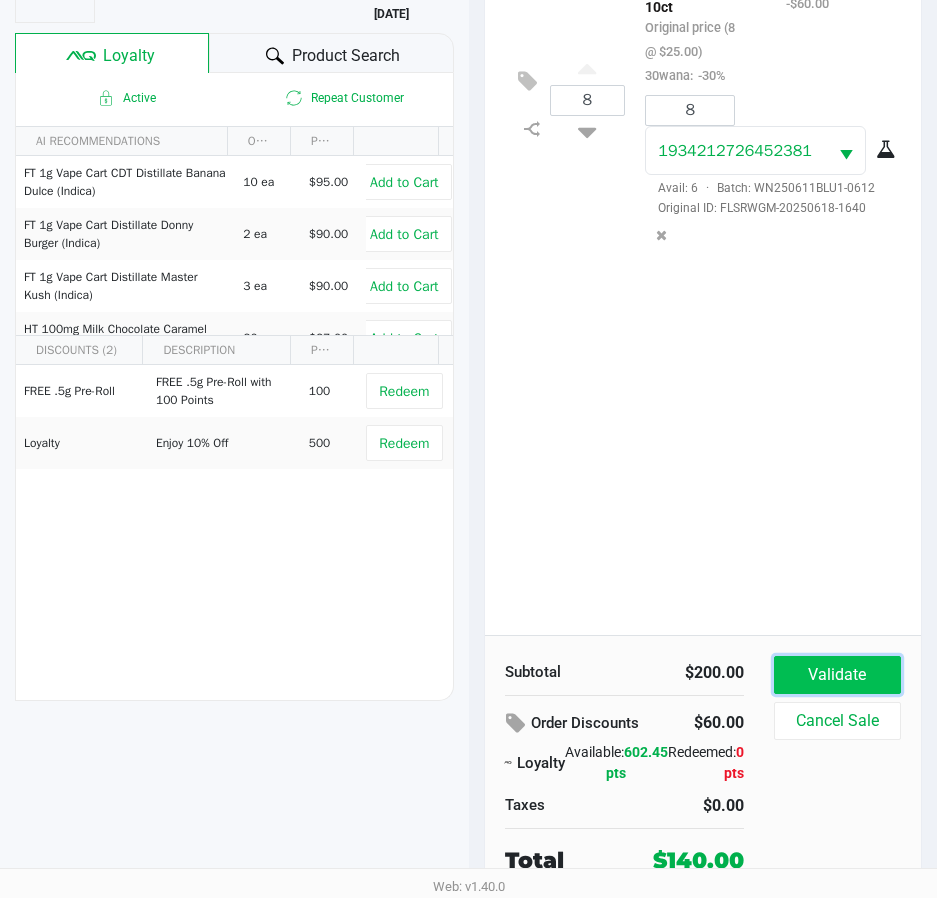 click on "Validate" 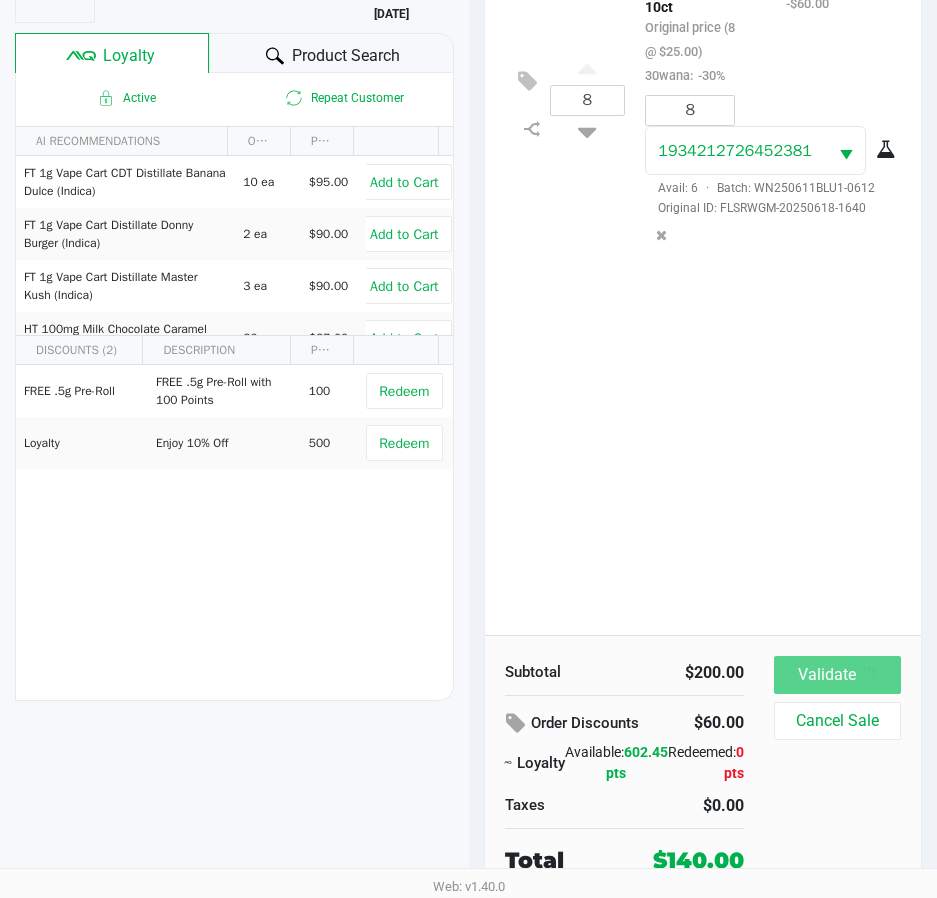 scroll, scrollTop: 0, scrollLeft: 0, axis: both 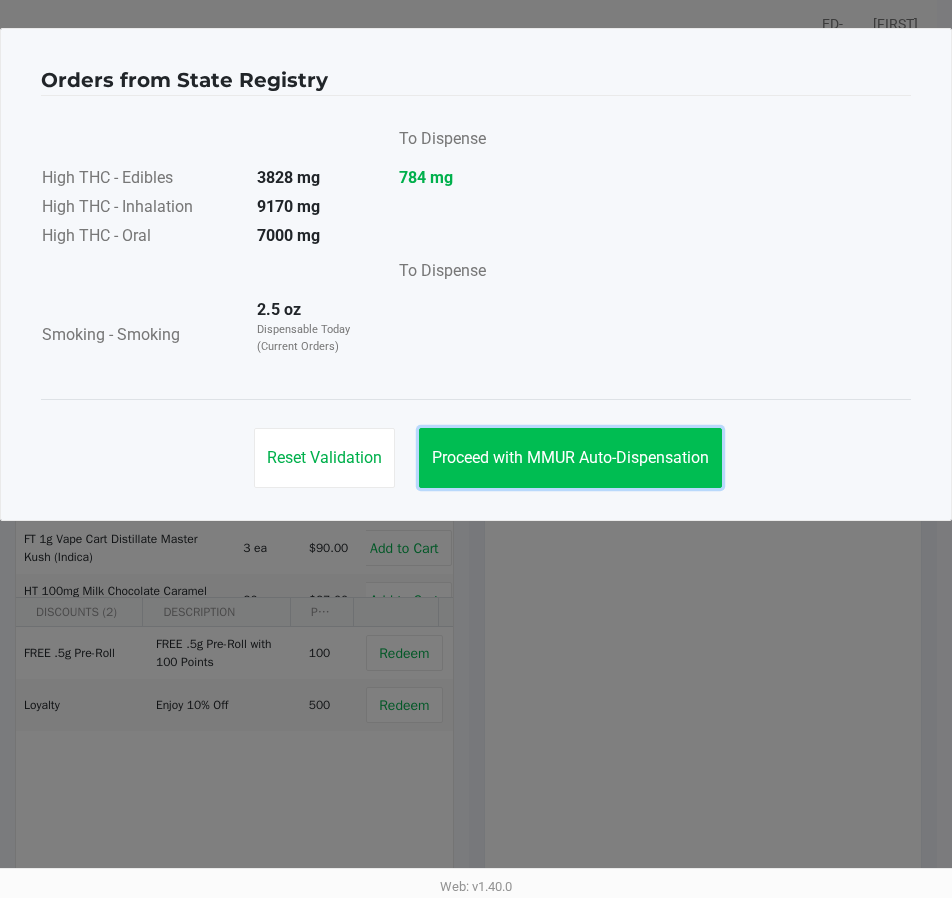 click on "Proceed with MMUR Auto-Dispensation" 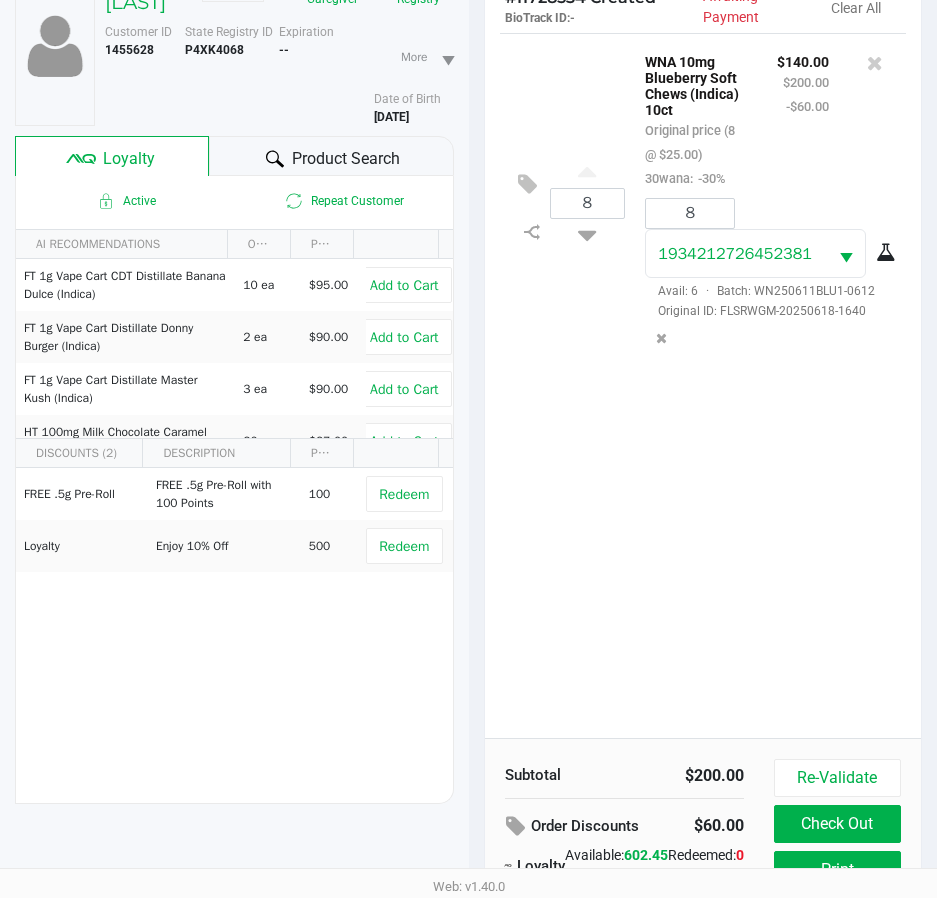 scroll, scrollTop: 265, scrollLeft: 0, axis: vertical 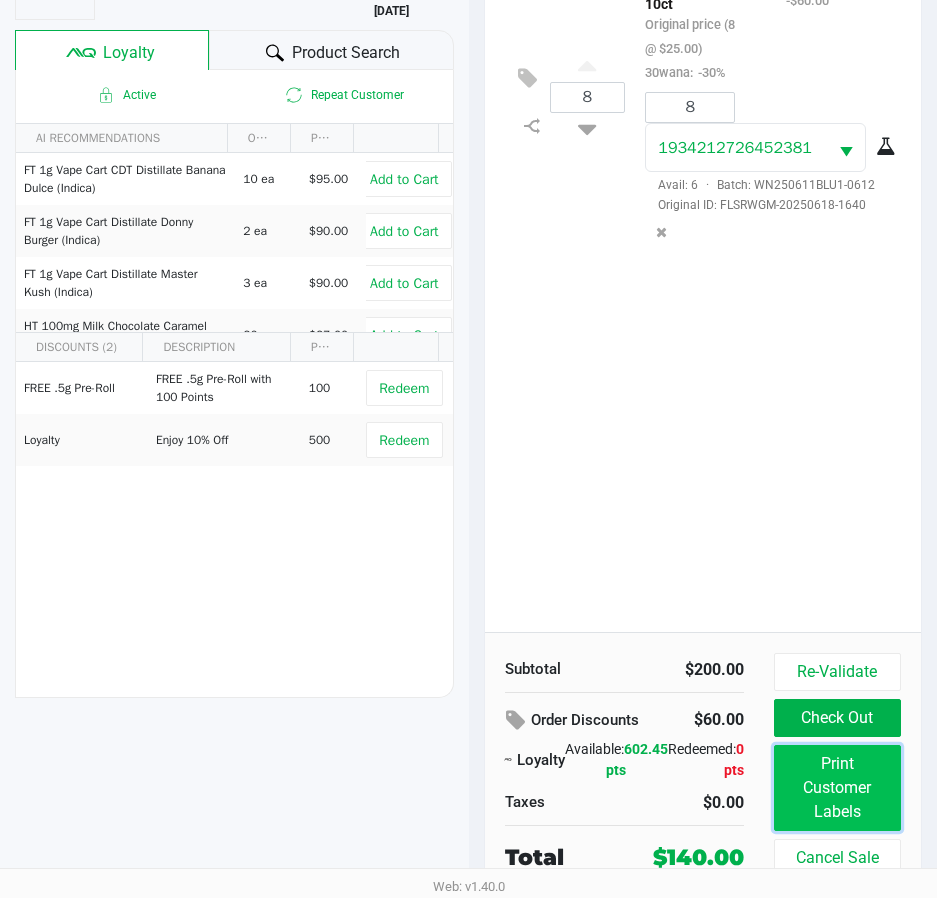 click on "Print Customer Labels" 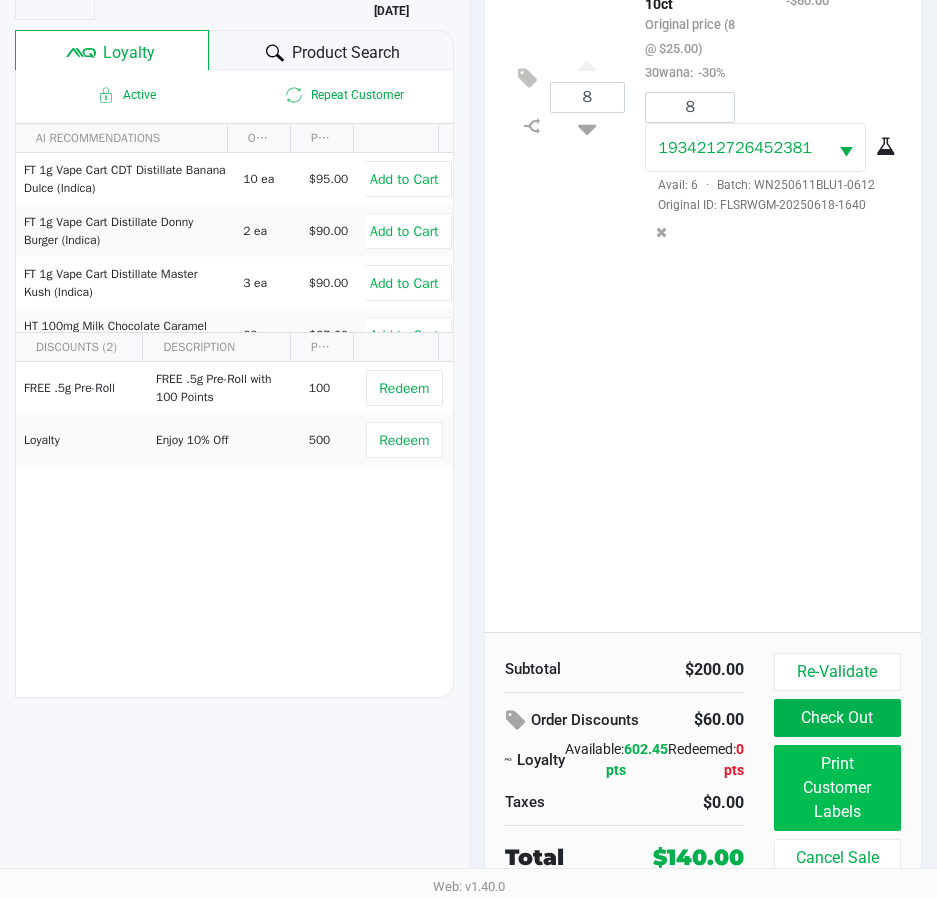 scroll, scrollTop: 0, scrollLeft: 0, axis: both 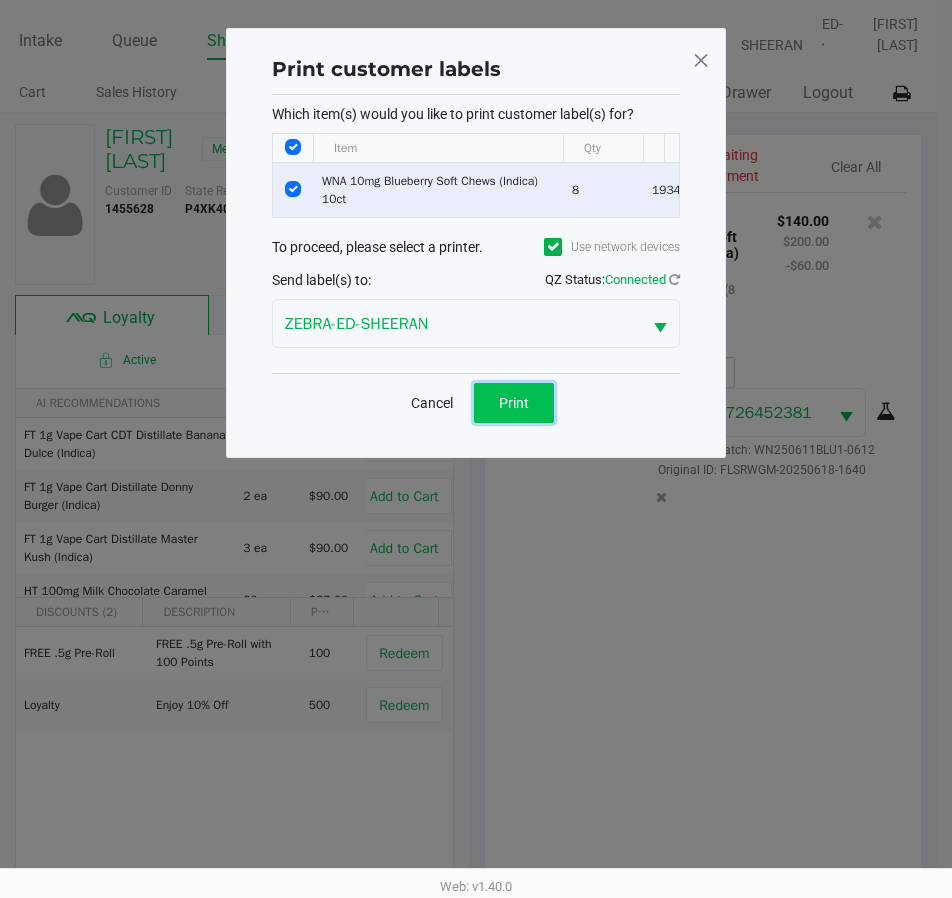 click on "Print" 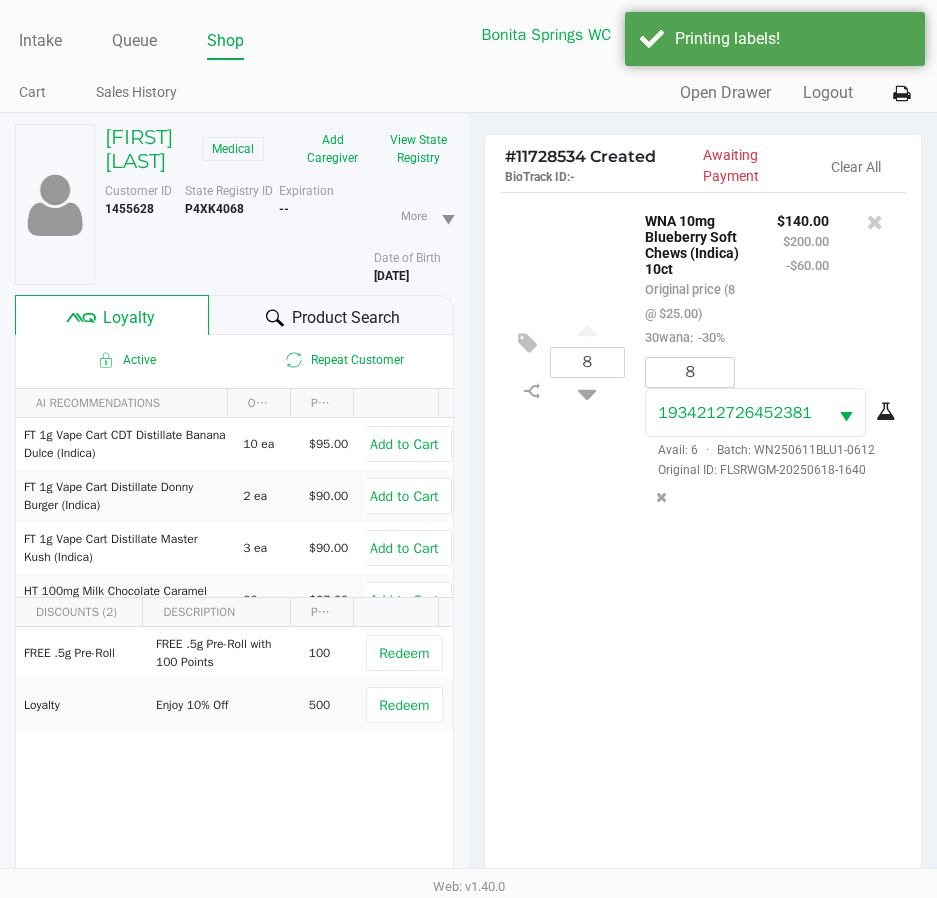 click on "8 WNA 10mg Blueberry Soft Chews (Indica) 10ct Original price (8 @ $25.00) 30wana: -30% $140.00 $200.00 -$60.00 8 1934212726452381 Avail: 6 · Batch: WN250611BLU1-0612 Original ID: FLSRWGM-20250618-1640" 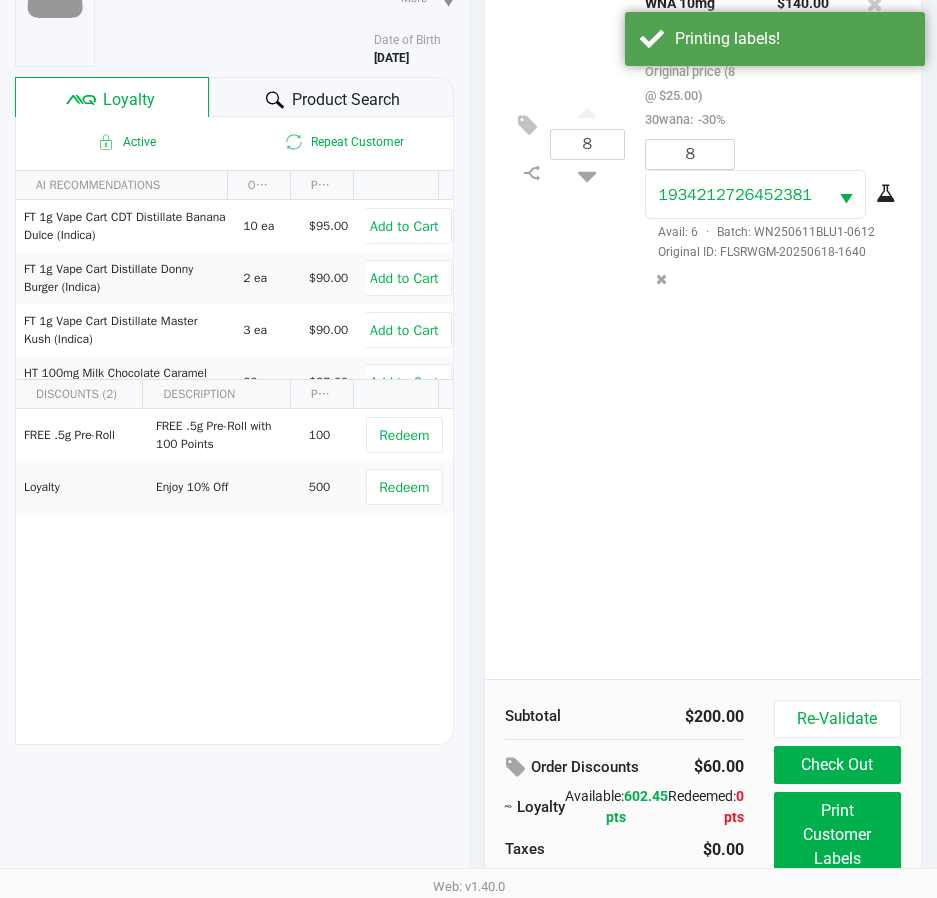 scroll, scrollTop: 265, scrollLeft: 0, axis: vertical 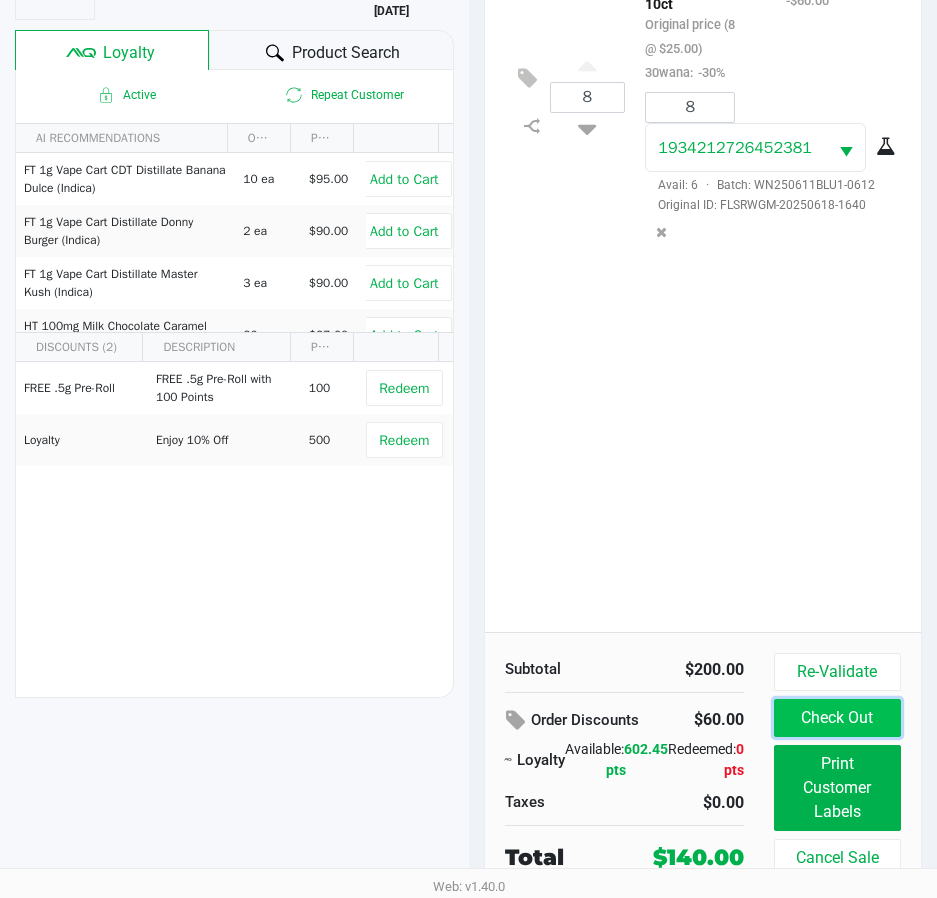 click on "Check Out" 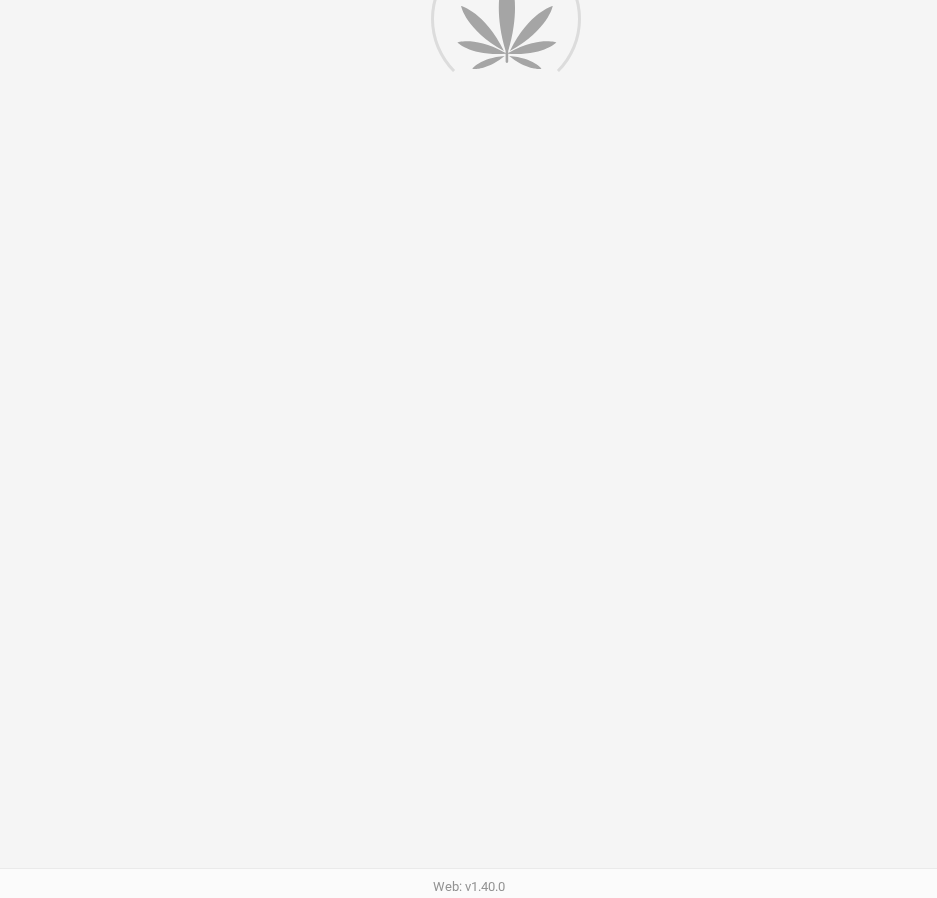 scroll, scrollTop: 0, scrollLeft: 0, axis: both 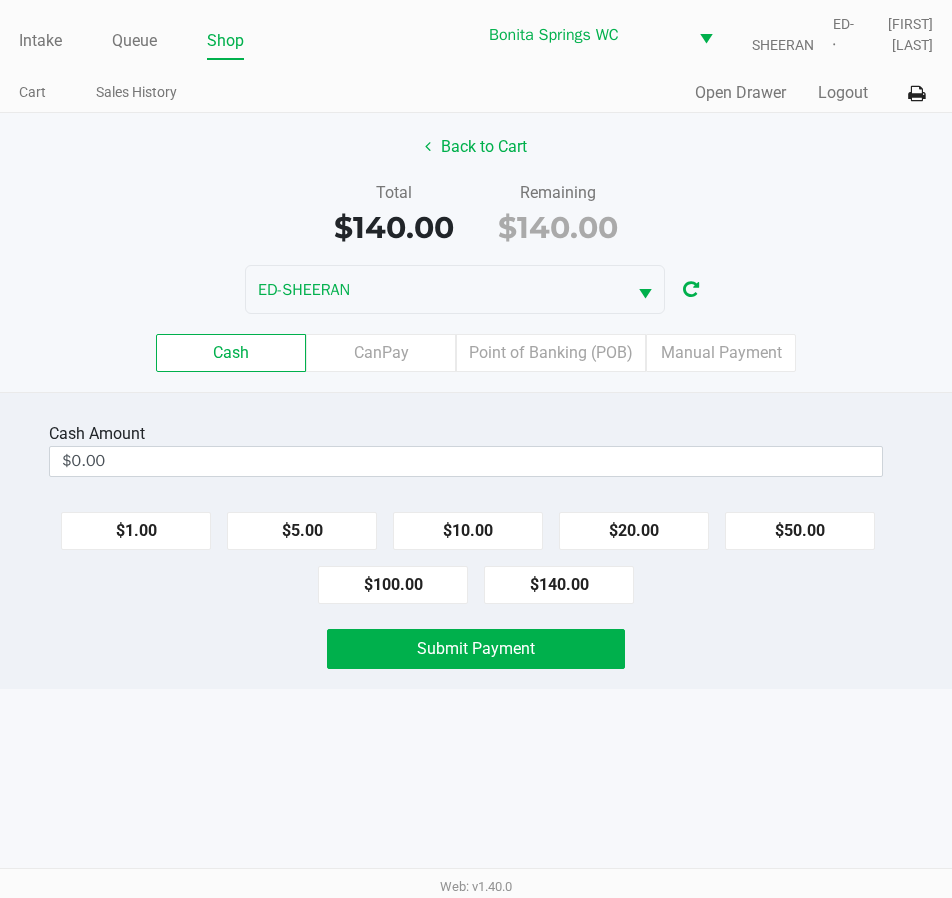 click on "Intake Queue Shop Bonita Springs WC ED-SHEERAN [FIRST] [LAST] Cart Sales History Quick Sale Open Drawer Logout Back to Cart Total $140.00 Remaining $140.00 ED-SHEERAN Cash CanPay Point of Banking (POB) Manual Payment Cash Amount $0.00 $1.00 $5.00 $10.00 $20.00 $50.00 $100.00 $140.00 Submit Payment Web: v1.40.0" at bounding box center (476, 449) 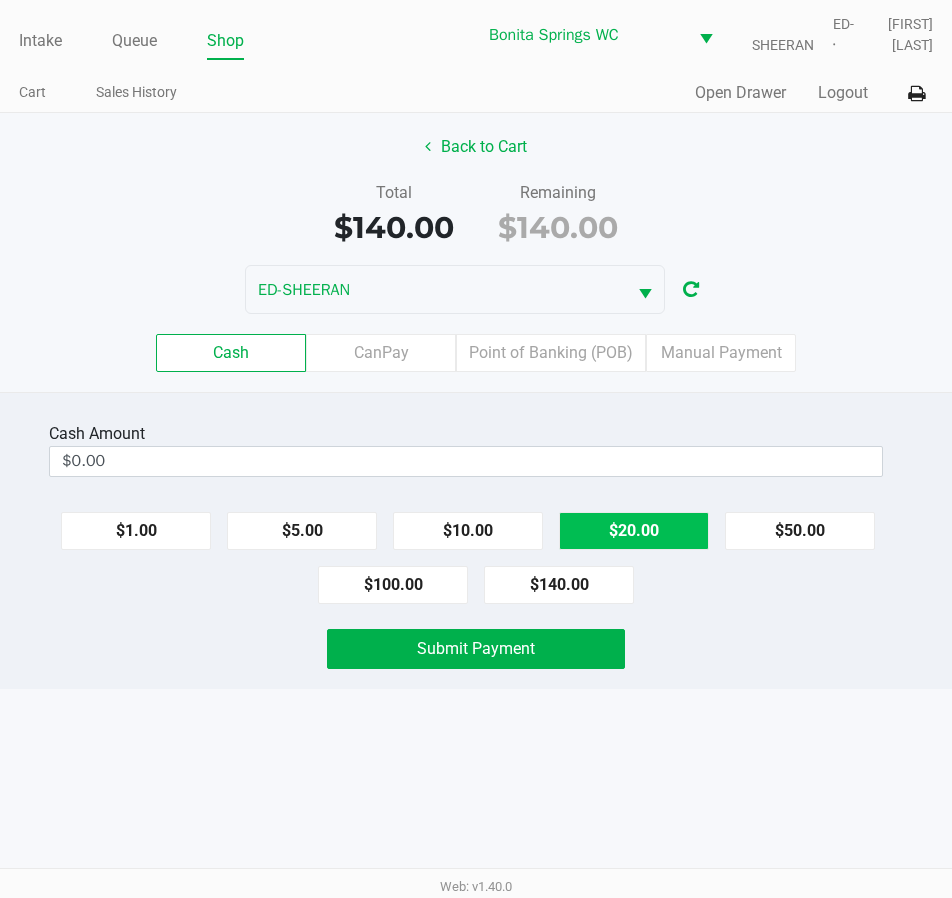 click on "$20.00" 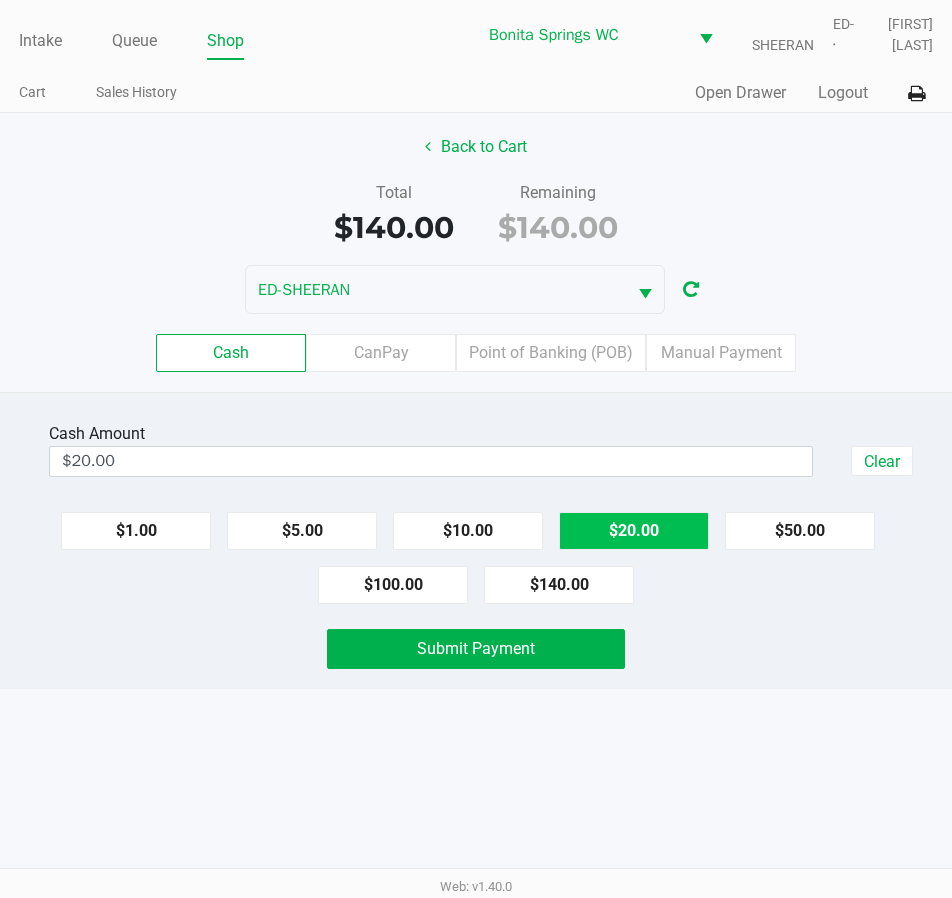 click on "$20.00" 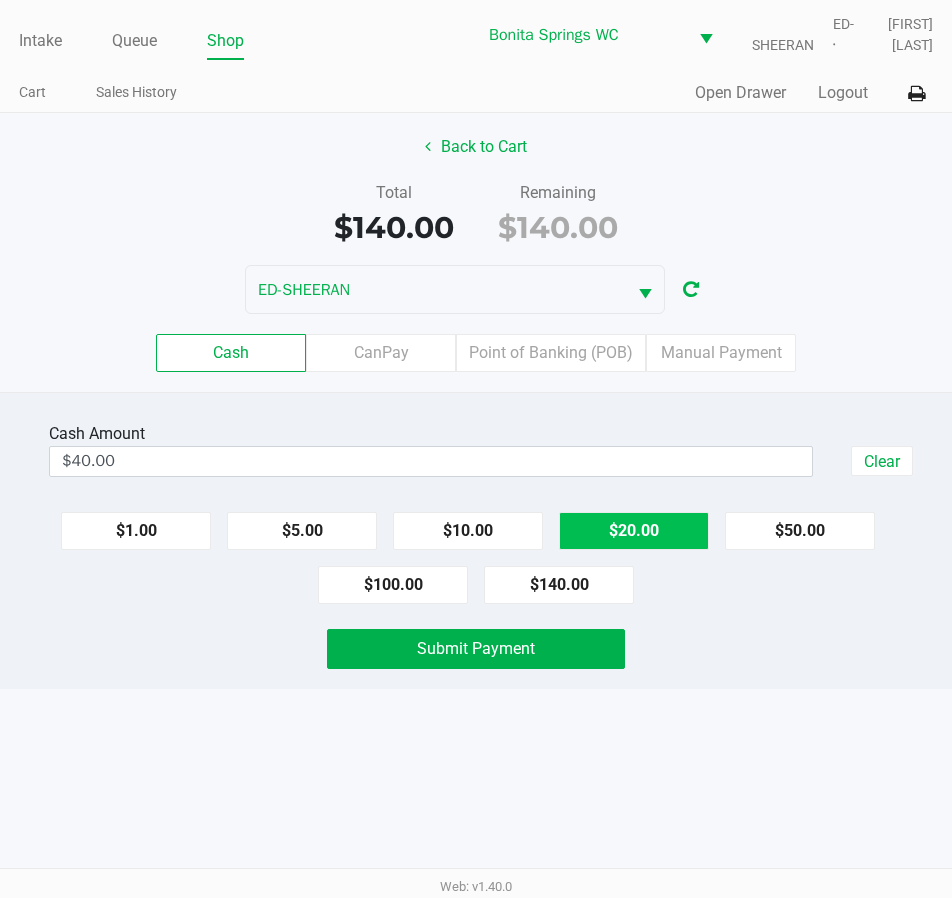 click on "$20.00" 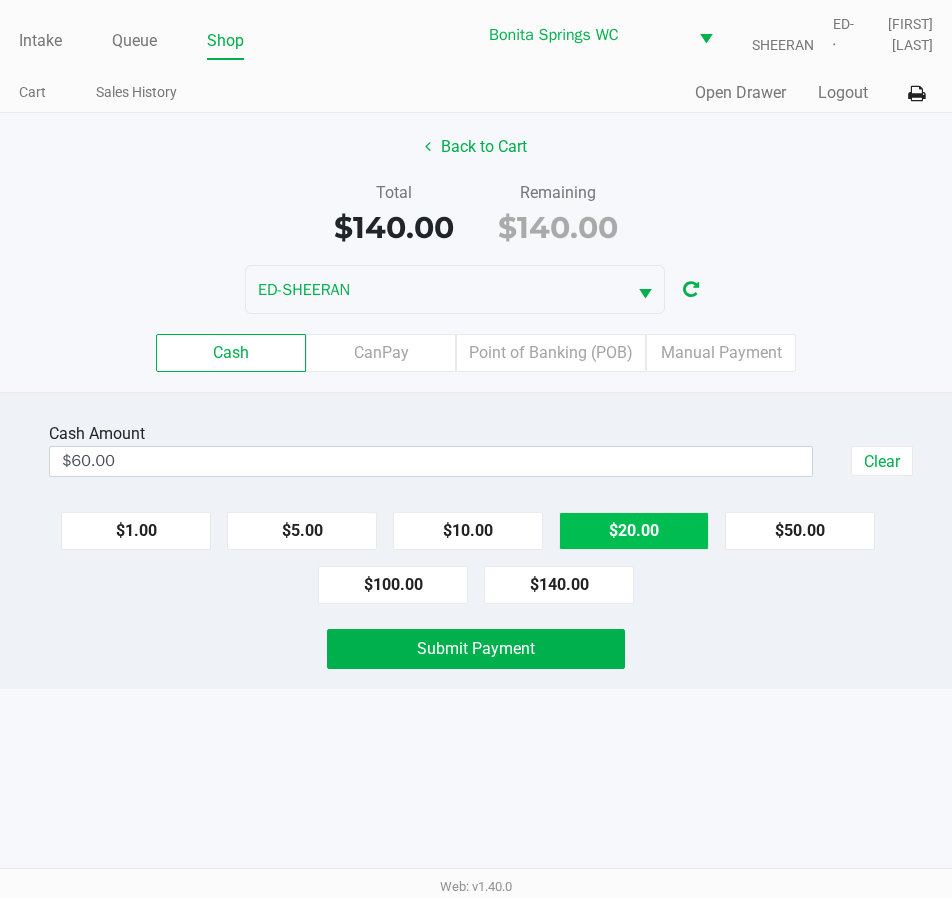 click on "$20.00" 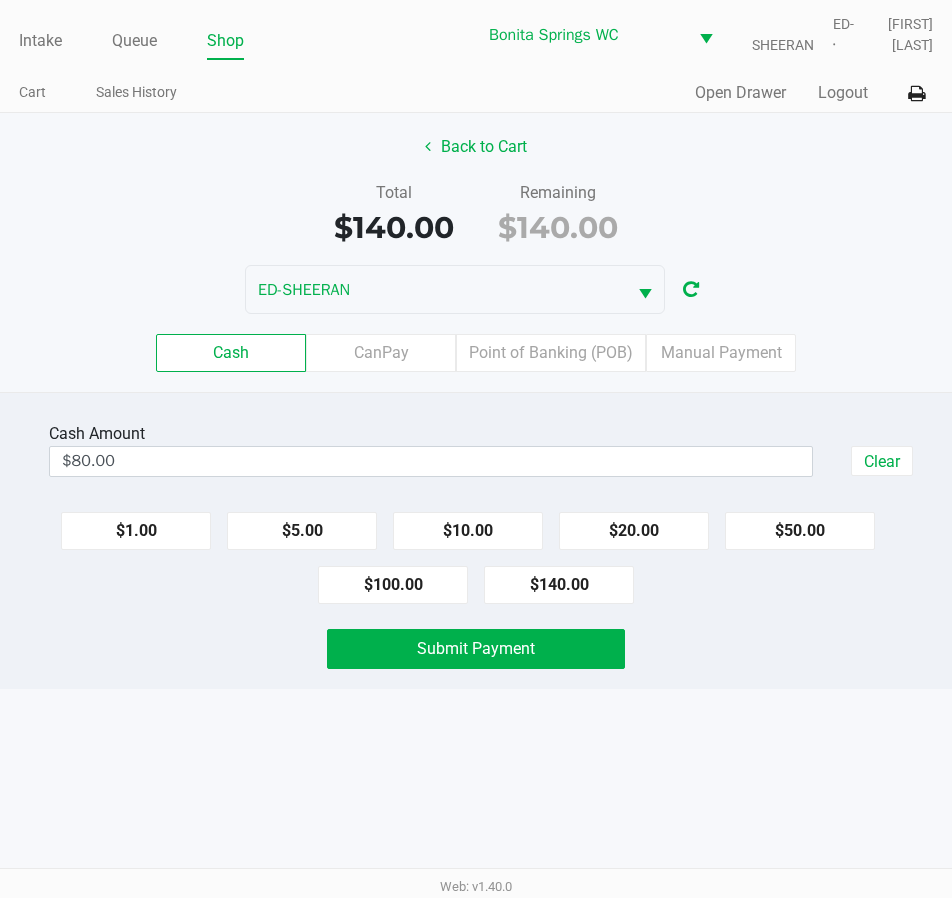 click on "Intake Queue Shop Bonita Springs WC ED-SHEERAN [FIRST] [LAST] Cart Sales History Quick Sale Open Drawer Logout Back to Cart Total $140.00 Remaining $140.00 ED-SHEERAN Cash CanPay Point of Banking (POB) Manual Payment Cash Amount $80.00 Clear $1.00 $5.00 $10.00 $20.00 $50.00 $100.00 $140.00 Submit Payment Web: v1.40.0" at bounding box center [476, 449] 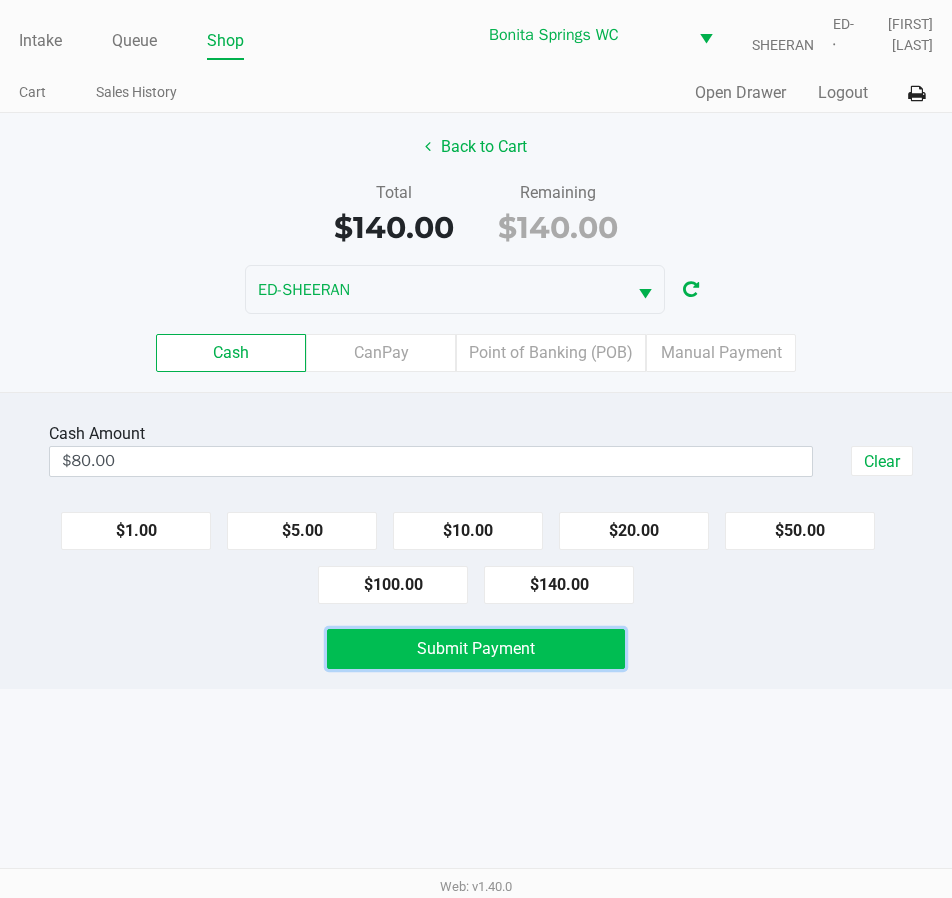 click on "Submit Payment" 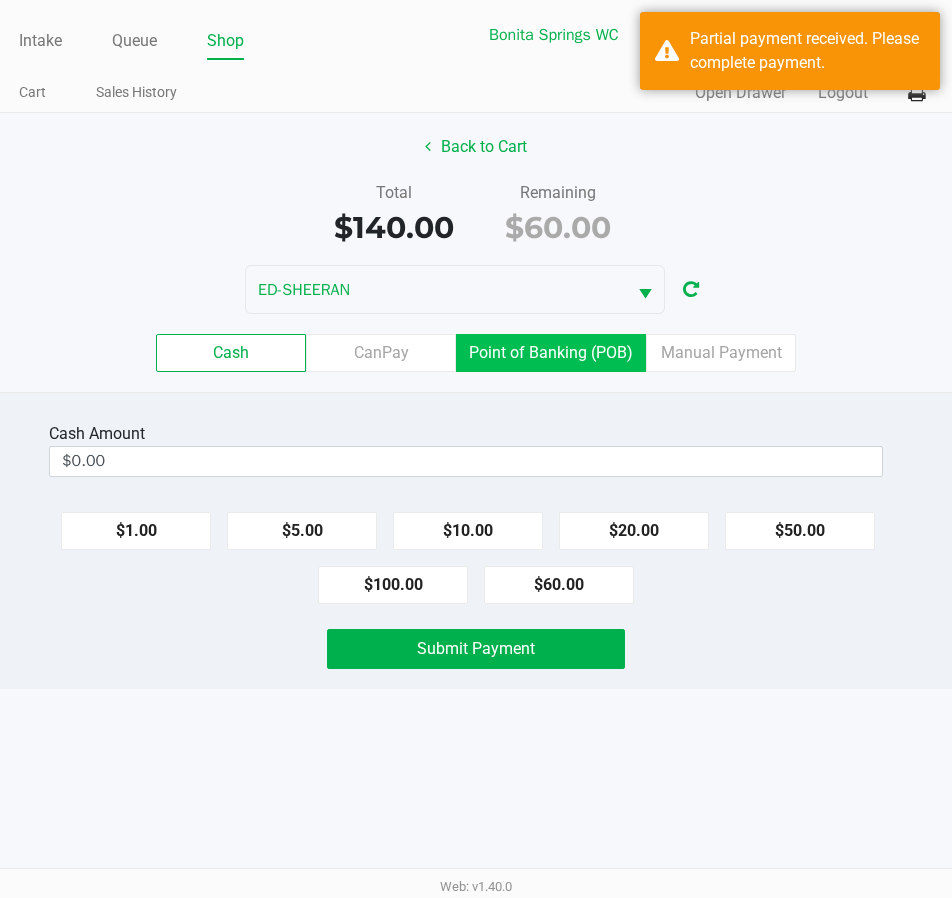 click on "Point of Banking (POB)" 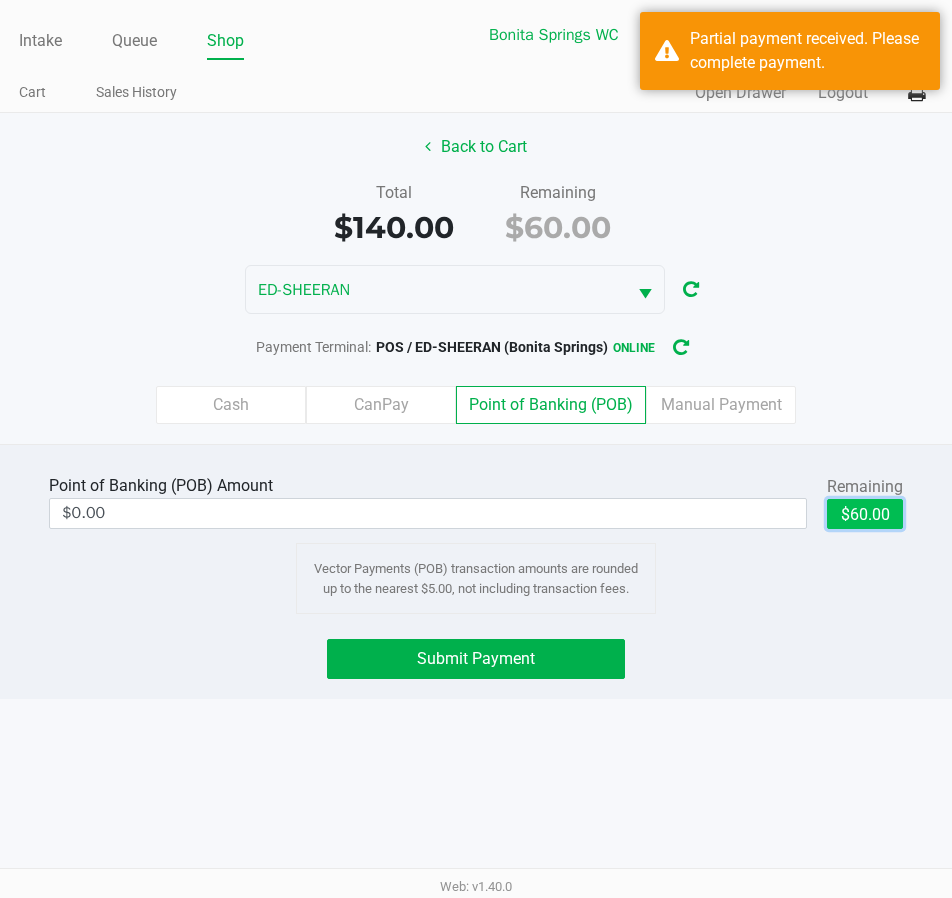 click on "$60.00" 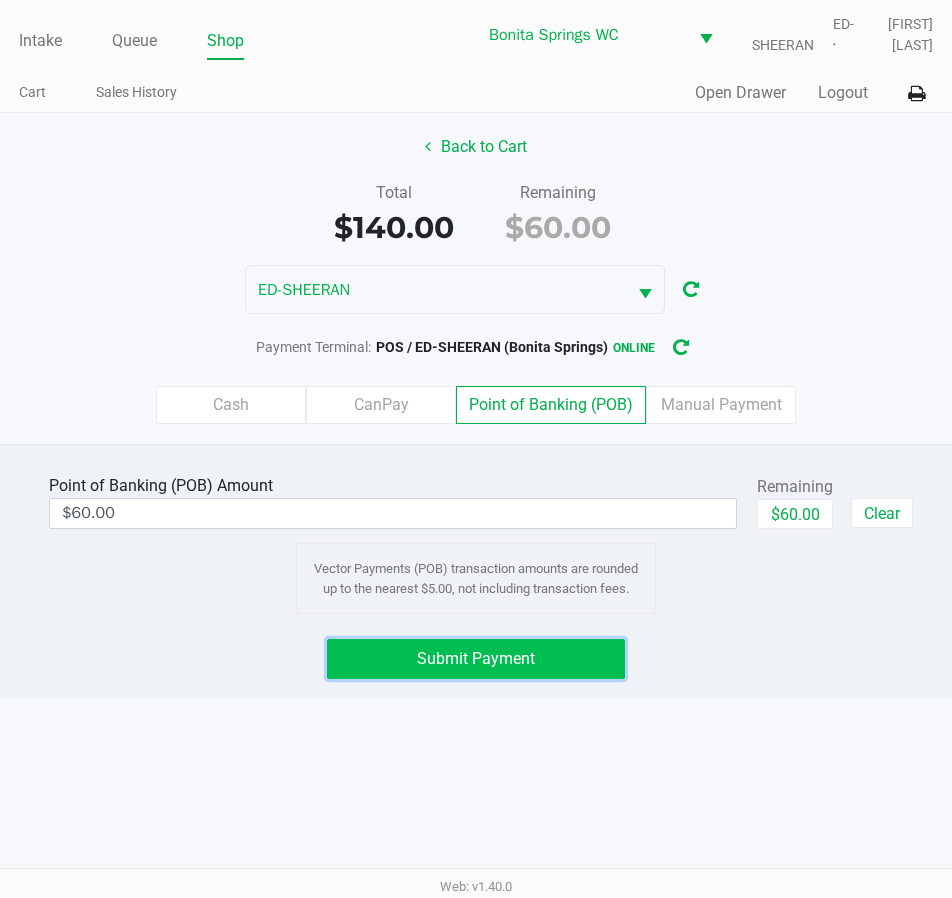 click on "Submit Payment" 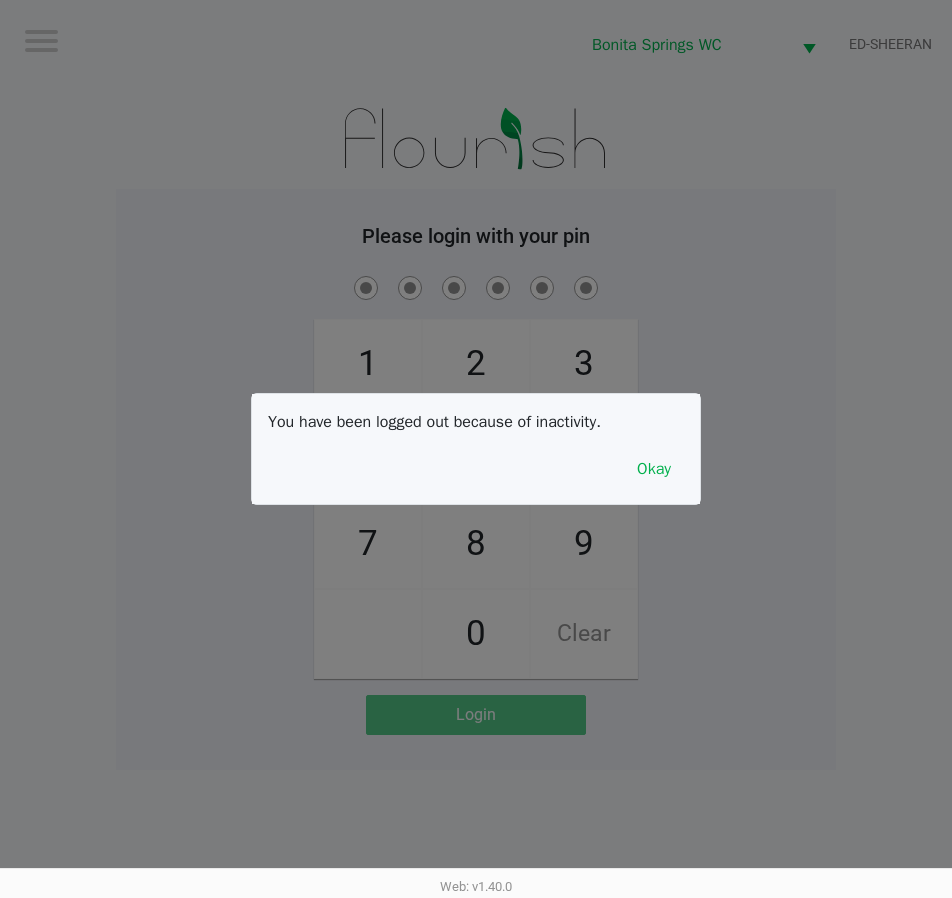 click 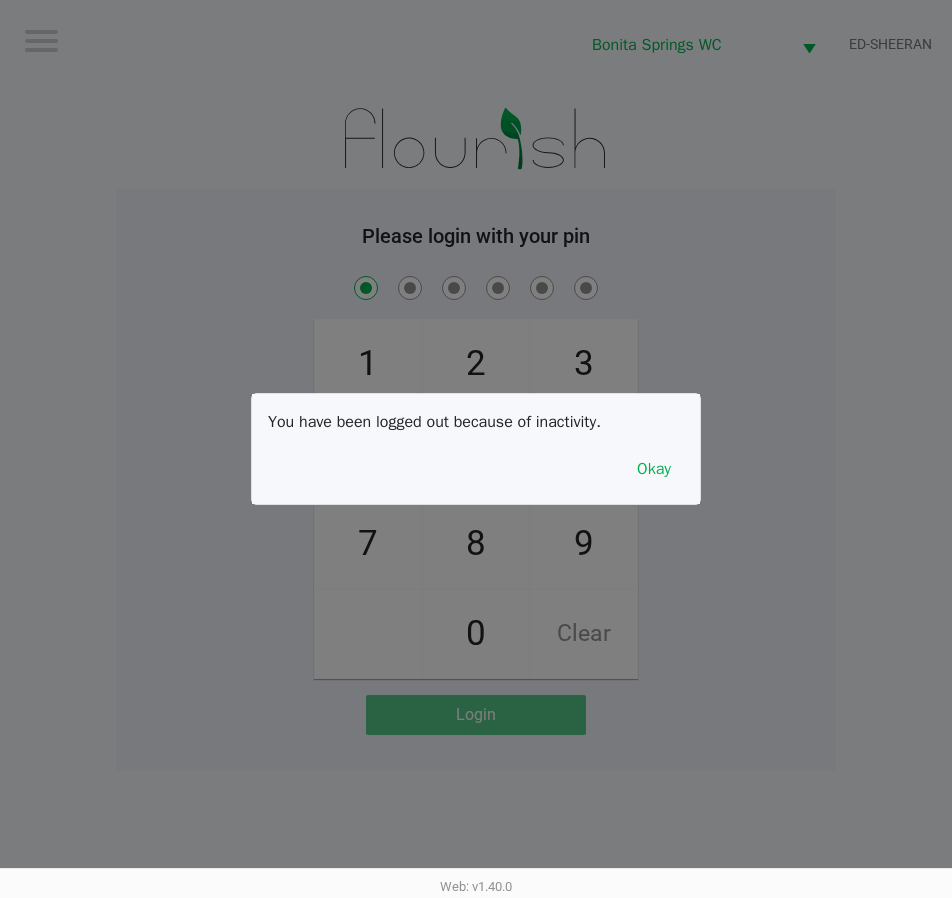 checkbox on "true" 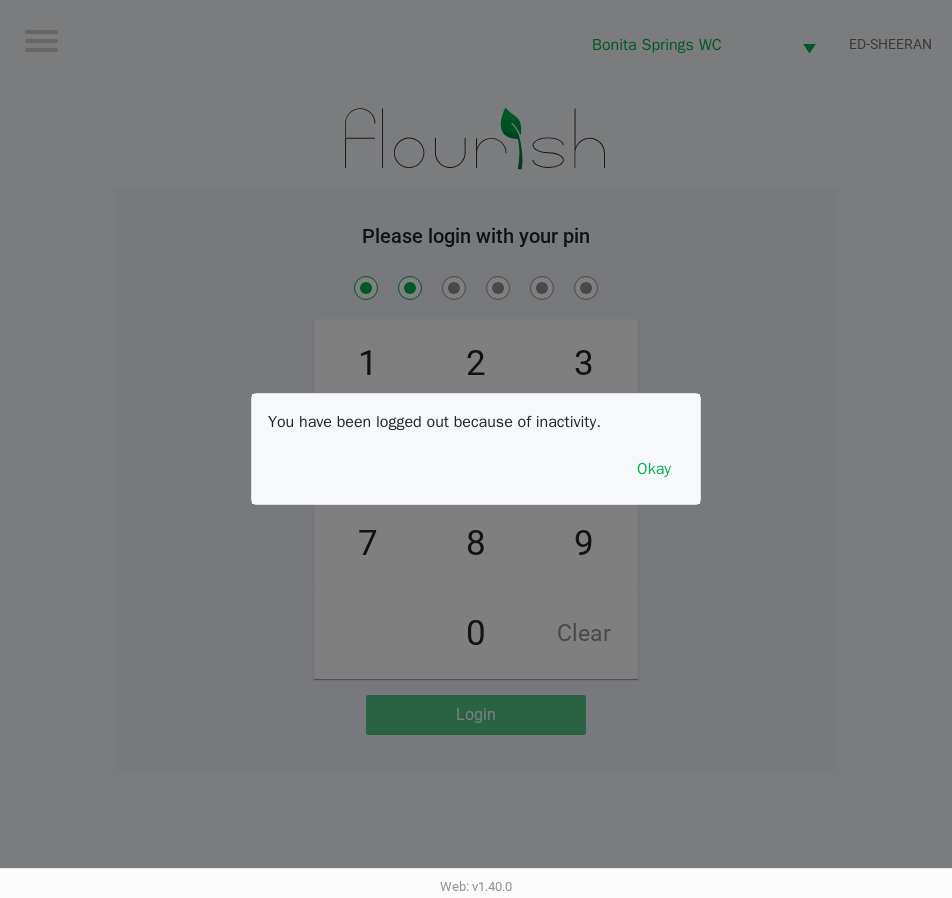 checkbox on "true" 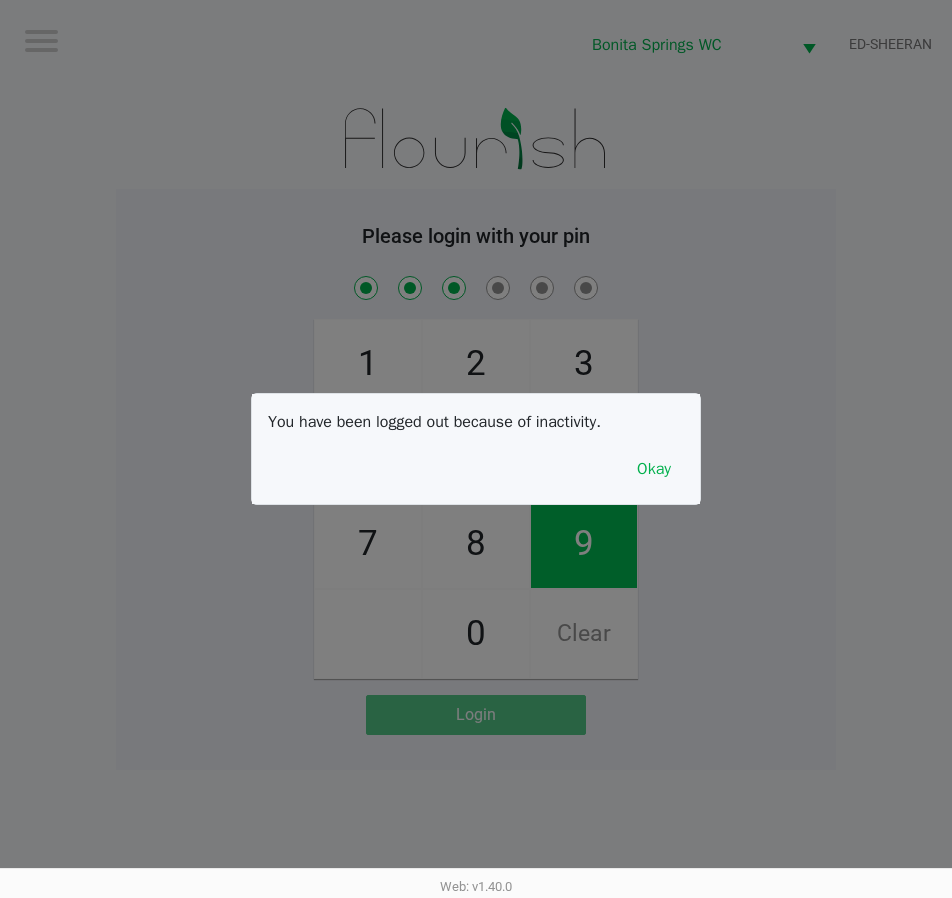 checkbox on "true" 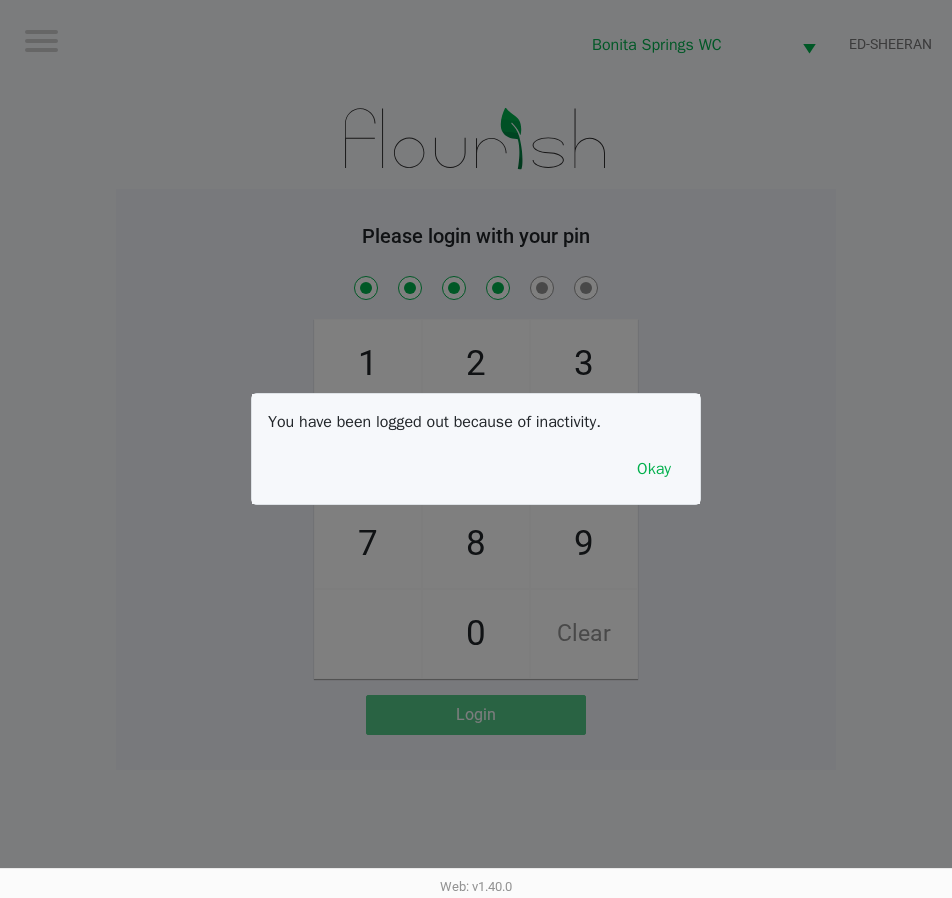 checkbox on "true" 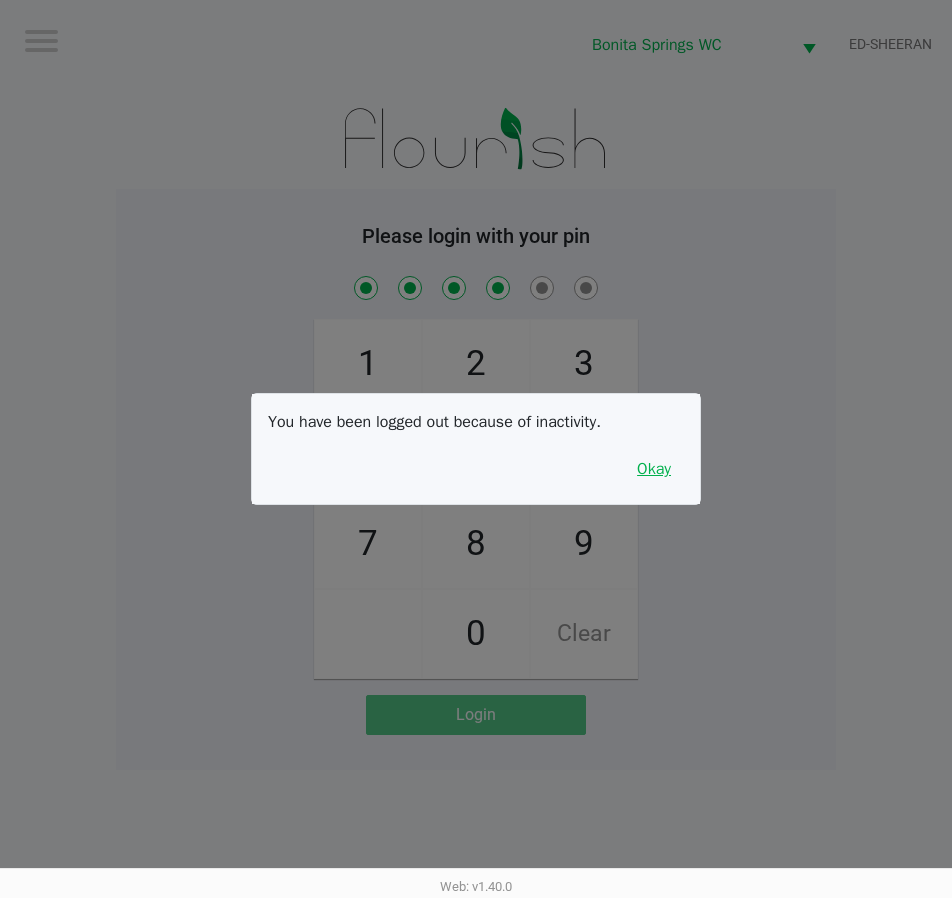 click on "Okay" at bounding box center (654, 469) 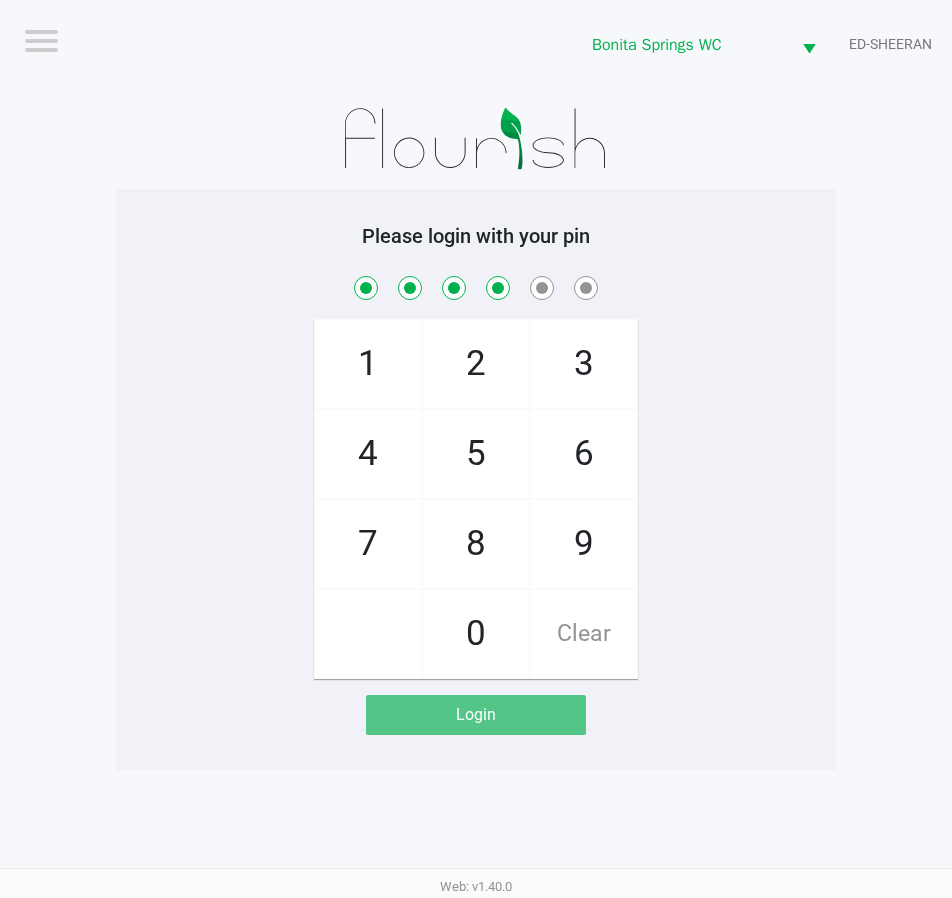 click on "1   4   7       2   5   8   0   3   6   9   Clear" 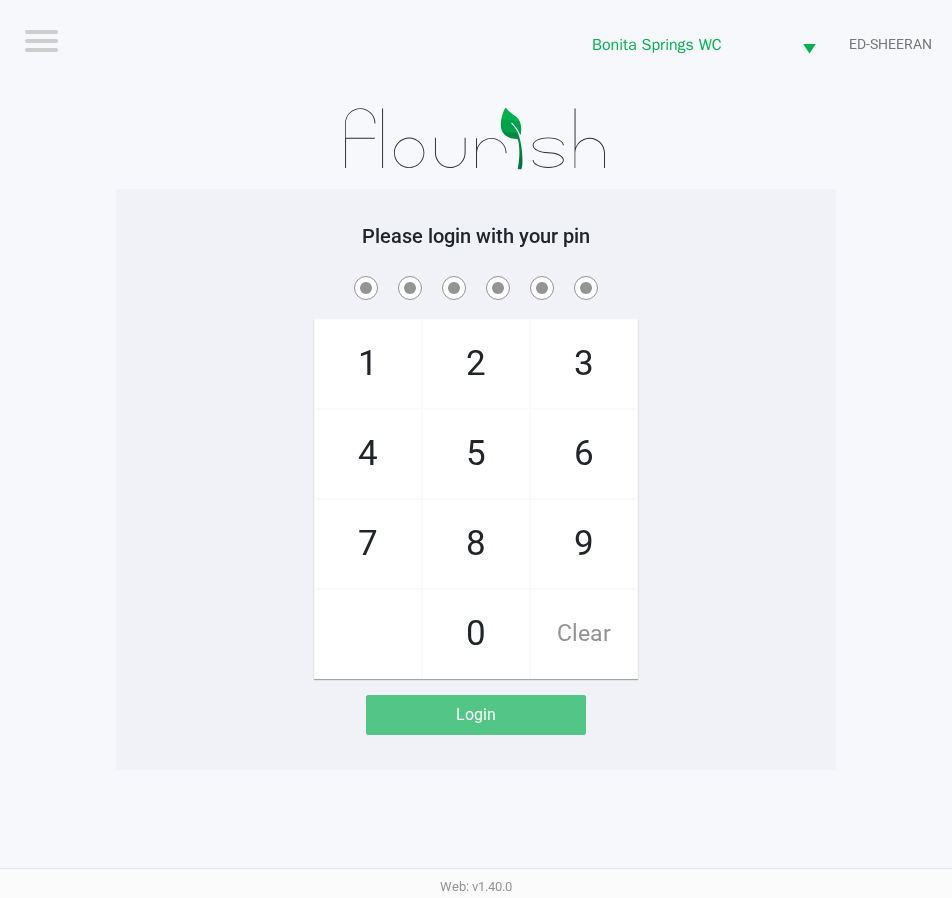 checkbox on "false" 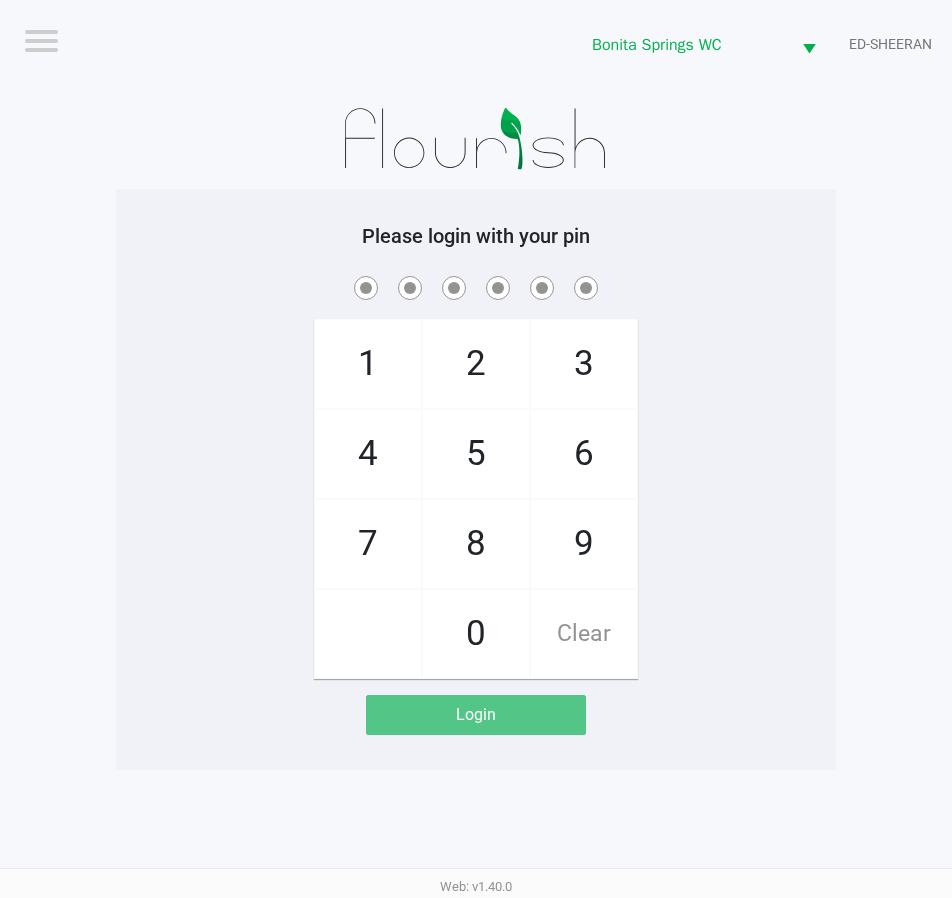 checkbox on "true" 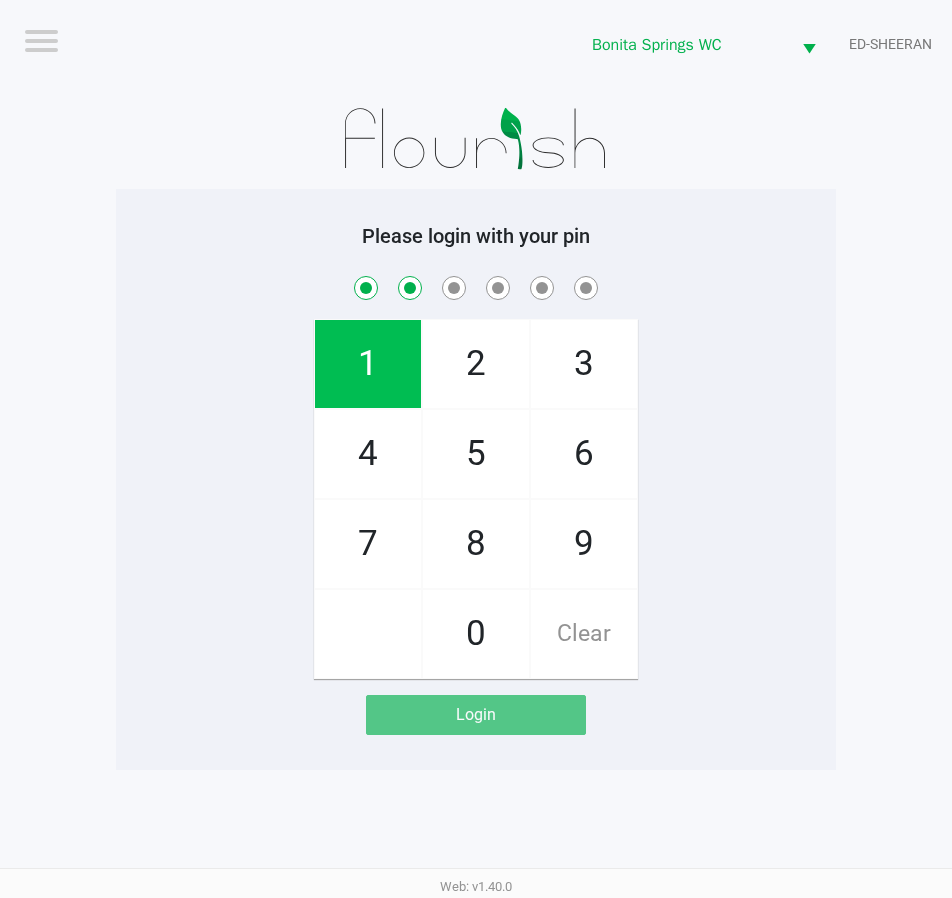 checkbox on "true" 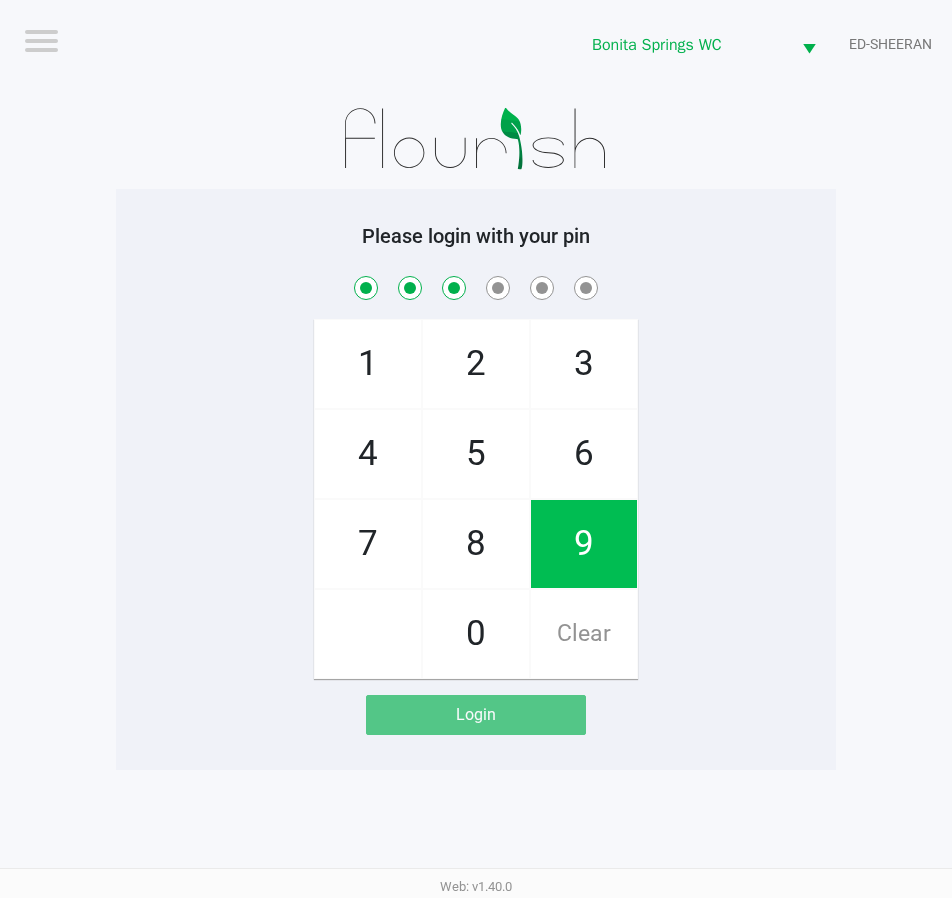 checkbox on "true" 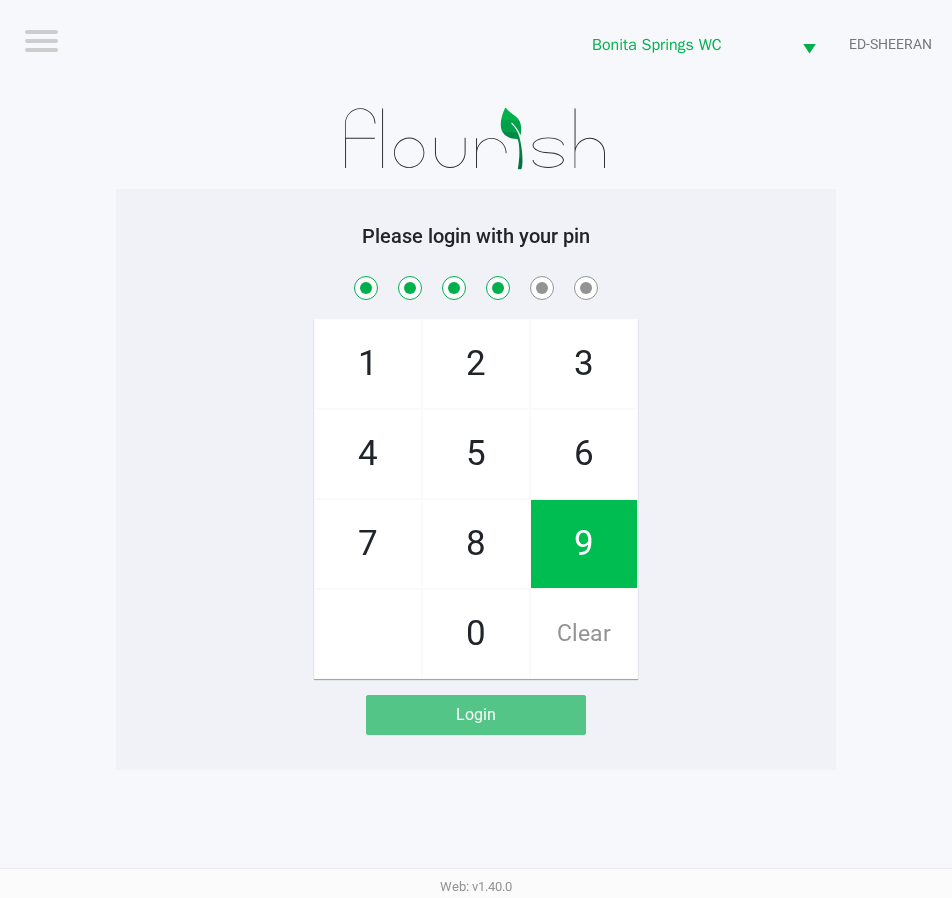 checkbox on "true" 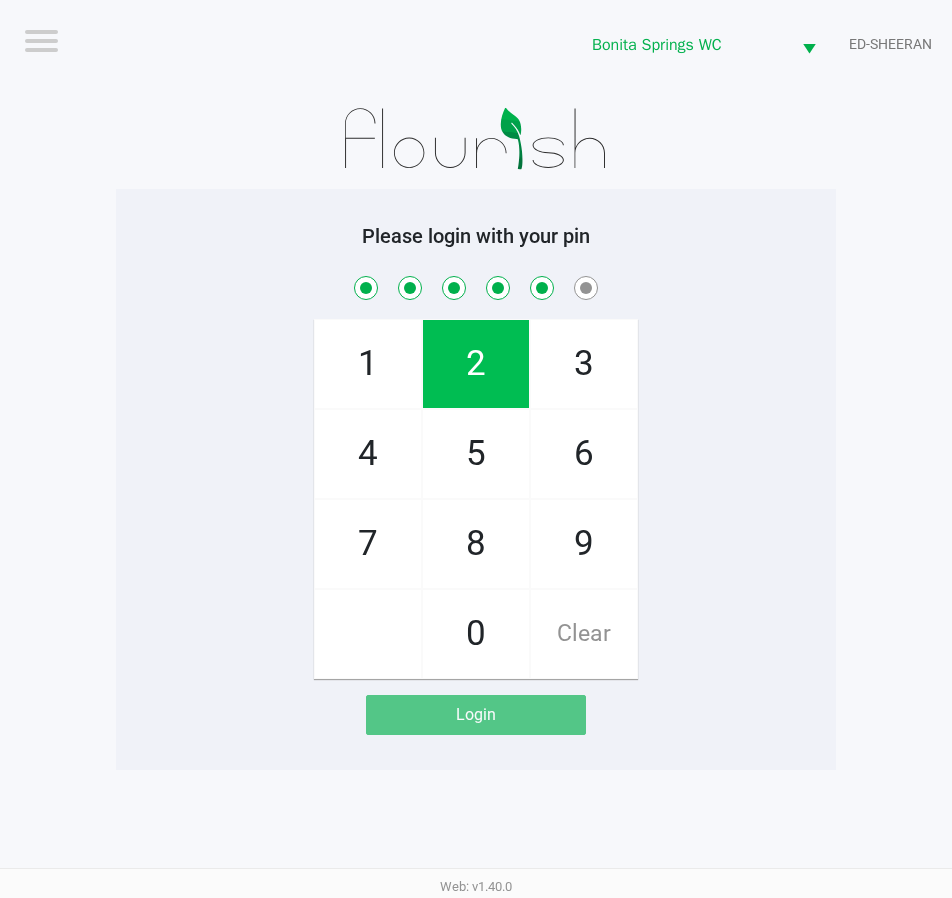 checkbox on "true" 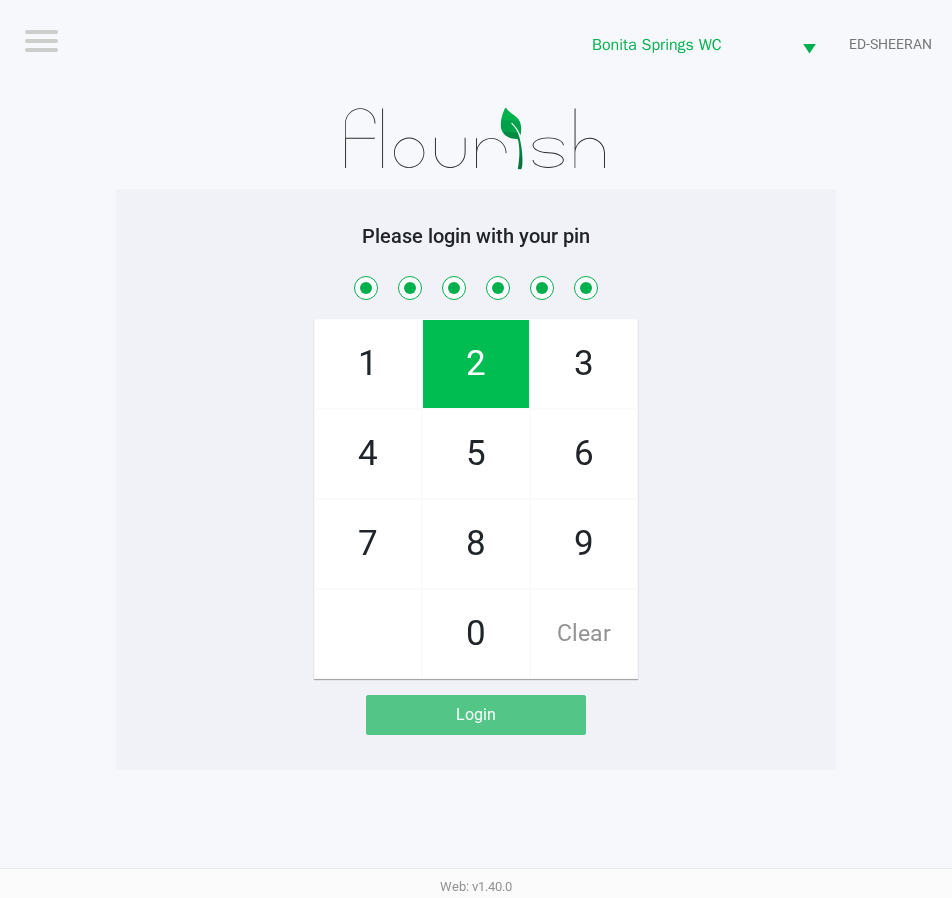 checkbox on "true" 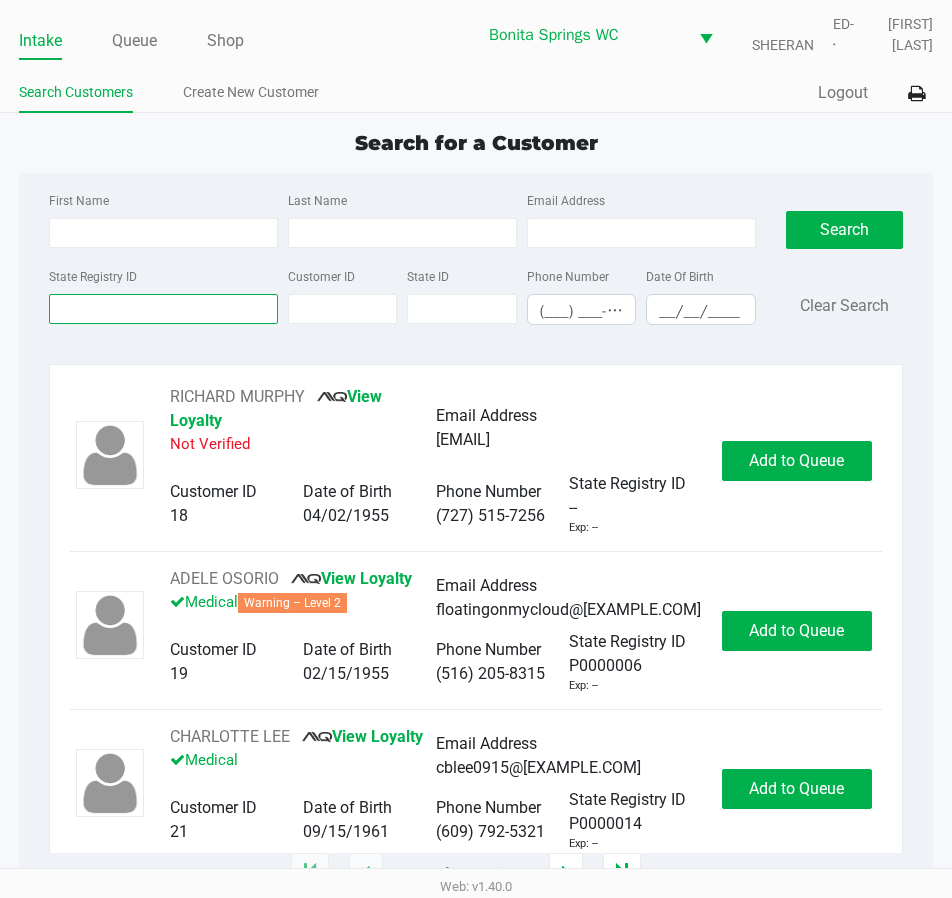 click on "State Registry ID" at bounding box center [163, 309] 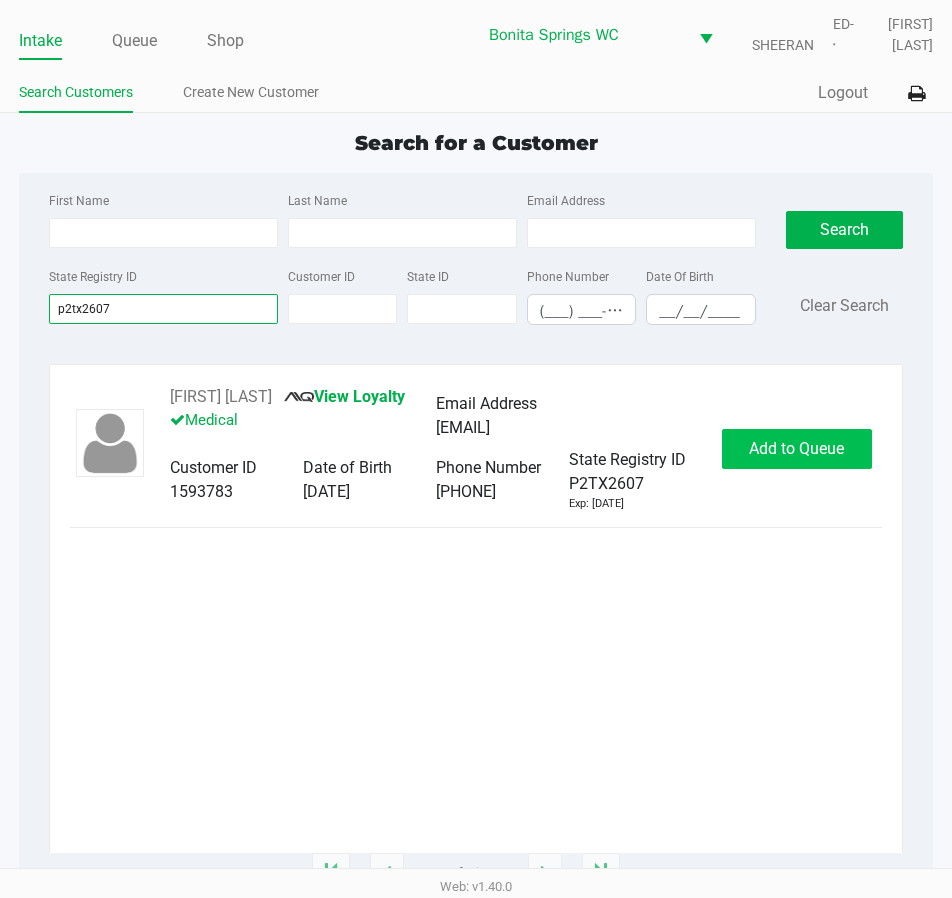 type on "p2tx2607" 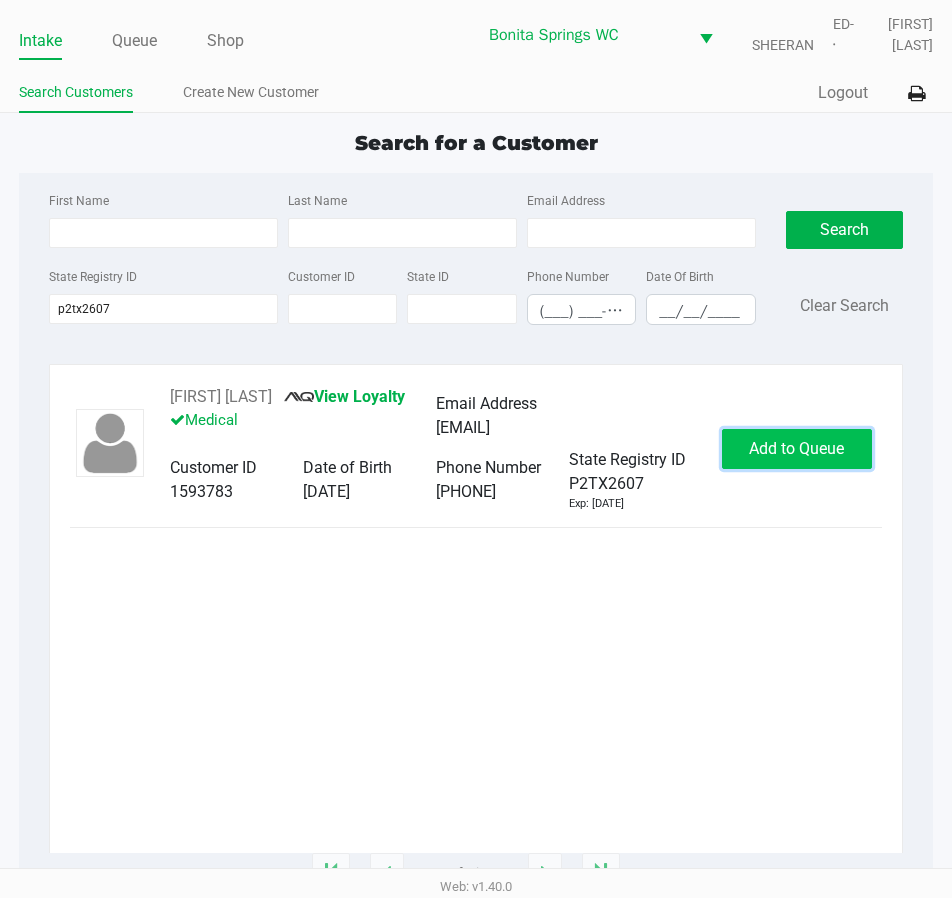 click on "Add to Queue" 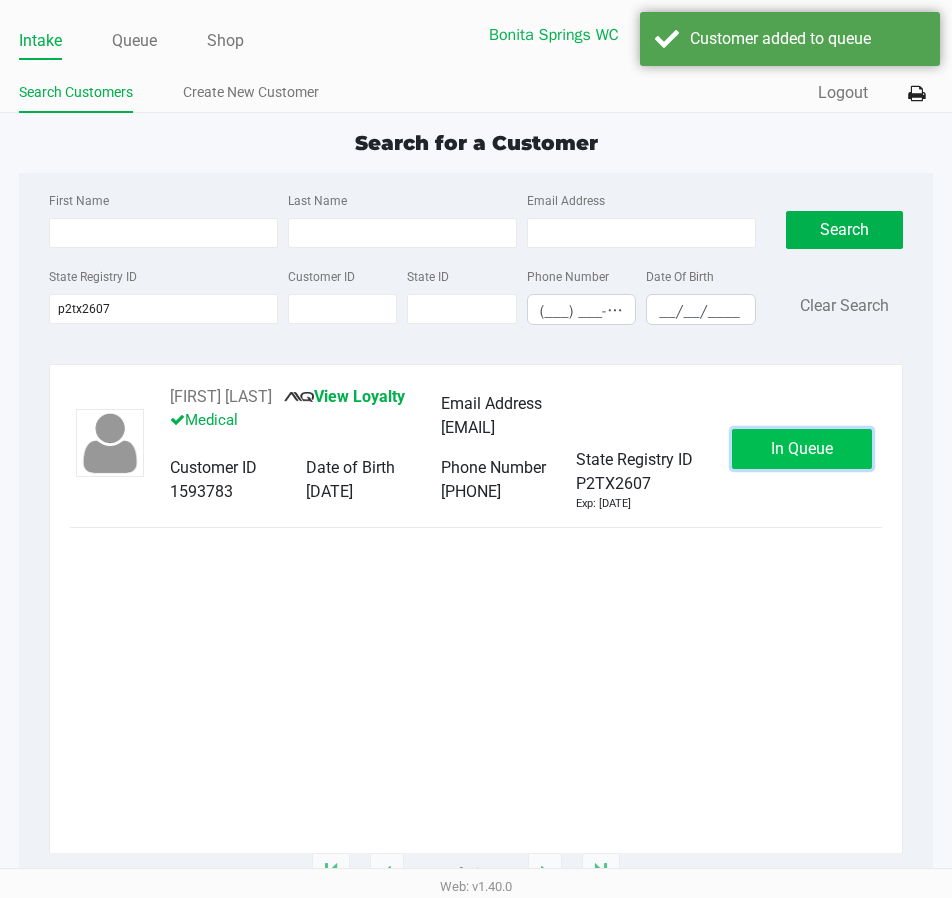 click on "In Queue" 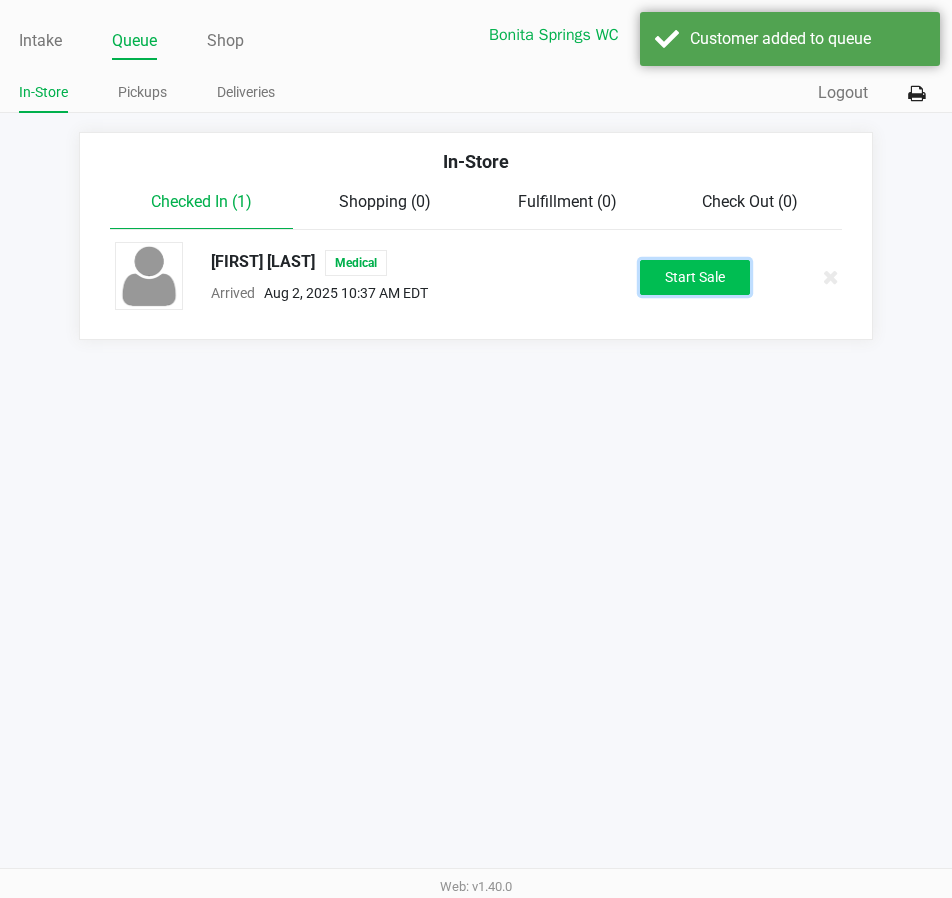 click on "Start Sale" 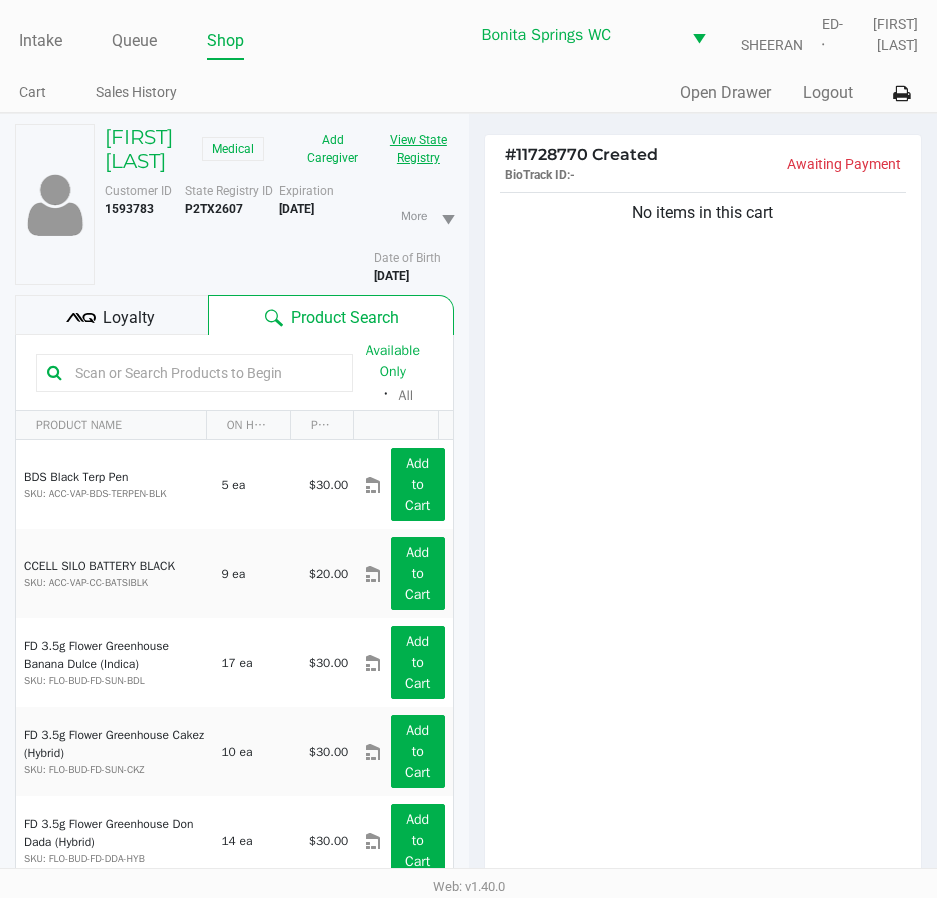 click on "View State Registry" 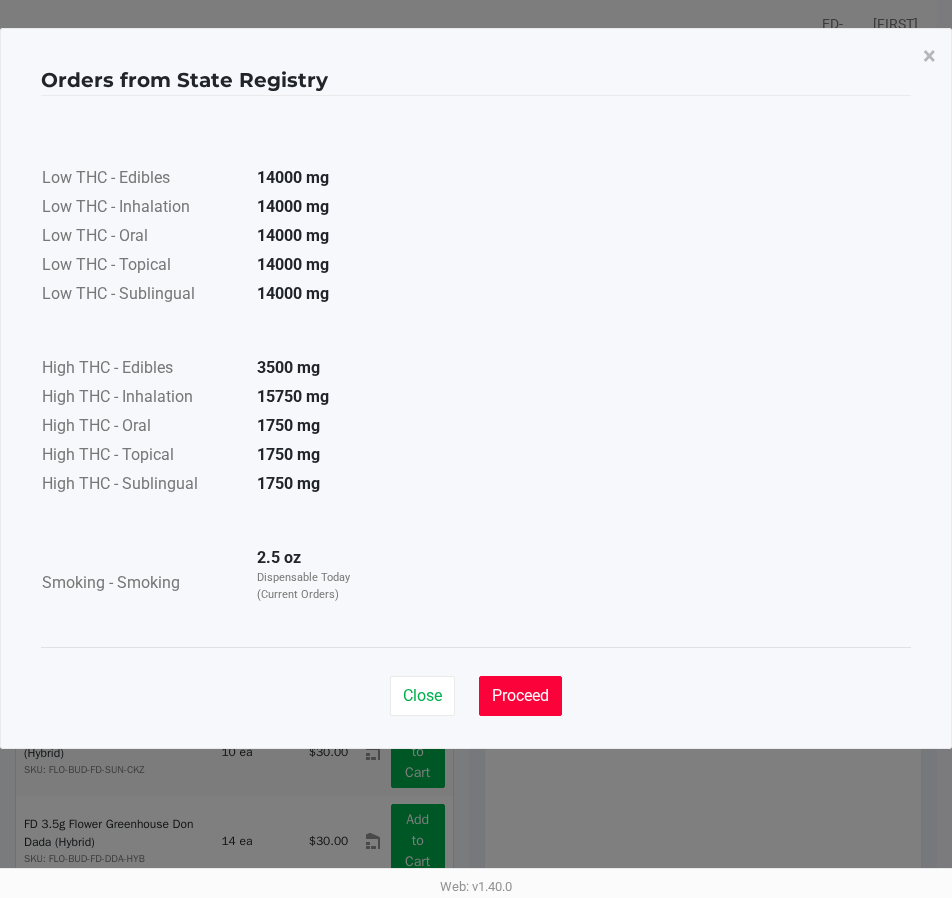 click on "Proceed" 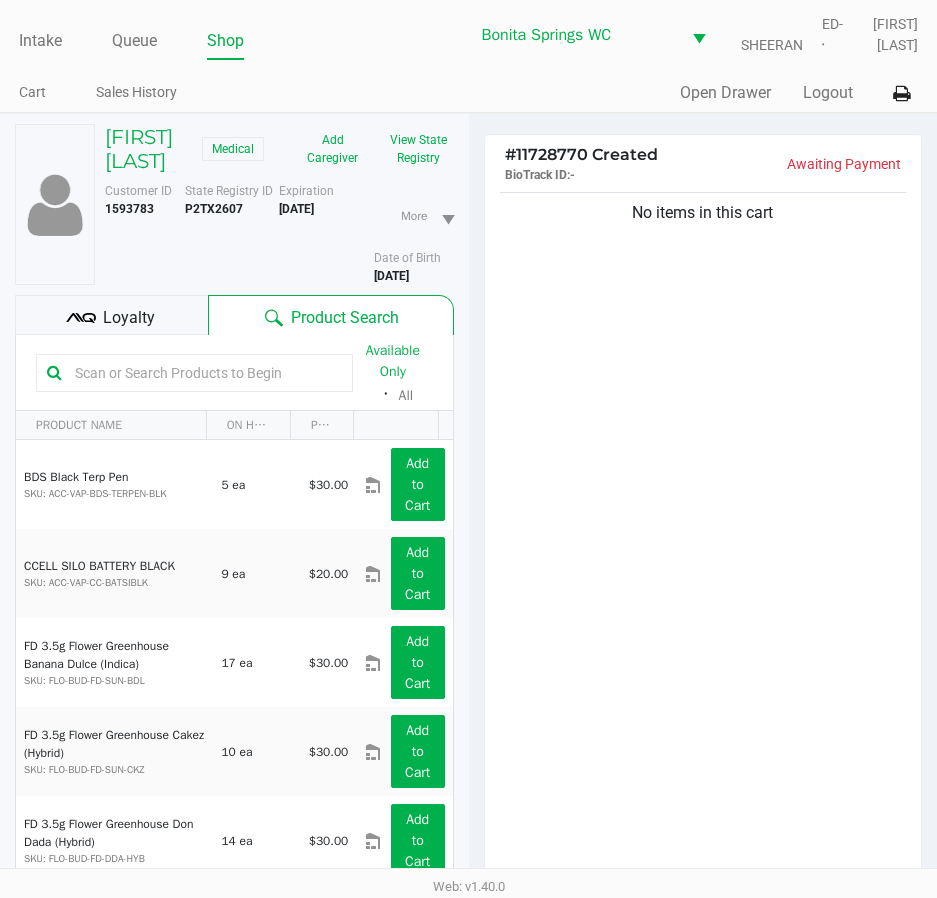 click on "No items in this cart" 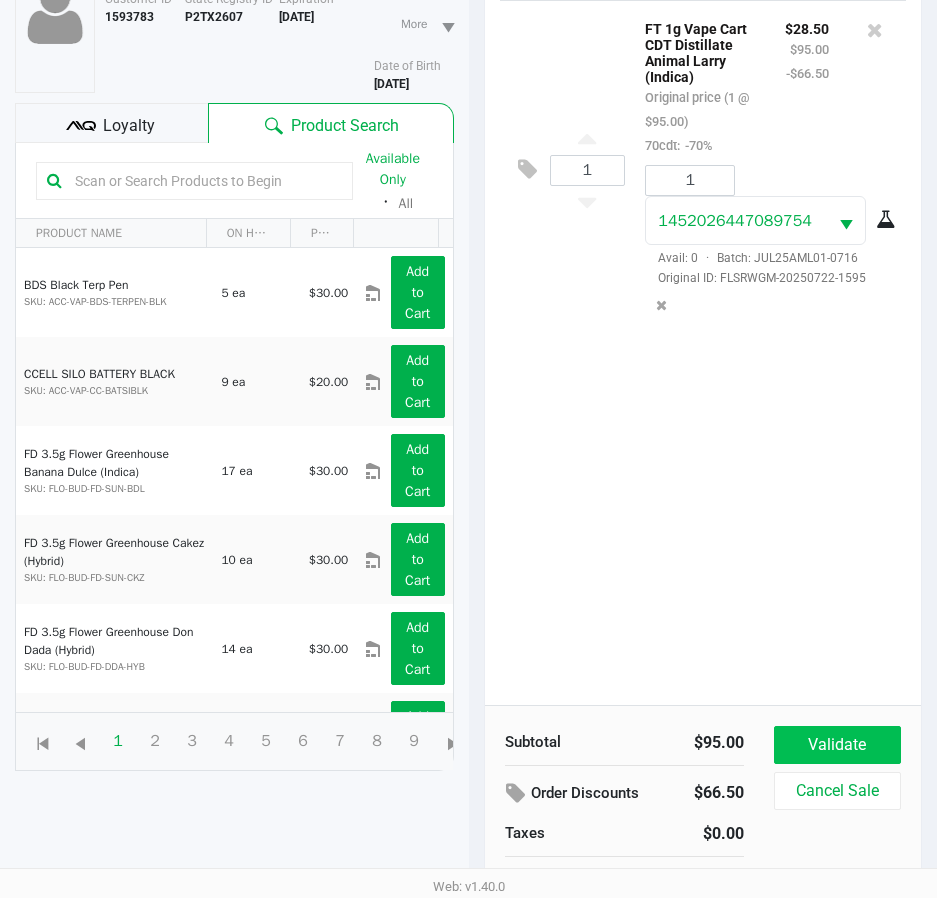 scroll, scrollTop: 200, scrollLeft: 0, axis: vertical 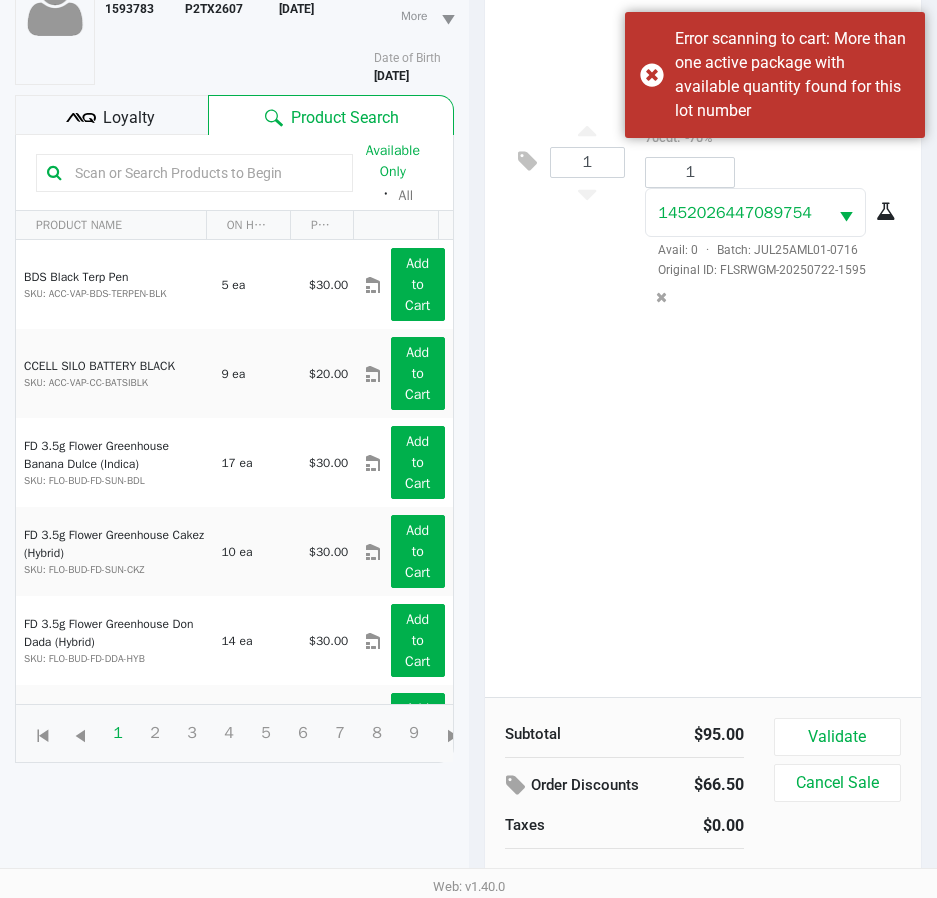 click 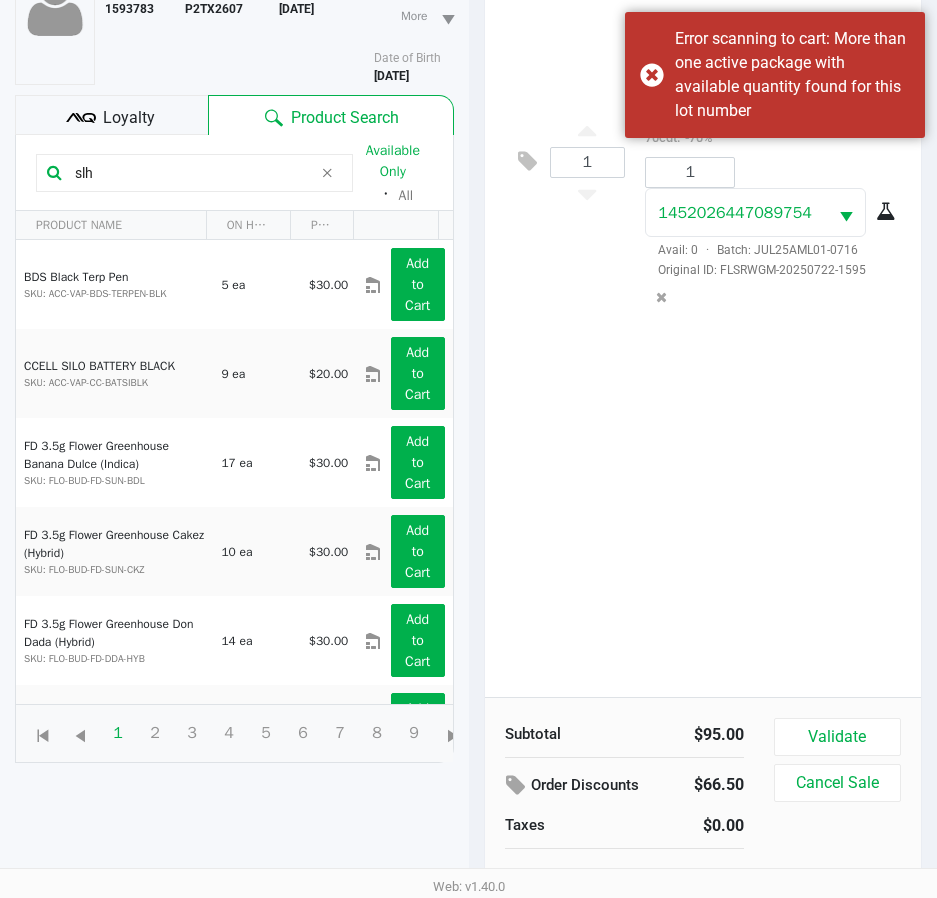 type on "slh" 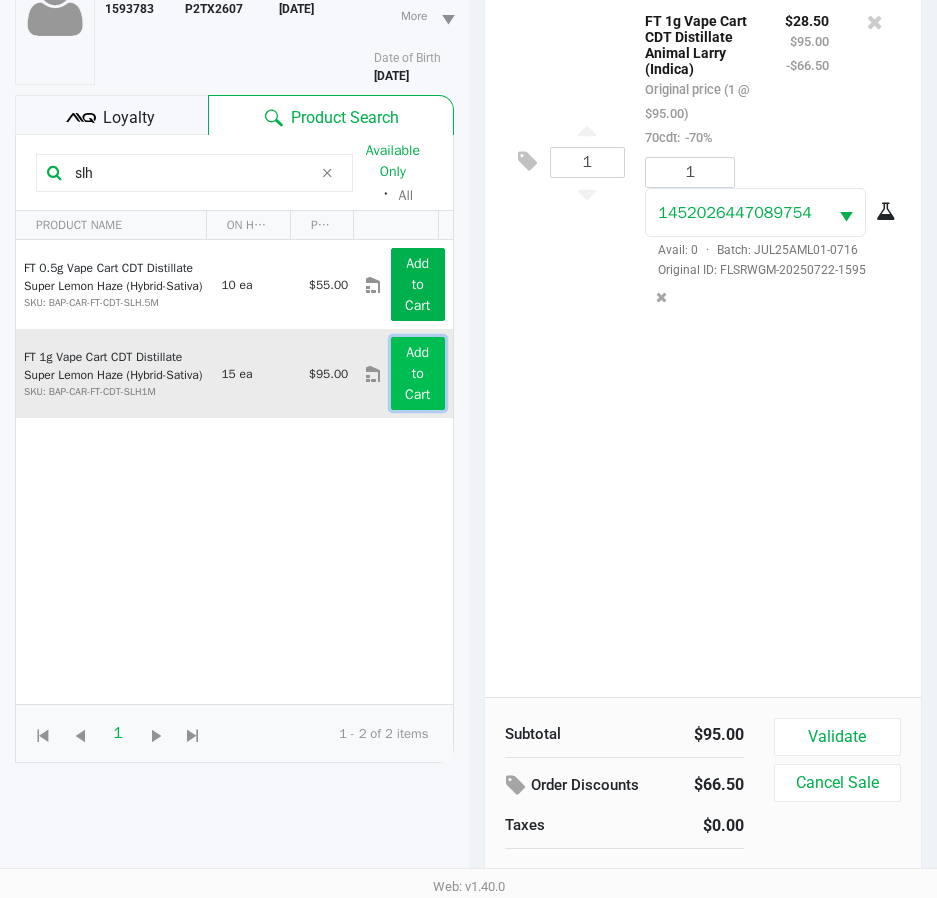 click on "Add to Cart" 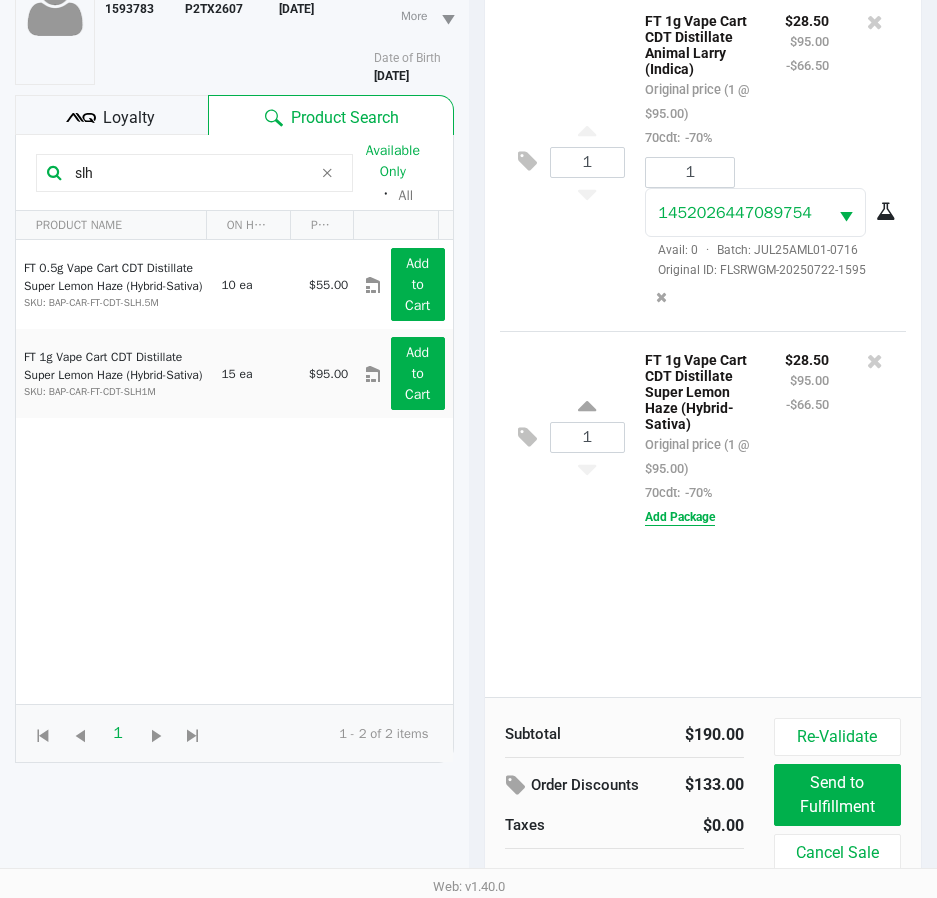 click on "Add Package" 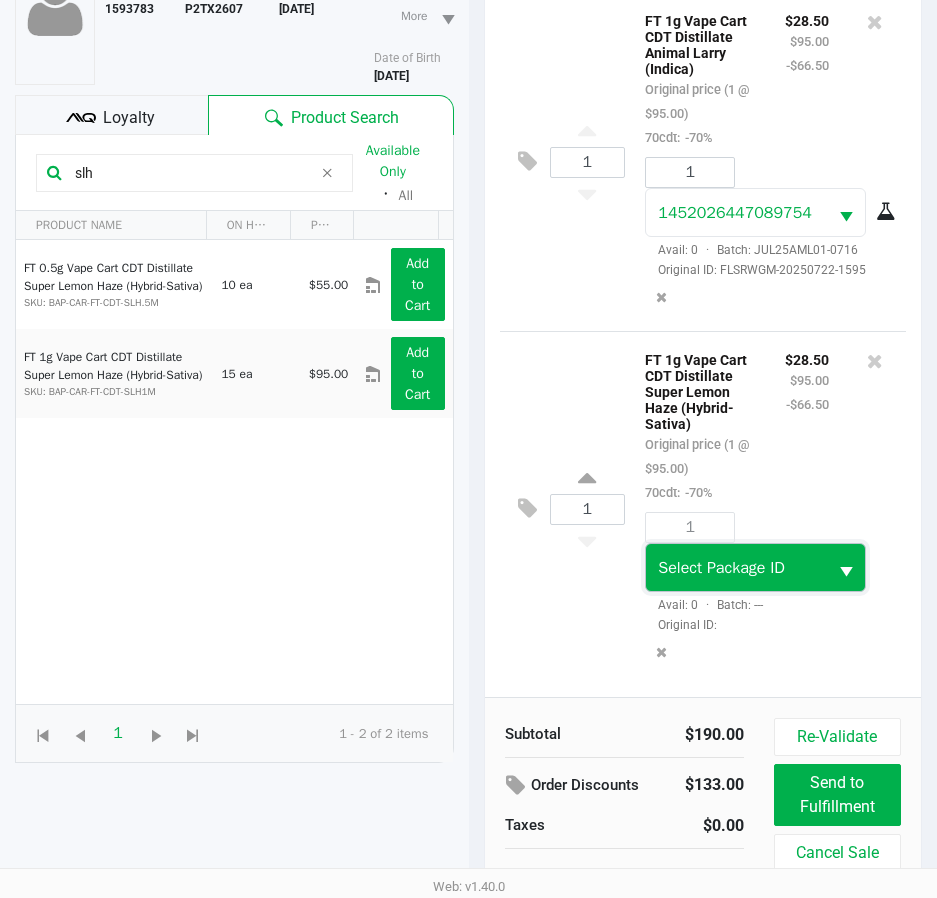 click on "Select Package ID" at bounding box center [721, 568] 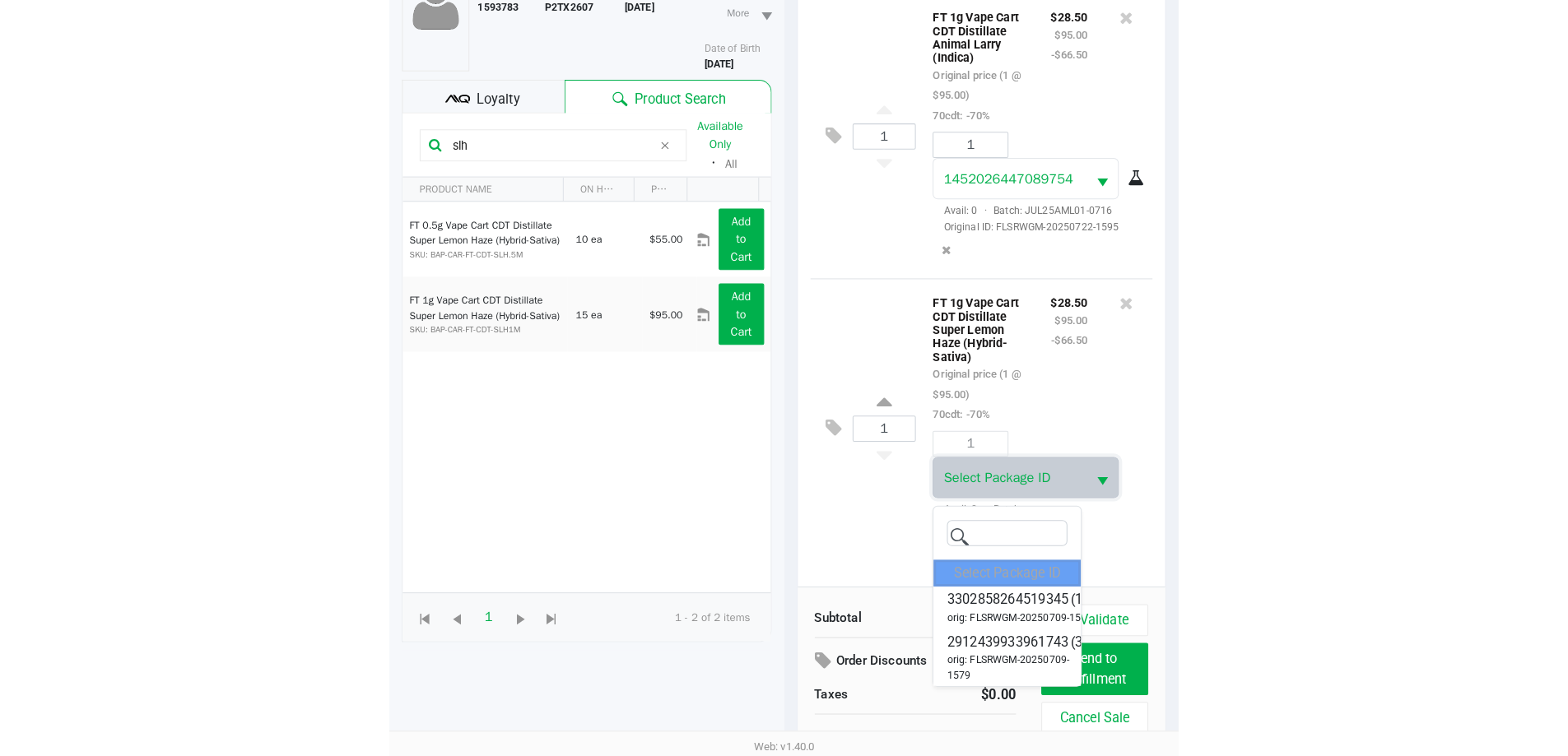 scroll, scrollTop: 0, scrollLeft: 0, axis: both 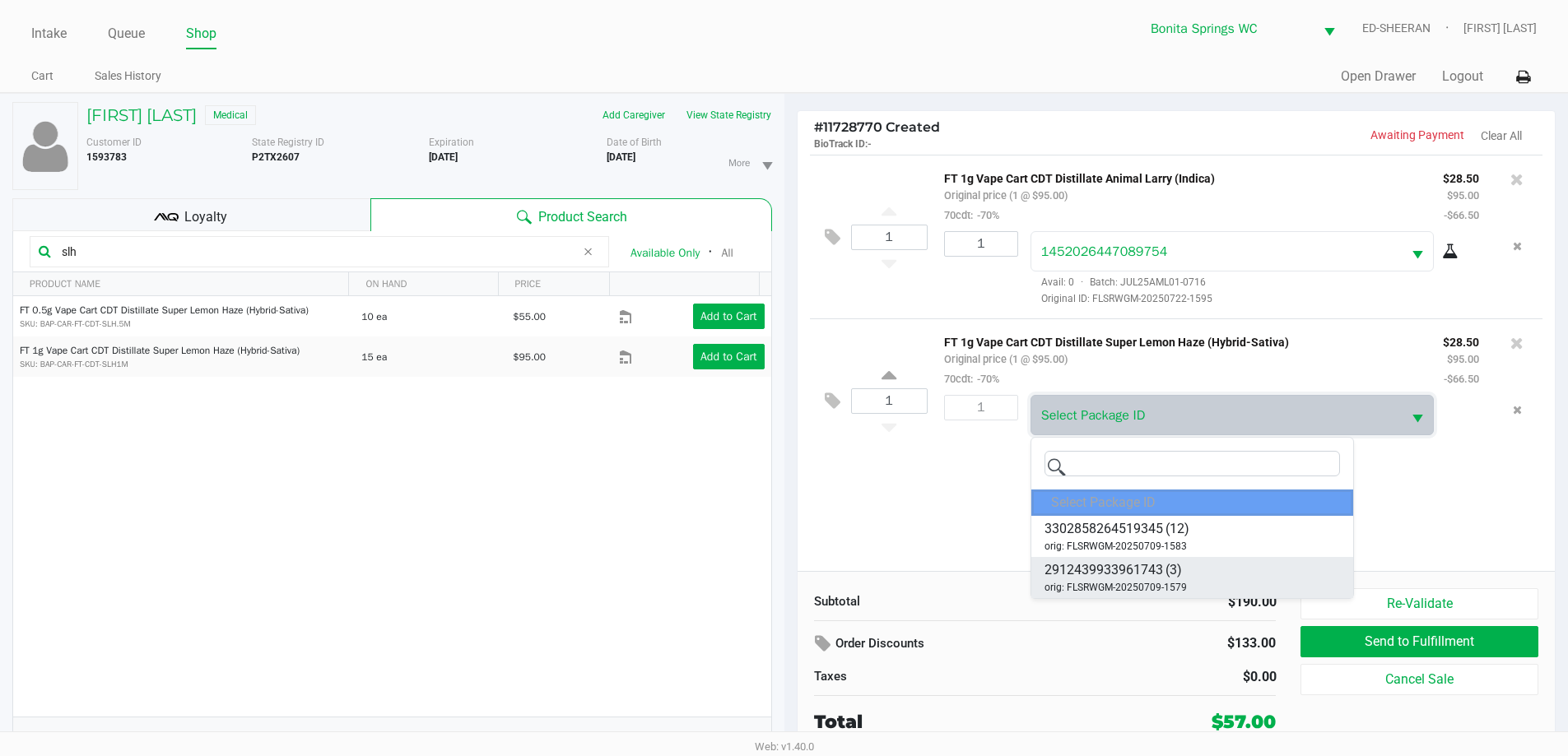 click on "2912439933961743 (3) orig: FLSRWGM-20250709-1579" at bounding box center [1192, 577] 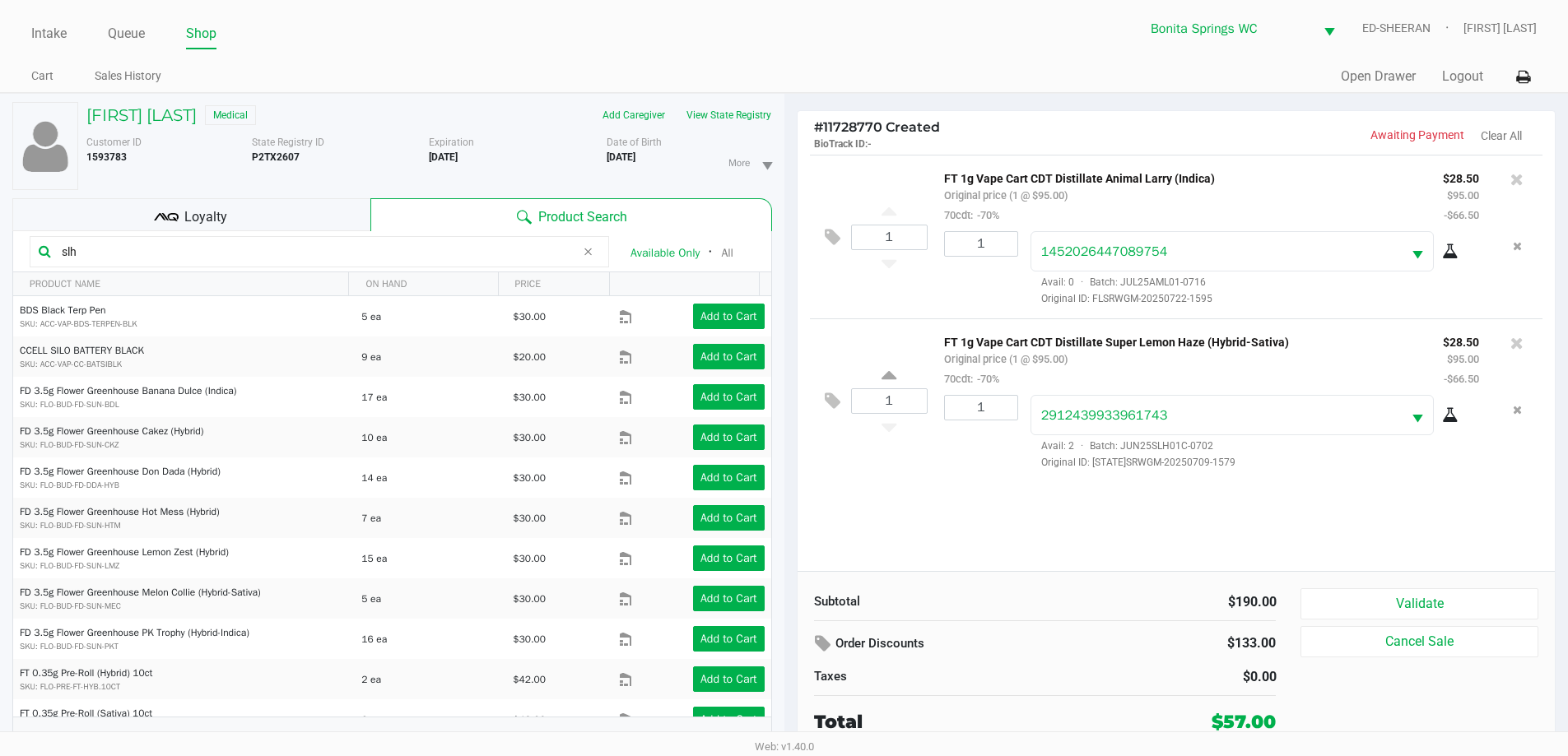 click on "1 FT 1g Vape Cart CDT Distillate Animal Larry (Indica) Original price (1 @ $95.00) 70cdt: -70% $28.50 $95.00 -$66.50 1 1452026447089754 Avail: 0 · Batch: JUL25AML01-0716 Original ID: FLSRWGM-20250722-1595 1 FT 1g Vape Cart CDT Distillate Super Lemon Haze (Hybrid-Sativa) Original price (1 @ $95.00) 70cdt: -70% $28.50 $95.00 -$66.50 1 2912439933961743 Avail: 2 · Batch: JUN25SLH01C-0702 Original ID: FLSRWGM-20250709-1579" 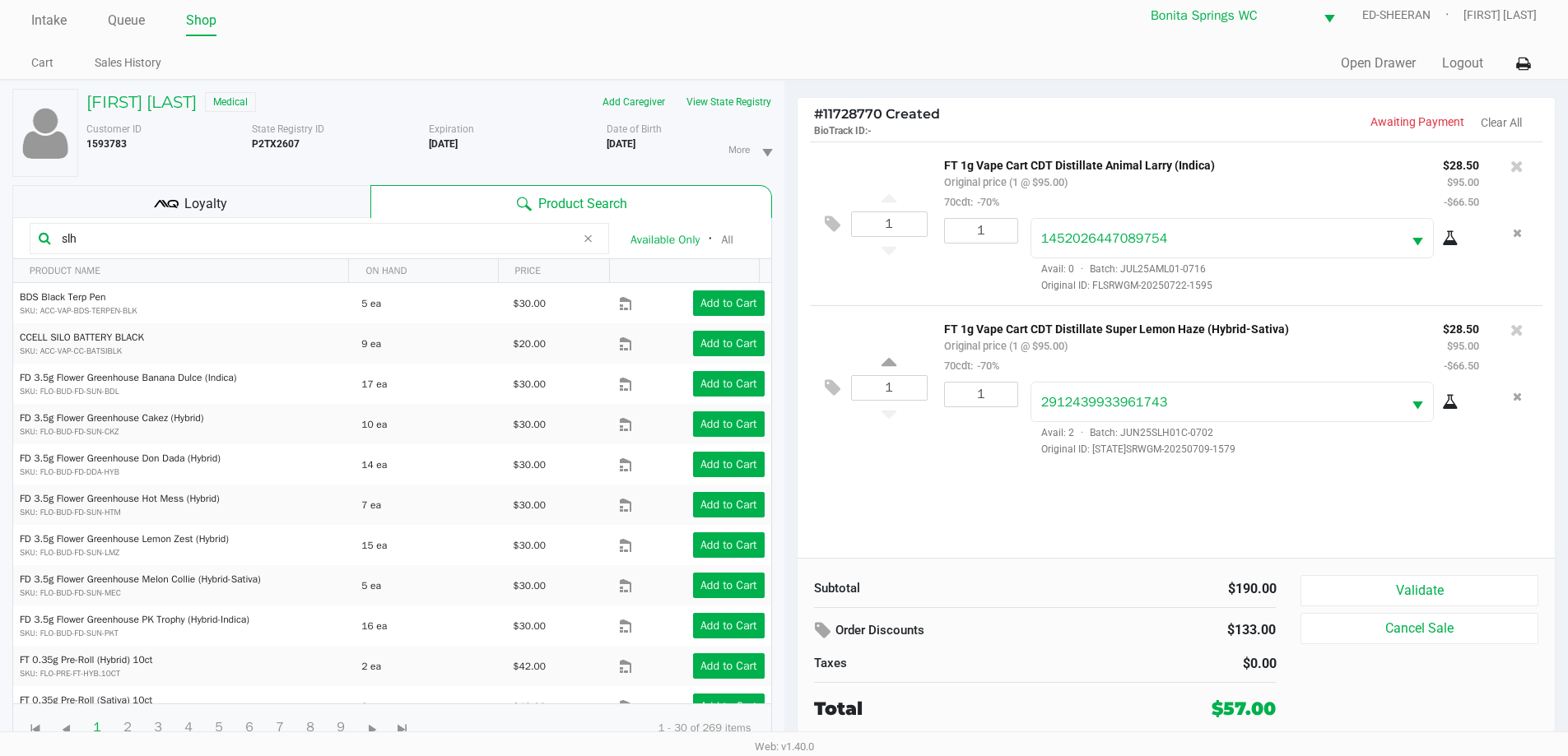 scroll, scrollTop: 17, scrollLeft: 0, axis: vertical 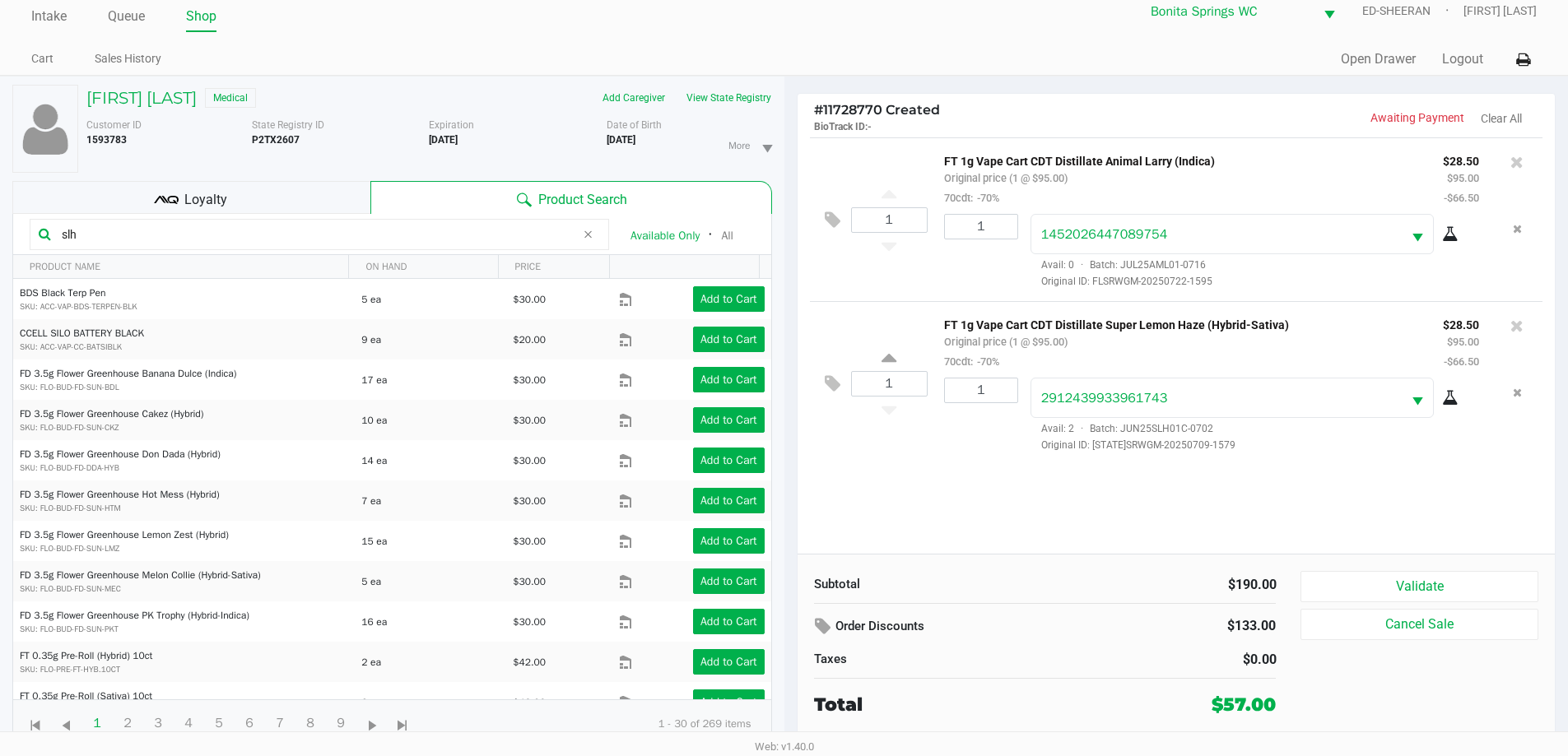 click on "1 FT 1g Vape Cart CDT Distillate Animal Larry (Indica) Original price (1 @ $95.00) 70cdt: -70% $28.50 $95.00 -$66.50 1 1452026447089754 Avail: 0 · Batch: JUL25AML01-0716 Original ID: FLSRWGM-20250722-1595 1 FT 1g Vape Cart CDT Distillate Super Lemon Haze (Hybrid-Sativa) Original price (1 @ $95.00) 70cdt: -70% $28.50 $95.00 -$66.50 1 2912439933961743 Avail: 2 · Batch: JUN25SLH01C-0702 Original ID: FLSRWGM-20250709-1579" 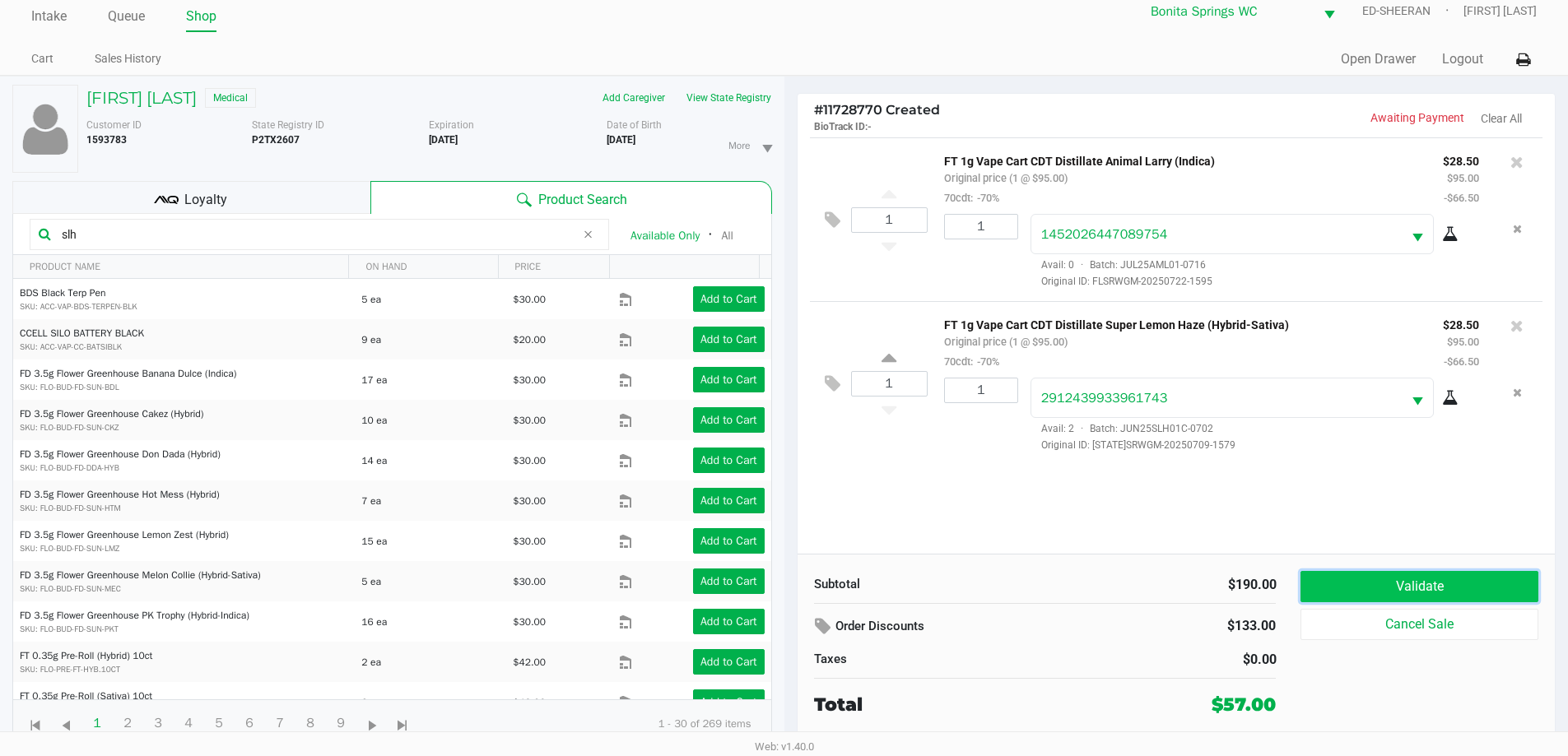 click on "Validate" 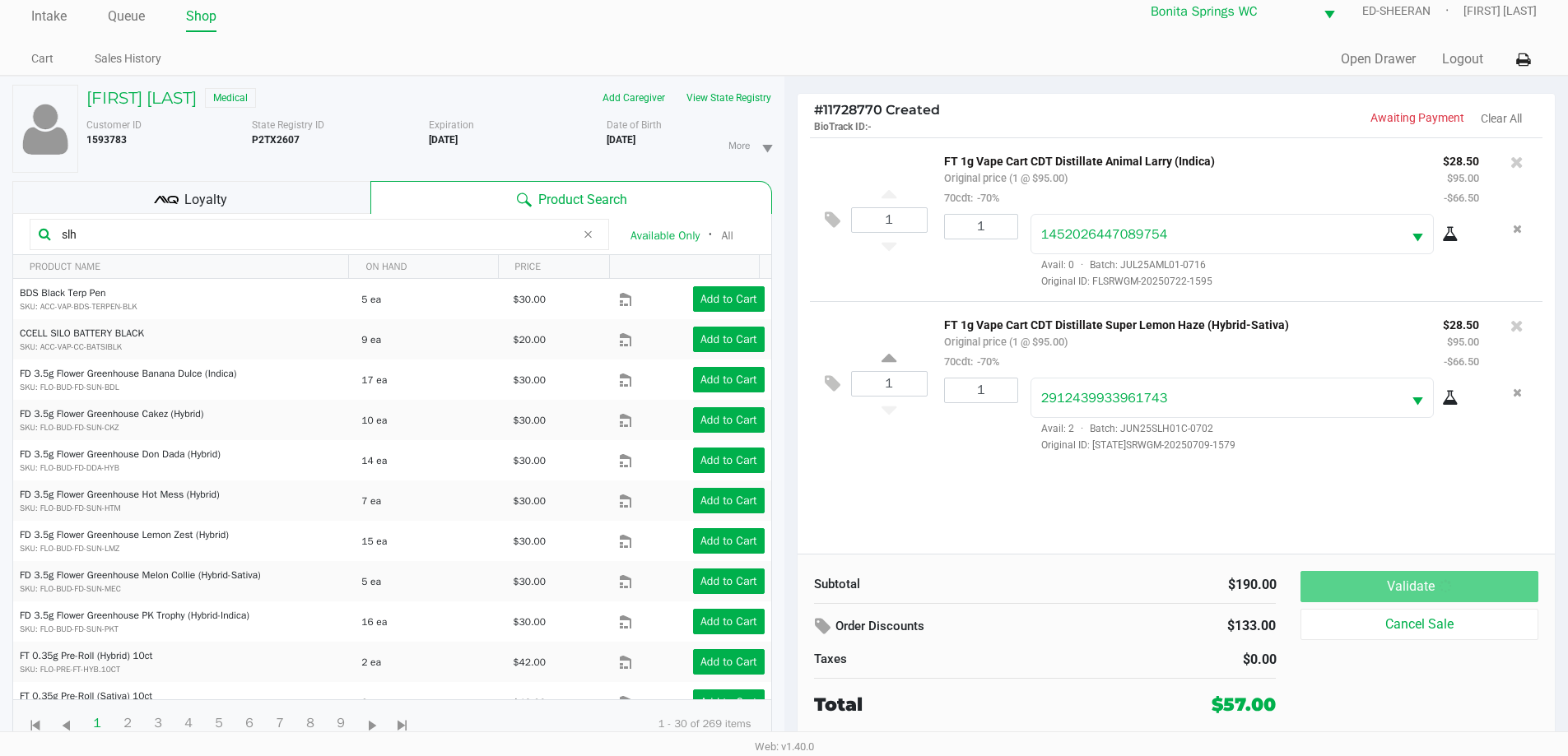 scroll, scrollTop: 0, scrollLeft: 0, axis: both 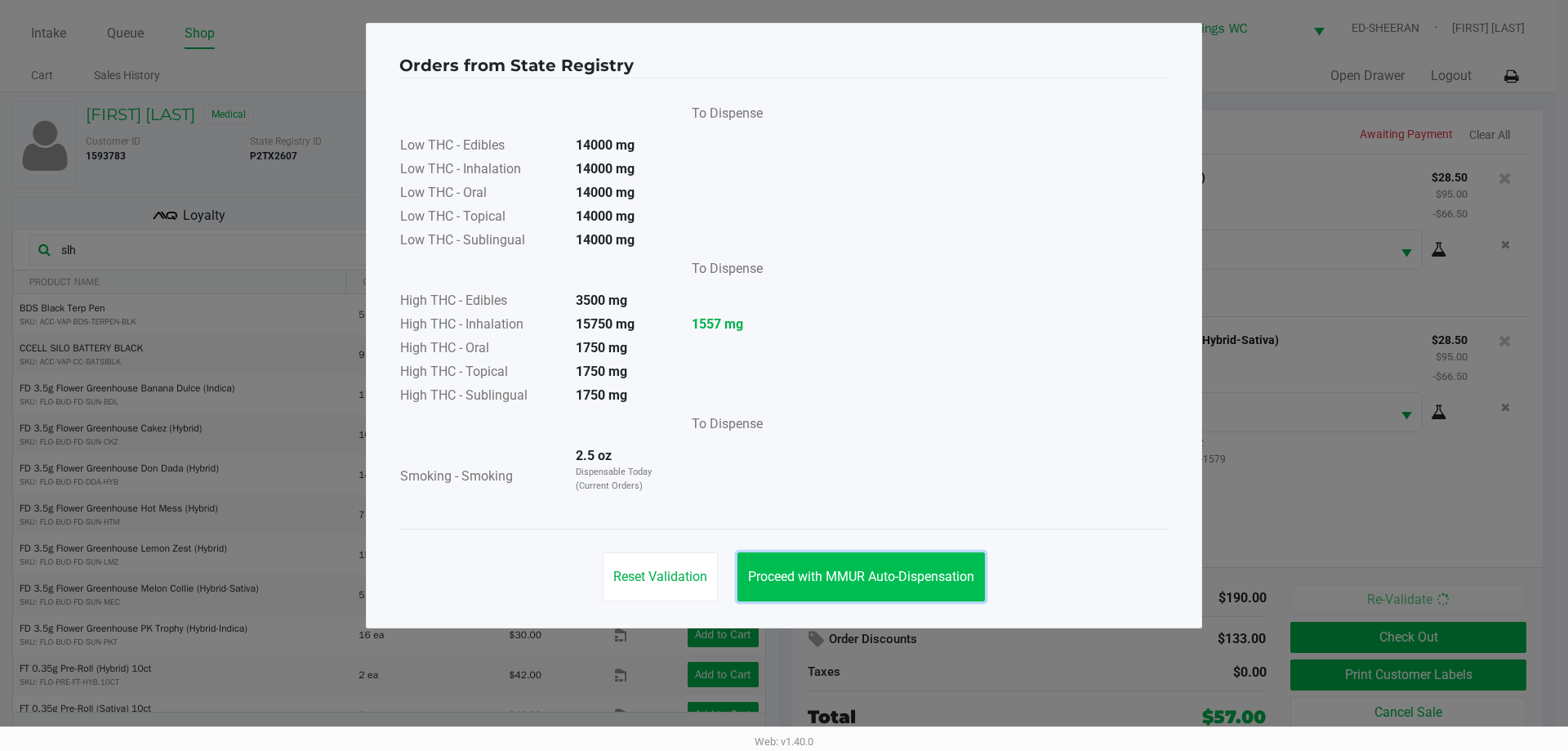 drag, startPoint x: 890, startPoint y: 575, endPoint x: 903, endPoint y: 573, distance: 13.15295 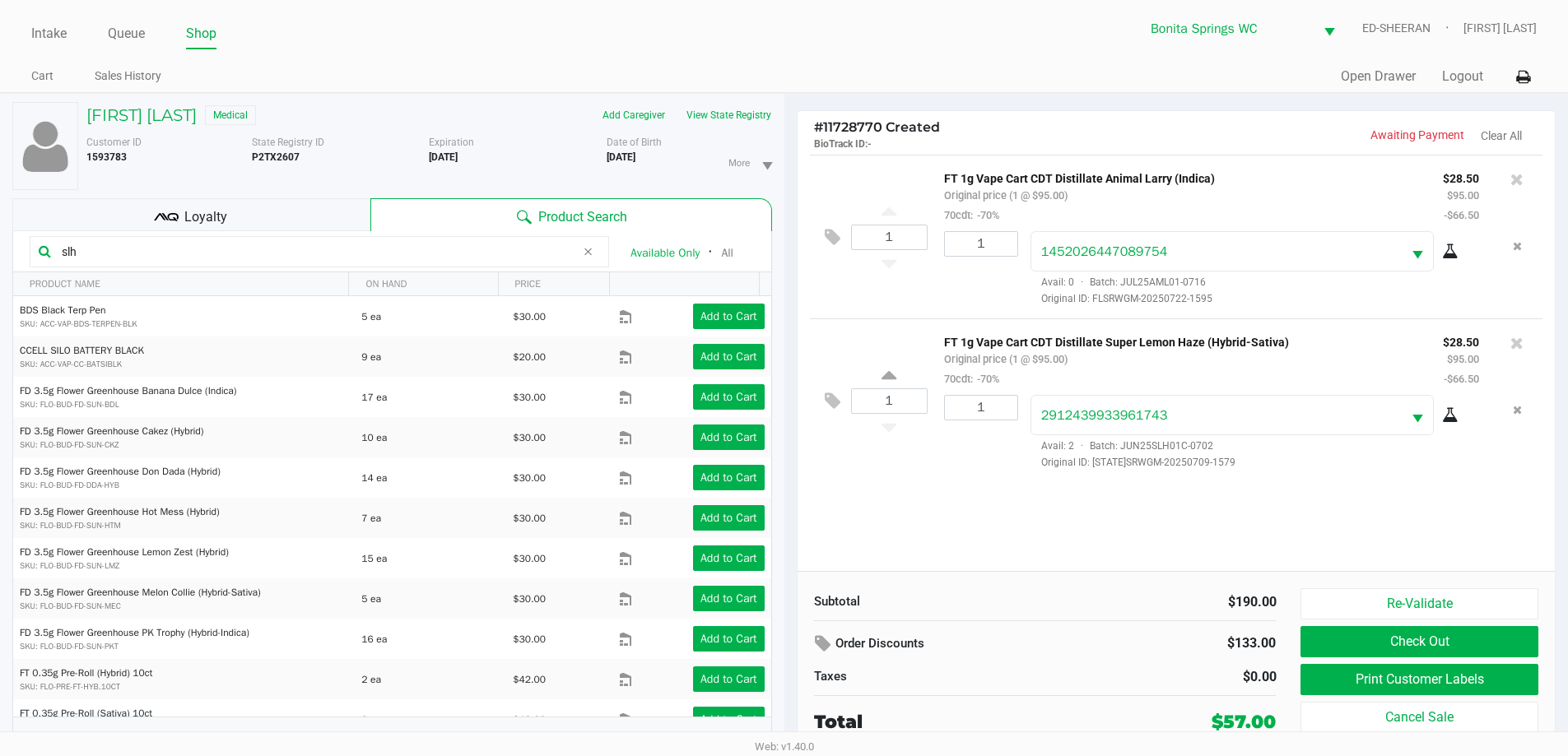 click on "1 FT 1g Vape Cart CDT Distillate Animal Larry (Indica) Original price (1 @ $95.00) 70cdt: -70% $28.50 $95.00 -$66.50 1 1452026447089754 Avail: 0 · Batch: JUL25AML01-0716 Original ID: FLSRWGM-20250722-1595 1 FT 1g Vape Cart CDT Distillate Super Lemon Haze (Hybrid-Sativa) Original price (1 @ $95.00) 70cdt: -70% $28.50 $95.00 -$66.50 1 2912439933961743 Avail: 2 · Batch: JUN25SLH01C-0702 Original ID: FLSRWGM-20250709-1579" 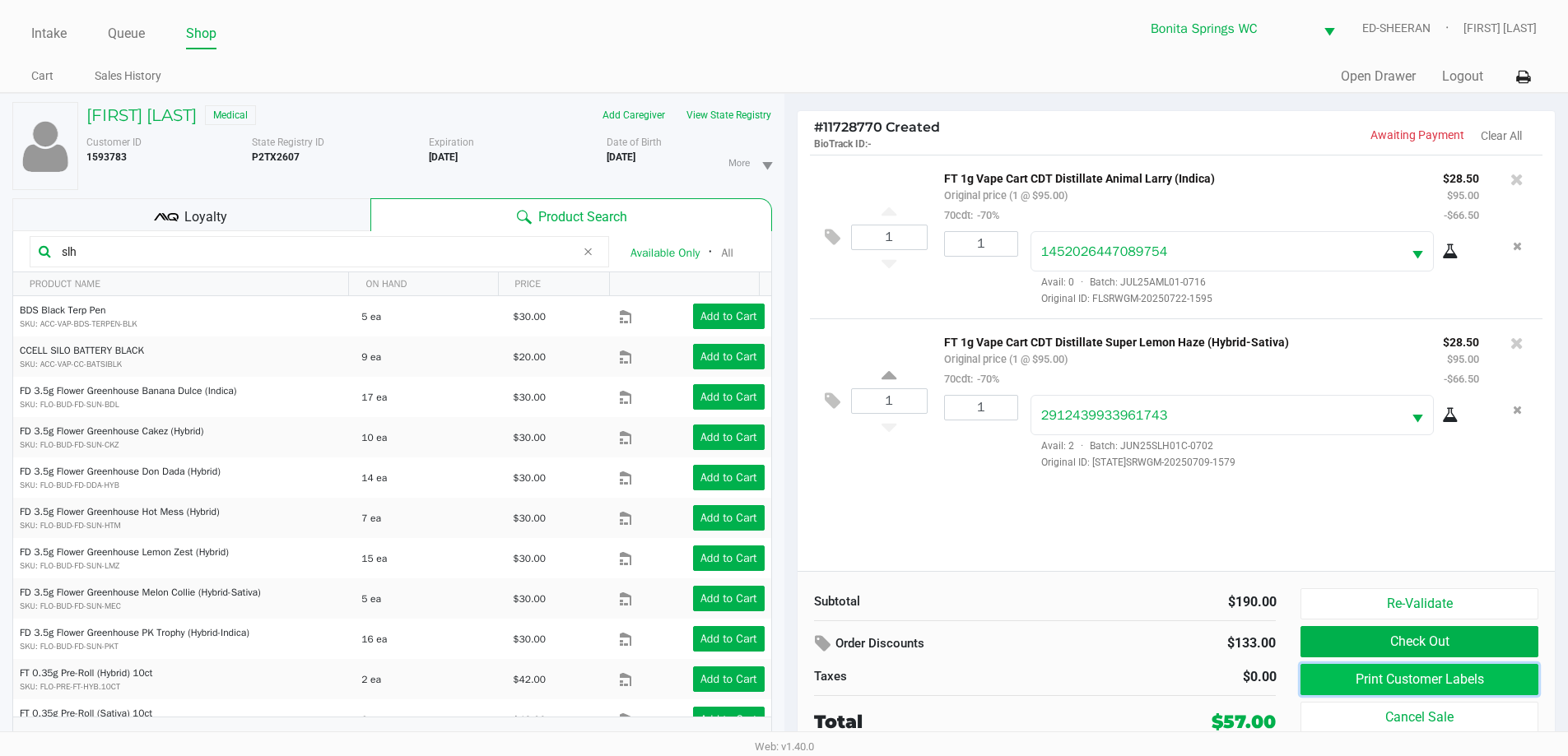 click on "Print Customer Labels" 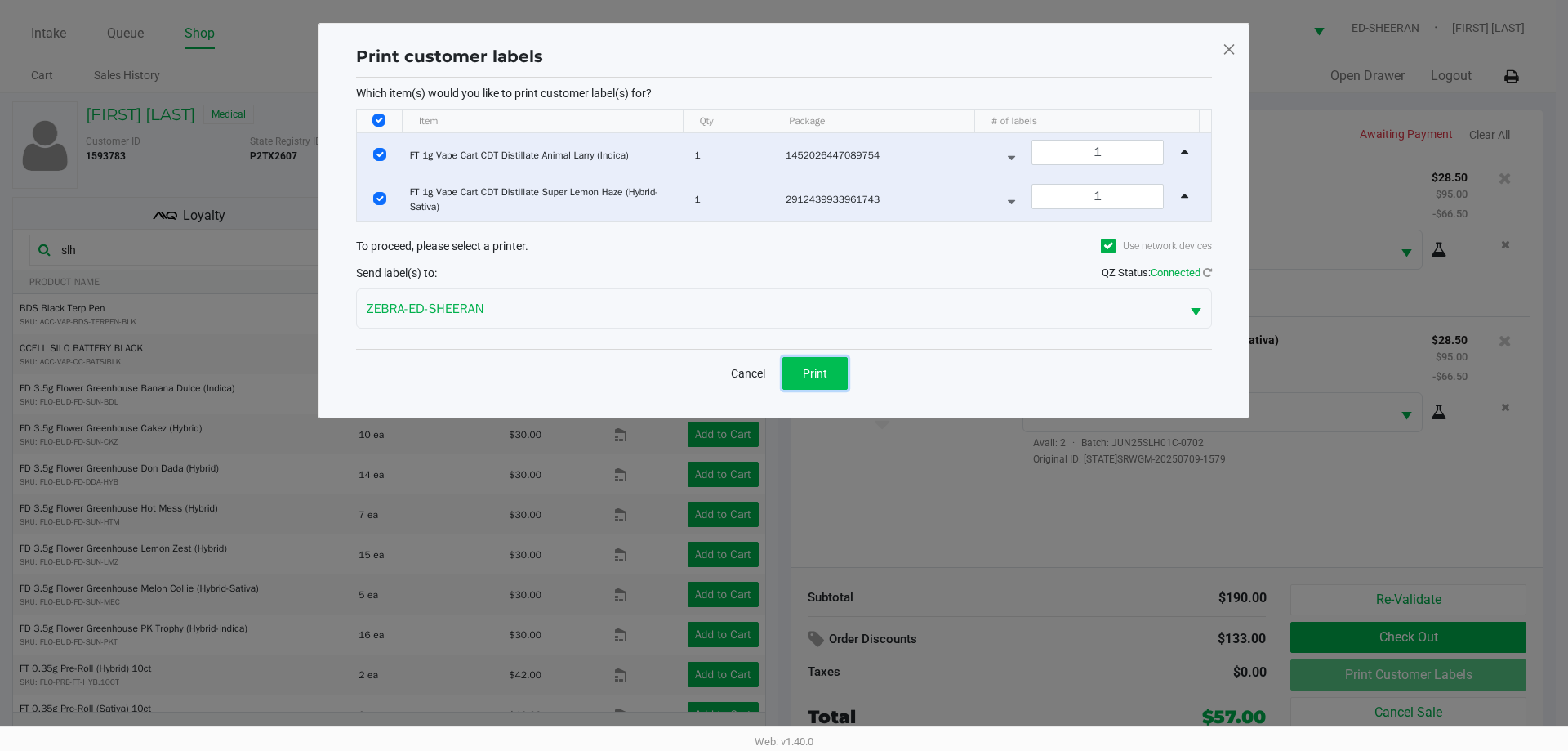 click on "Print" 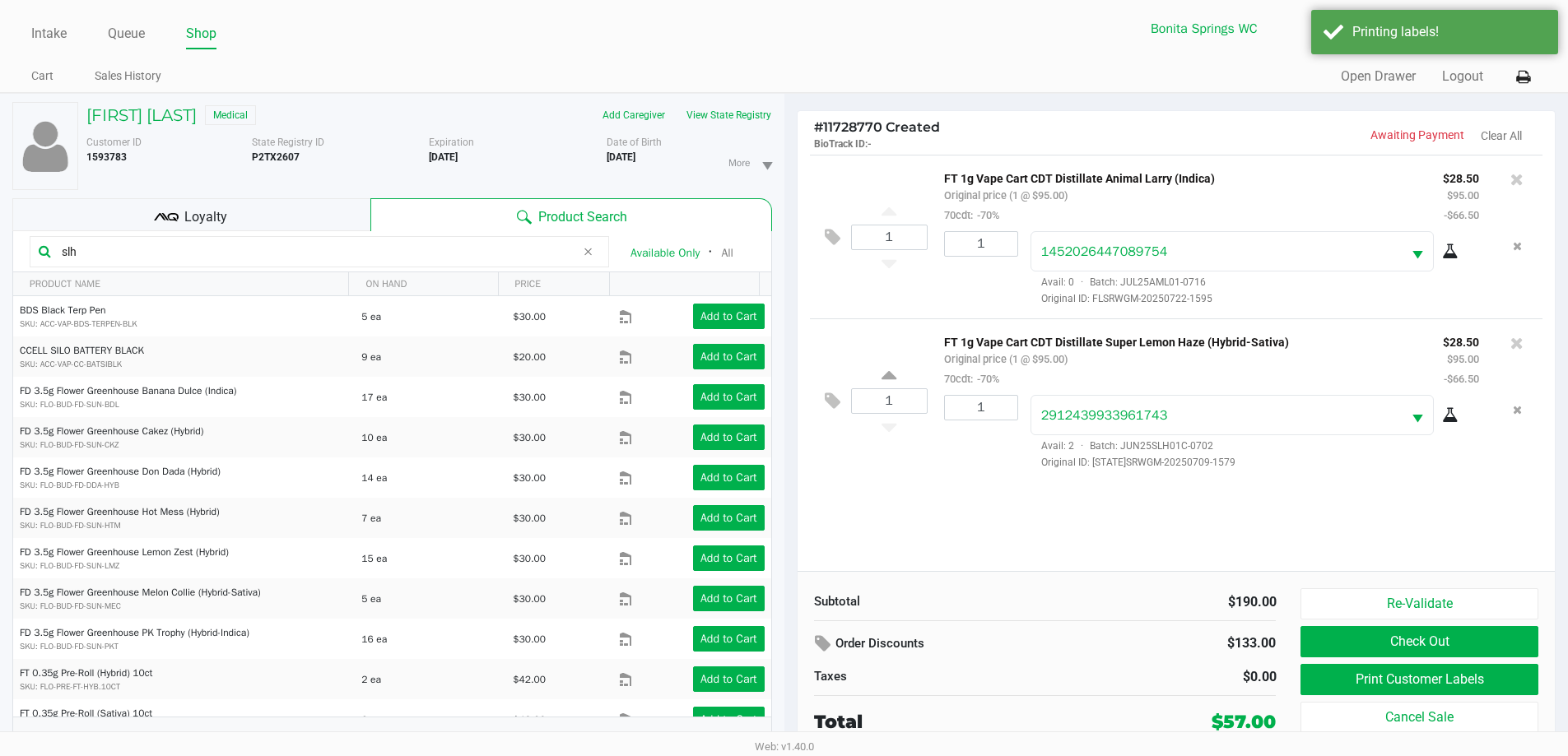 click on "1 FT 1g Vape Cart CDT Distillate Animal Larry (Indica) Original price (1 @ $95.00) 70cdt: -70% $28.50 $95.00 -$66.50 1 1452026447089754 Avail: 0 · Batch: JUL25AML01-0716 Original ID: FLSRWGM-20250722-1595 1 FT 1g Vape Cart CDT Distillate Super Lemon Haze (Hybrid-Sativa) Original price (1 @ $95.00) 70cdt: -70% $28.50 $95.00 -$66.50 1 2912439933961743 Avail: 2 · Batch: JUN25SLH01C-0702 Original ID: FLSRWGM-20250709-1579" 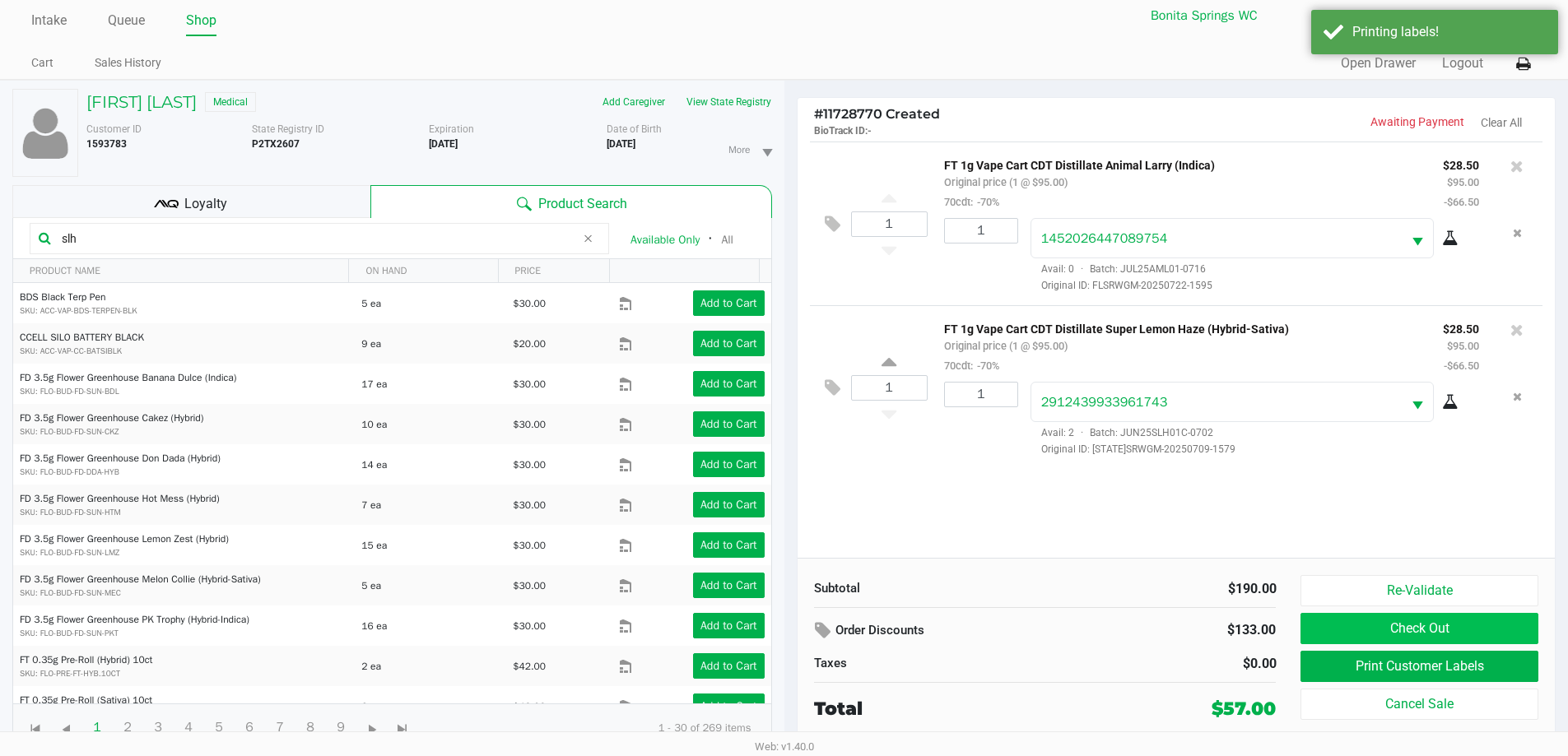 scroll, scrollTop: 17, scrollLeft: 0, axis: vertical 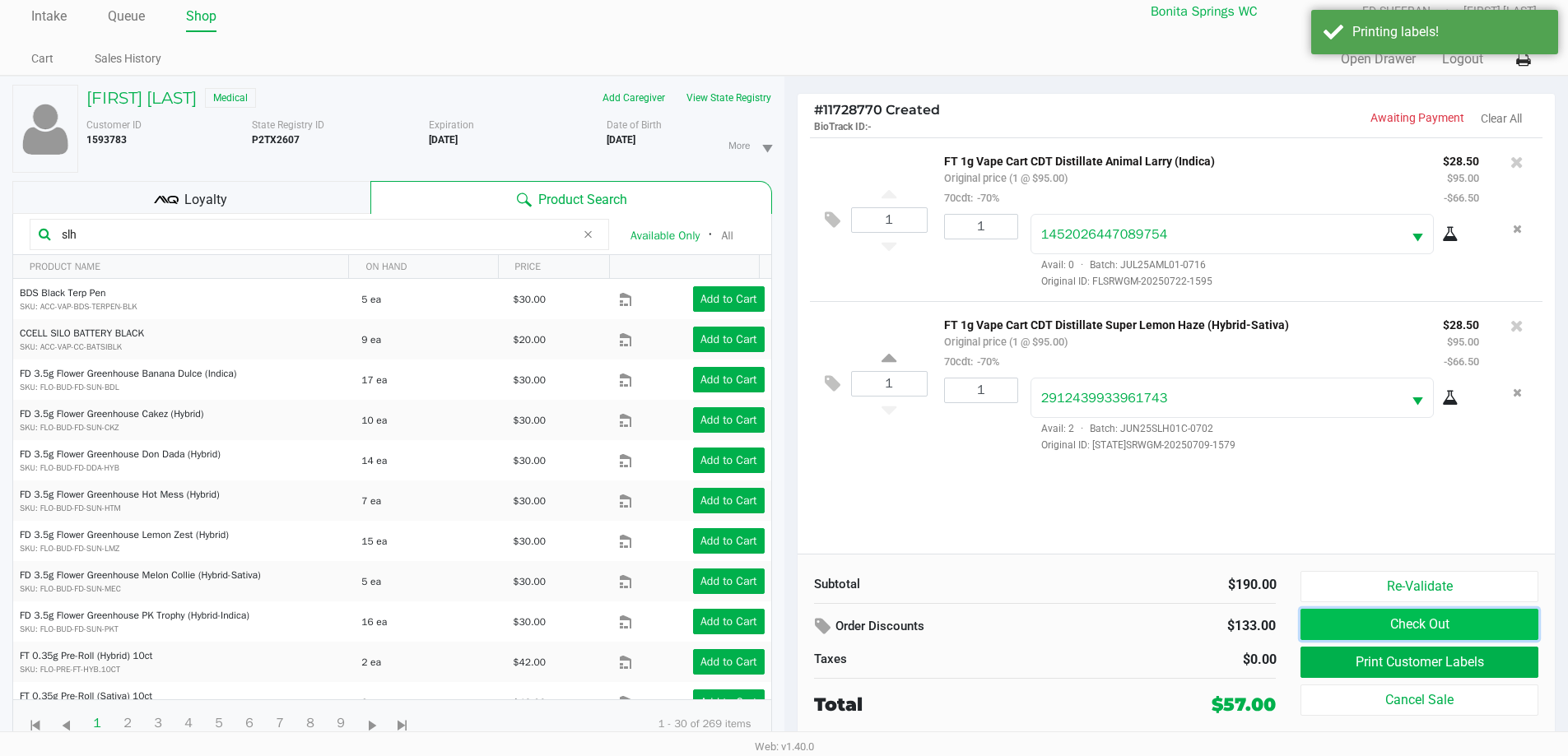 click on "Check Out" 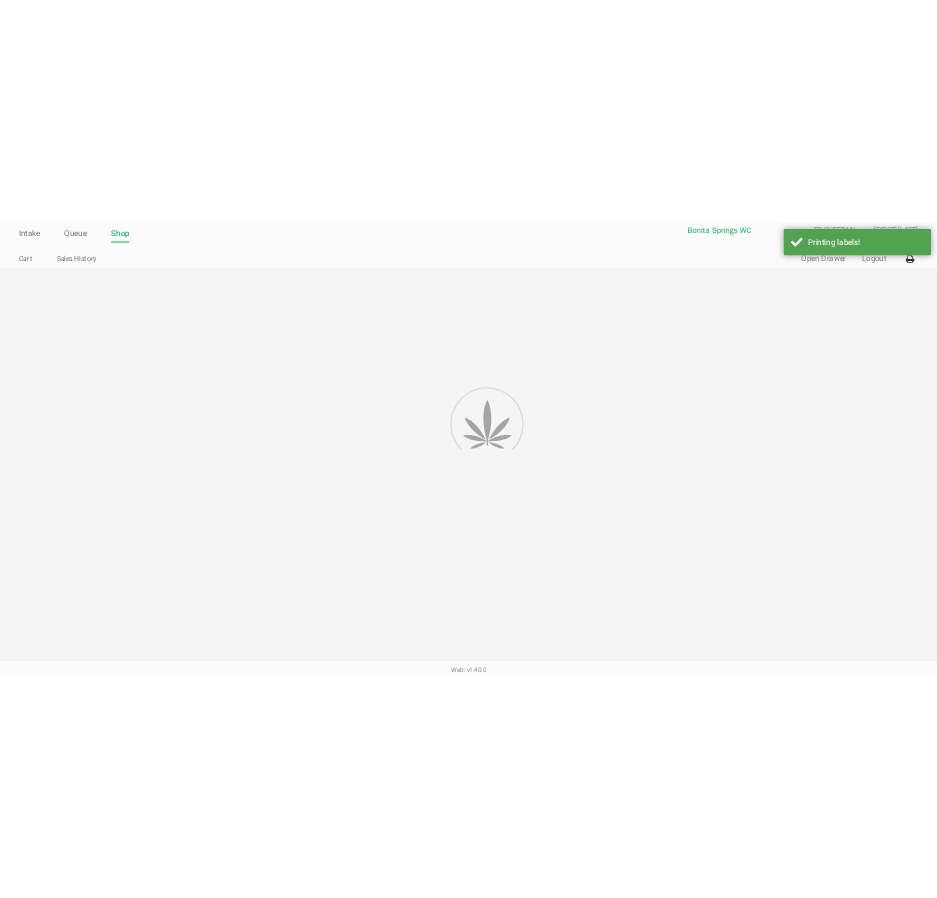 scroll, scrollTop: 0, scrollLeft: 0, axis: both 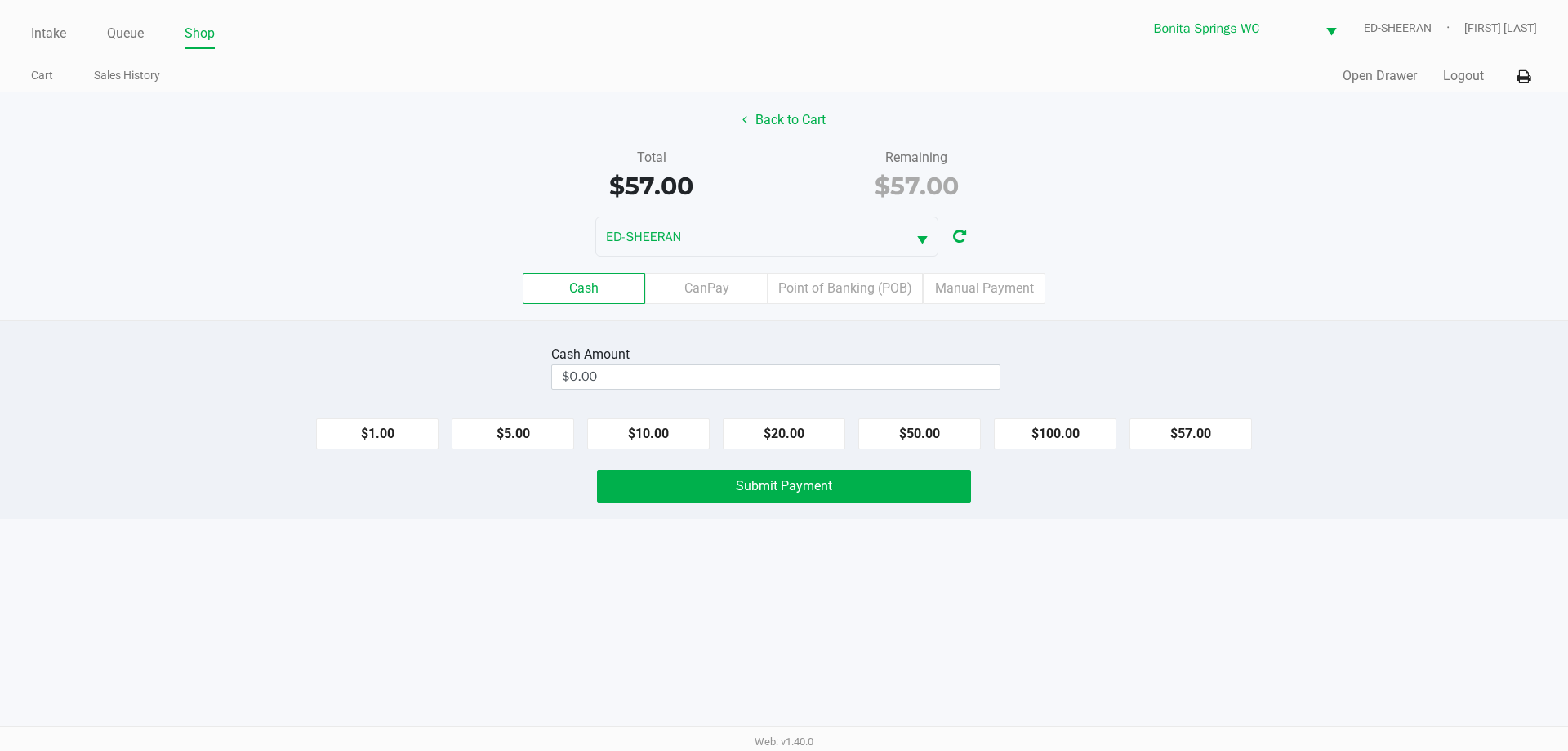 drag, startPoint x: 1235, startPoint y: 485, endPoint x: 1129, endPoint y: 487, distance: 106.01887 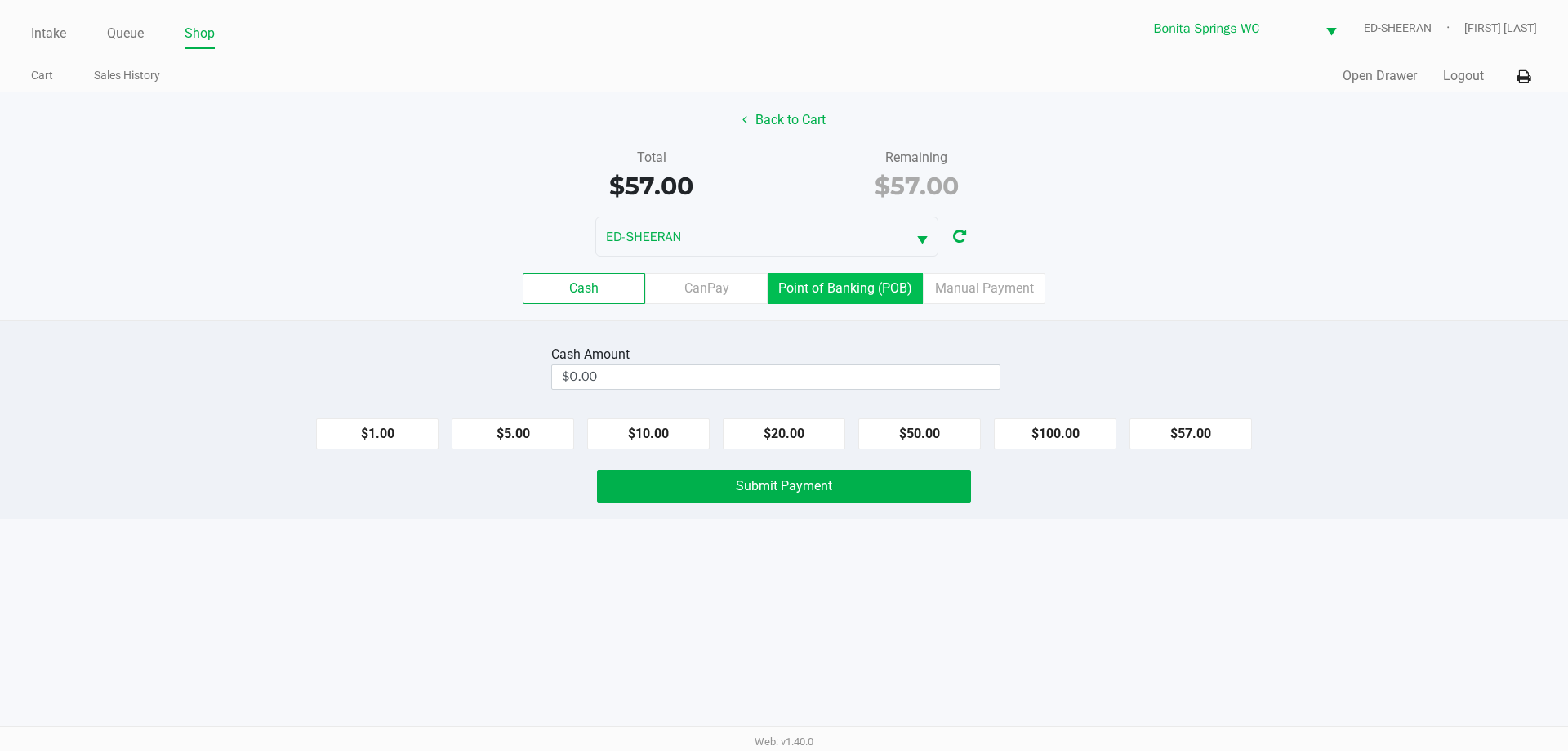 click on "Point of Banking (POB)" 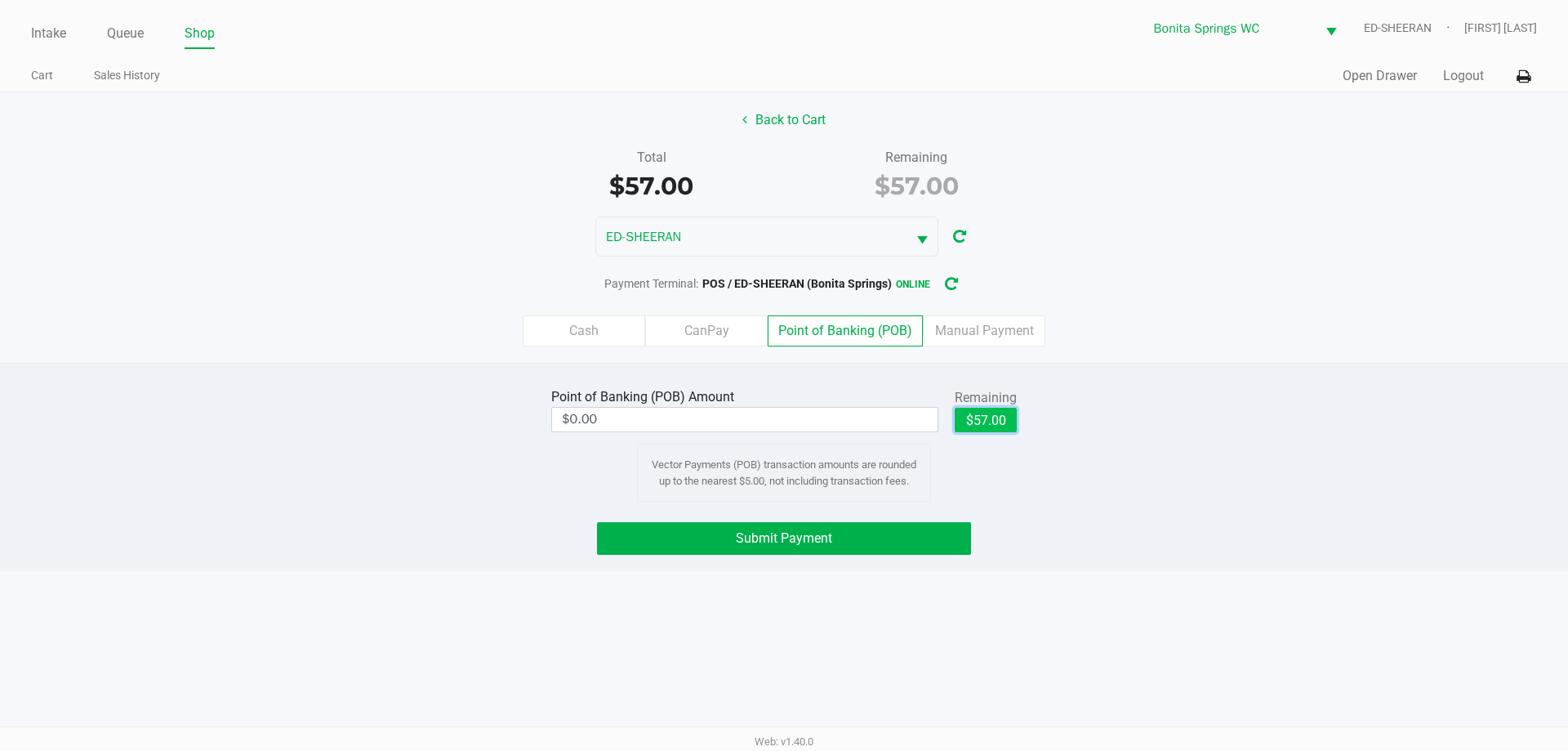 click on "$57.00" 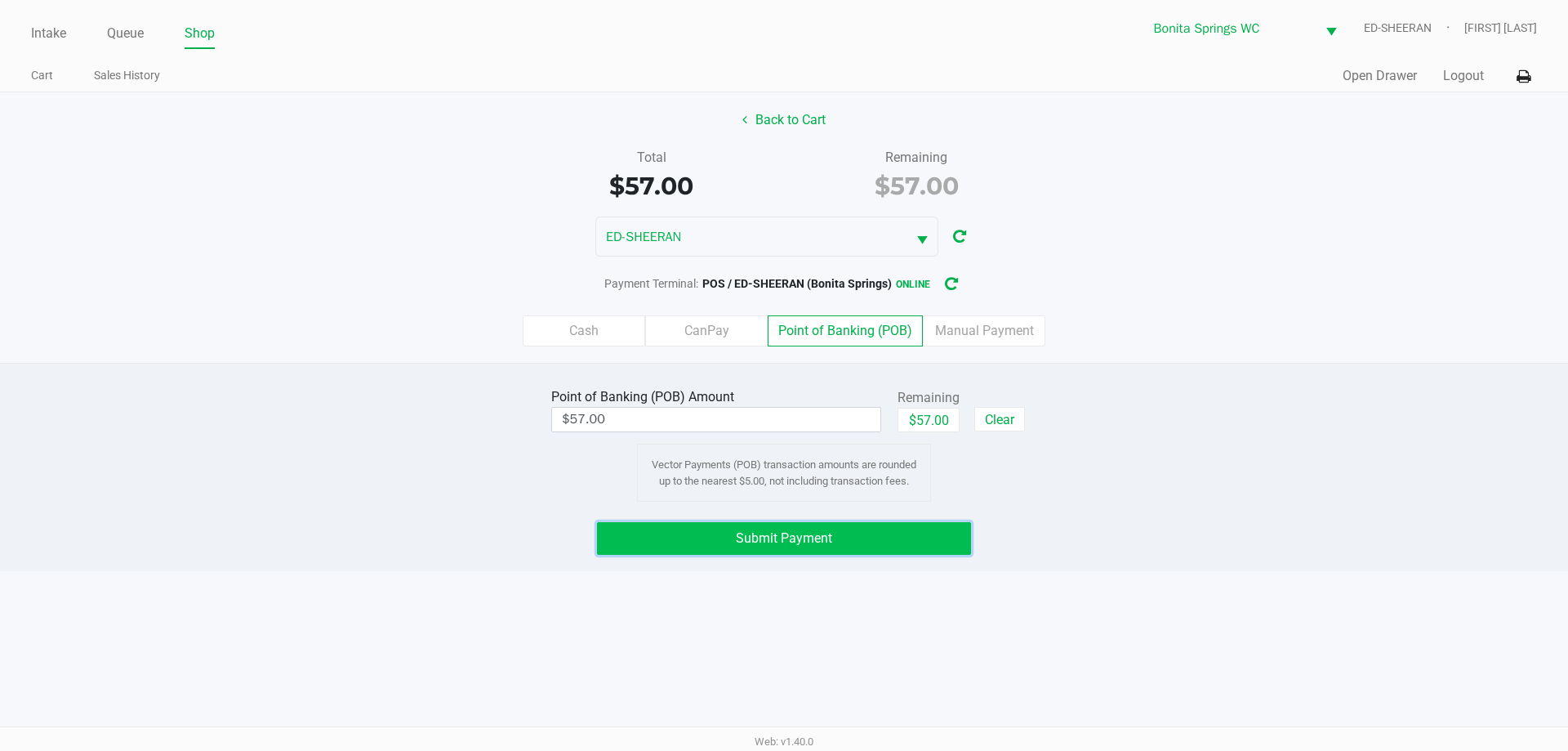 click on "Submit Payment" 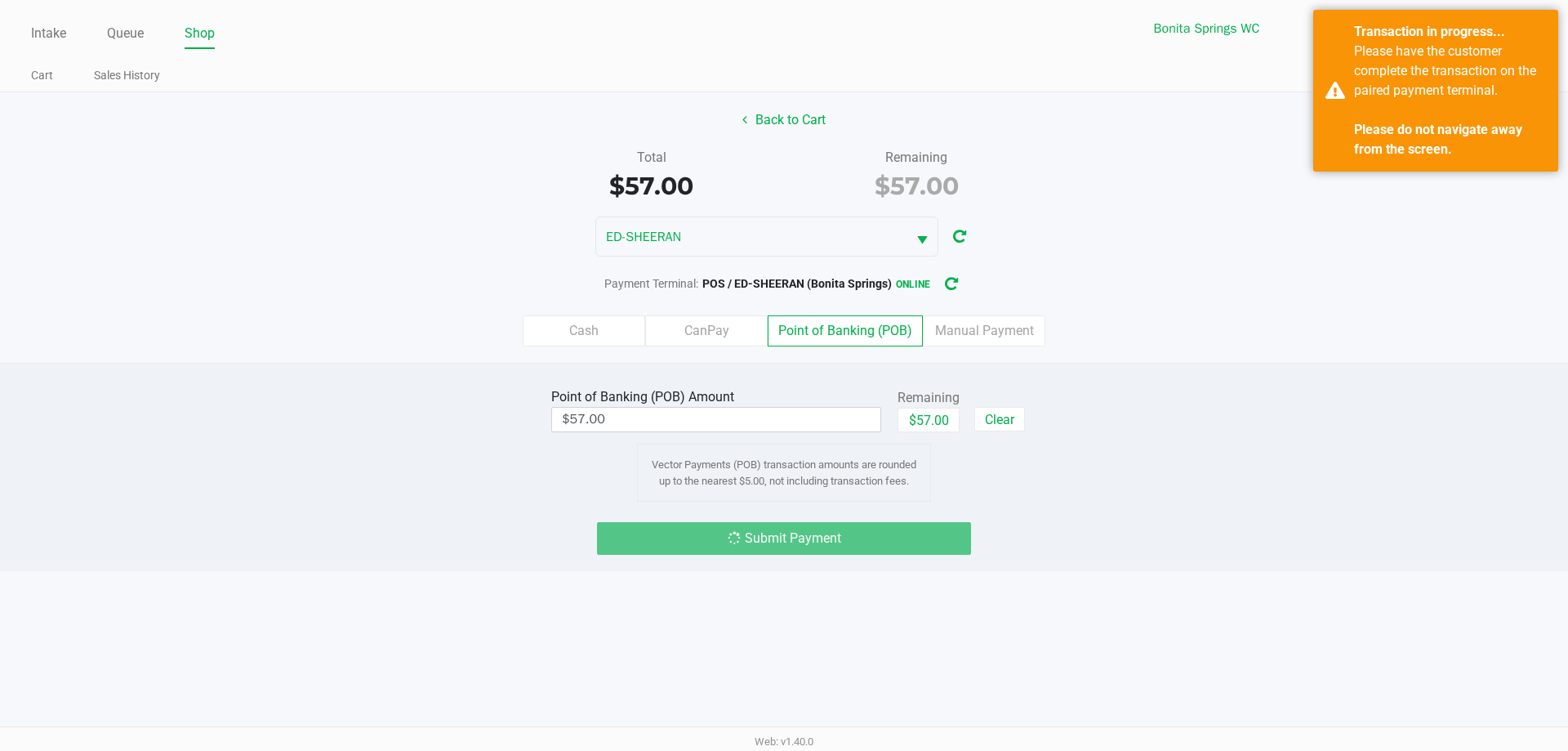 click on "Point of Banking (POB)  Amount  $57.00  Remaining   $57.00   Clear  Vector Payments (POB) transaction amounts are rounded up to the nearest $5.00, not including transaction fees." 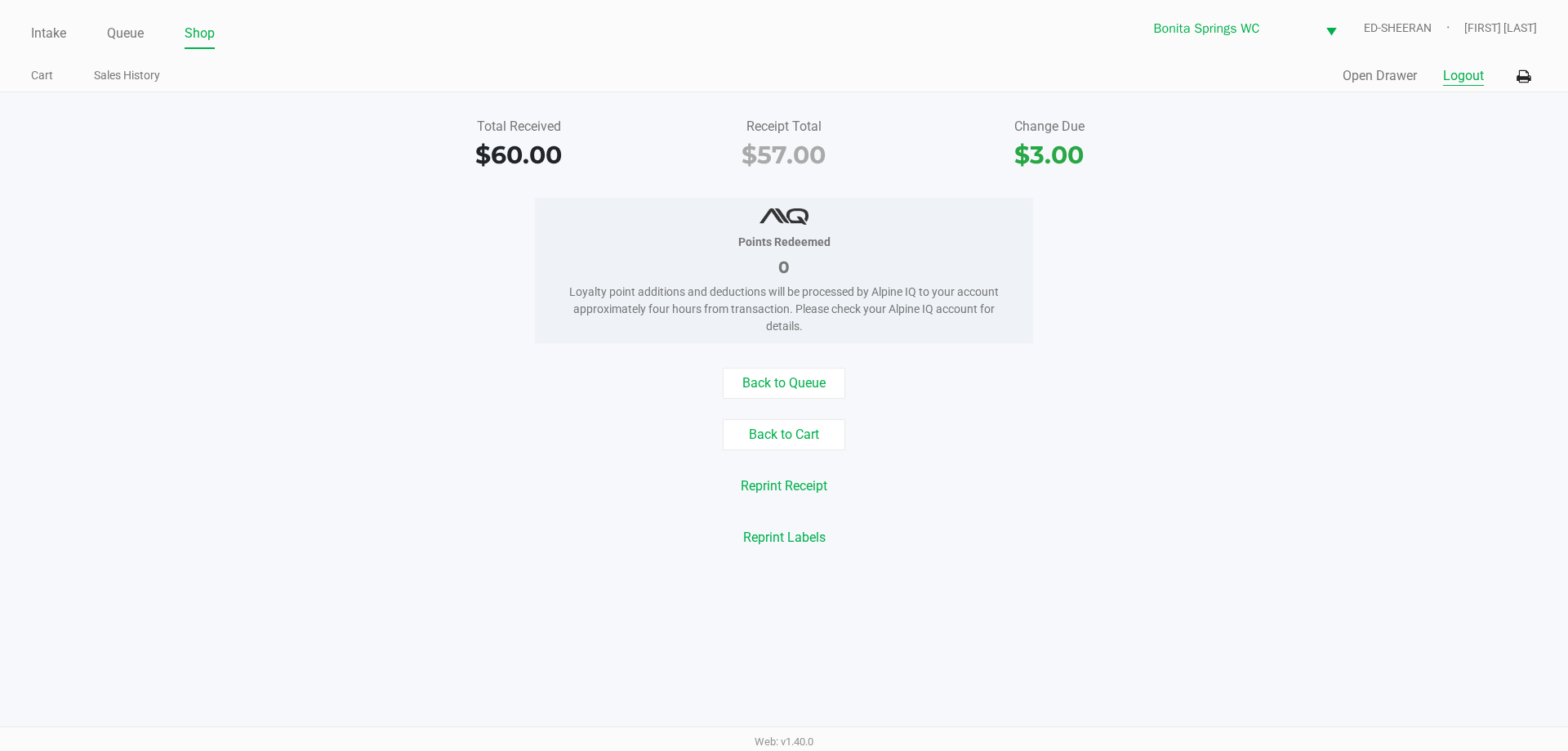 click on "Logout" 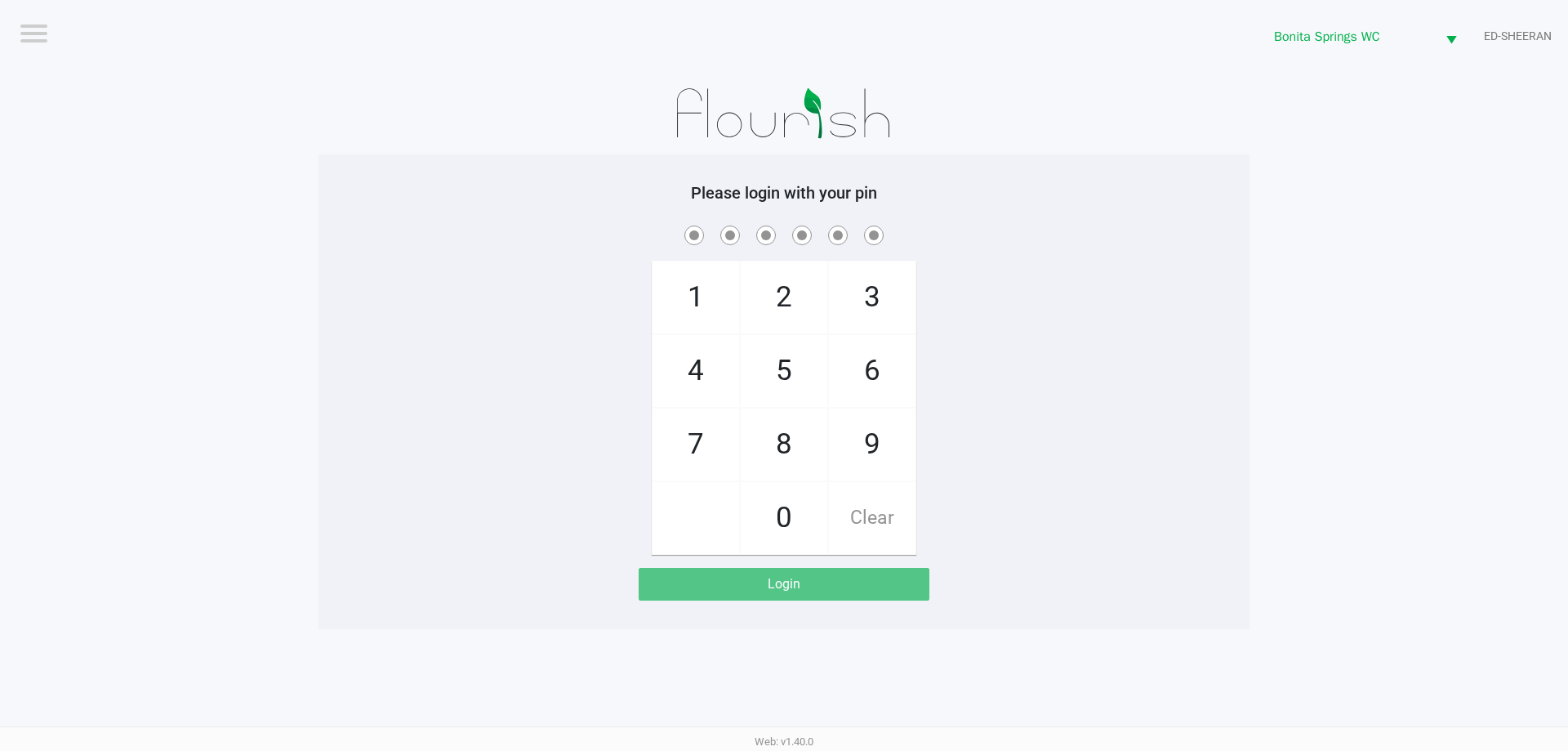 click on "Logout Bonita Springs WC ED-SHEERAN Please login with your pin 1 4 7 2 5 8 0 3 6 9 Clear Login" 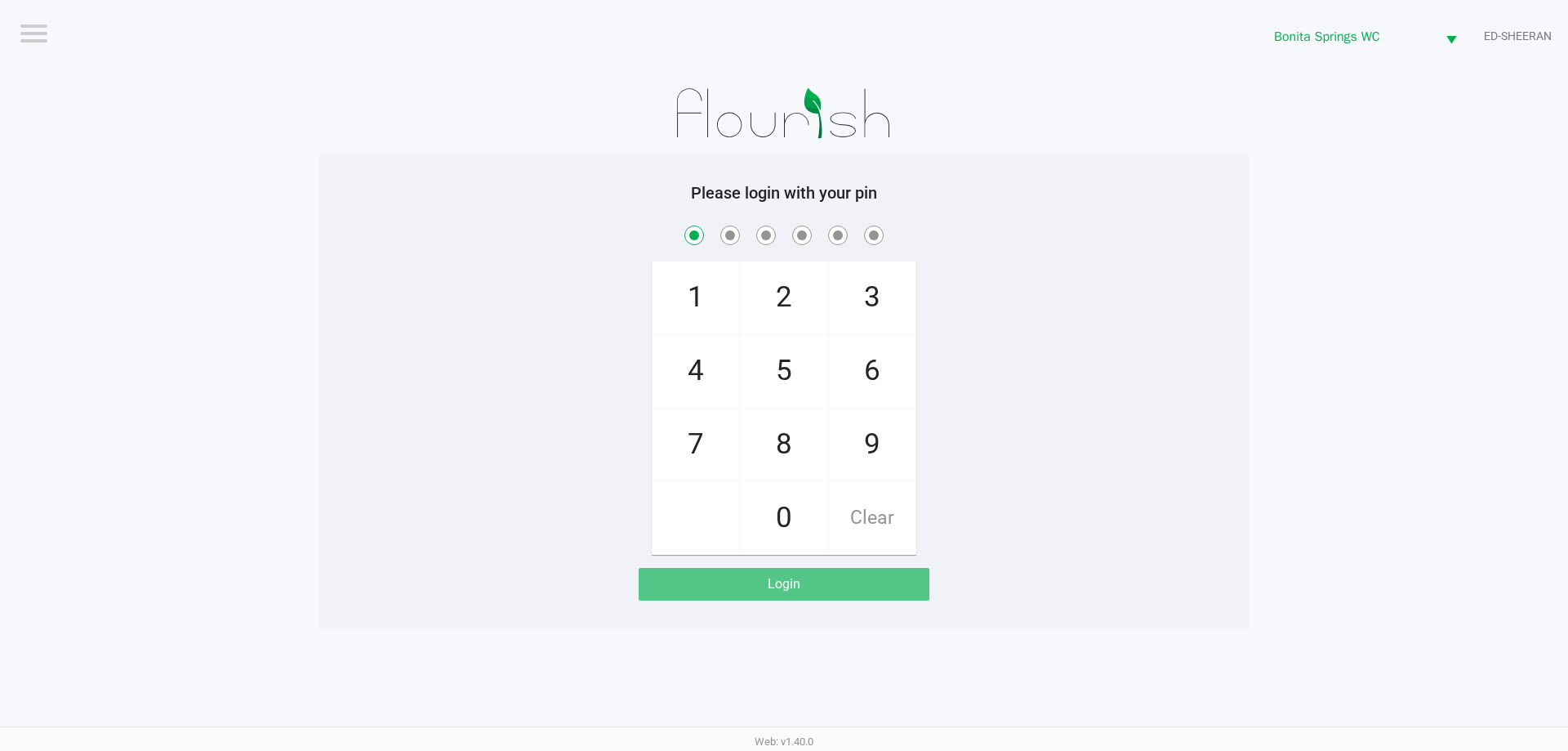 checkbox on "true" 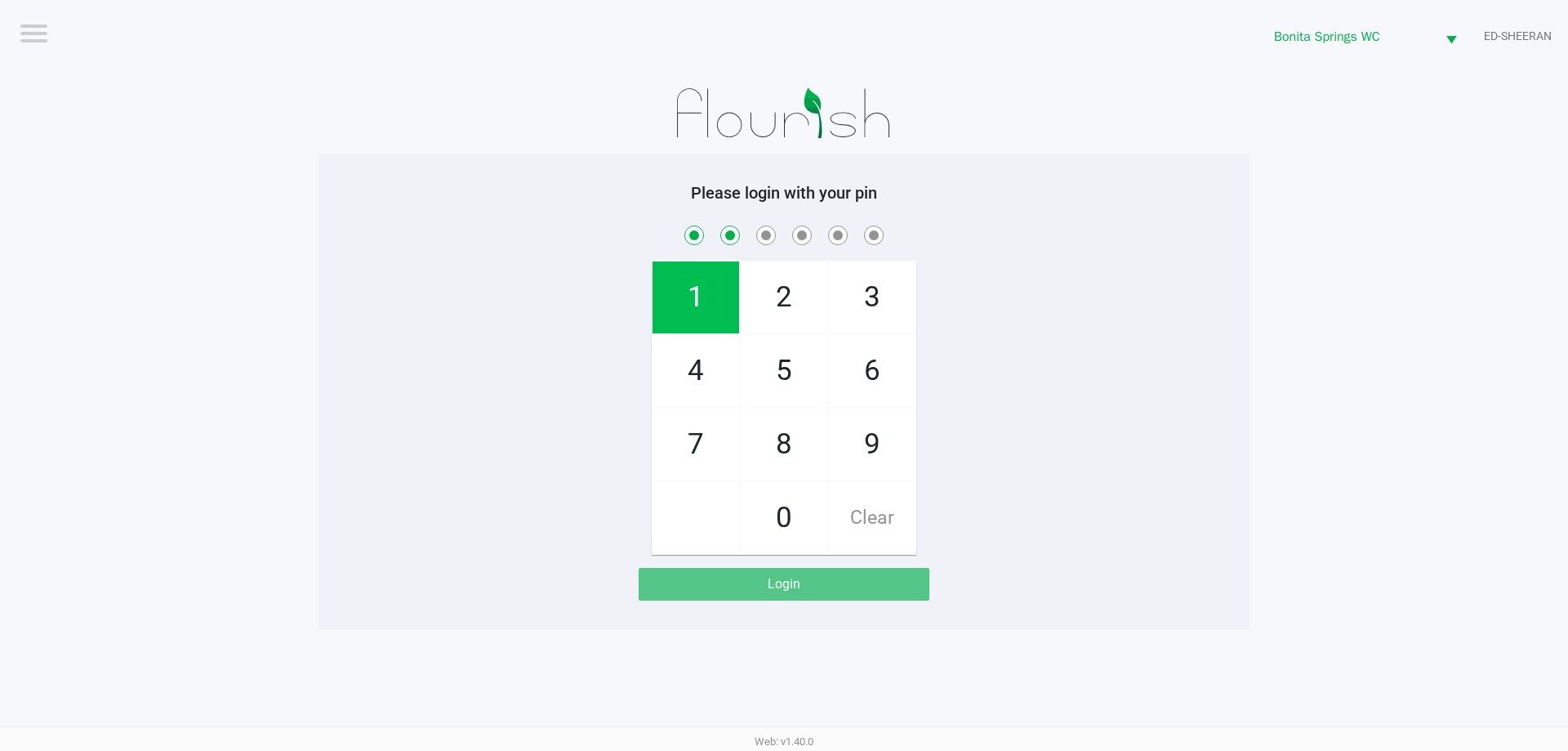 checkbox on "true" 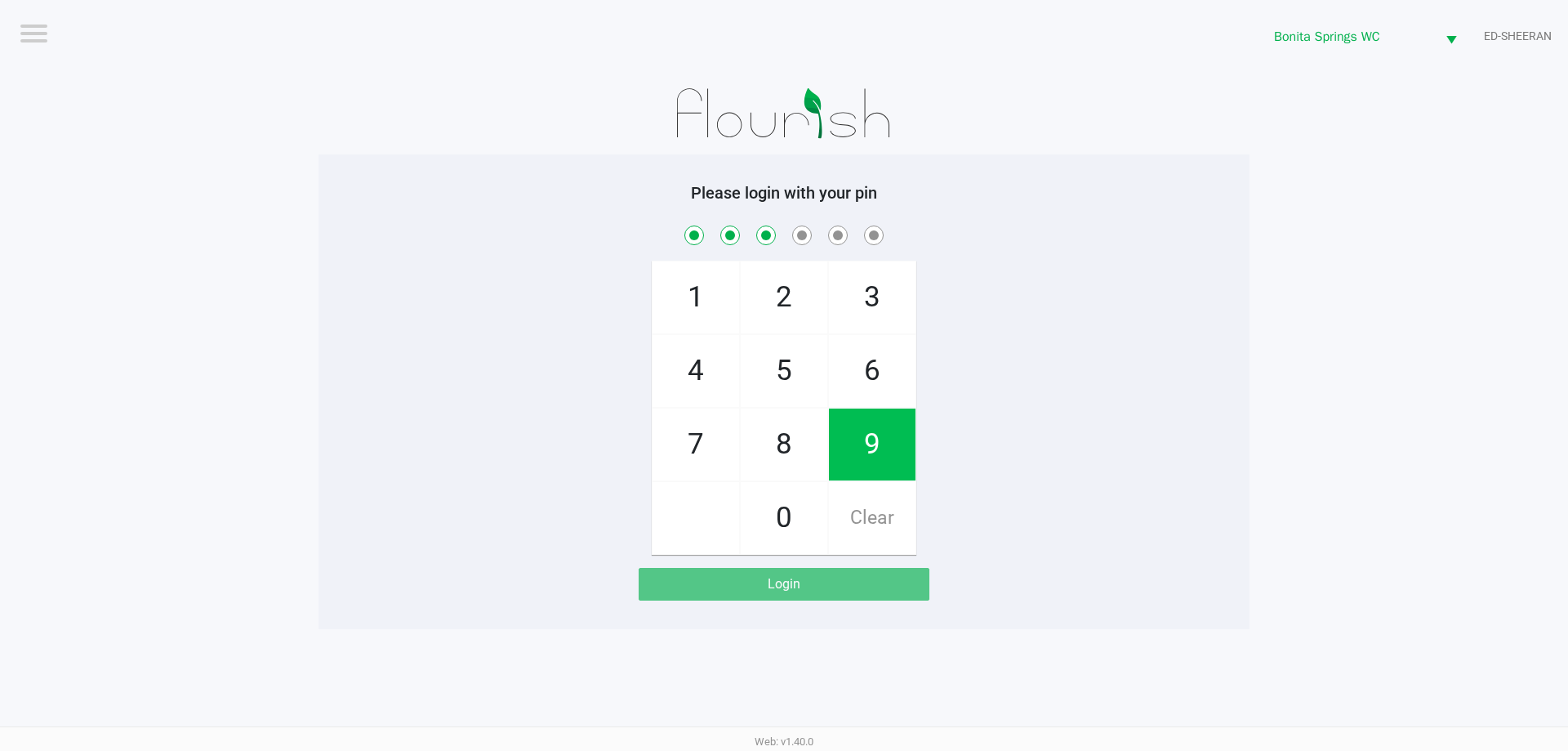 checkbox on "true" 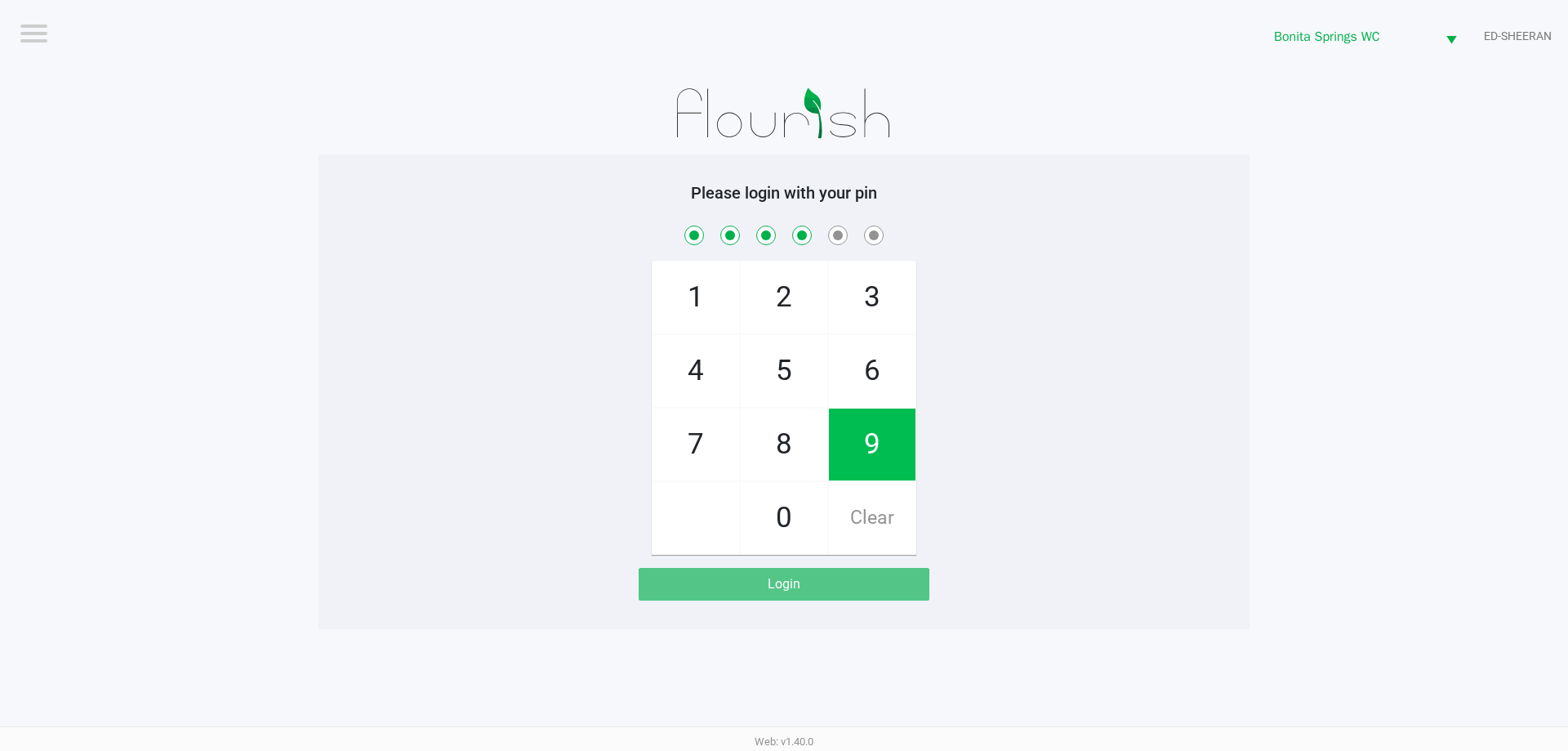 checkbox on "true" 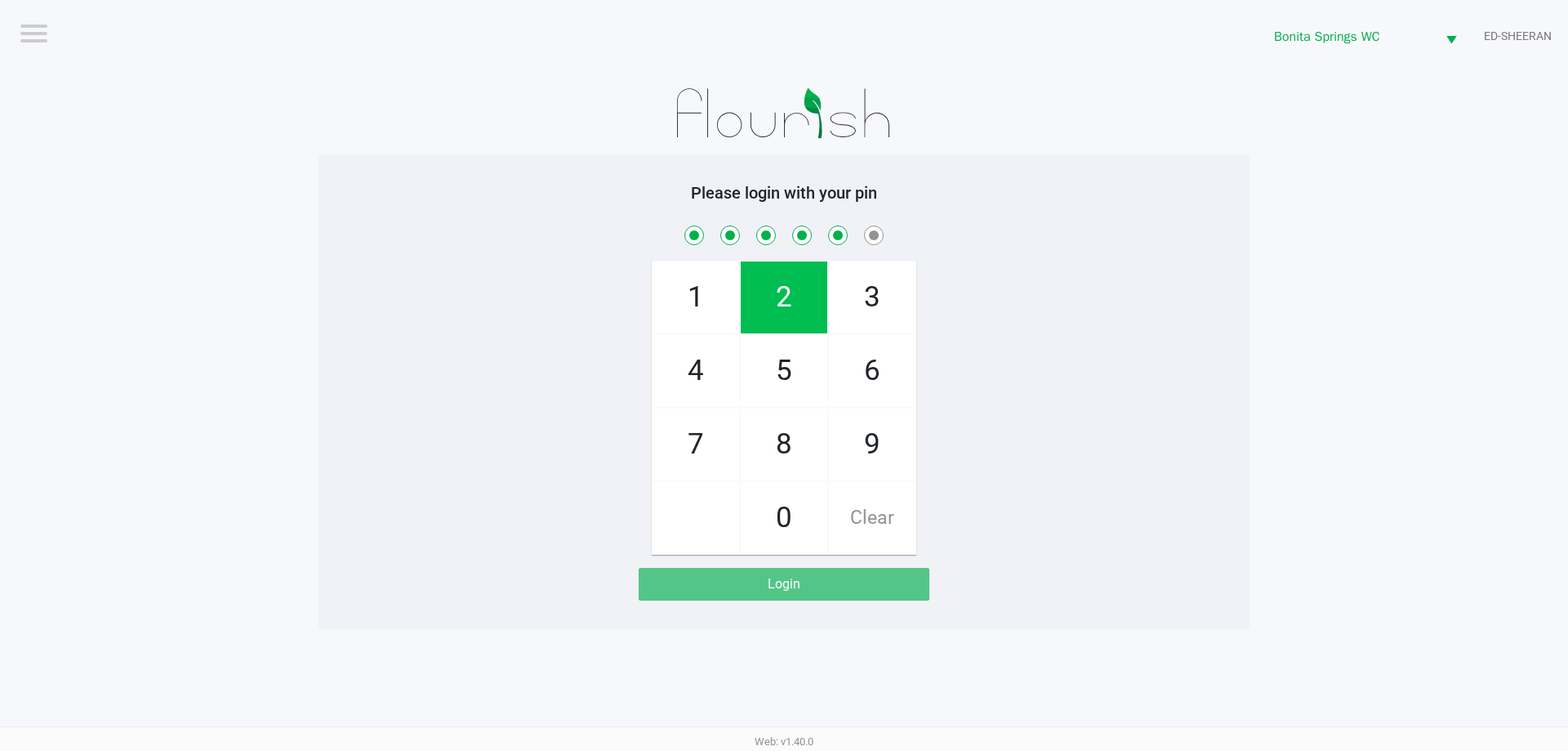 checkbox on "true" 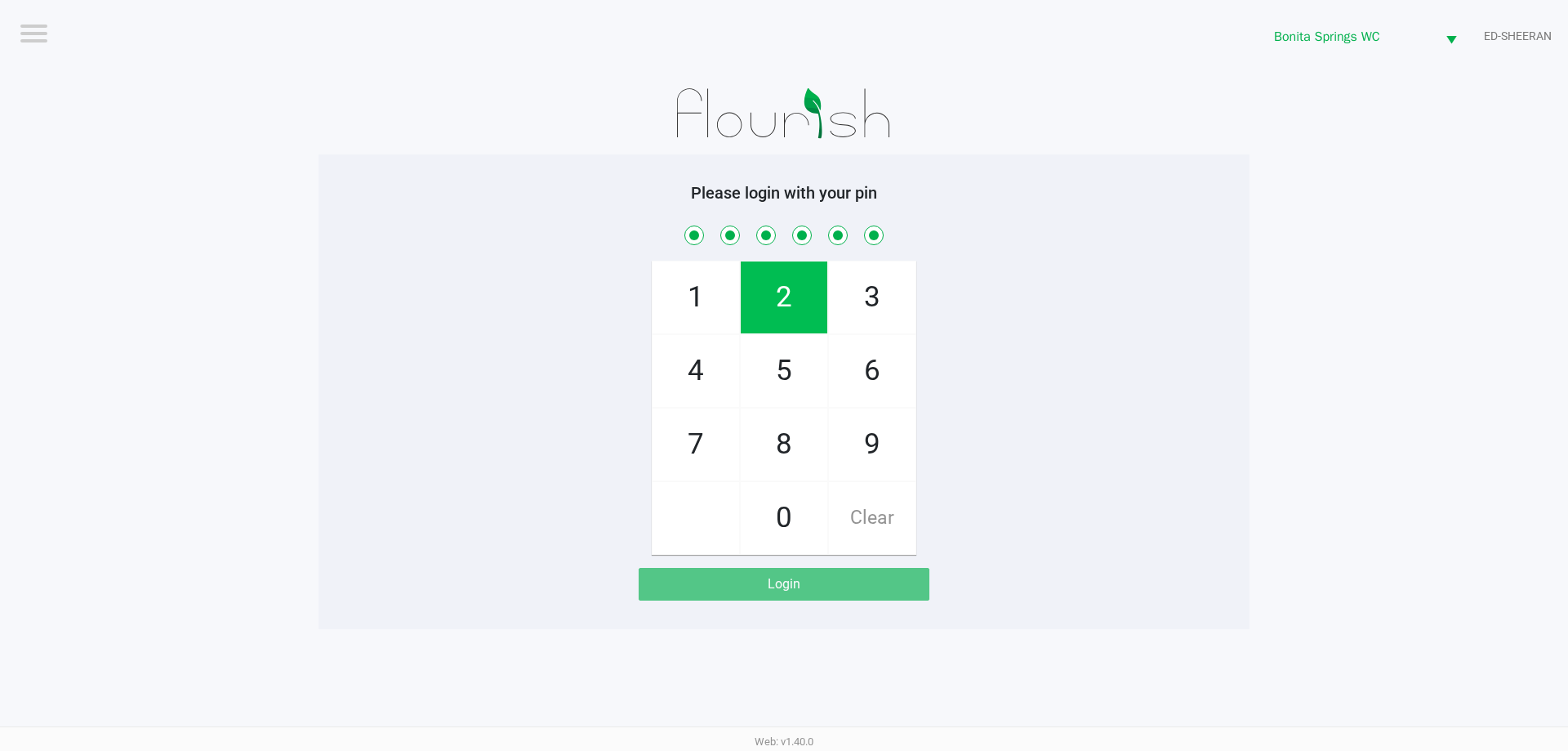 checkbox on "true" 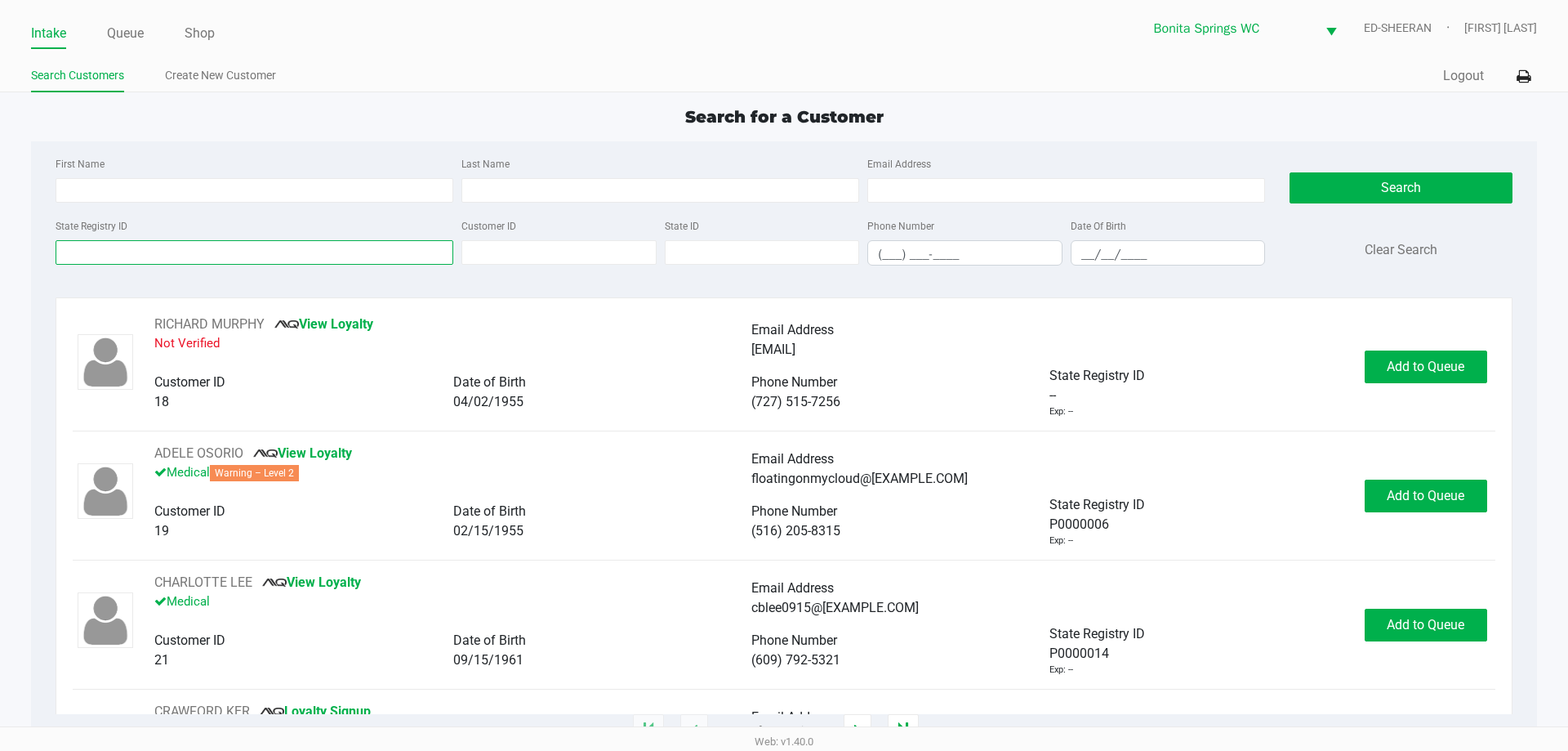 click on "State Registry ID" at bounding box center (254, 253) 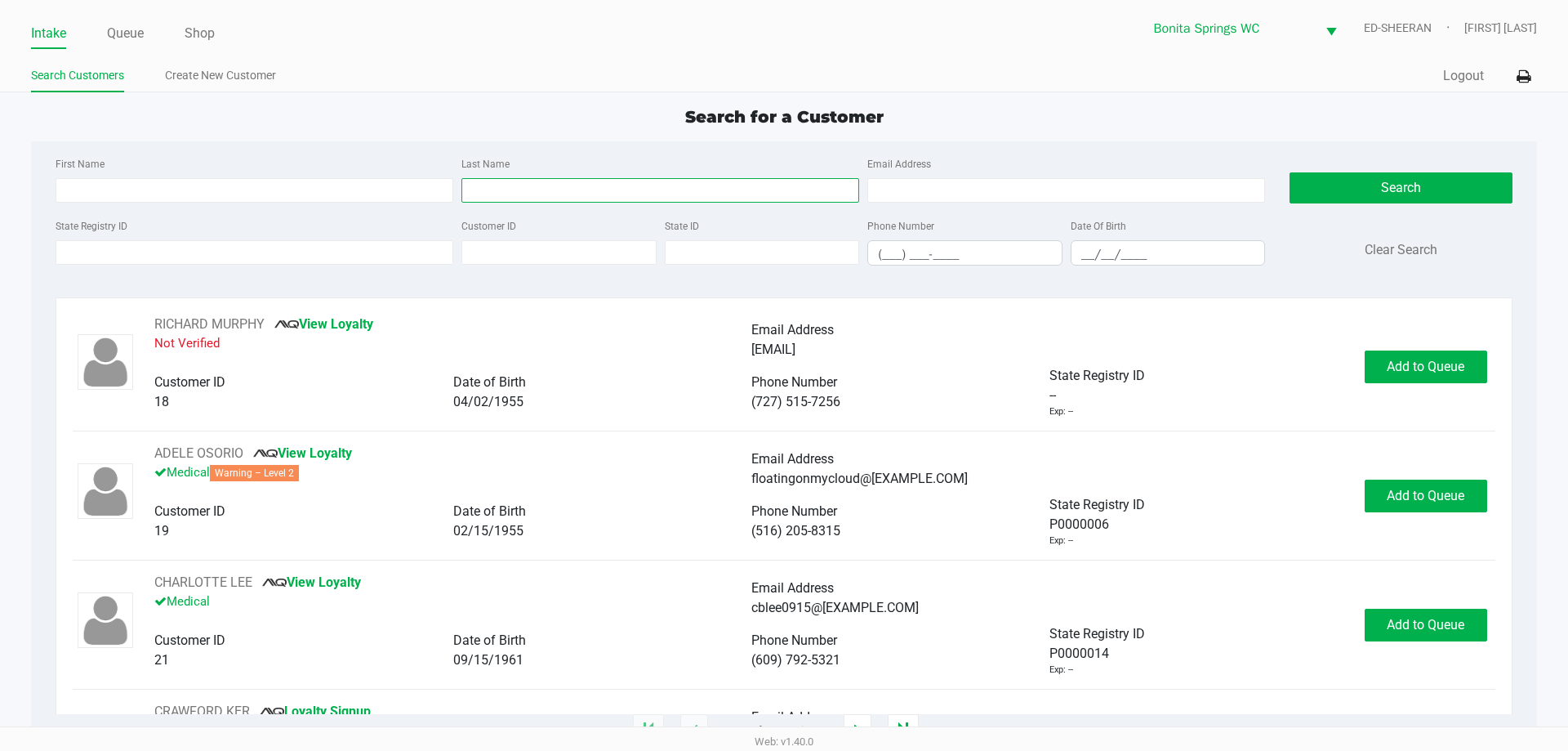 click on "Last Name" at bounding box center (660, 190) 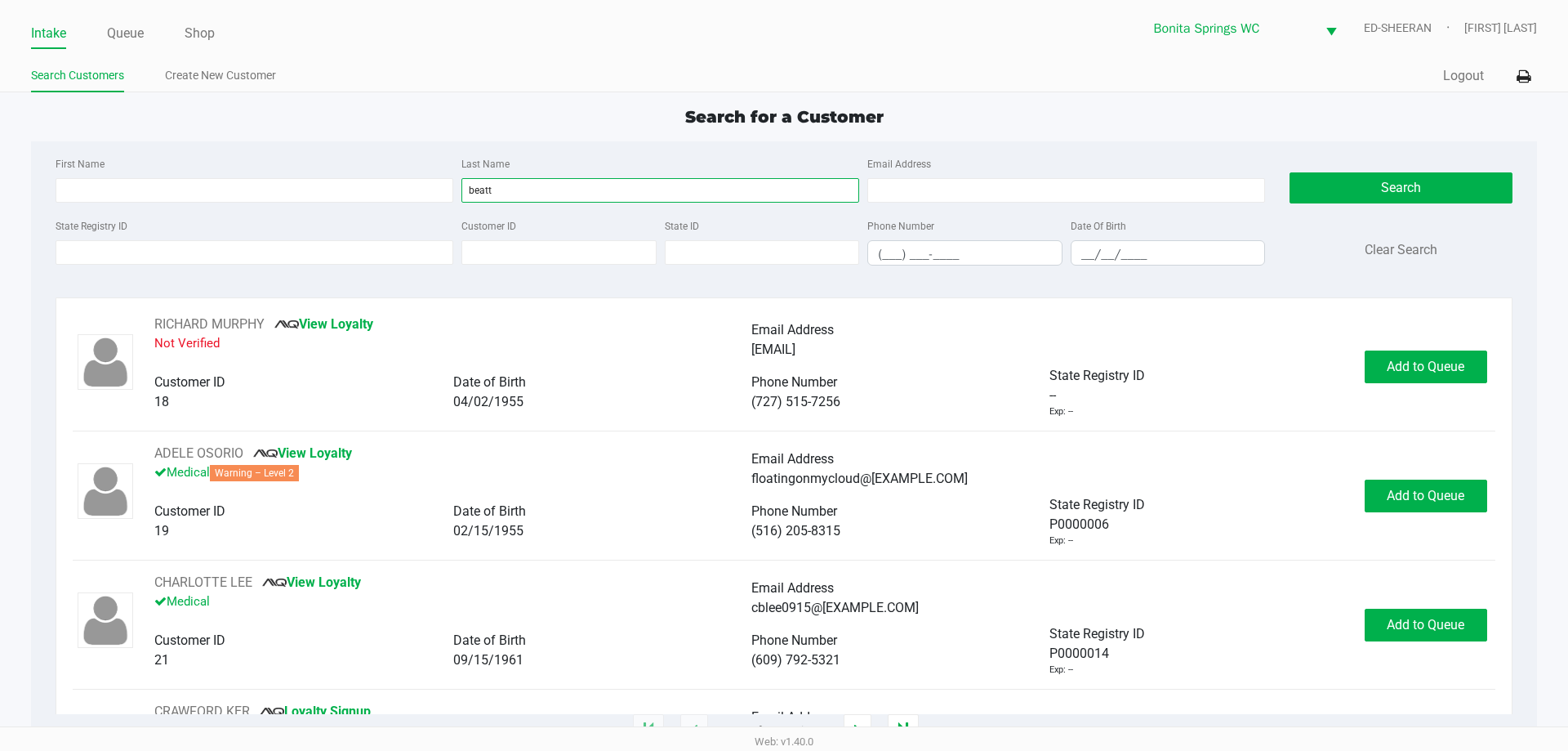 type on "beatt" 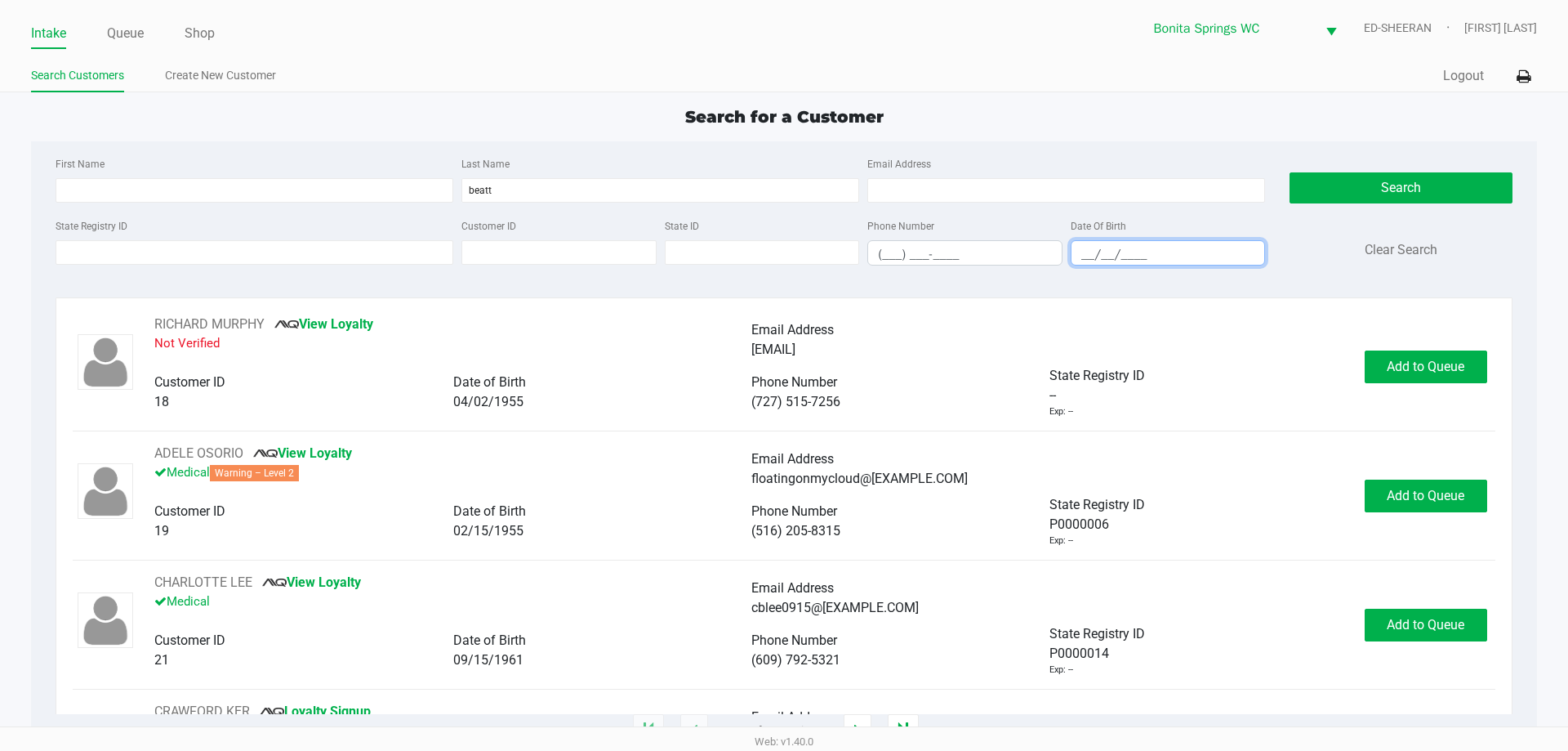 click on "__/__/____" at bounding box center [1168, 254] 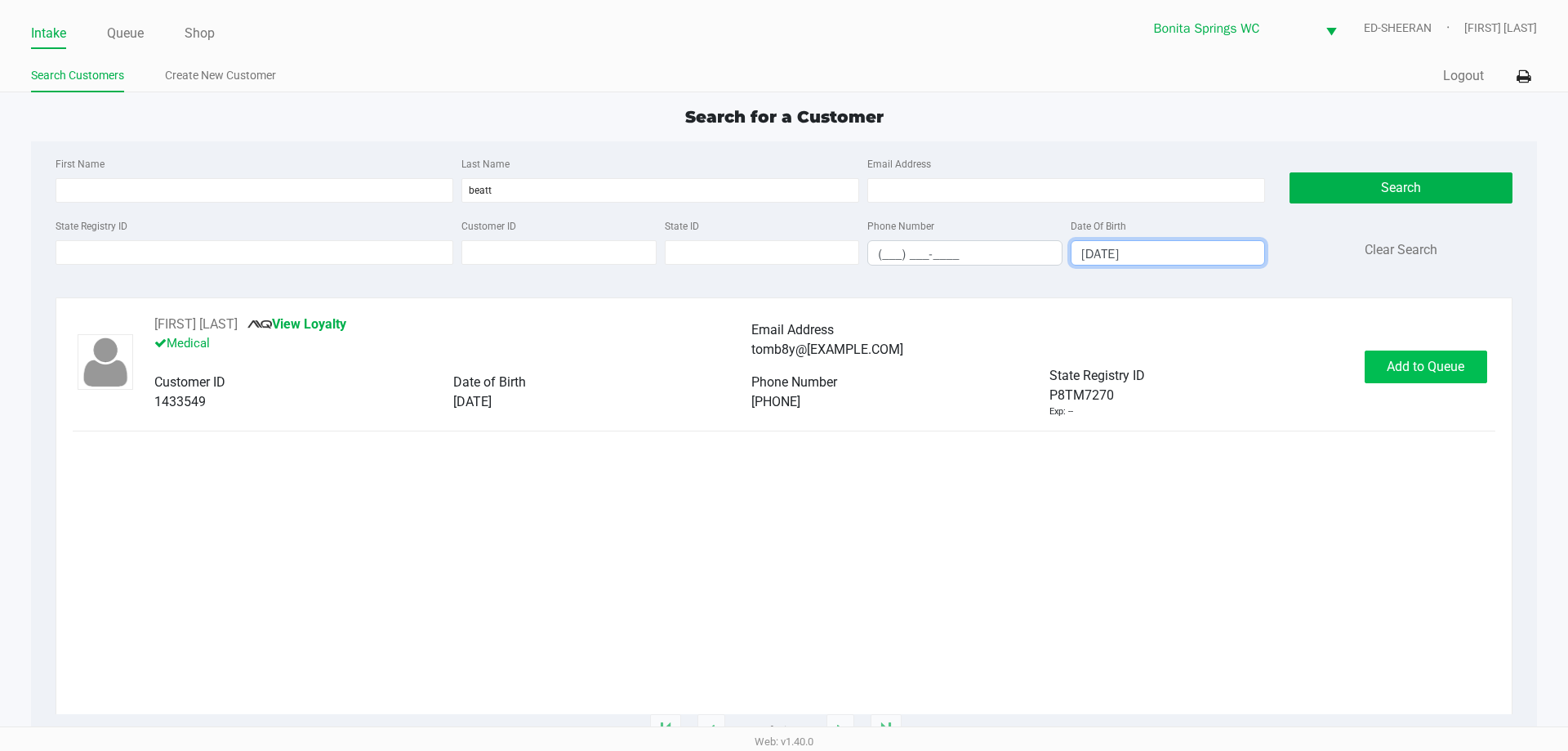 type on "[DATE]" 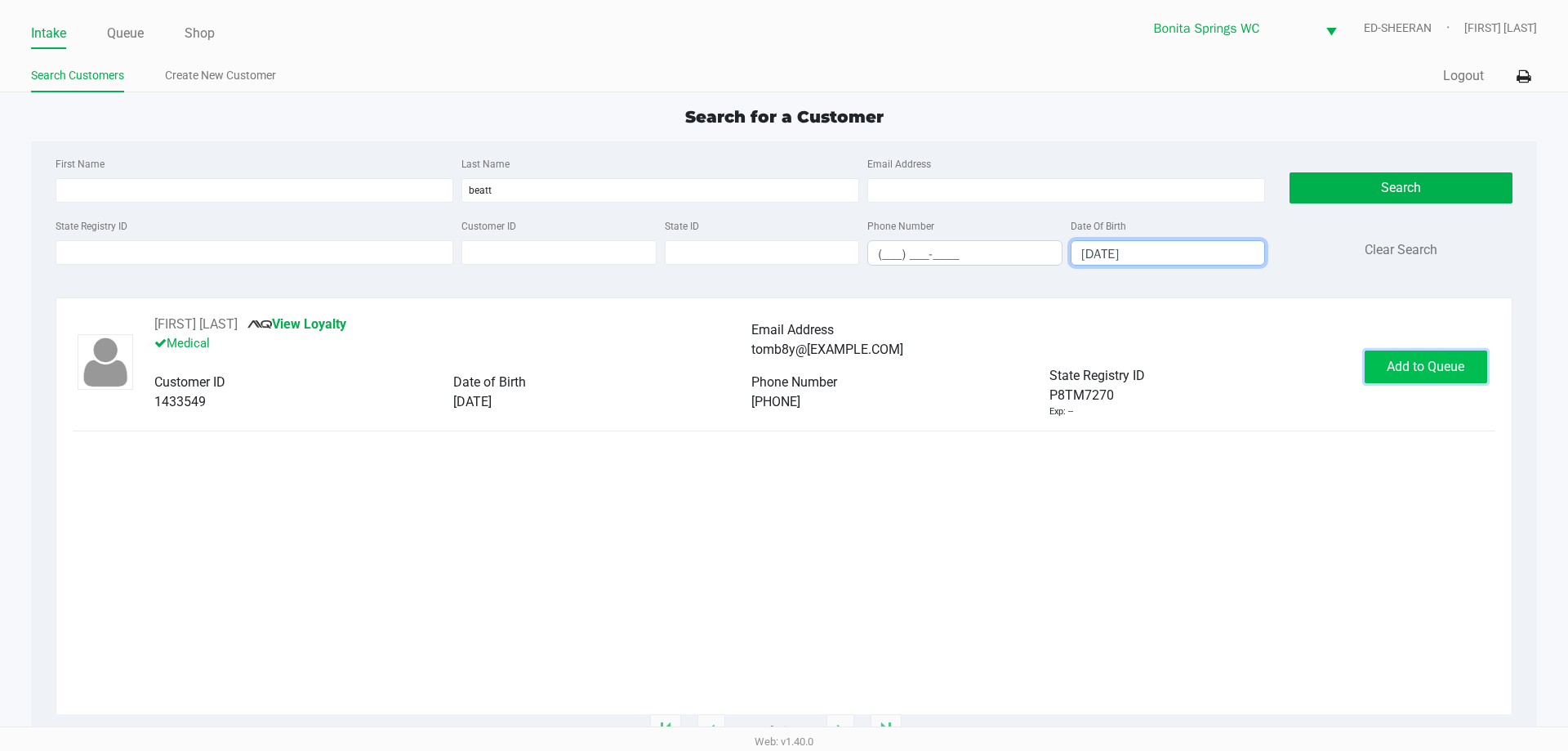 click on "Add to Queue" 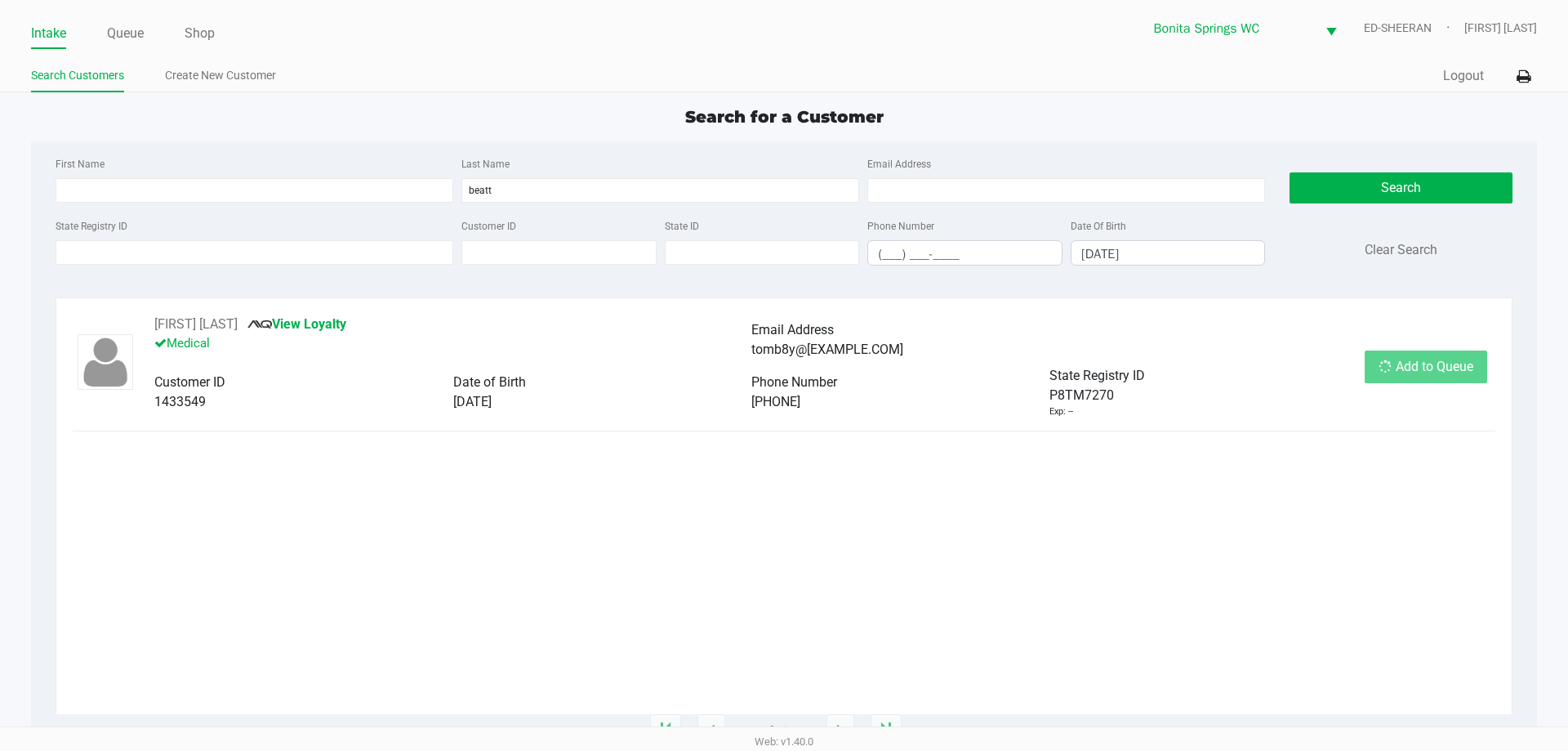 click on "Add to Queue" 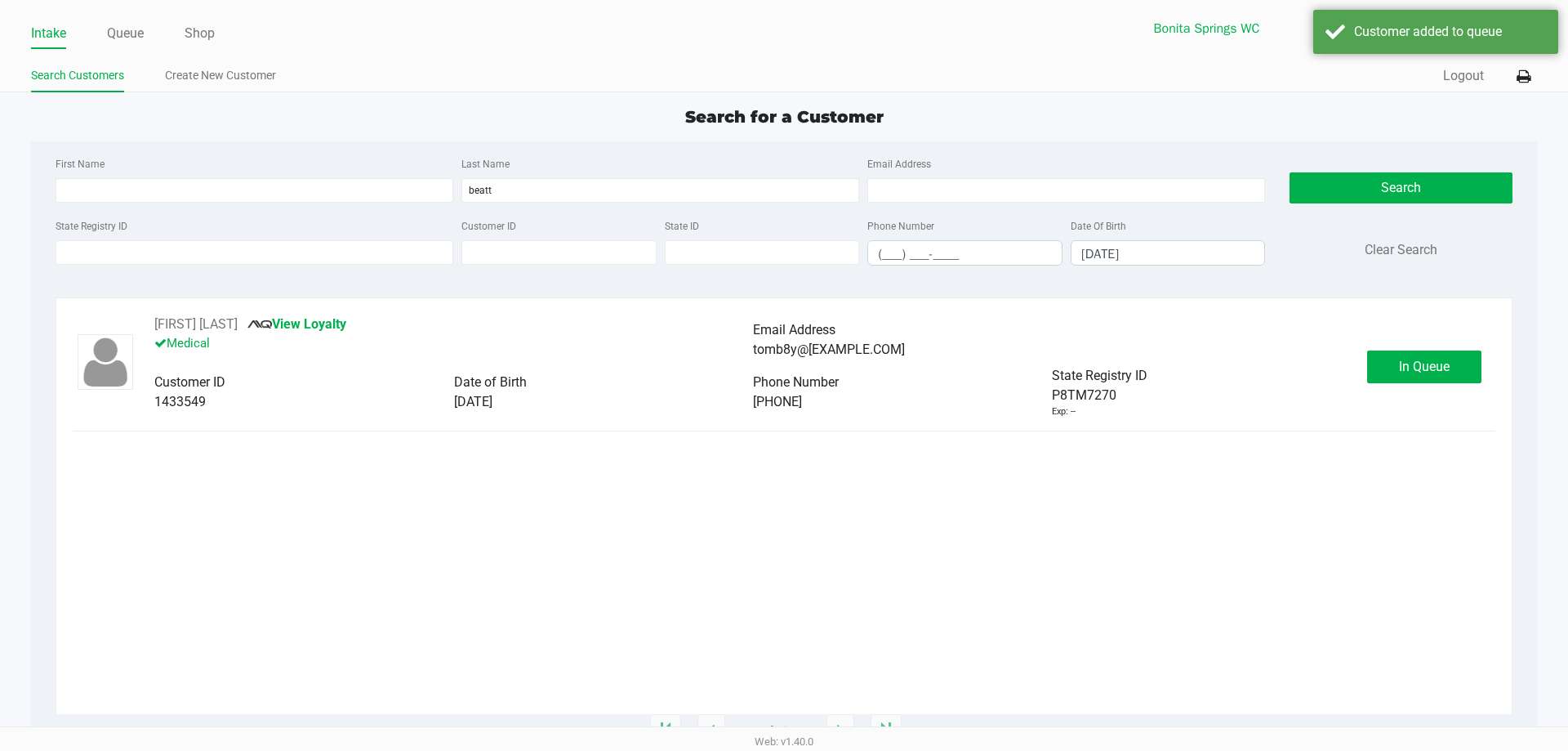 click on "In Queue" 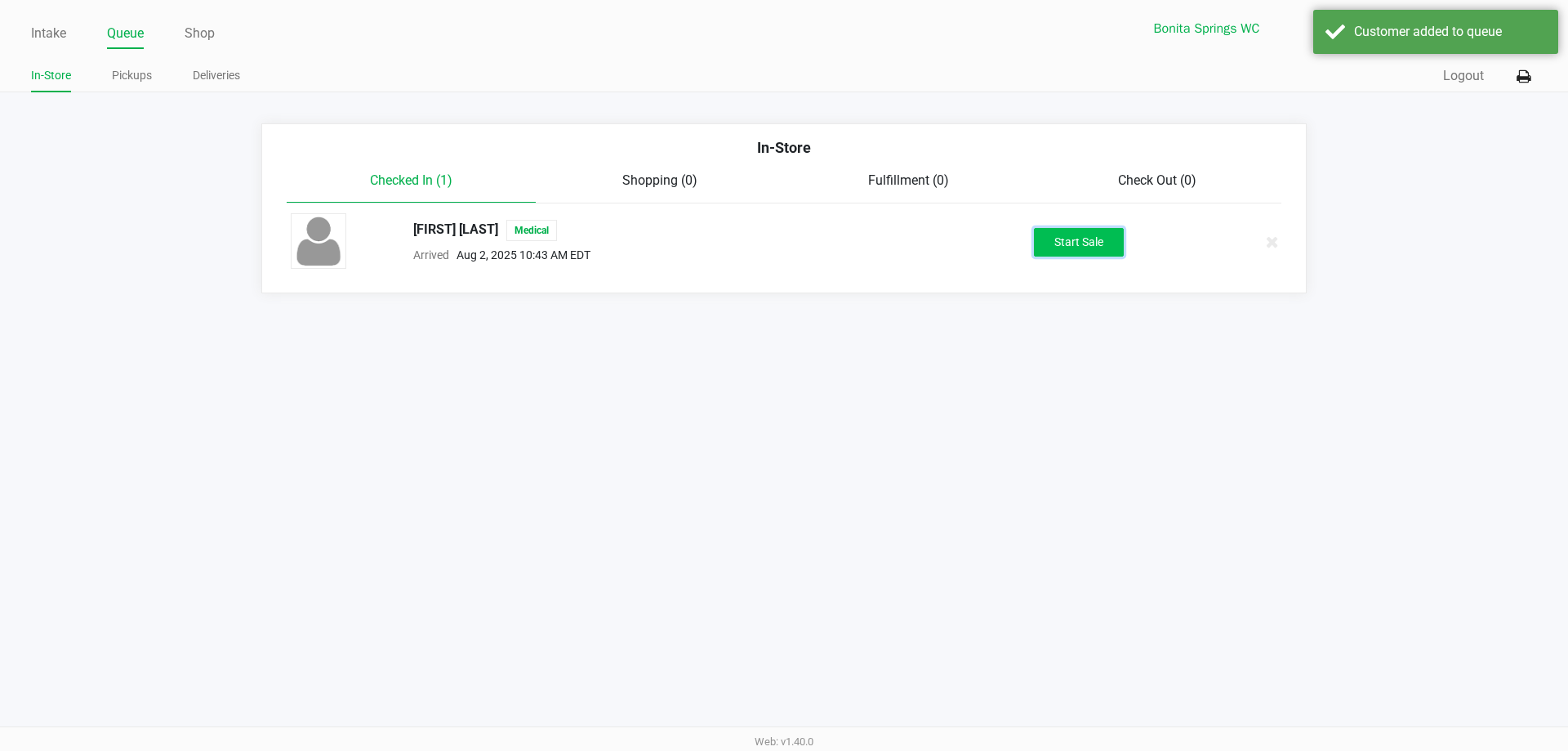 click on "Start Sale" 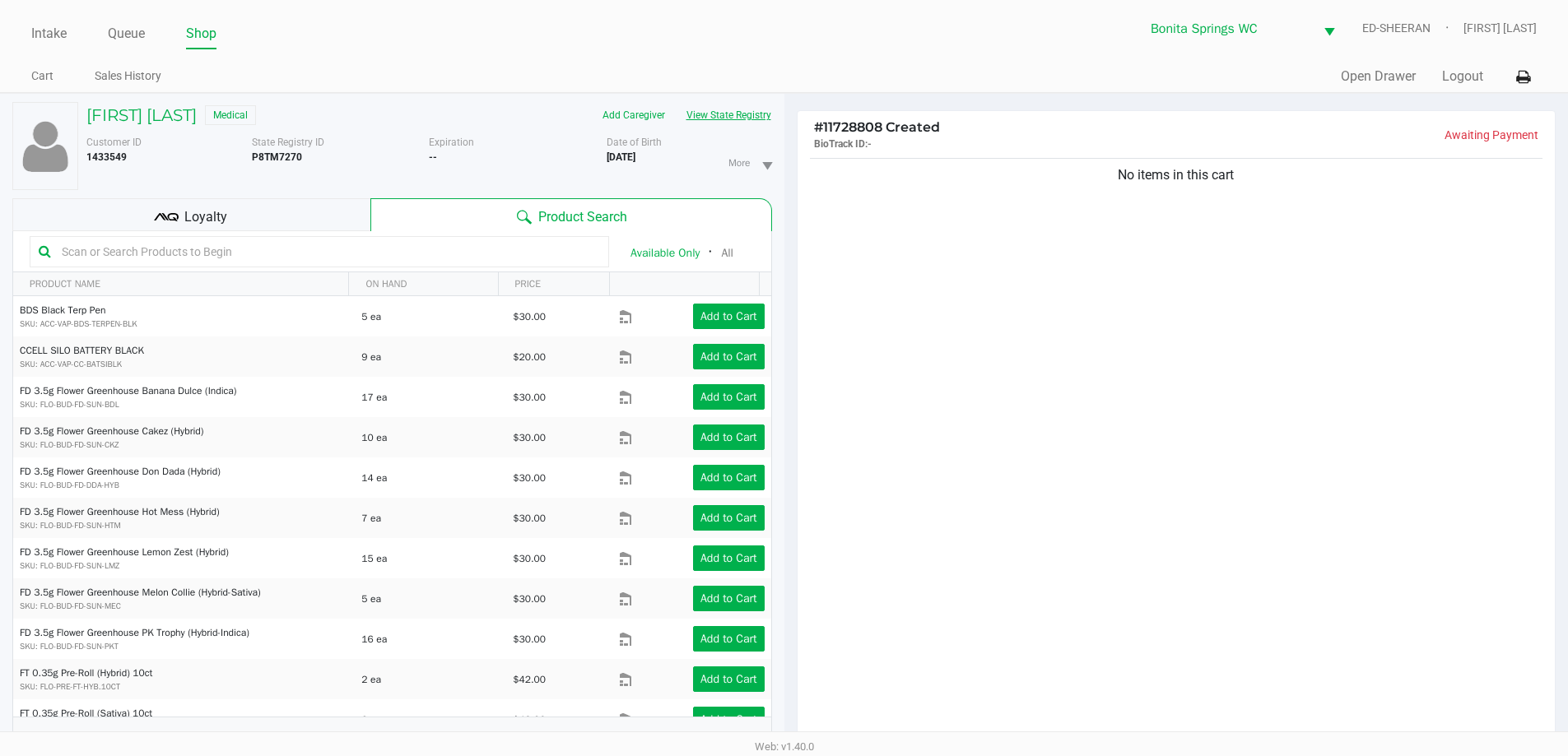click on "View State Registry" 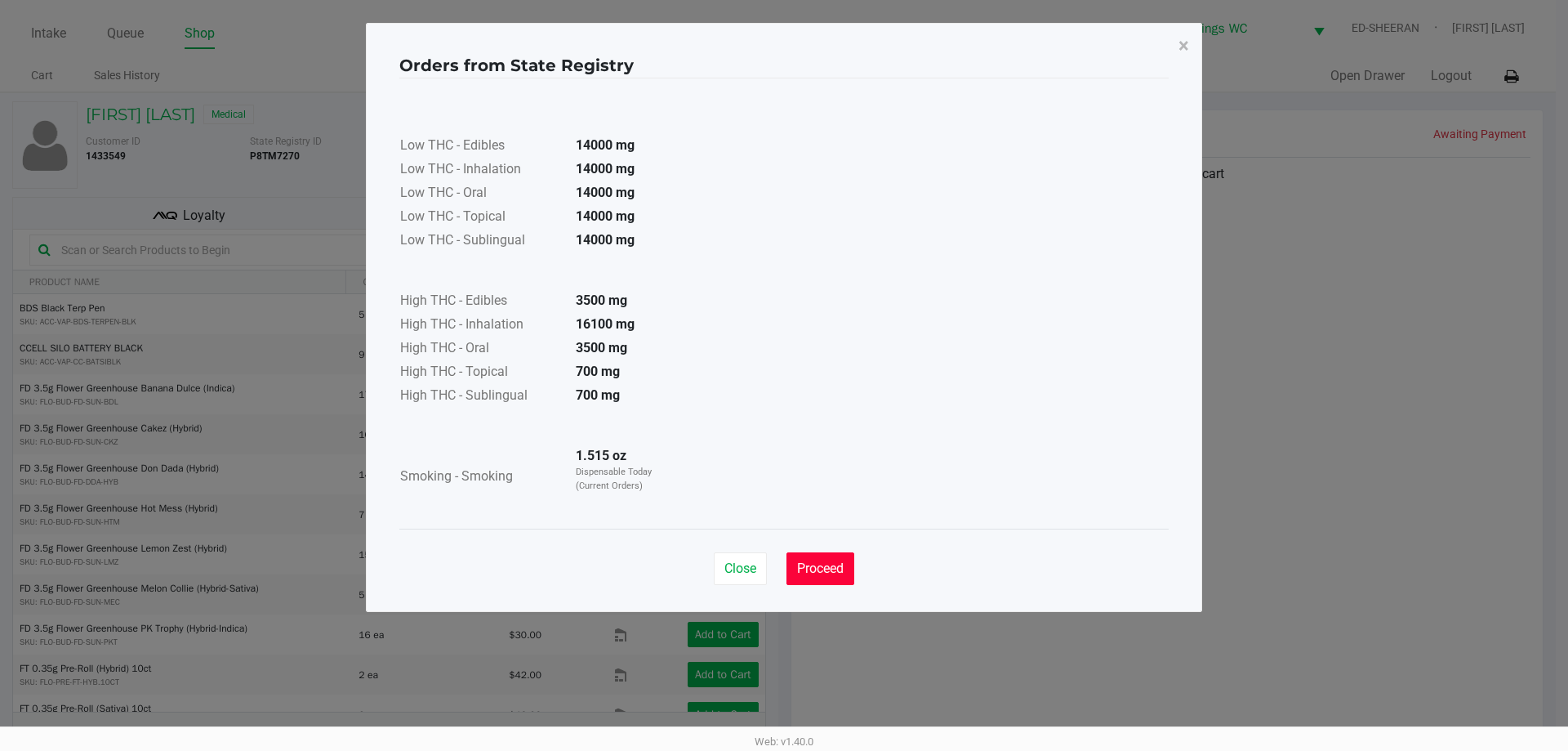 click on "Proceed" 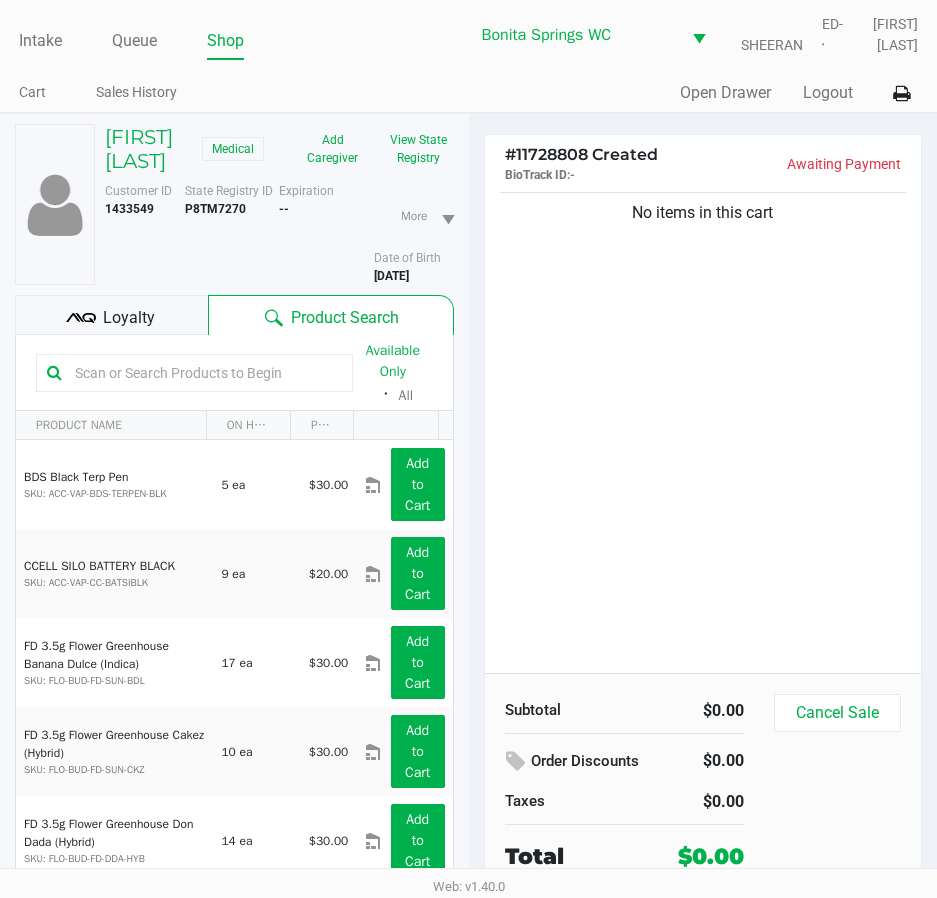 click on "No items in this cart" 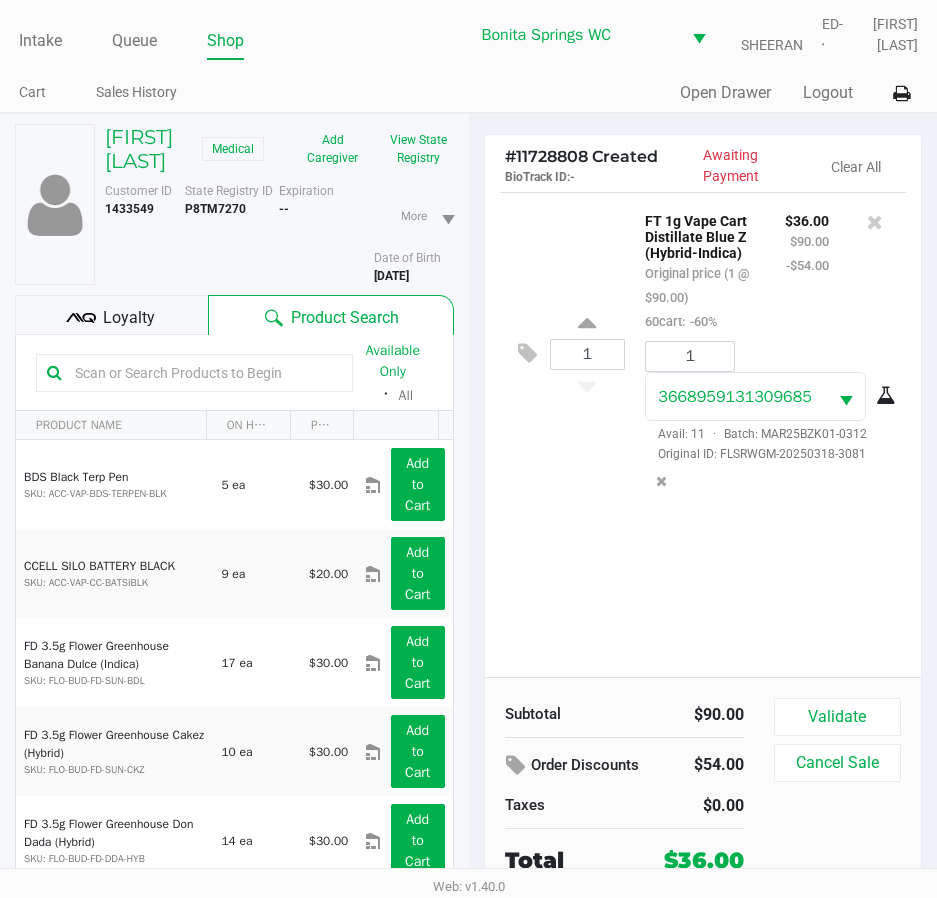 click 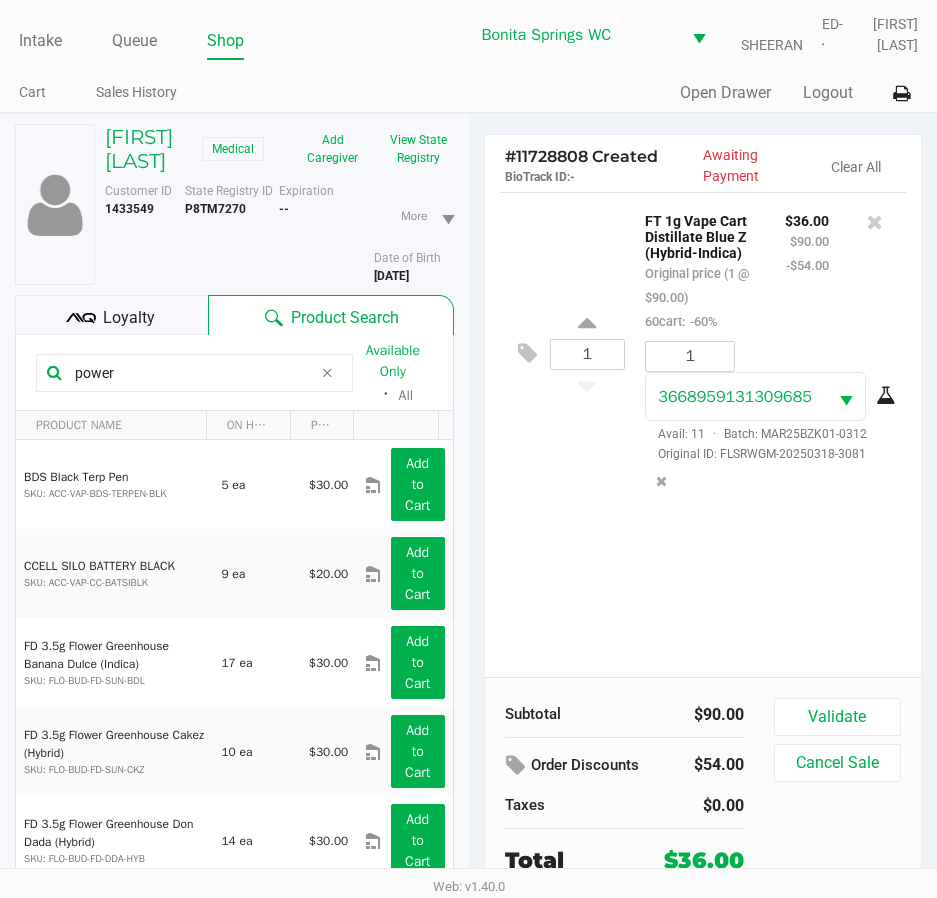 type on "power" 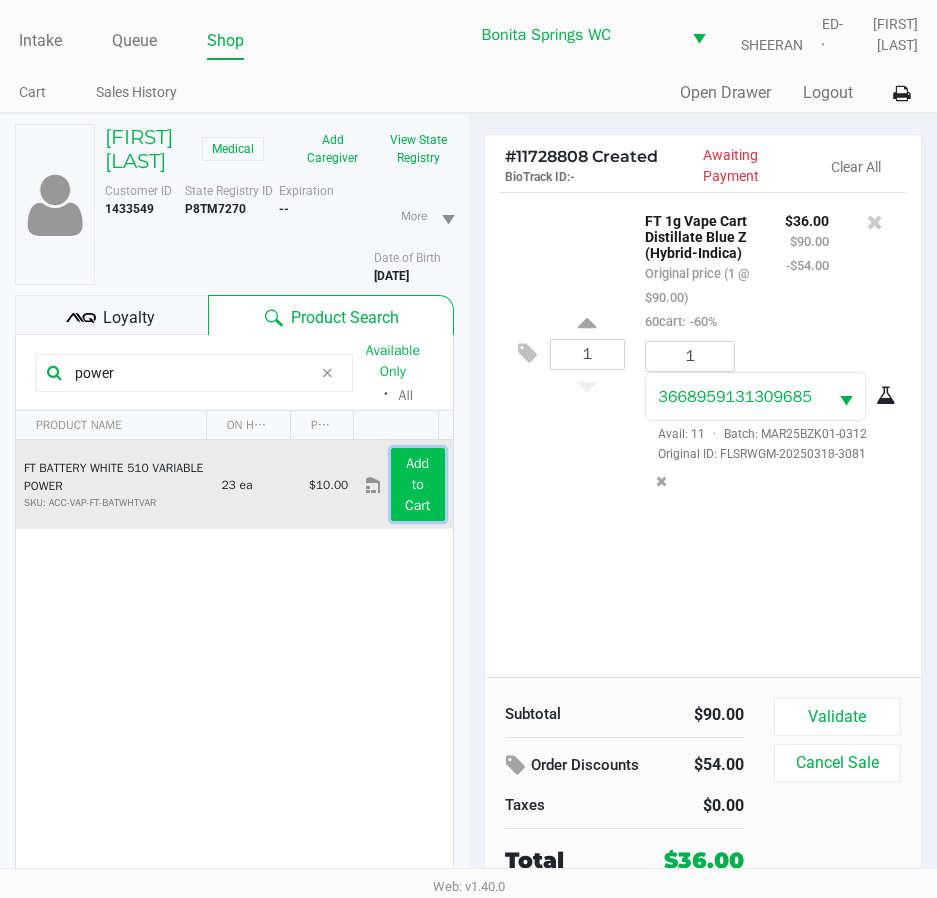 click on "Add to Cart" 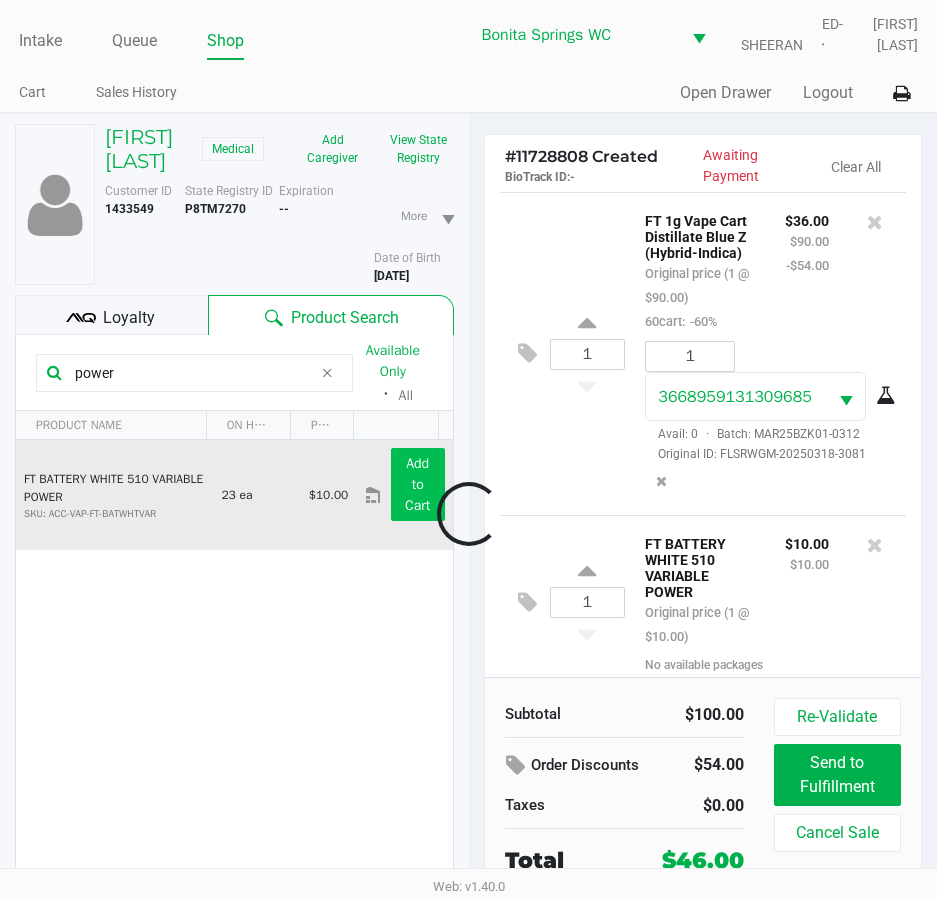 scroll, scrollTop: 34, scrollLeft: 0, axis: vertical 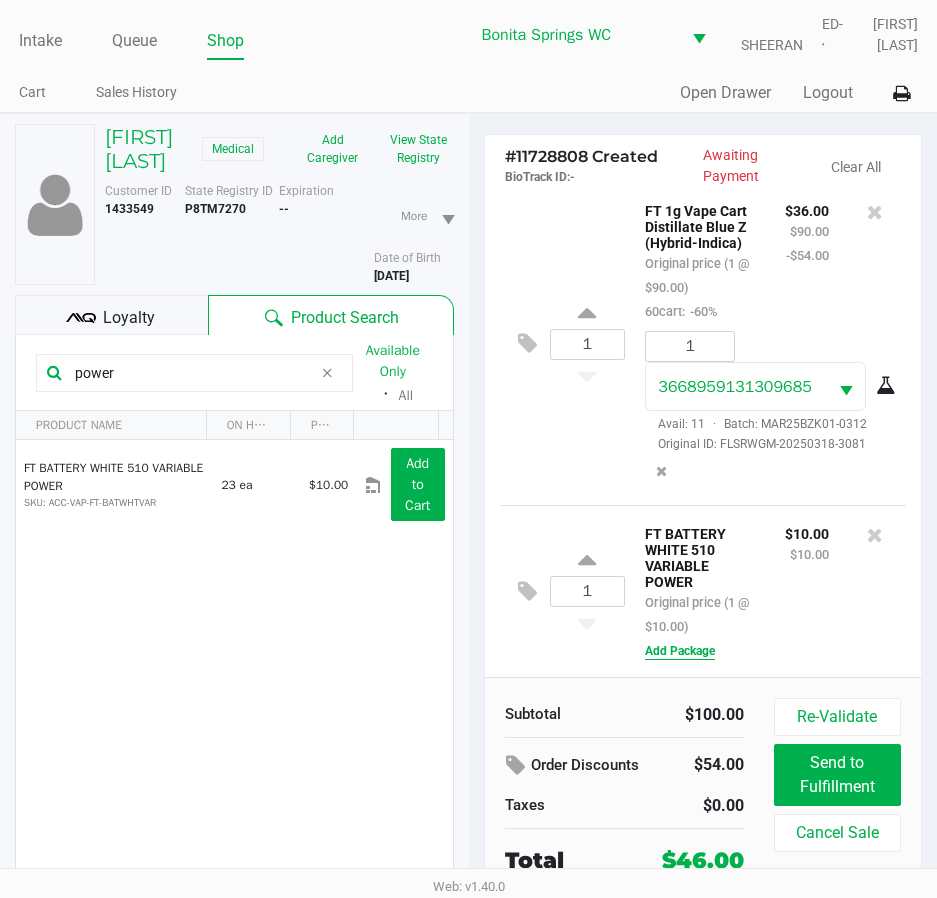 click on "Add Package" 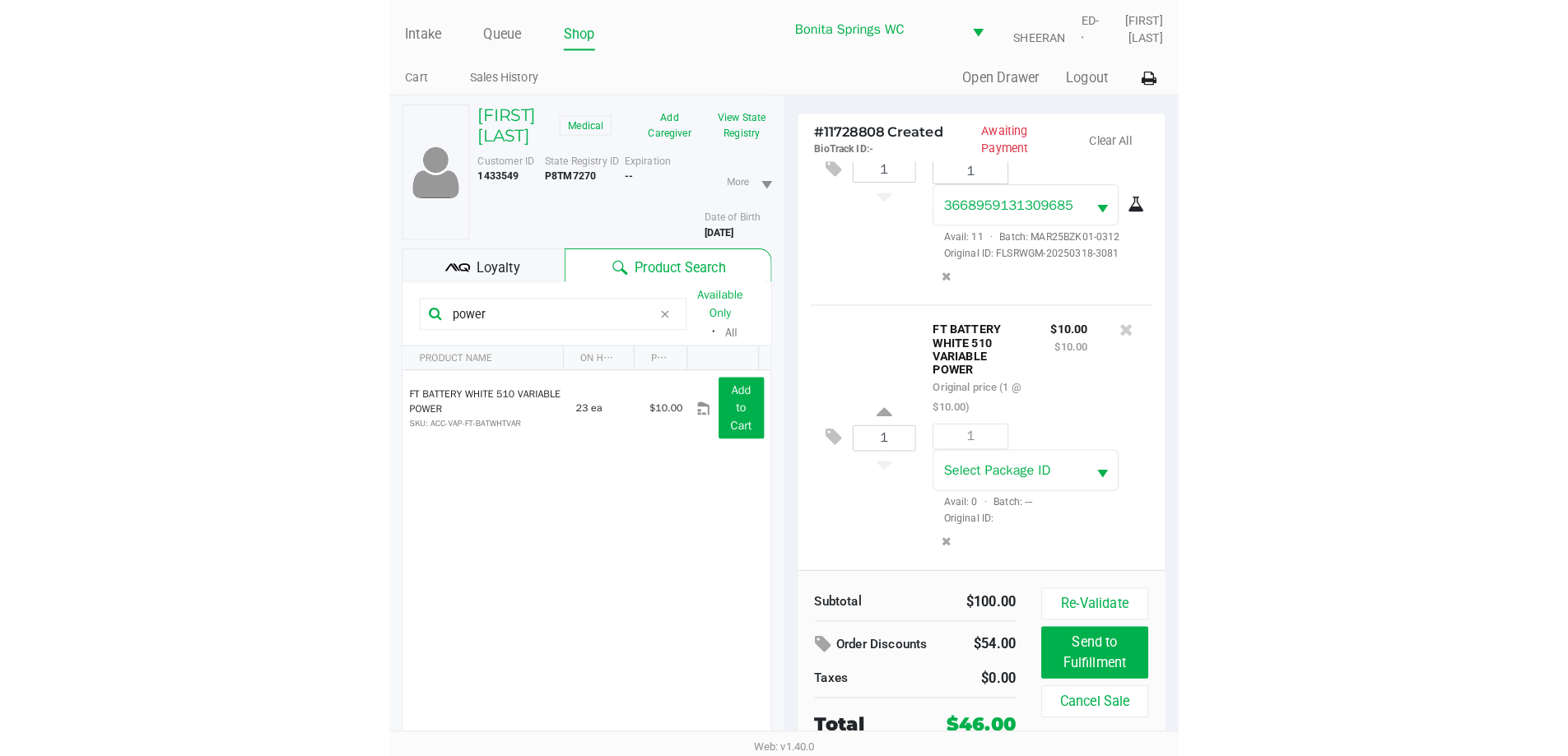 scroll, scrollTop: 146, scrollLeft: 0, axis: vertical 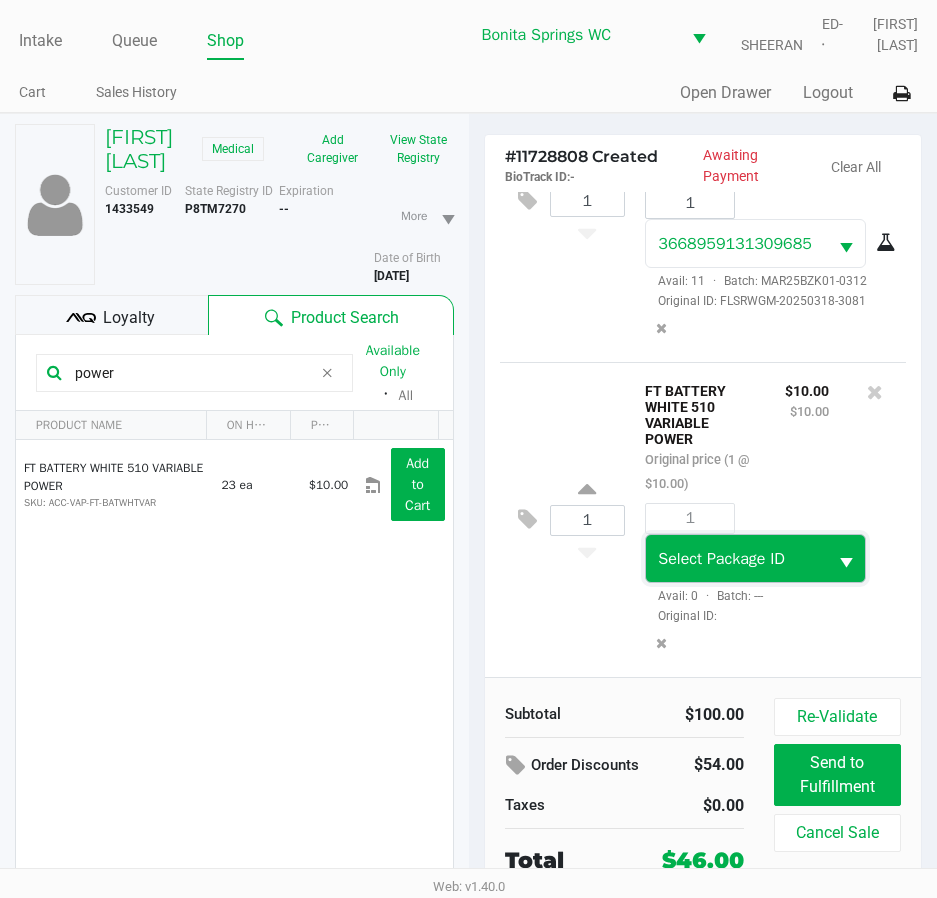 click on "Select Package ID" at bounding box center (721, 559) 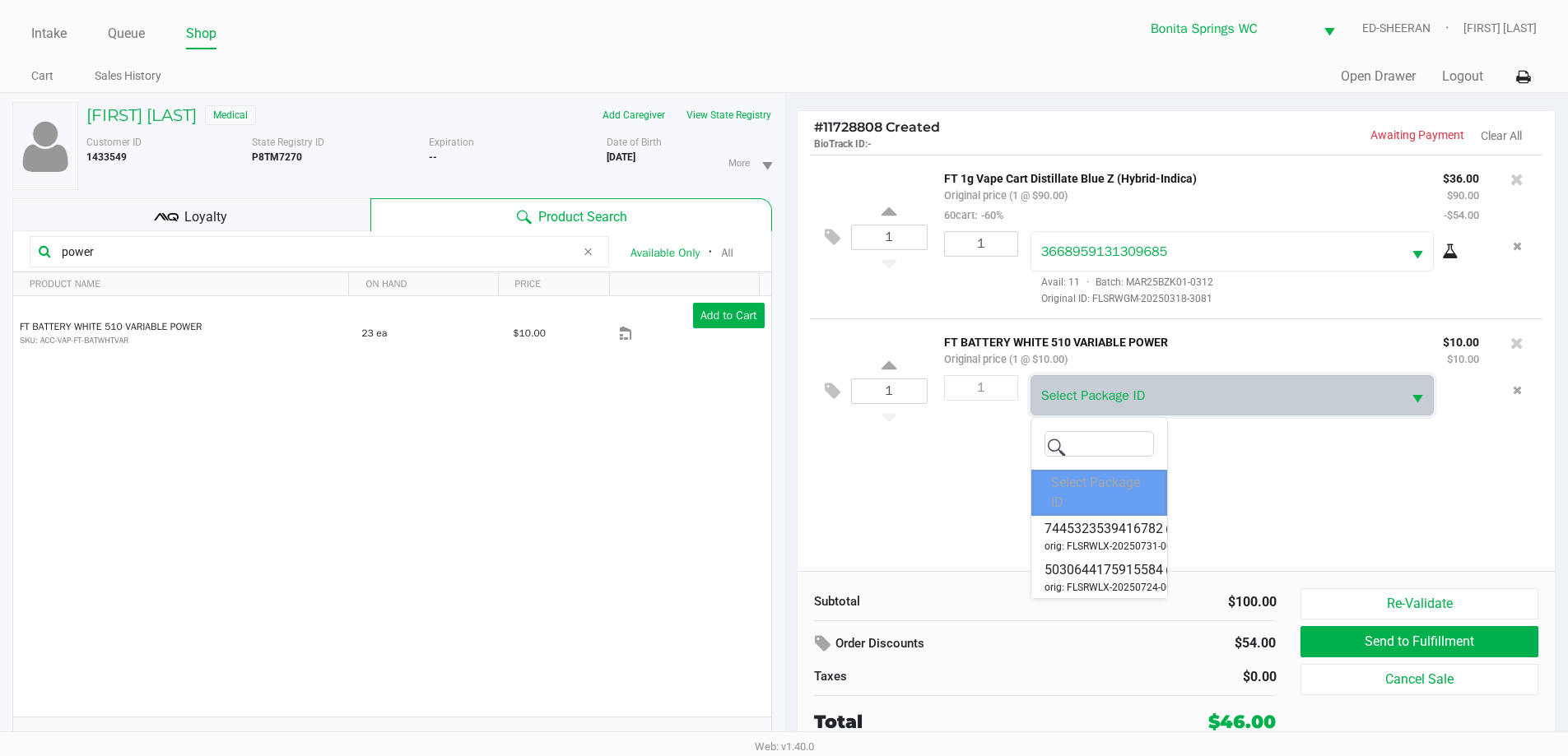 scroll, scrollTop: 0, scrollLeft: 0, axis: both 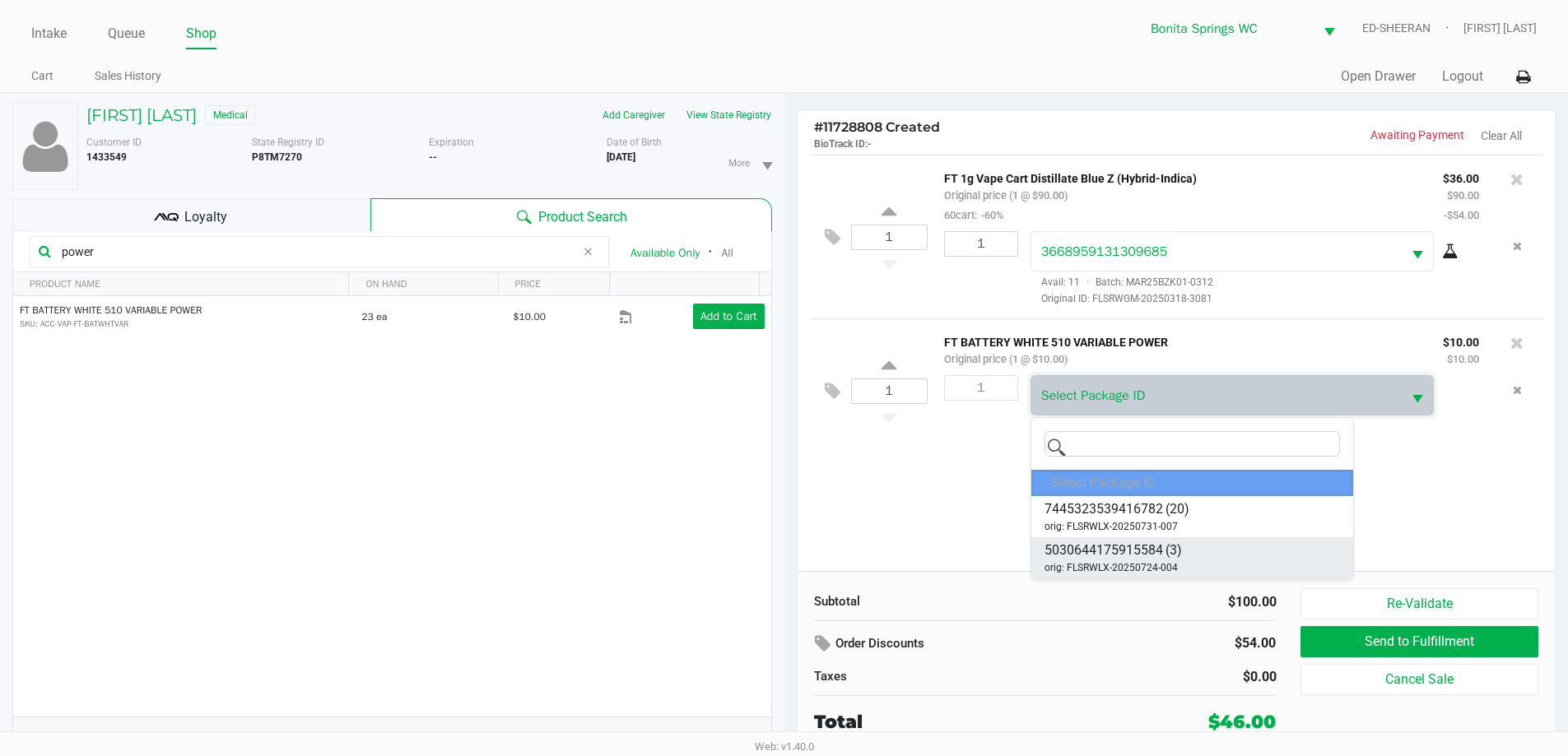 click on "5030644175915584 (3) orig: FLSRWLX-20250724-004" at bounding box center [1192, 558] 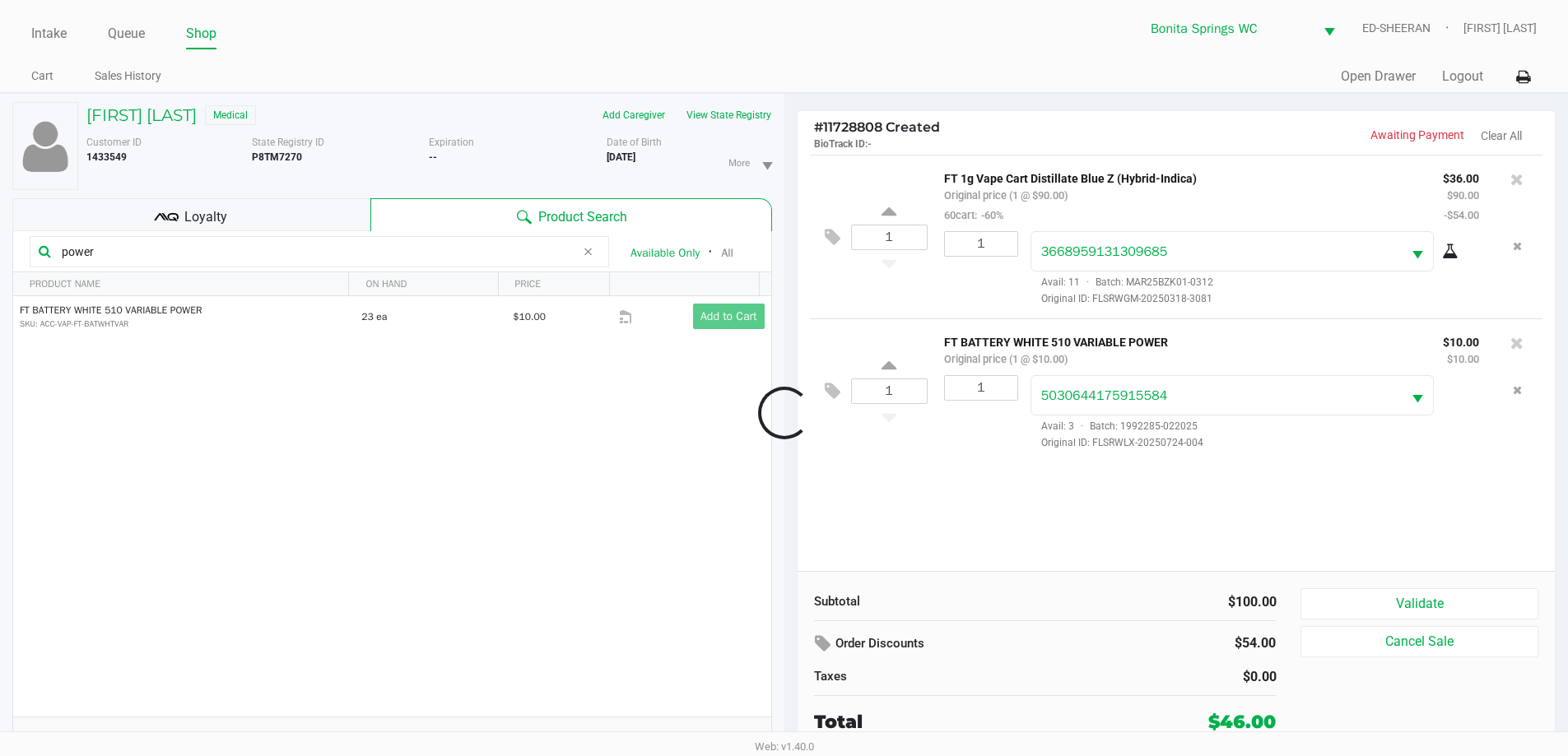 click on "1 FT 1g Vape Cart Distillate Blue Z (Hybrid-Indica) Original price (1 @ $90.00) 60cart: -60% $36.00 $90.00 -$54.00 1 3668959131309685 Avail: 11 · Batch: MAR25BZK01-0312 Original ID: FLSRWGM-20250318-3081 1 FT BATTERY WHITE 510 VARIABLE POWER Original price (1 @ $10.00) $10.00 $10.00 1 5030644175915584 Avail: 3 · Batch: 1992285-022025 Original ID: FLSRWLX-20250724-004" 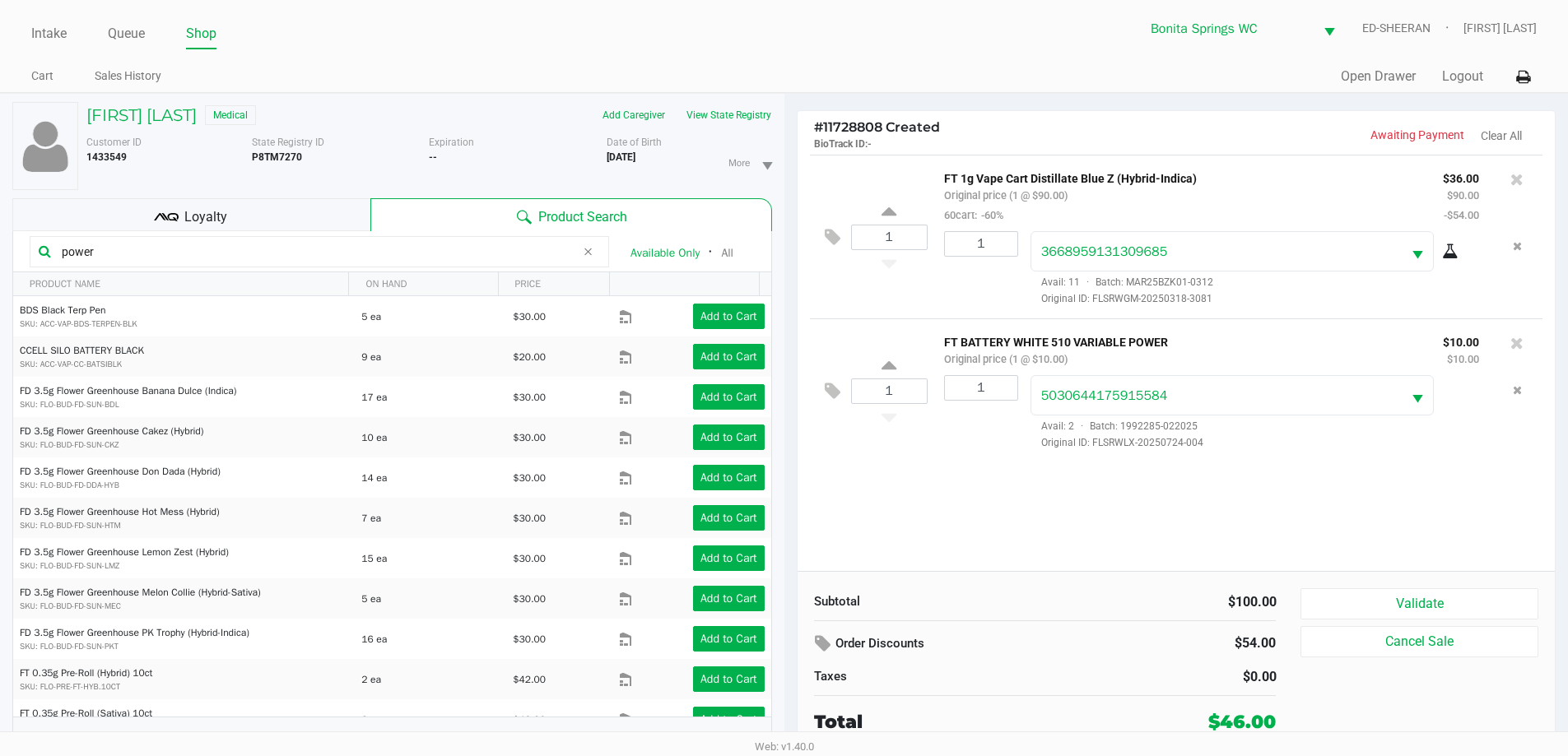 click on "1 FT 1g Vape Cart Distillate Blue Z (Hybrid-Indica) Original price (1 @ $90.00) 60cart: -60% $36.00 $90.00 -$54.00 1 3668959131309685 Avail: 11 · Batch: MAR25BZK01-0312 Original ID: FLSRWGM-20250318-3081 1 FT BATTERY WHITE 510 VARIABLE POWER Original price (1 @ $10.00) $10.00 $10.00 1 5030644175915584 Avail: 2 · Batch: 1992285-022025 Original ID: FLSRWLX-20250724-004" 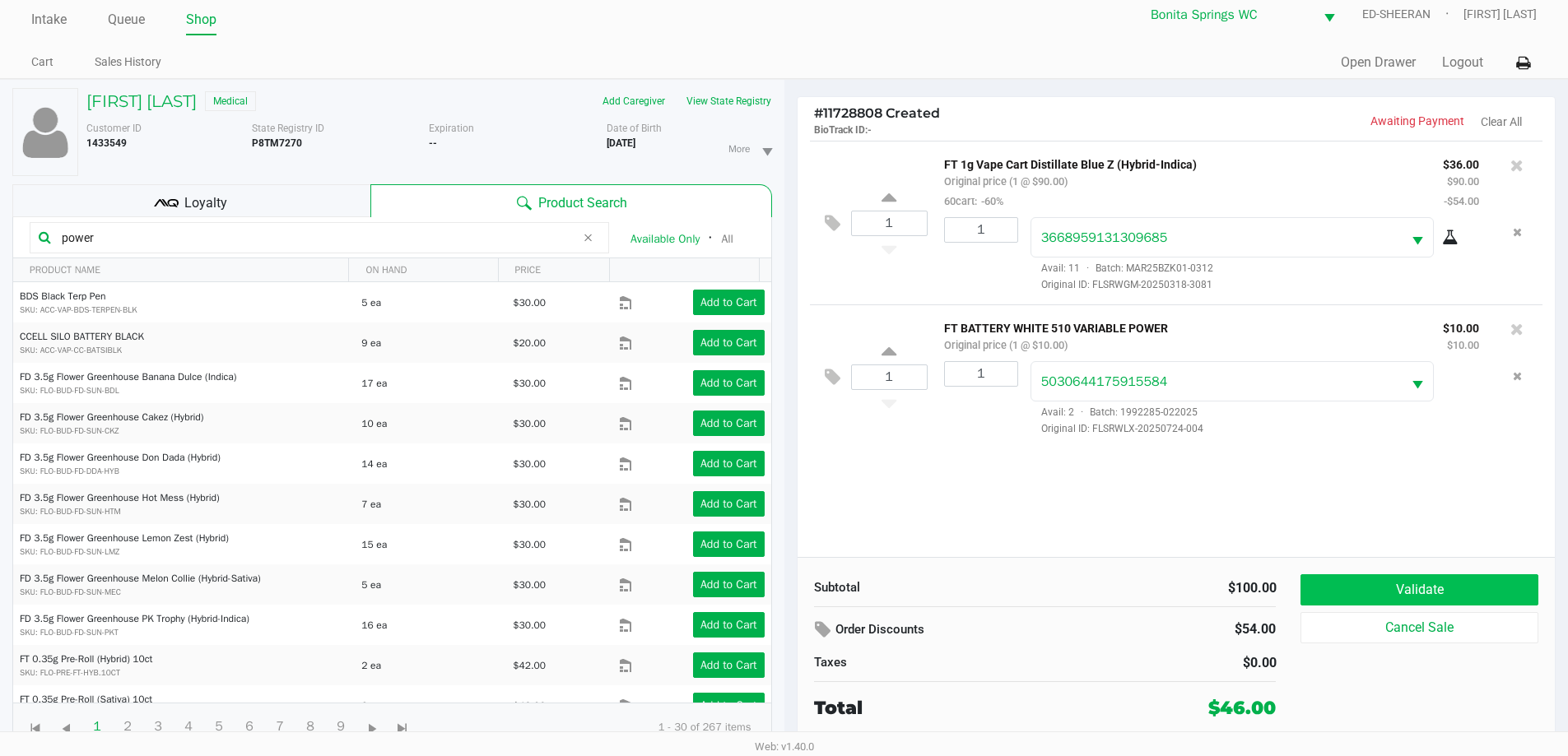 scroll, scrollTop: 17, scrollLeft: 0, axis: vertical 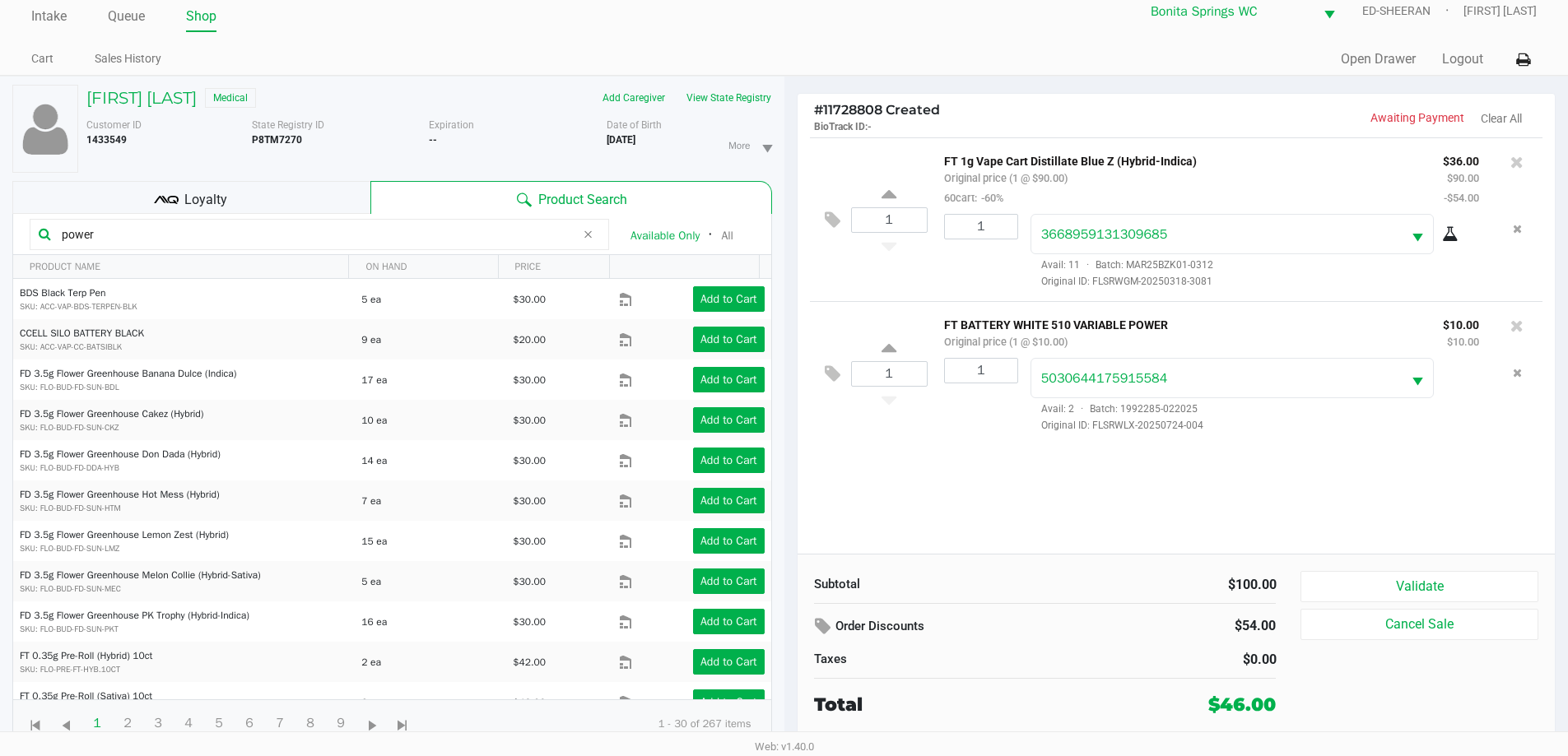 click on "Loyalty" 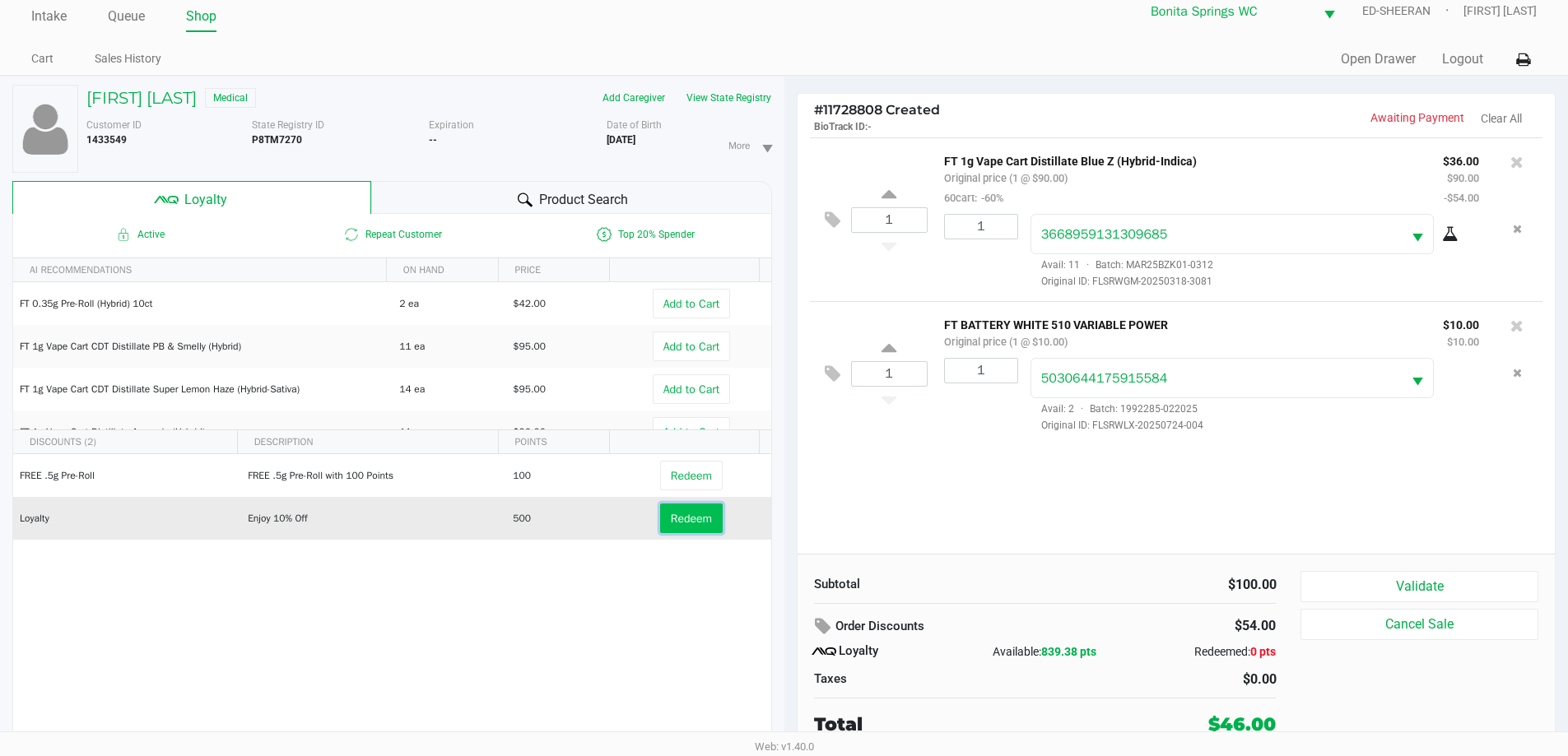 click on "Redeem" 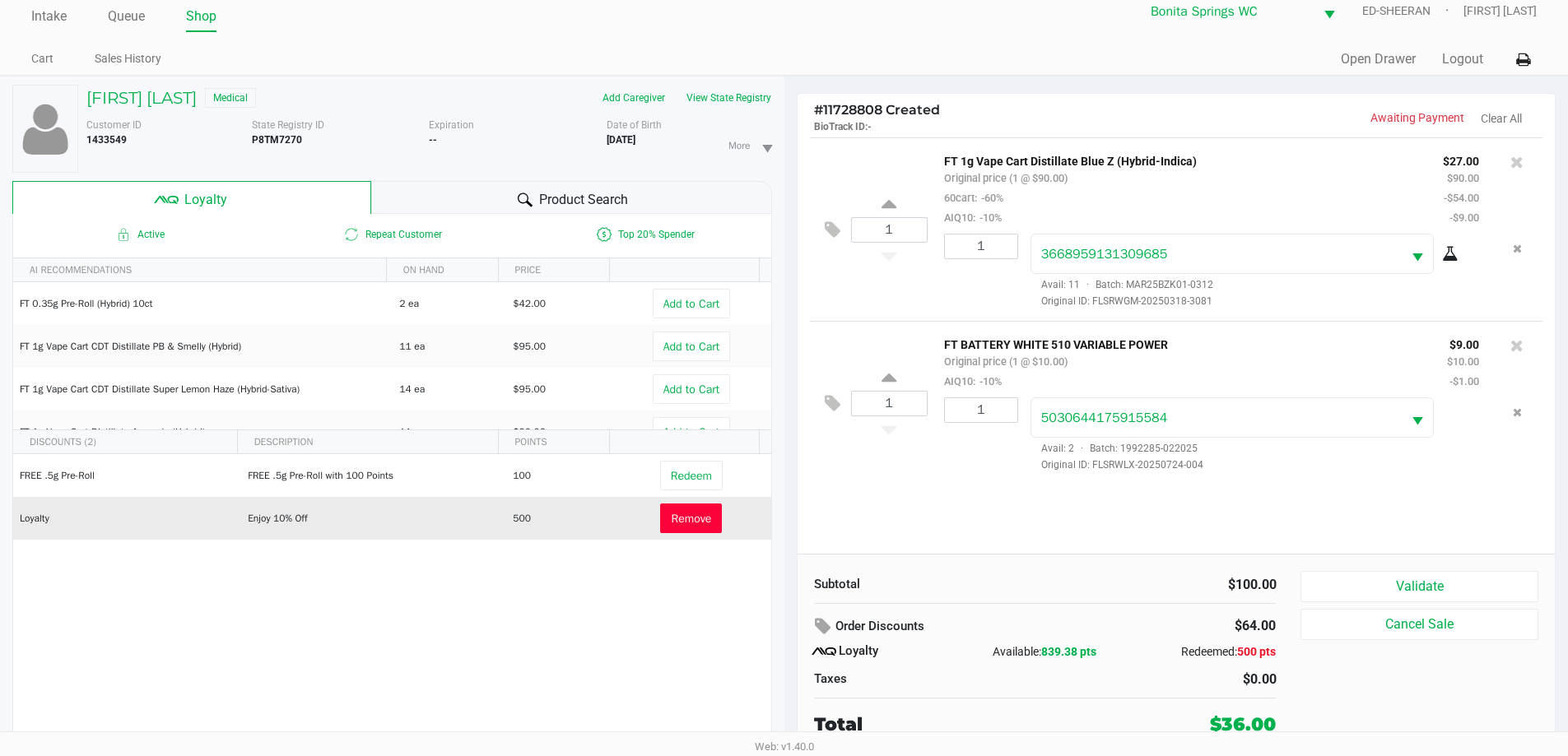 click on "Remove" 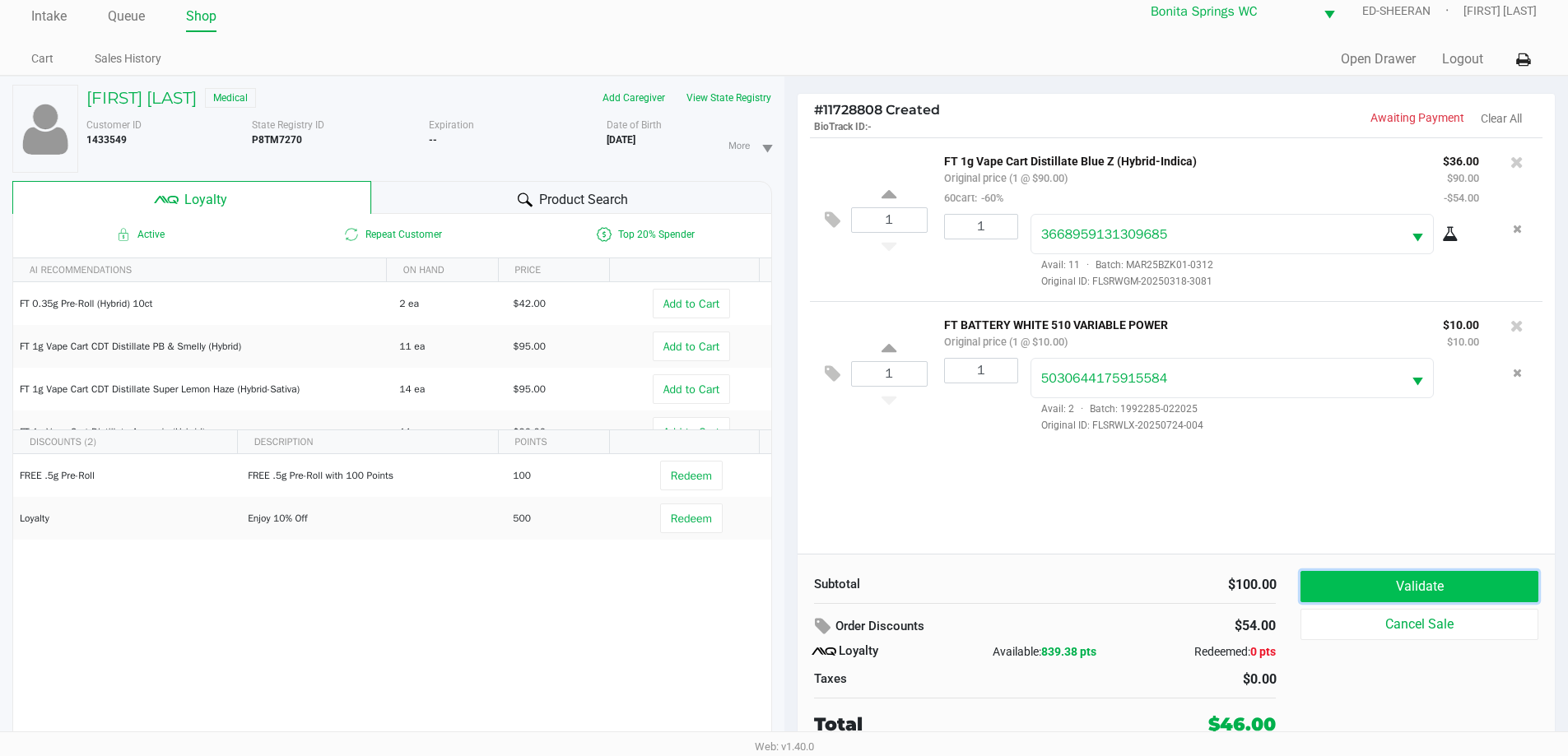 click on "Validate" 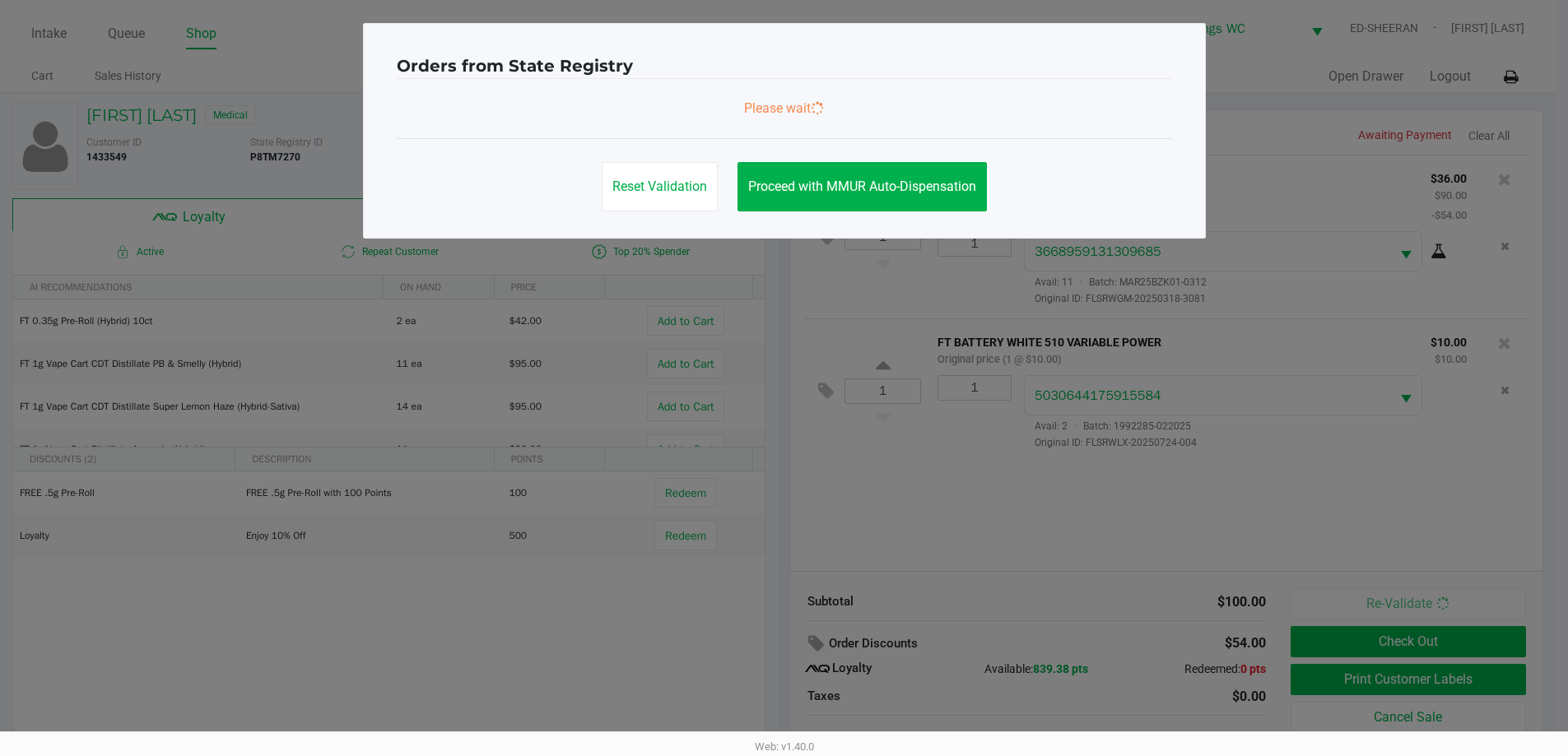 scroll, scrollTop: 0, scrollLeft: 0, axis: both 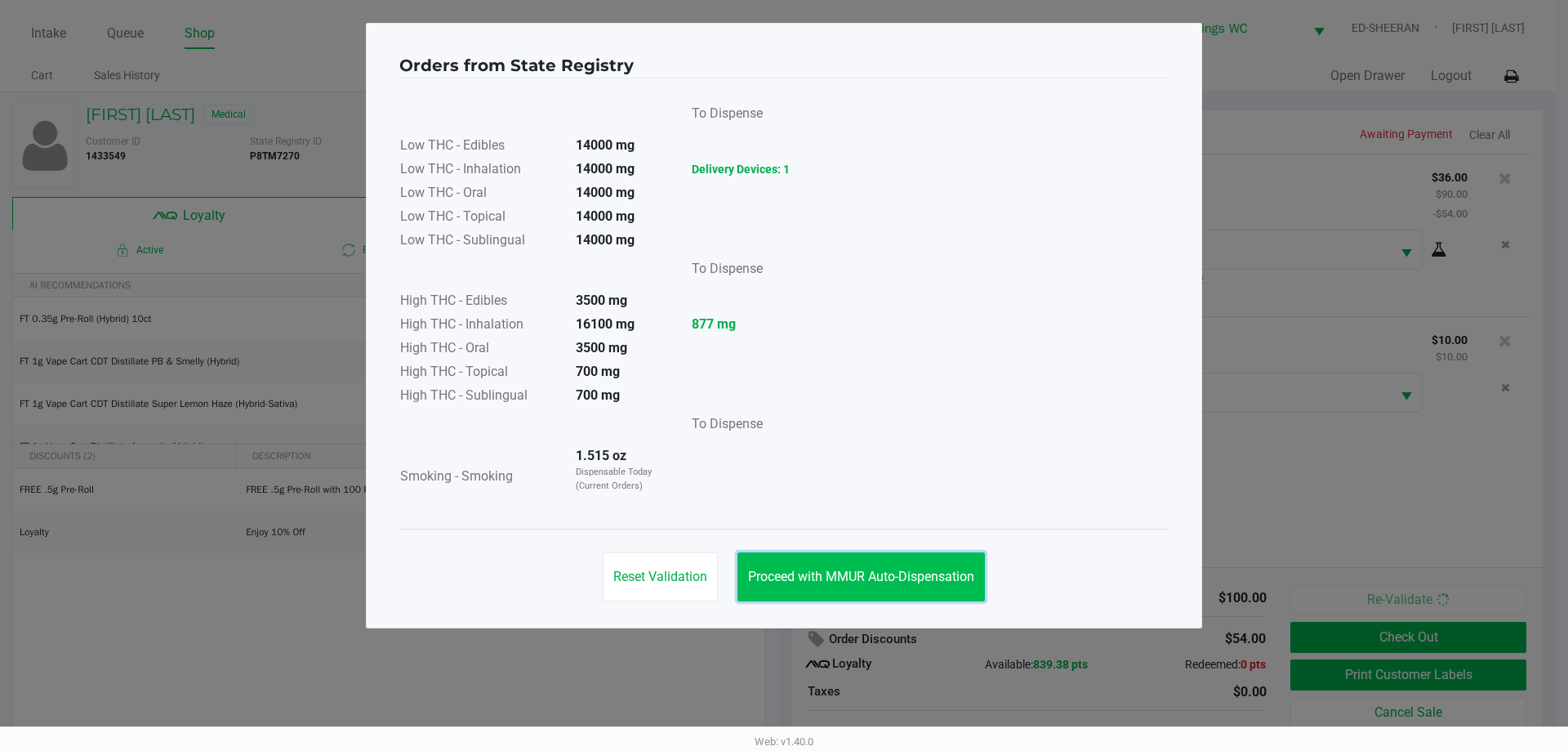click on "Proceed with MMUR Auto-Dispensation" 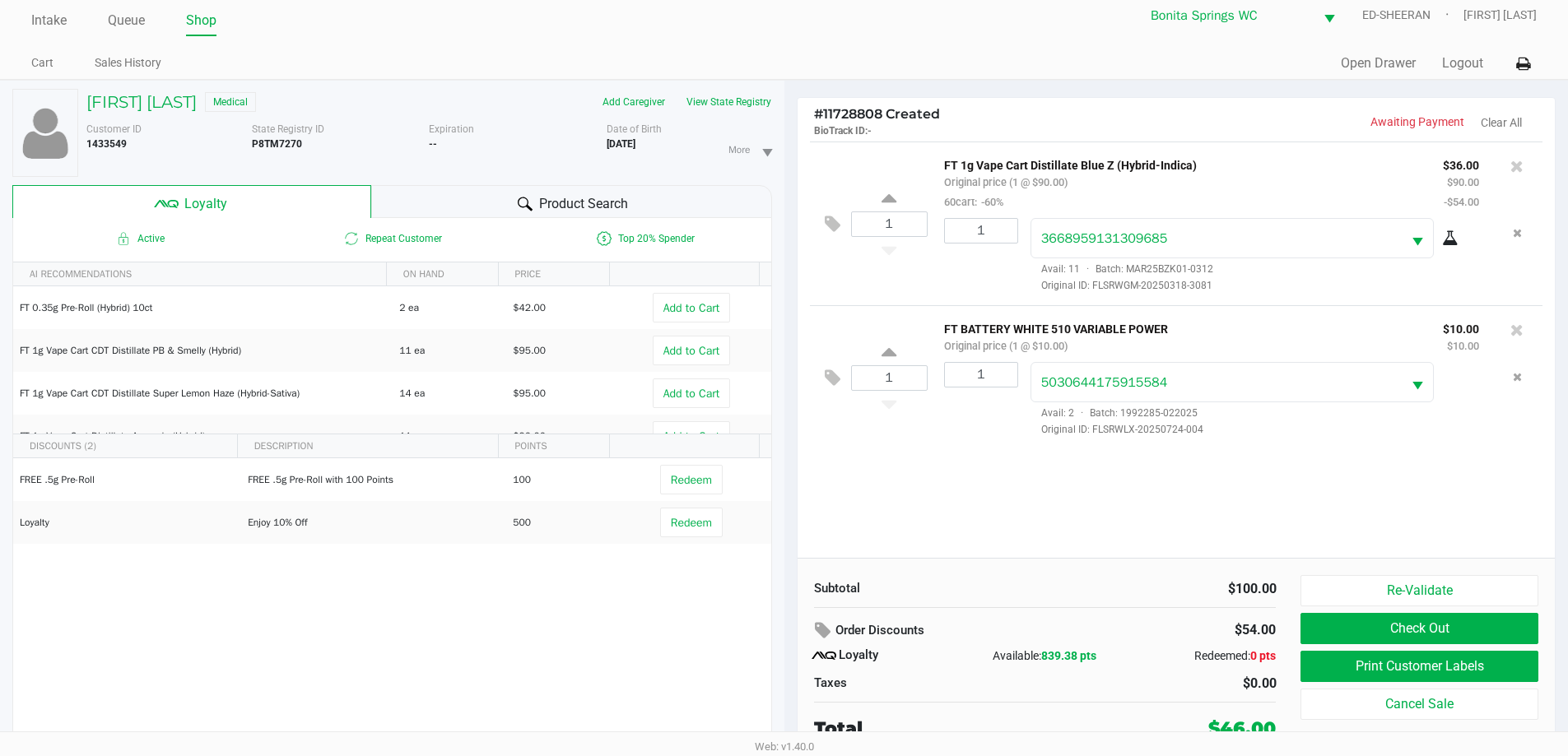 scroll, scrollTop: 17, scrollLeft: 0, axis: vertical 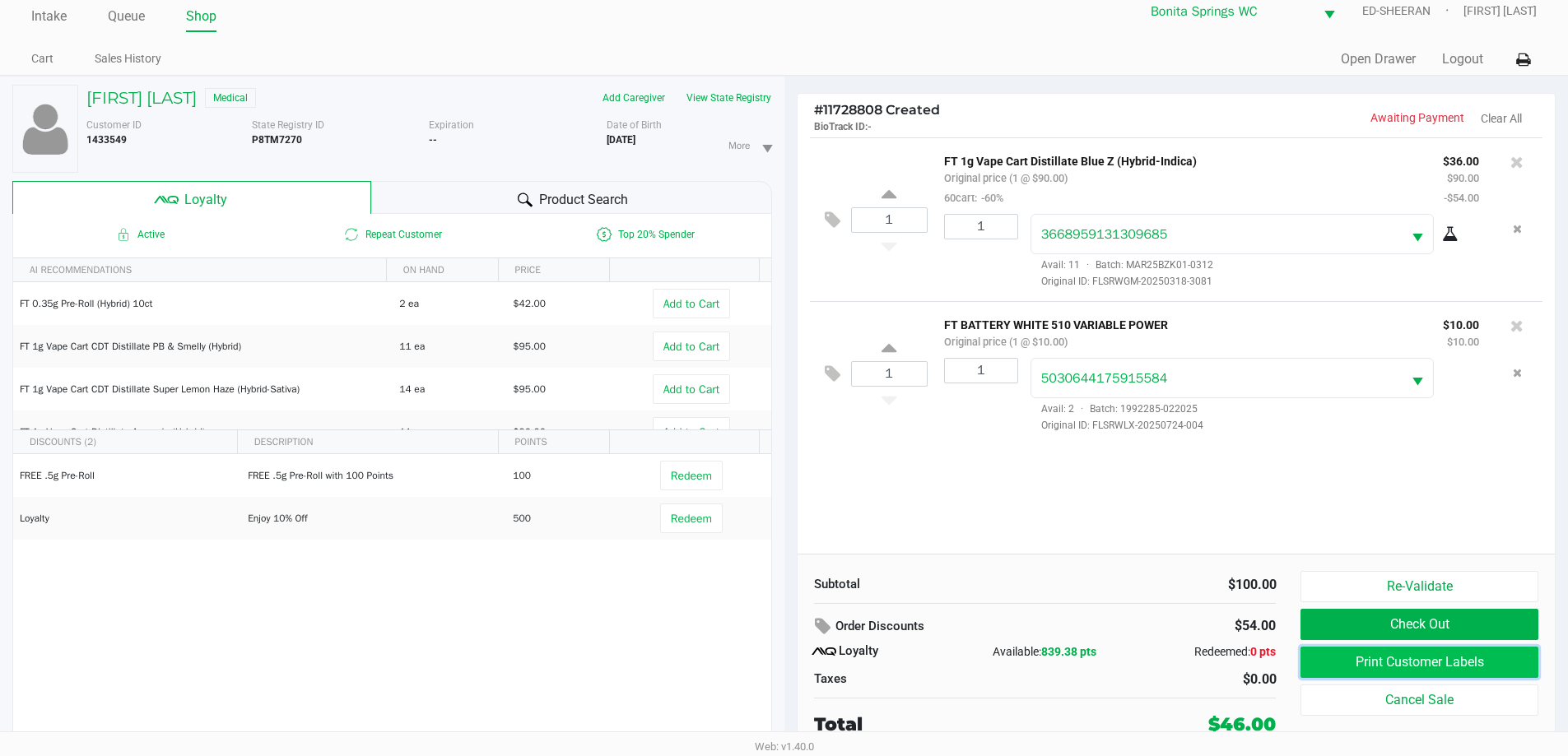 click on "Print Customer Labels" 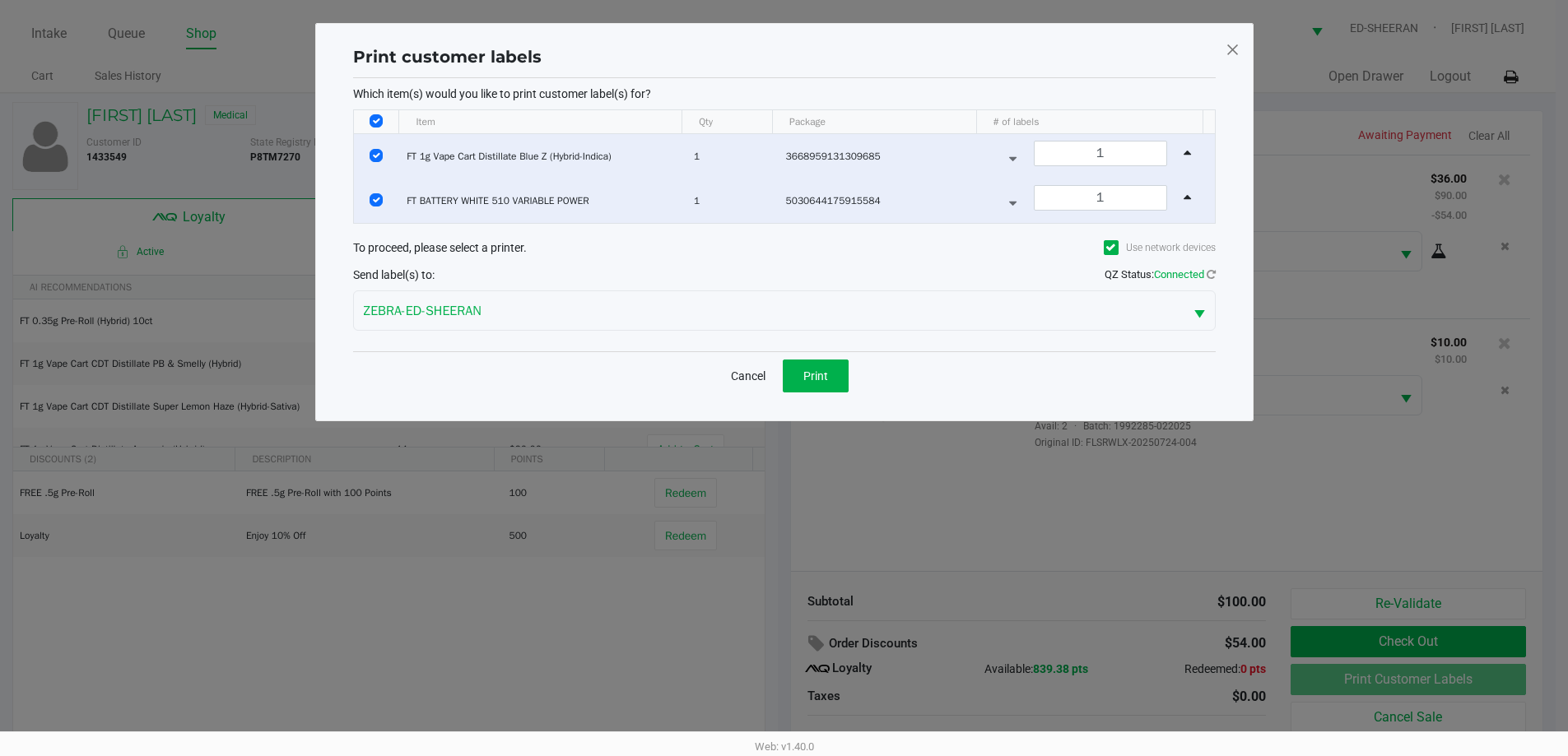 scroll, scrollTop: 0, scrollLeft: 0, axis: both 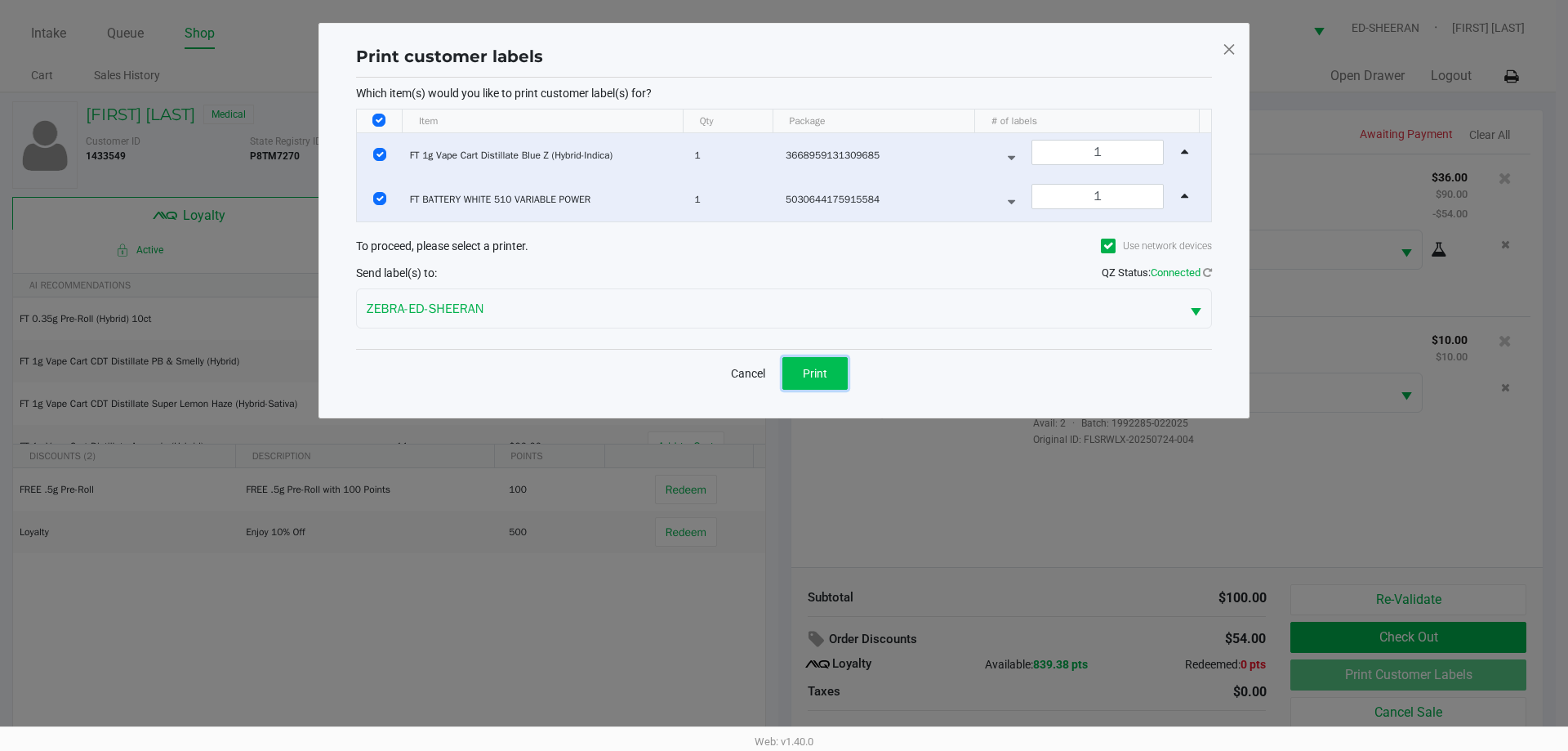 click on "Print" 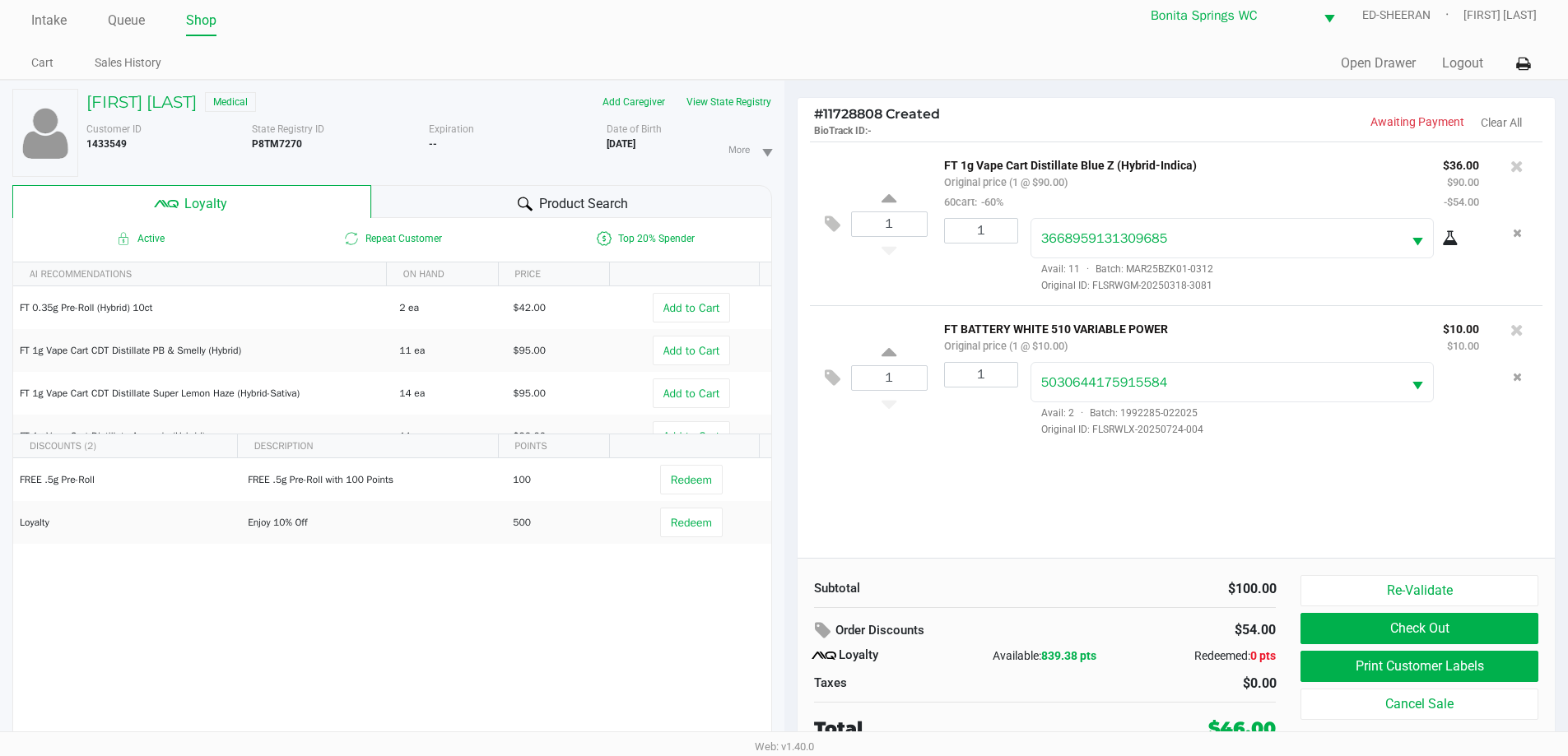 scroll, scrollTop: 17, scrollLeft: 0, axis: vertical 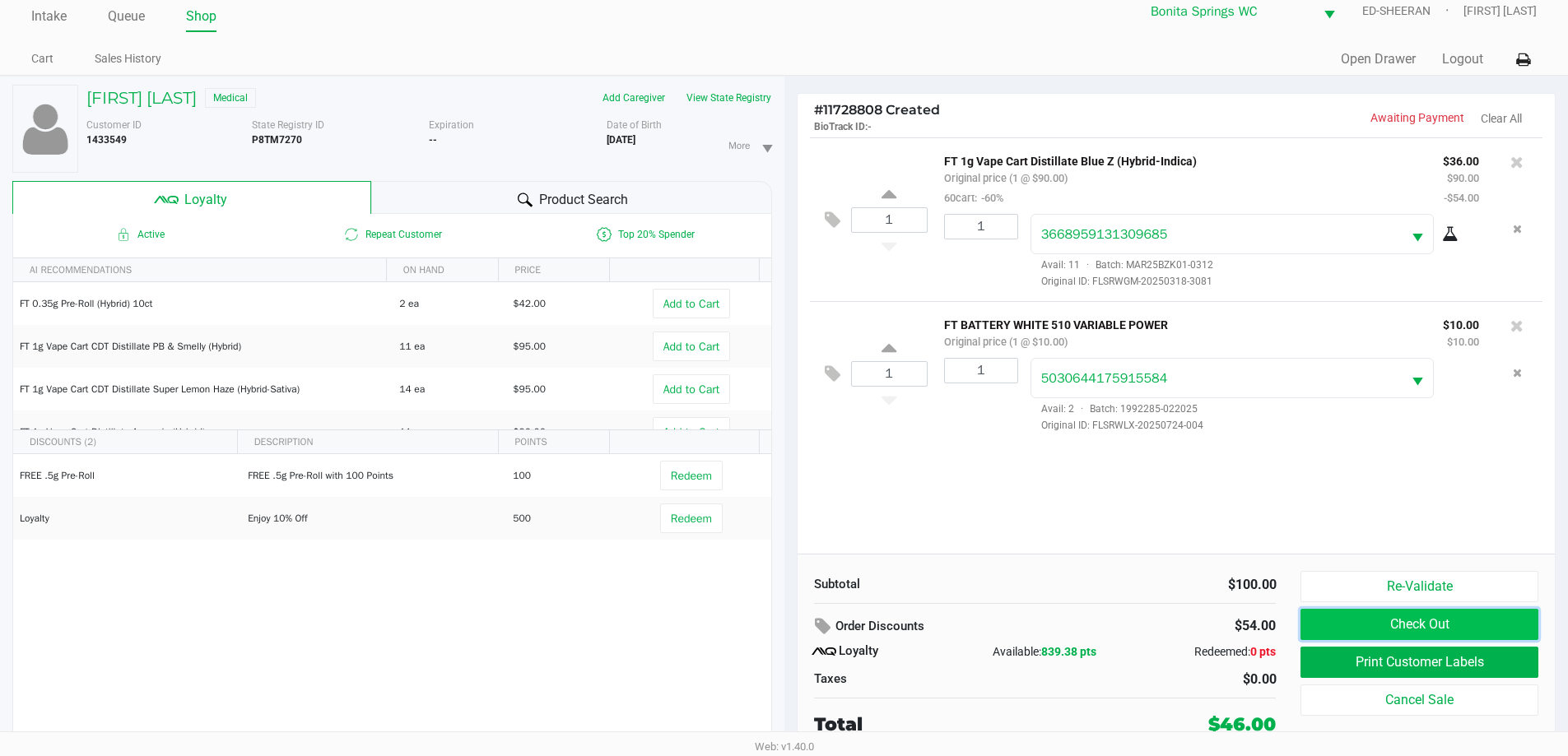 click on "Check Out" 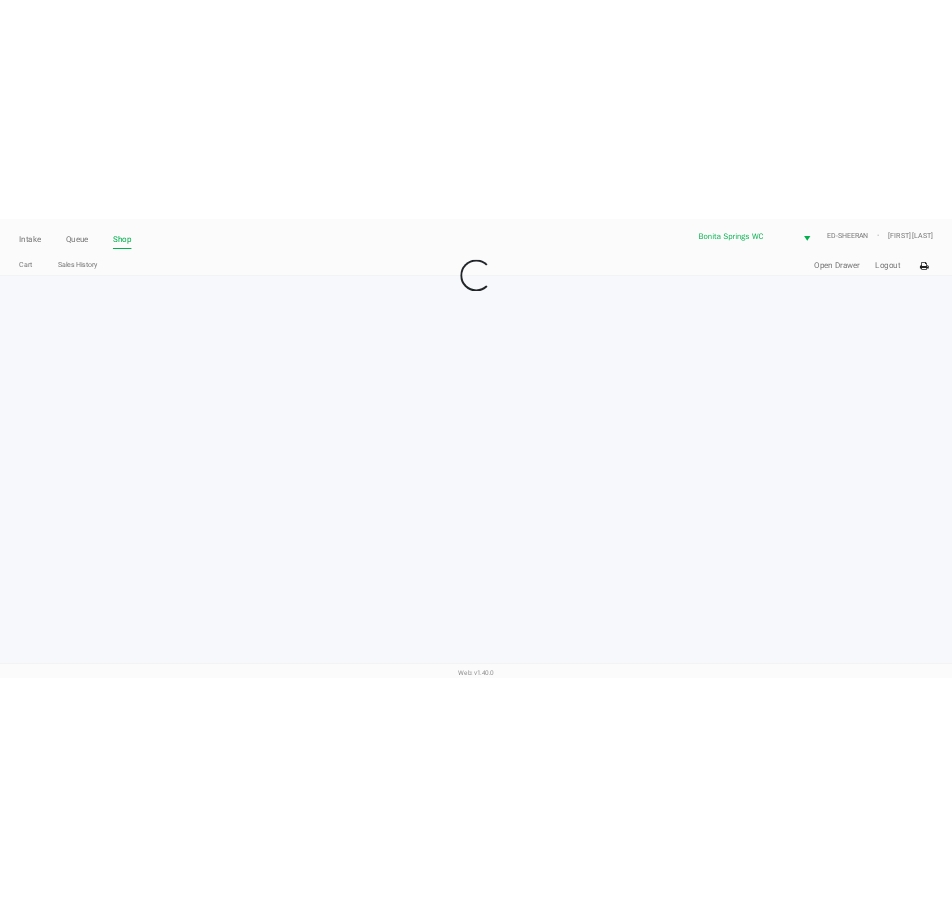 scroll, scrollTop: 0, scrollLeft: 0, axis: both 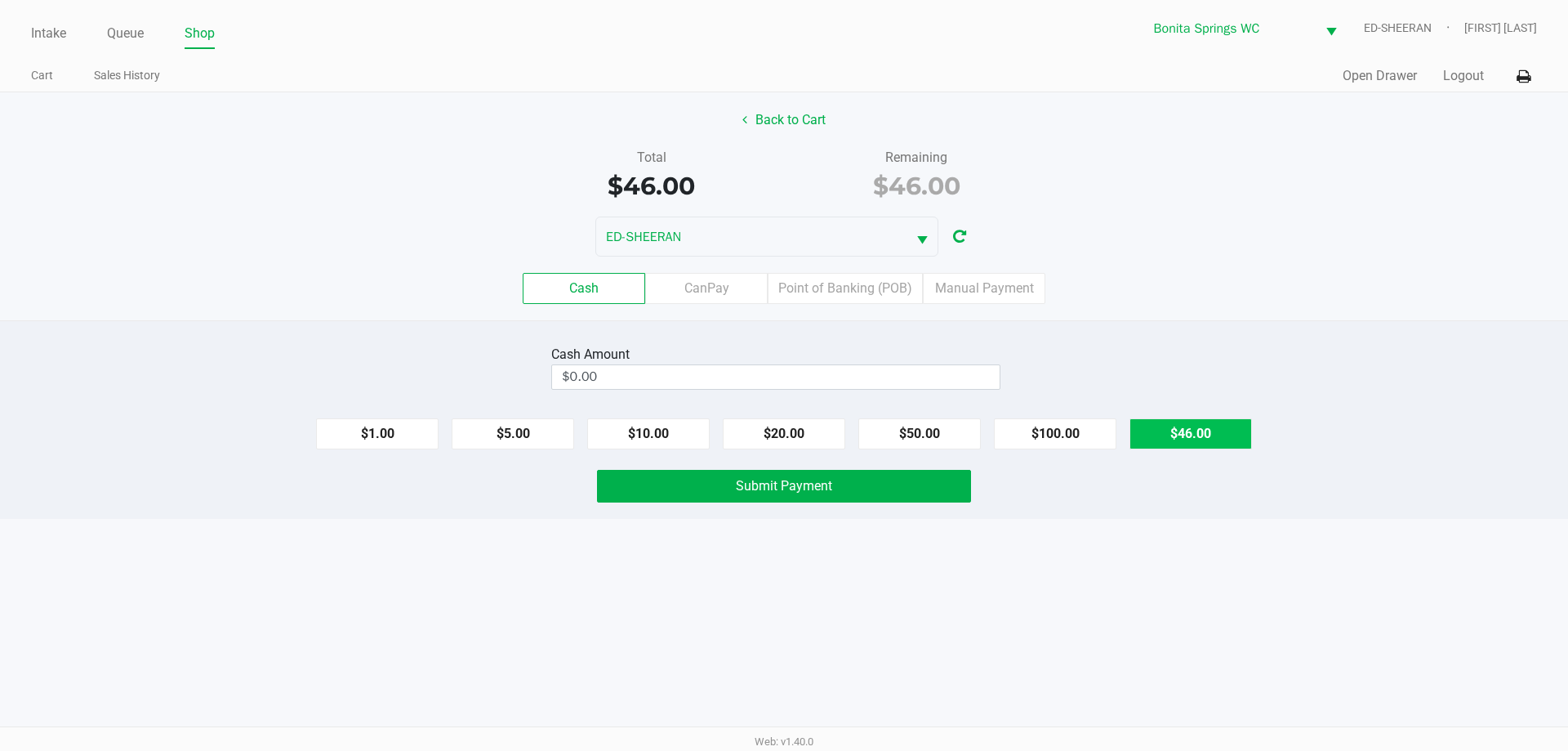 click on "$46.00" 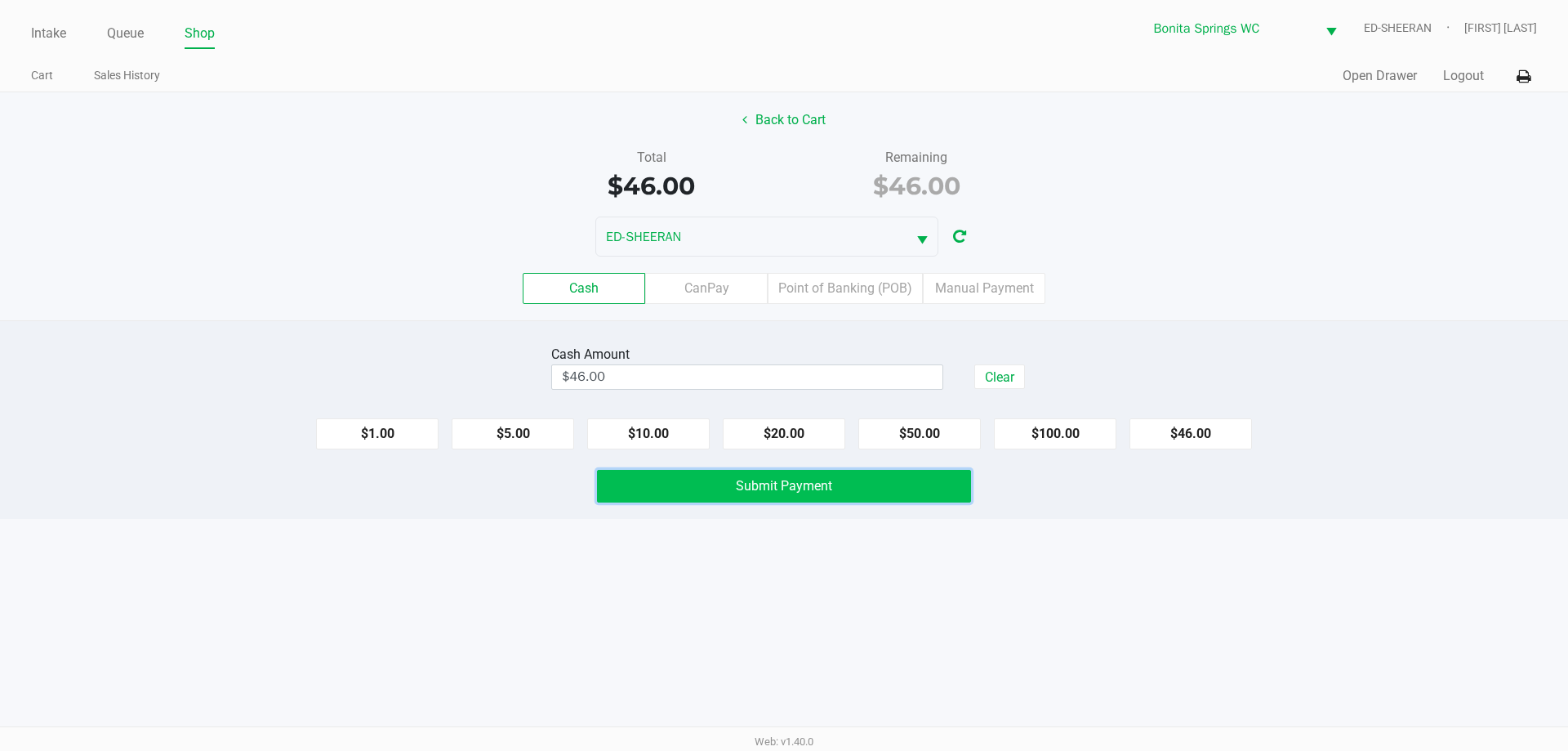 click on "Submit Payment" 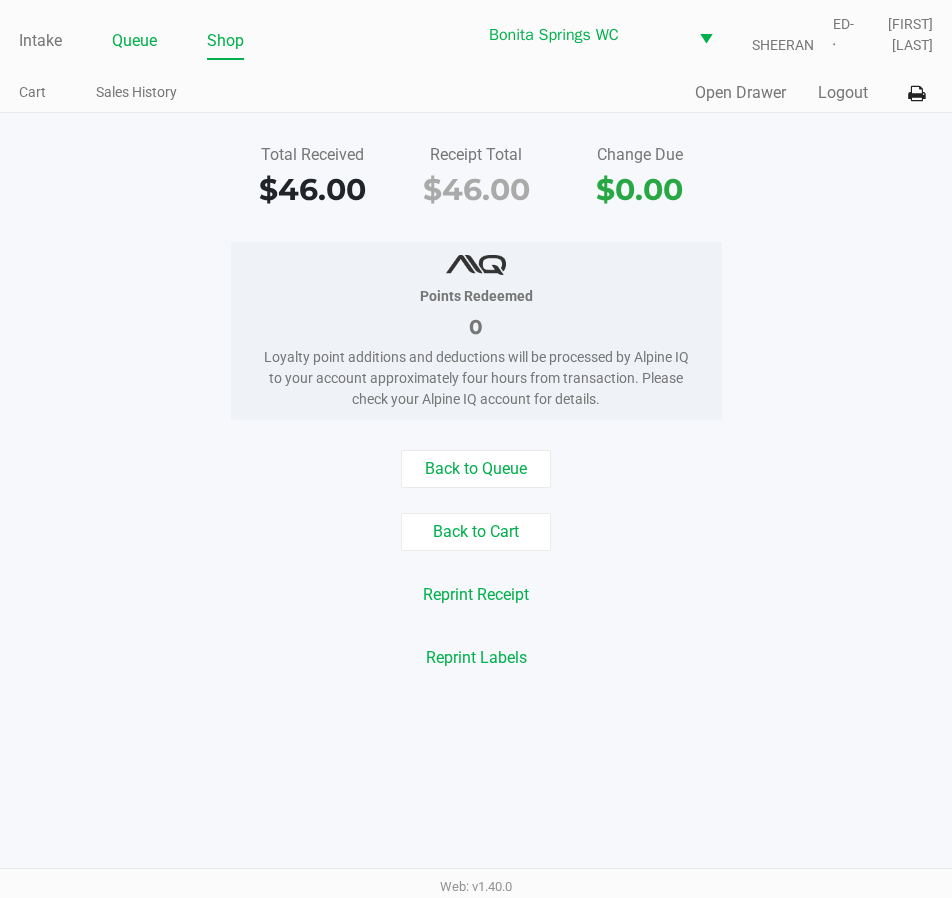 click on "Queue" 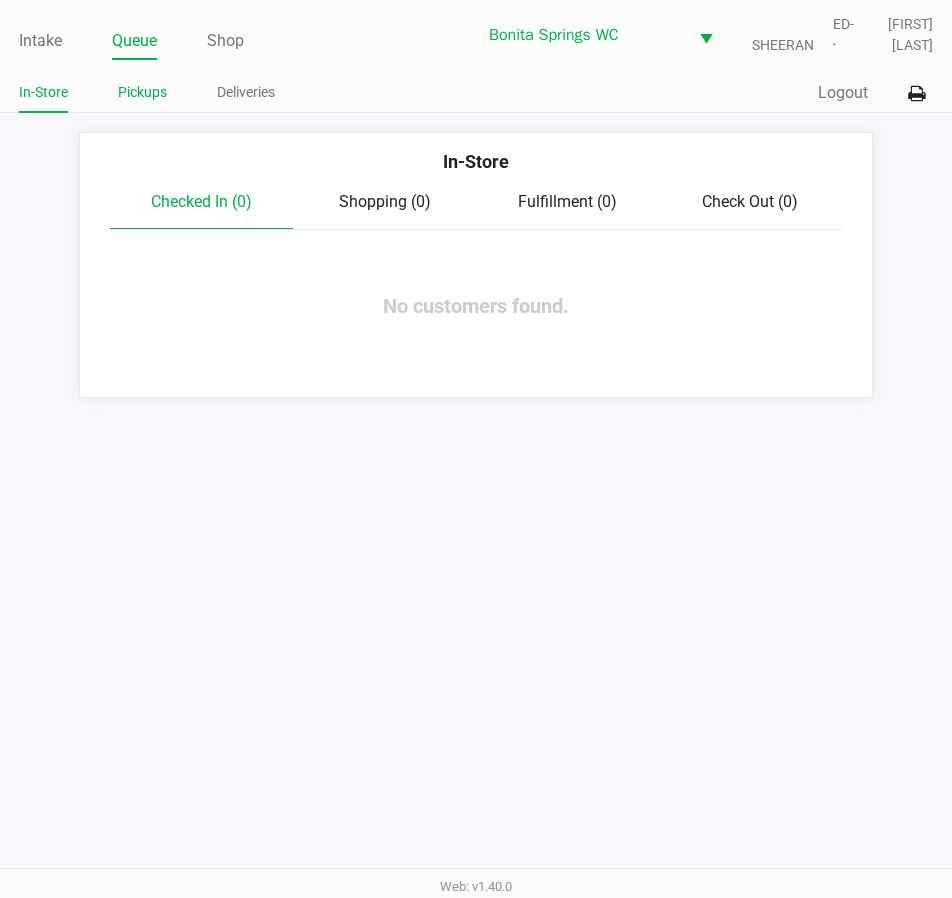 click on "Pickups" 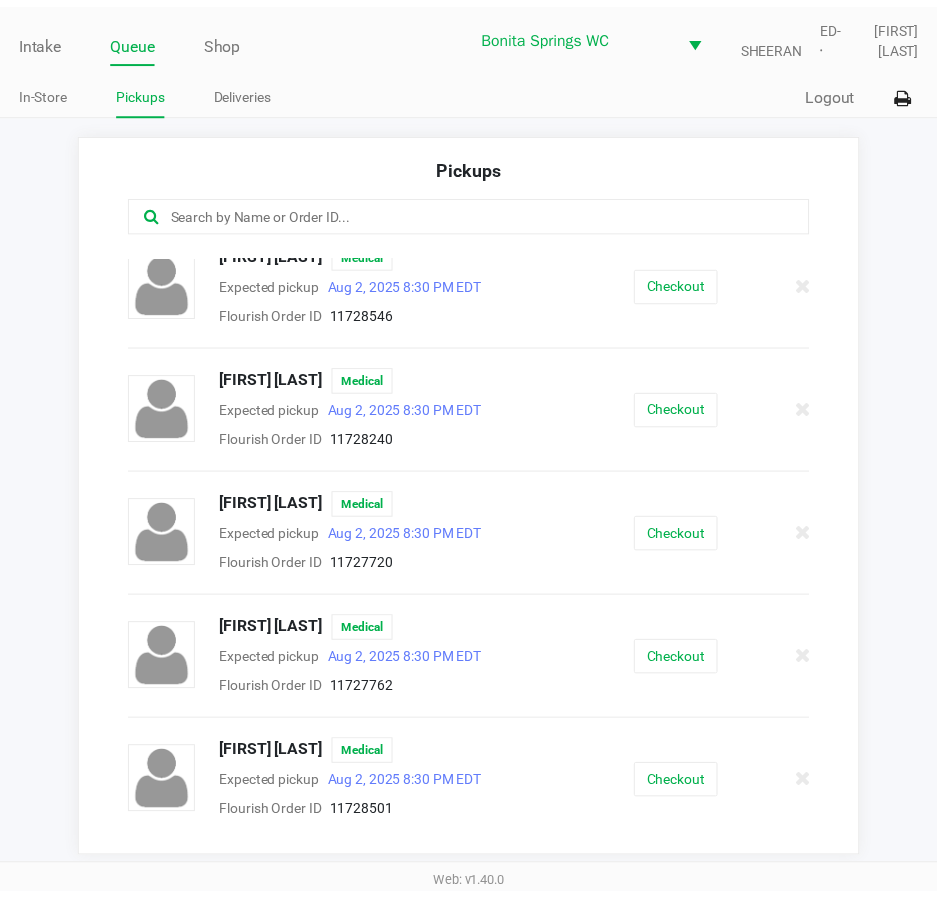 scroll, scrollTop: 300, scrollLeft: 0, axis: vertical 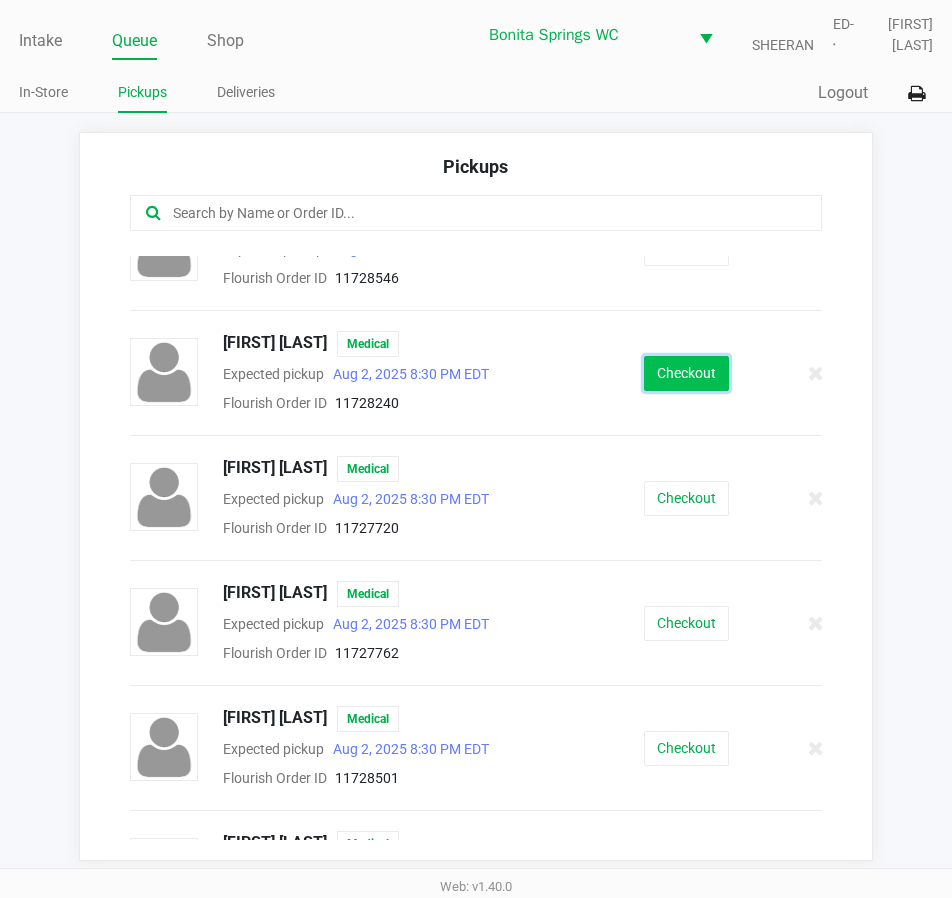 click on "Checkout" 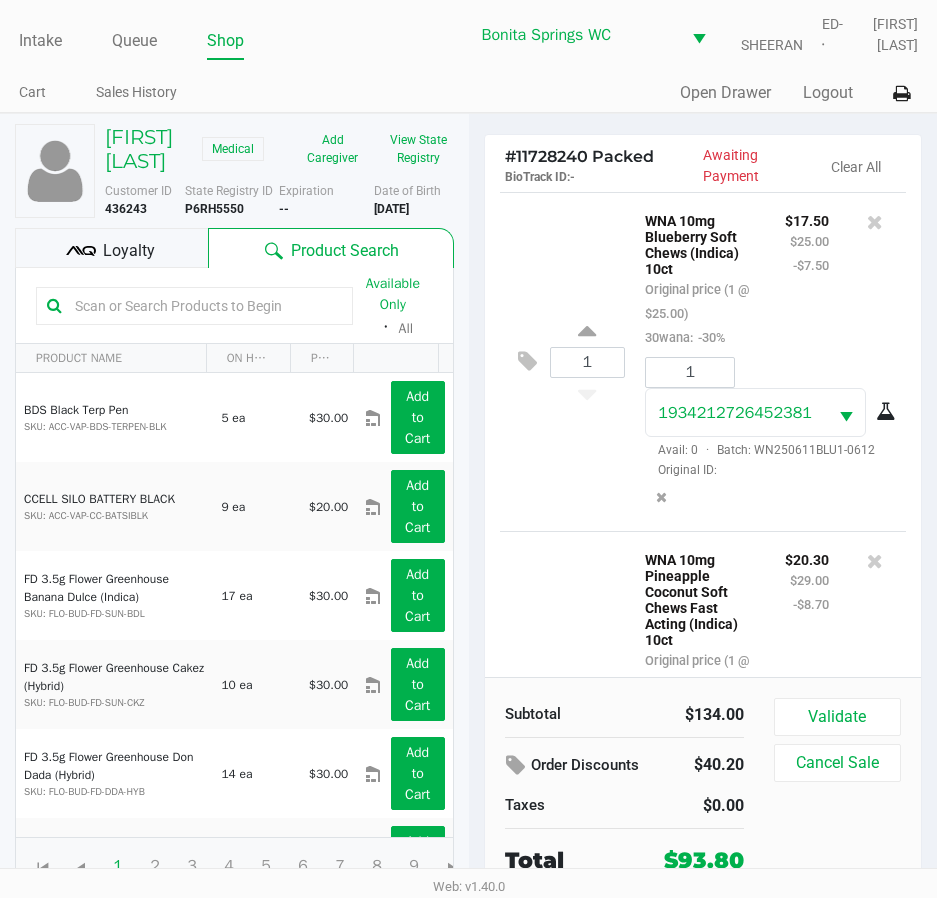 click on "Loyalty" 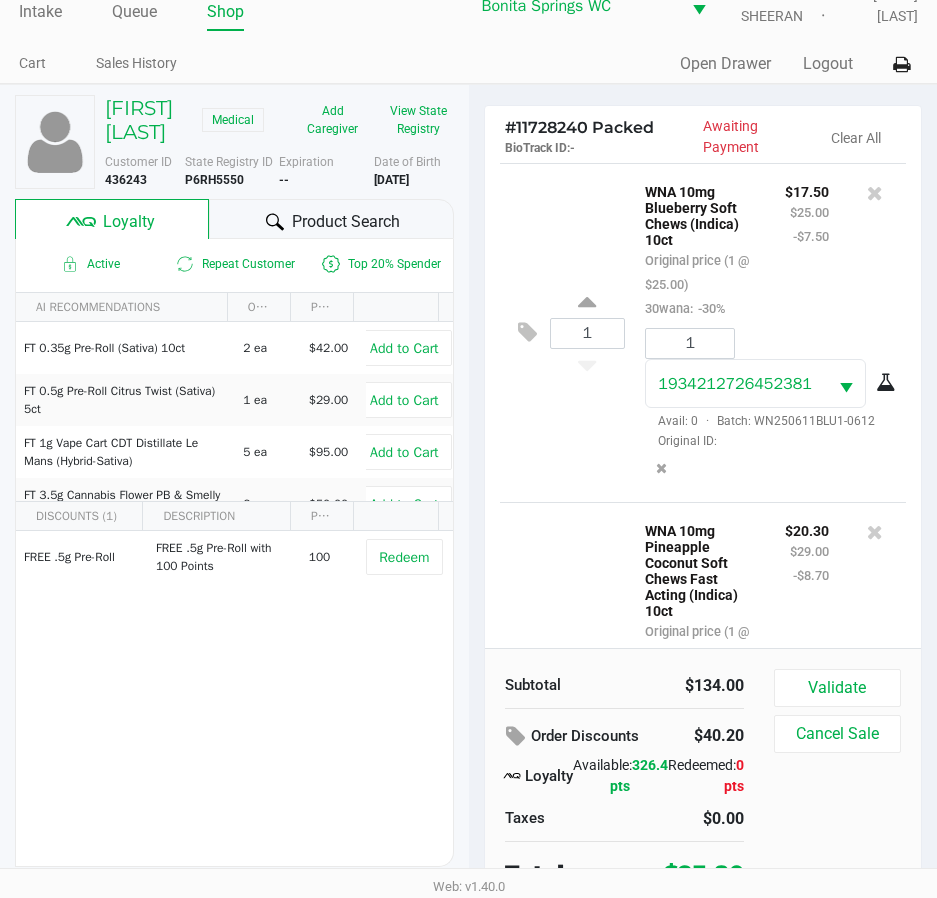 scroll, scrollTop: 42, scrollLeft: 0, axis: vertical 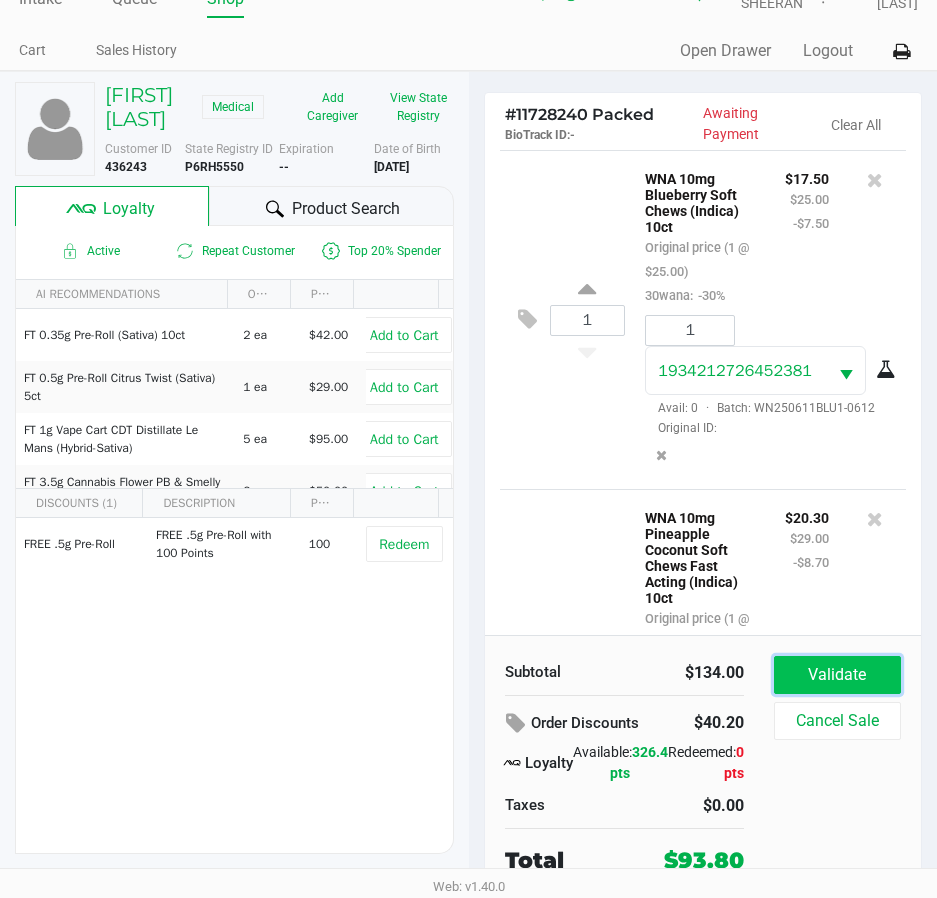 click on "Validate" 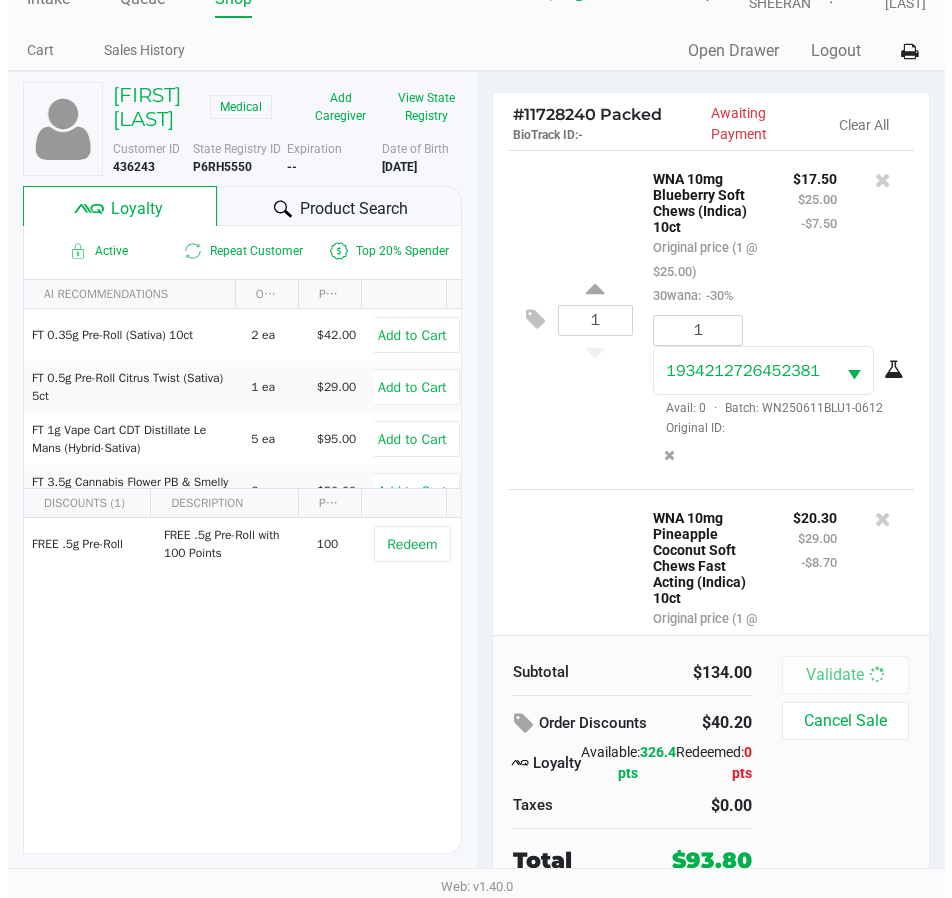 scroll, scrollTop: 0, scrollLeft: 0, axis: both 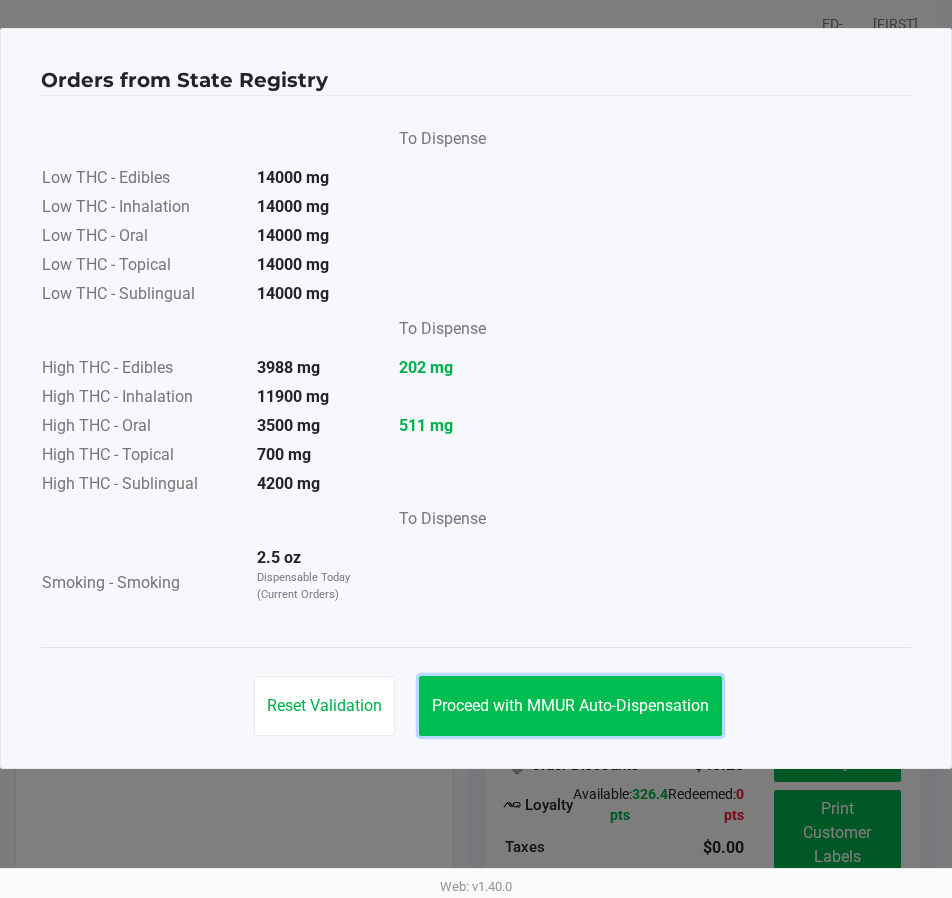 click on "Proceed with MMUR Auto-Dispensation" 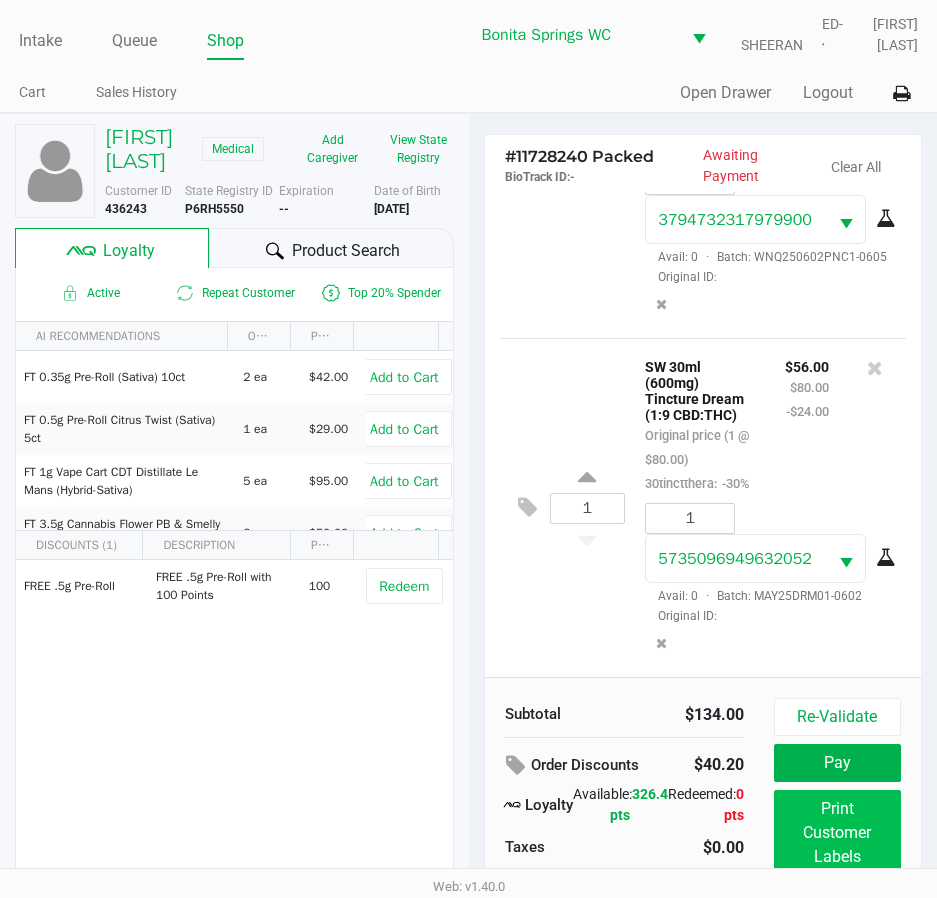 scroll, scrollTop: 45, scrollLeft: 0, axis: vertical 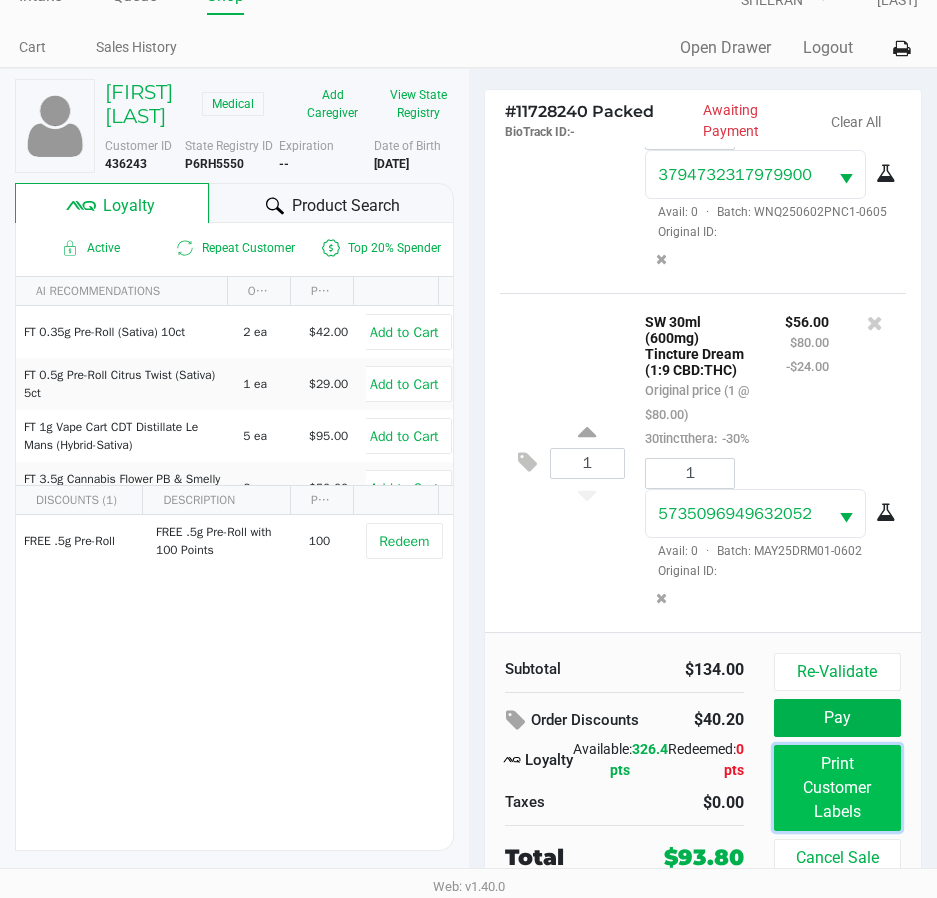 click on "Print Customer Labels" 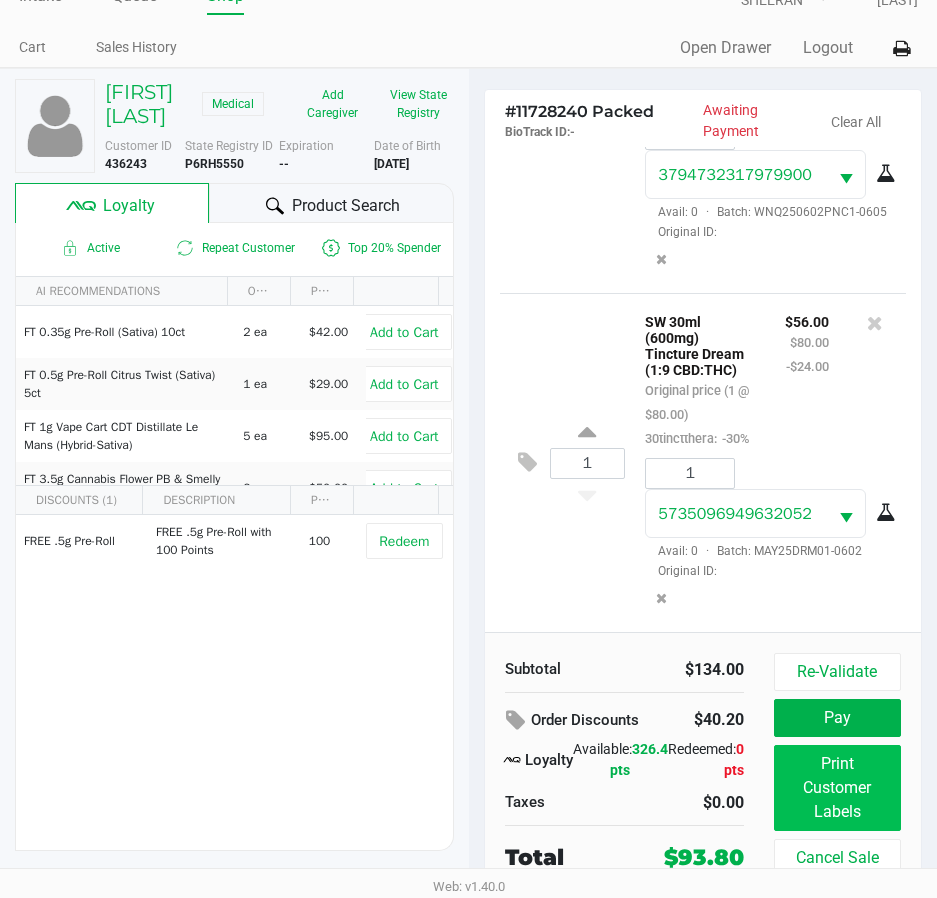 scroll, scrollTop: 0, scrollLeft: 0, axis: both 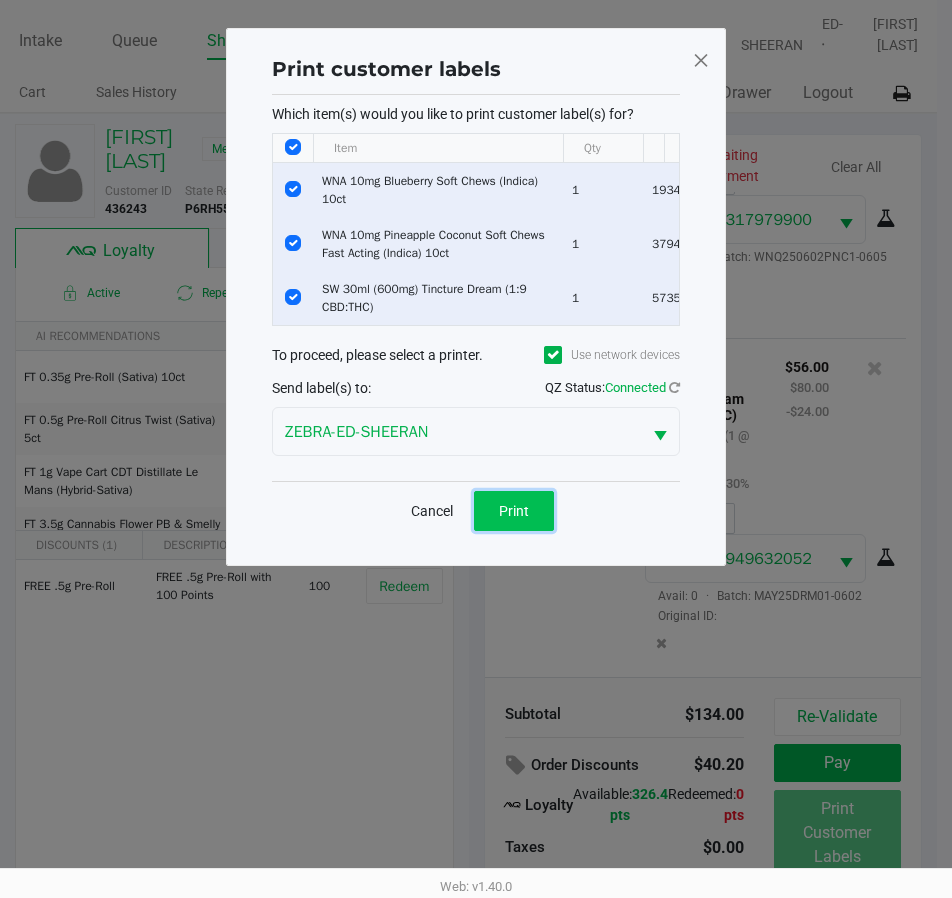 click on "Print" 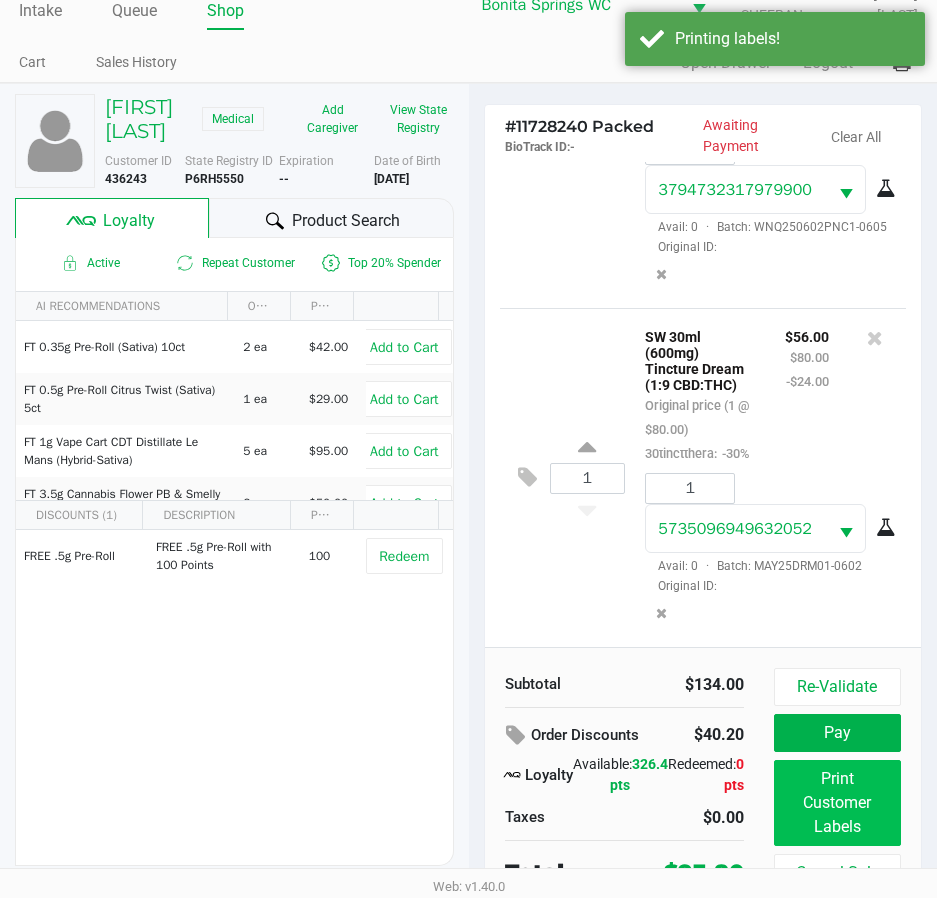 scroll, scrollTop: 45, scrollLeft: 0, axis: vertical 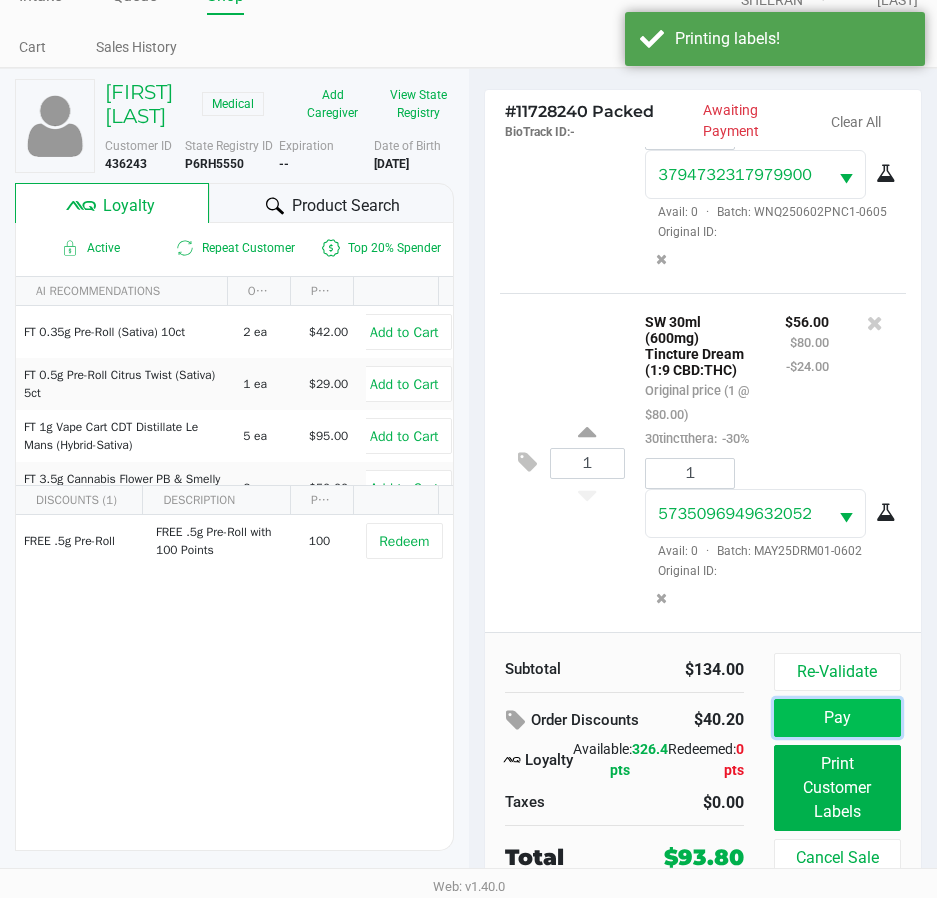 click on "Pay" 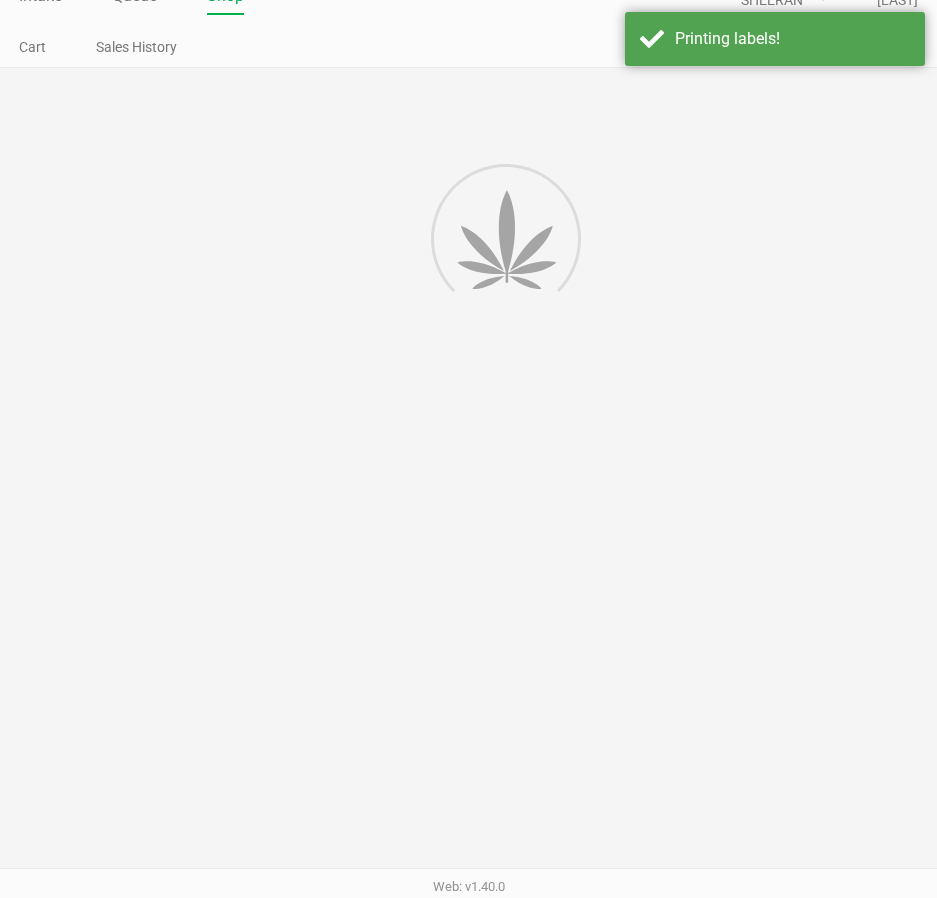 scroll, scrollTop: 0, scrollLeft: 0, axis: both 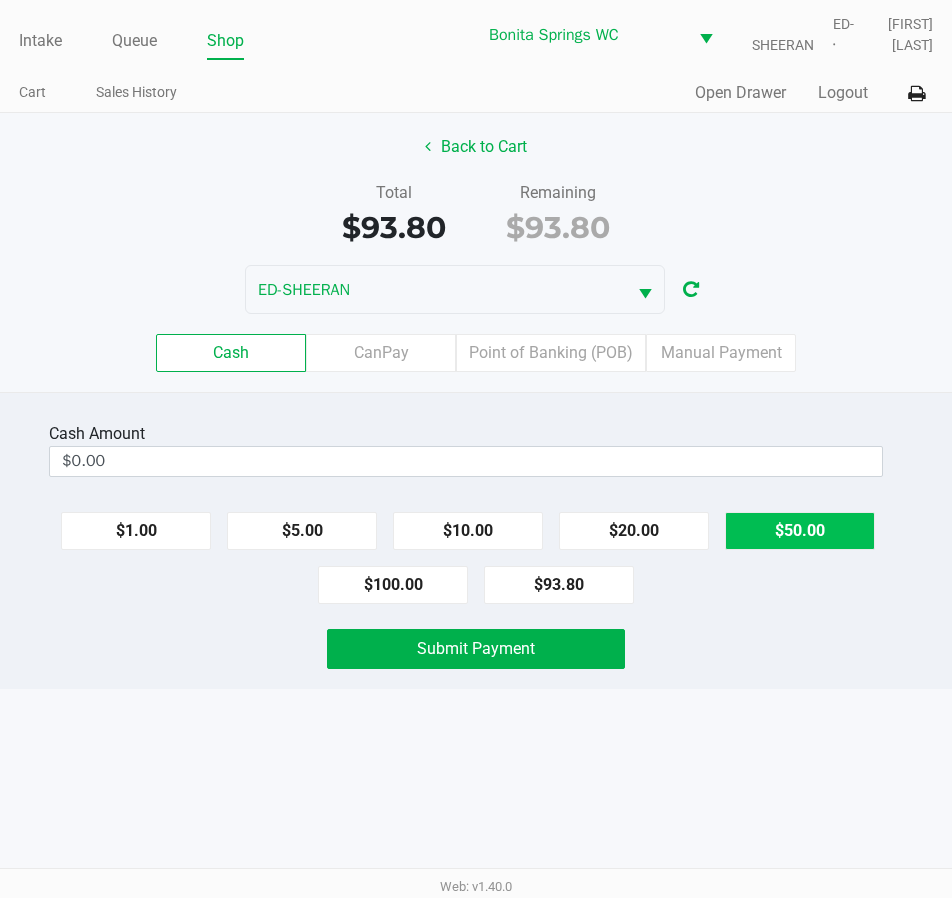 click on "$50.00" 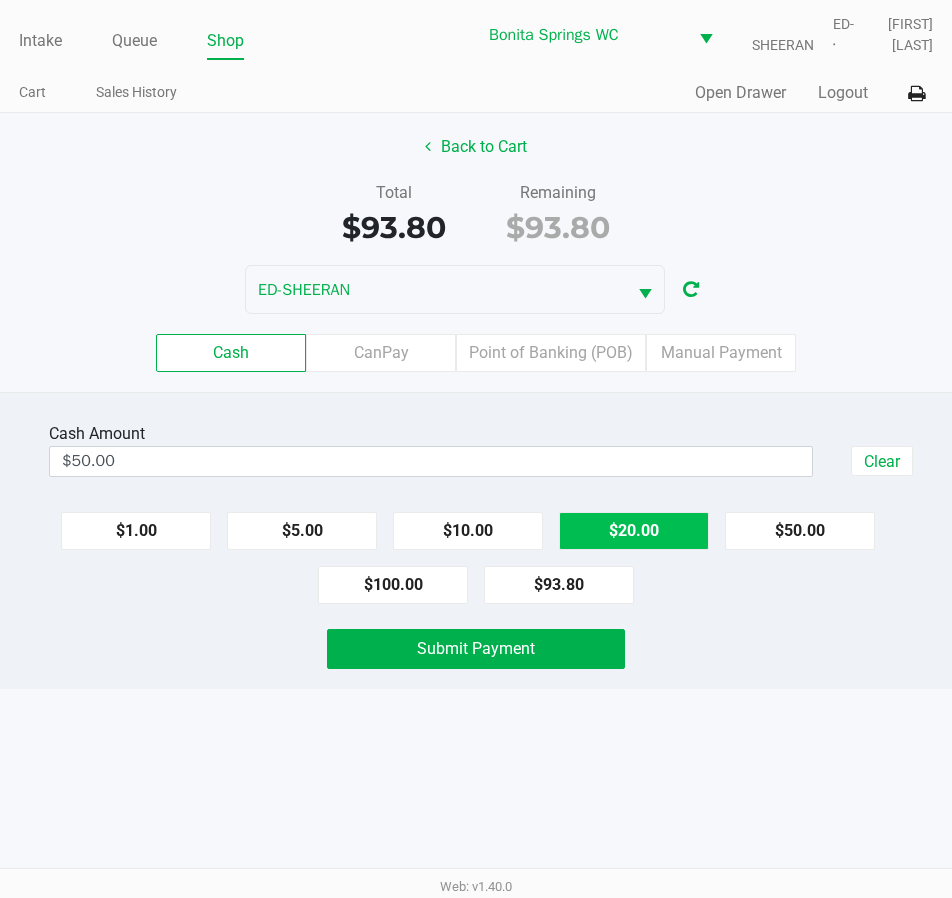 click on "$20.00" 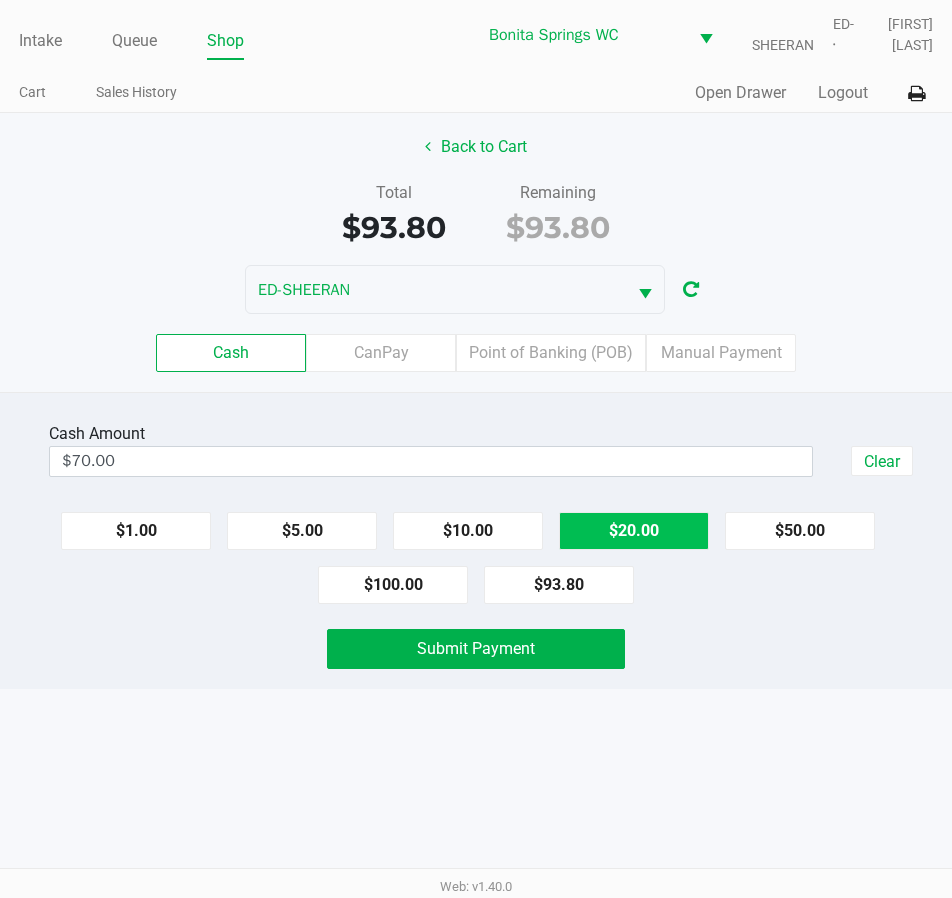 click on "$20.00" 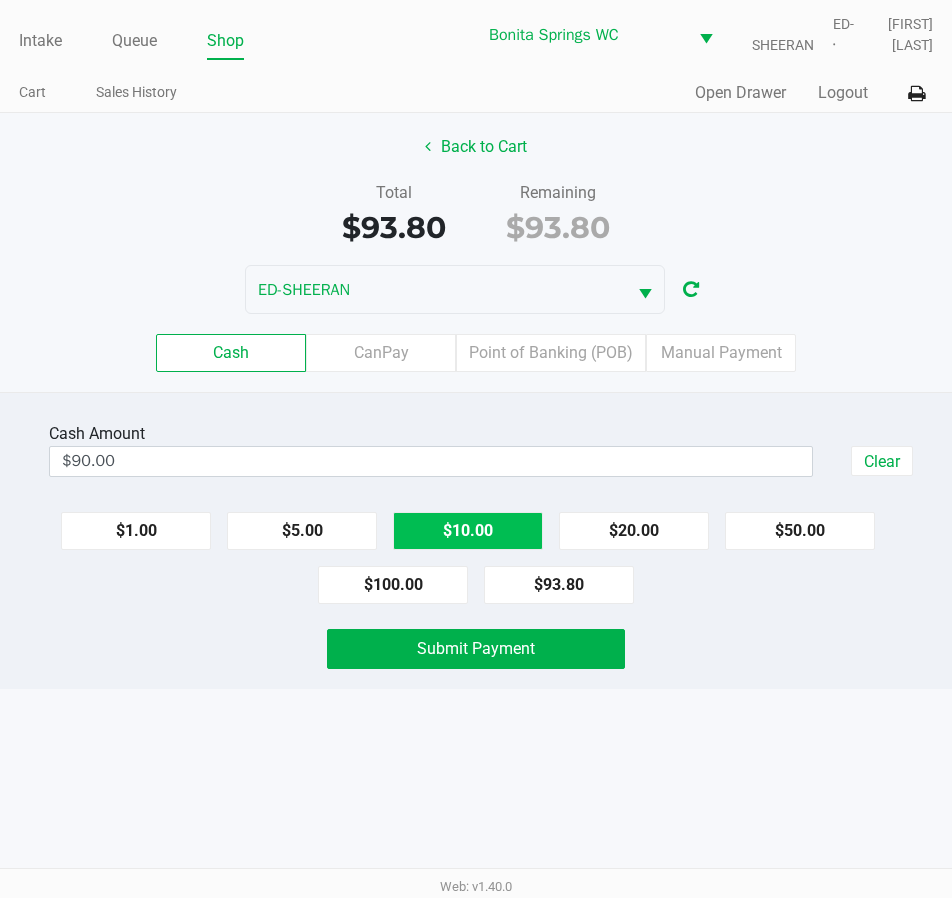 click on "$10.00" 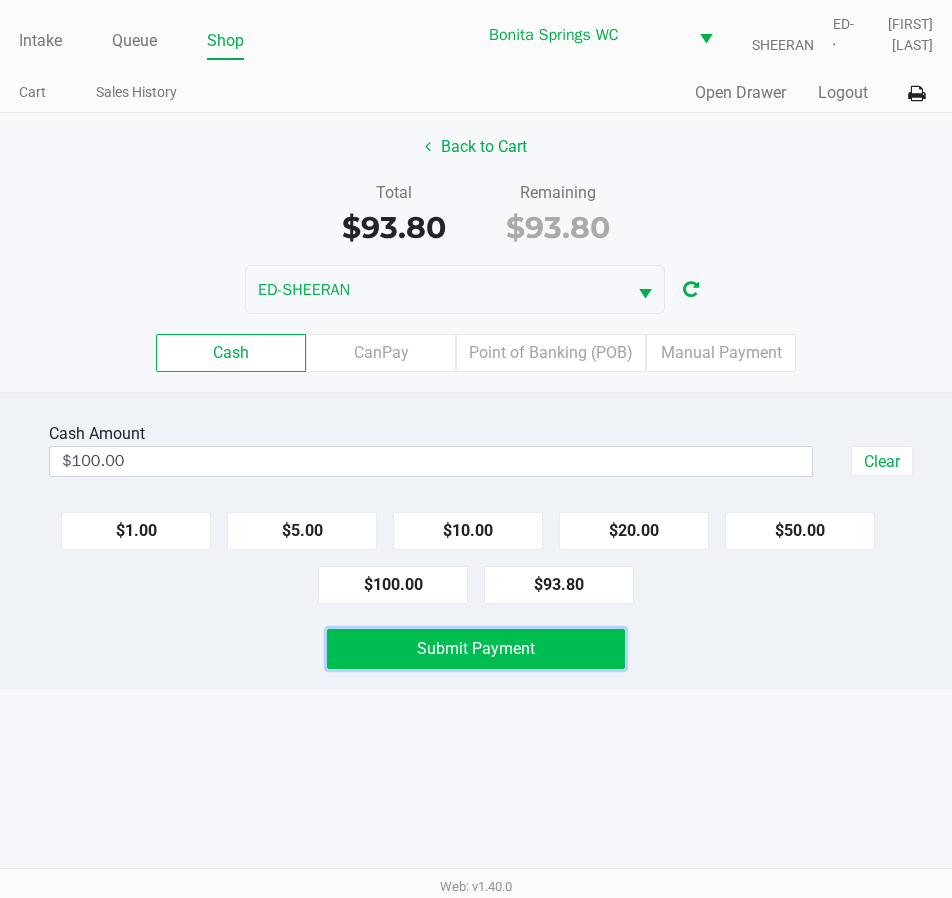 click on "Submit Payment" 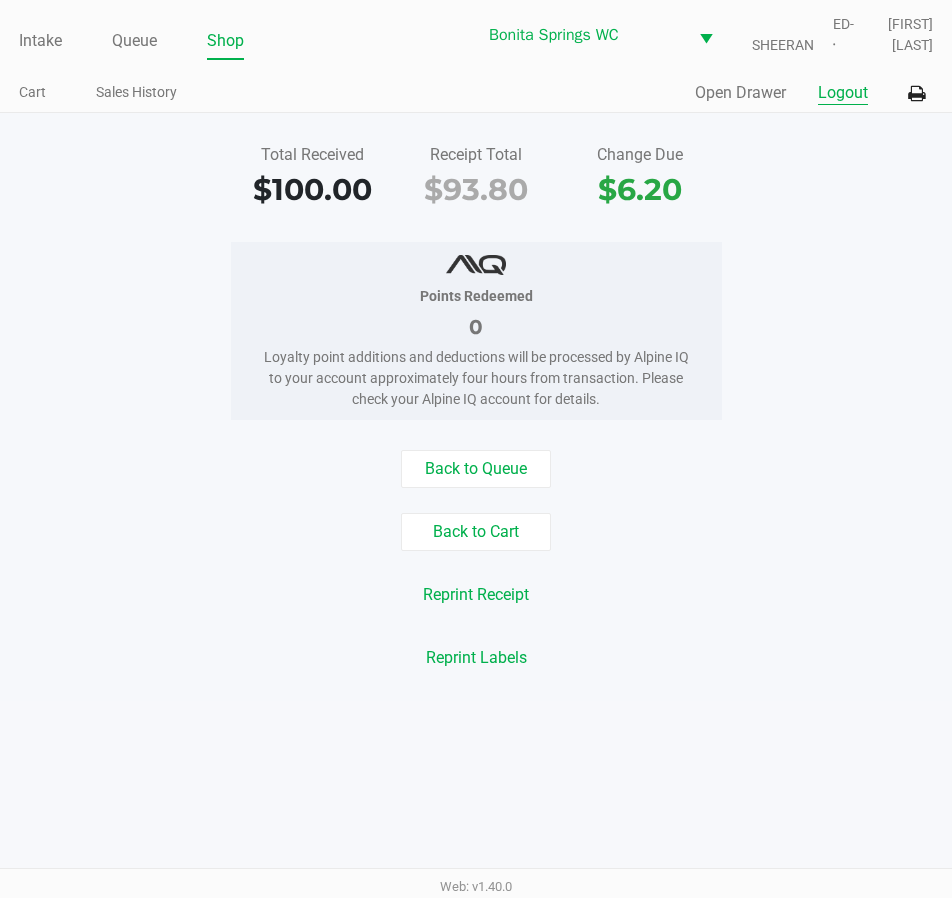 click on "Logout" 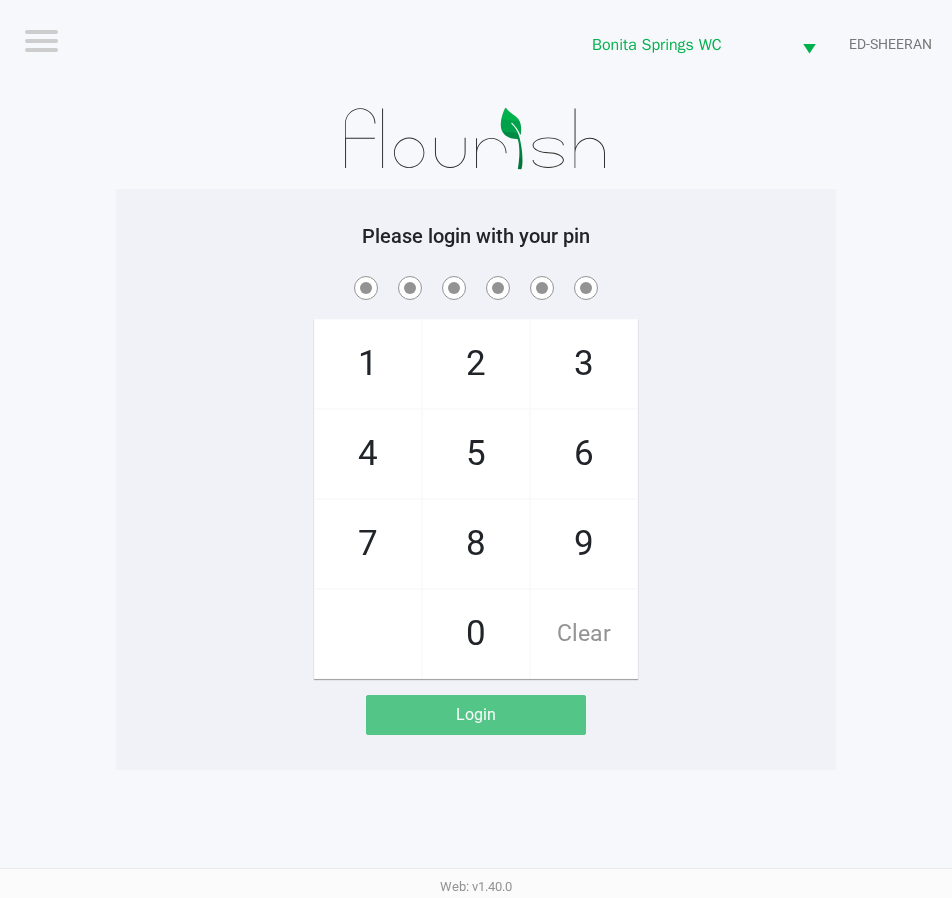drag, startPoint x: 795, startPoint y: 484, endPoint x: 795, endPoint y: 455, distance: 29 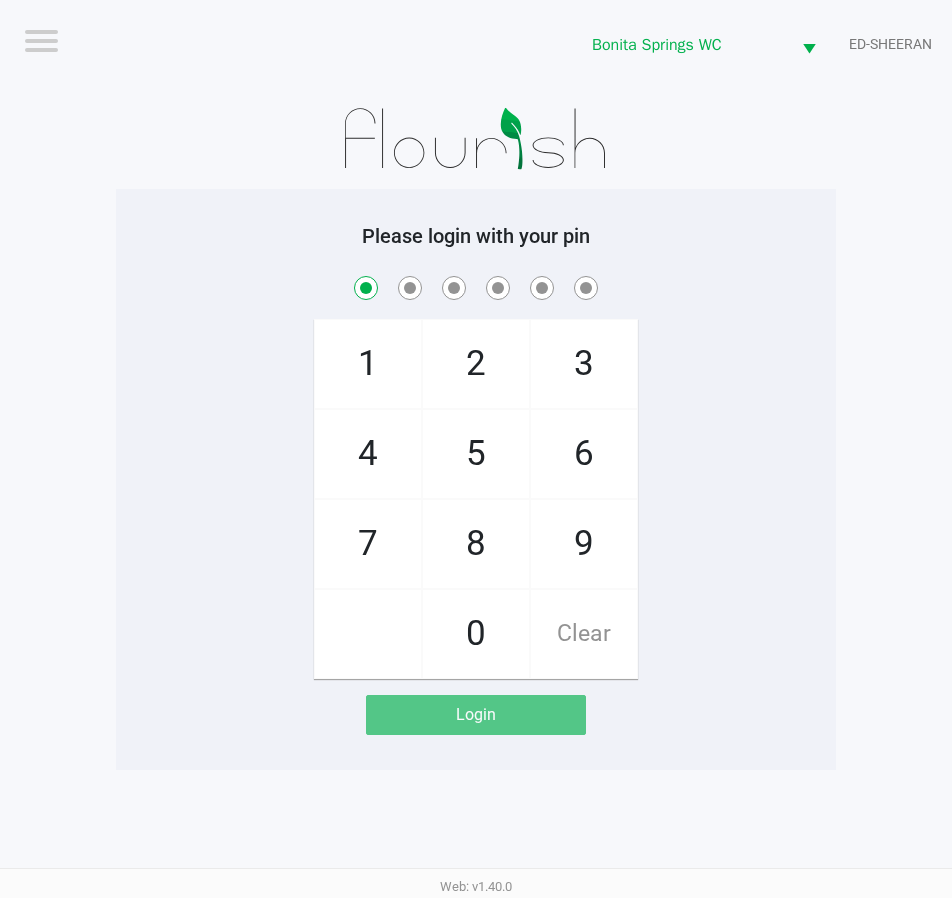 checkbox on "true" 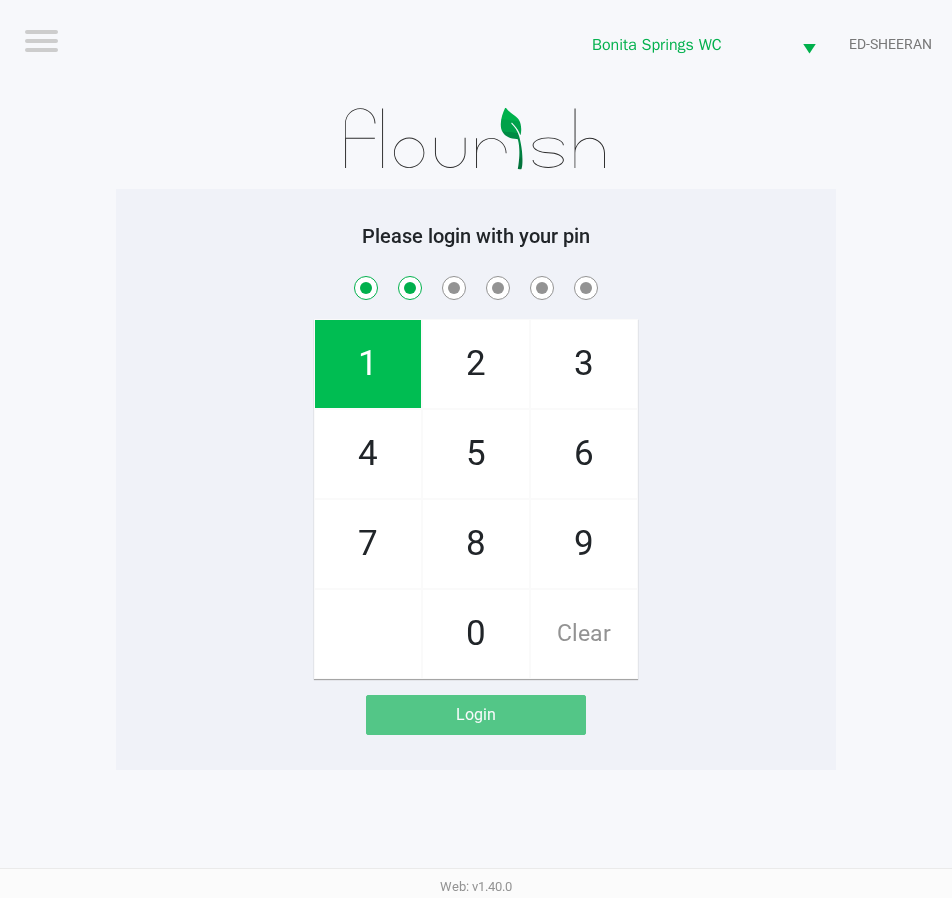 checkbox on "true" 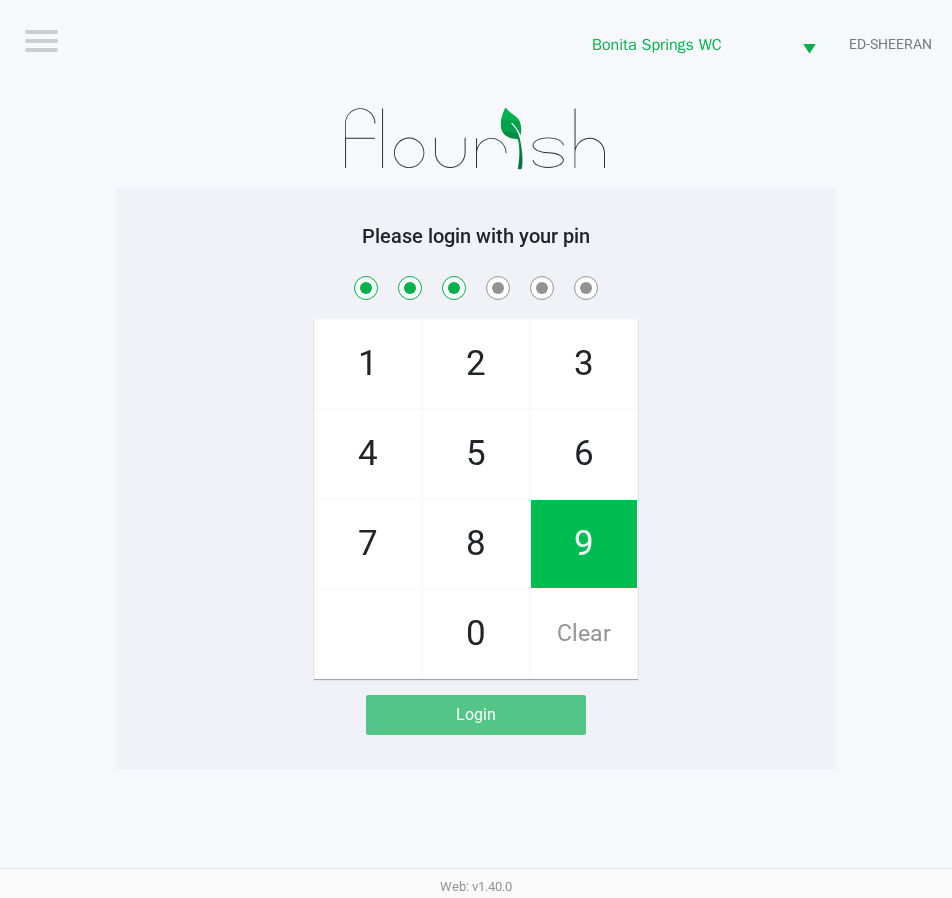 checkbox on "true" 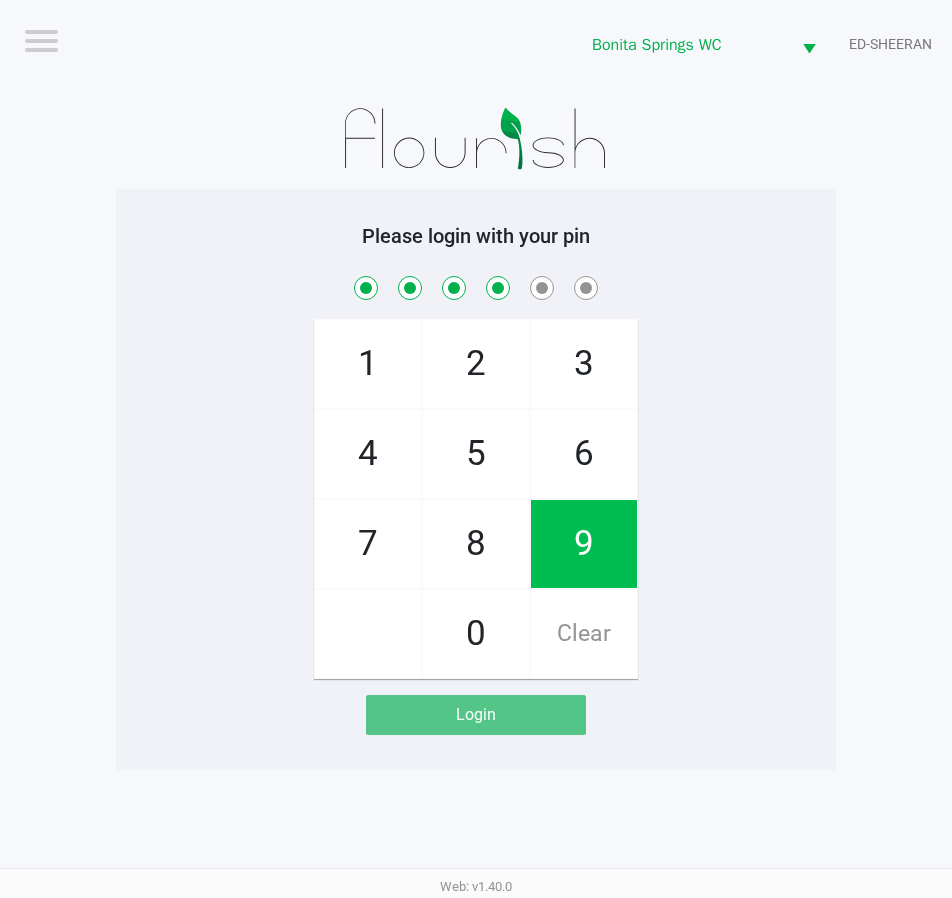 checkbox on "true" 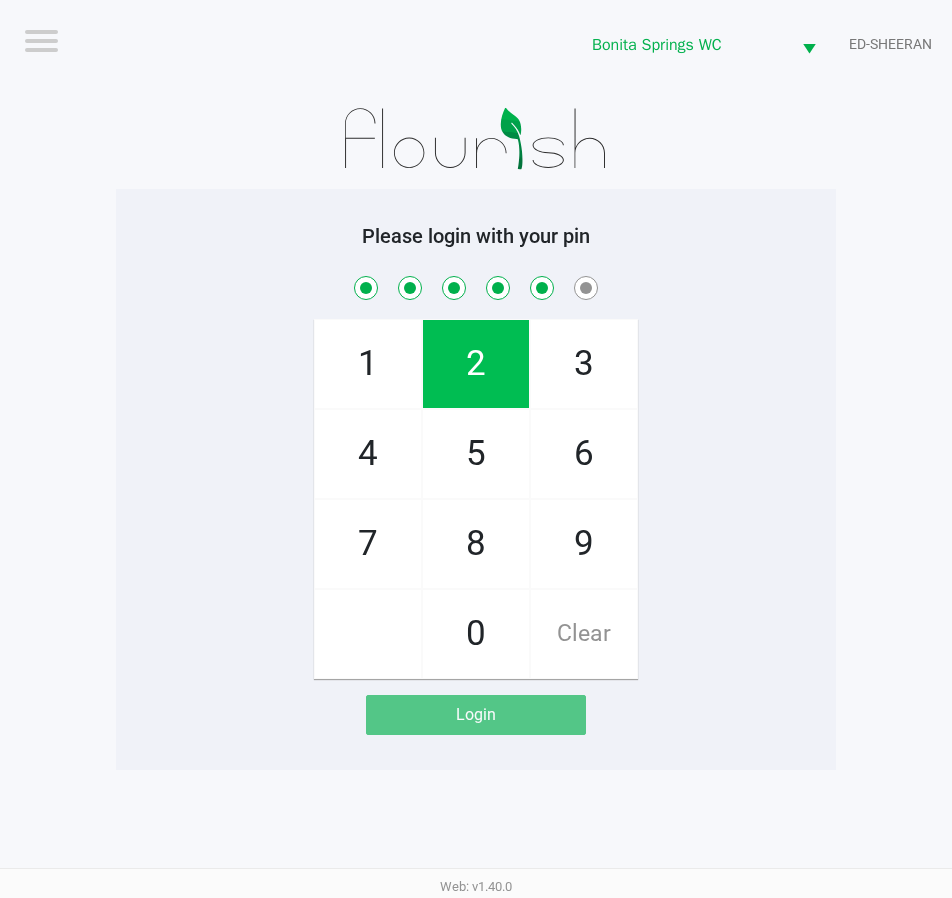 checkbox on "true" 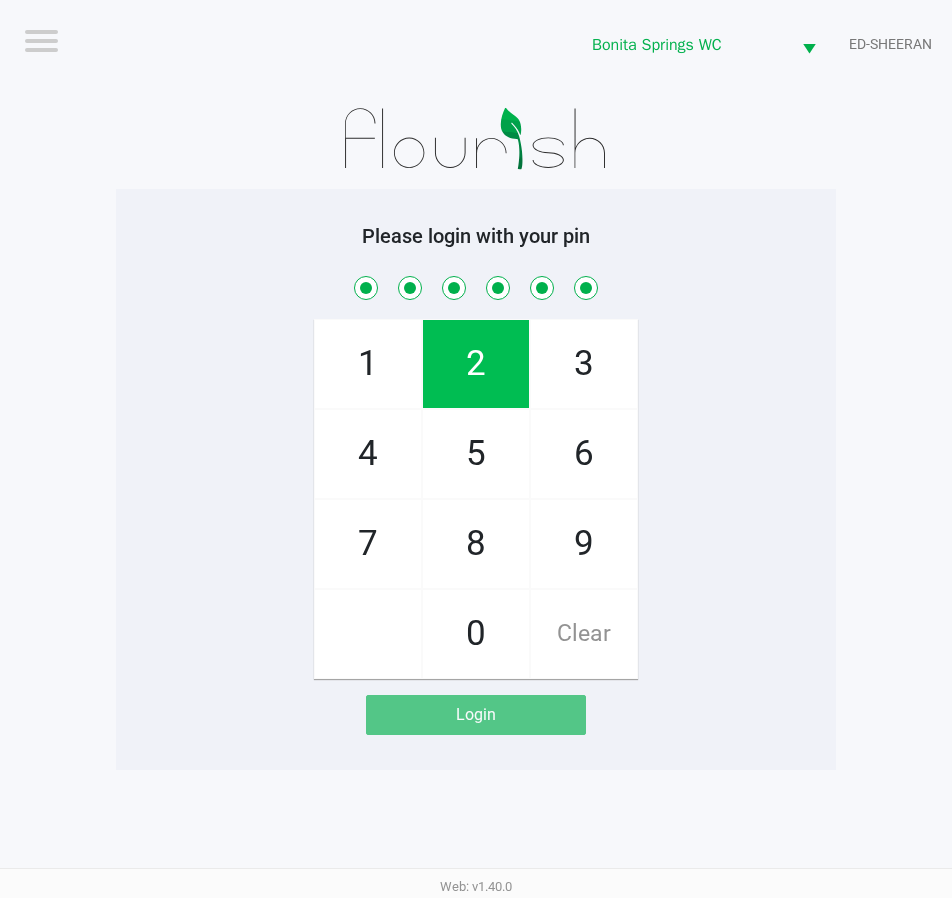 checkbox on "true" 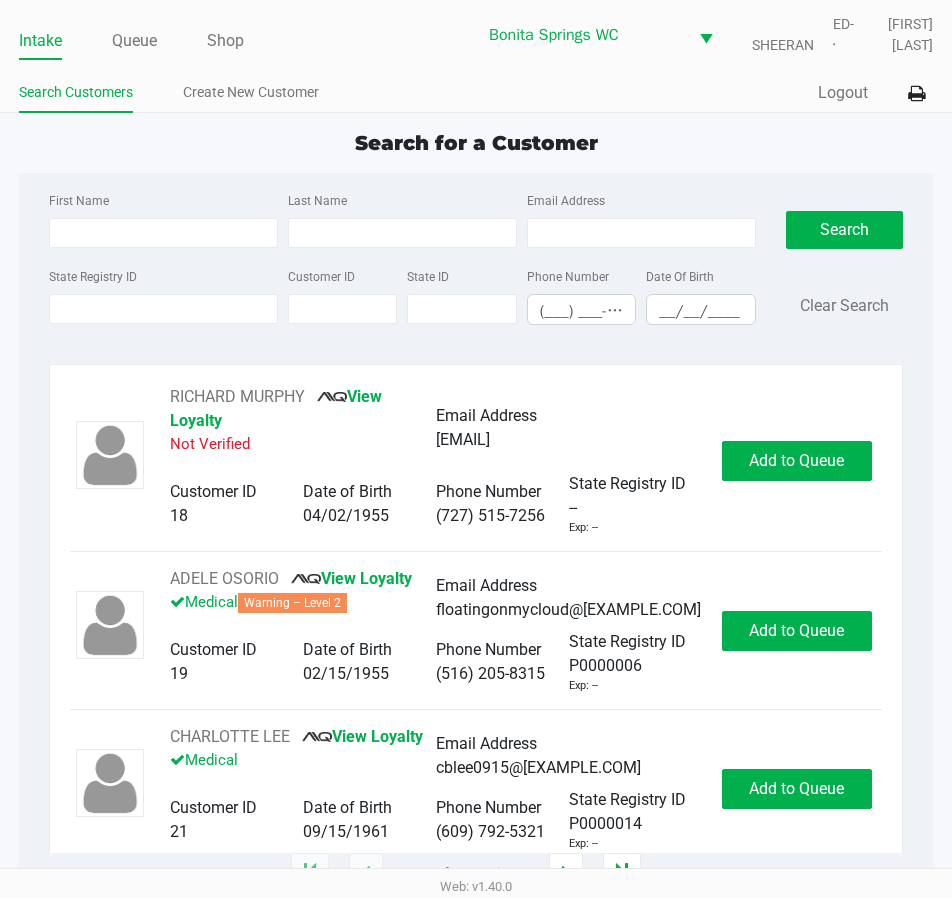 click on "State Registry ID Customer ID State ID Phone Number (___) ___-____ Date Of Birth __/__/____" 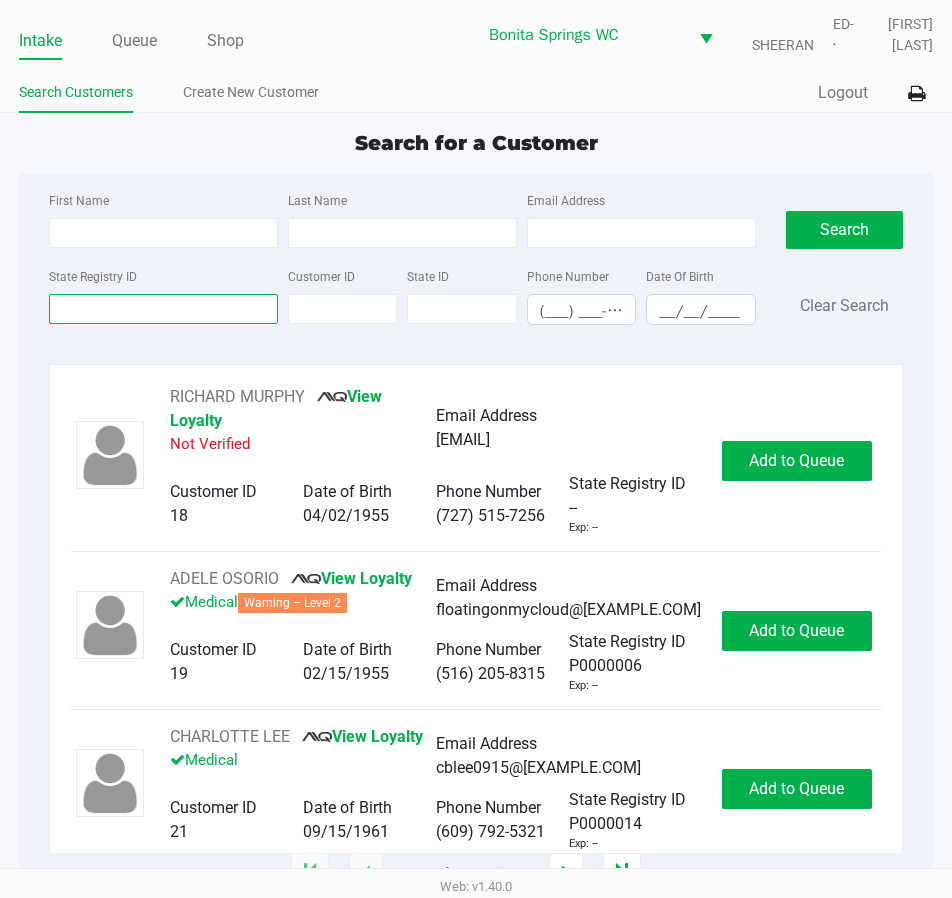 click on "State Registry ID" at bounding box center (163, 309) 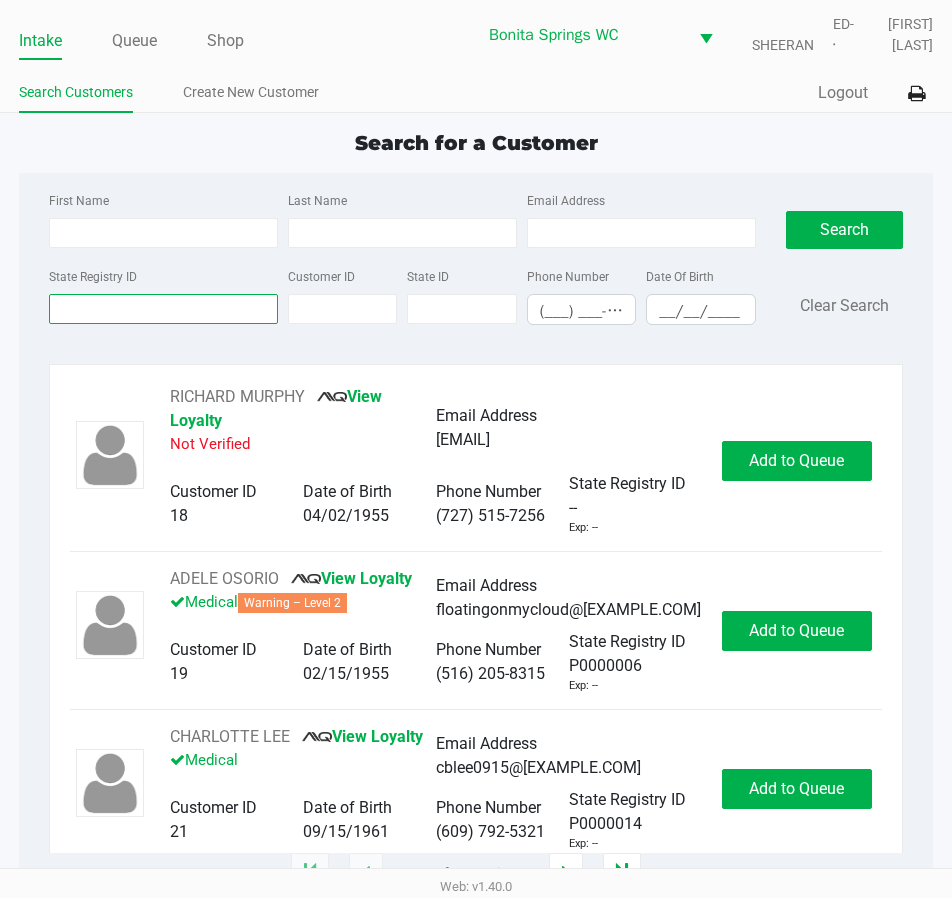 click on "State Registry ID" at bounding box center (163, 309) 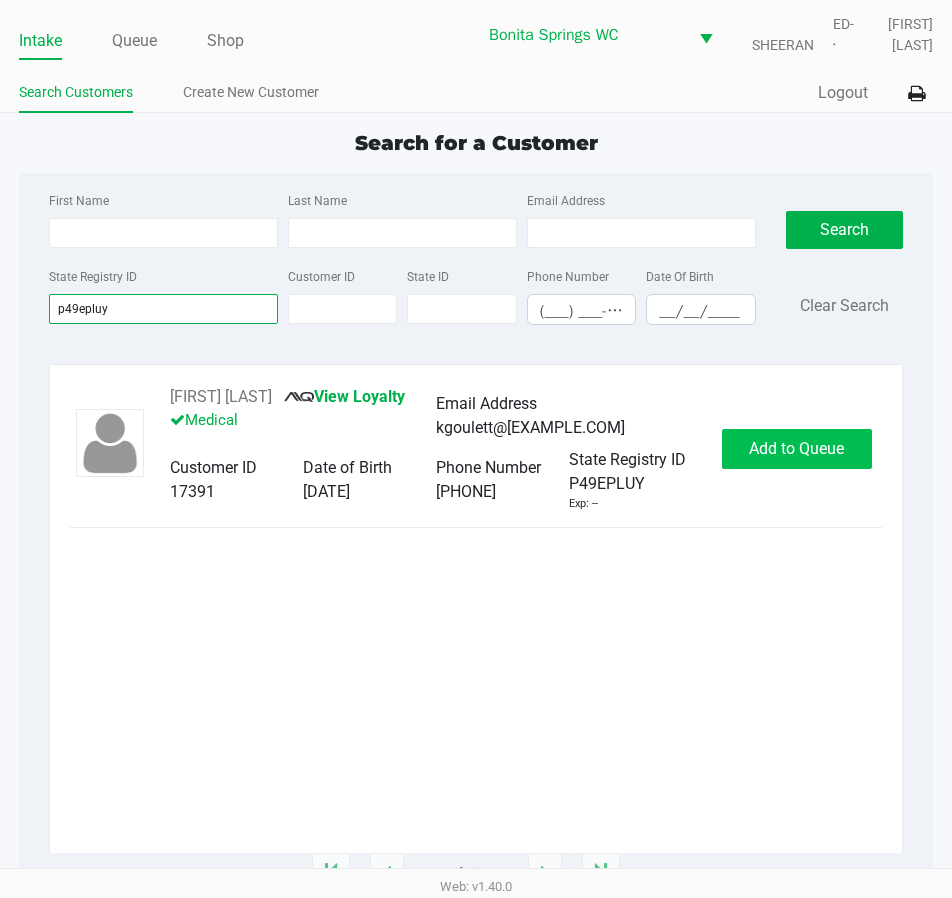 type on "p49epluy" 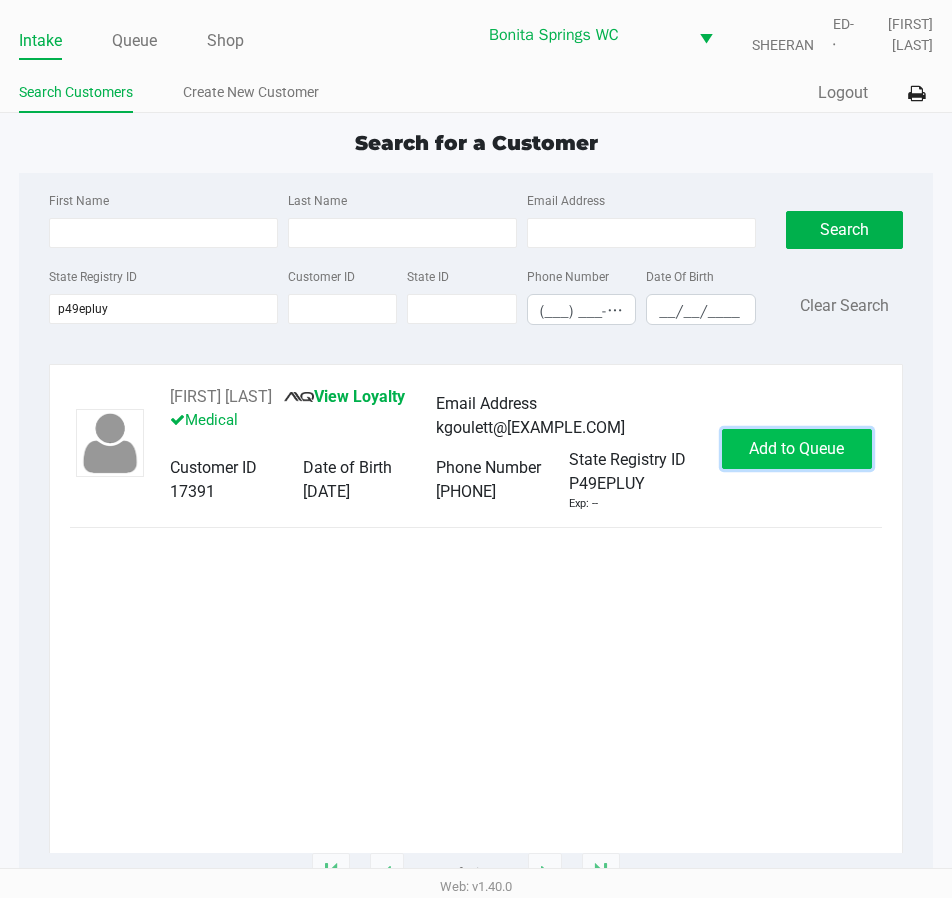 click on "Add to Queue" 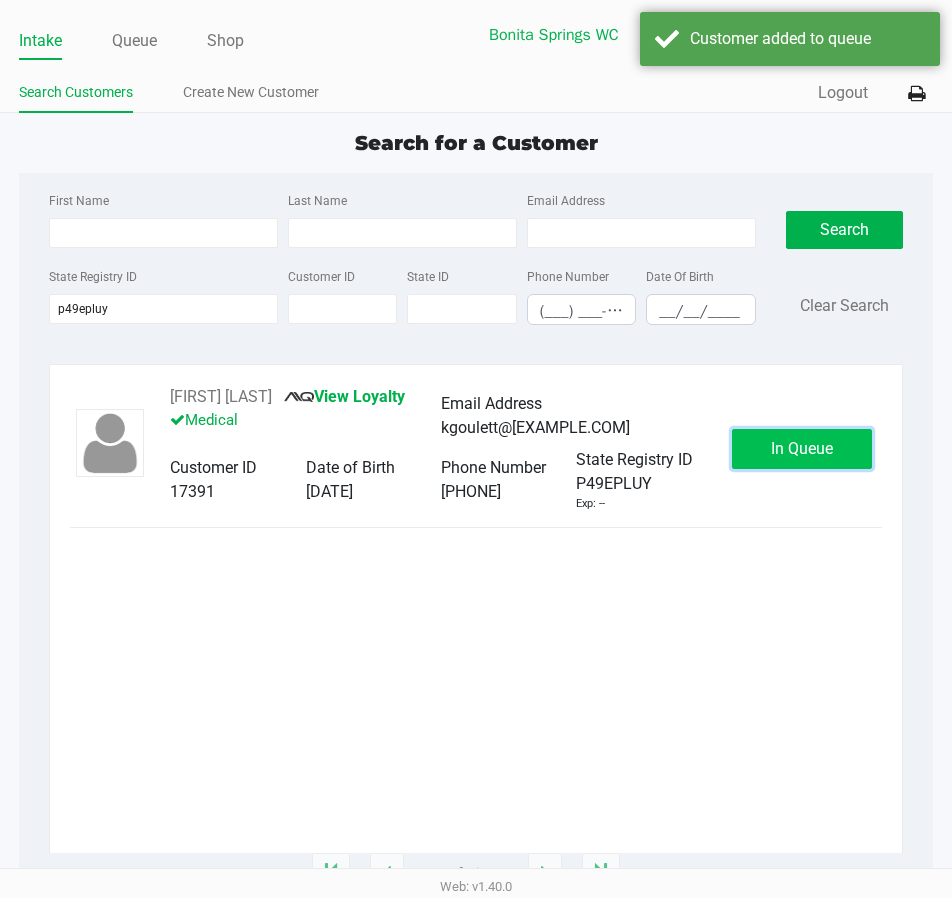 click on "In Queue" 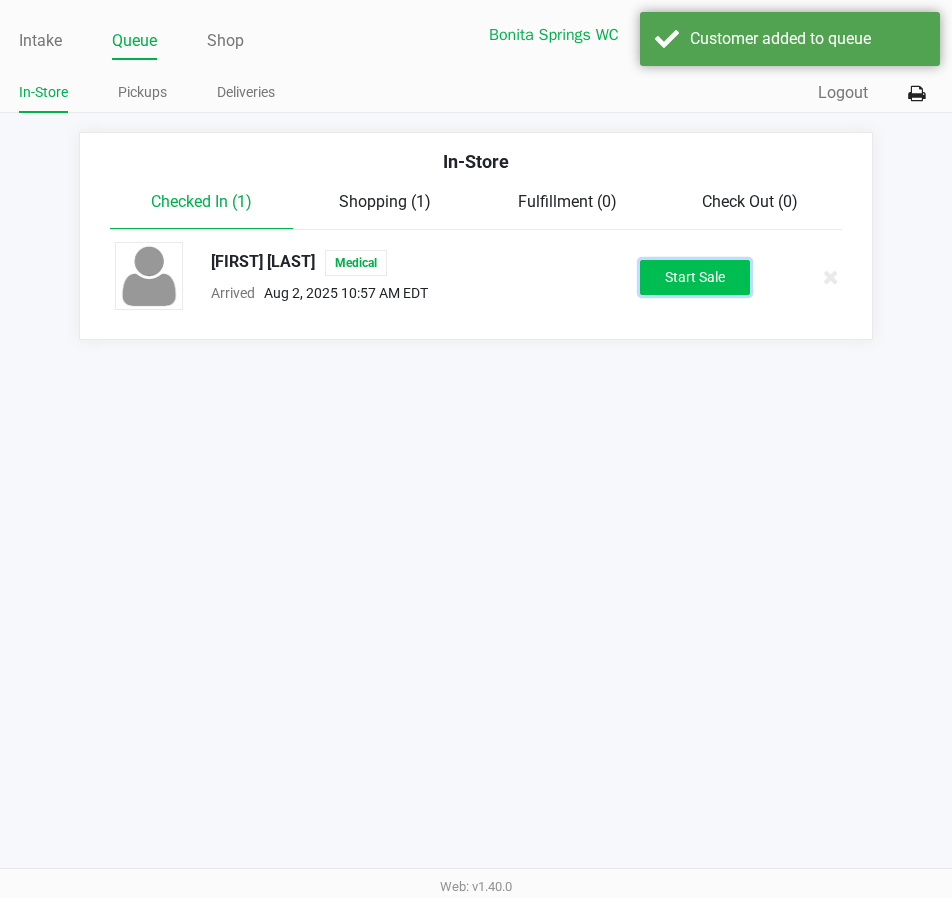 click on "Start Sale" 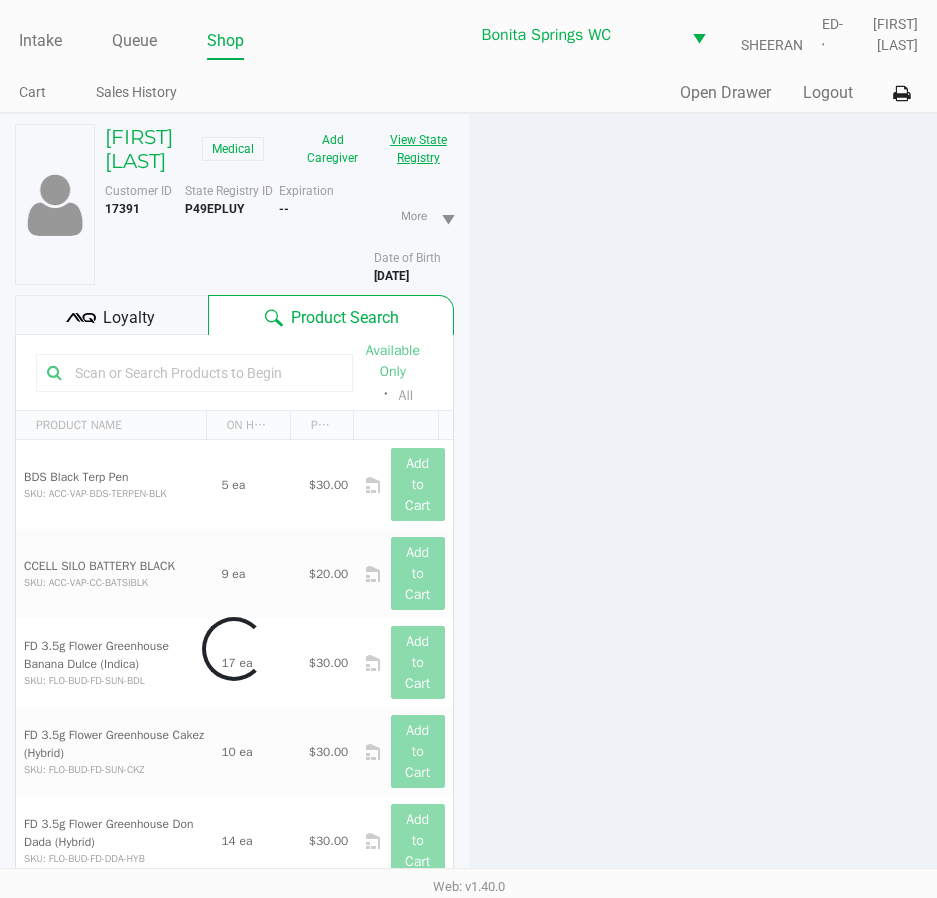 click on "View State Registry" 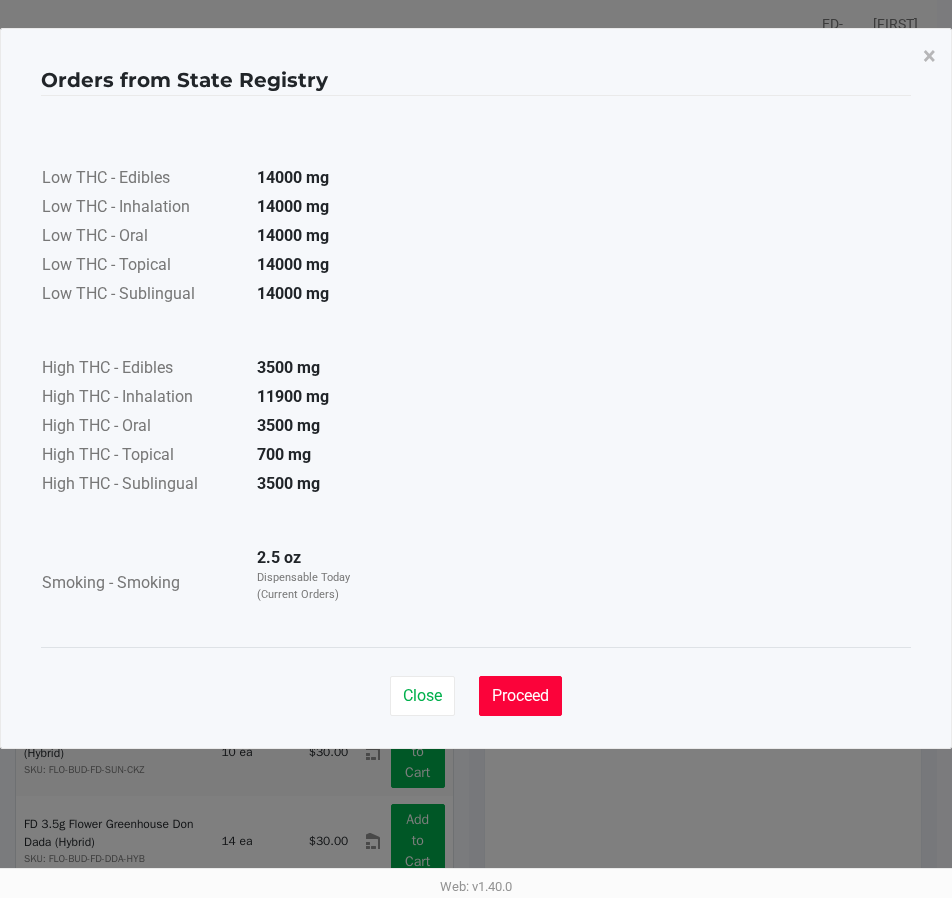 click on "Proceed" 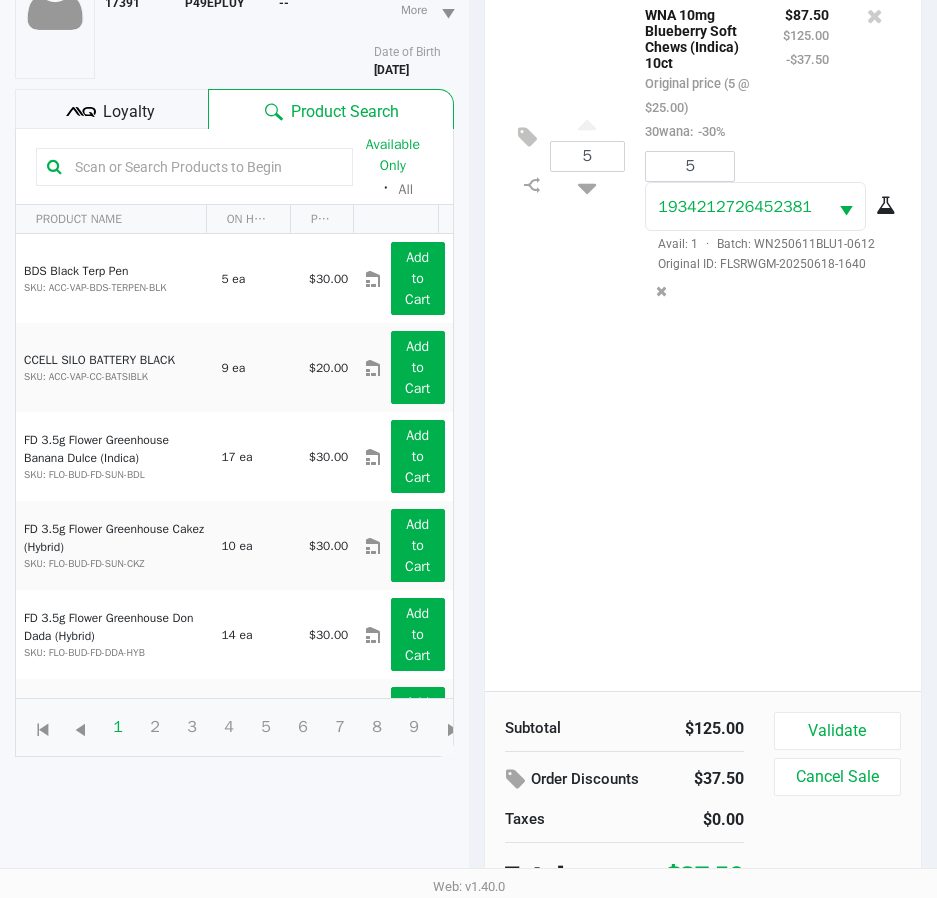 scroll, scrollTop: 220, scrollLeft: 0, axis: vertical 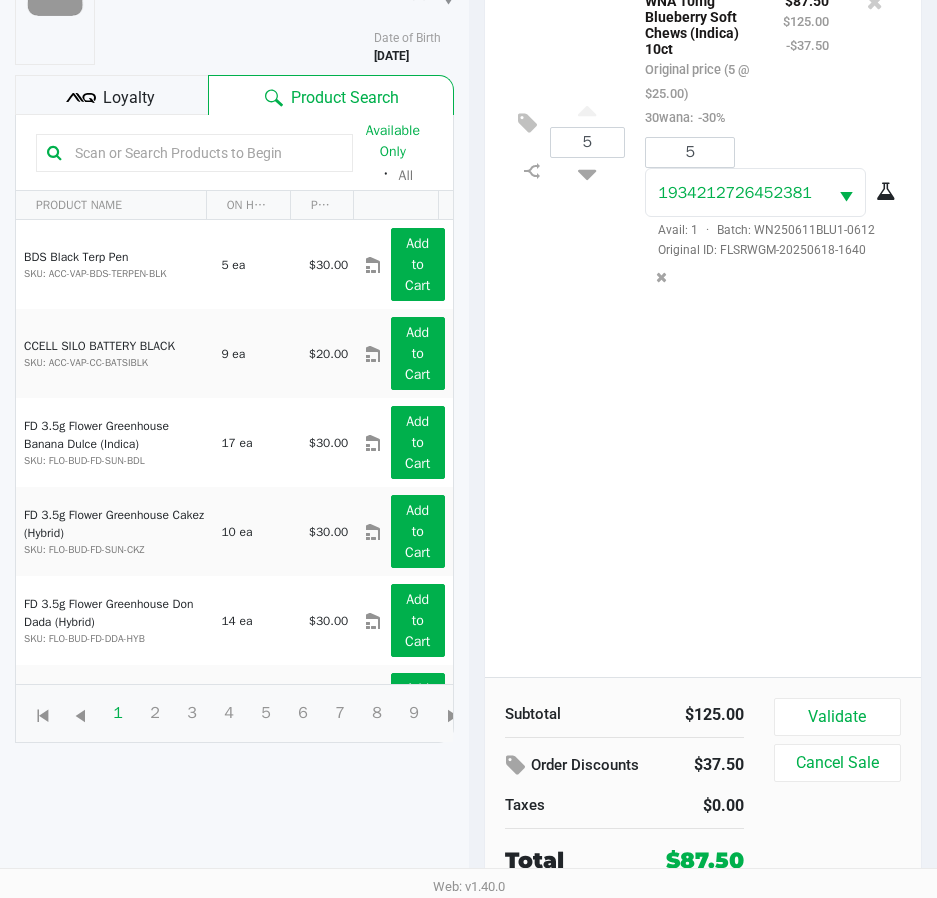 click on "Available Only  ᛫  All" 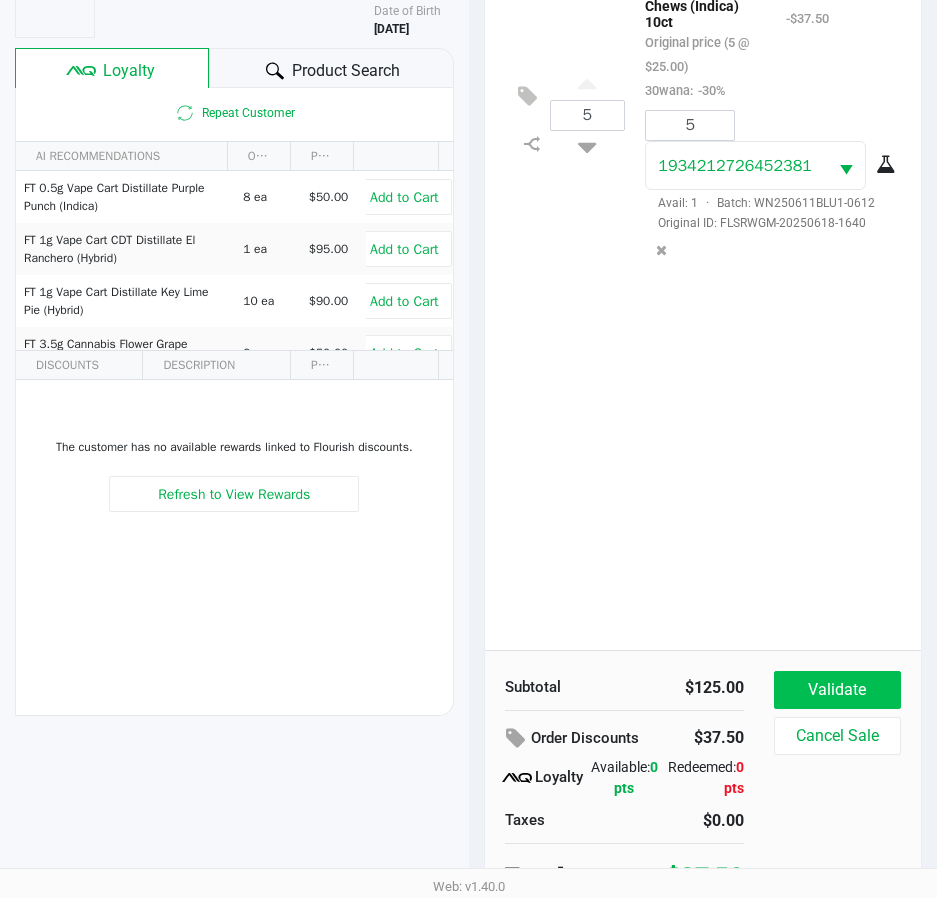 scroll, scrollTop: 262, scrollLeft: 0, axis: vertical 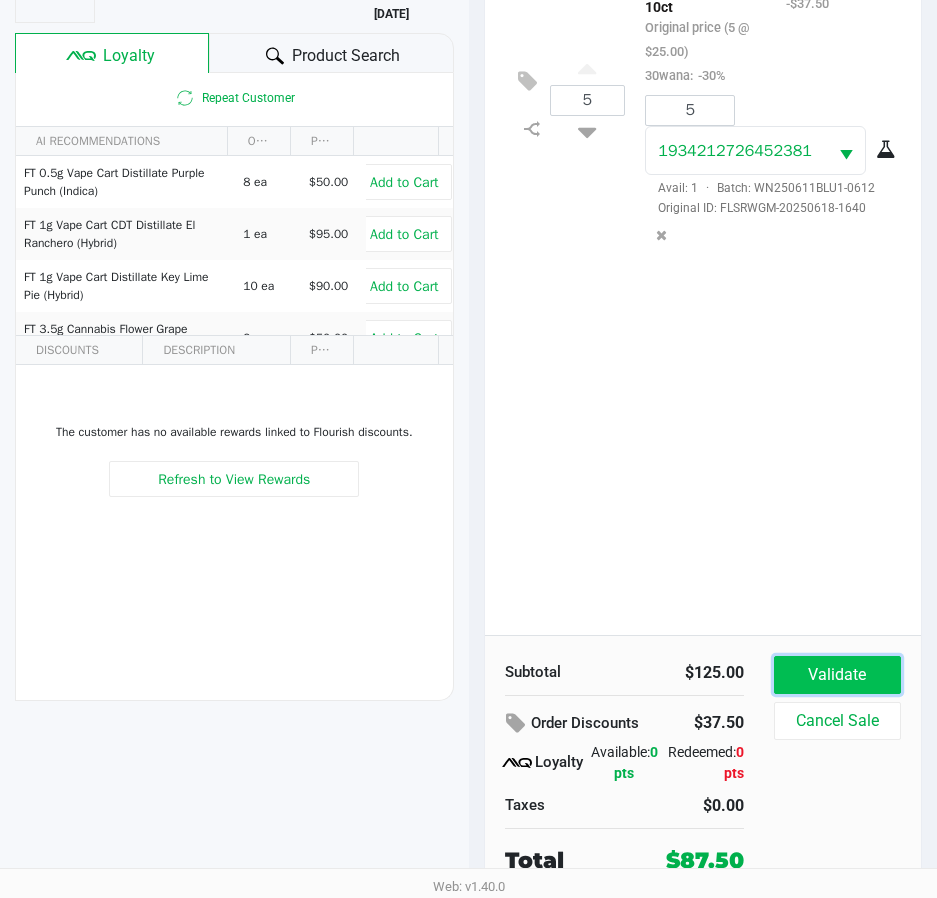 click on "Validate" 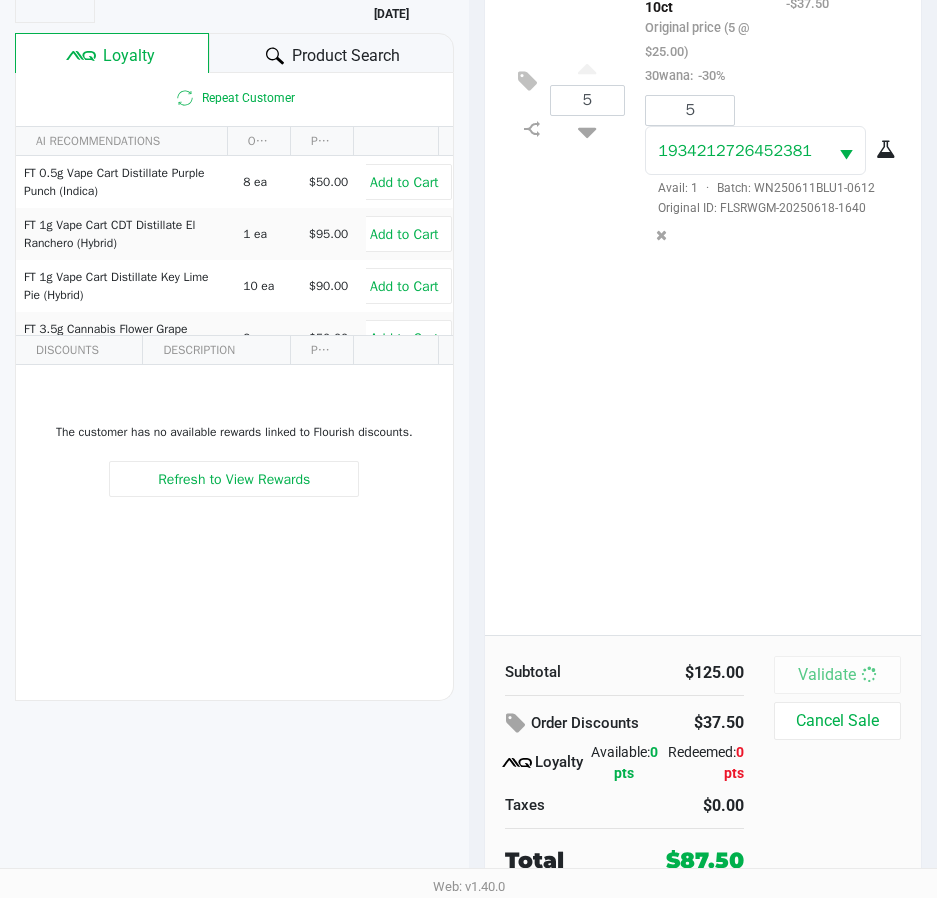 scroll, scrollTop: 0, scrollLeft: 0, axis: both 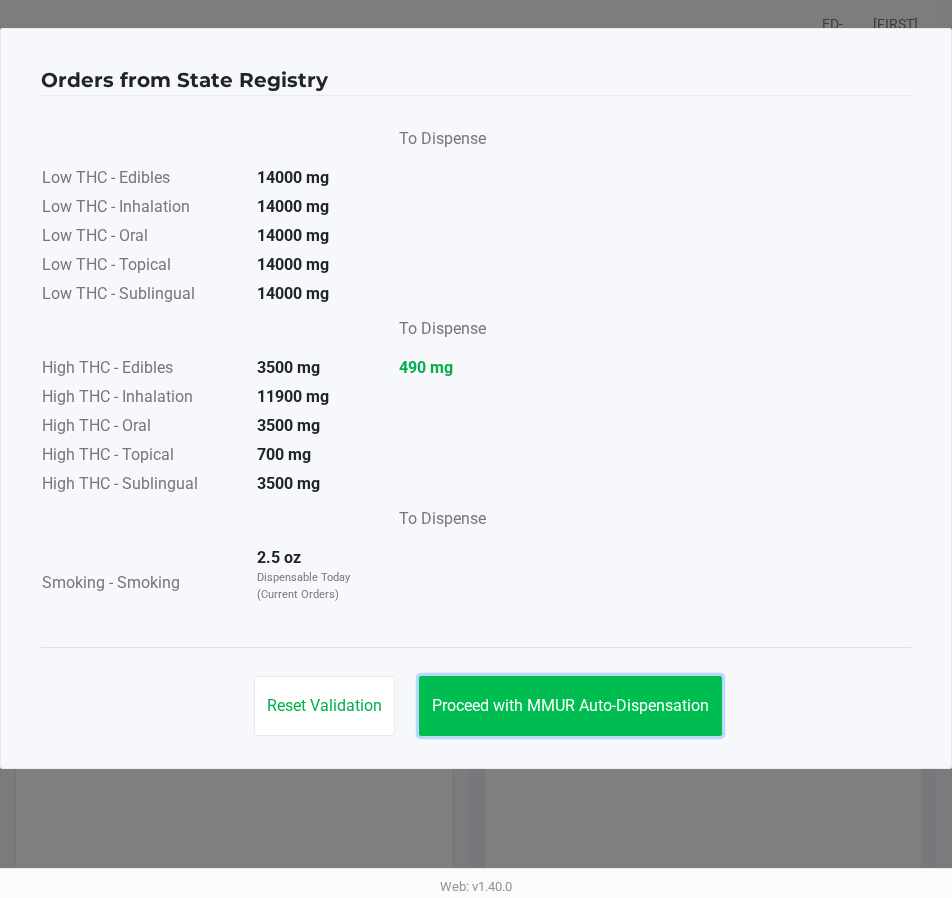 click on "Proceed with MMUR Auto-Dispensation" 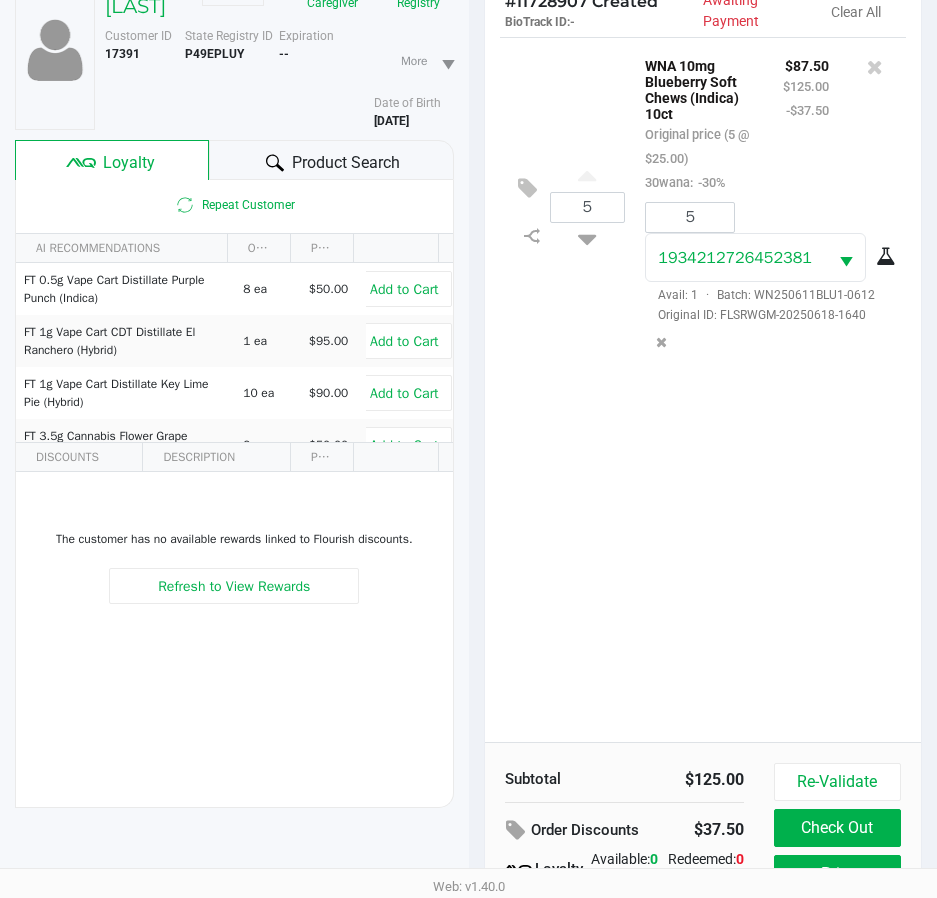 scroll, scrollTop: 265, scrollLeft: 0, axis: vertical 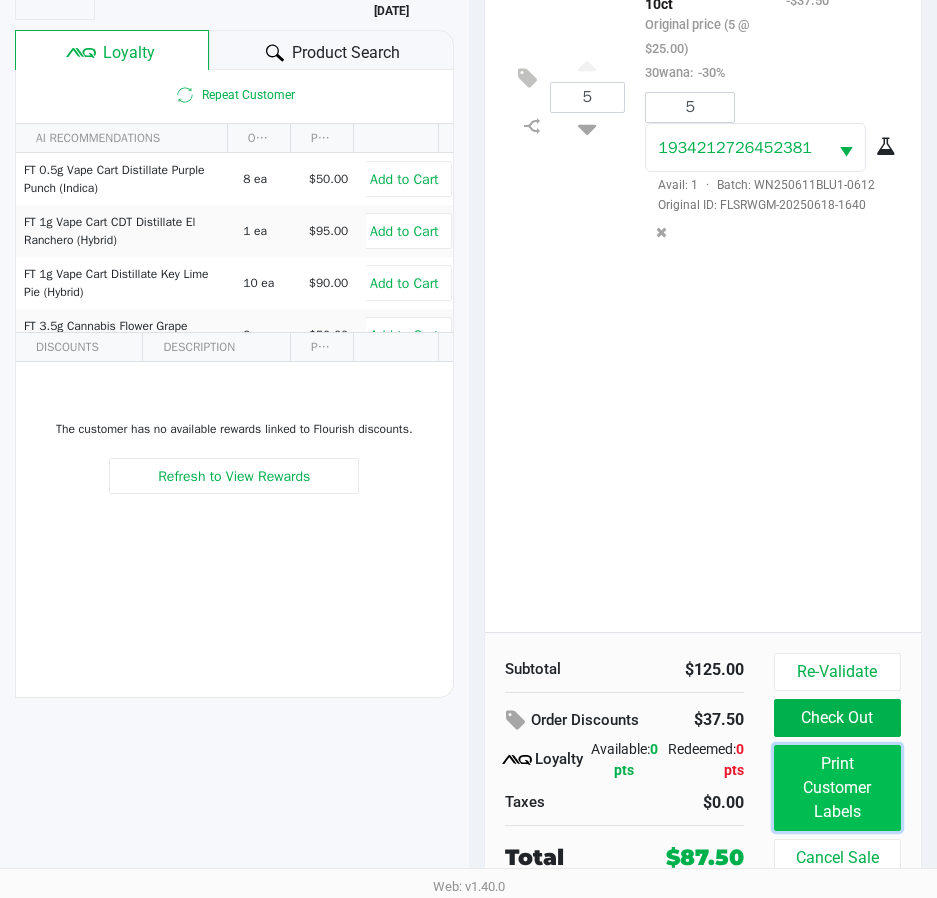 click on "Print Customer Labels" 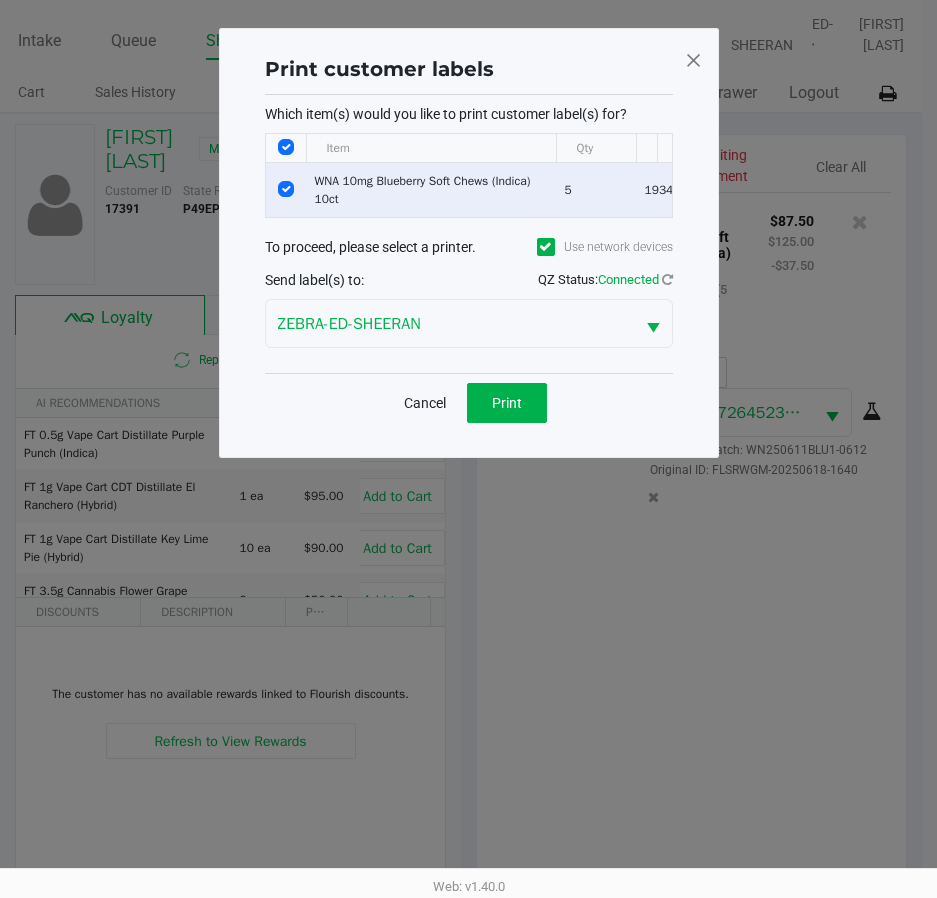scroll, scrollTop: 0, scrollLeft: 0, axis: both 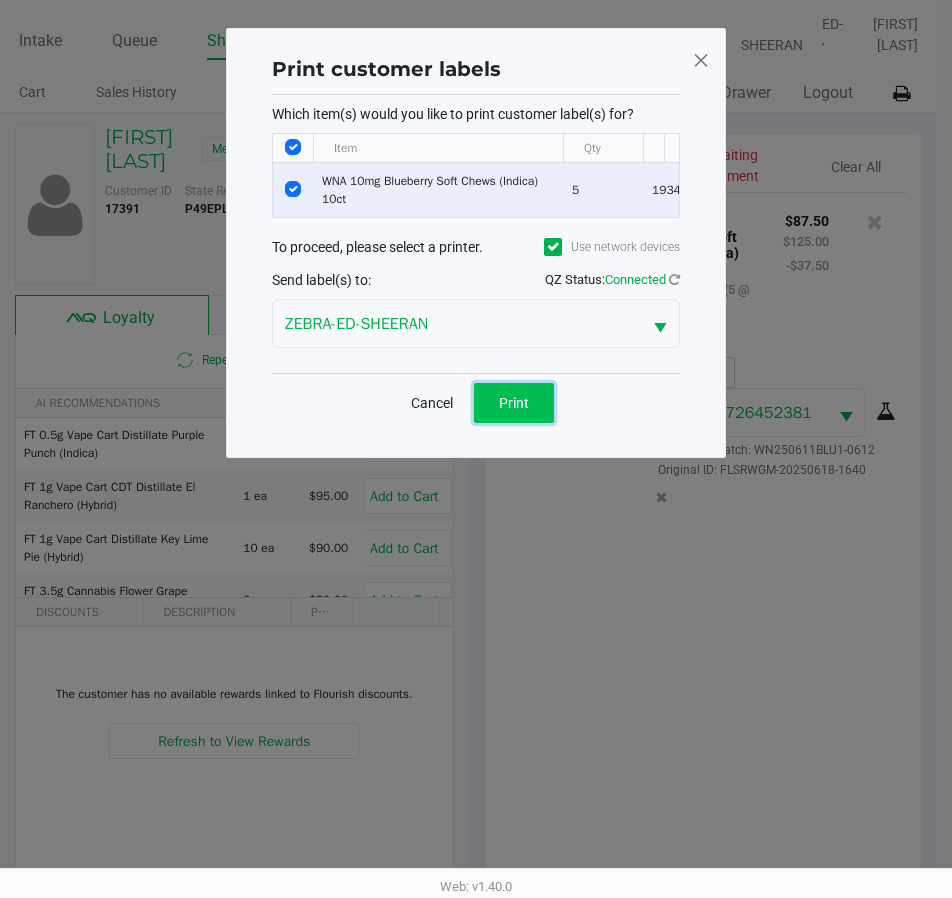 click on "Print" 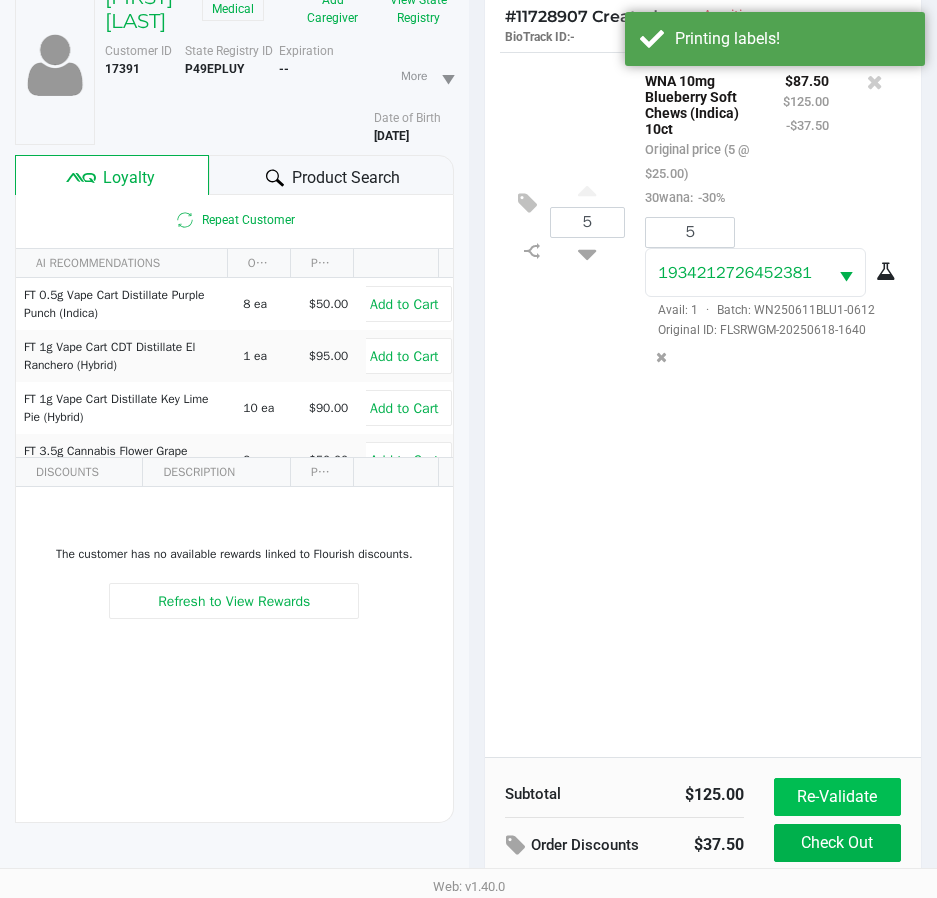 scroll, scrollTop: 265, scrollLeft: 0, axis: vertical 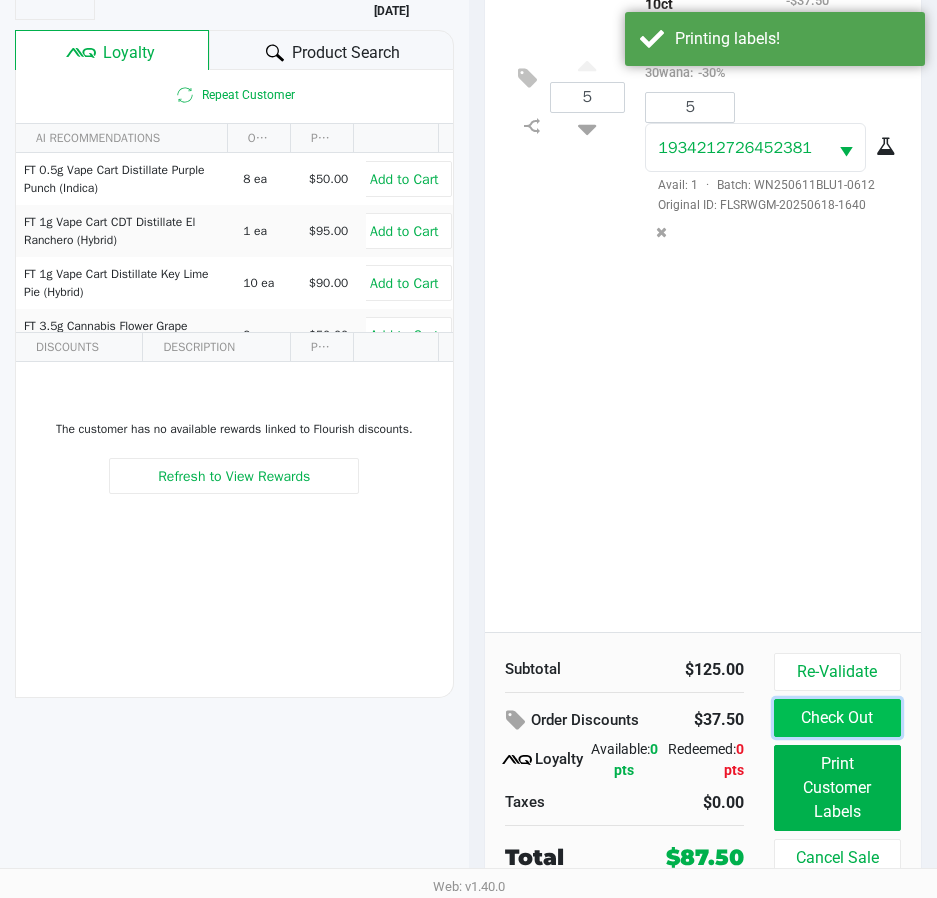 click on "Check Out" 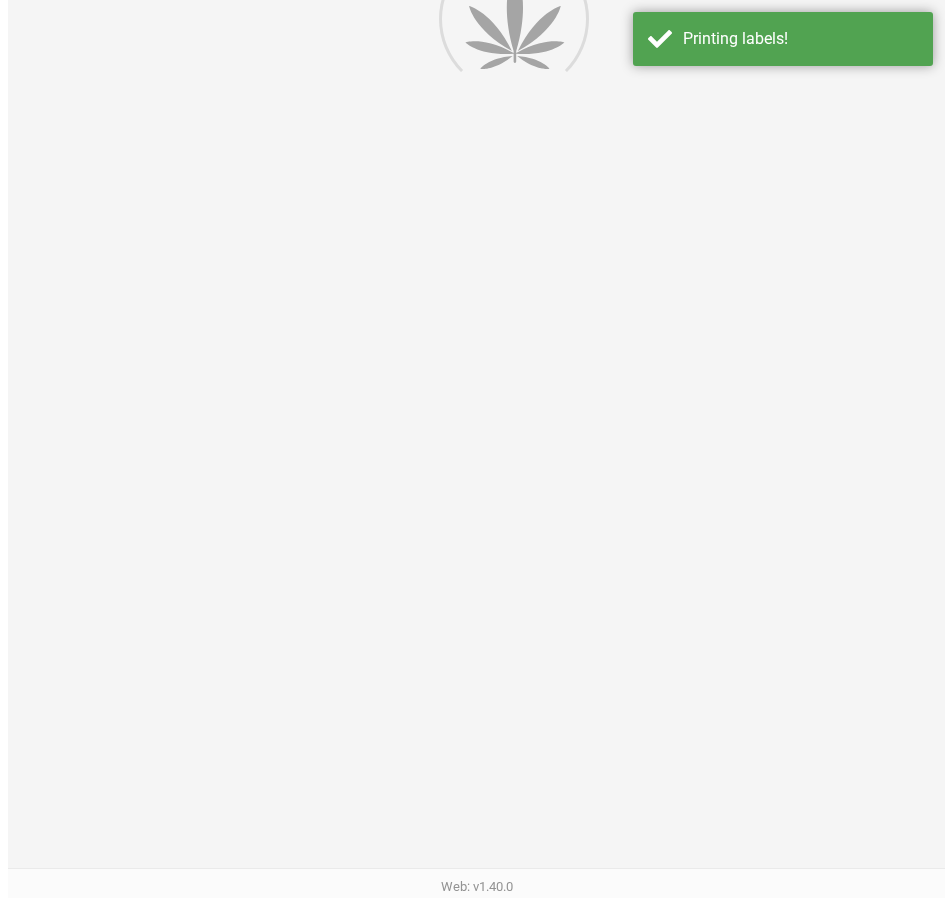 scroll, scrollTop: 0, scrollLeft: 0, axis: both 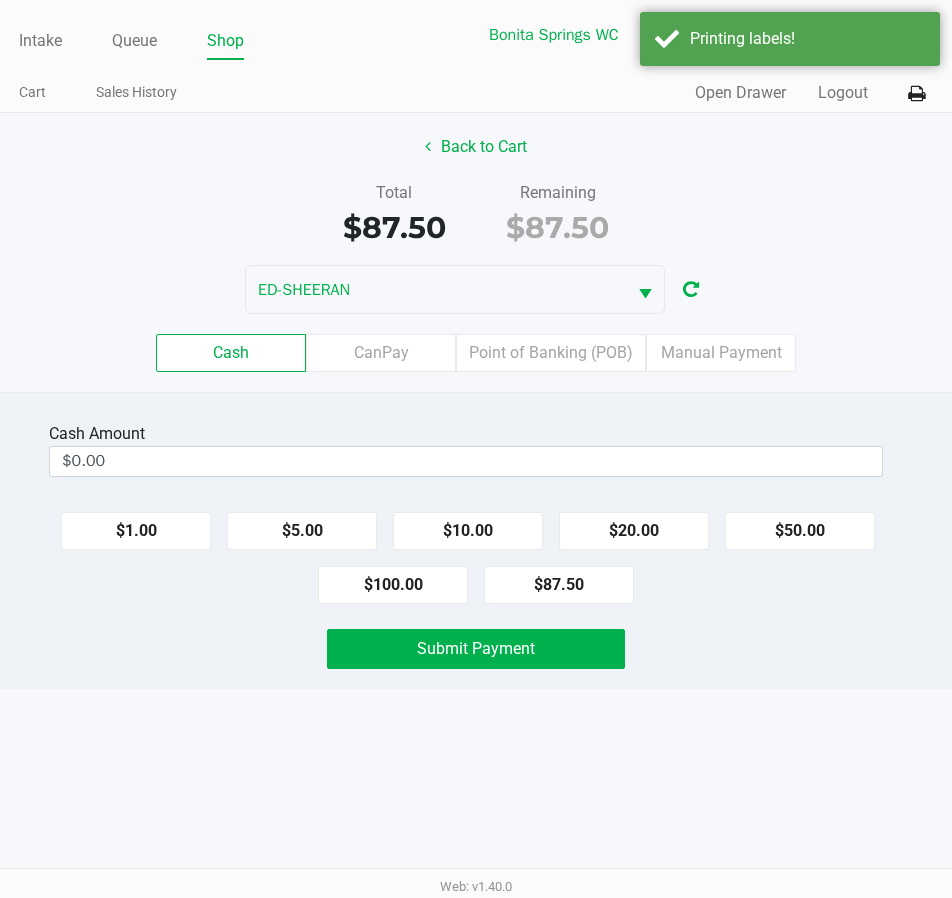 click on "Intake Queue Shop Bonita Springs WC ED-SHEERAN [FIRST] [LAST] Cart Sales History Quick Sale Open Drawer Logout Back to Cart Total $87.50 Remaining $87.50 ED-SHEERAN Cash CanPay Point of Banking (POB) Manual Payment Cash Amount $0.00 $1.00 $5.00 $10.00 $20.00 $50.00 $100.00 $87.50 Submit Payment Web: v1.40.0" at bounding box center (476, 449) 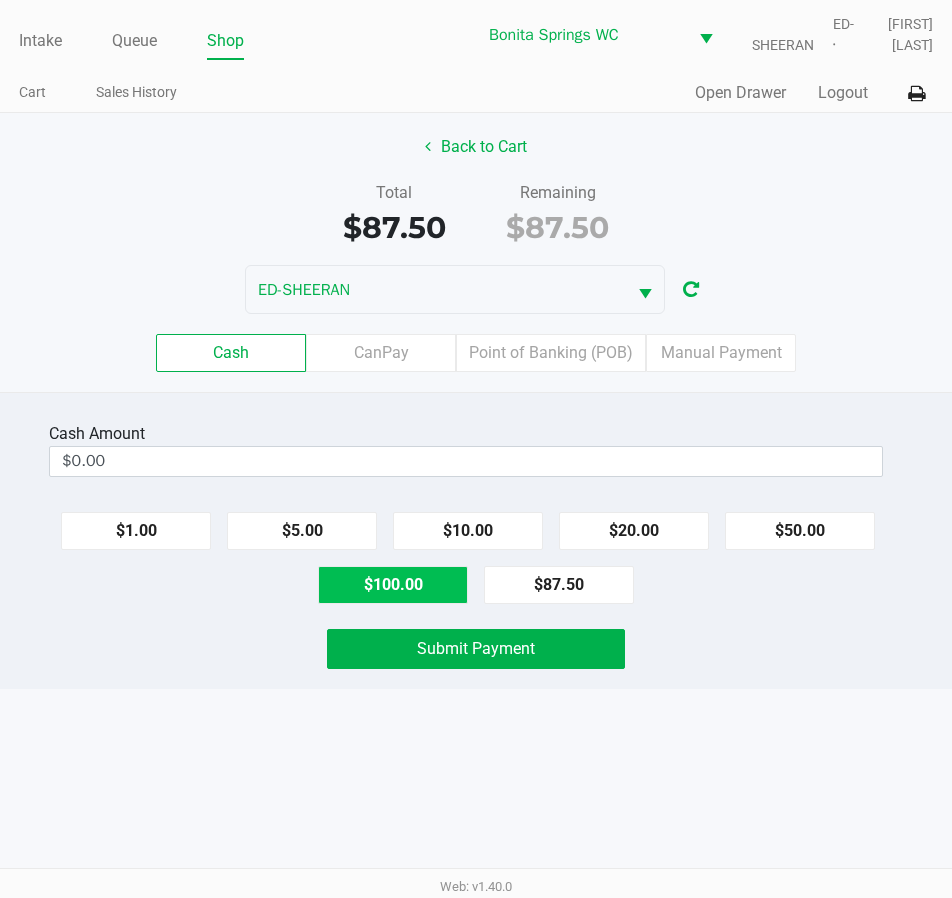 click on "$100.00" 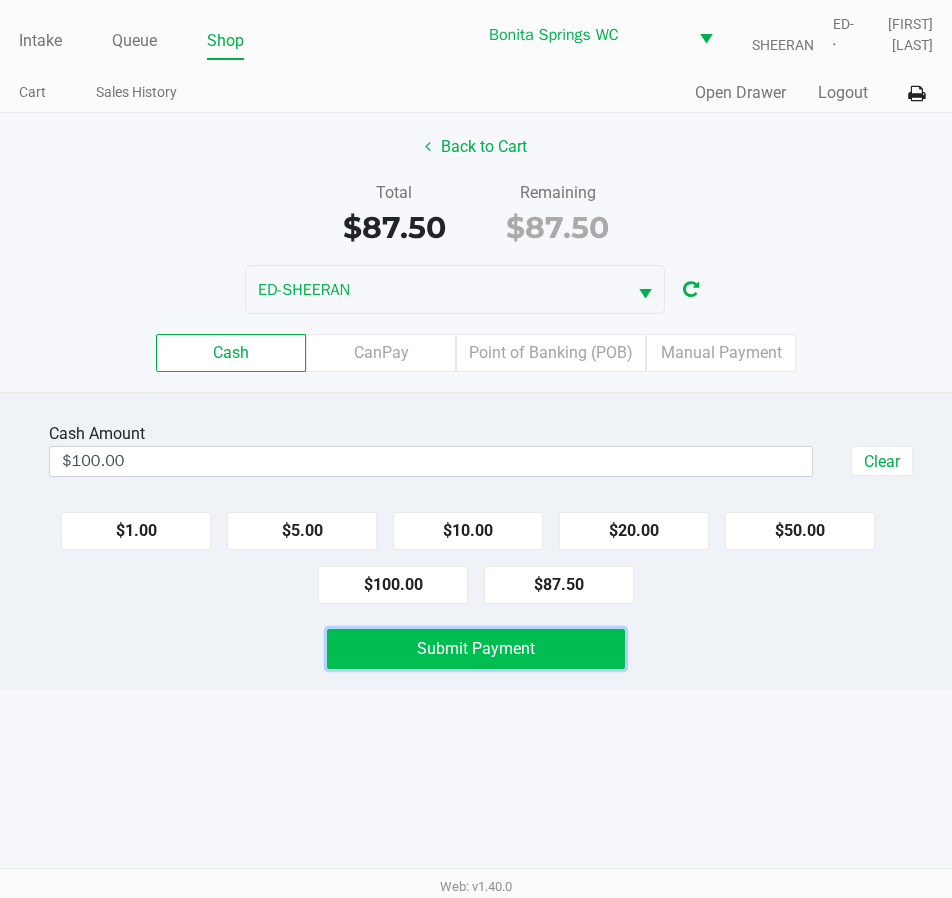 click on "Submit Payment" 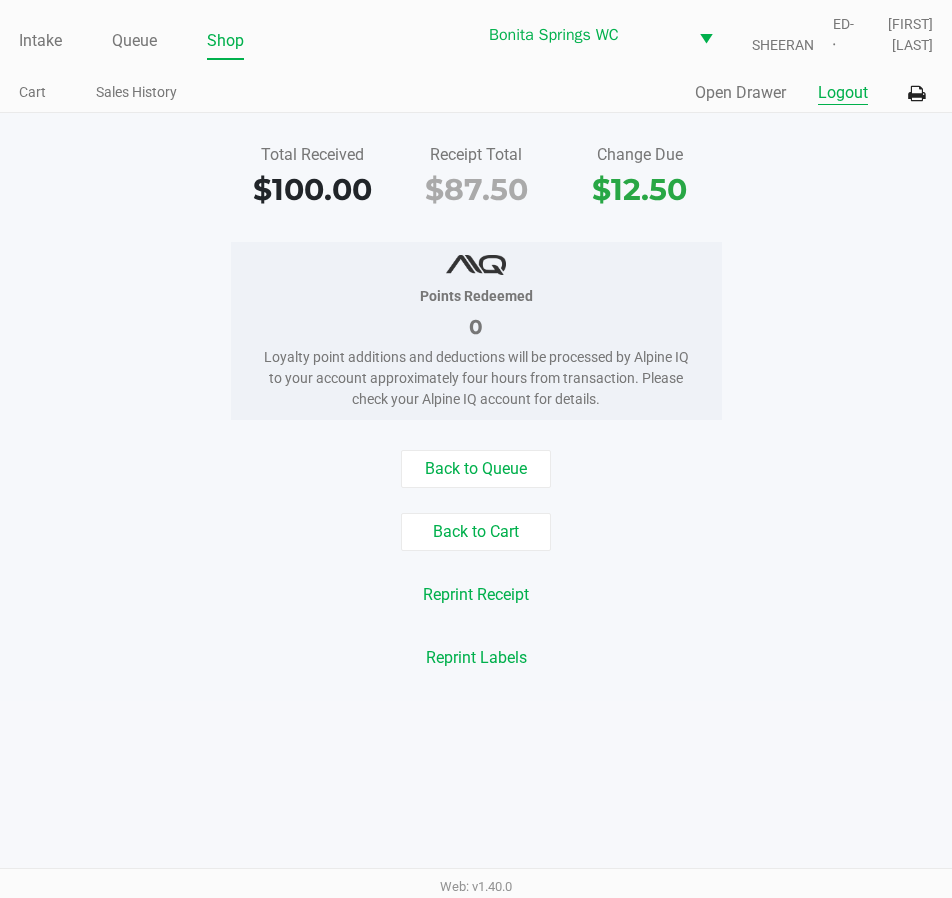 click on "Logout" 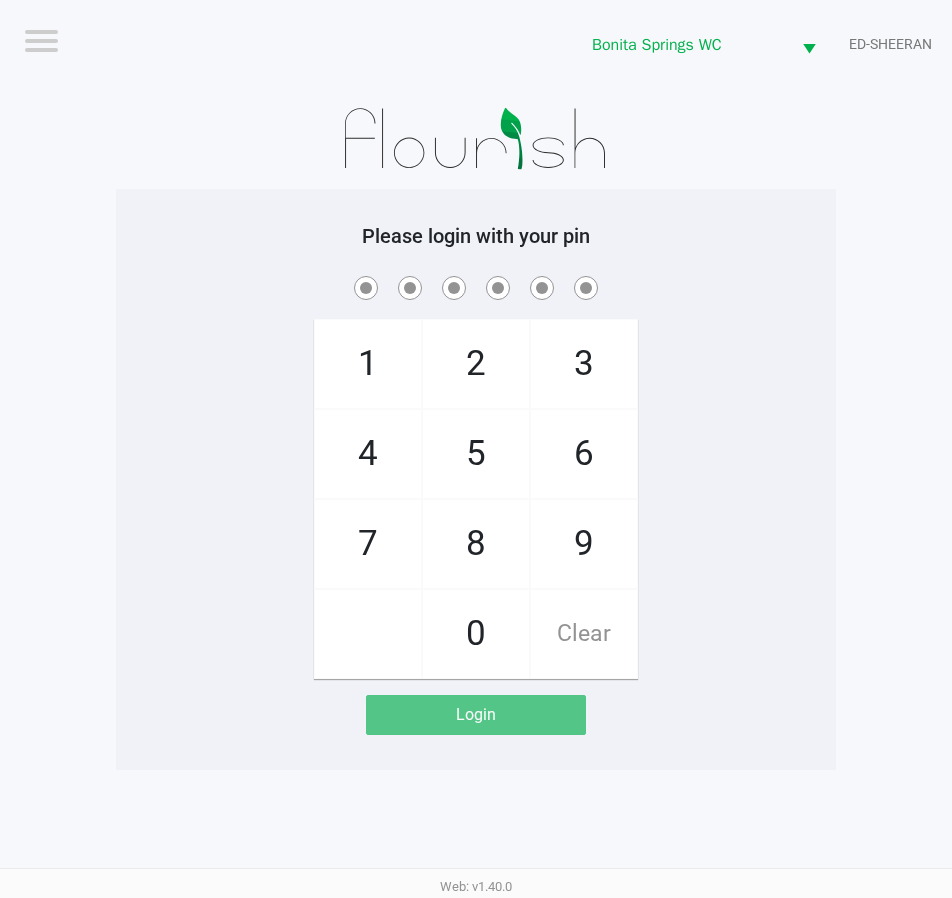 click on "1   4   7       2   5   8   0   3   6   9   Clear" 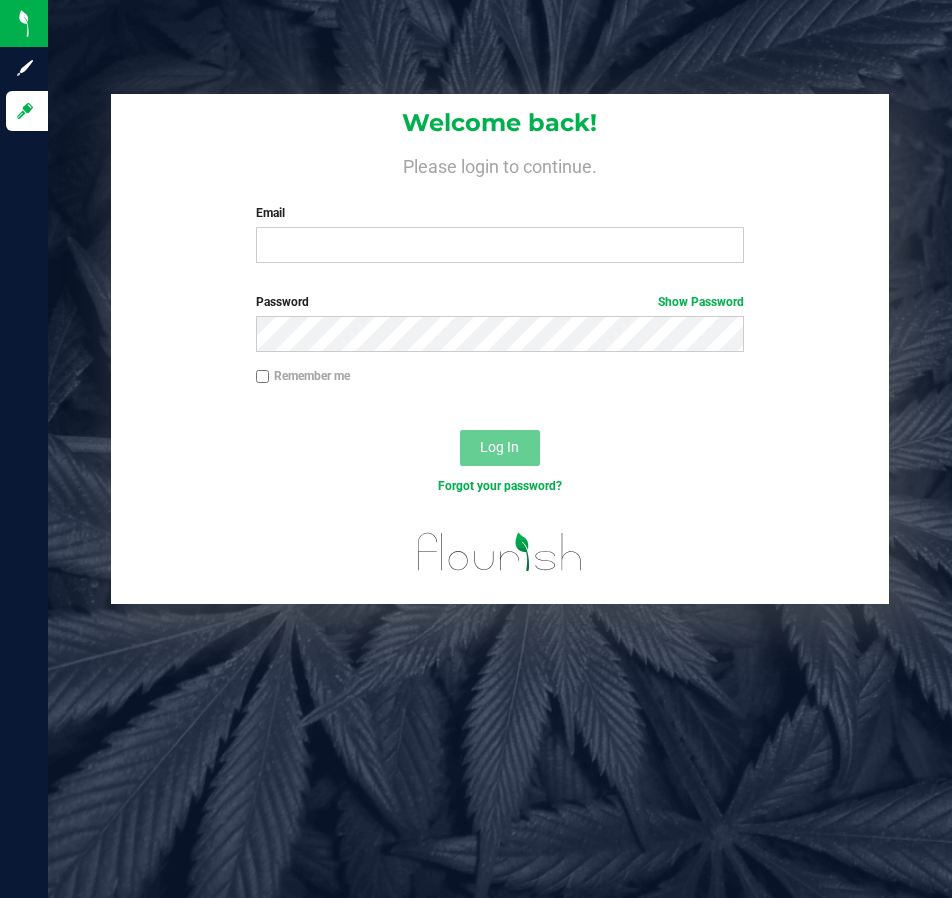 scroll, scrollTop: 0, scrollLeft: 0, axis: both 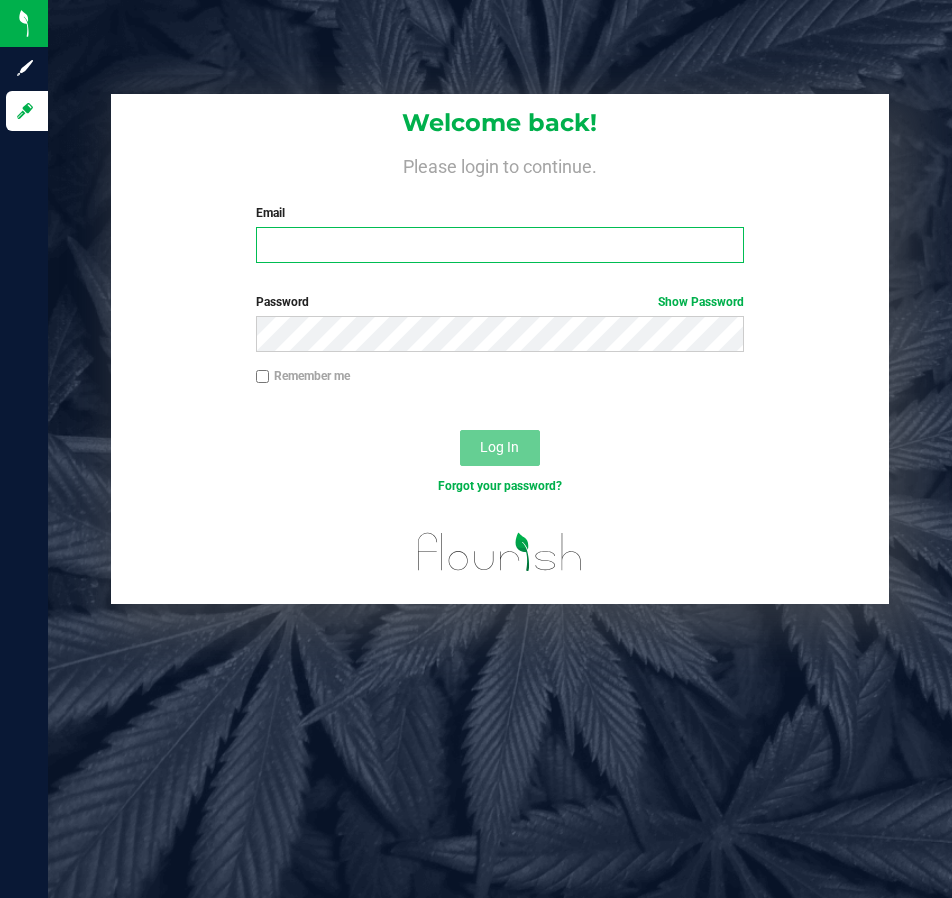 click on "Email" at bounding box center (500, 245) 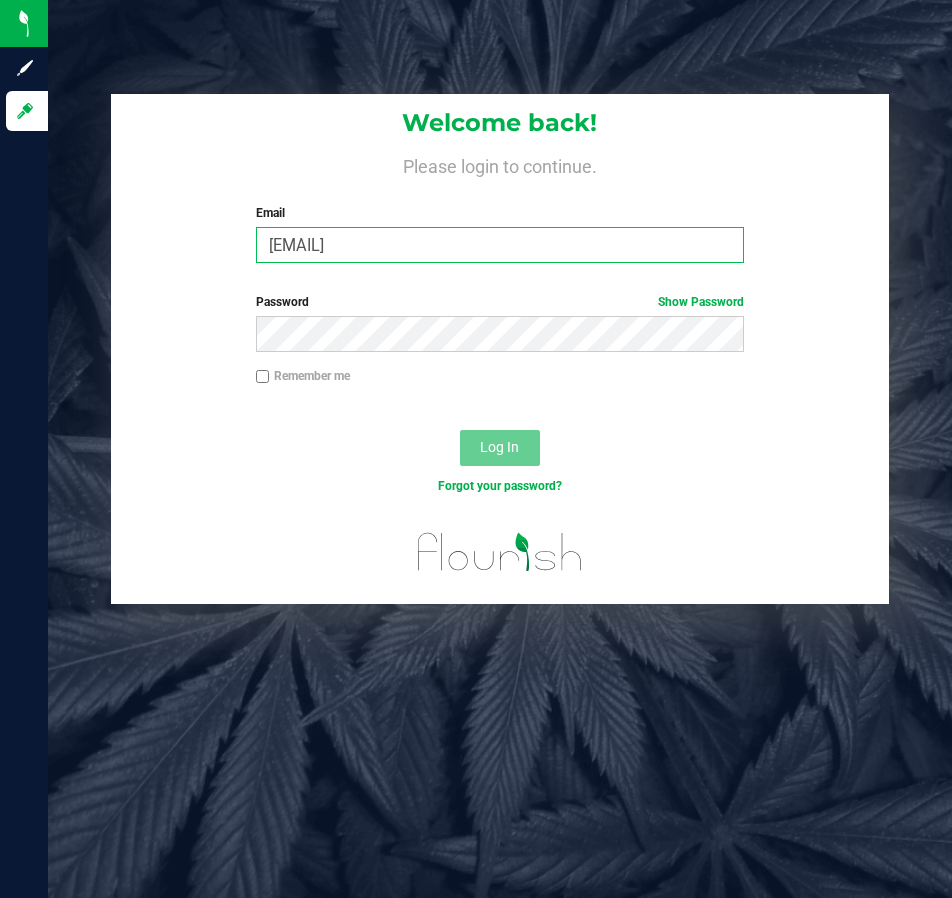 type on "[EMAIL]" 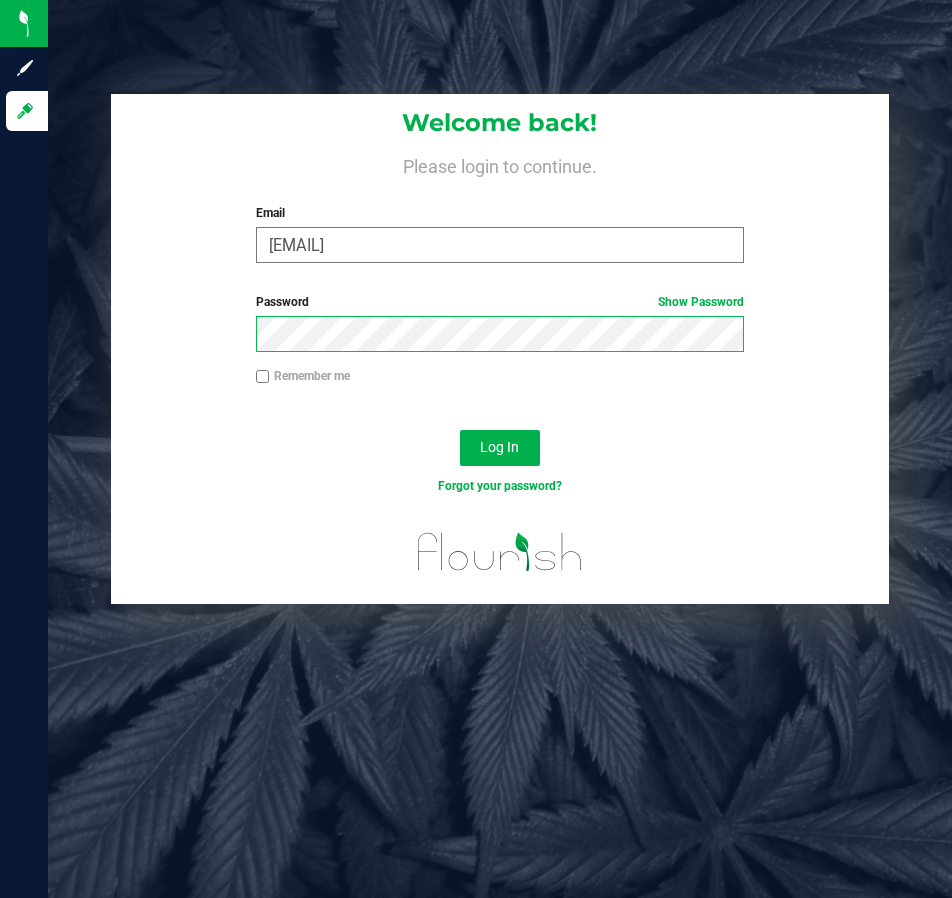 click on "Log In" at bounding box center [500, 448] 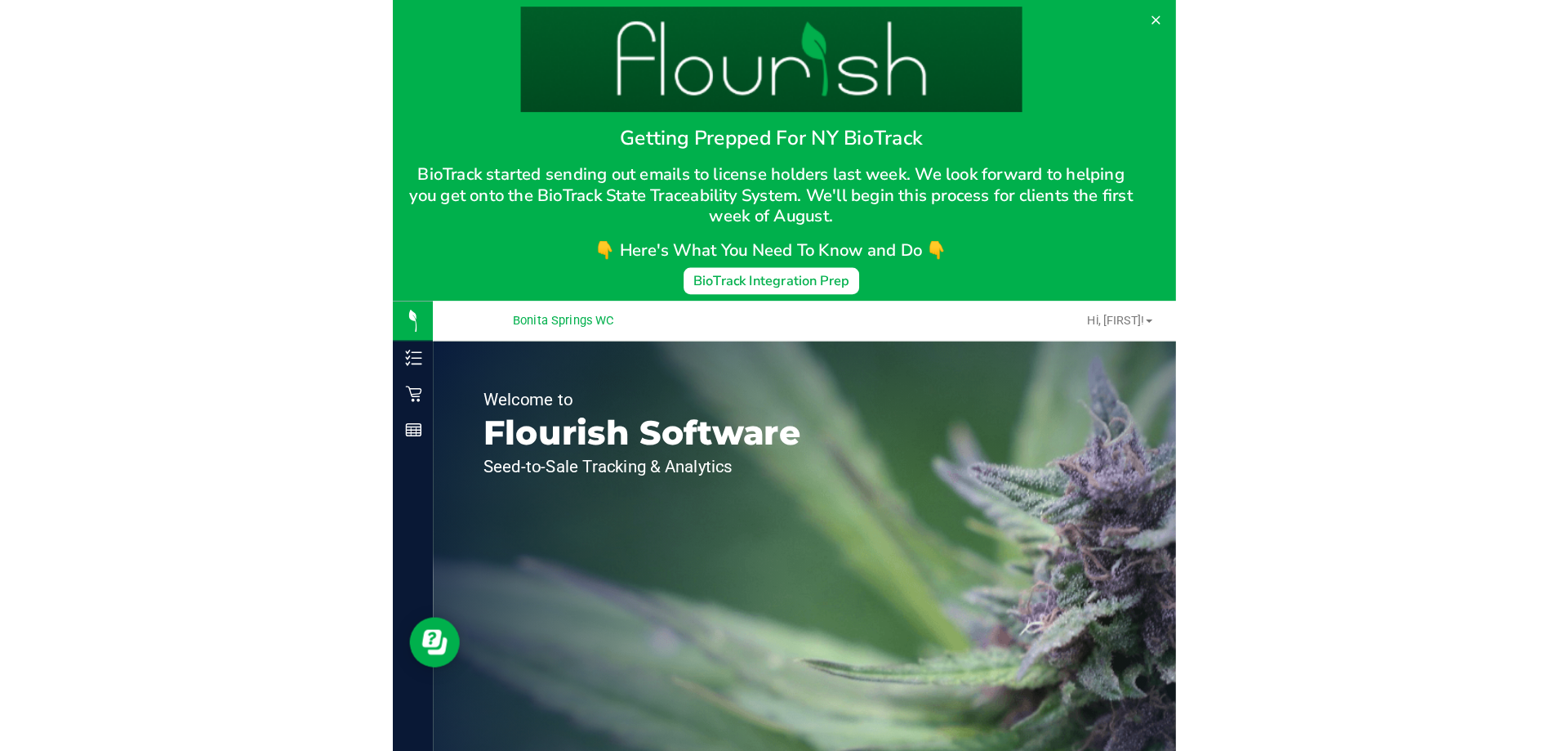 scroll, scrollTop: 0, scrollLeft: 0, axis: both 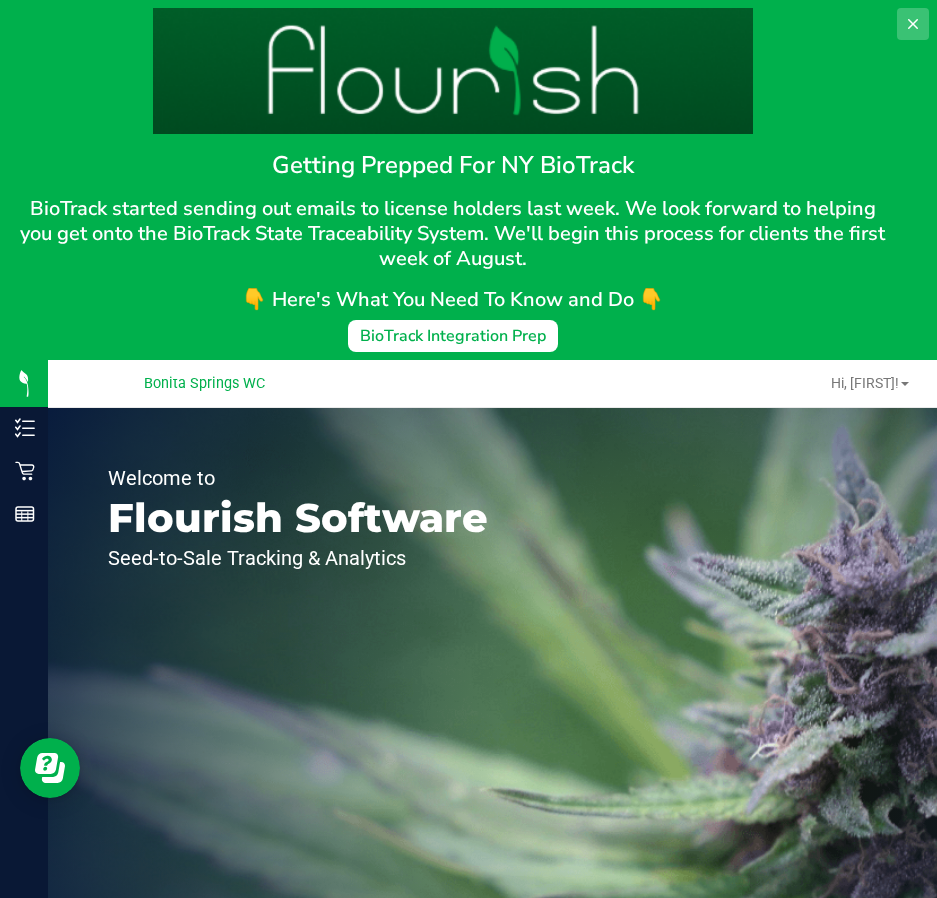 click at bounding box center [913, 24] 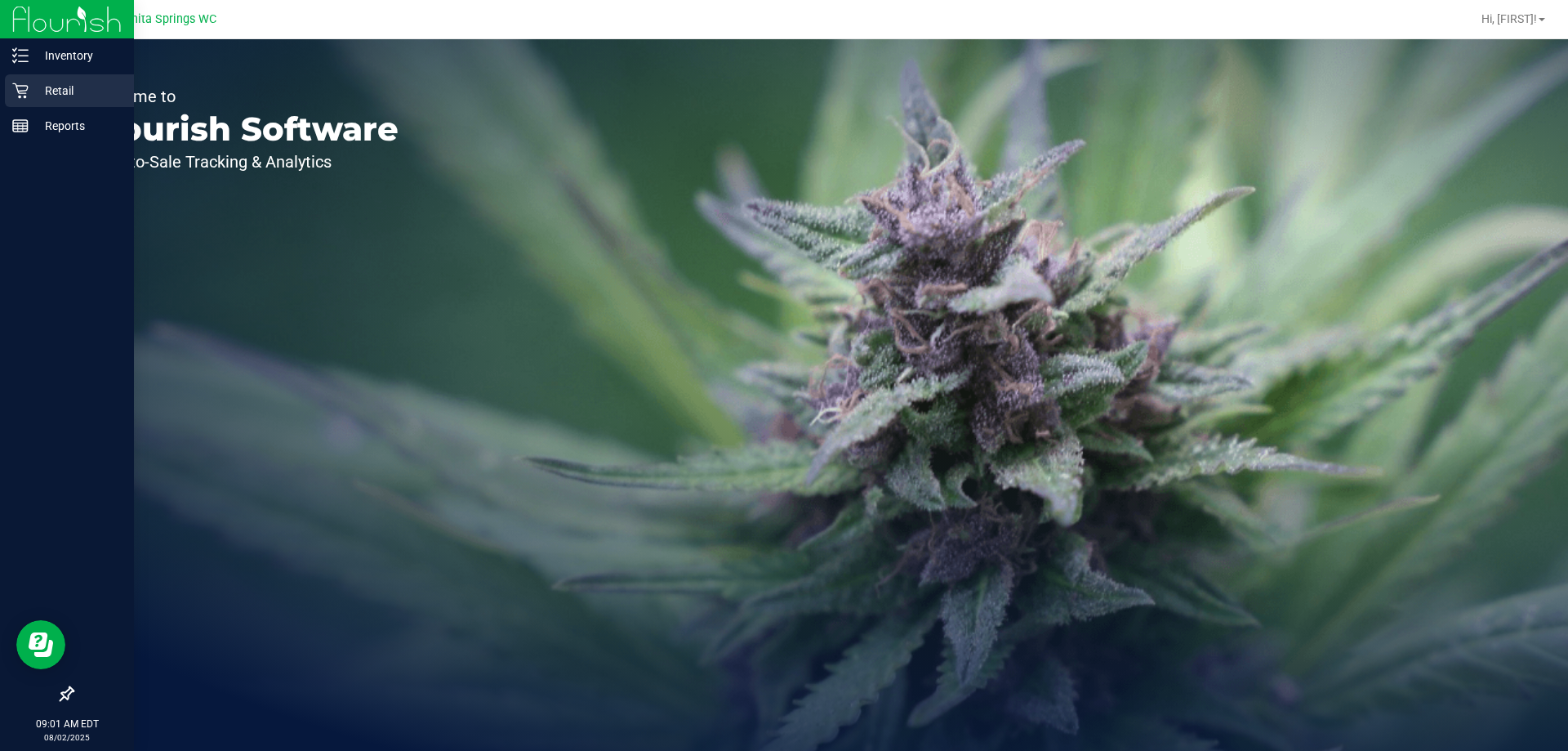 click on "Retail" at bounding box center (69, 91) 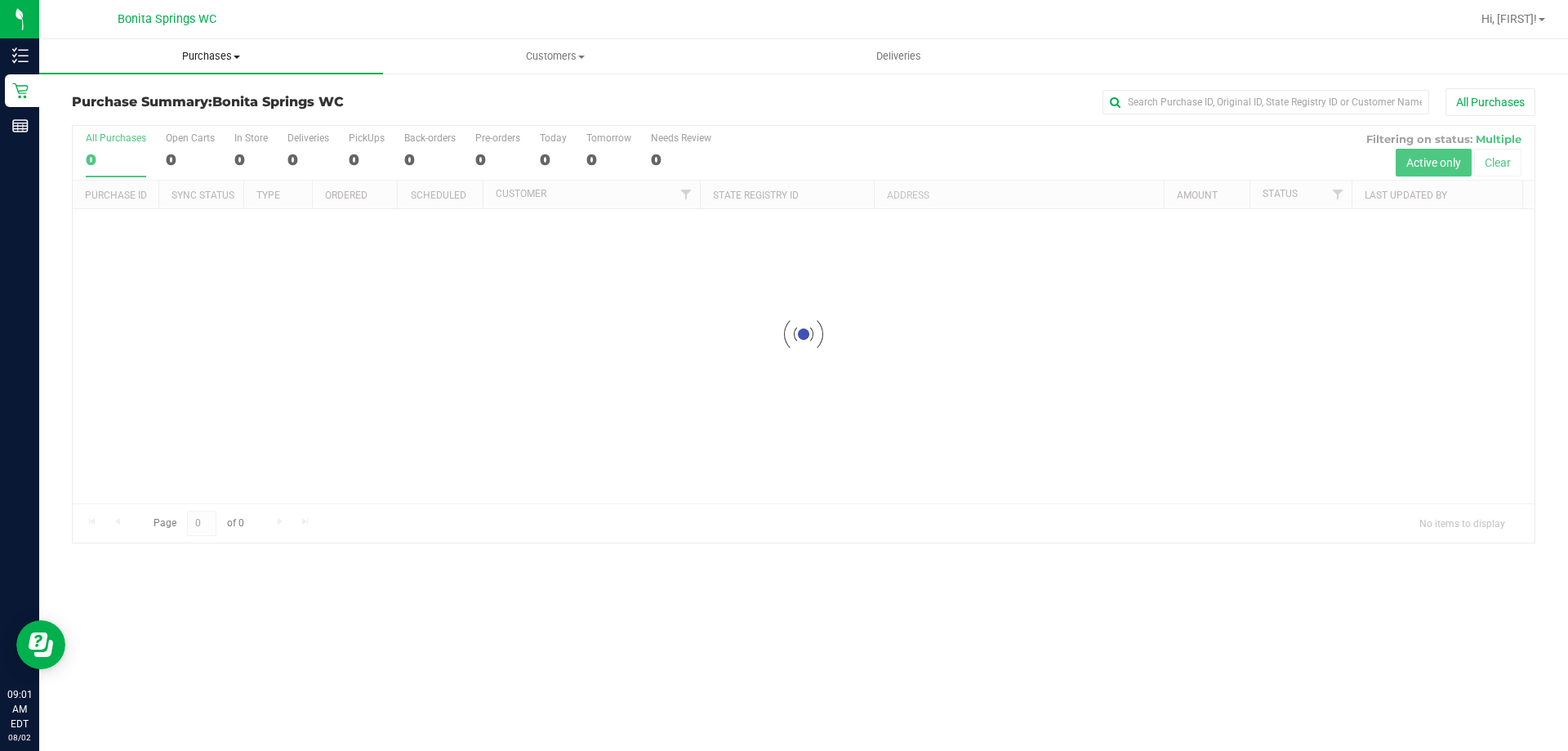 click on "Purchases" at bounding box center (211, 56) 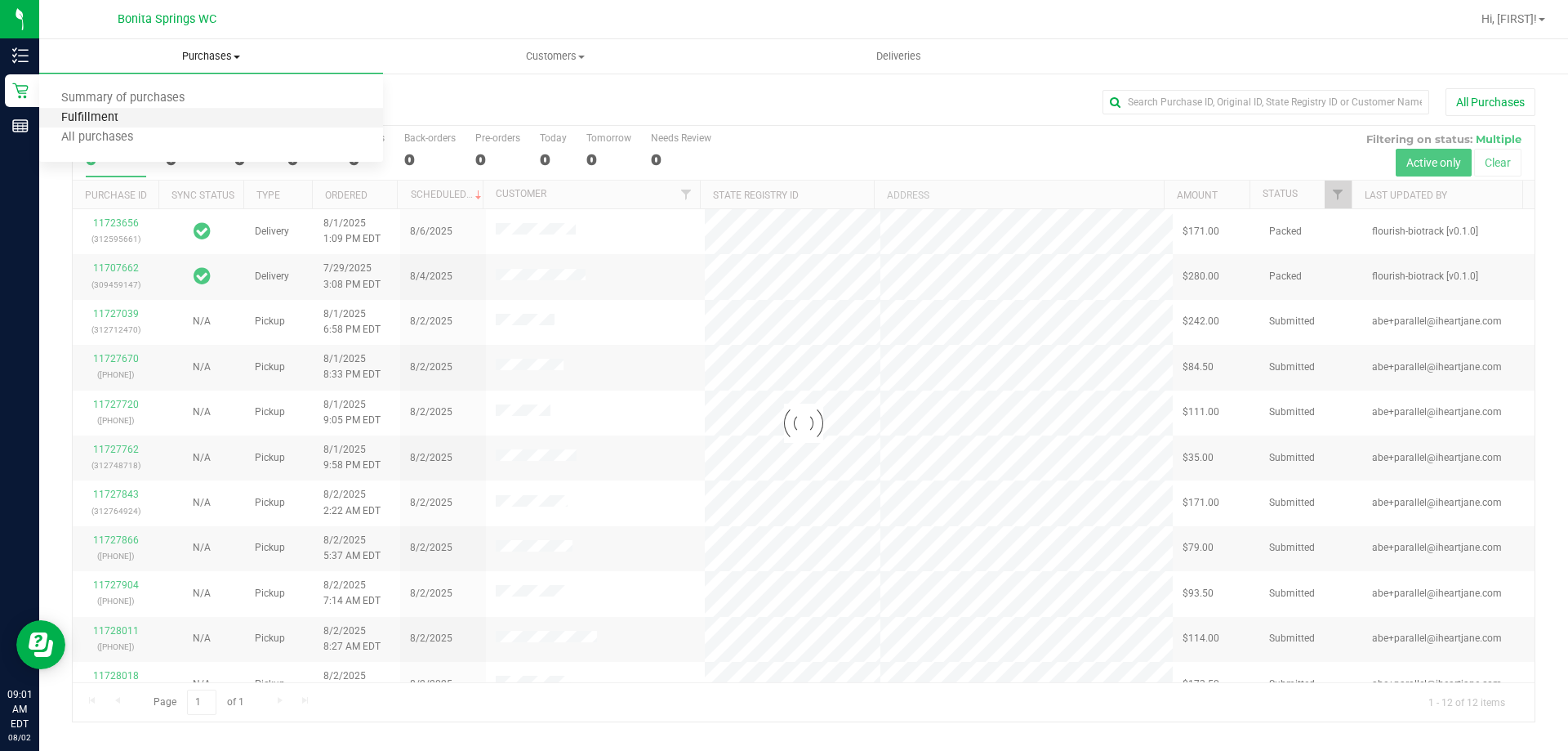 click on "Fulfillment" at bounding box center (90, 118) 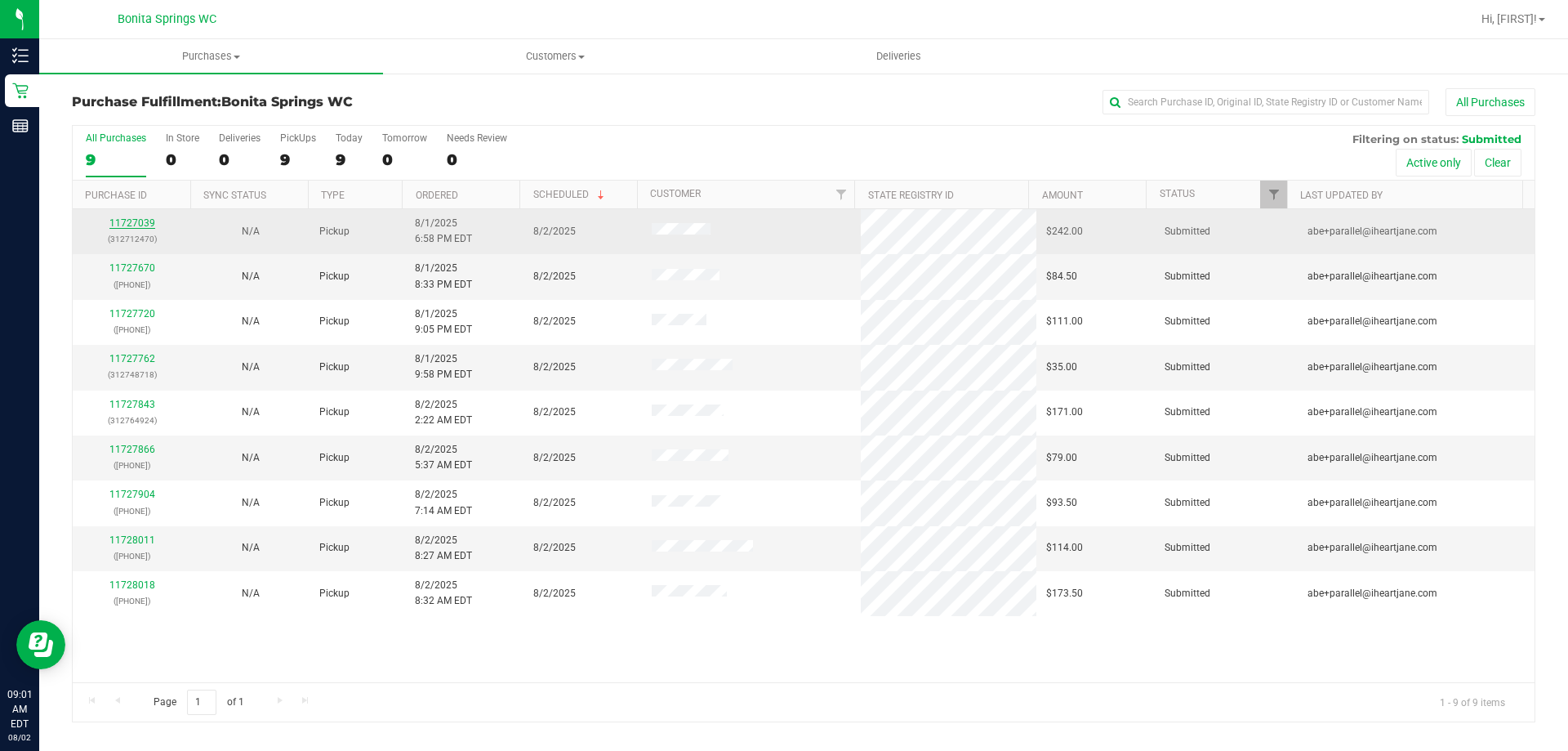 click on "11727039" at bounding box center [132, 223] 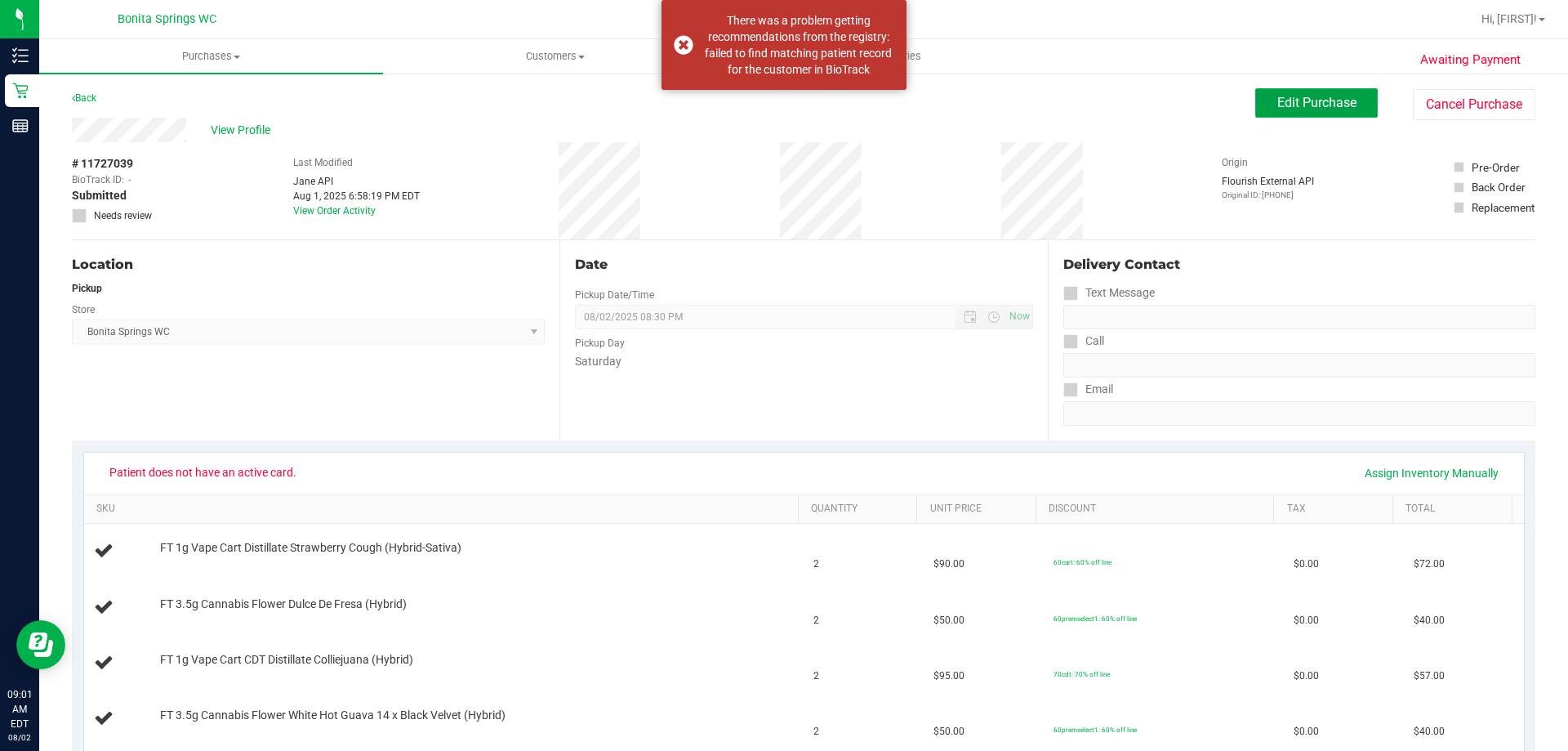 click on "Edit Purchase" at bounding box center [1316, 103] 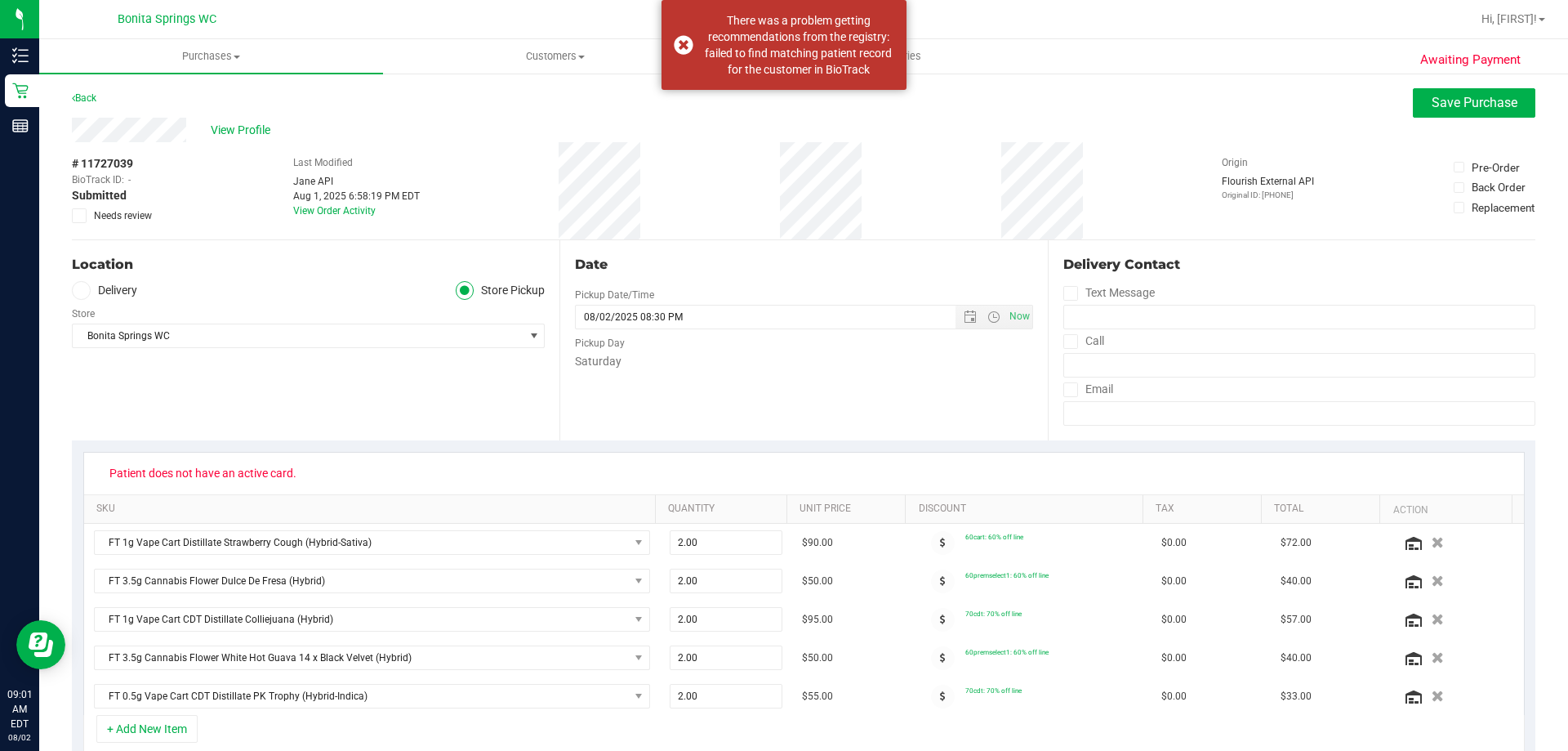 click on "Needs review" at bounding box center [122, 216] 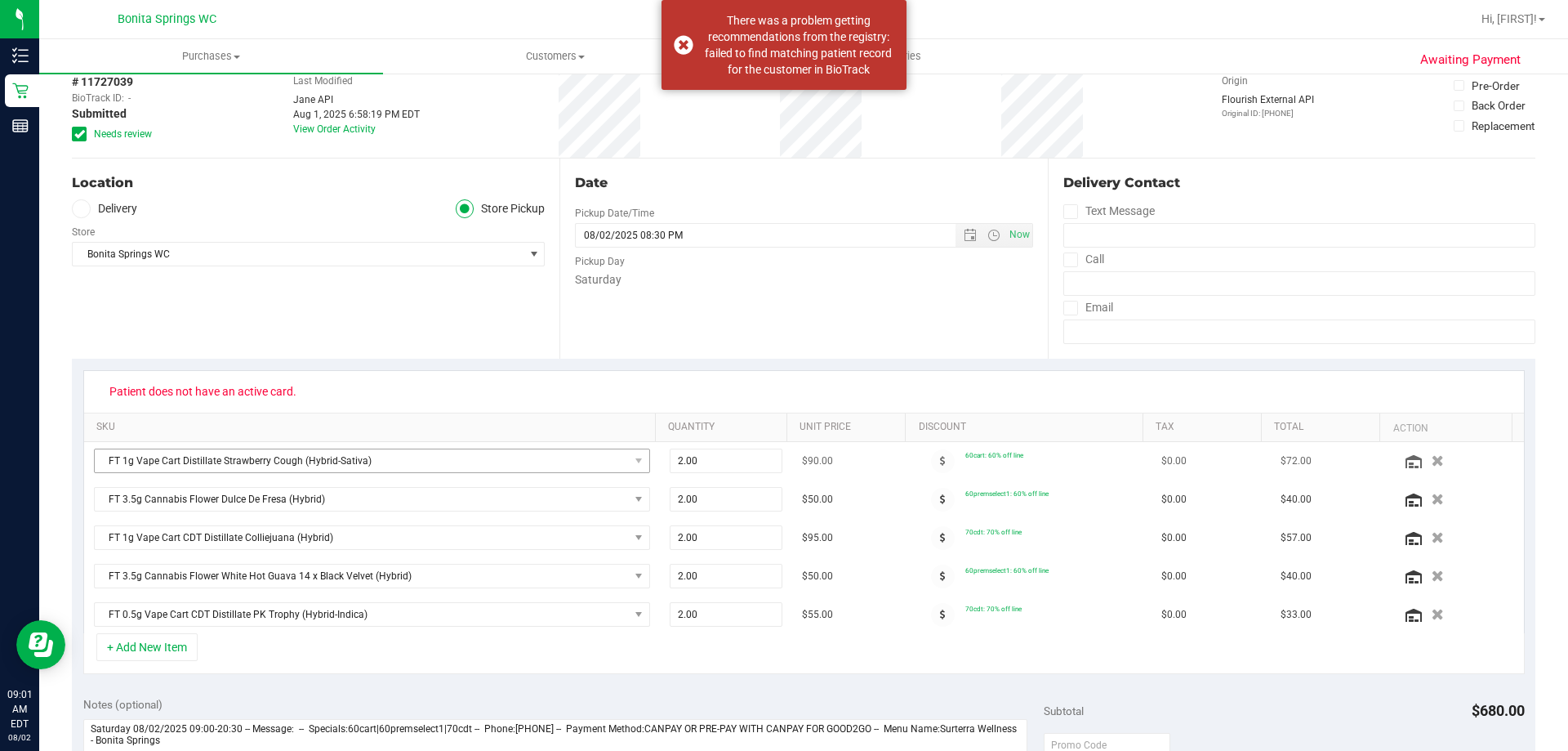 scroll, scrollTop: 163, scrollLeft: 0, axis: vertical 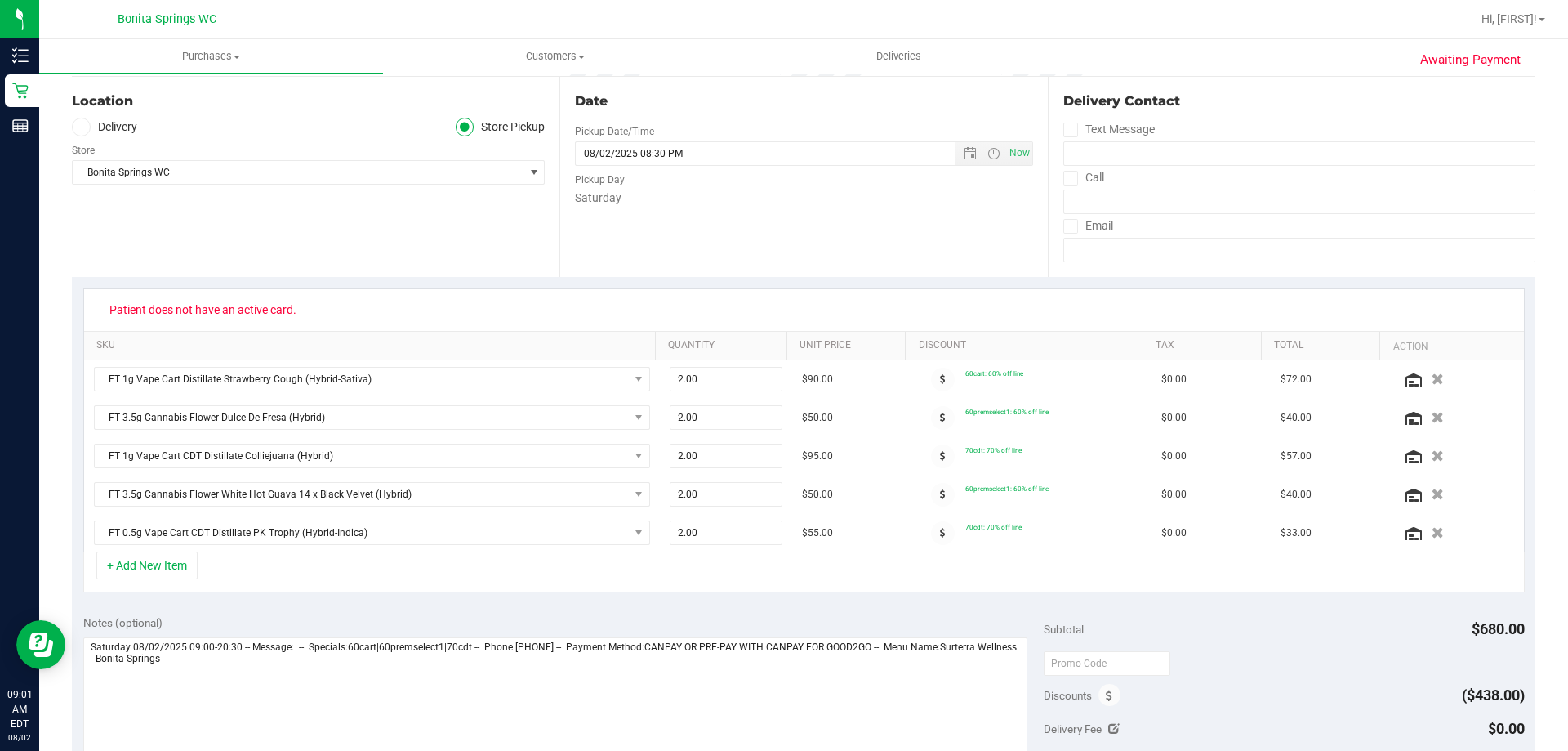 drag, startPoint x: 308, startPoint y: 307, endPoint x: 296, endPoint y: 309, distance: 12.165525 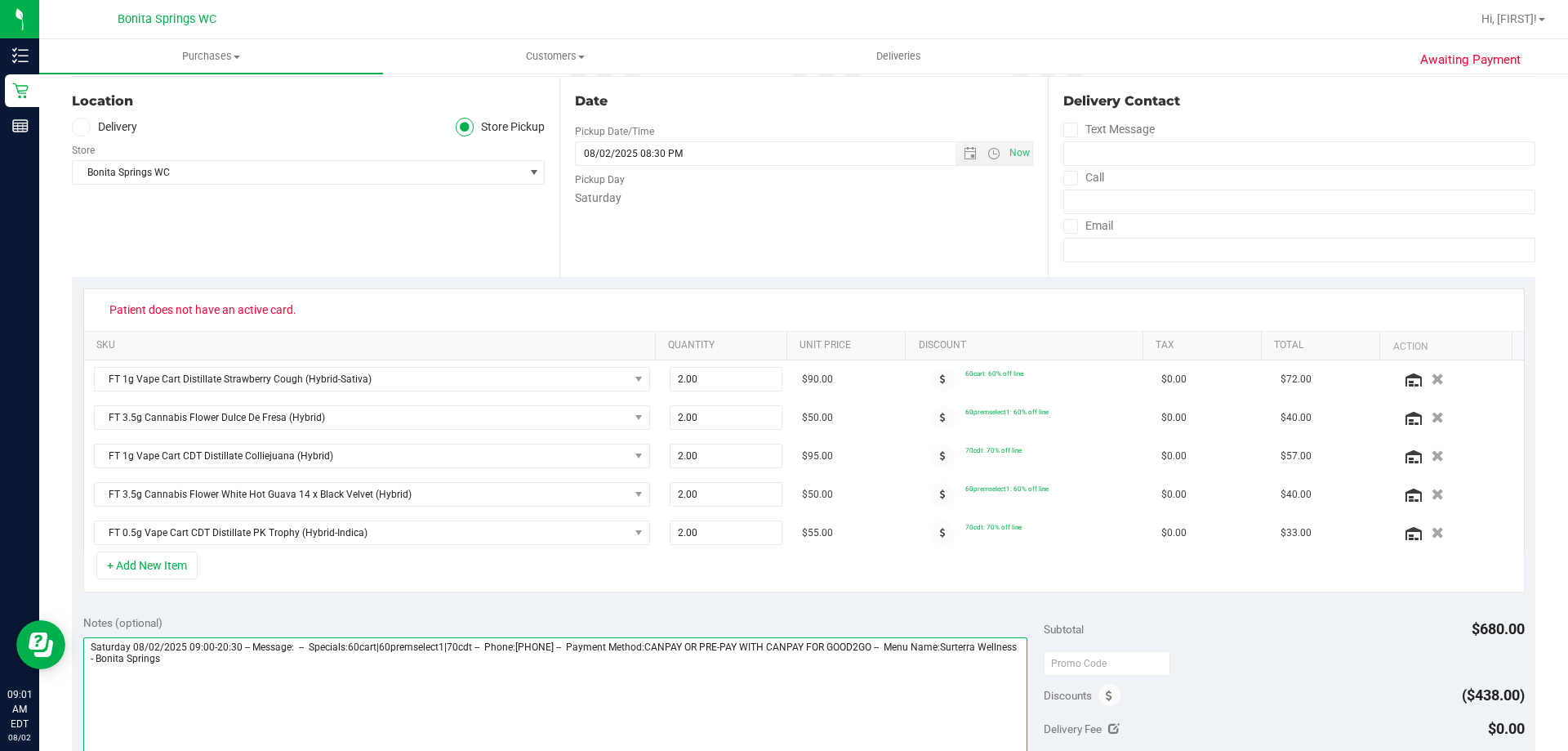 click at bounding box center [555, 716] 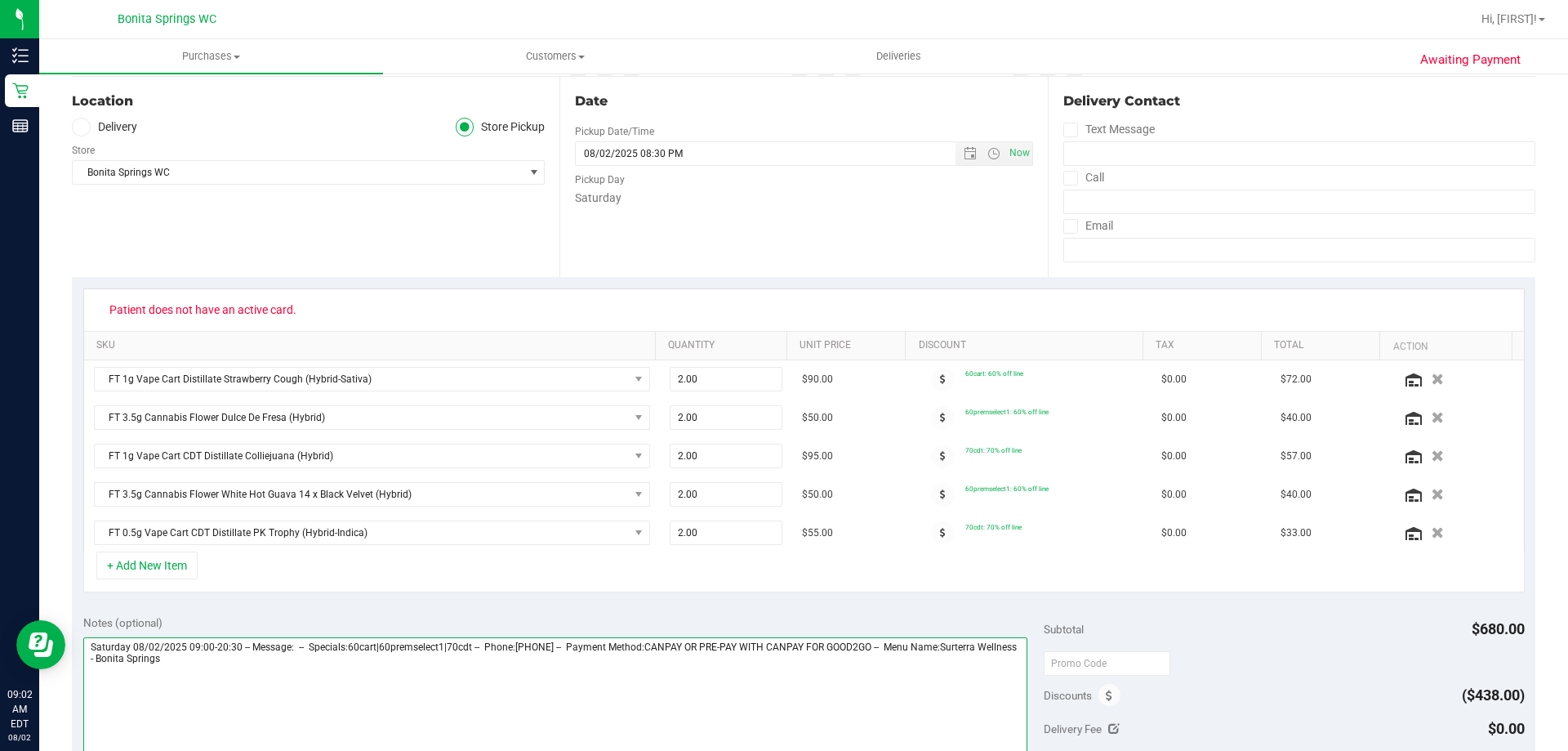paste on "Patient does not have an active card." 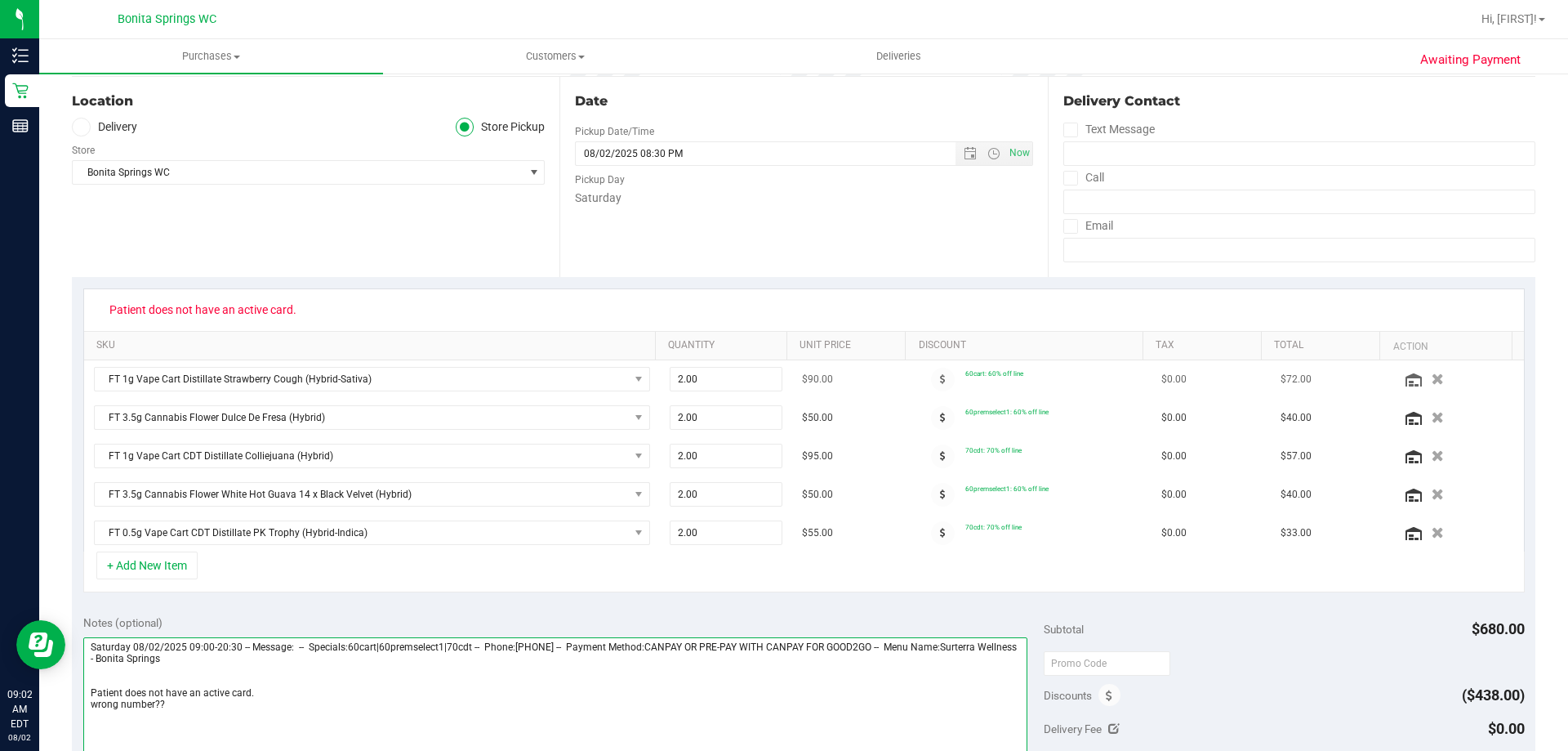 scroll, scrollTop: 0, scrollLeft: 0, axis: both 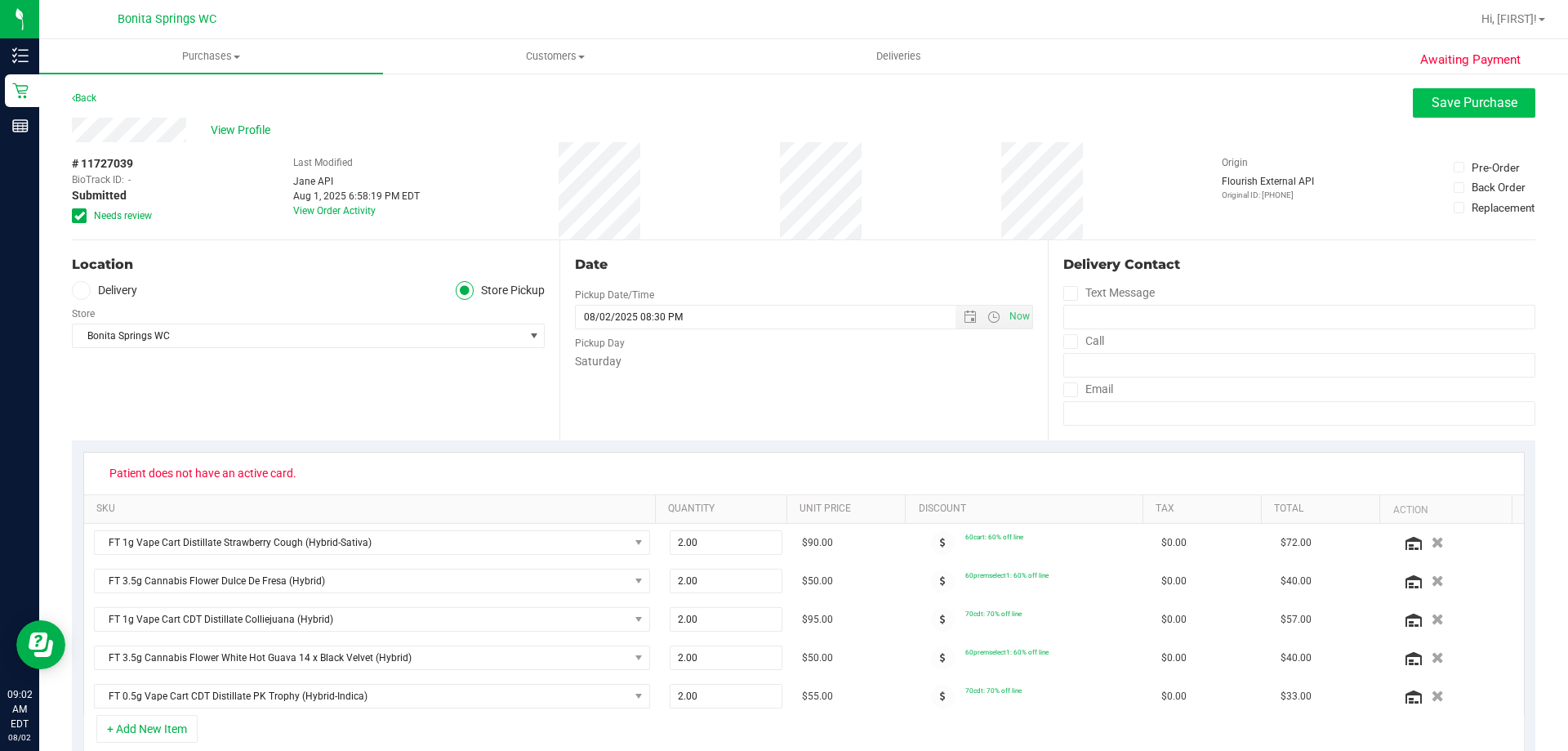 type on "Saturday 08/02/2025 09:00-20:30 -- Message:  --  Specials:60cart|60premselect1|70cdt --  Phone:8019137662 --  Payment Method:CANPAY OR PRE-PAY WITH CANPAY FOR GOOD2GO --  Menu Name:Surterra Wellness - Bonita Springs
Patient does not have an active card.
wrong number??" 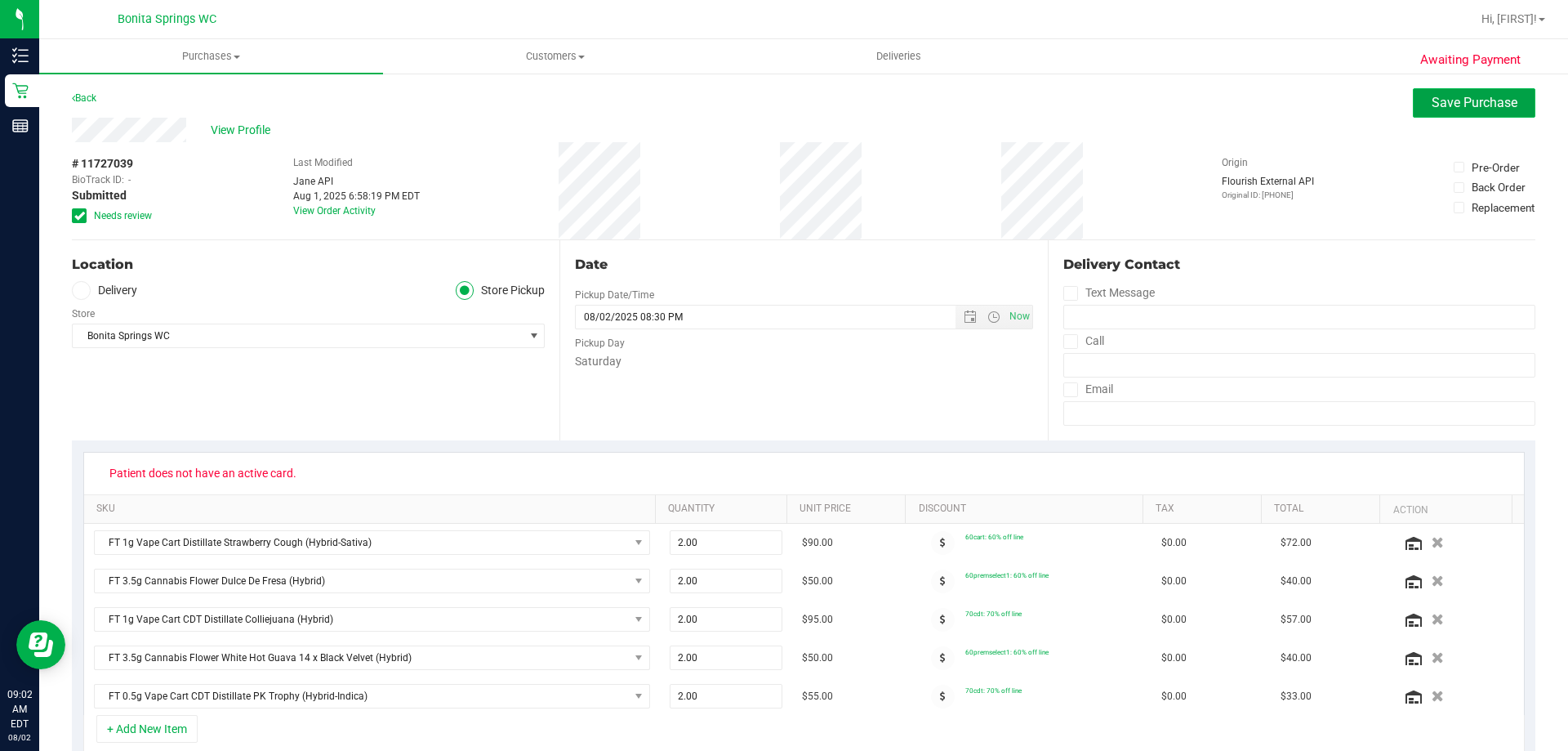 click on "Save Purchase" at bounding box center (1474, 102) 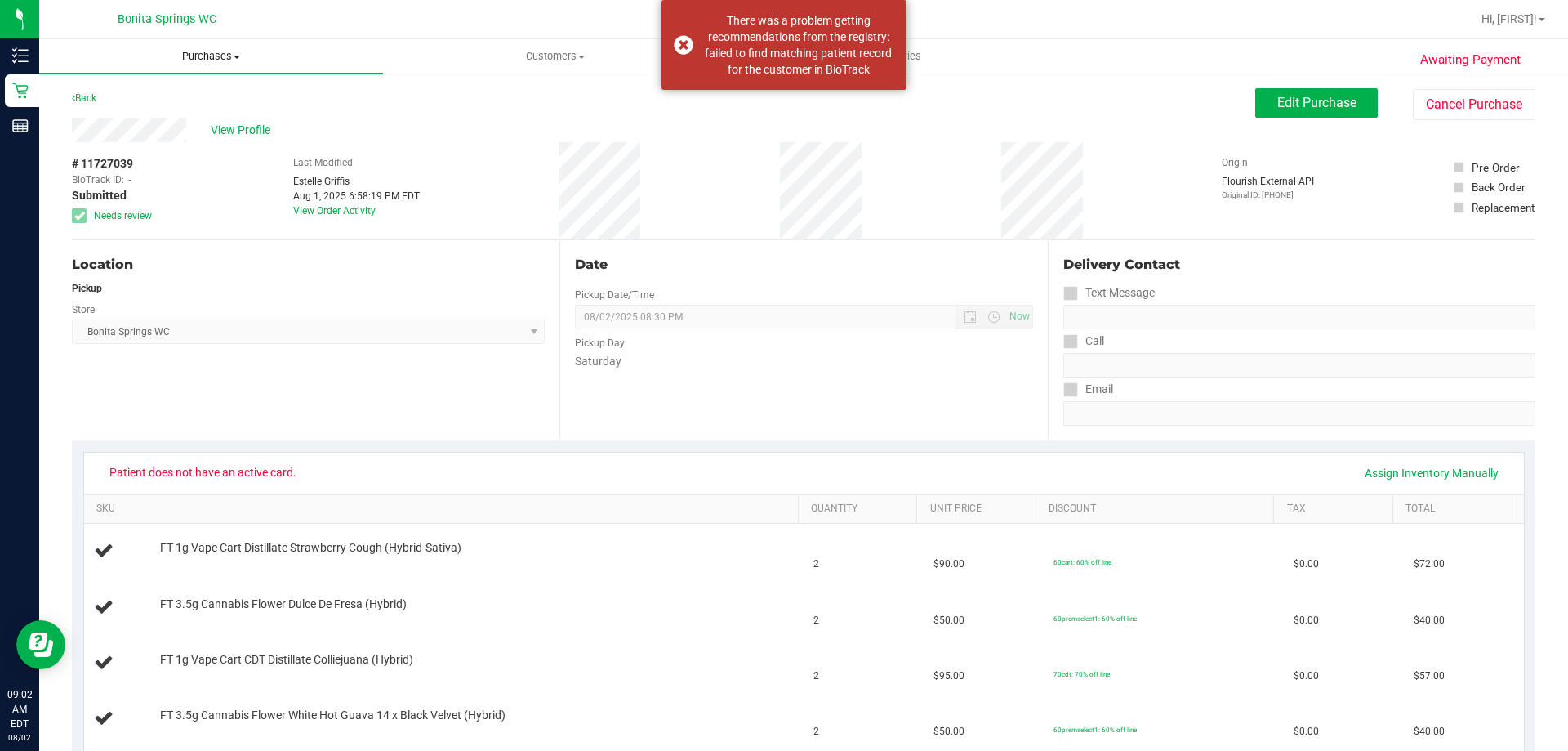 click on "Purchases" at bounding box center [211, 56] 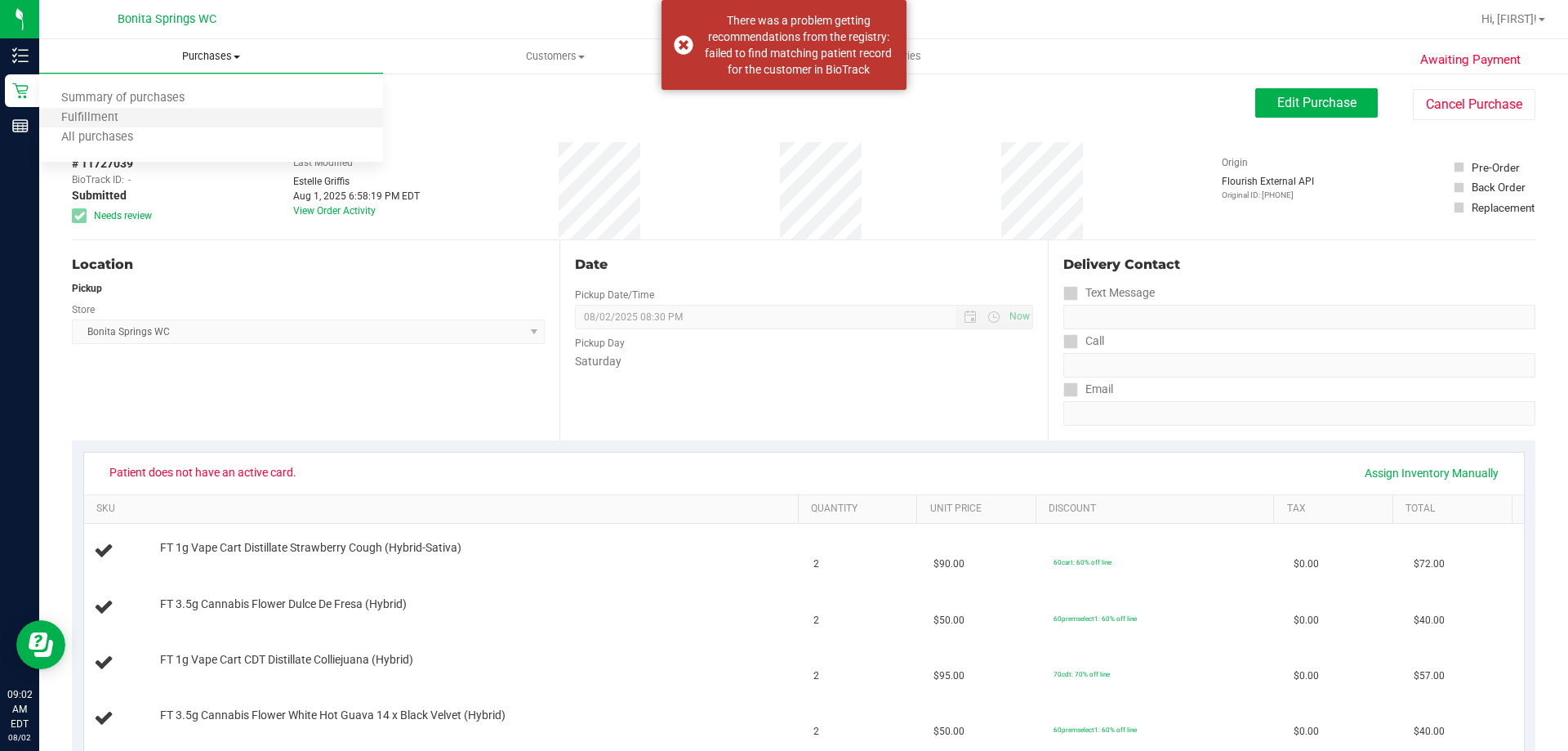 click on "Fulfillment" at bounding box center [211, 118] 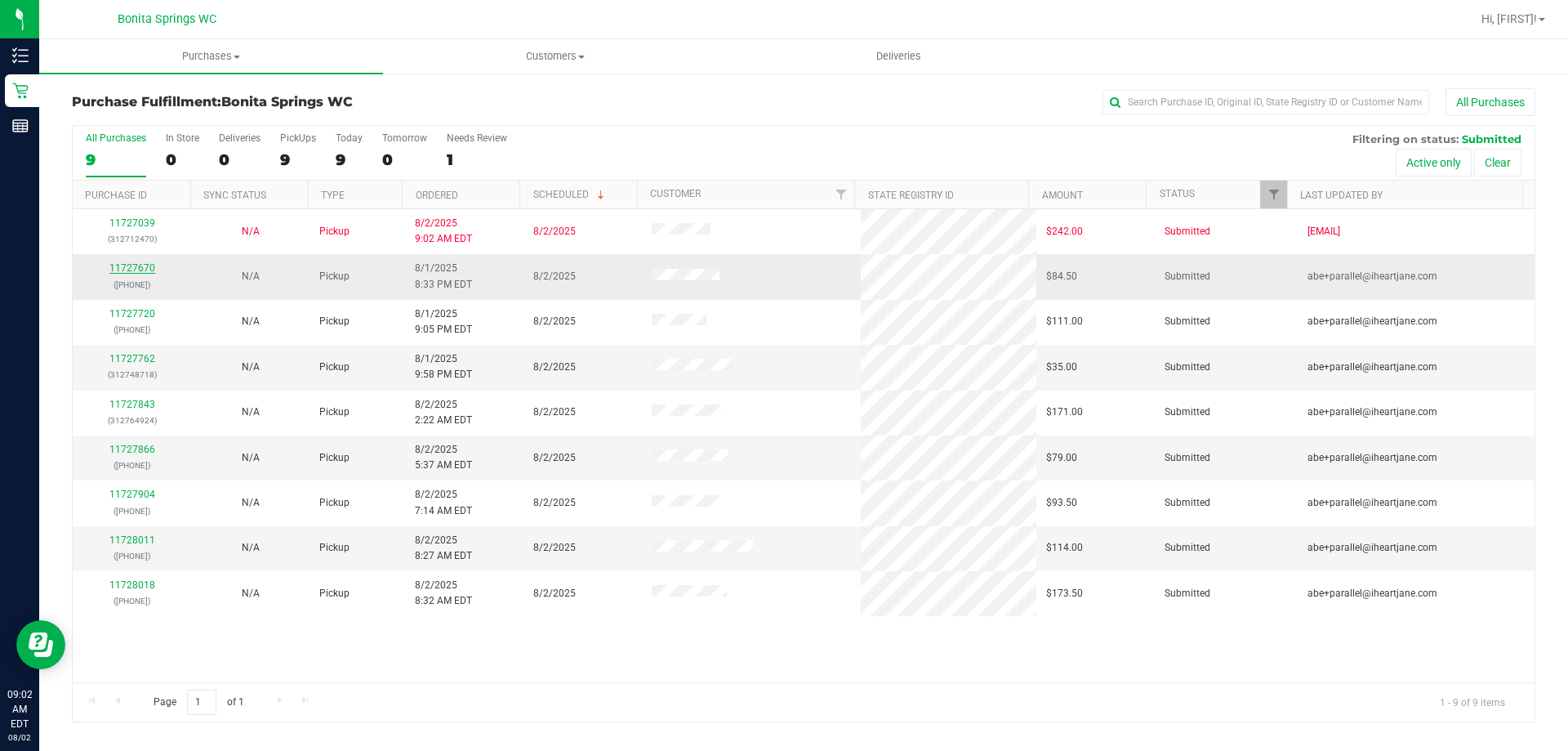 click on "11727670" at bounding box center [132, 268] 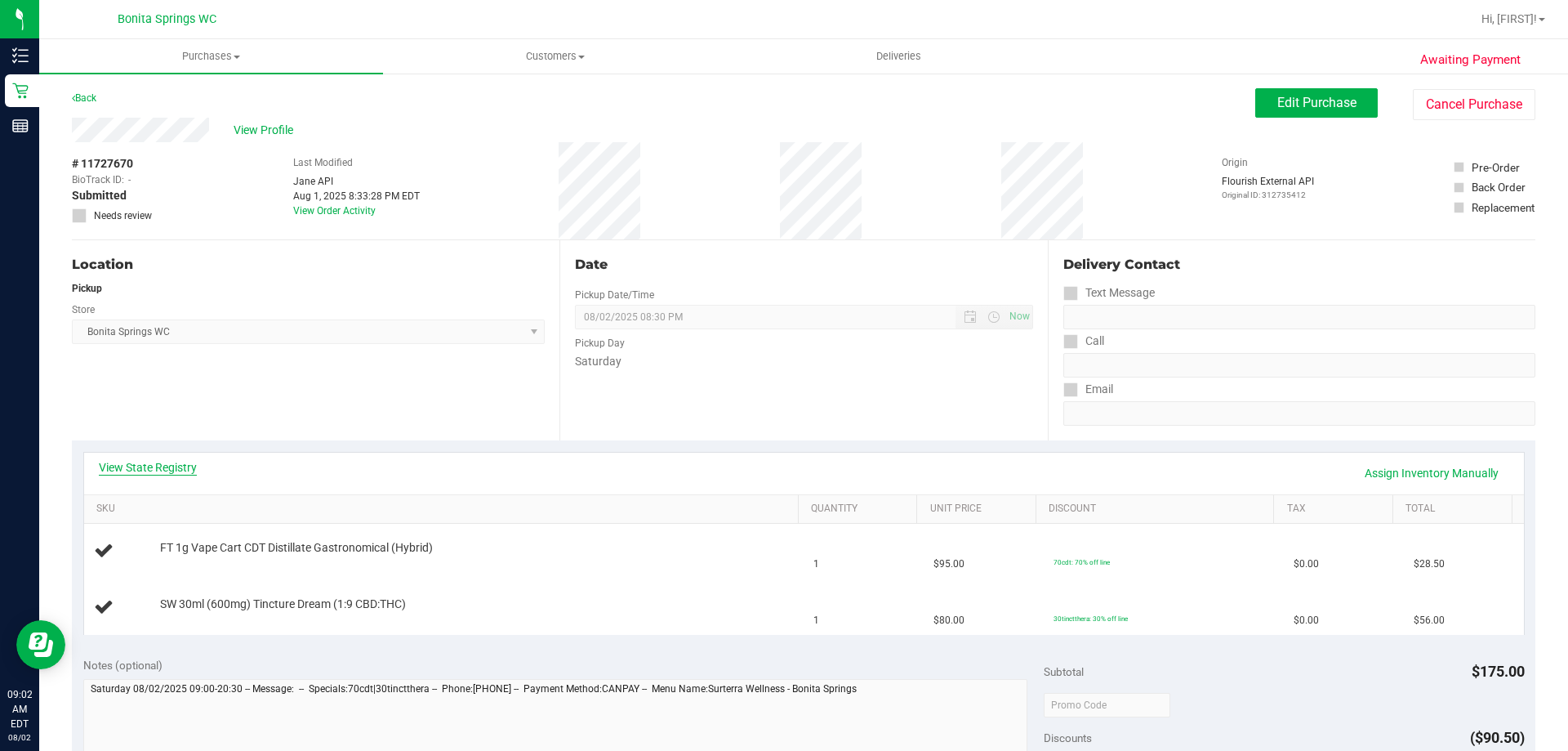 click on "View State Registry" at bounding box center [148, 467] 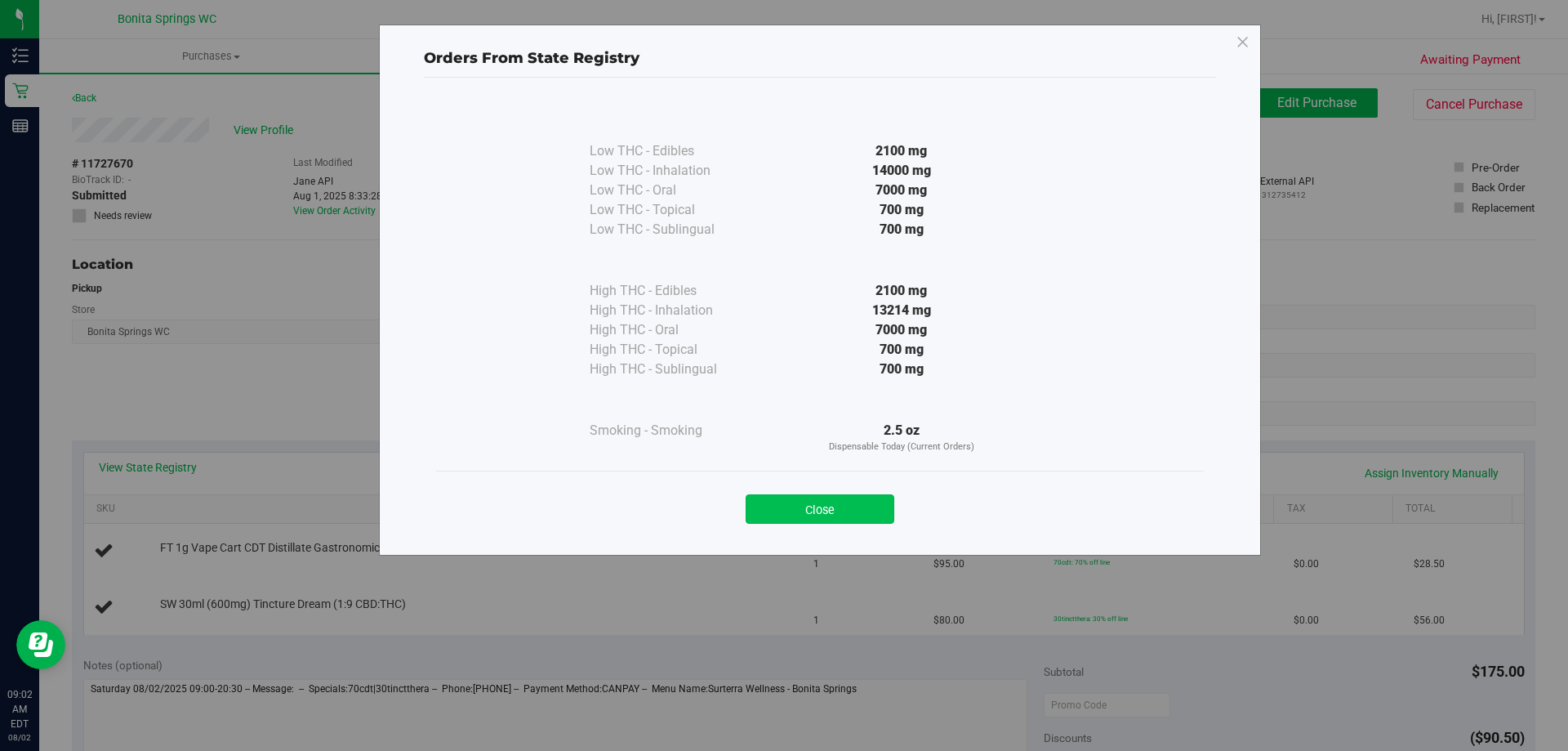 click on "Close" at bounding box center (820, 509) 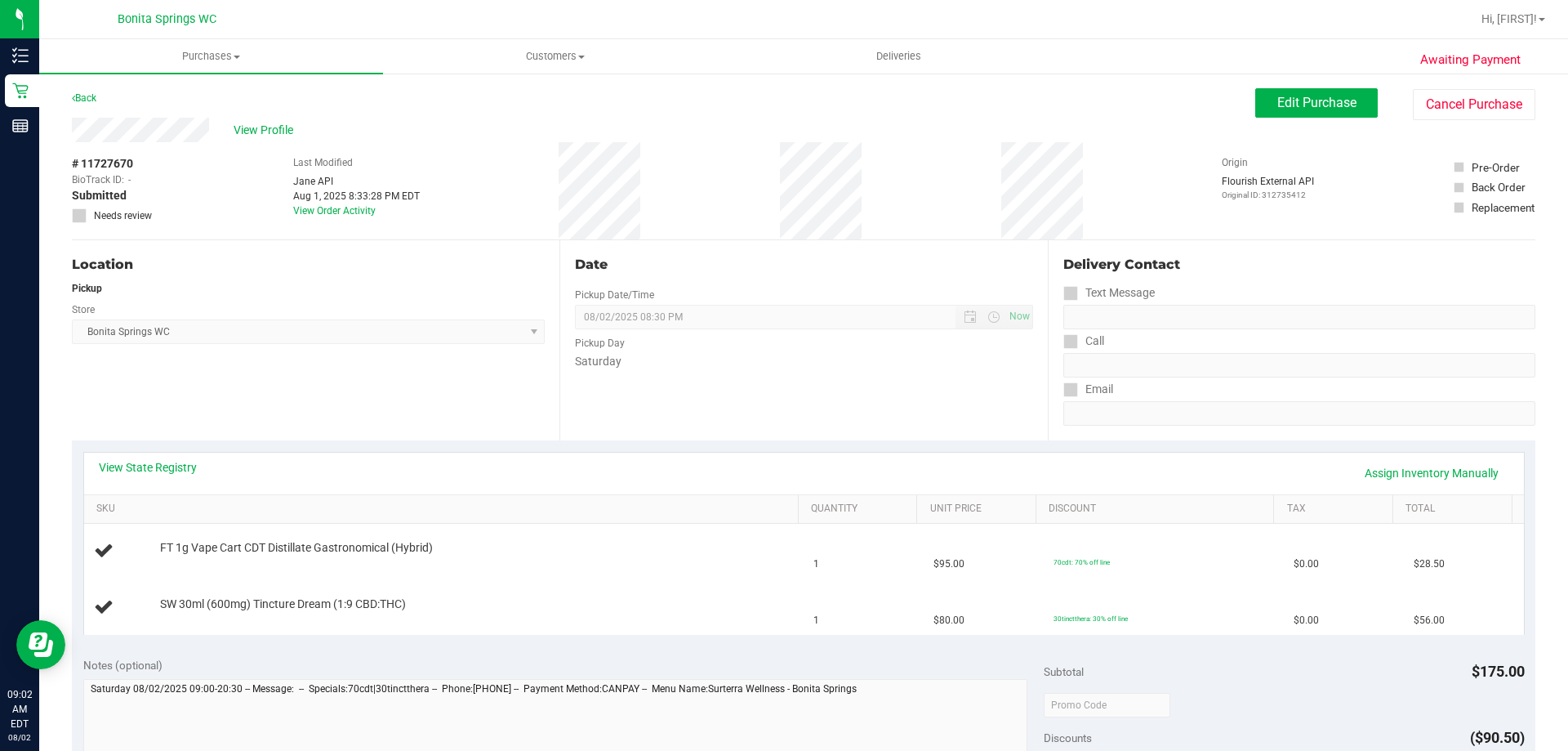 click on "Notes (optional)
Subtotal
$175.00
Discounts
($90.50)
Delivery Fee
$0.00
Sales Tax
$0.00
Total
$84.50" at bounding box center (804, 793) 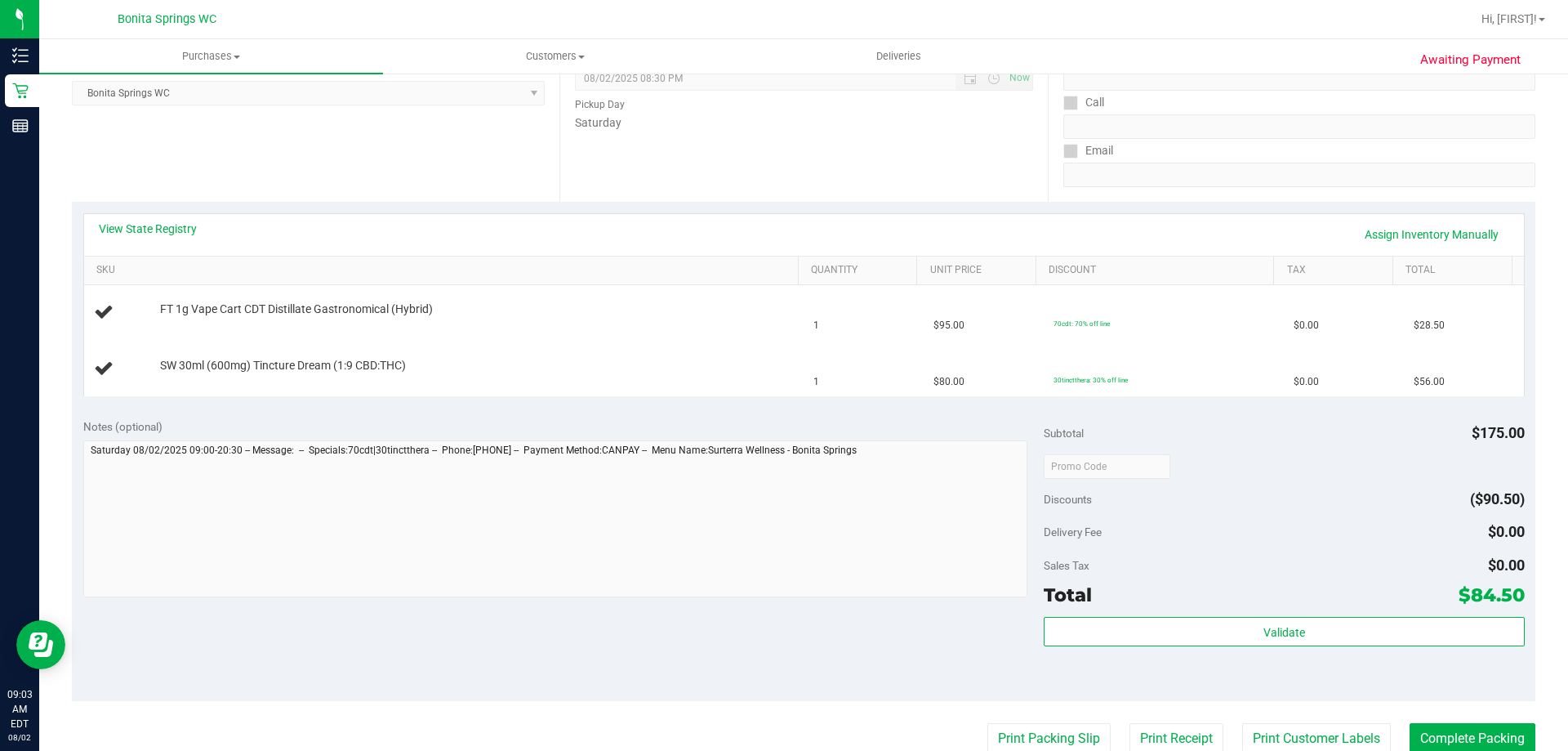 scroll, scrollTop: 245, scrollLeft: 0, axis: vertical 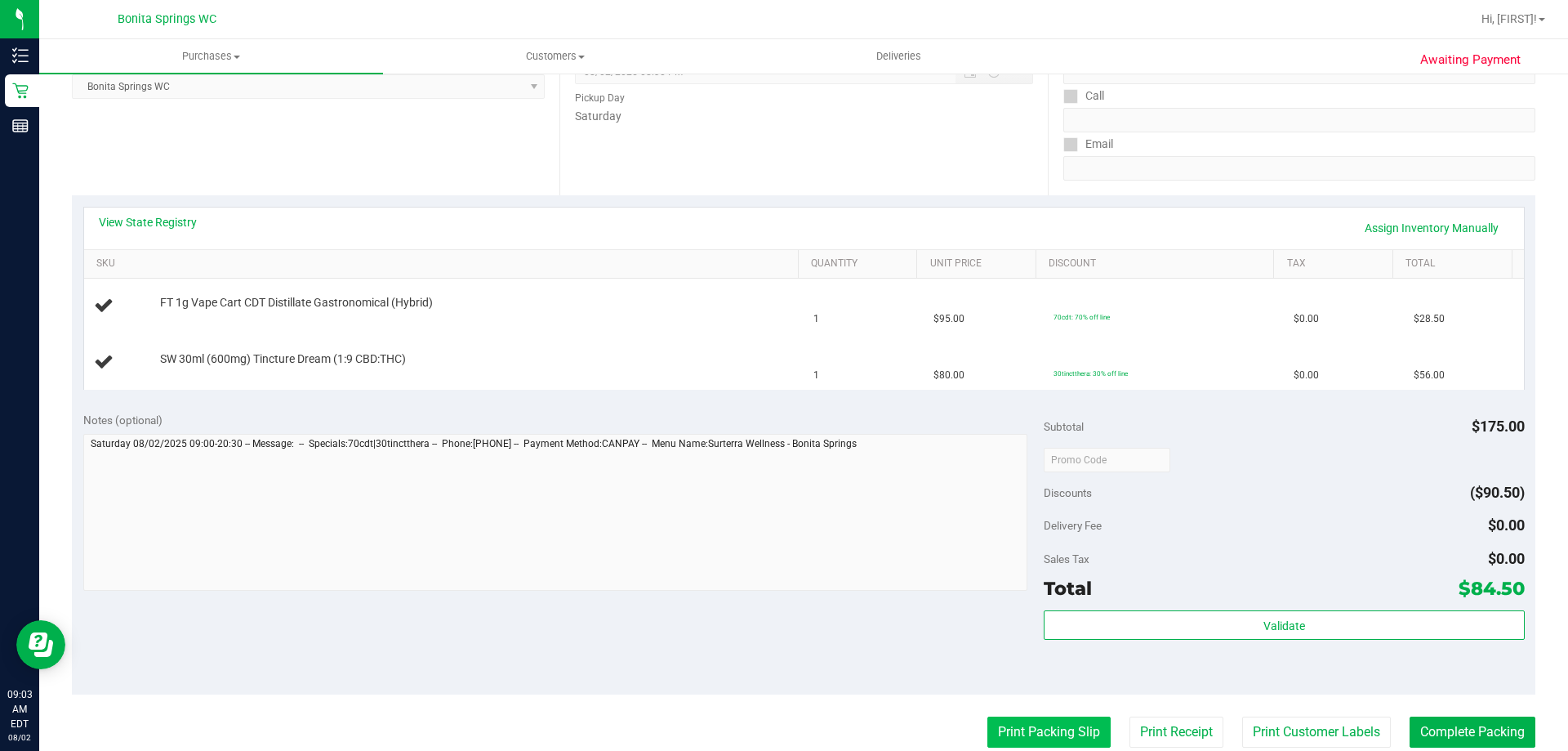 click on "Print Packing Slip" at bounding box center [1049, 732] 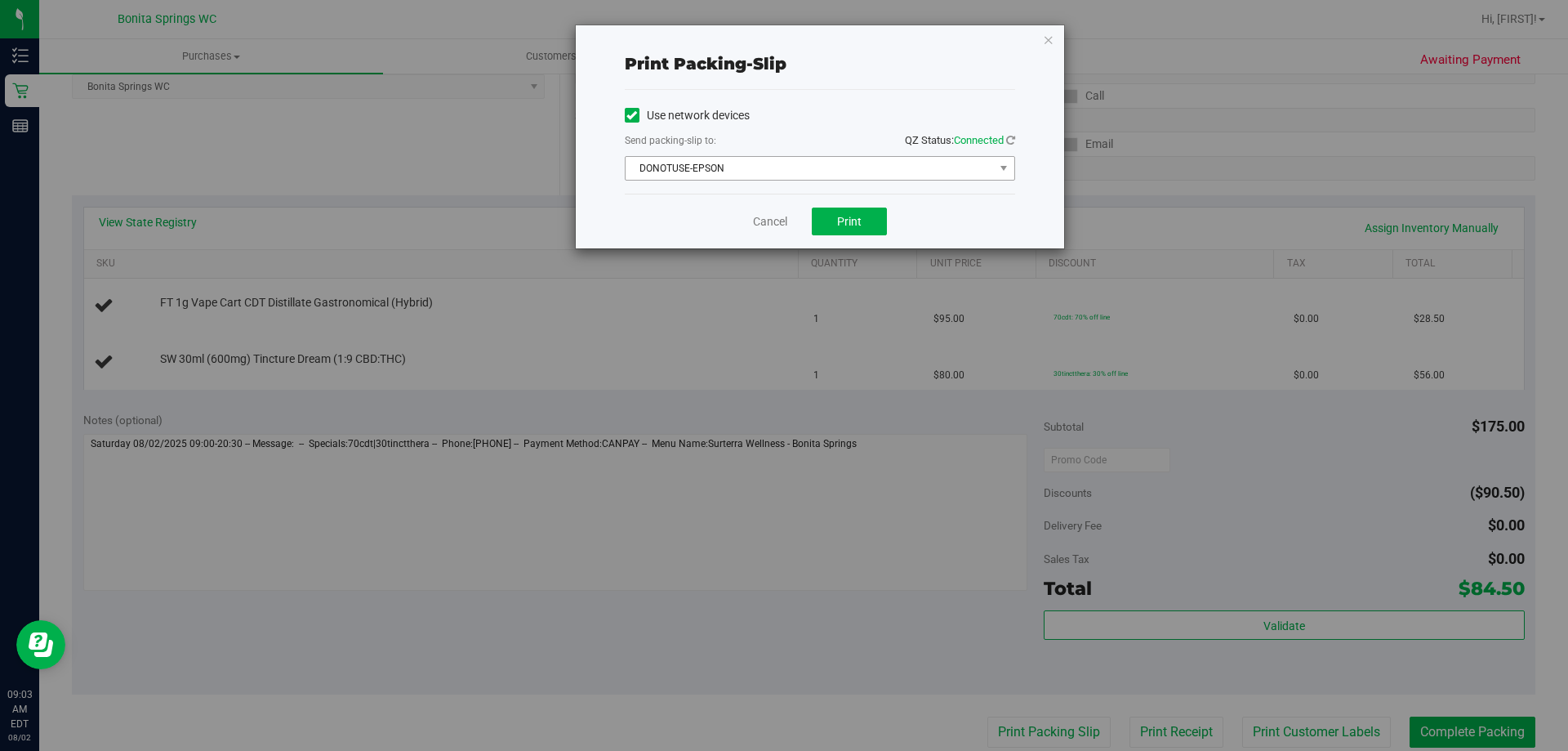 click on "DONOTUSE-EPSON" at bounding box center (809, 168) 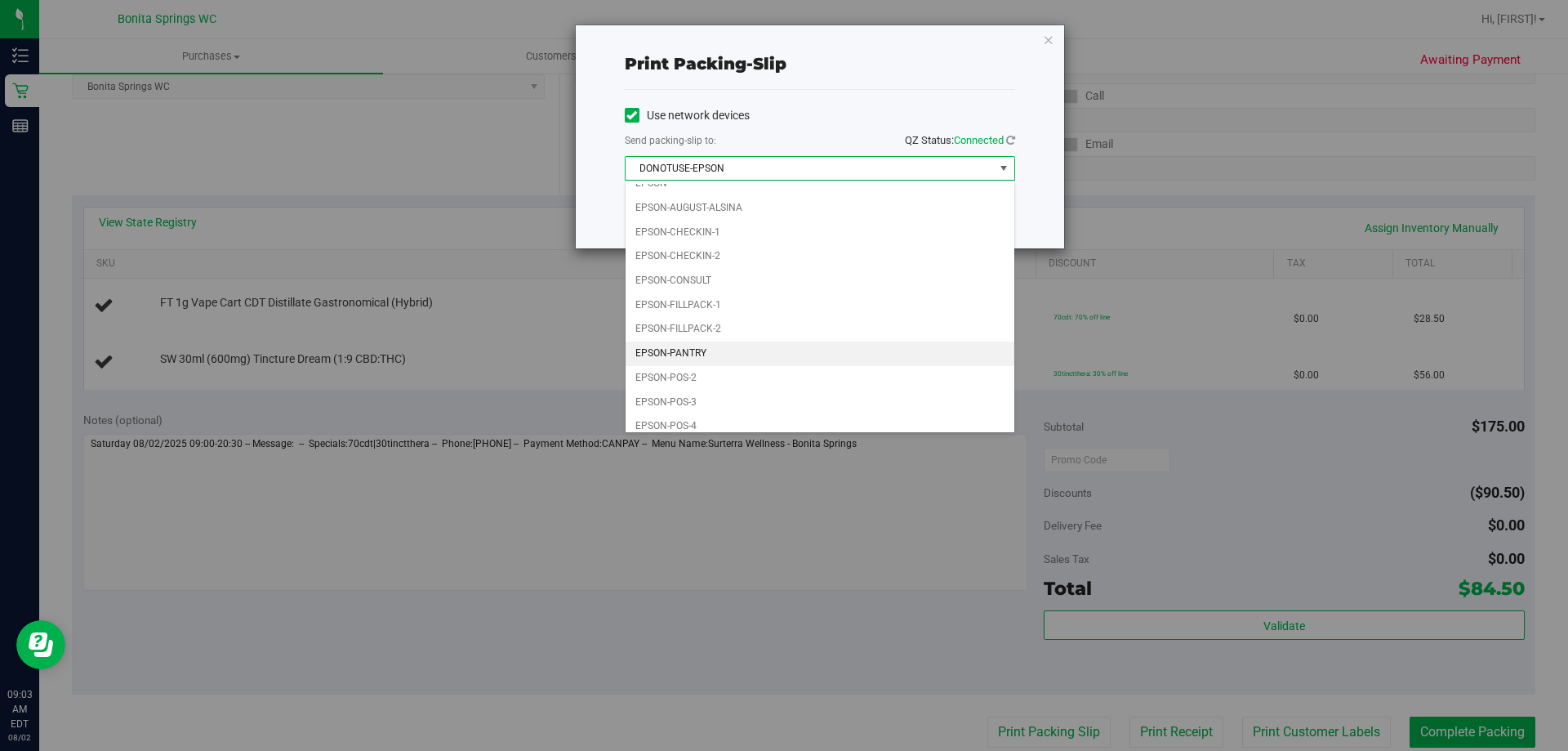 scroll, scrollTop: 47, scrollLeft: 0, axis: vertical 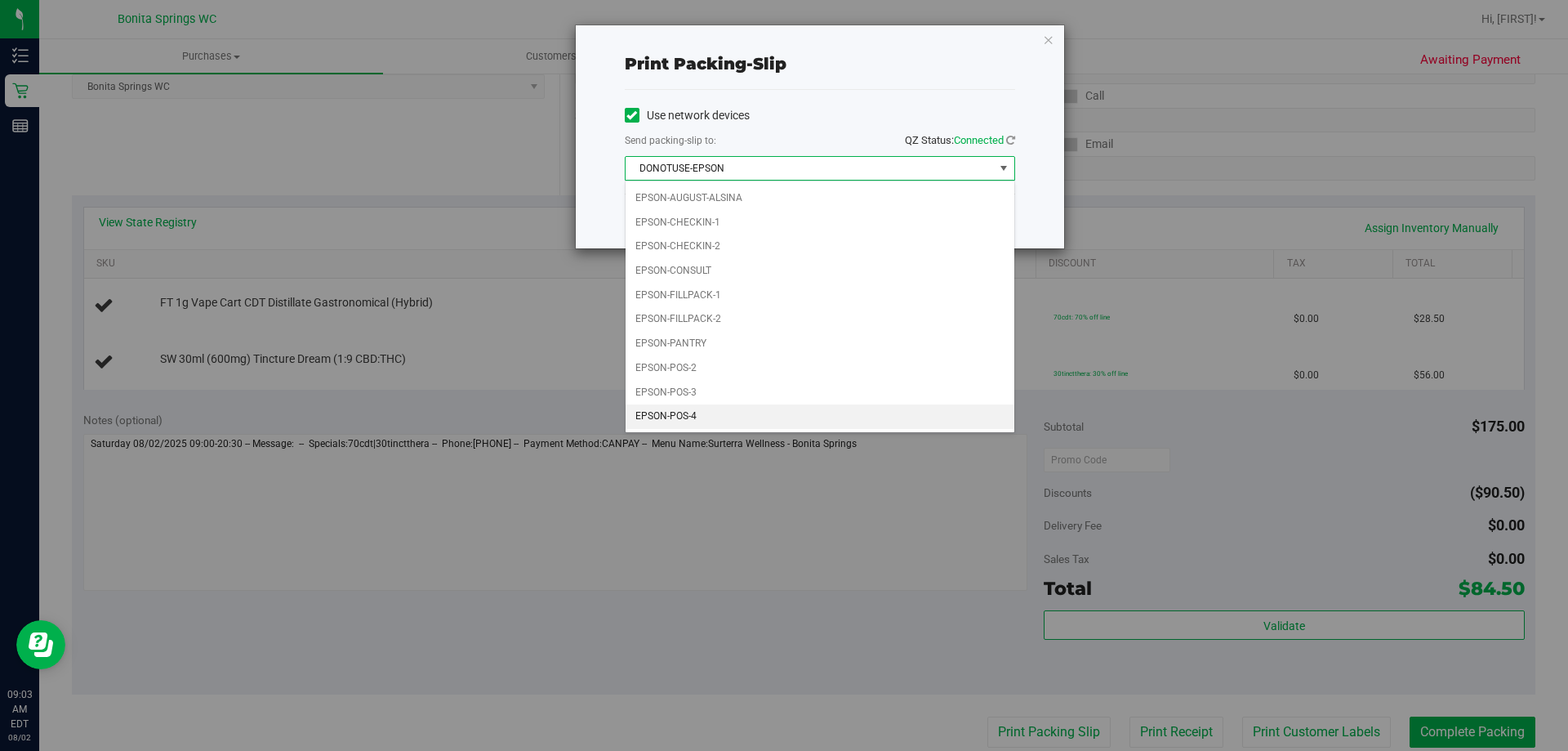 click on "EPSON-POS-4" at bounding box center [820, 417] 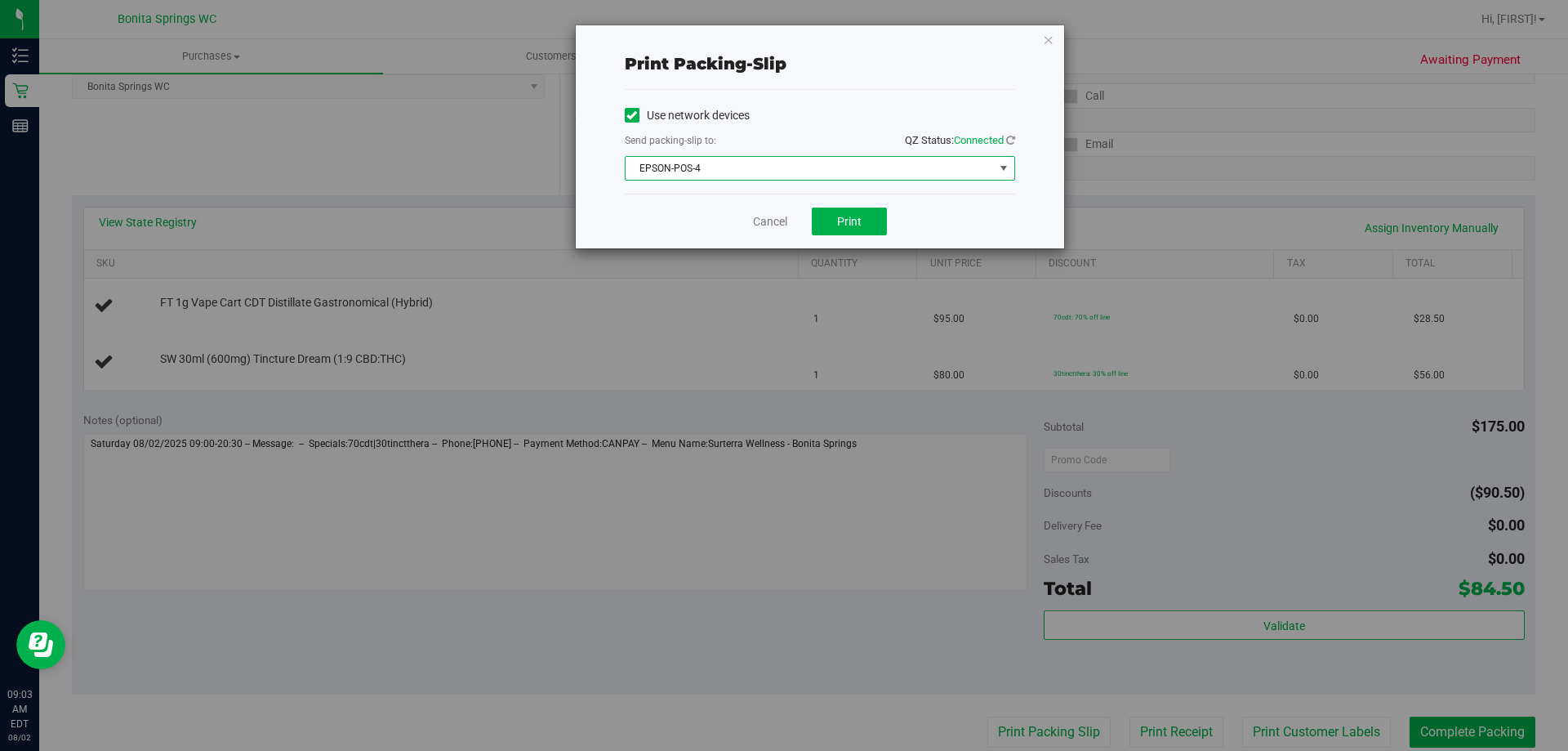 click on "Cancel
Print" at bounding box center (820, 221) 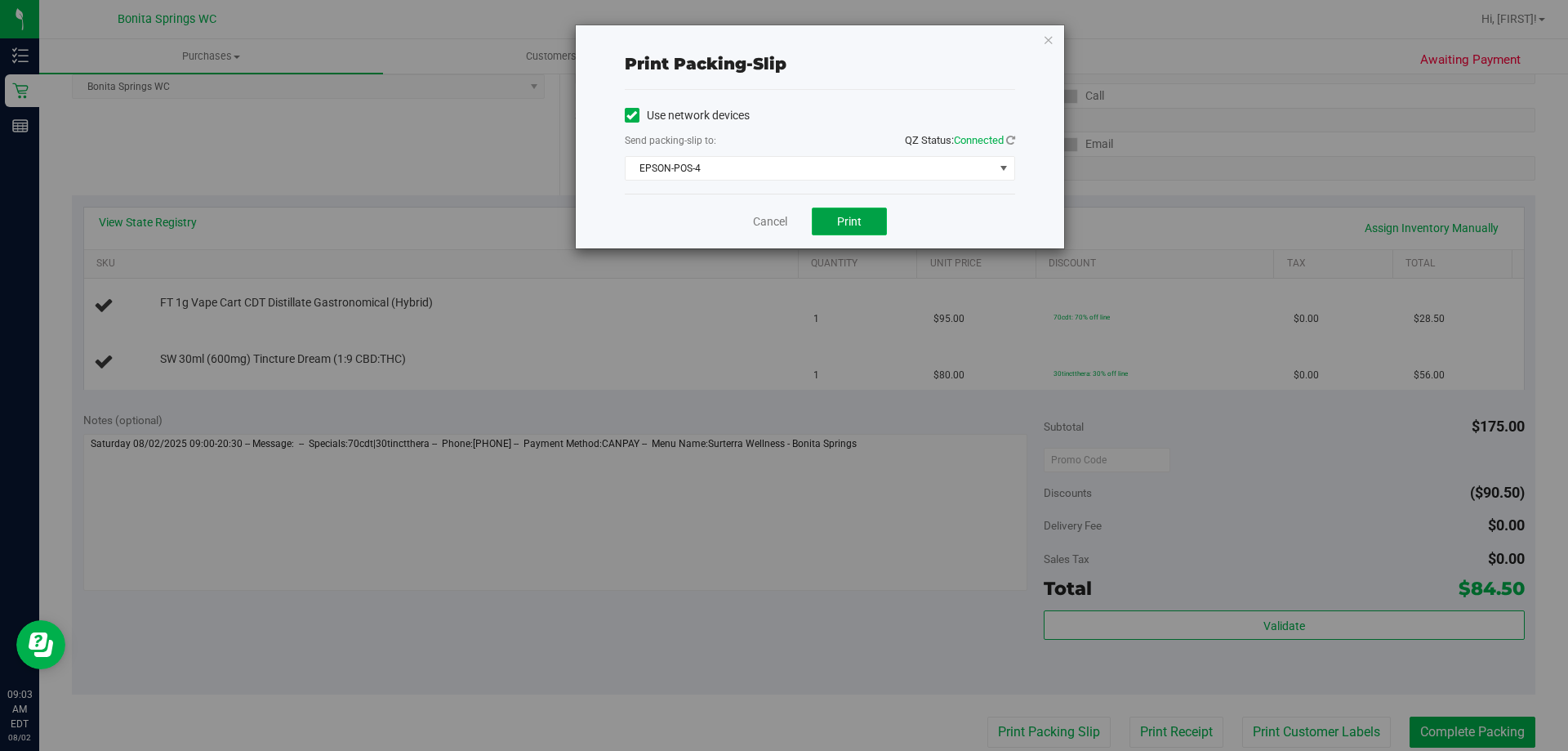click on "Print" at bounding box center (849, 221) 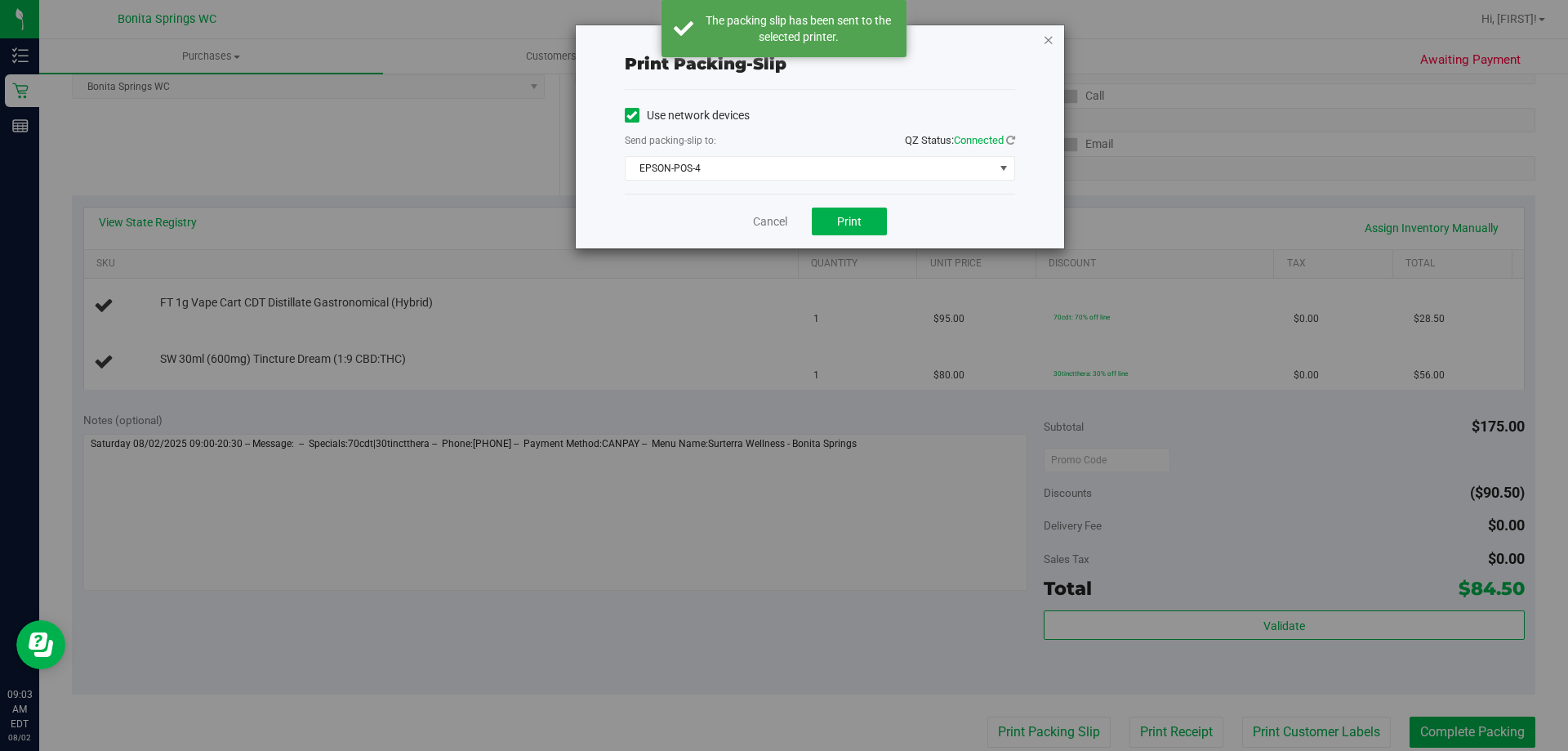 click at bounding box center (1049, 39) 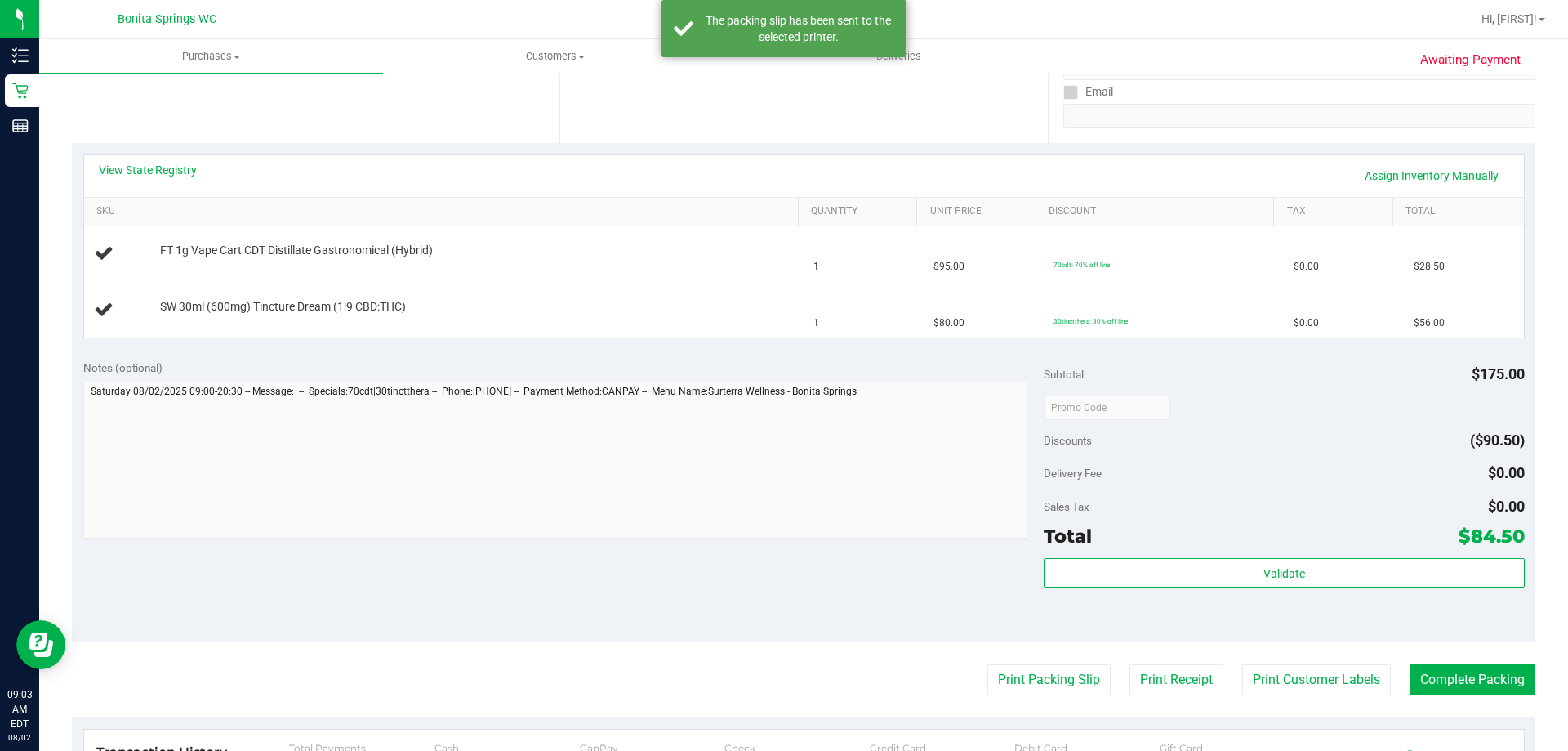 scroll, scrollTop: 327, scrollLeft: 0, axis: vertical 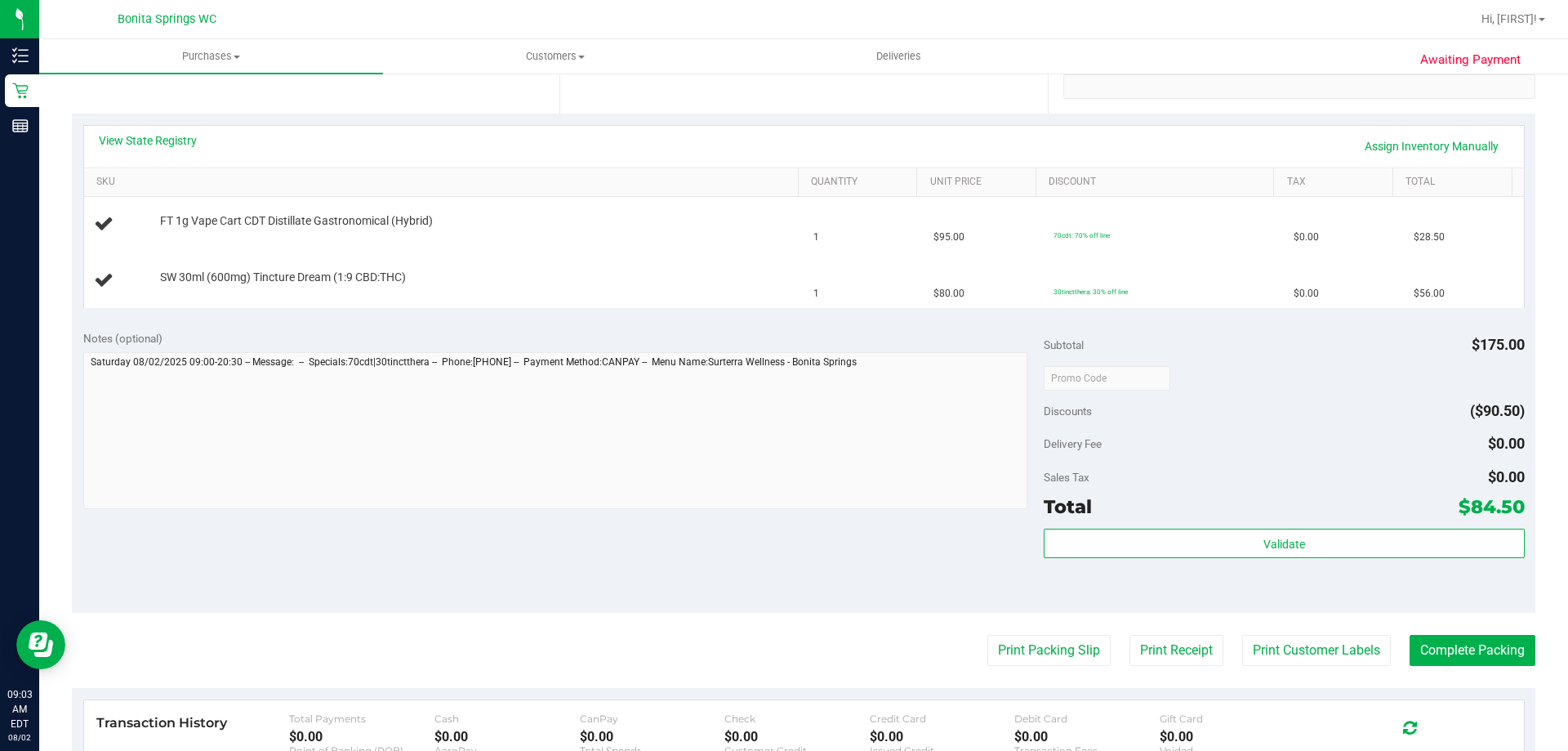 type 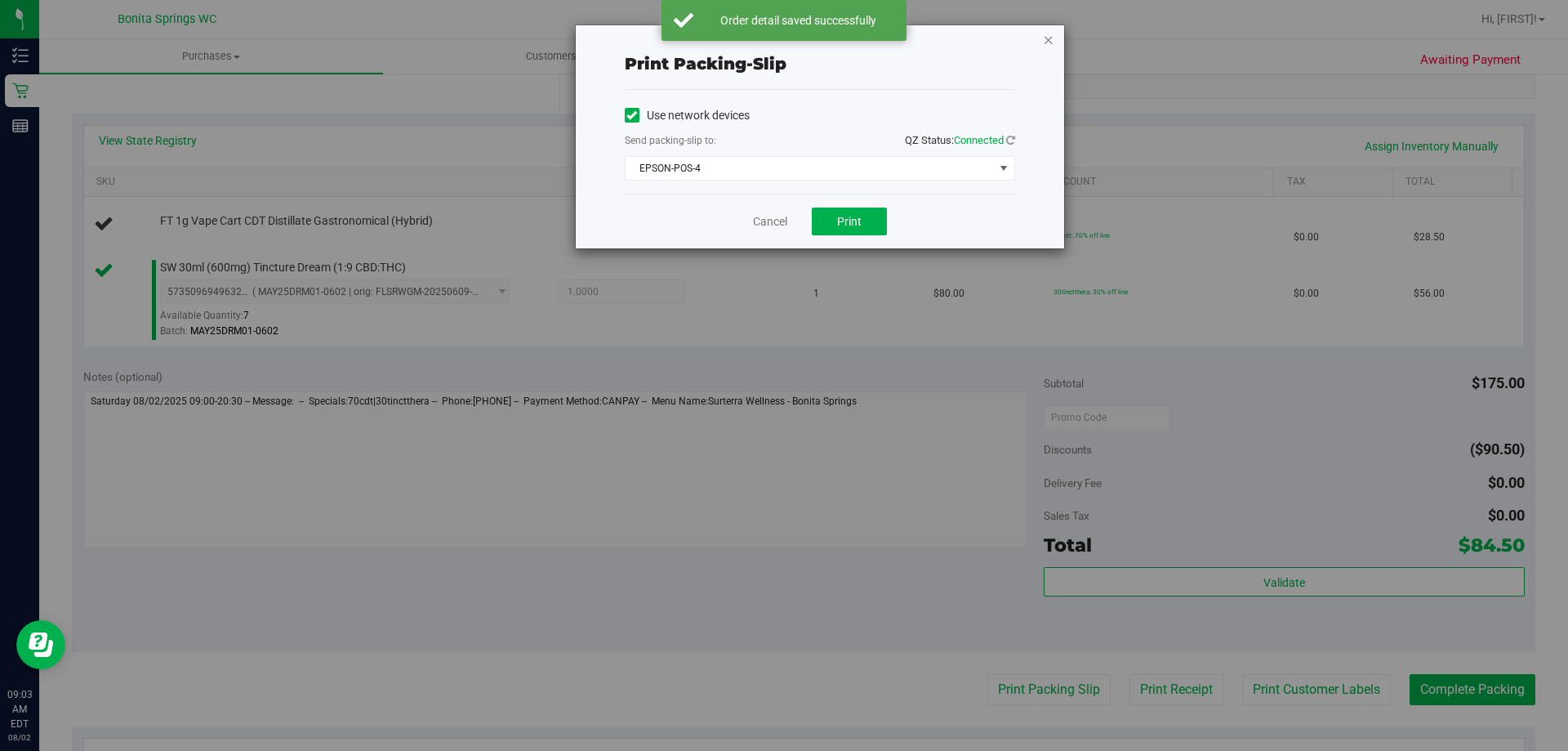 click at bounding box center [1049, 39] 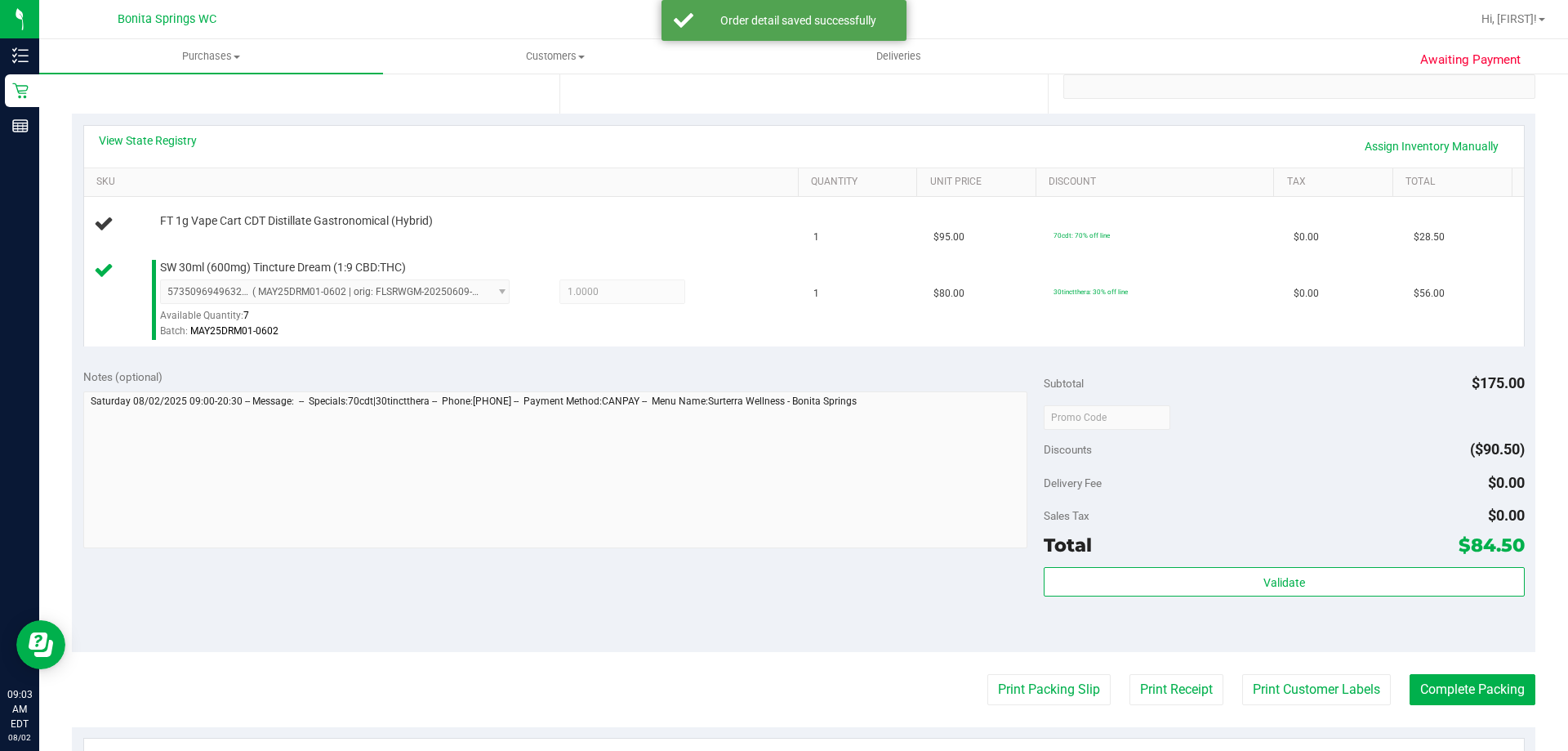 click on "Notes (optional)" at bounding box center [564, 377] 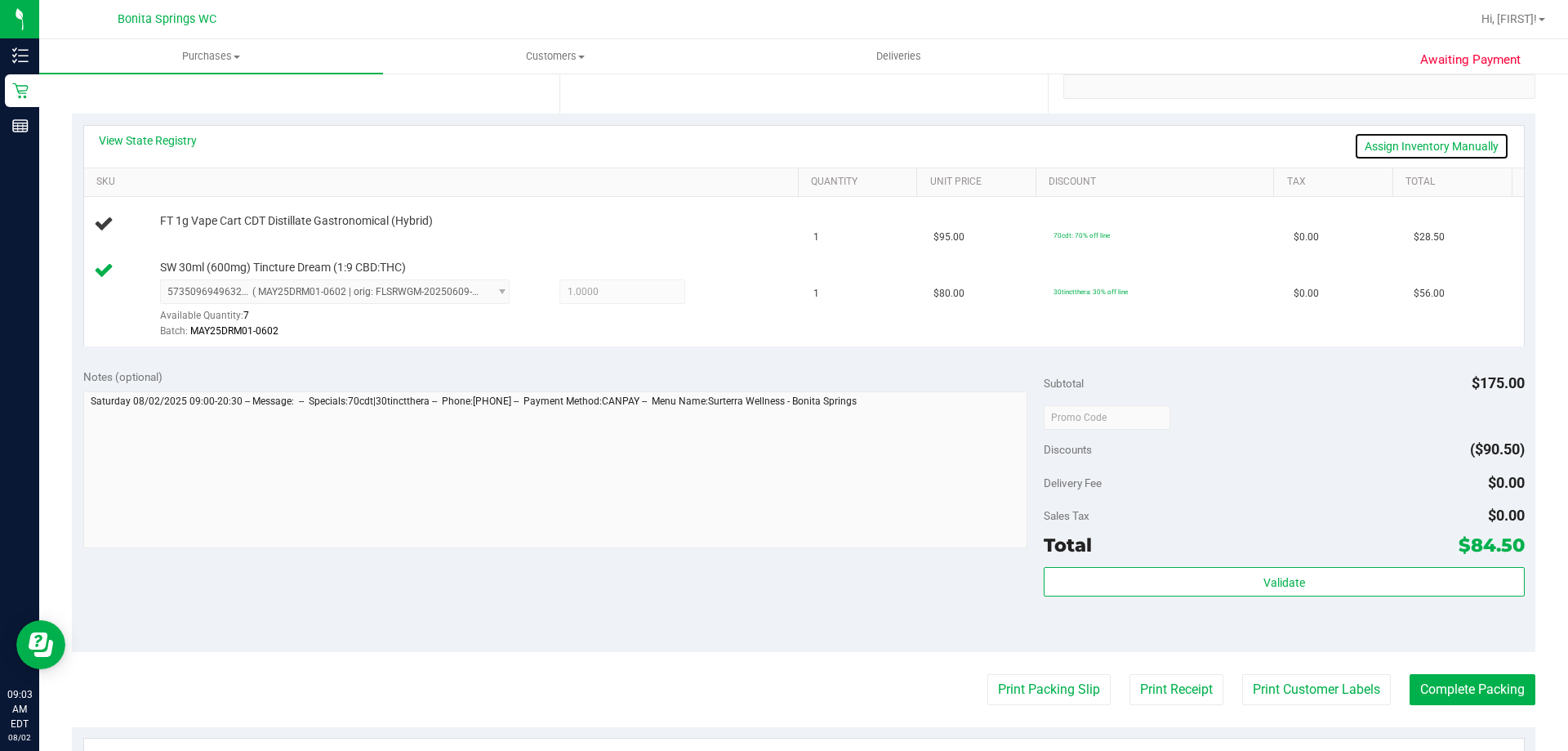 click on "Assign Inventory Manually" at bounding box center (1432, 146) 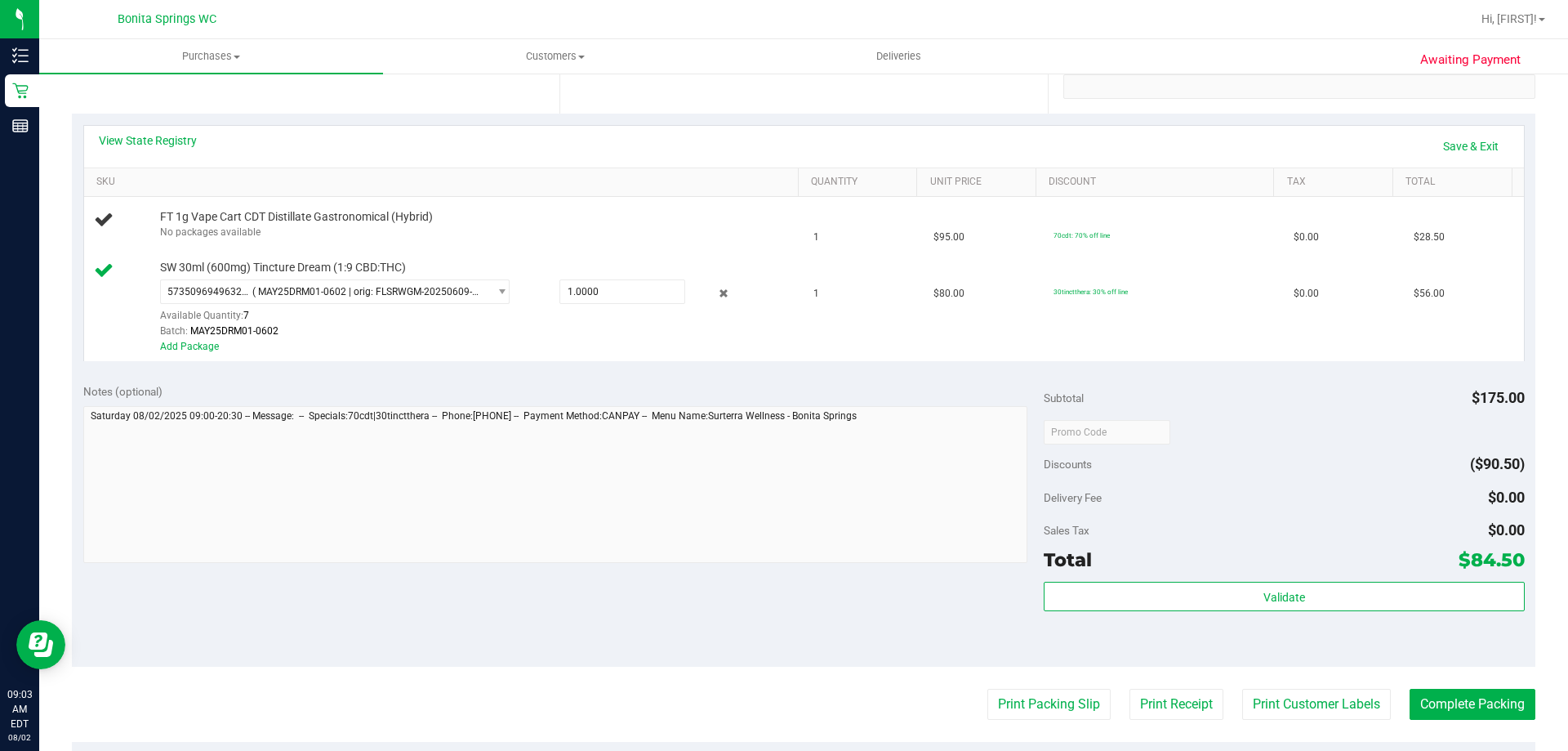 click on "View State Registry
Save & Exit" at bounding box center (804, 146) 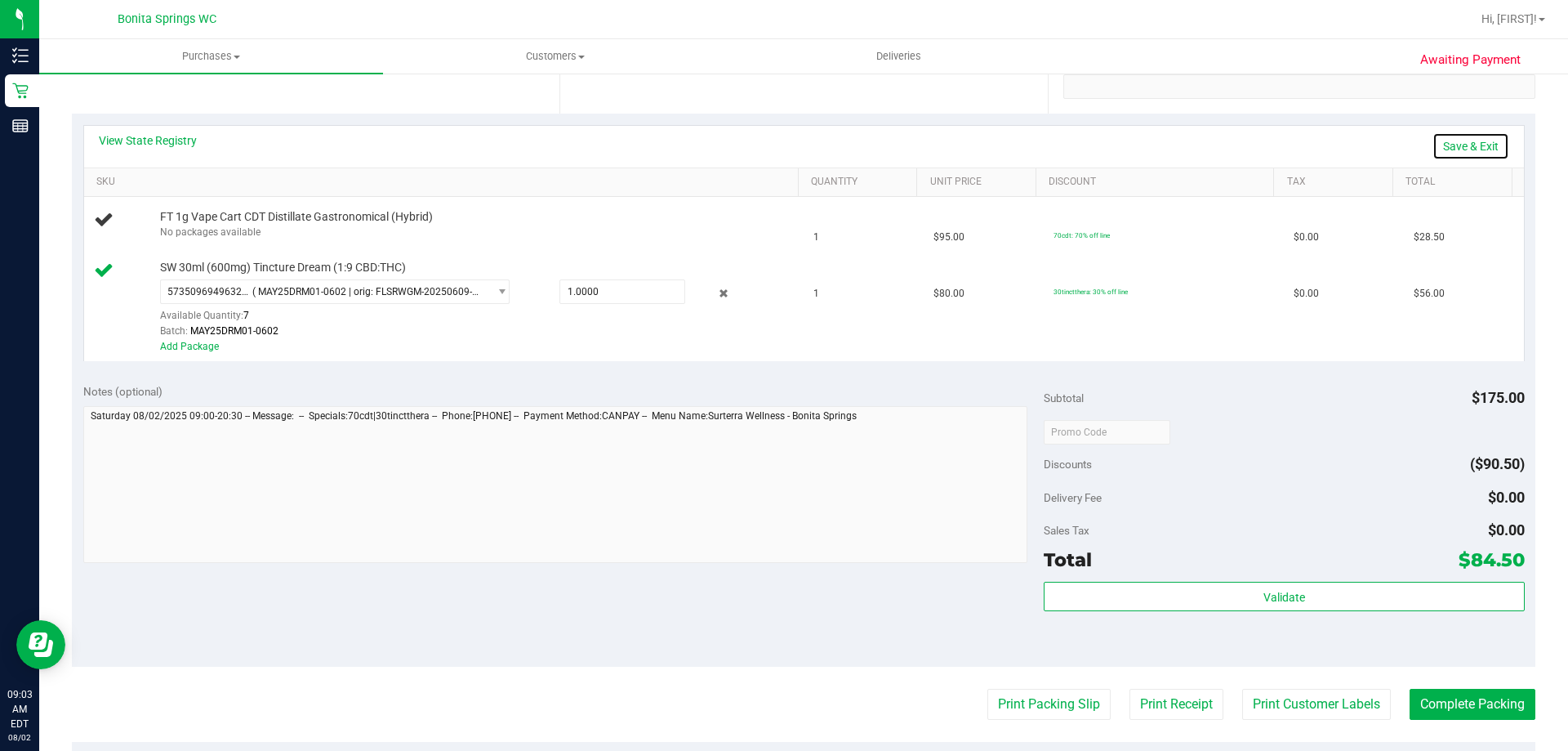 click on "Save & Exit" at bounding box center [1471, 146] 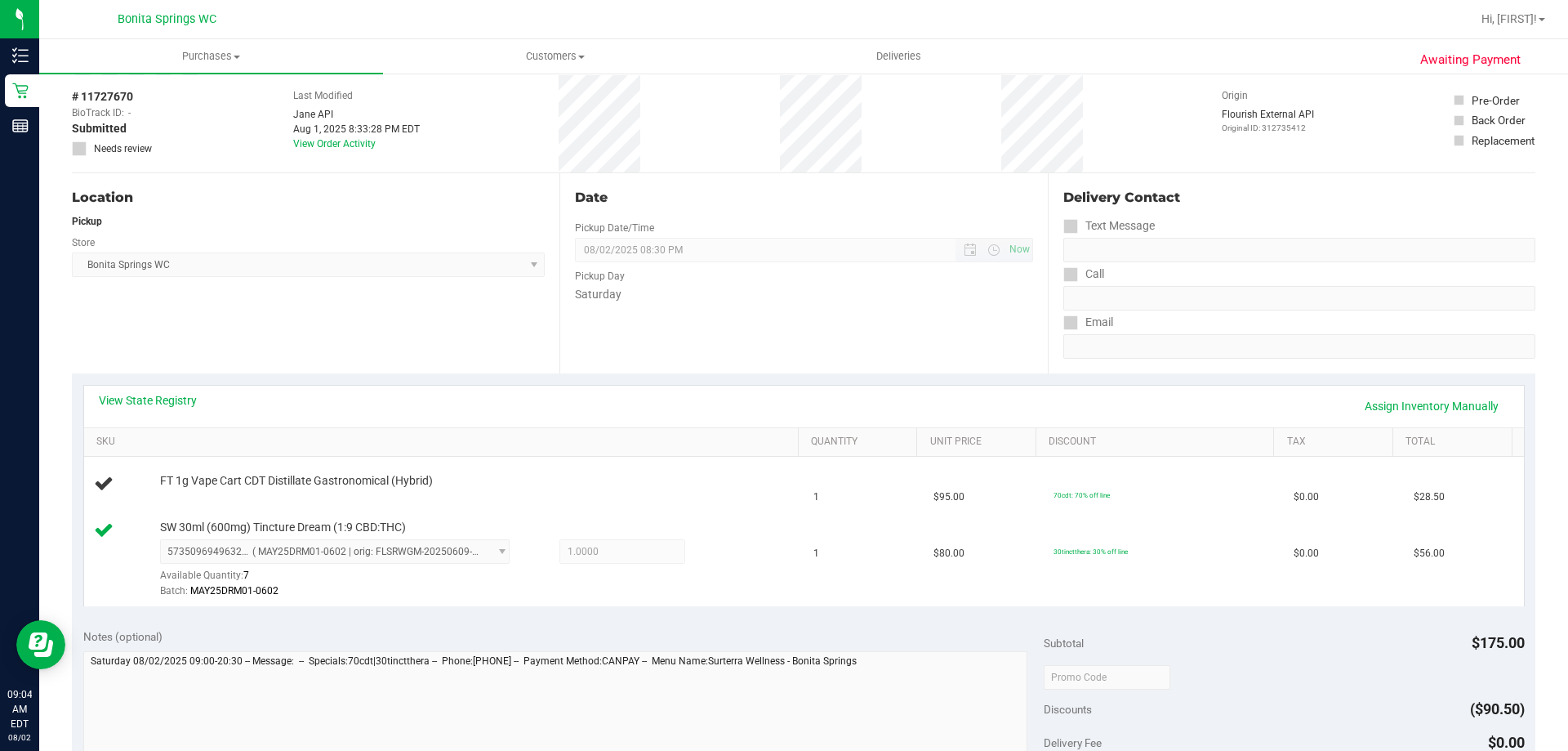 scroll, scrollTop: 0, scrollLeft: 0, axis: both 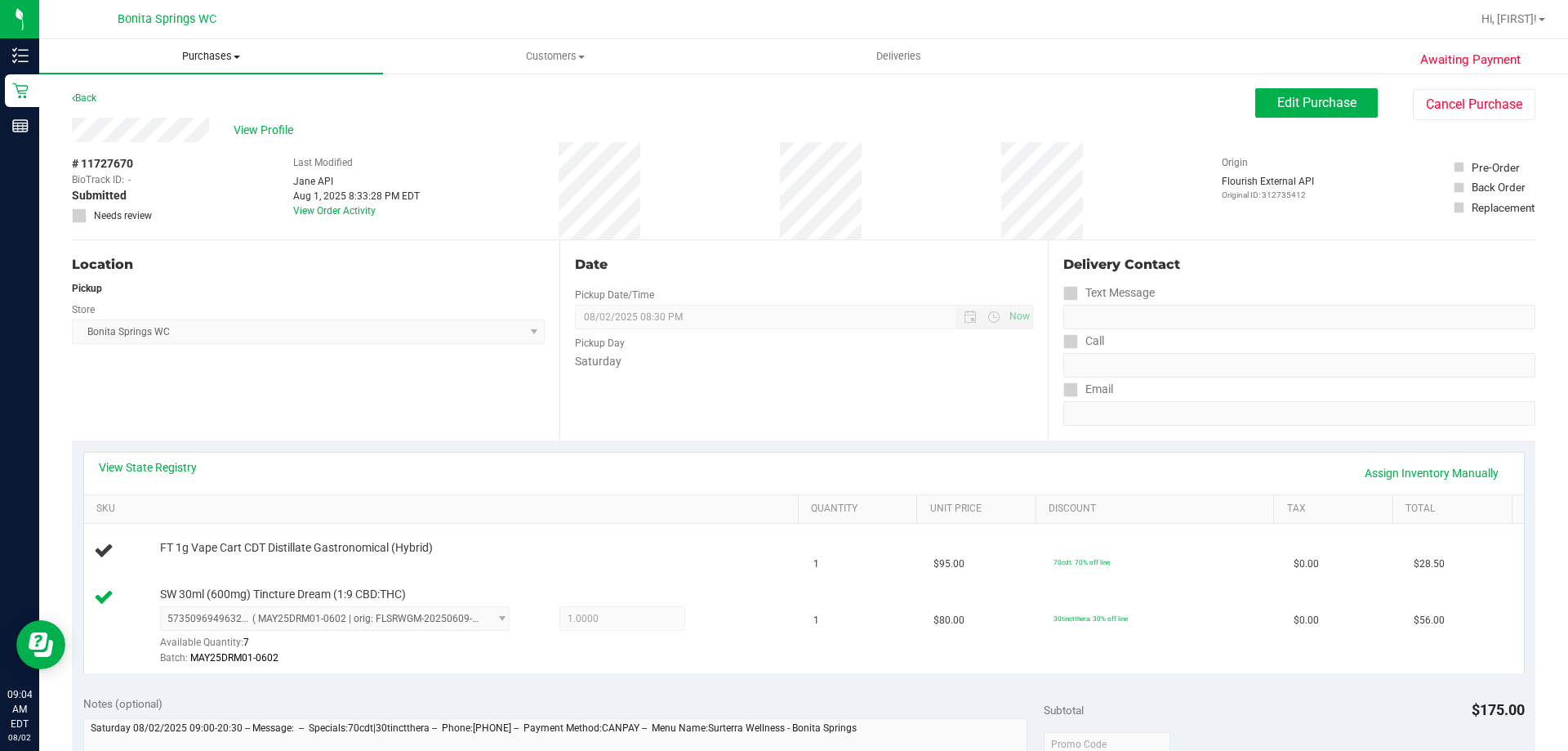 click on "Purchases
Summary of purchases
Fulfillment
All purchases" at bounding box center (211, 56) 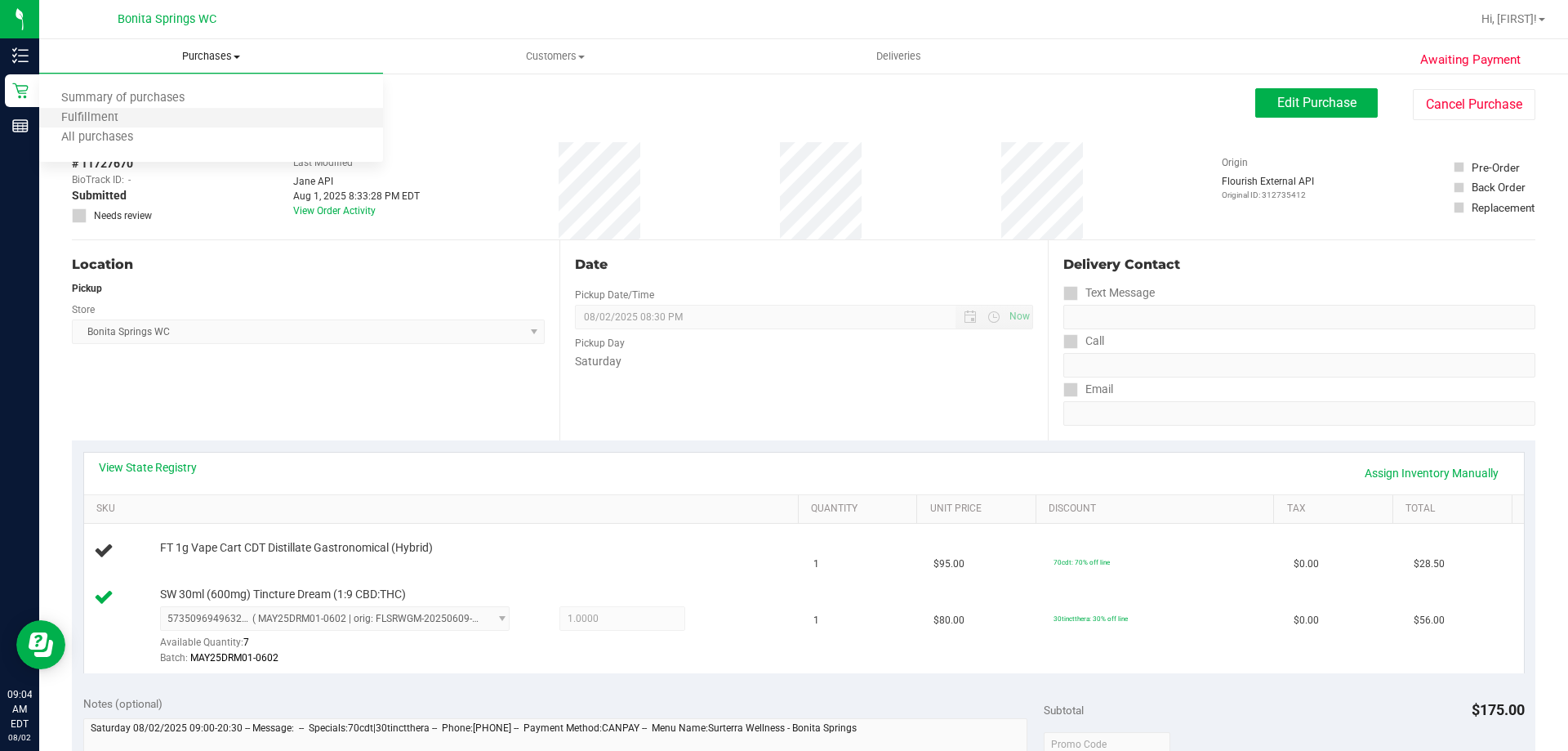 click on "Fulfillment" at bounding box center [211, 118] 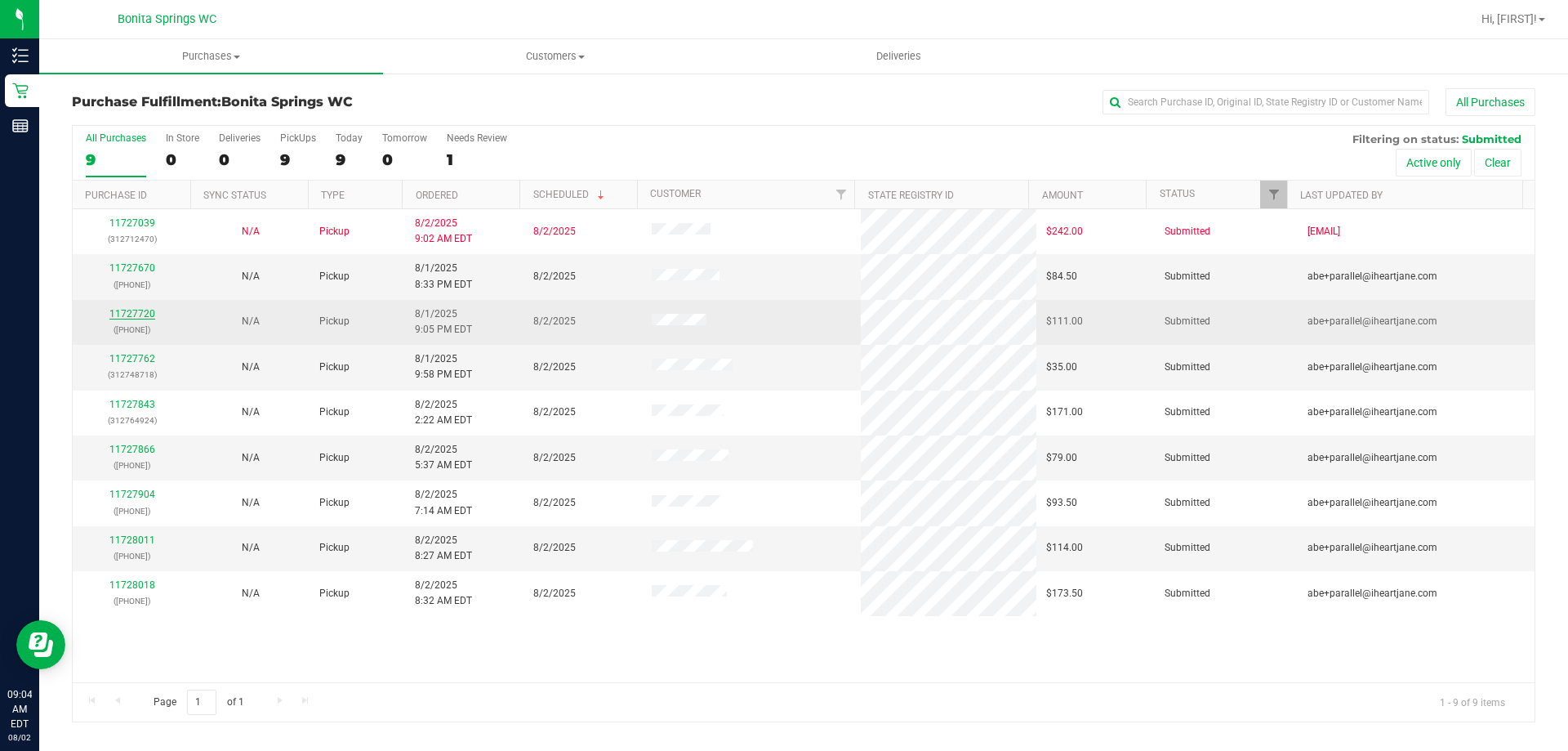 click on "11727720" at bounding box center (132, 314) 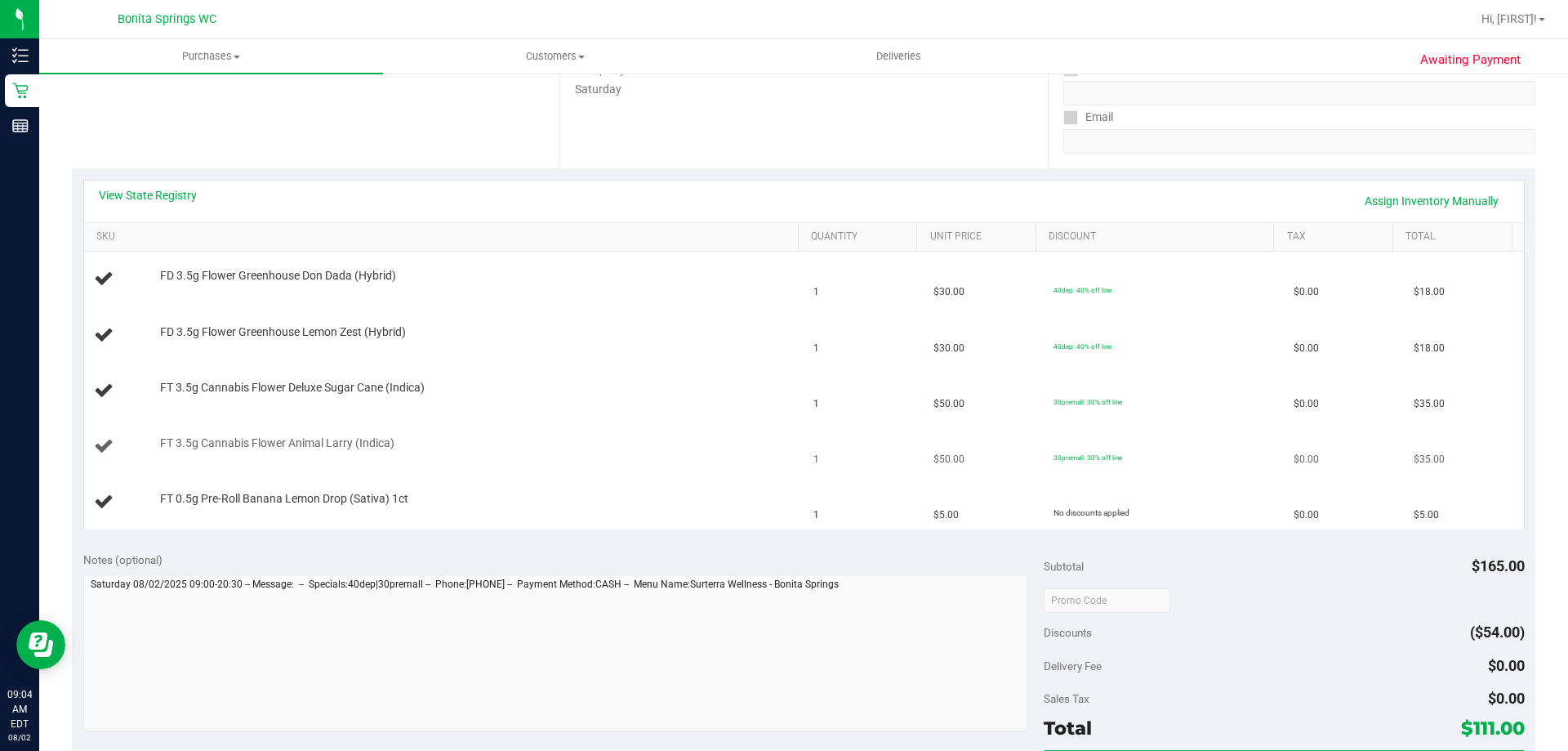 scroll, scrollTop: 327, scrollLeft: 0, axis: vertical 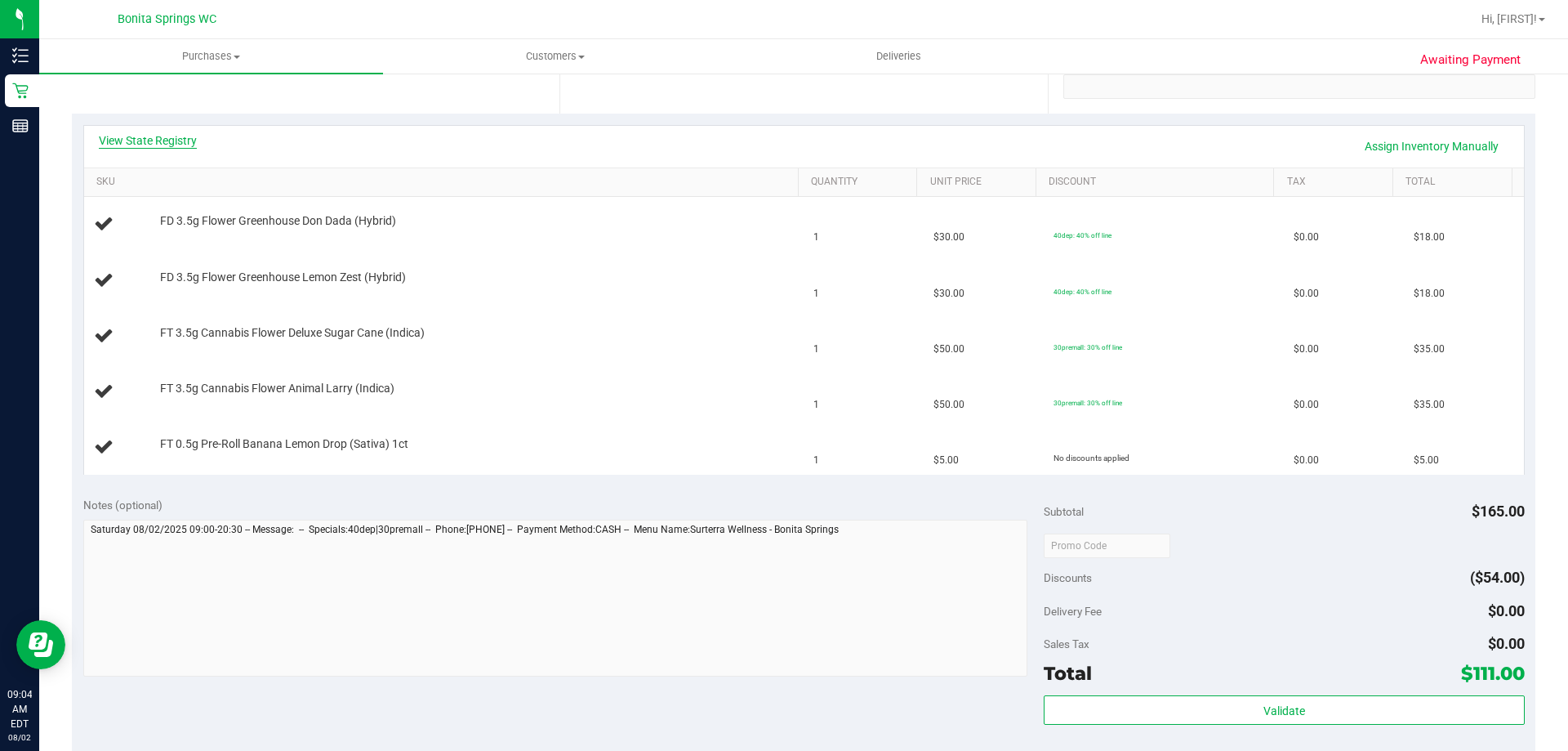 click on "View State Registry" at bounding box center [148, 141] 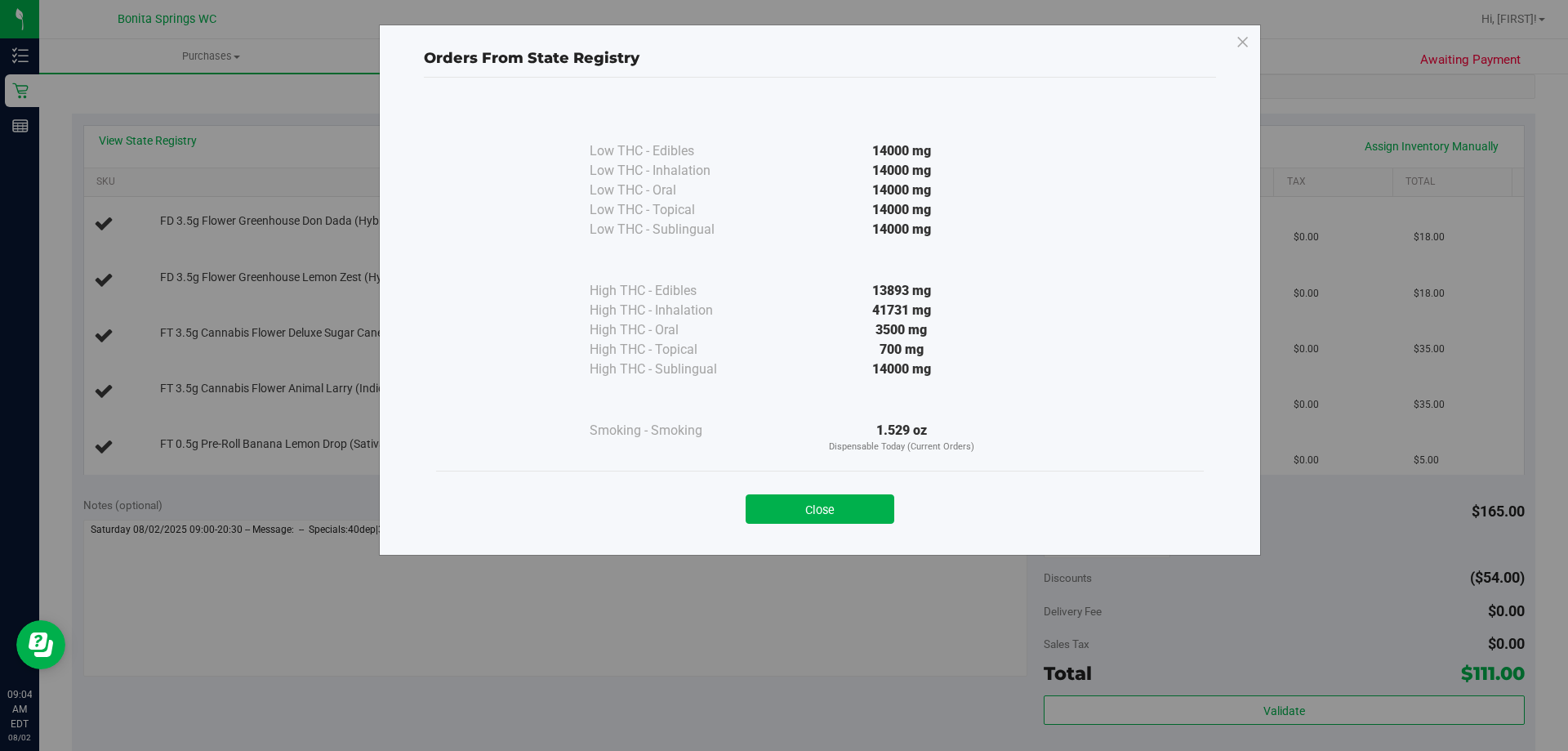 click on "Close" at bounding box center (820, 509) 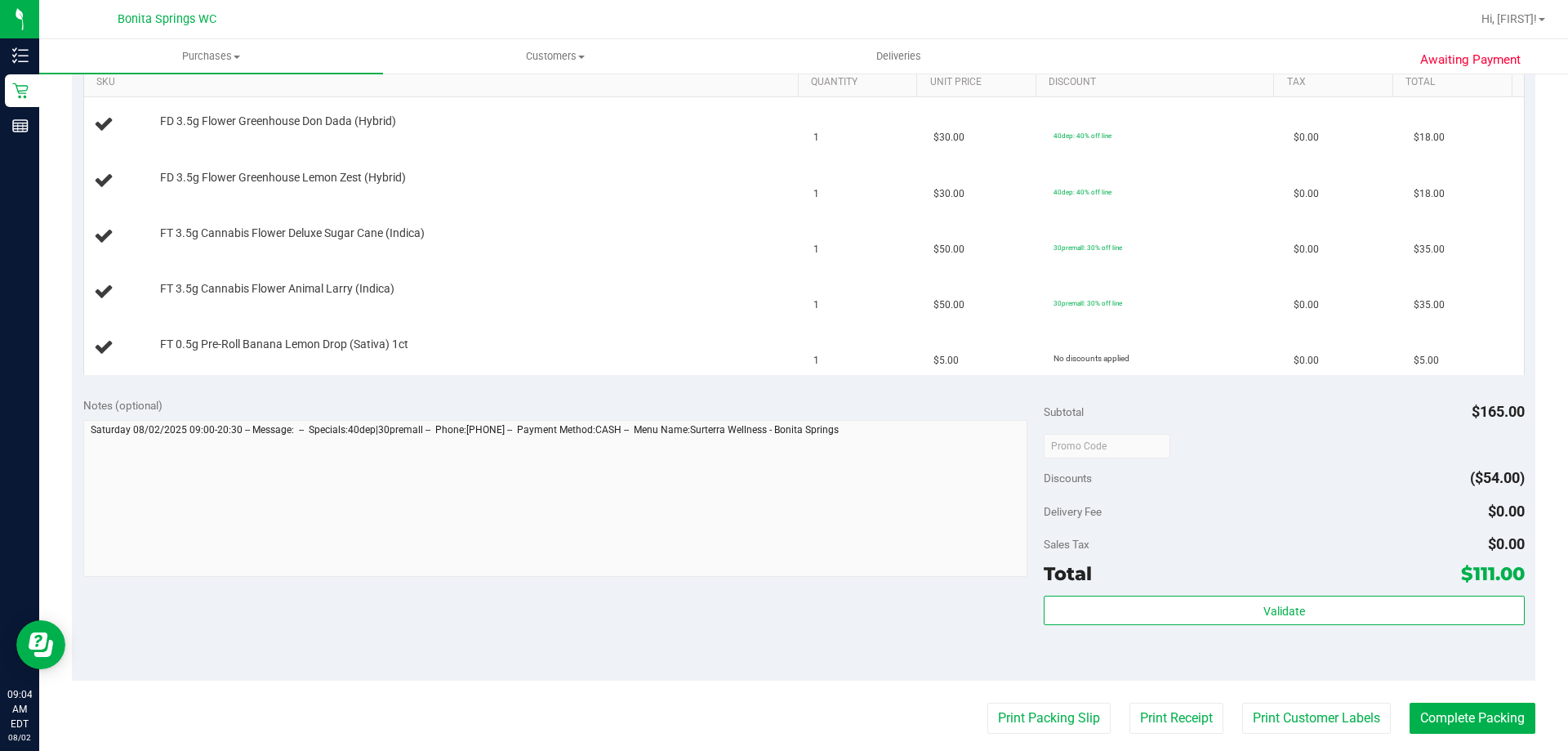 scroll, scrollTop: 654, scrollLeft: 0, axis: vertical 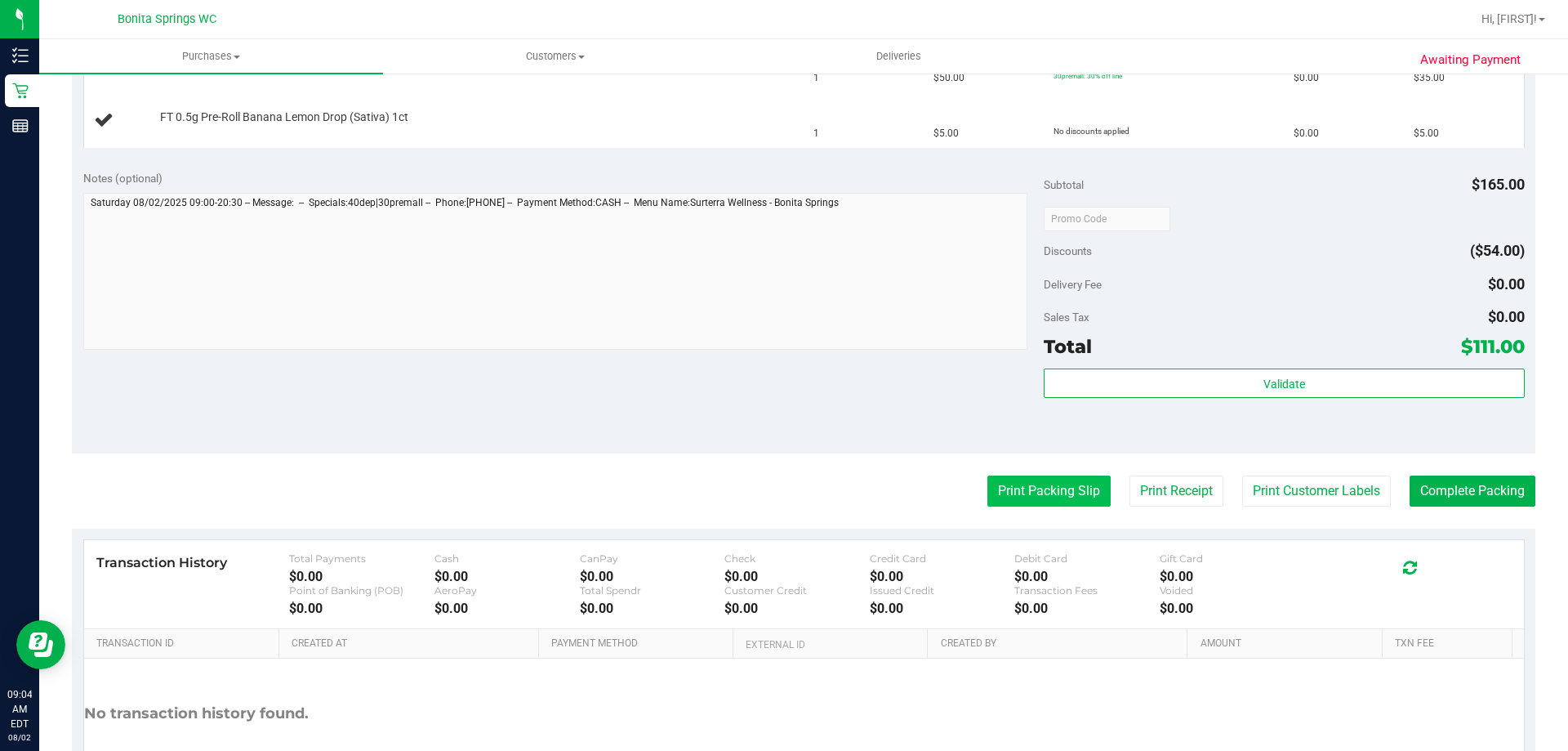 click on "Print Packing Slip" at bounding box center (1049, 491) 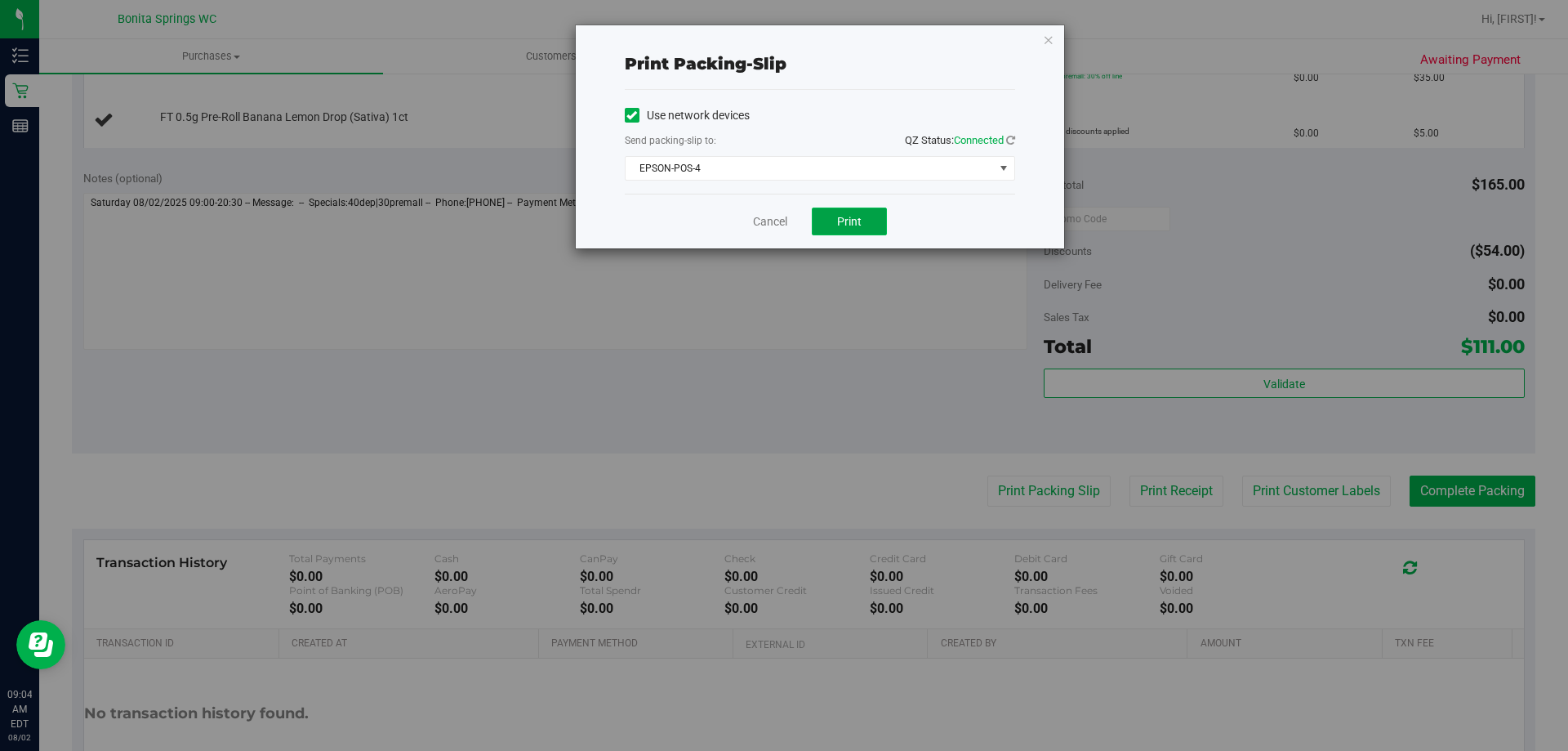 click on "Print" at bounding box center (849, 221) 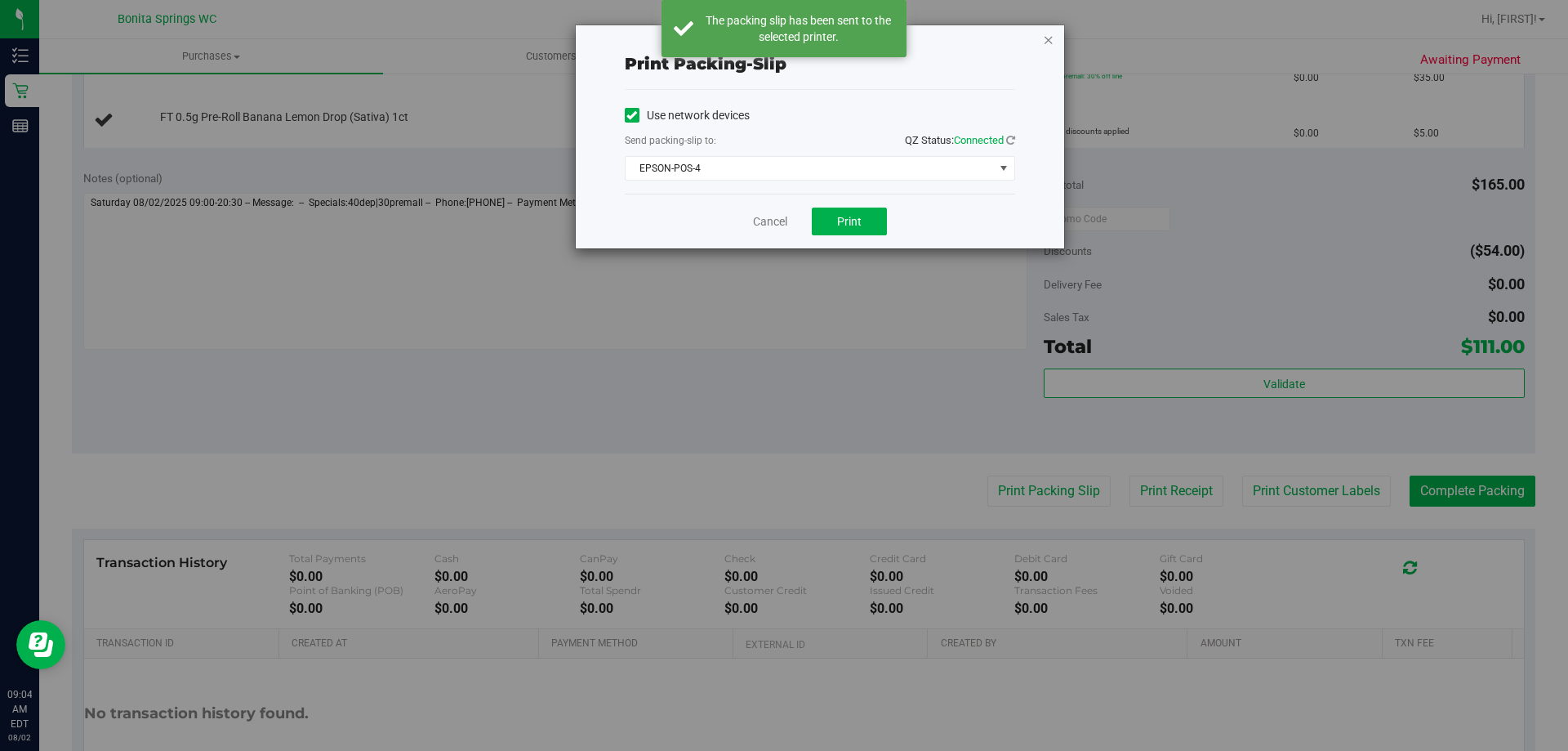 click at bounding box center (1049, 39) 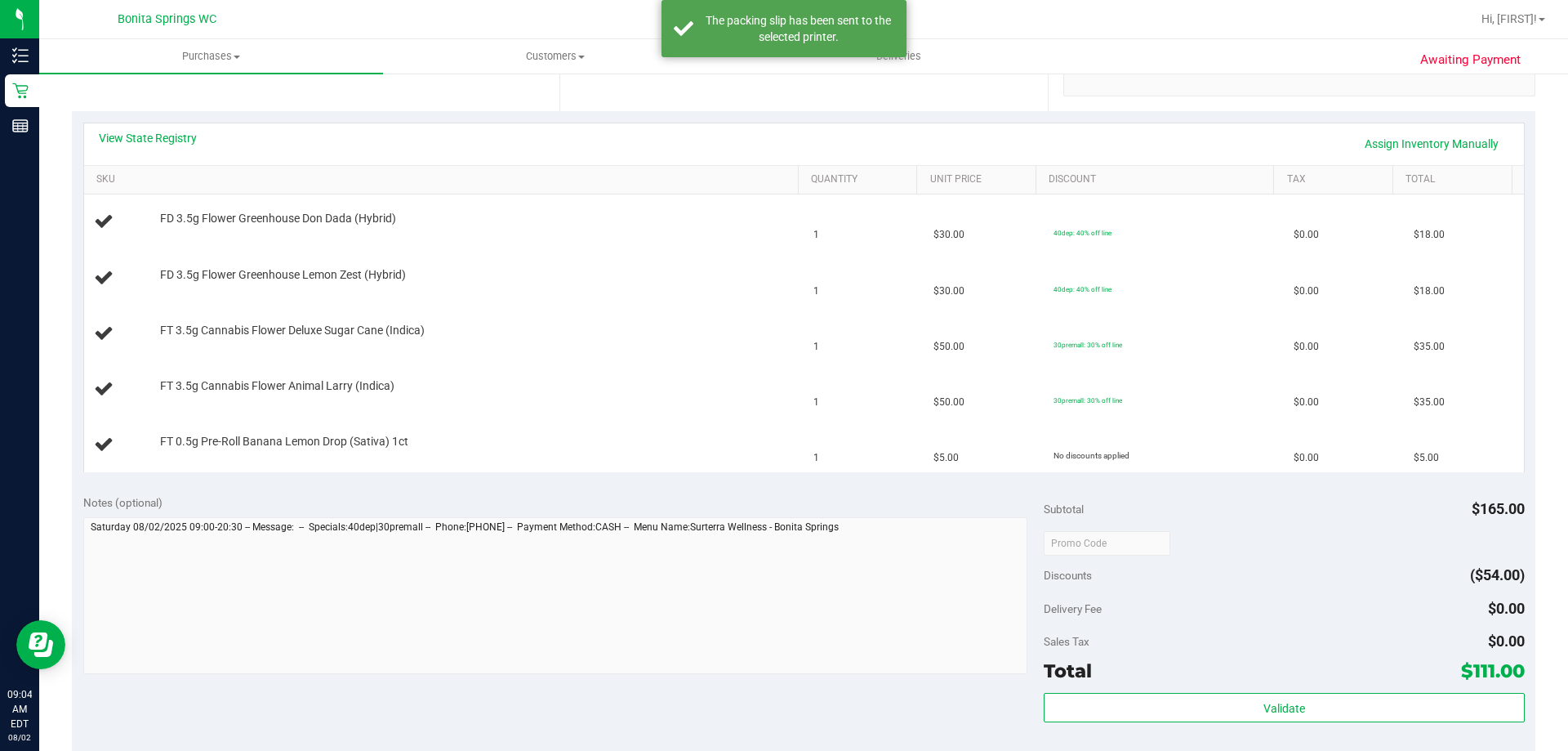 scroll, scrollTop: 327, scrollLeft: 0, axis: vertical 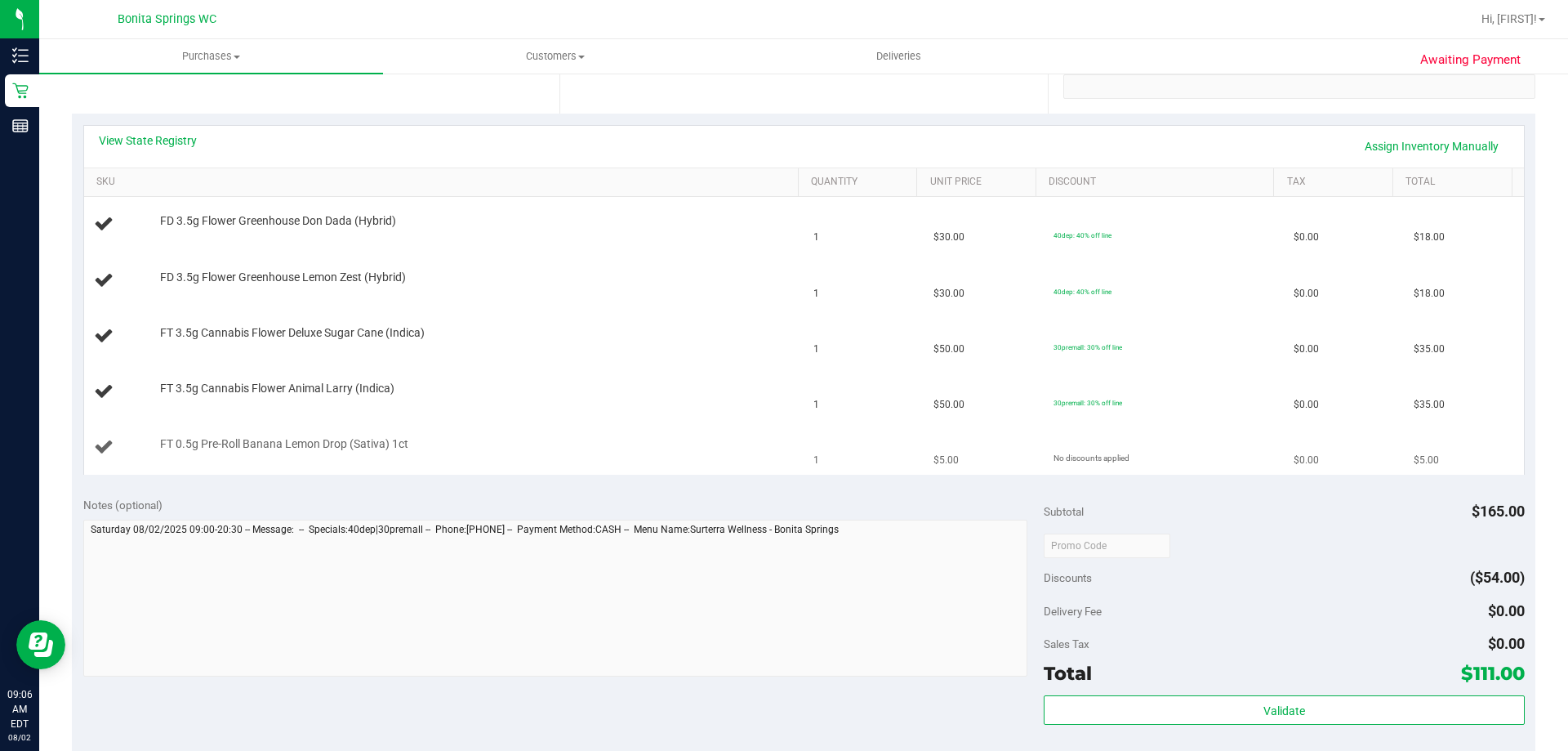 type 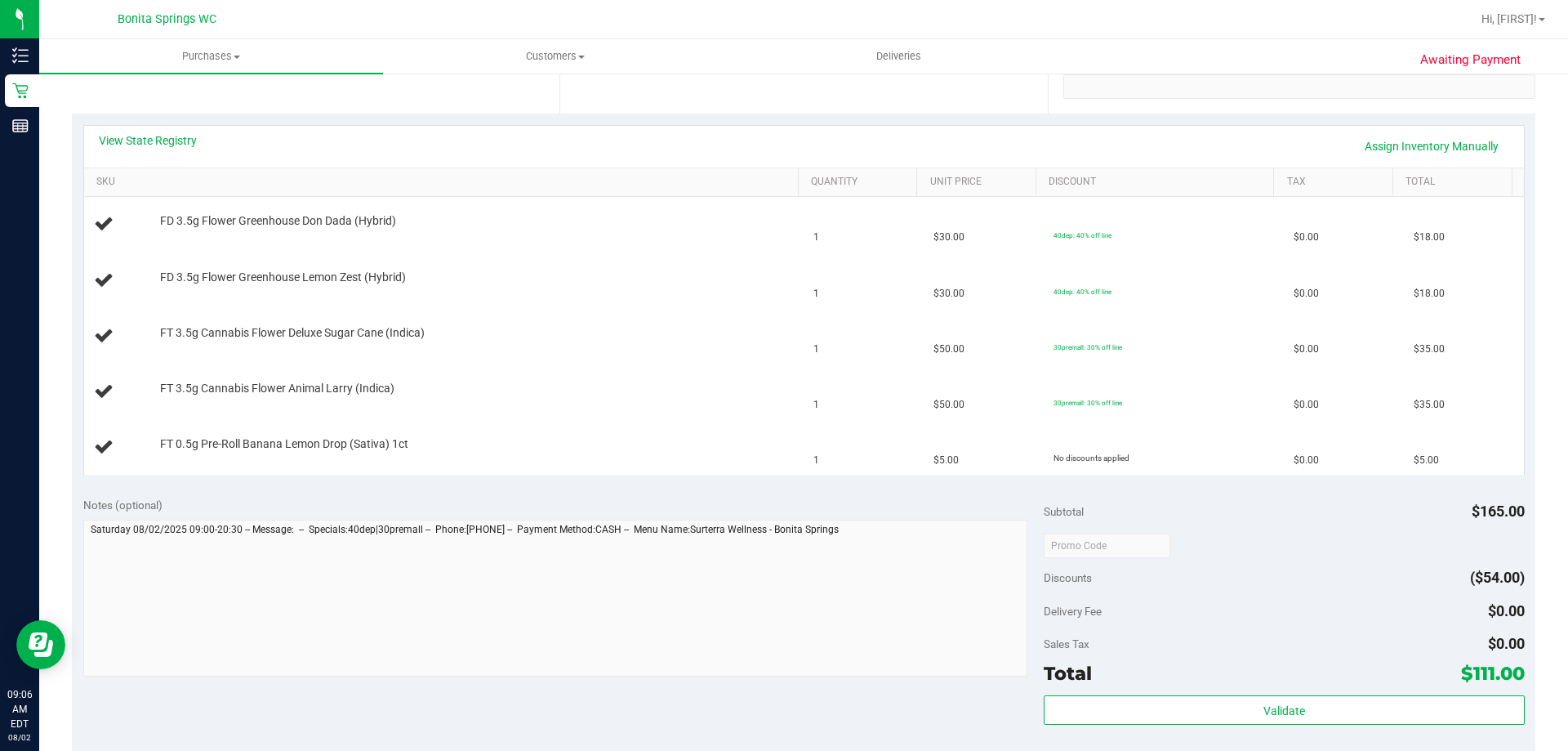 click on "Print Packing Slip" at bounding box center [1049, 818] 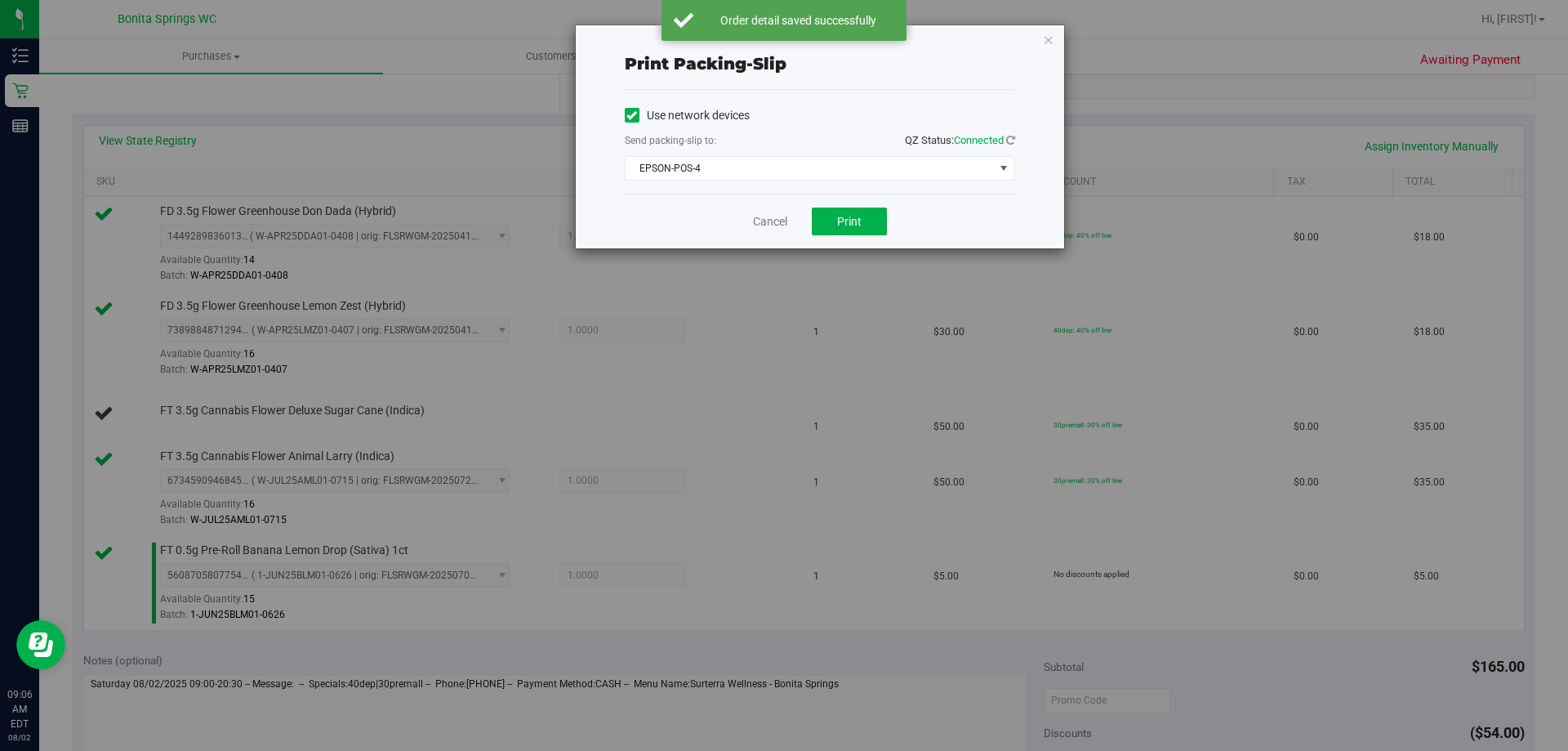 click on "Print packing-slip
Use network devices
Send packing-slip to:
QZ Status:   Connected
EPSON-POS-4 Choose printer DONOTUSE-EPSON EPSON EPSON-AUGUST-ALSINA EPSON-CHECKIN-1 EPSON-CHECKIN-2 EPSON-CONSULT EPSON-FILLPACK-1 EPSON-FILLPACK-2 EPSON-PANTRY EPSON-POS-2 EPSON-POS-3 EPSON-POS-4
Cancel
Print" at bounding box center [820, 136] 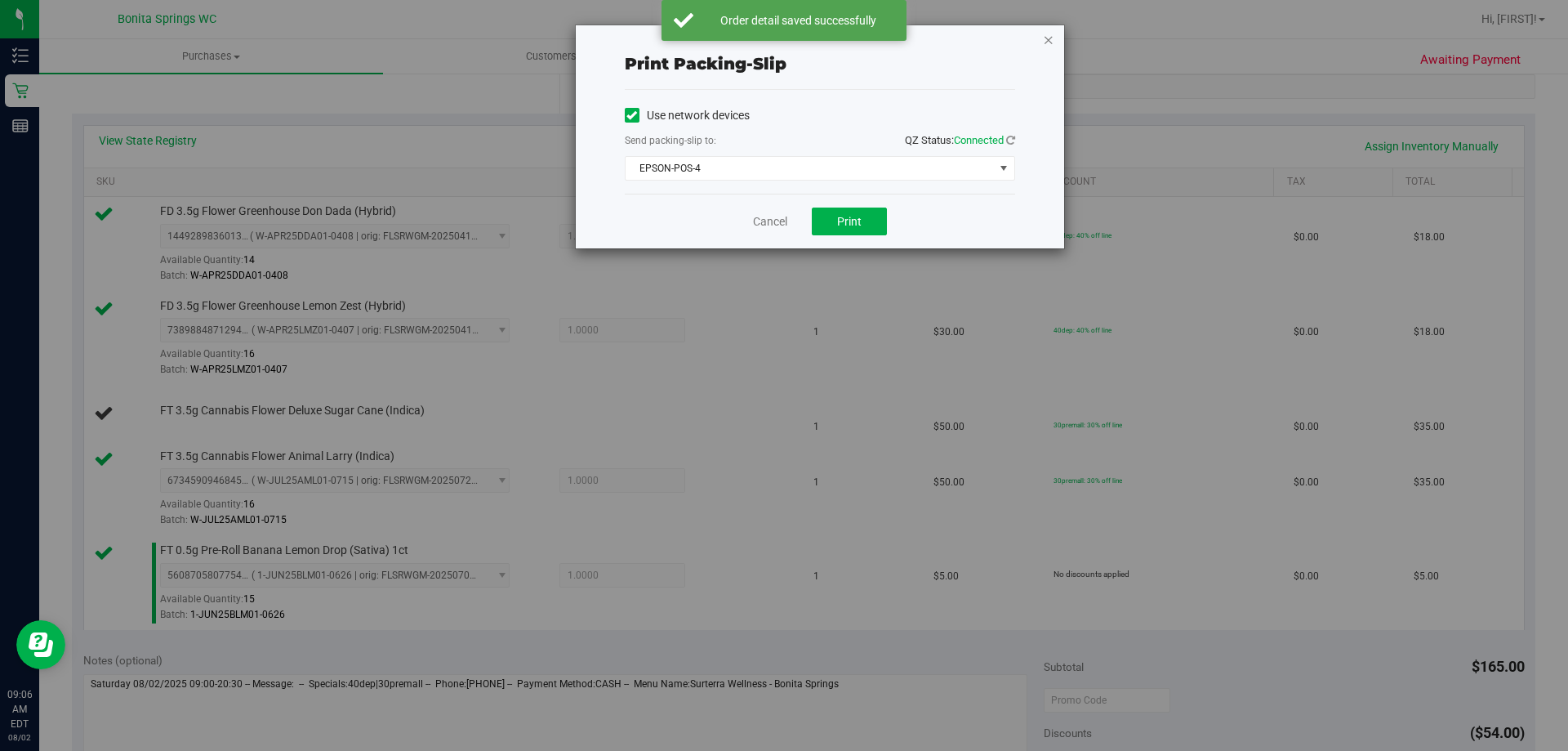 click at bounding box center [1049, 39] 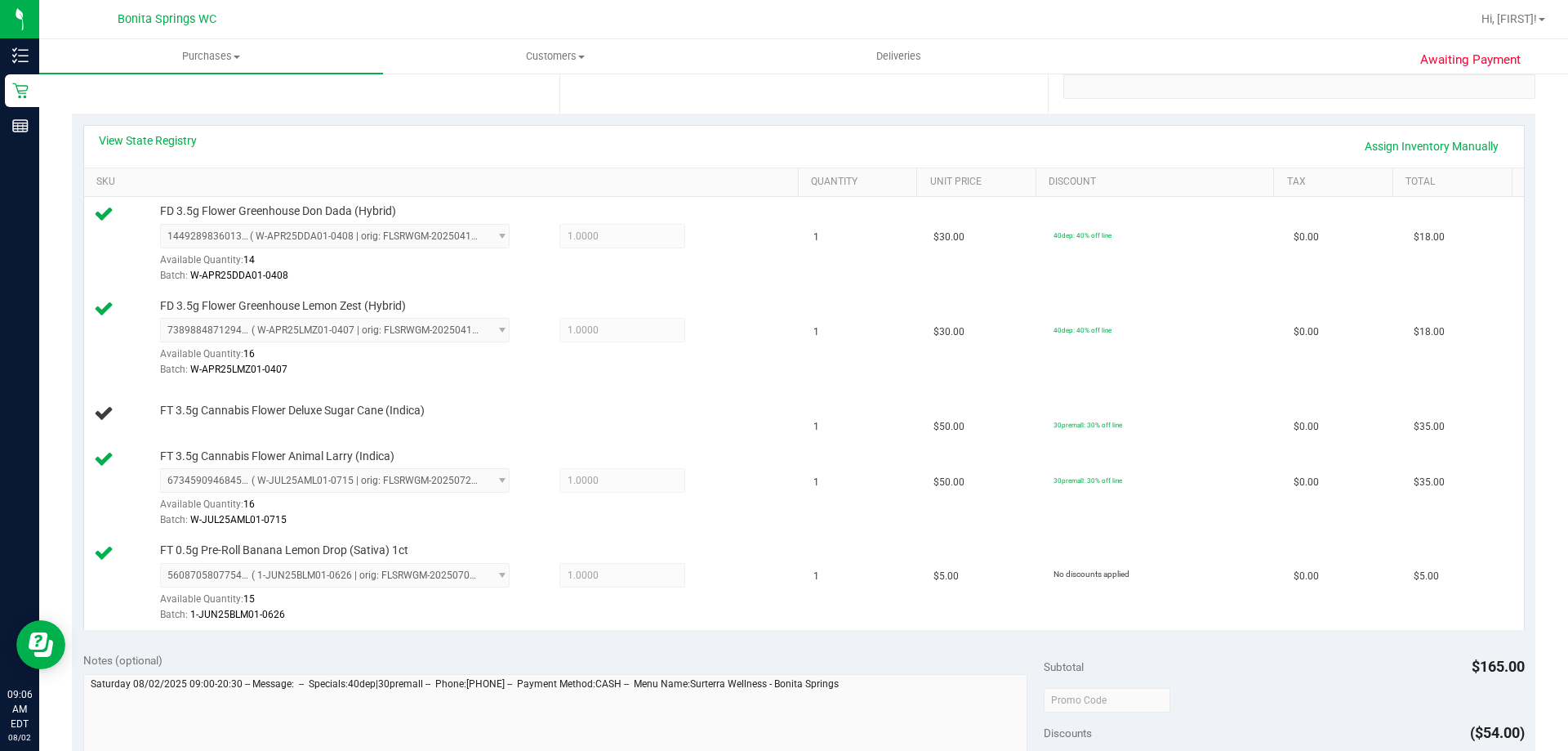 scroll, scrollTop: 905, scrollLeft: 0, axis: vertical 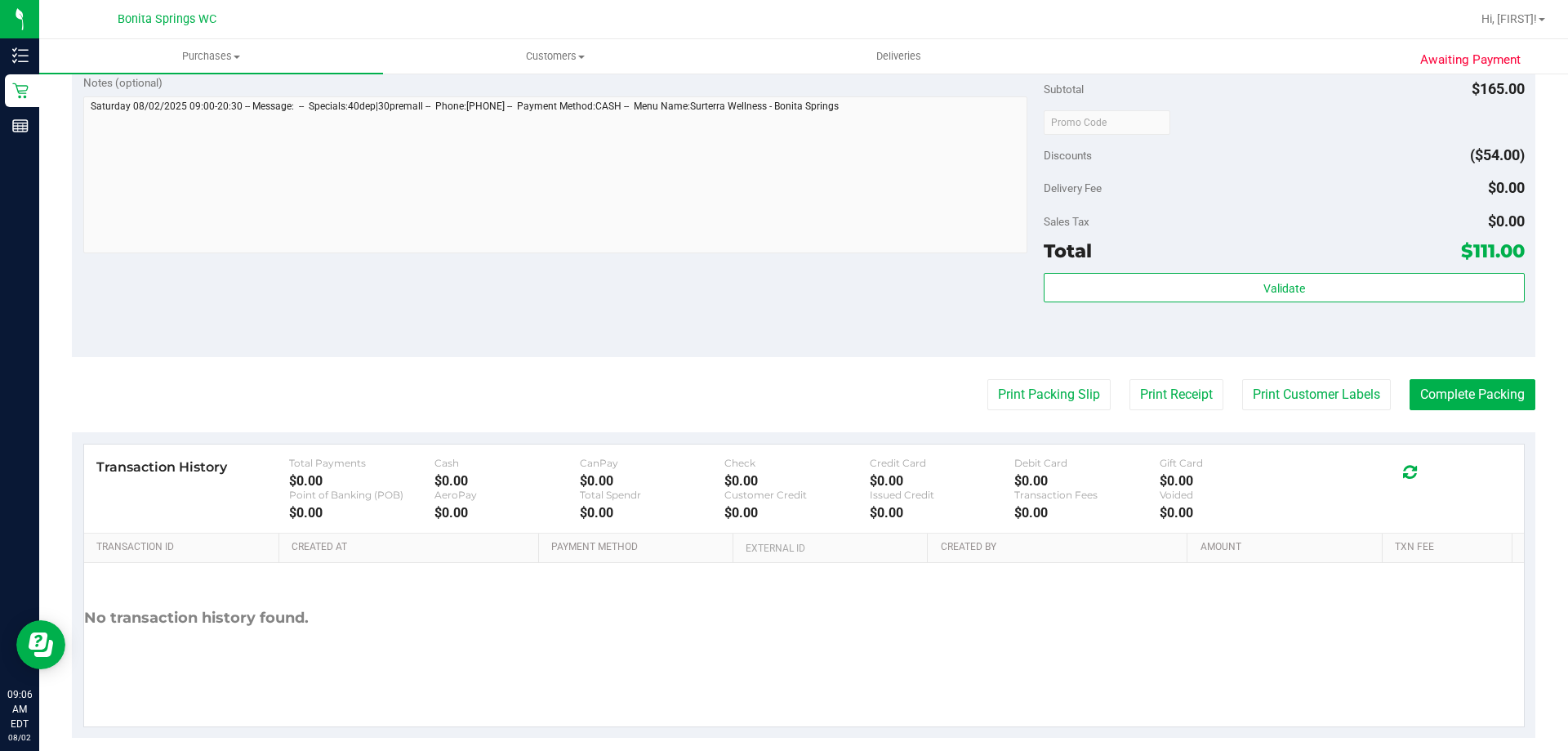 click on "Back
Edit Purchase
Cancel Purchase
View Profile
# 11727720
BioTrack ID:
-
Submitted
Needs review
Last Modified
Jane API
Aug 1, 2025 9:05:29 PM EDT" at bounding box center (804, -39) 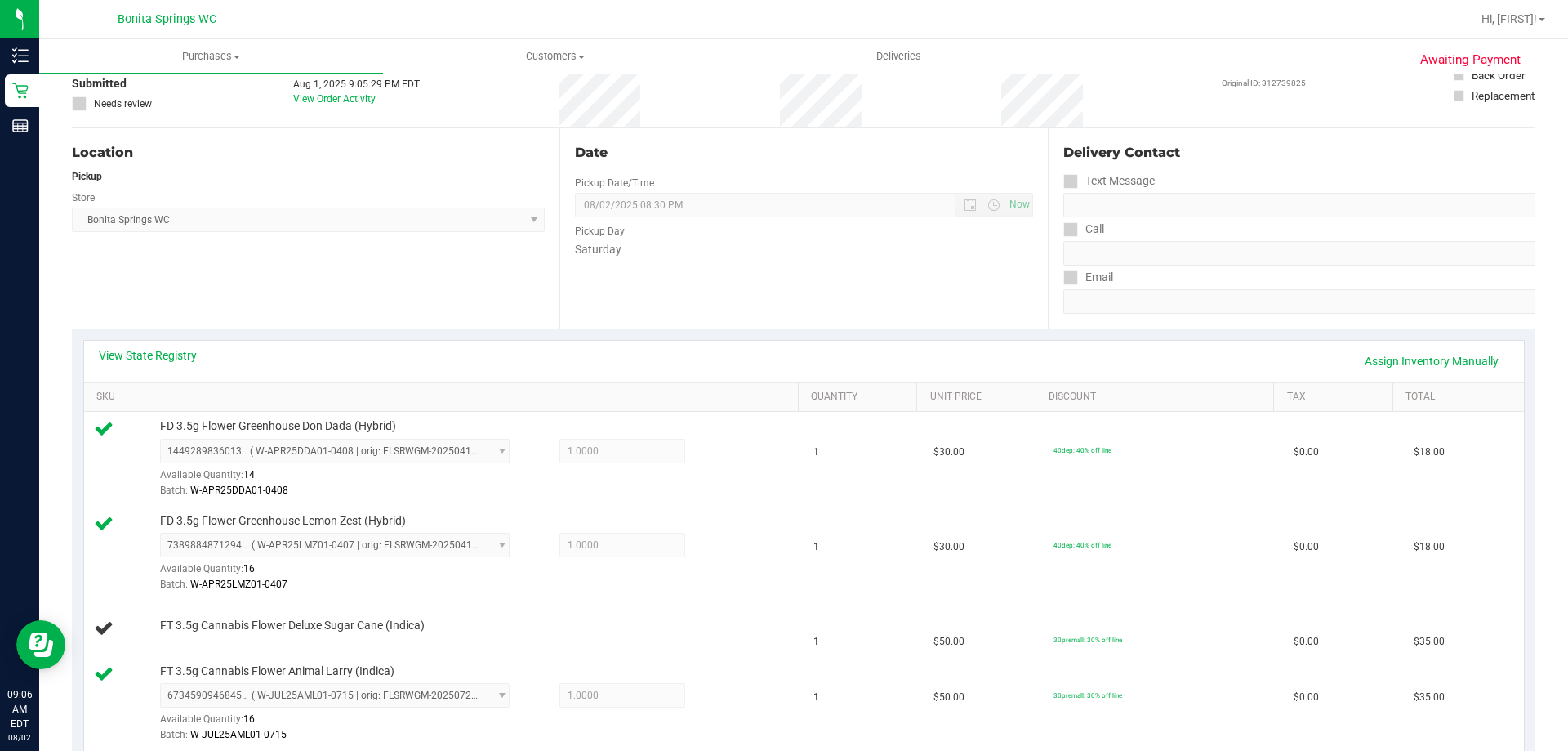 scroll, scrollTop: 0, scrollLeft: 0, axis: both 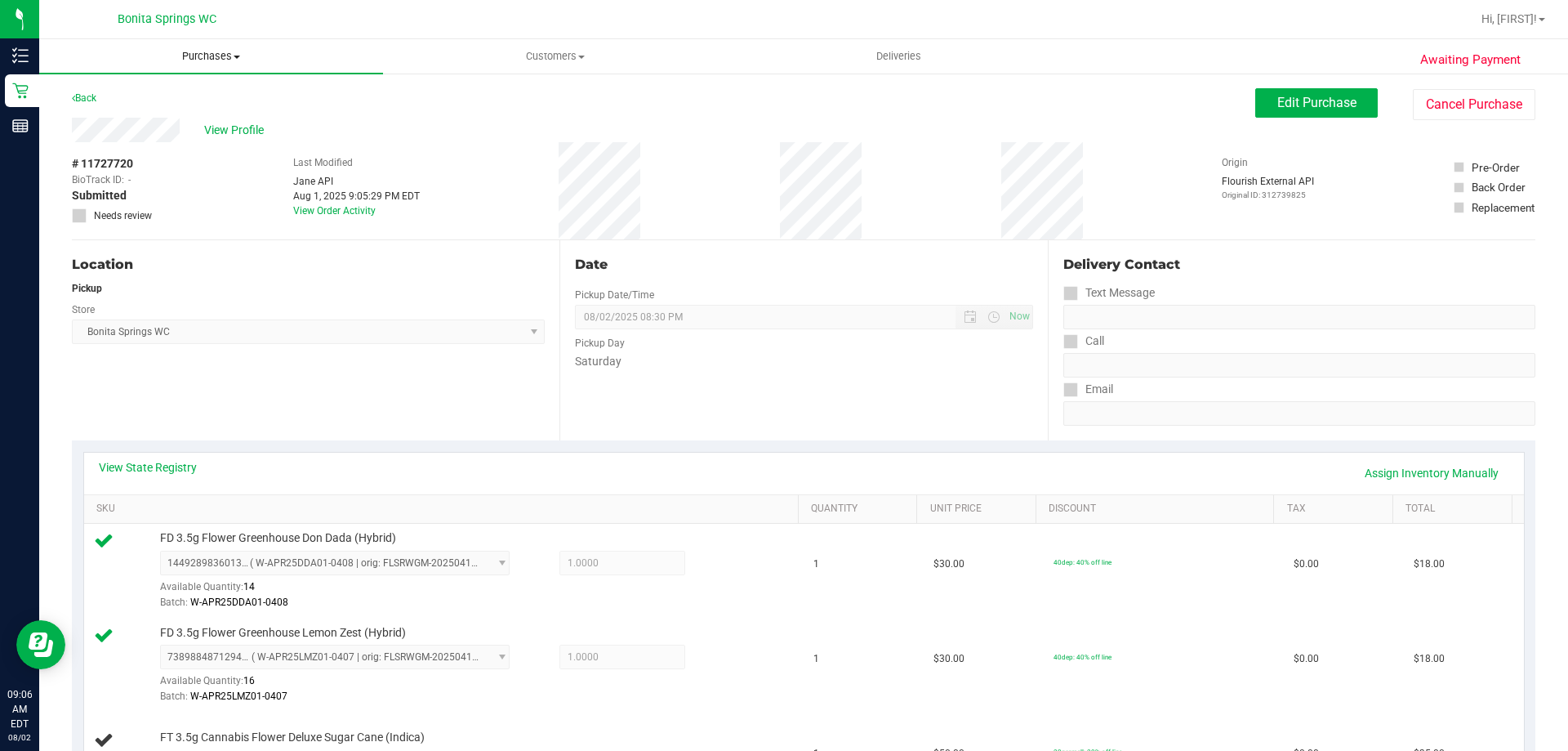 click on "Purchases
Summary of purchases
Fulfillment
All purchases" at bounding box center [211, 56] 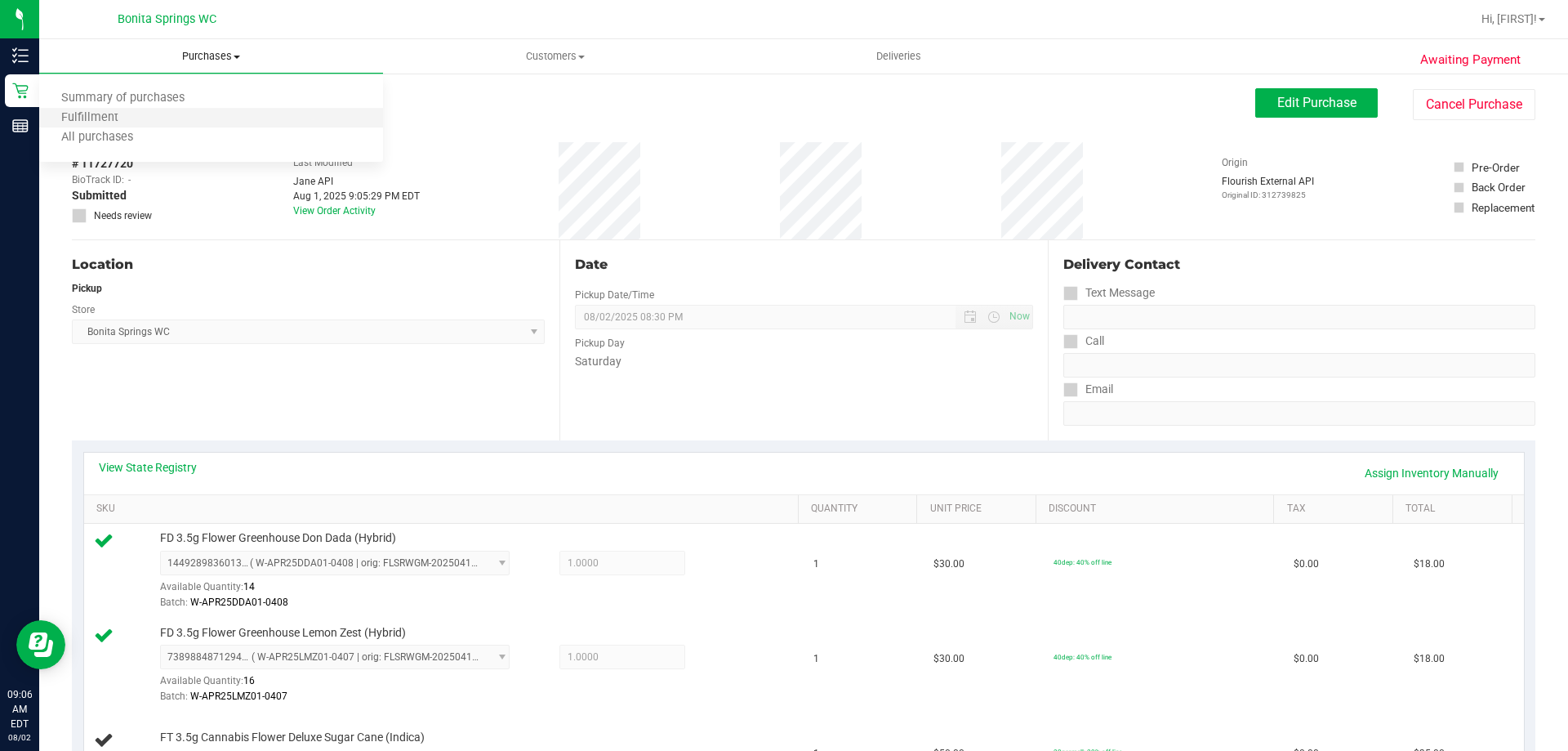 click on "Fulfillment" at bounding box center [211, 118] 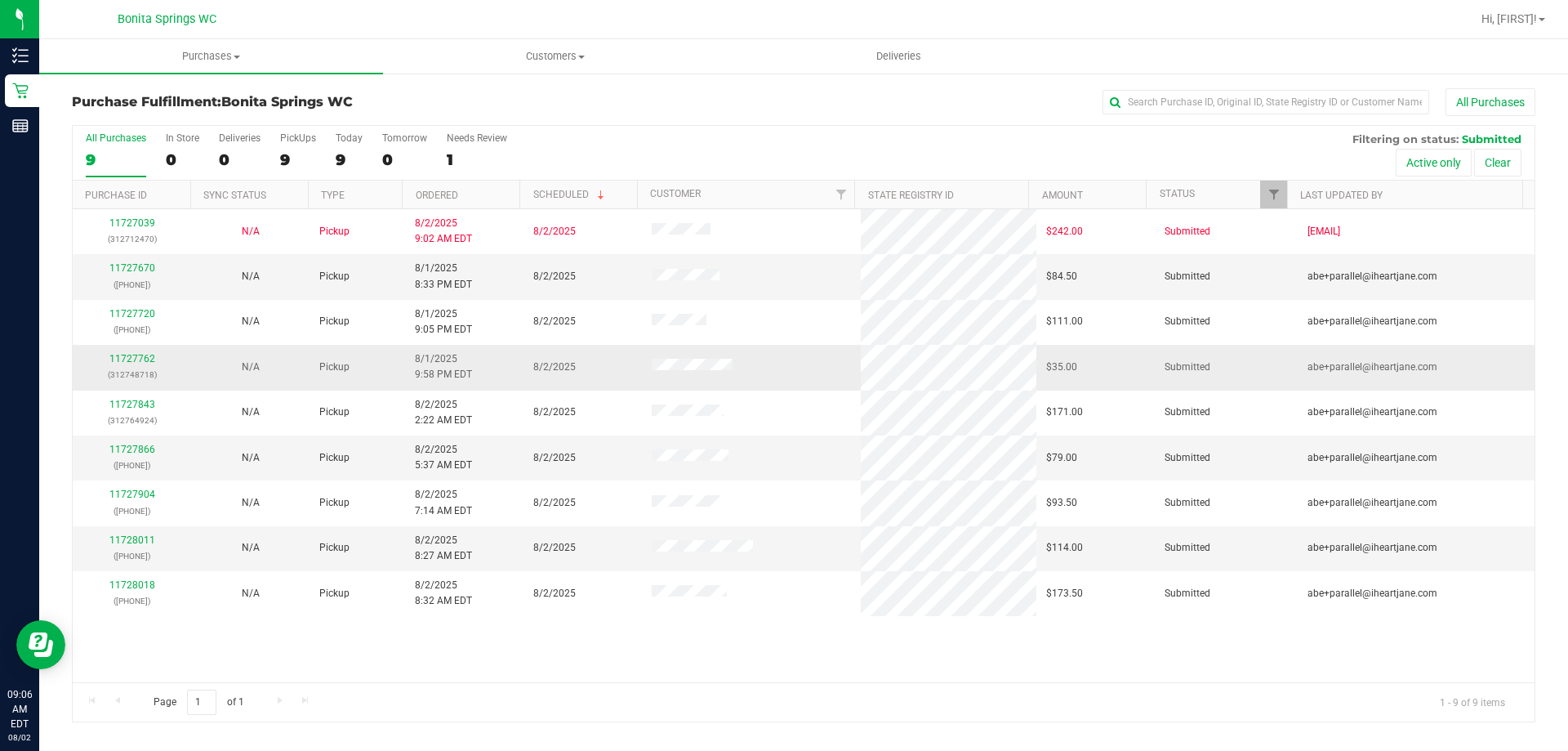 click on "11727762
(312748718)" at bounding box center (131, 367) 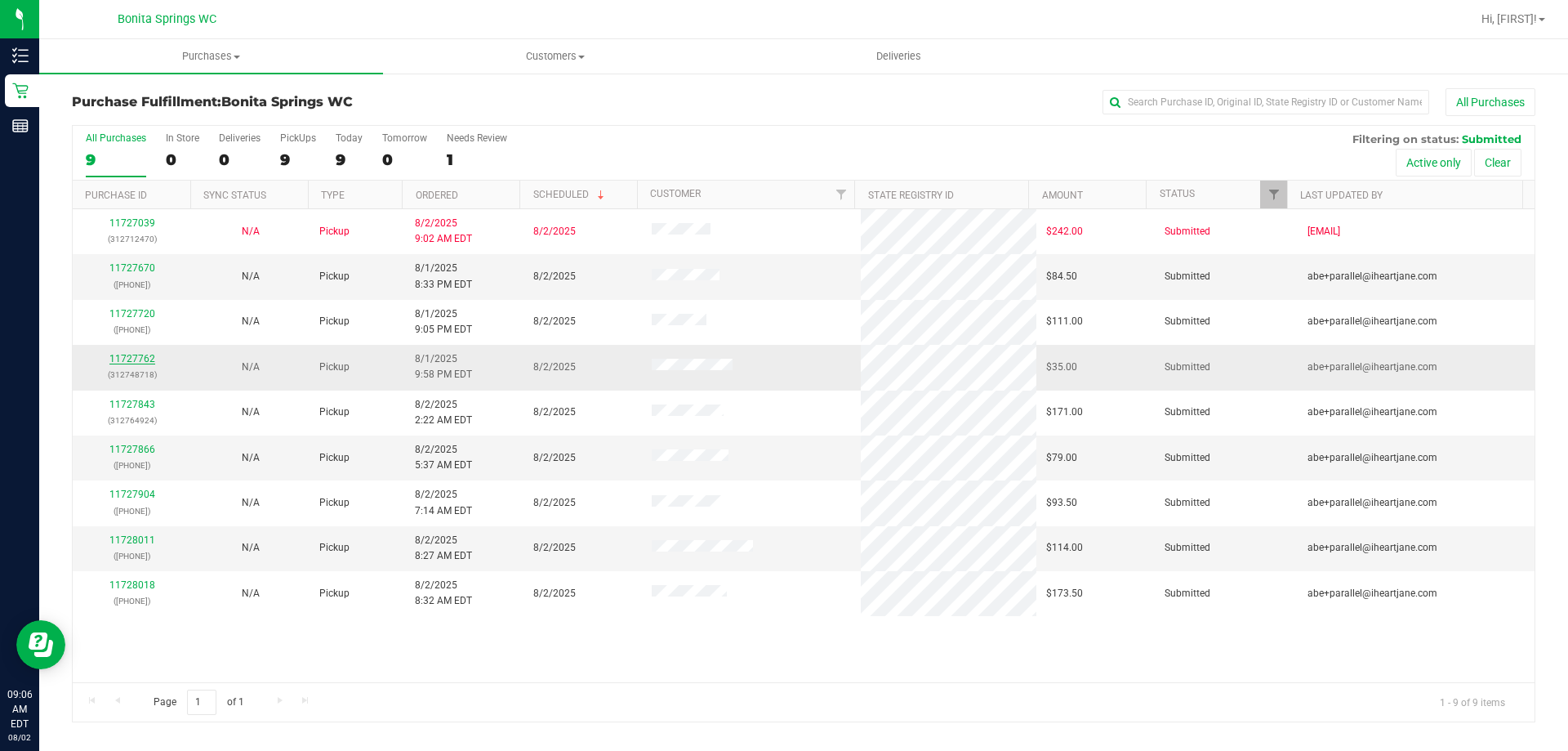 click on "11727762" at bounding box center (132, 359) 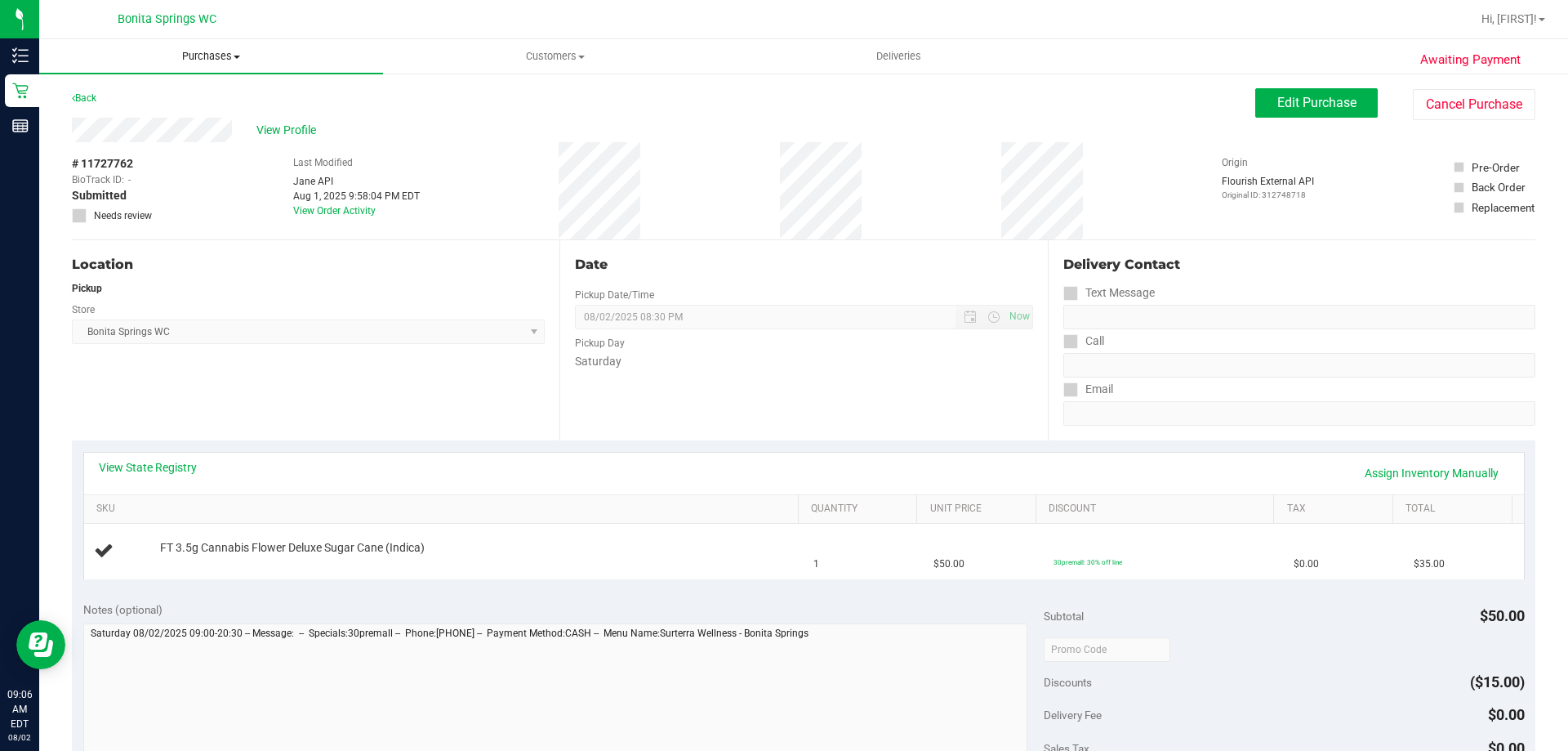 click on "Purchases" at bounding box center (211, 56) 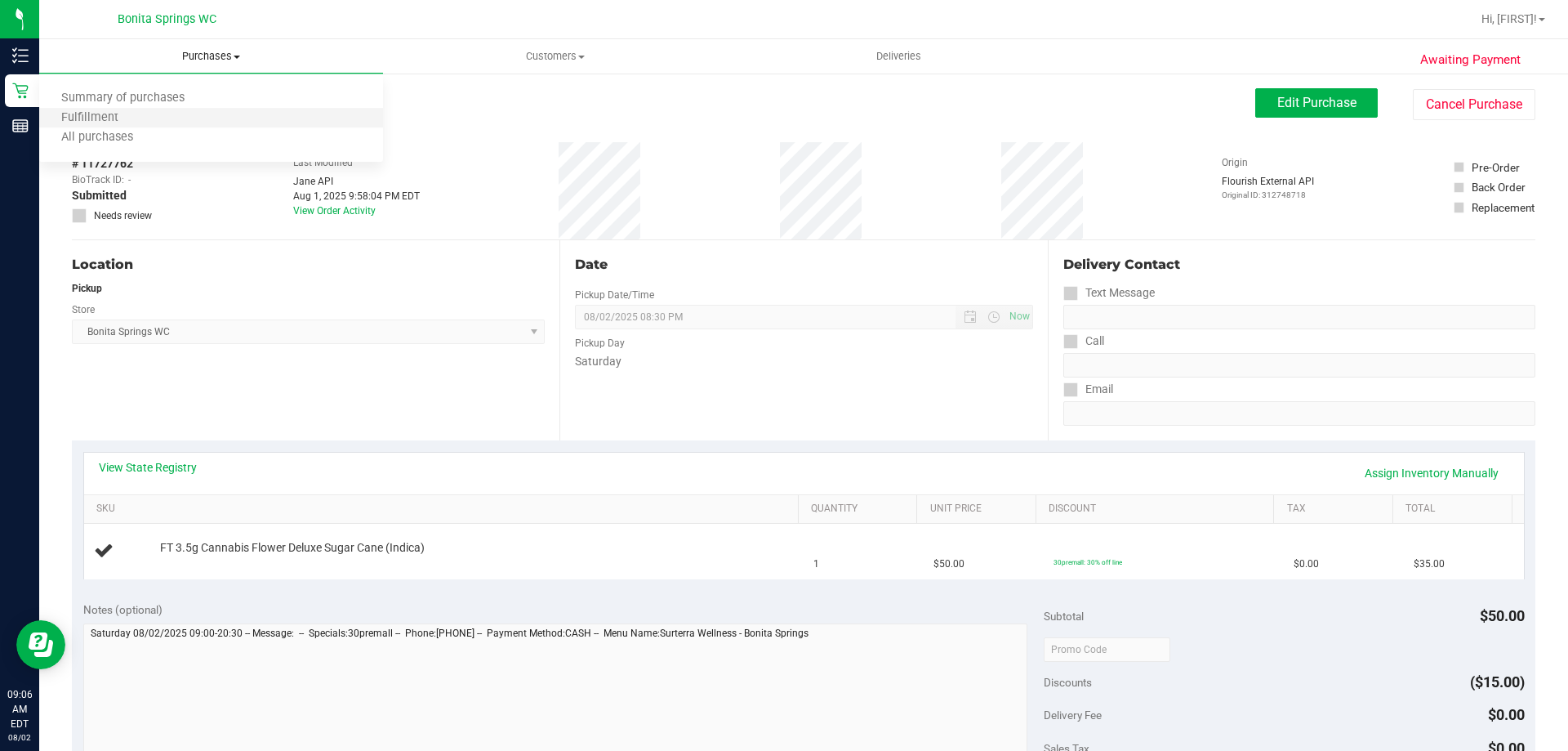click on "Fulfillment" at bounding box center (211, 118) 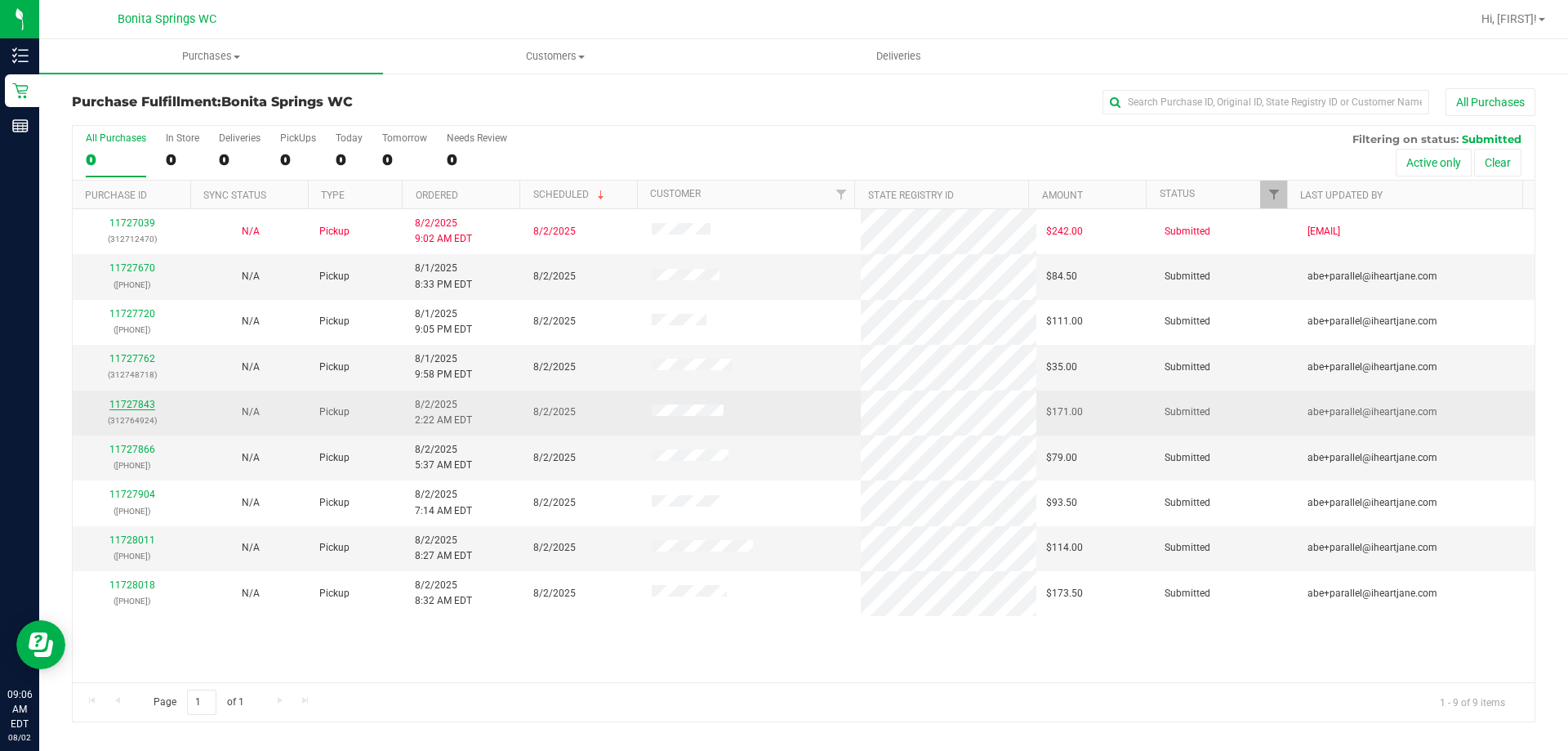click on "11727843" at bounding box center [132, 405] 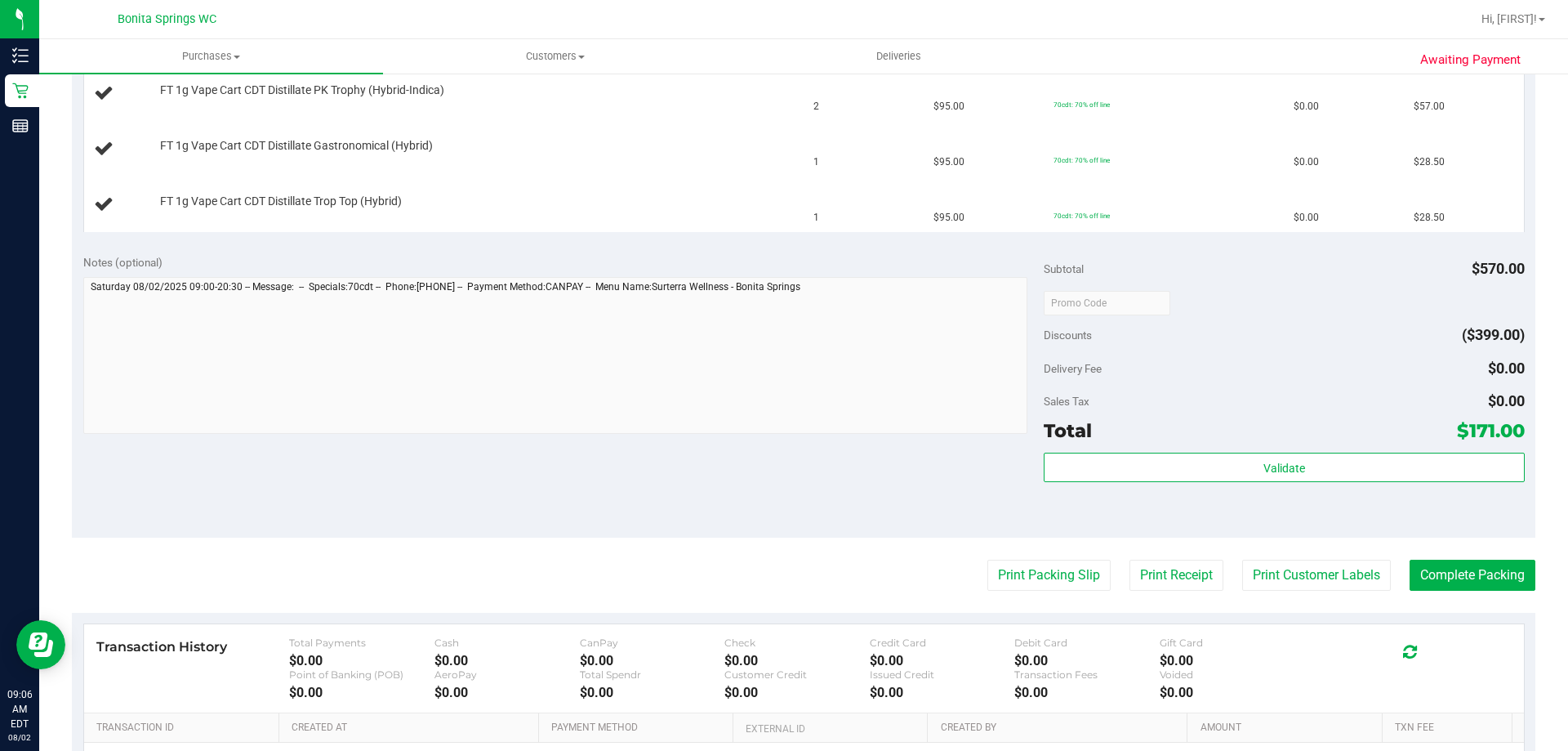 scroll, scrollTop: 572, scrollLeft: 0, axis: vertical 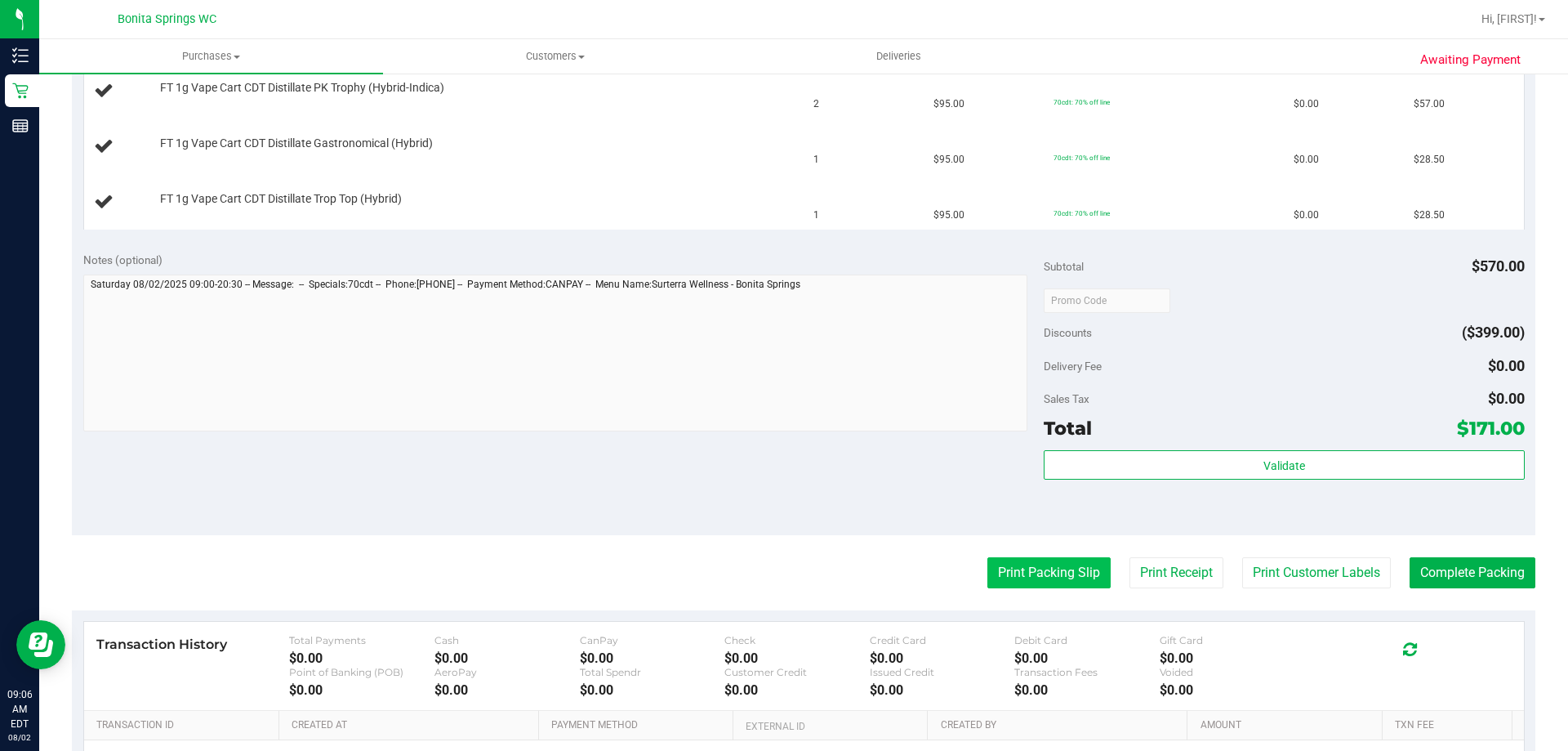 click on "Print Packing Slip" at bounding box center (1049, 573) 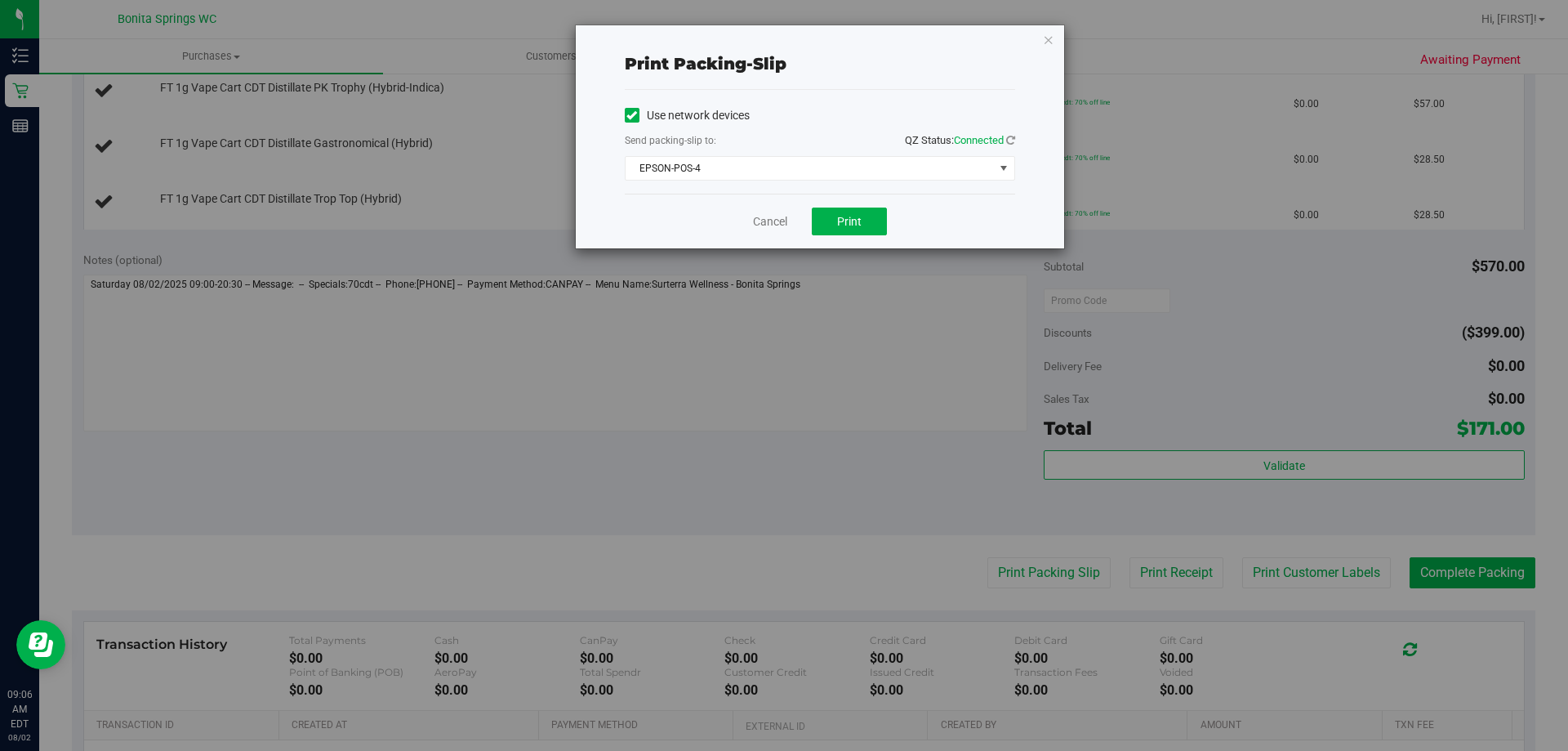 click on "Cancel
Print" at bounding box center [820, 221] 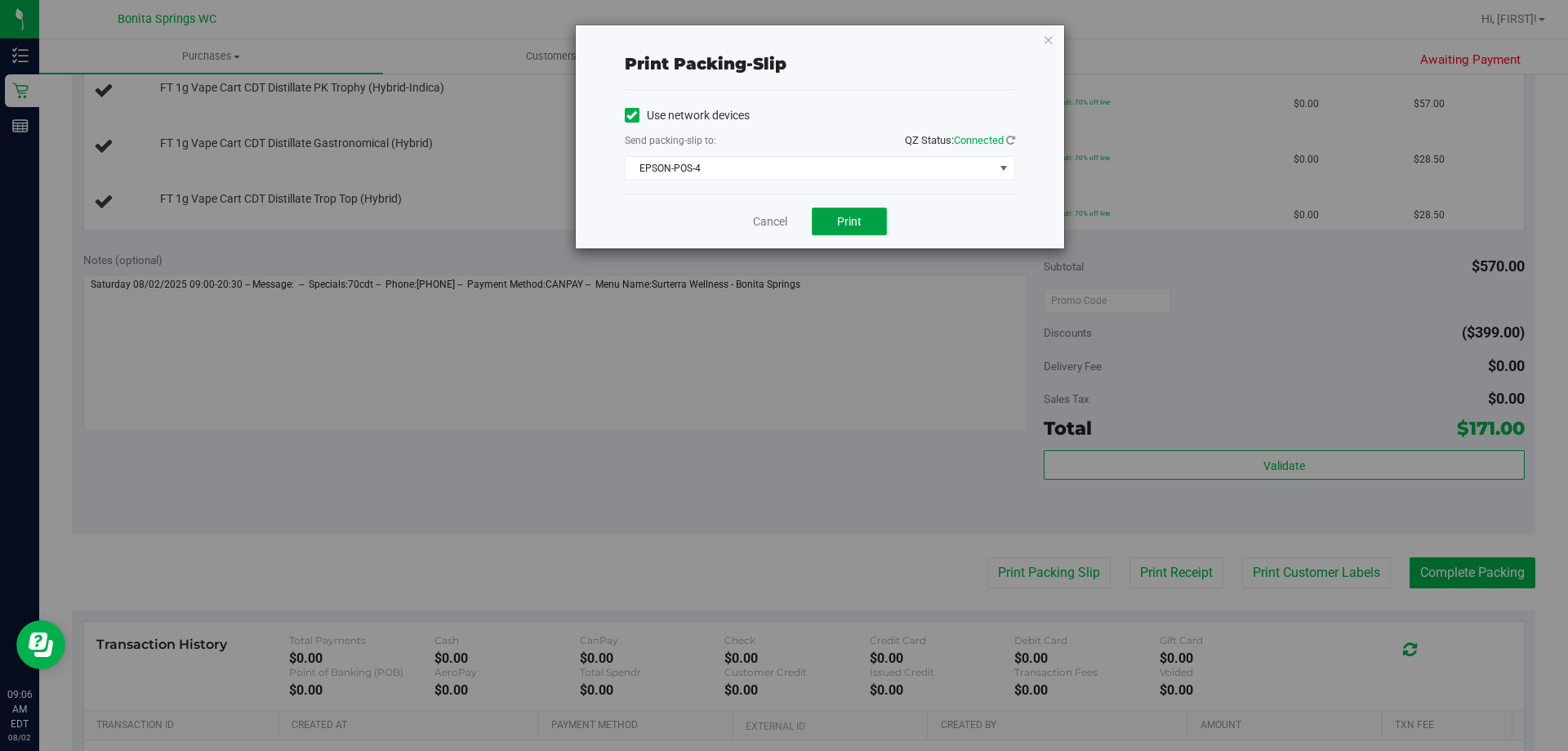 click on "Print" at bounding box center (849, 221) 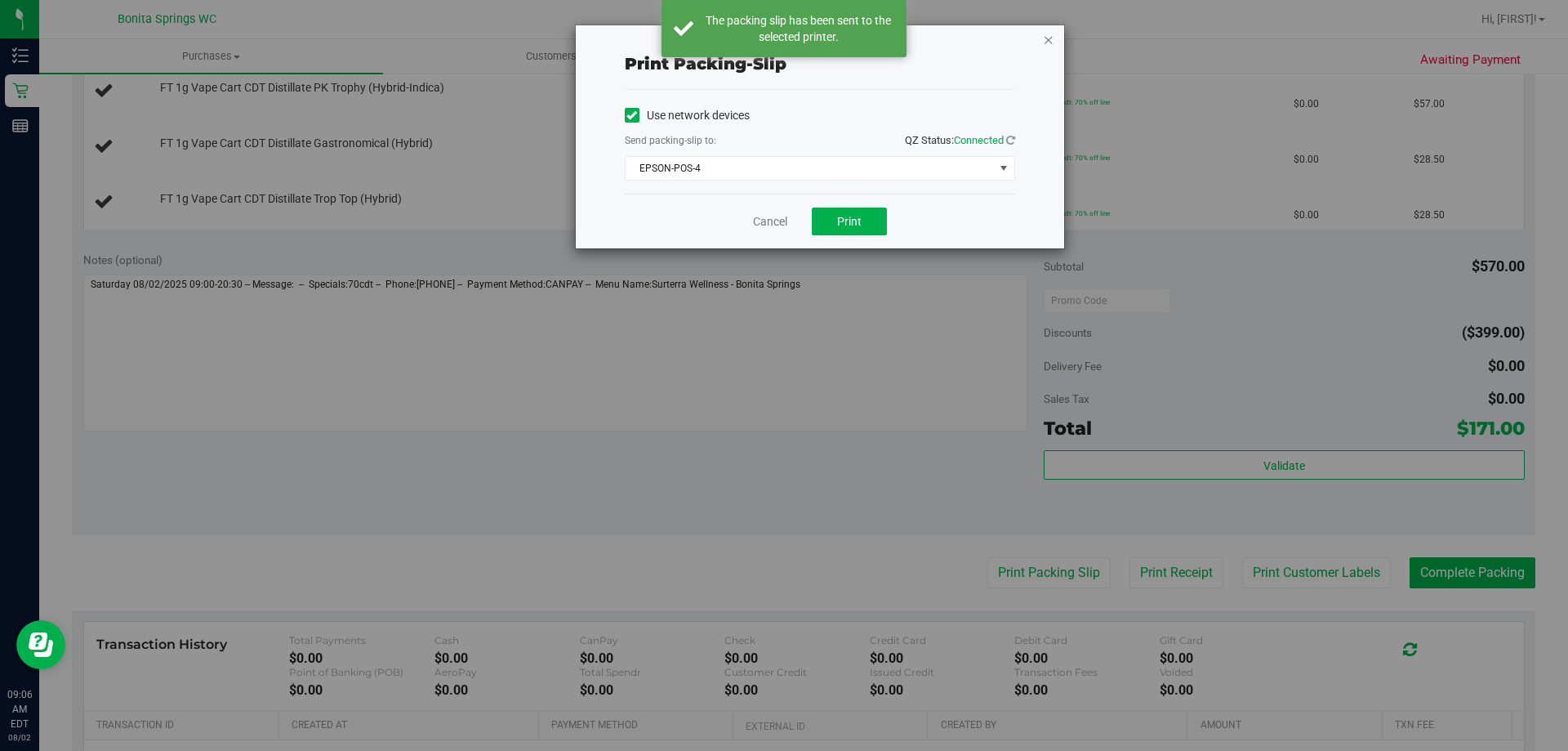 click at bounding box center [1049, 39] 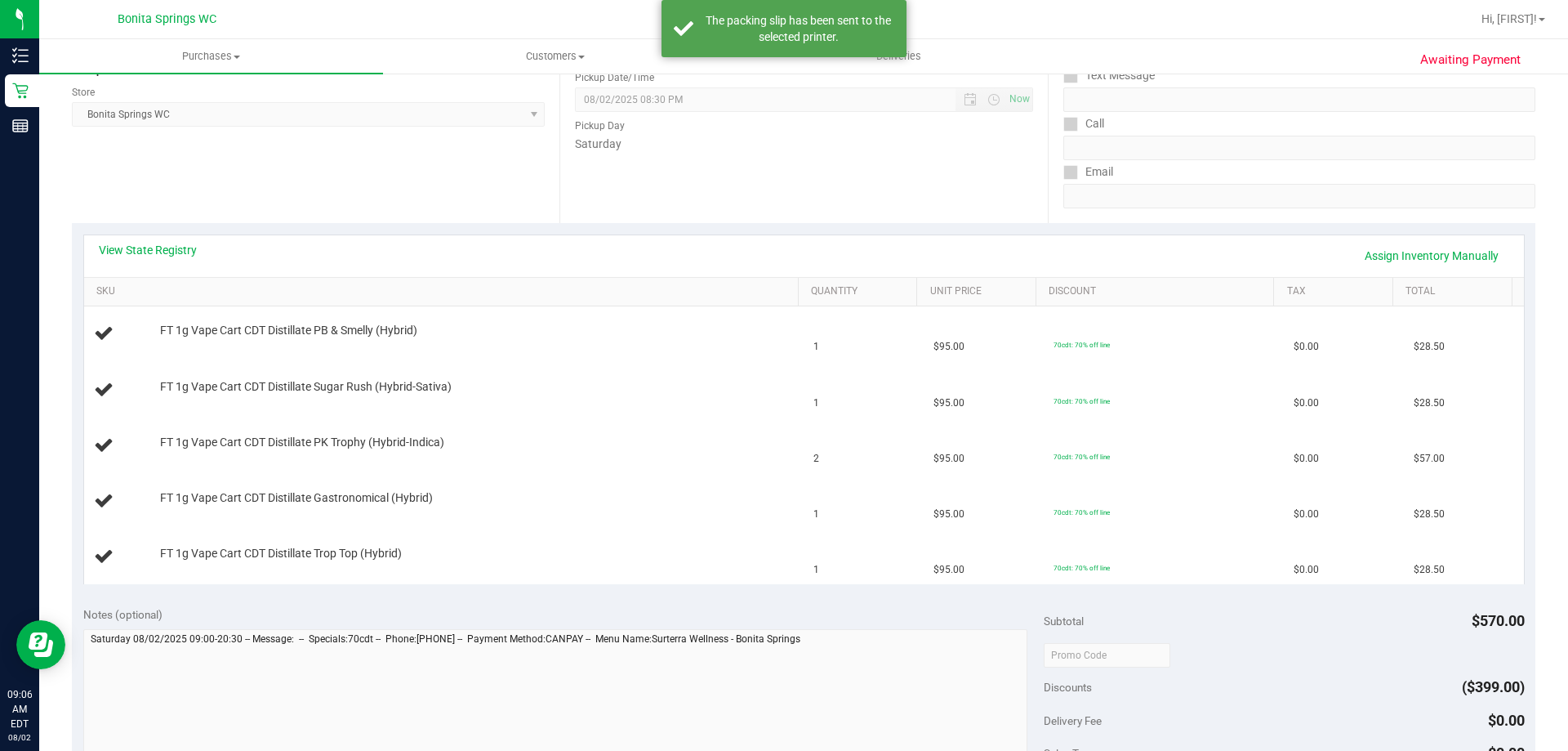 scroll, scrollTop: 163, scrollLeft: 0, axis: vertical 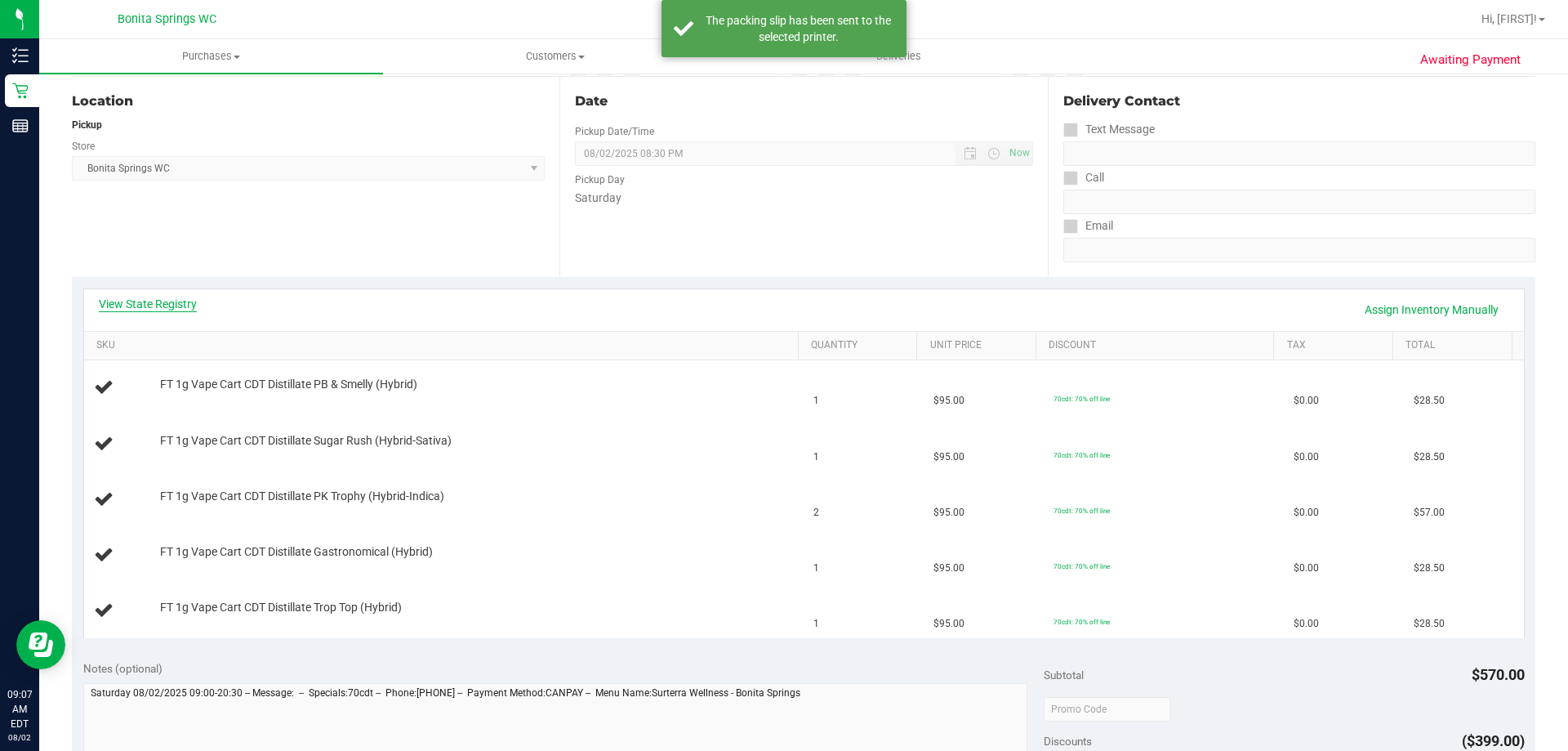 click on "View State Registry" at bounding box center (148, 304) 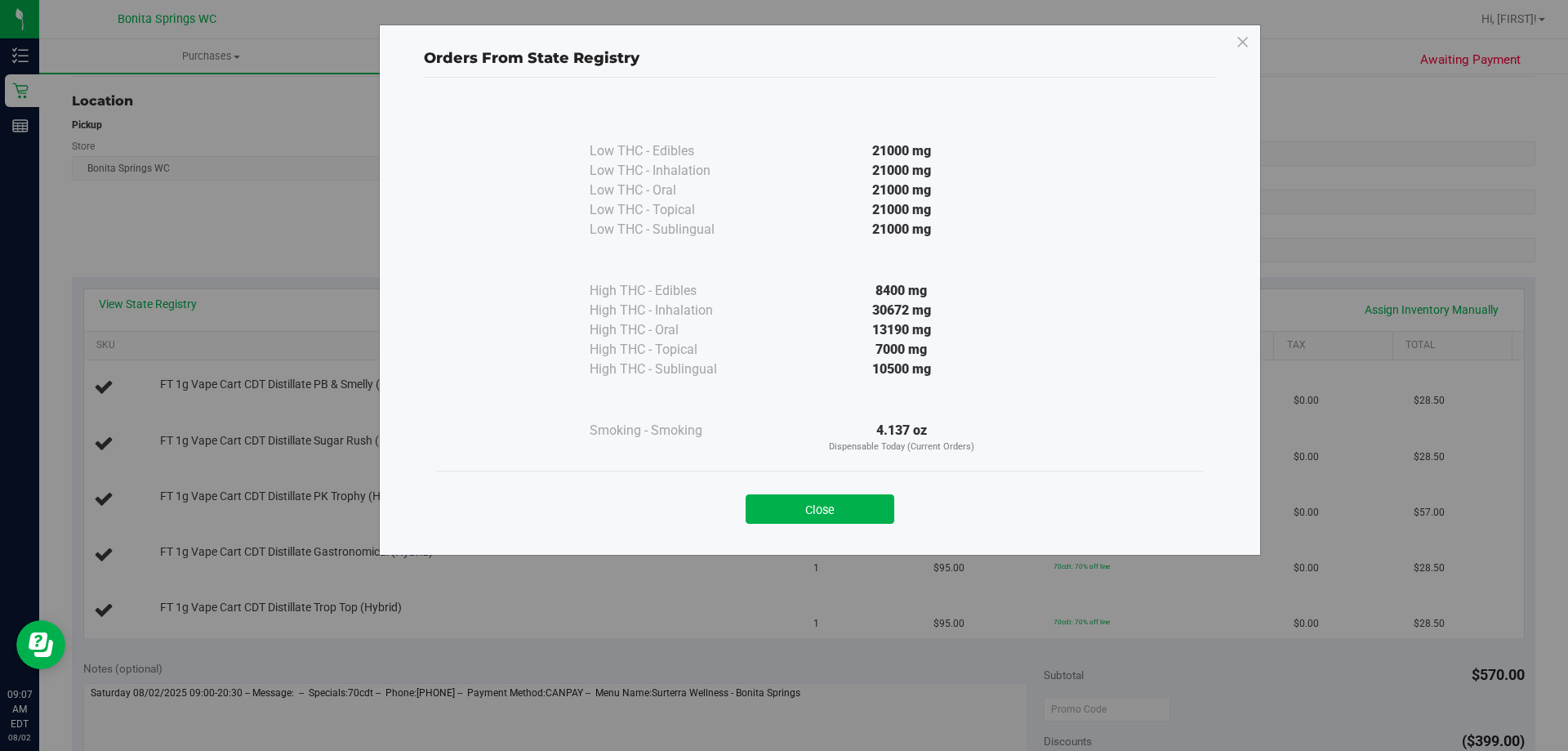 click on "Orders From State Registry
Low THC - Edibles
21000 mg" at bounding box center [820, 290] 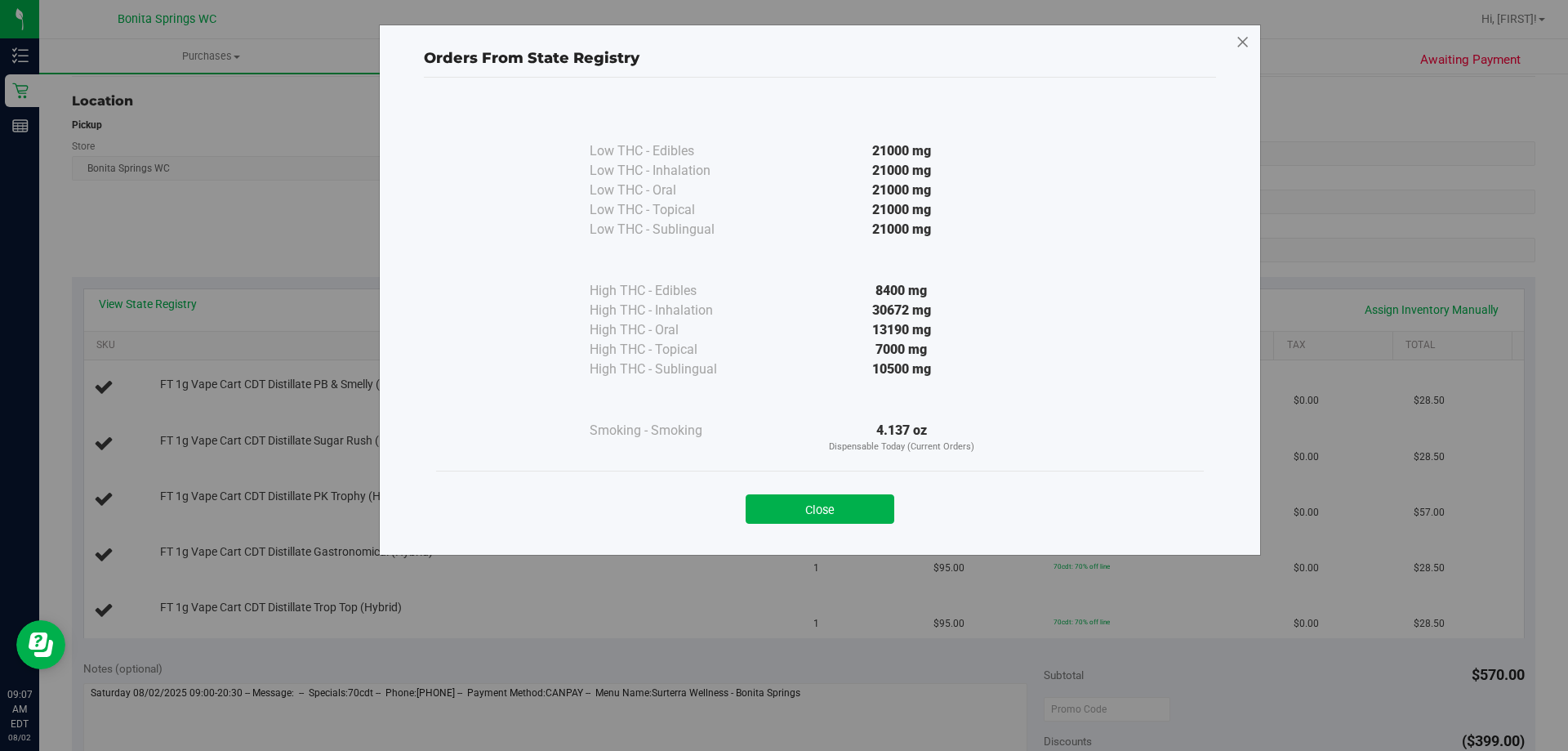 click at bounding box center (1243, 42) 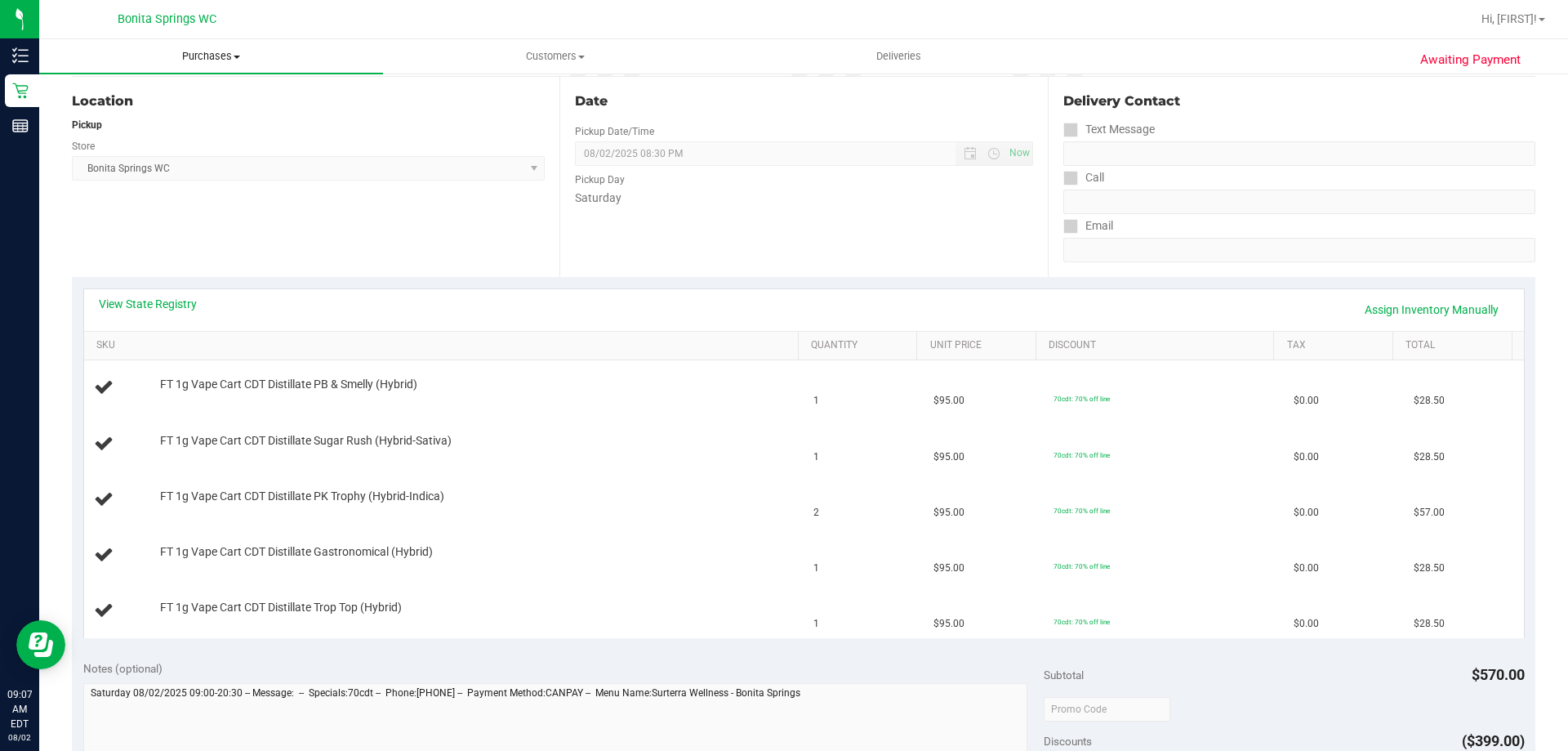 click on "Purchases" at bounding box center [211, 56] 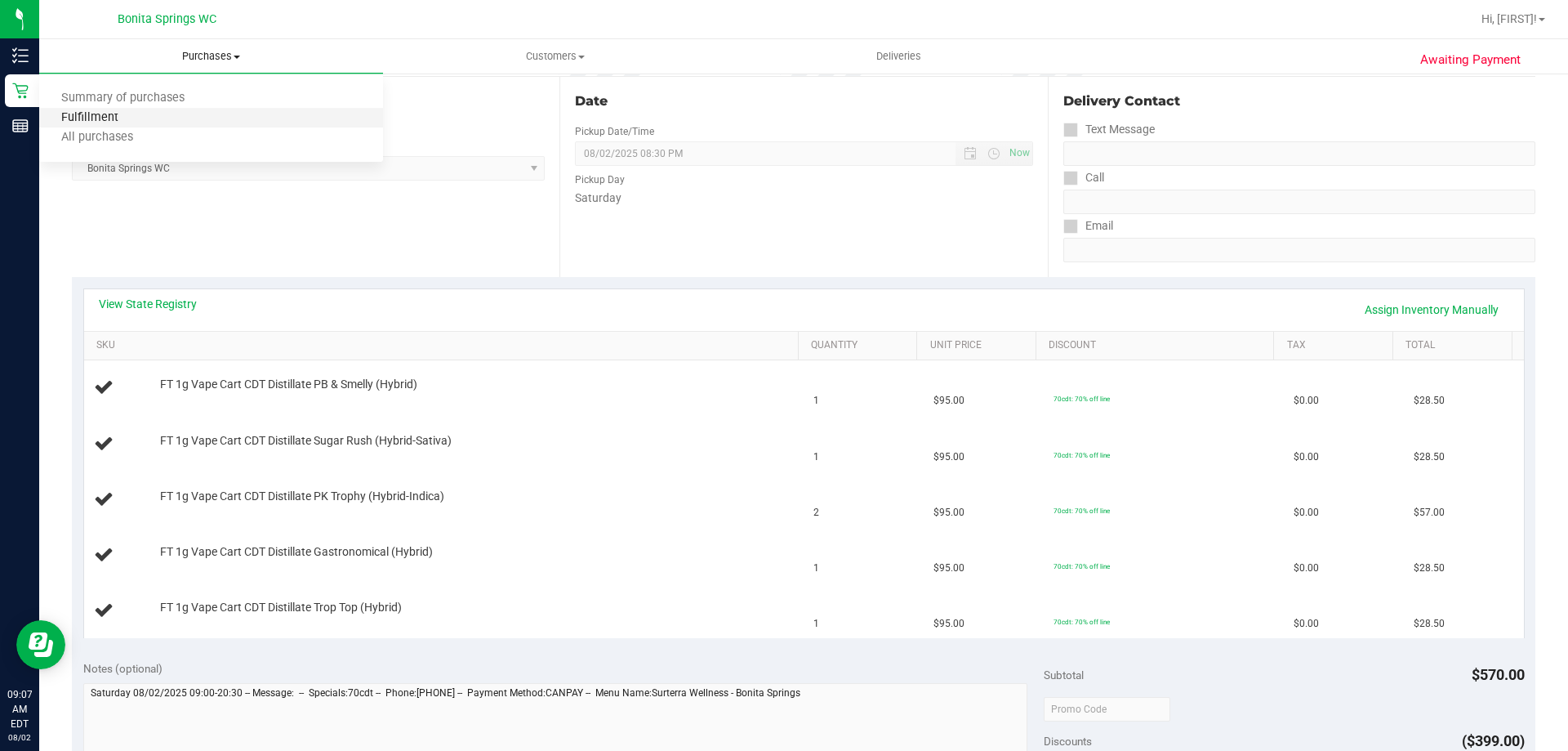 click on "Fulfillment" at bounding box center (90, 118) 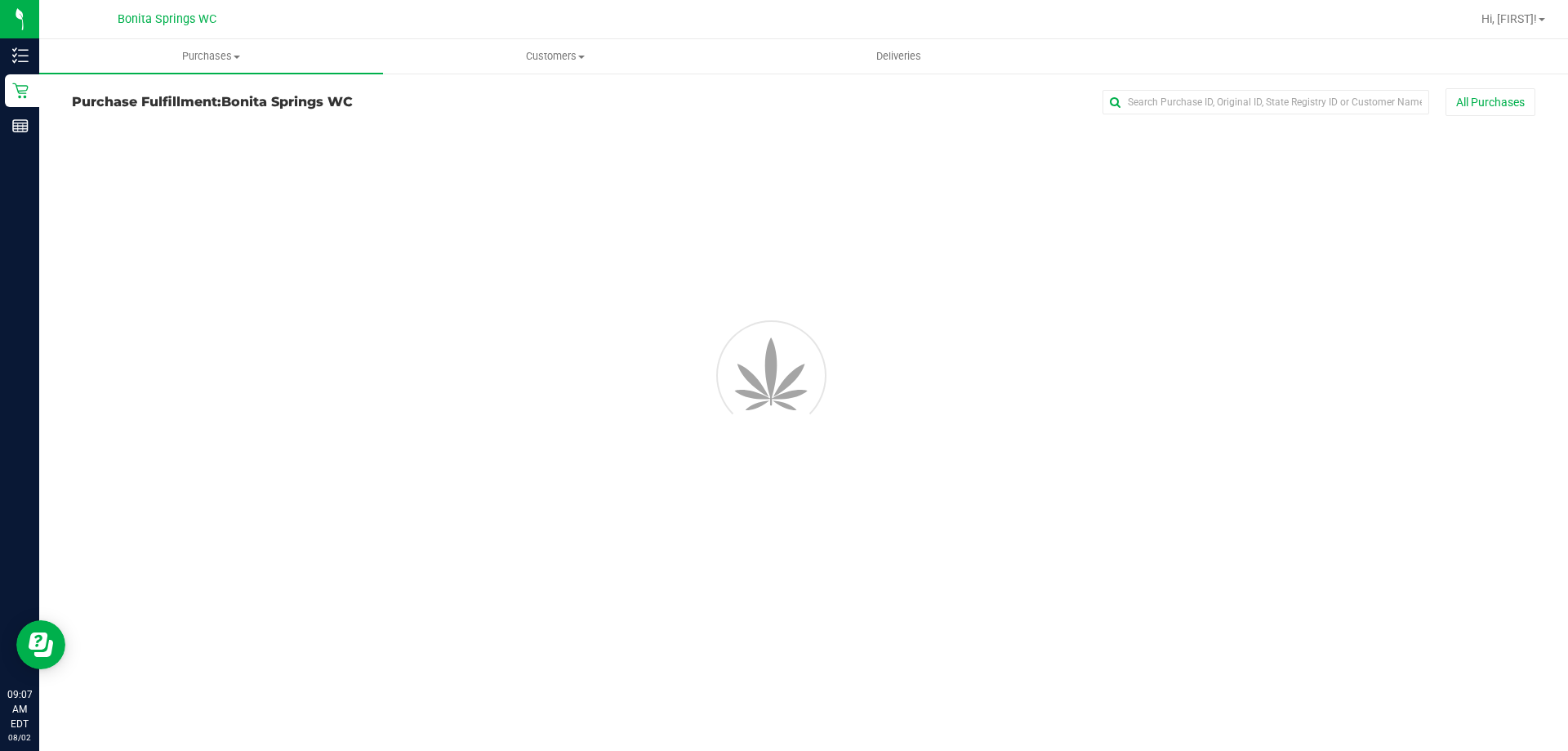 scroll, scrollTop: 0, scrollLeft: 0, axis: both 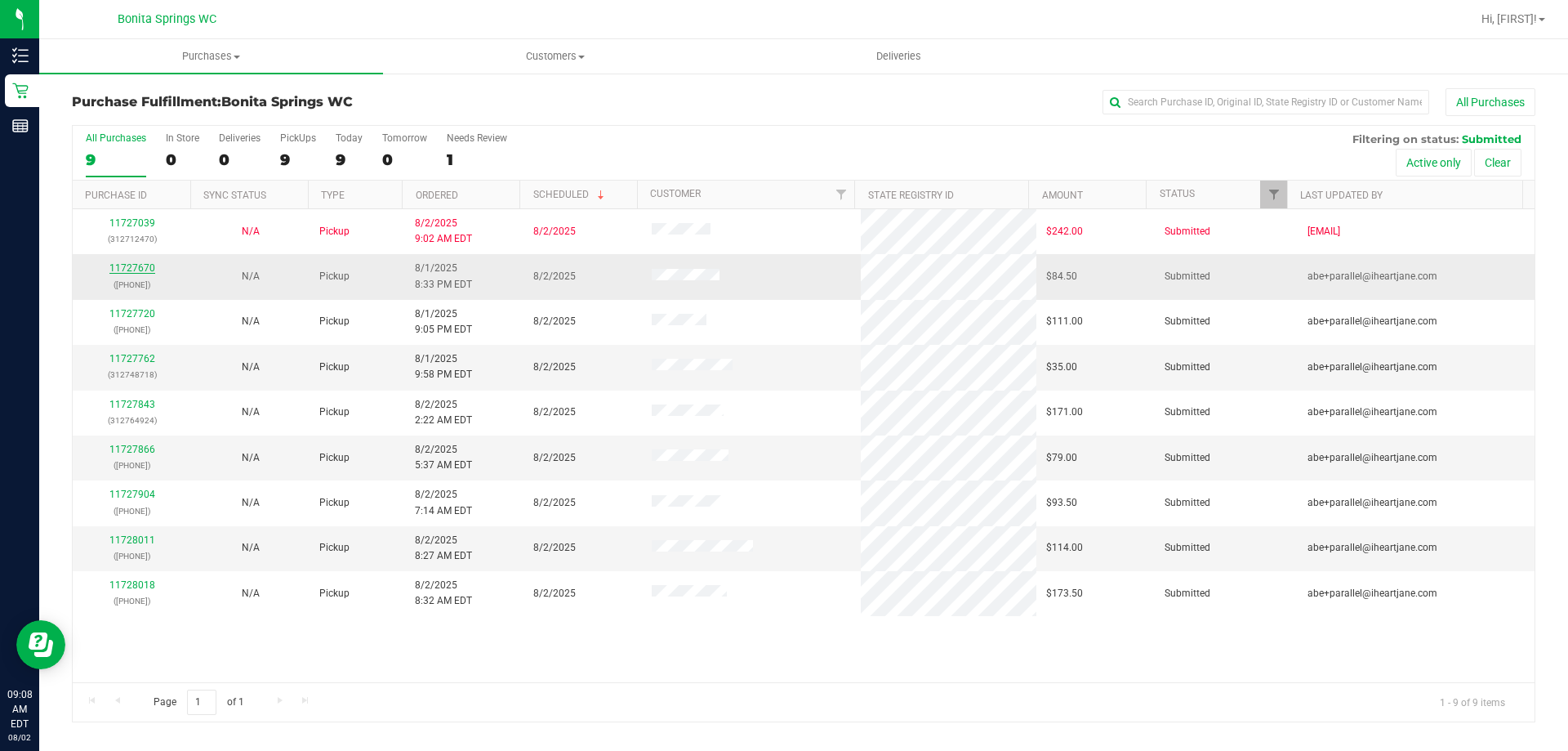 click on "11727670" at bounding box center [132, 268] 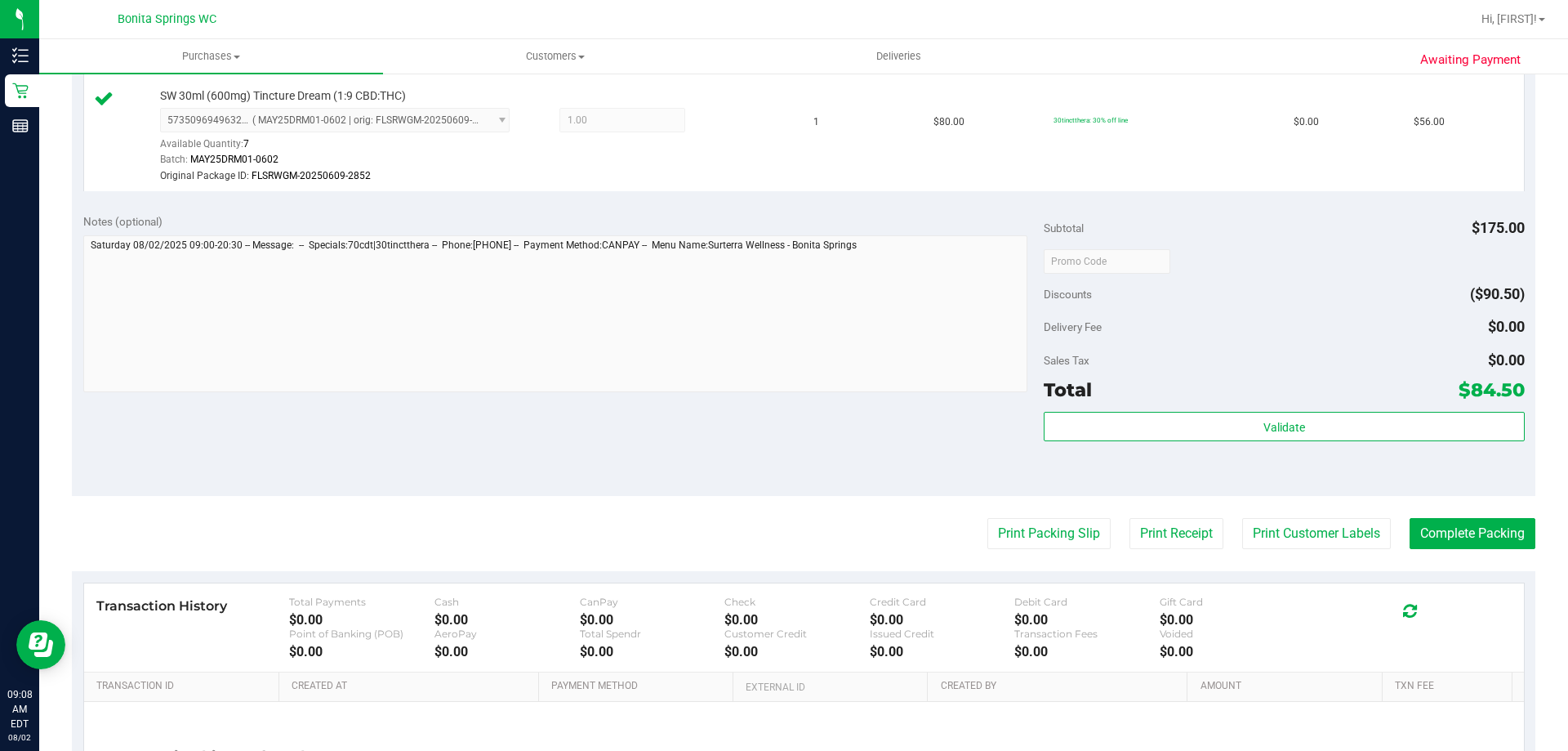scroll, scrollTop: 695, scrollLeft: 0, axis: vertical 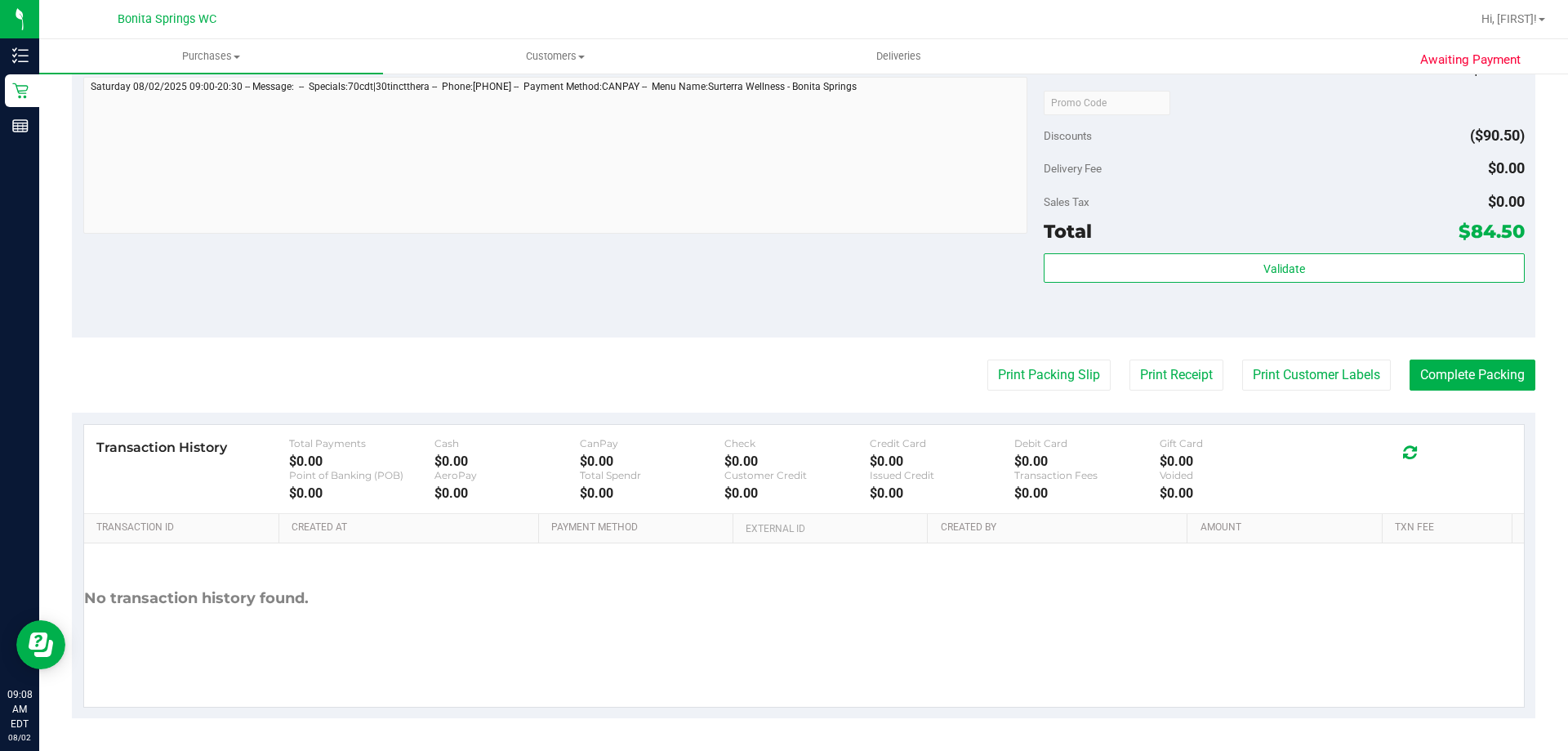 click on "Validate" at bounding box center [1284, 290] 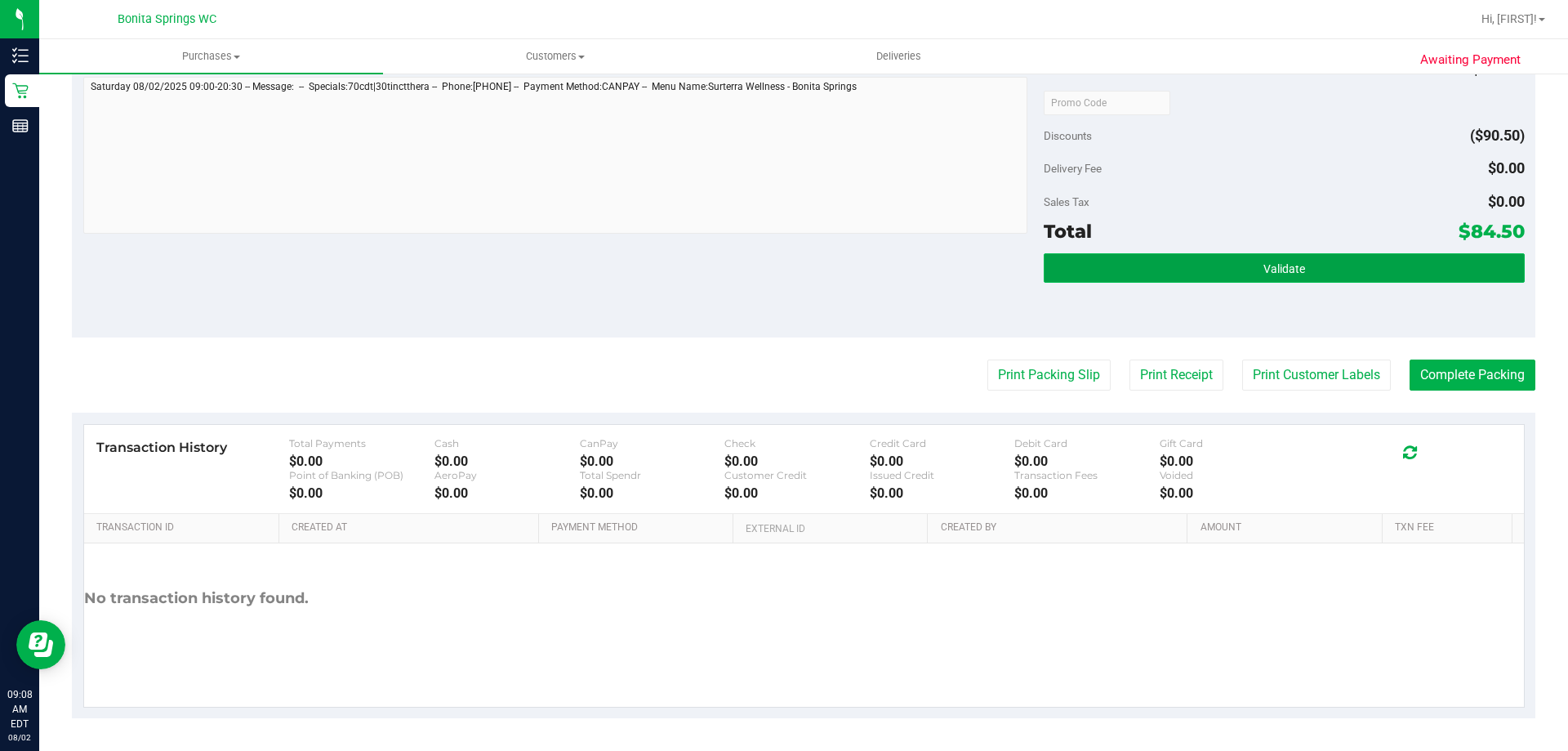 click on "Validate" at bounding box center (1284, 268) 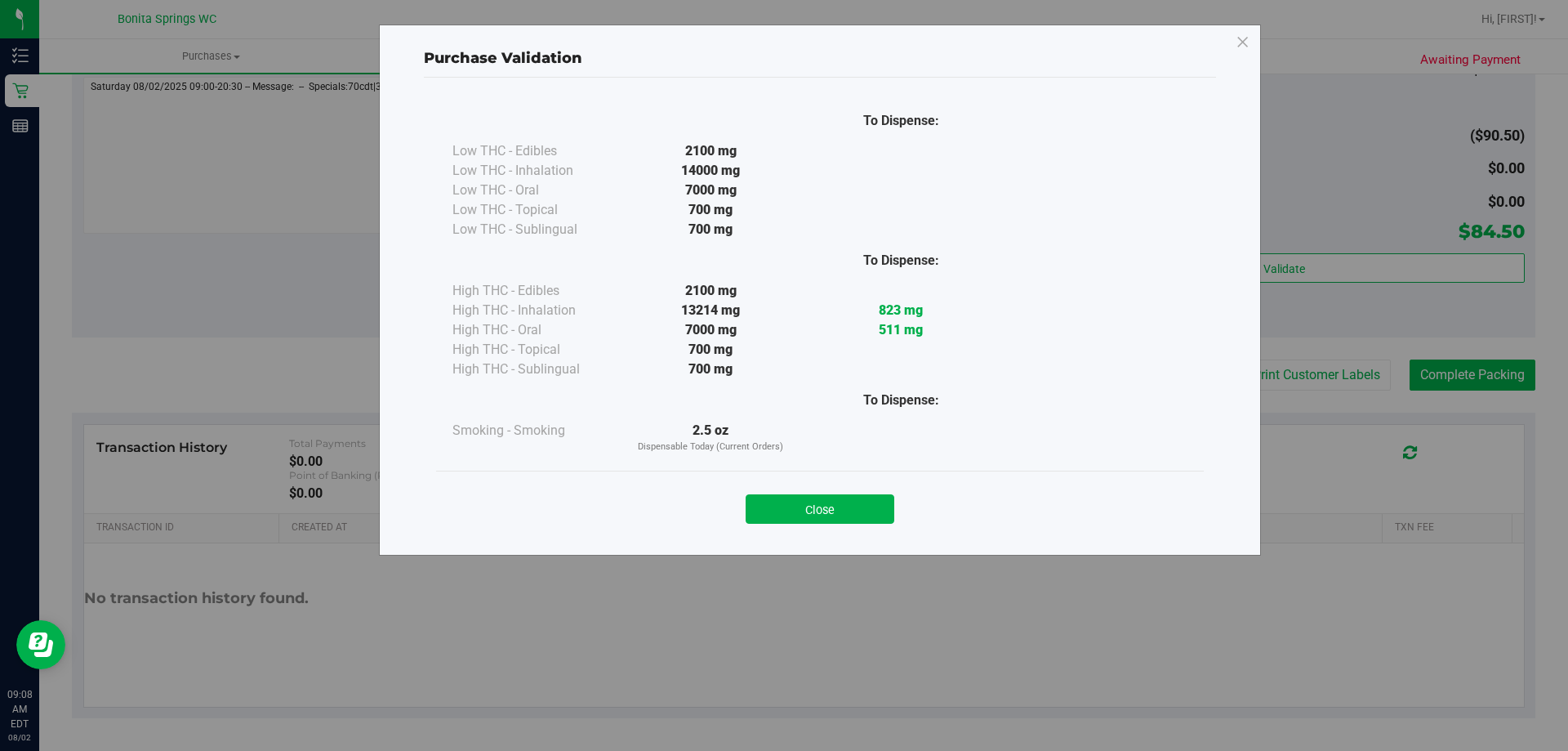 drag, startPoint x: 899, startPoint y: 510, endPoint x: 895, endPoint y: 499, distance: 11.7047 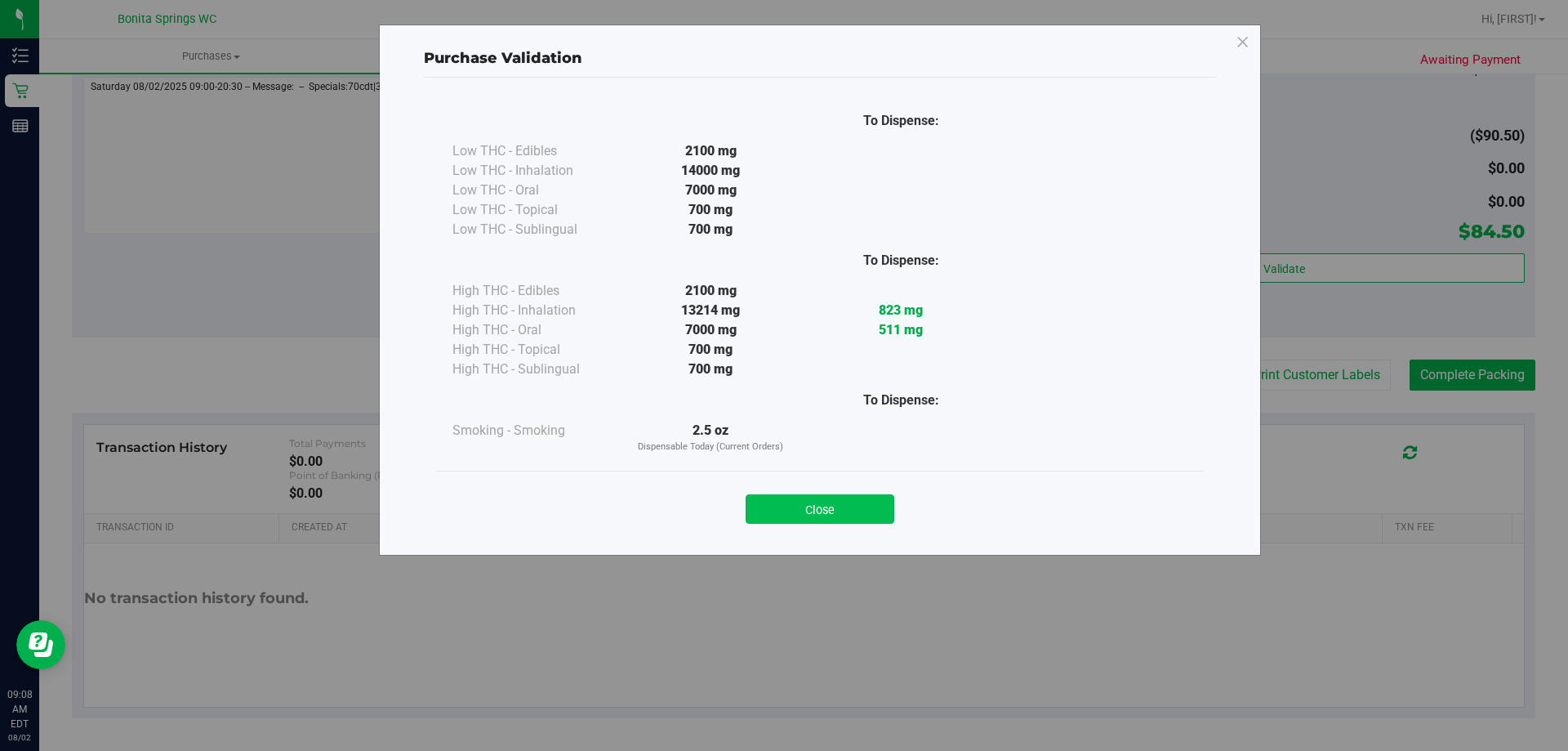 click on "Close" at bounding box center [820, 509] 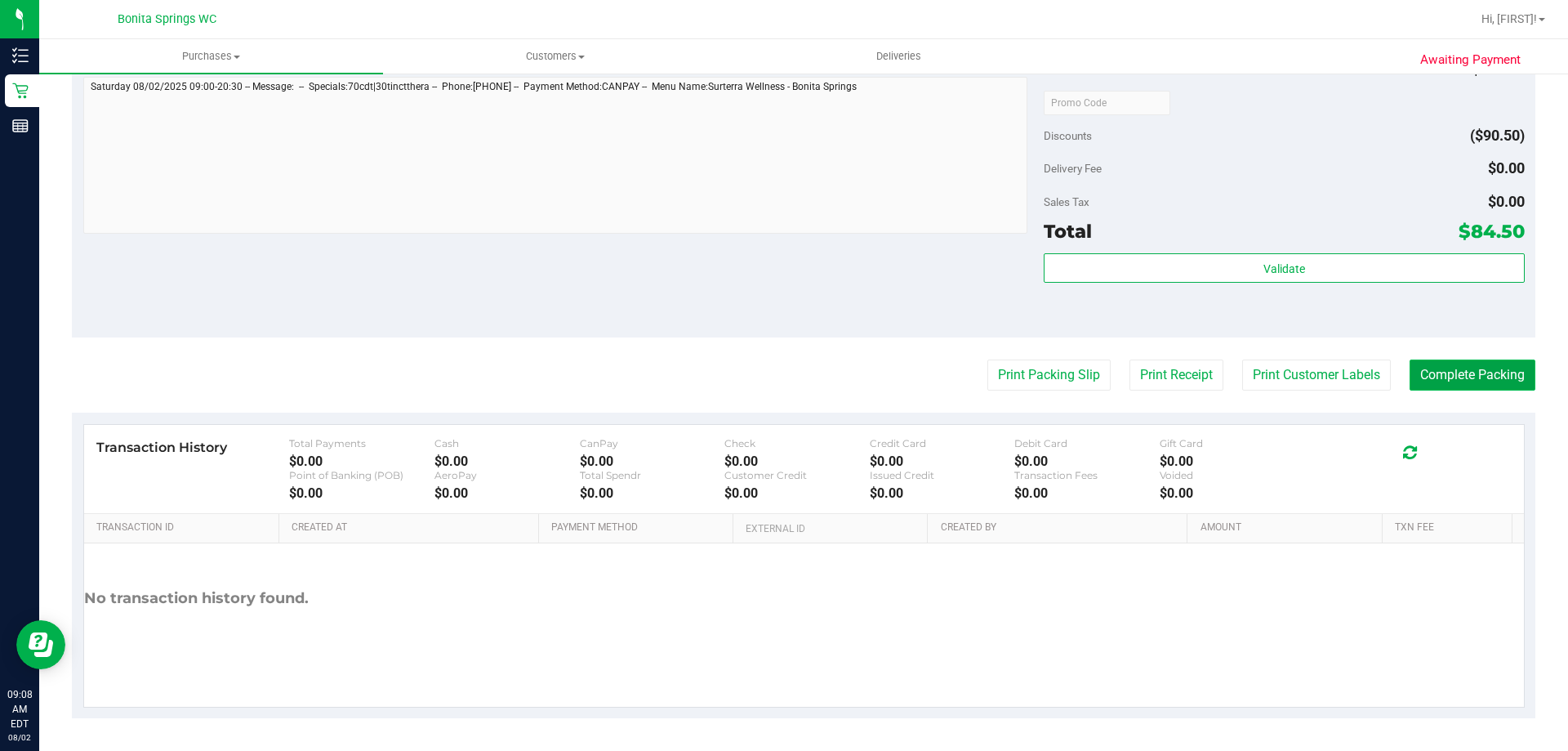 click on "Complete Packing" at bounding box center [1472, 375] 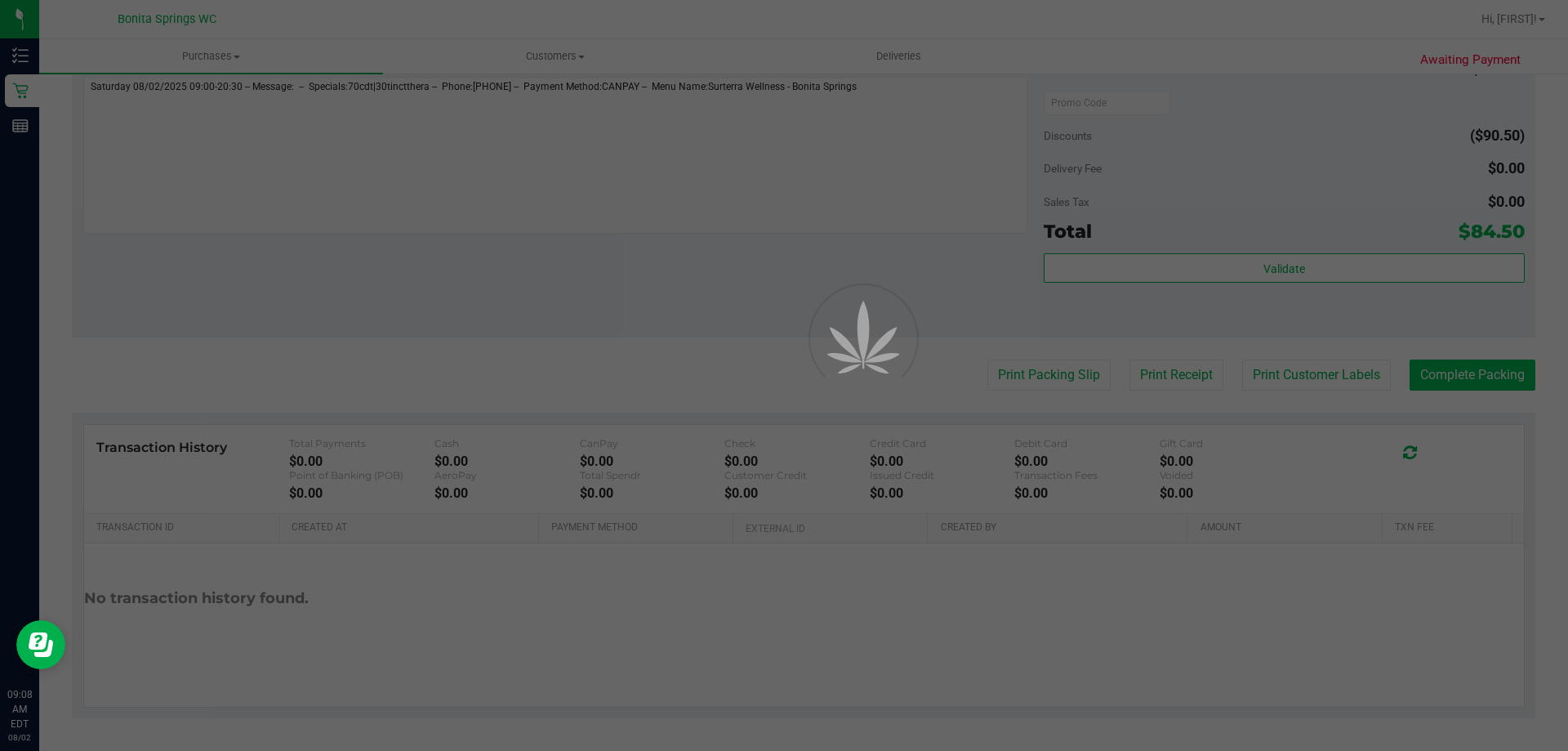 scroll, scrollTop: 0, scrollLeft: 0, axis: both 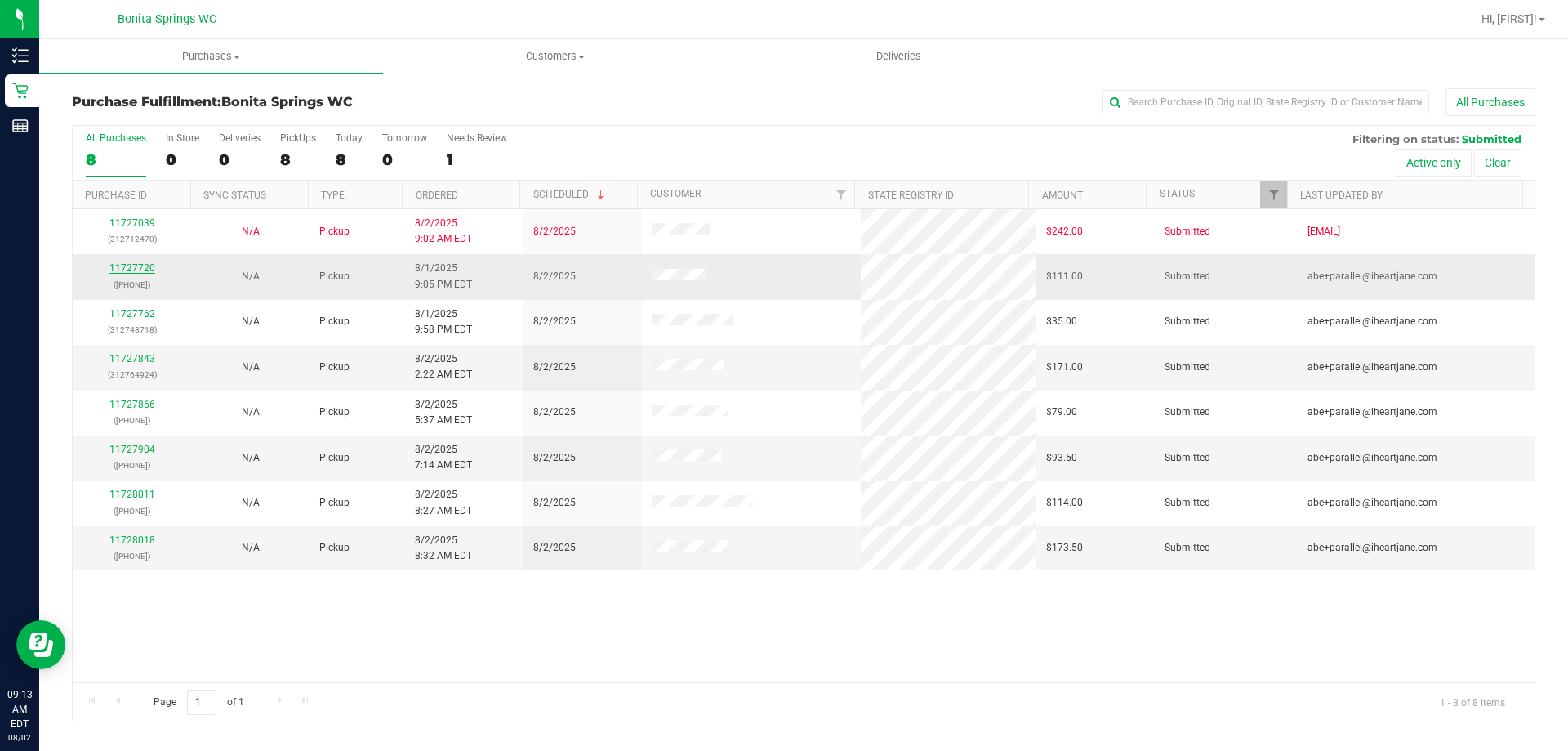 click on "11727720" at bounding box center (132, 268) 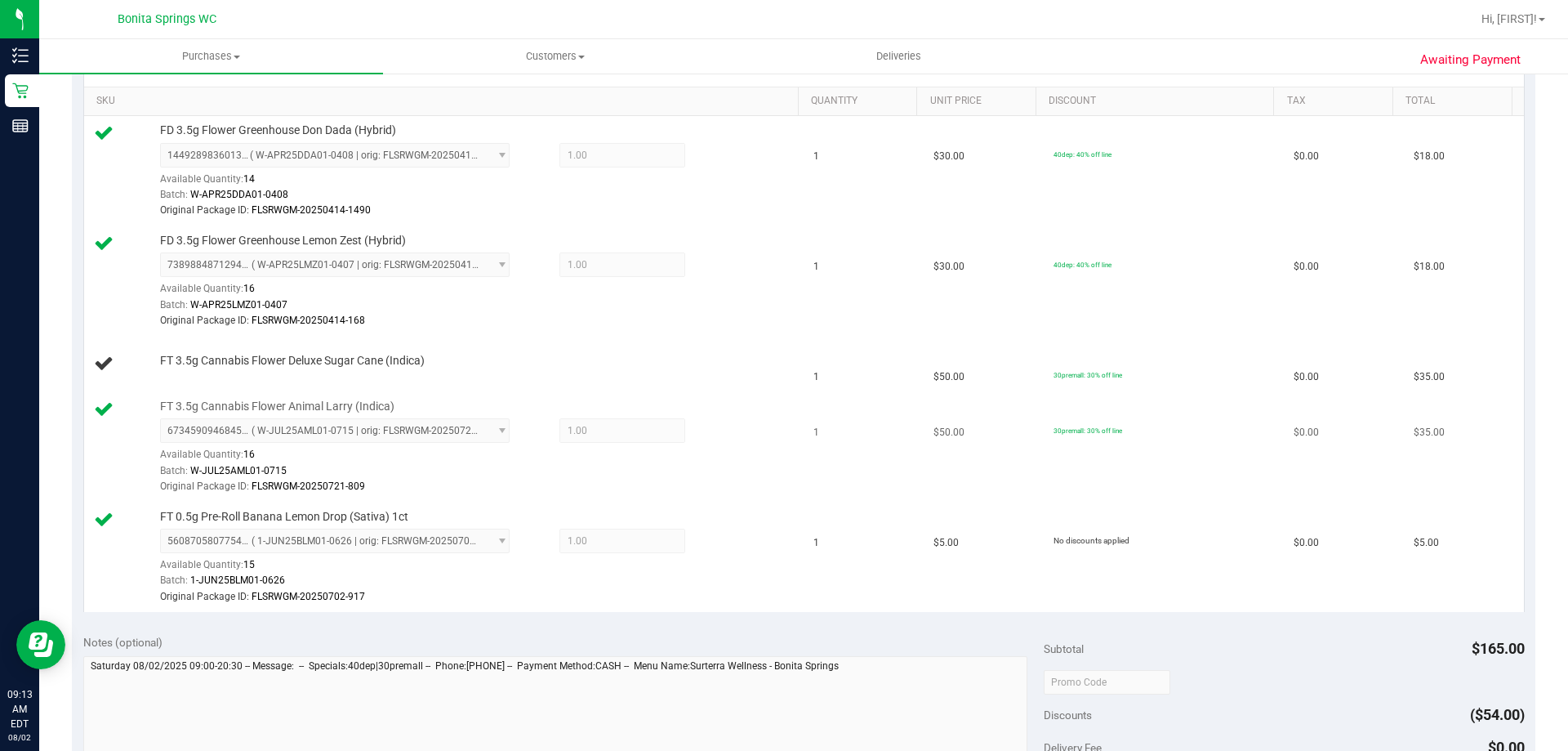 scroll, scrollTop: 409, scrollLeft: 0, axis: vertical 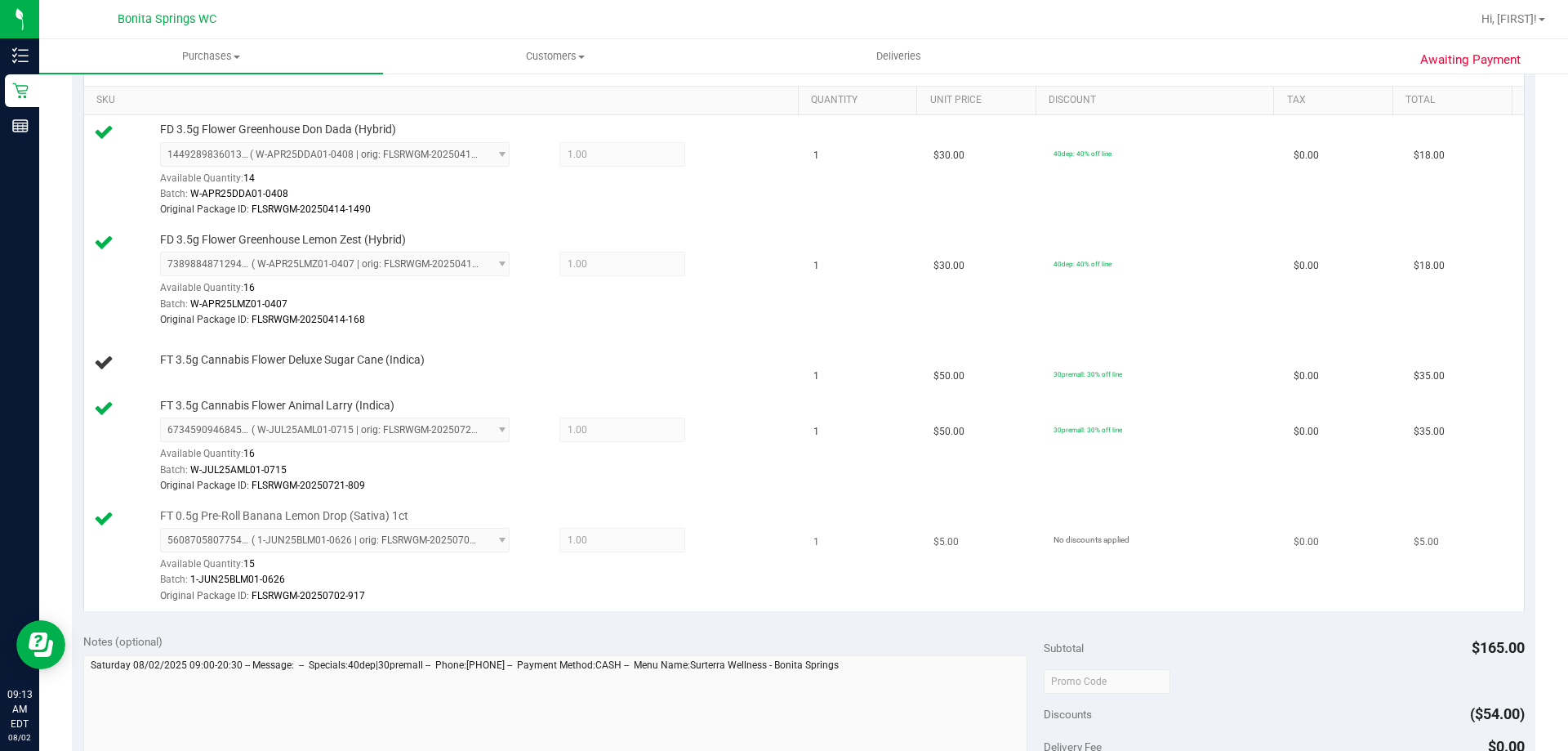 click on "FT 0.5g Pre-Roll Banana Lemon Drop (Sativa) 1ct
5608705807754880
(
1-JUN25BLM01-0626 | orig: FLSRWGM-20250702-917
)
5608705807754880
Available Quantity:  15
1.00 1
Batch:" at bounding box center [444, 557] 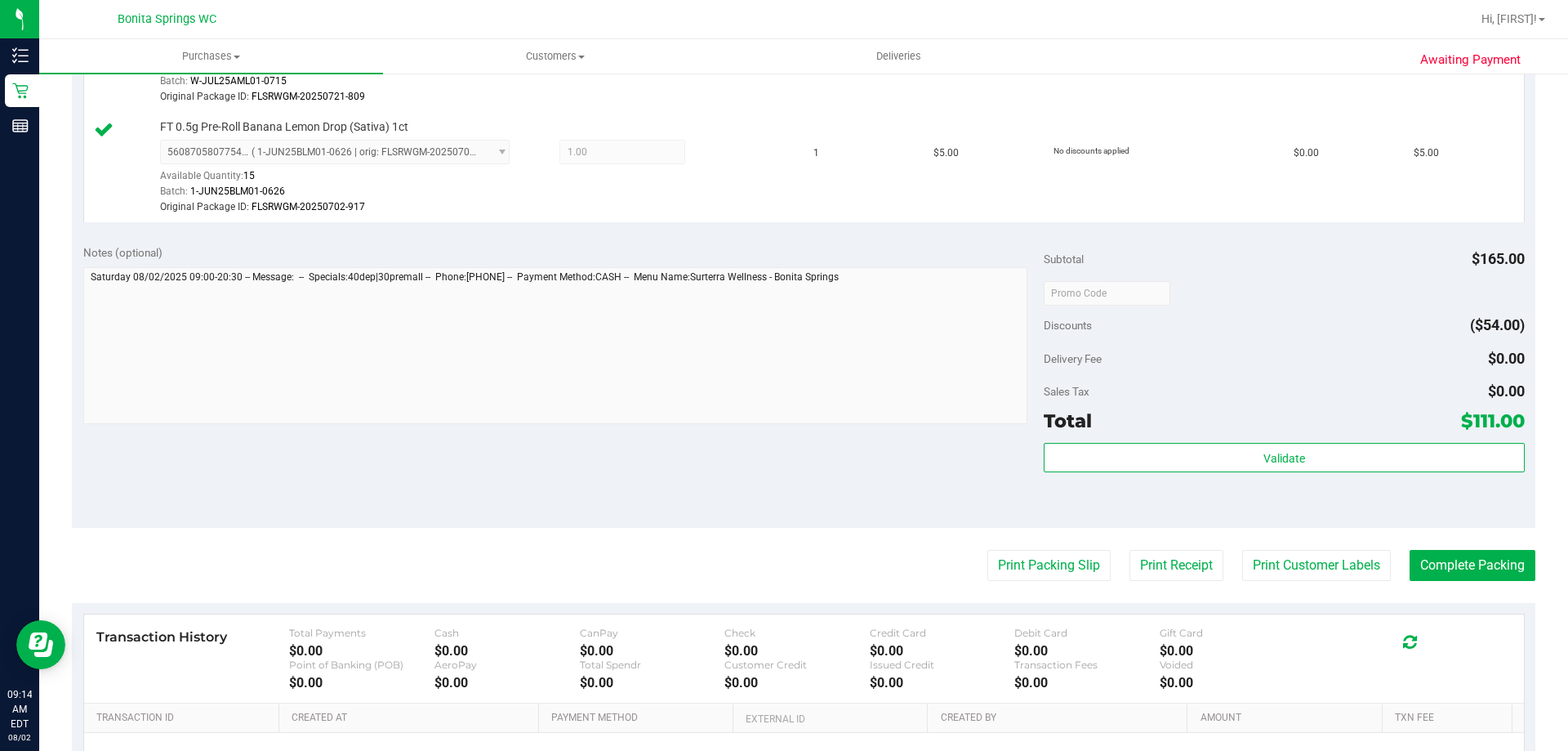 scroll, scrollTop: 981, scrollLeft: 0, axis: vertical 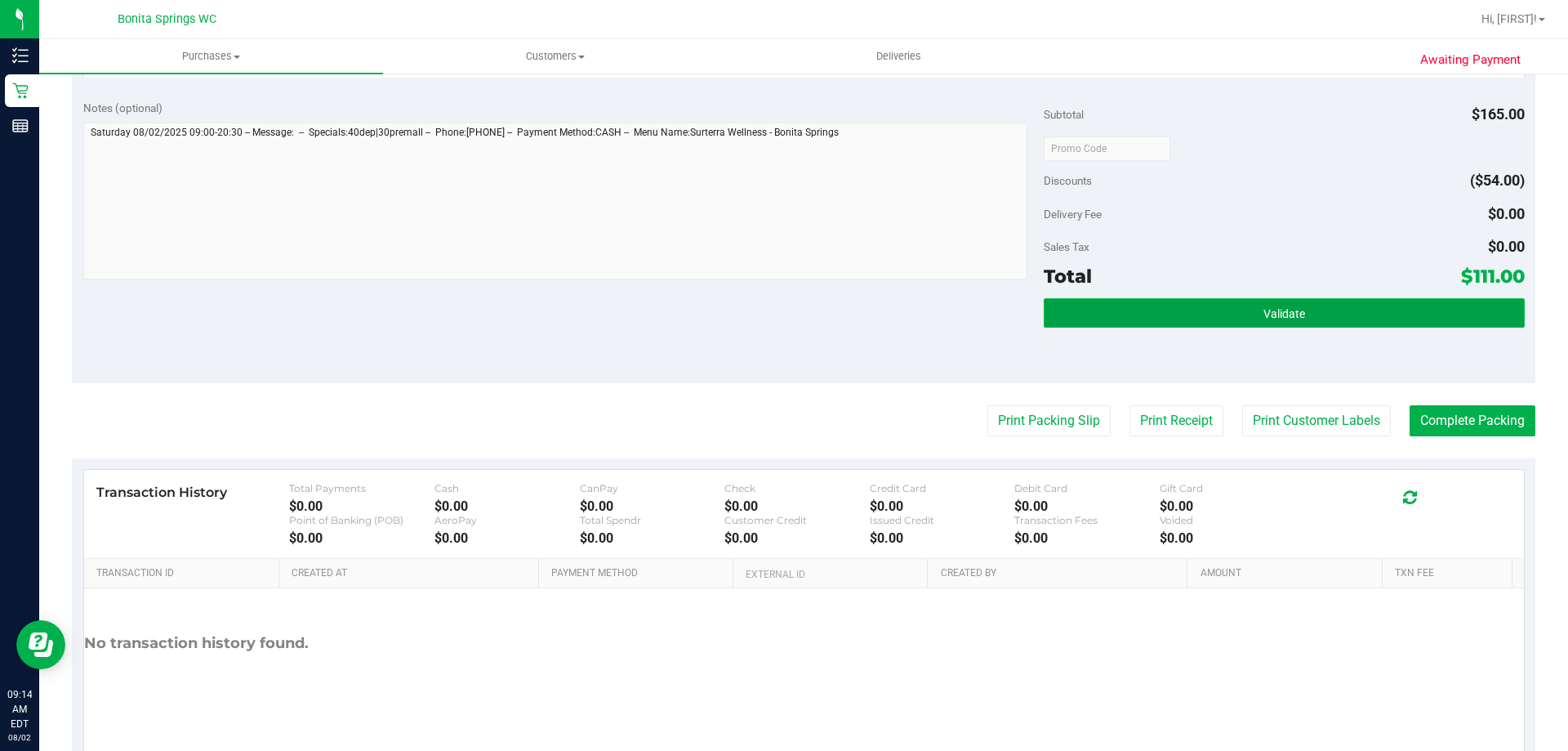 click on "Validate" at bounding box center [1284, 314] 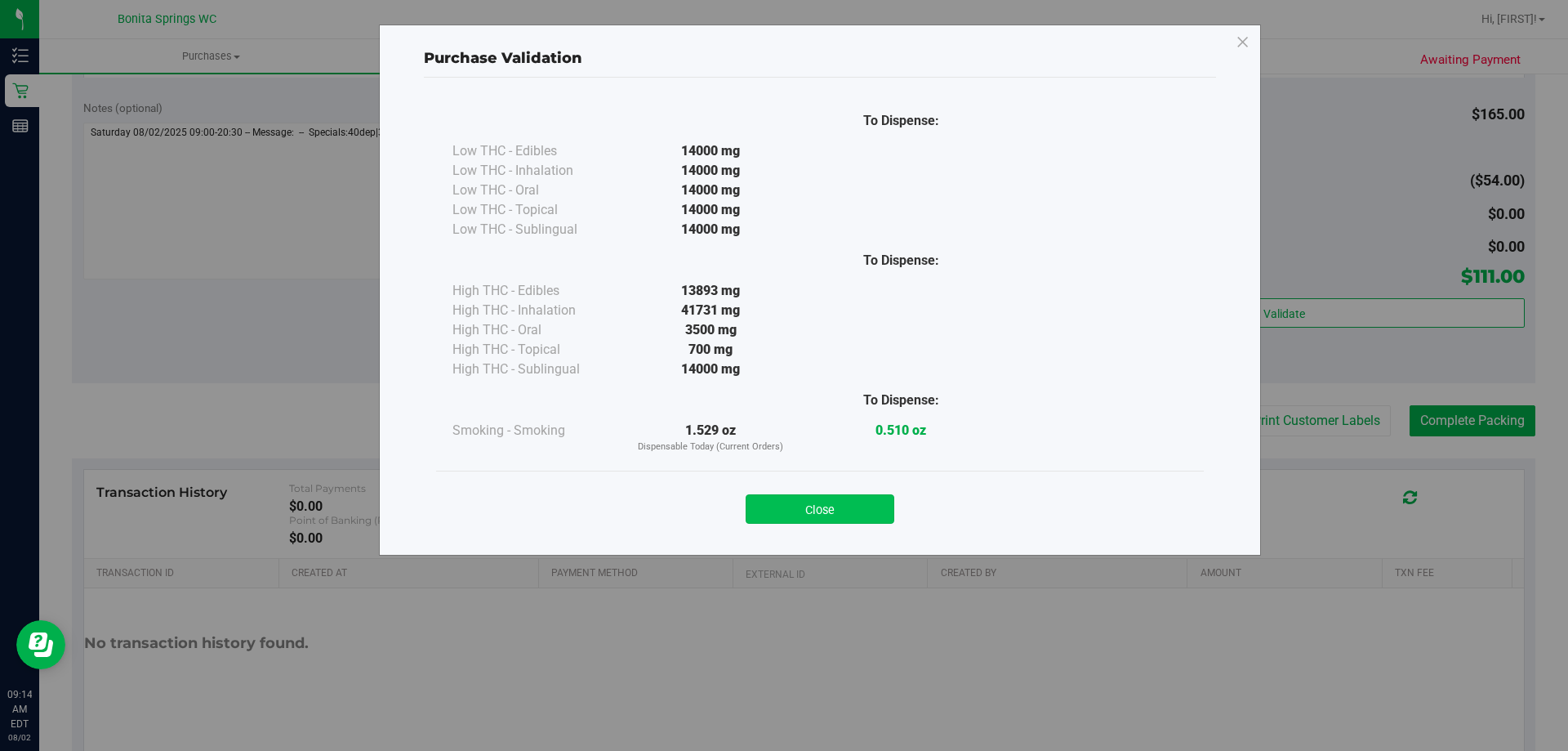 click on "Close" at bounding box center (820, 509) 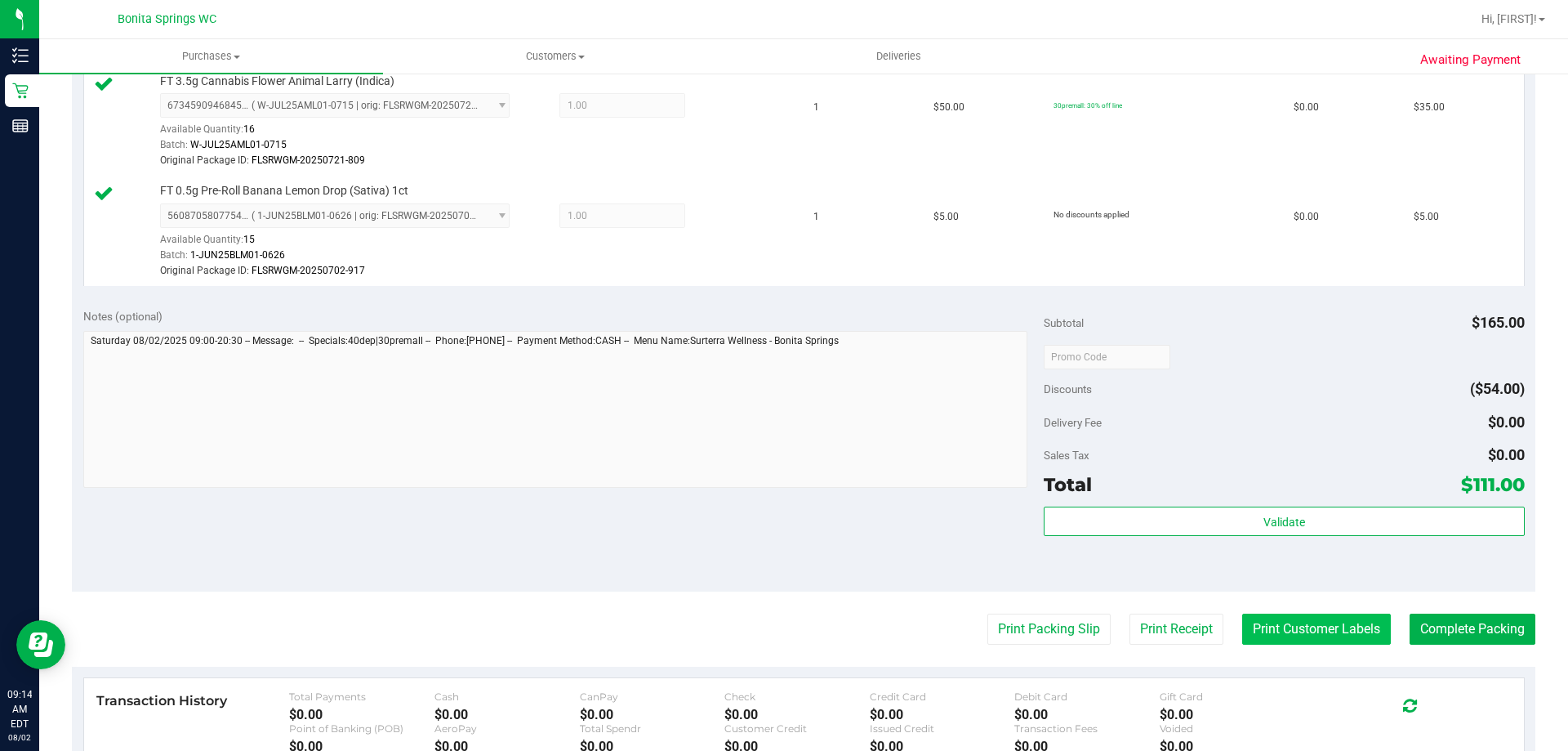 scroll, scrollTop: 981, scrollLeft: 0, axis: vertical 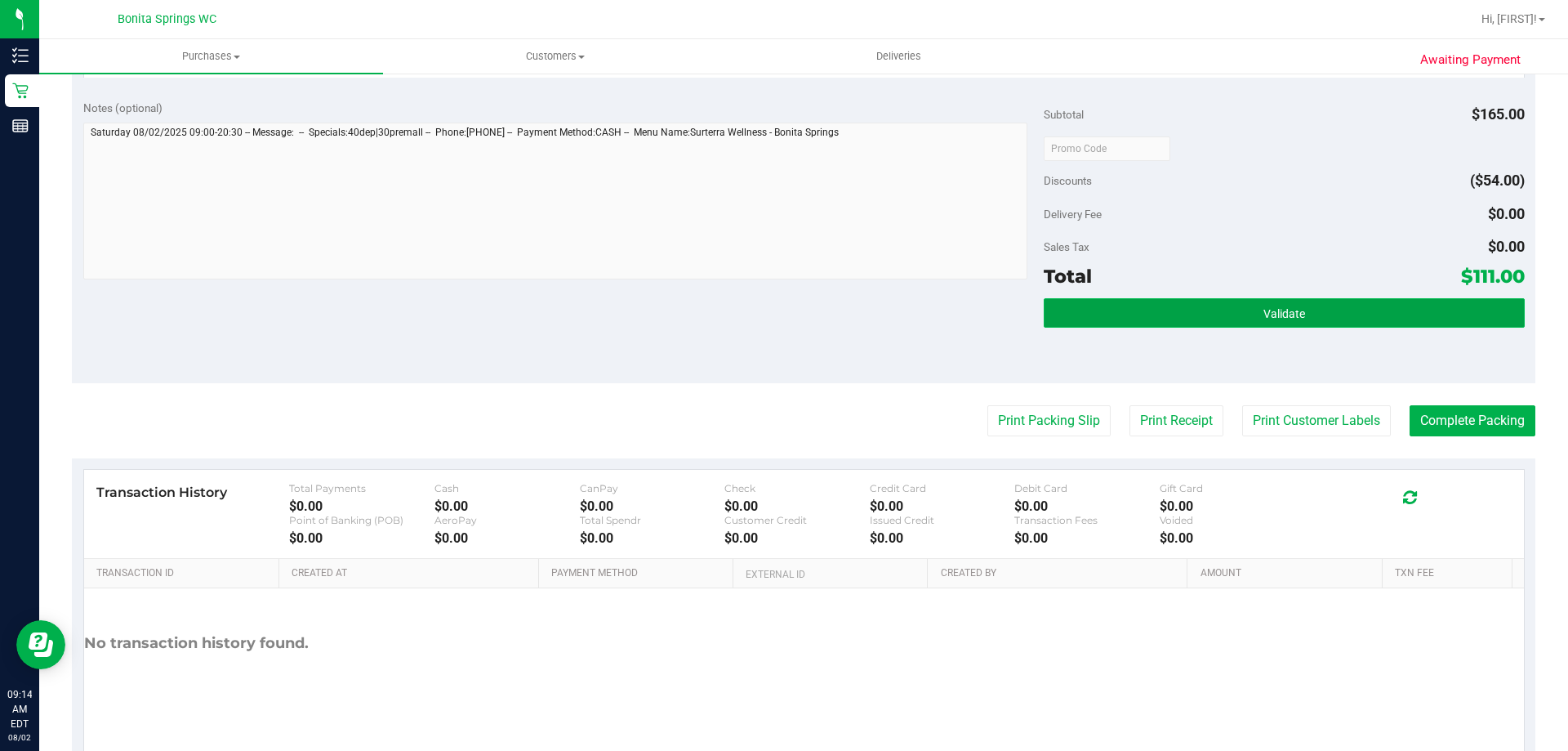 click on "Validate" at bounding box center [1284, 313] 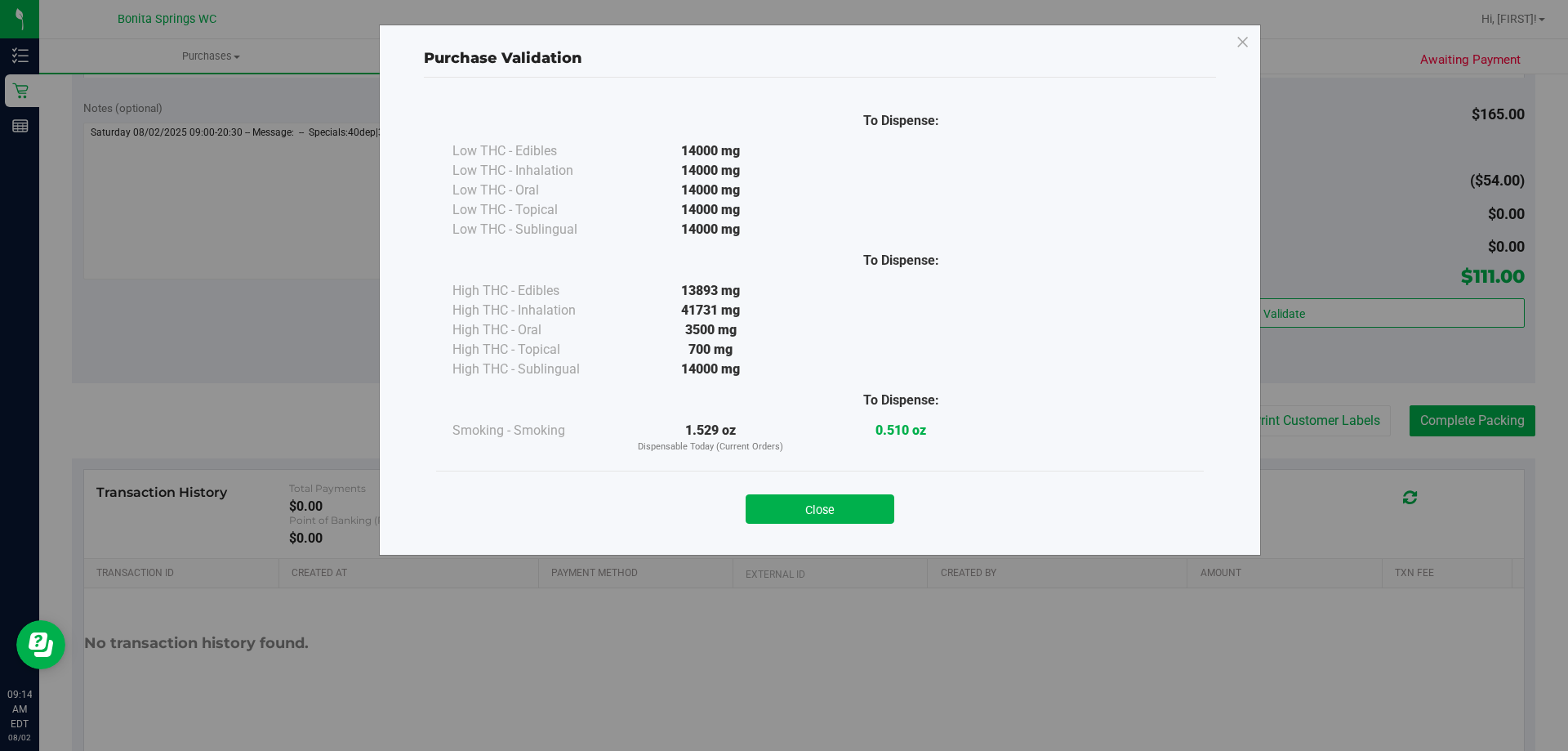 drag, startPoint x: 830, startPoint y: 499, endPoint x: 880, endPoint y: 496, distance: 50.08992 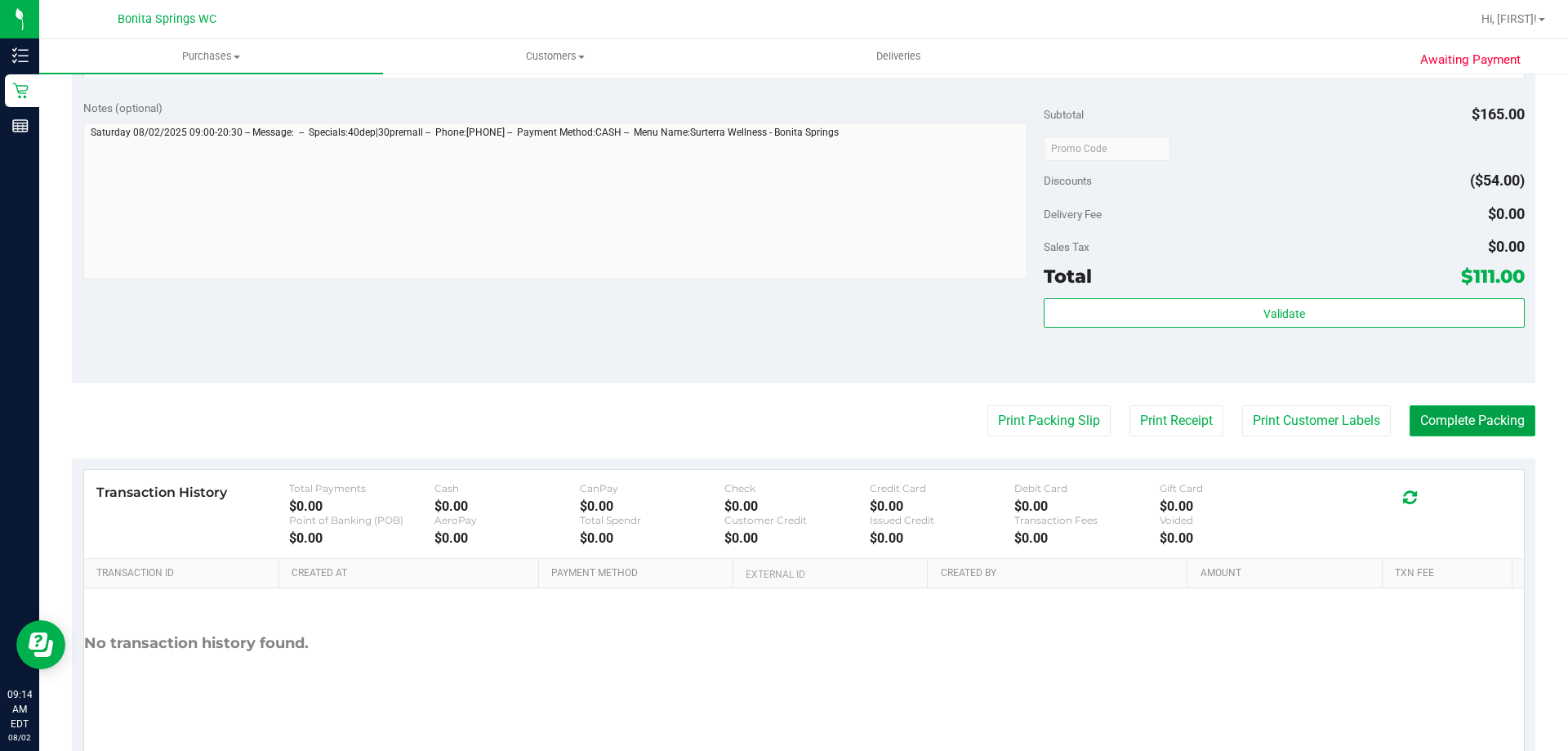 click on "Complete Packing" at bounding box center [1472, 421] 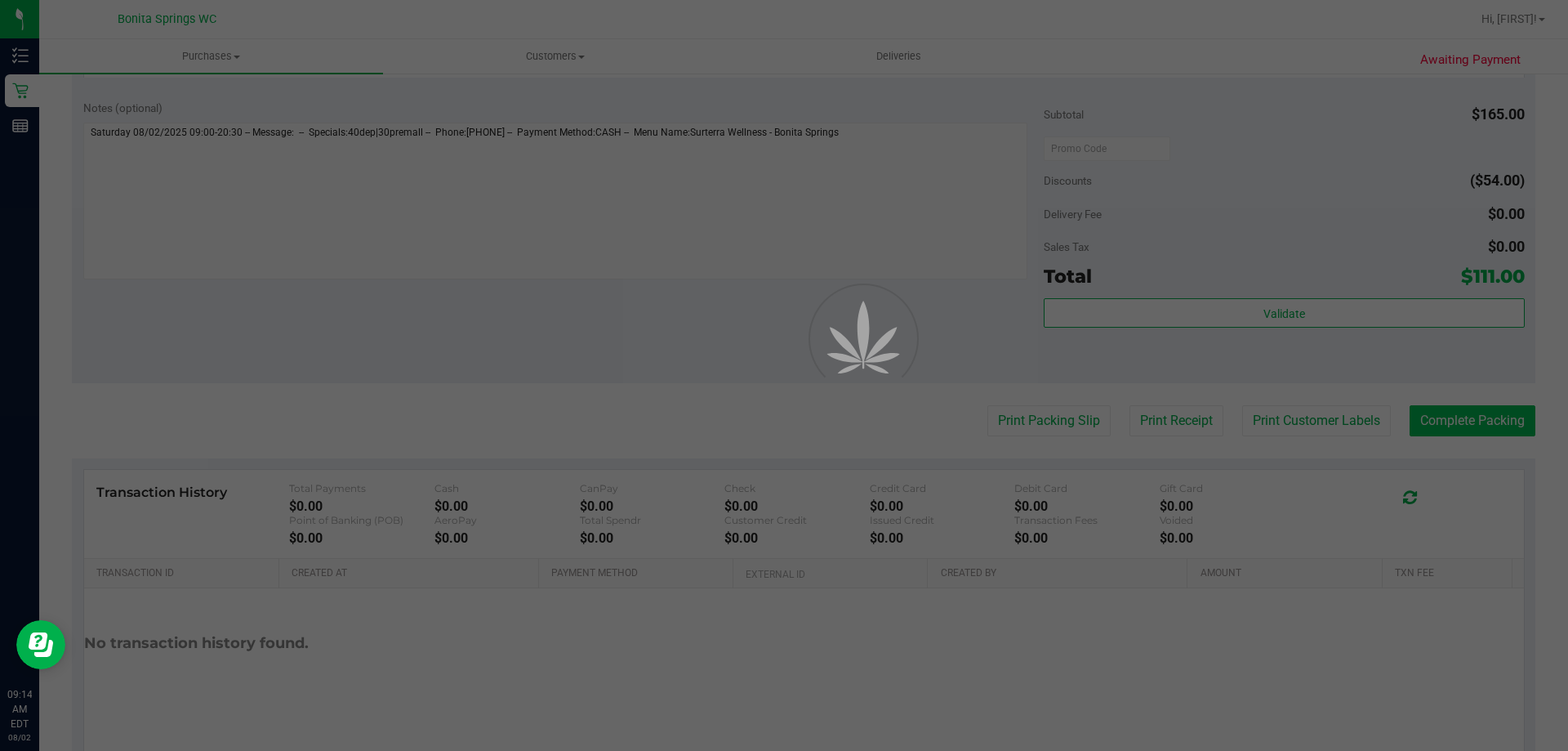scroll, scrollTop: 0, scrollLeft: 0, axis: both 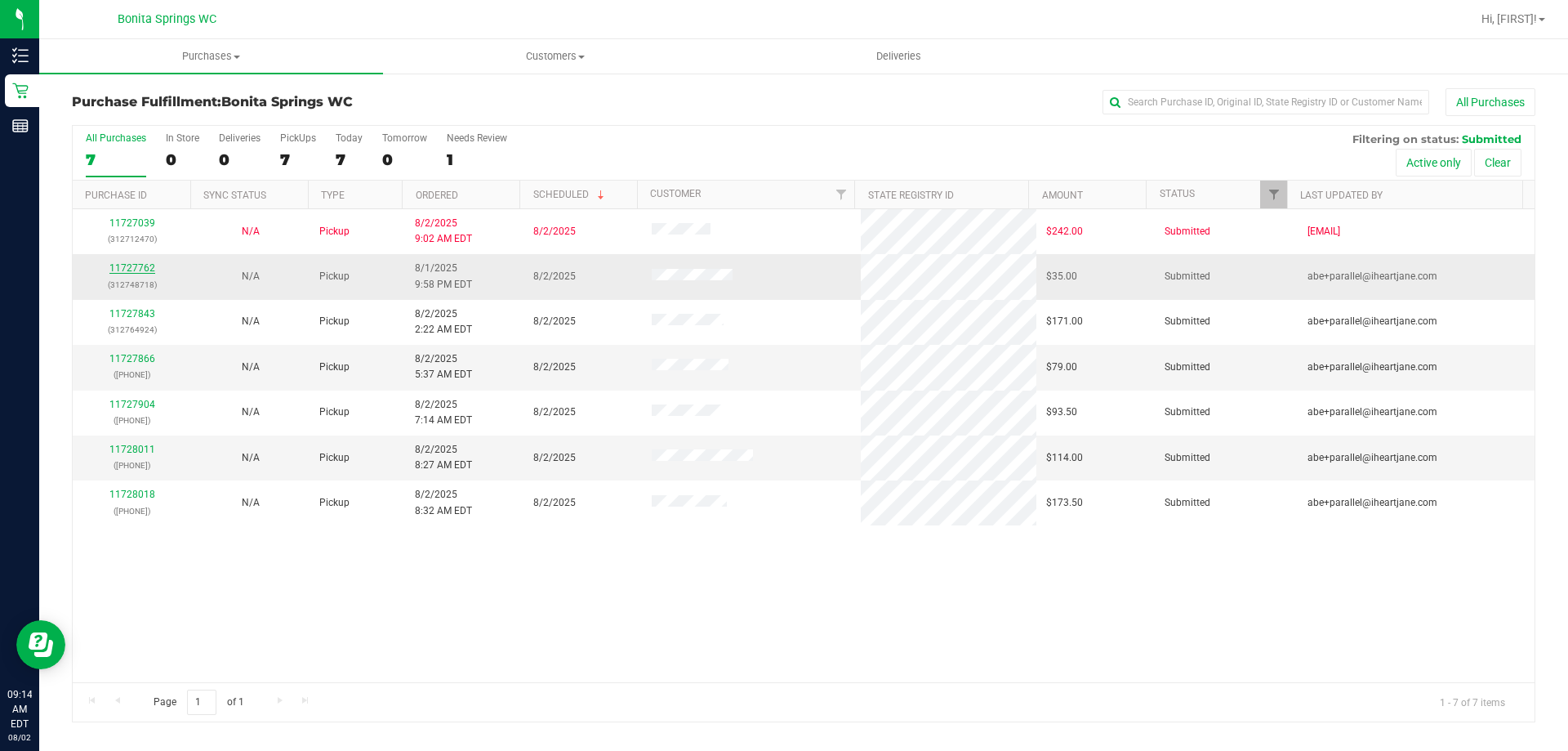 click on "11727762" at bounding box center [132, 268] 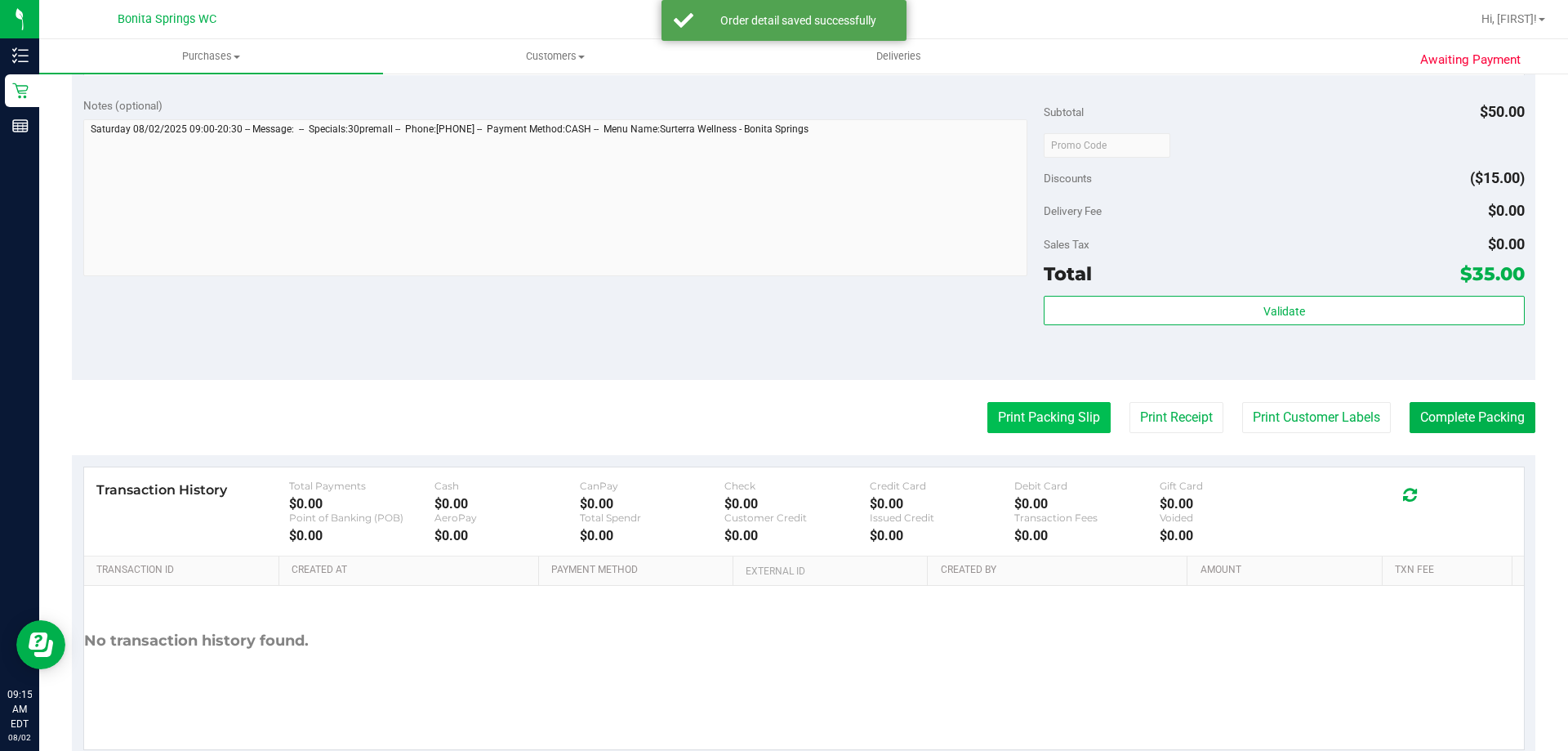 scroll, scrollTop: 585, scrollLeft: 0, axis: vertical 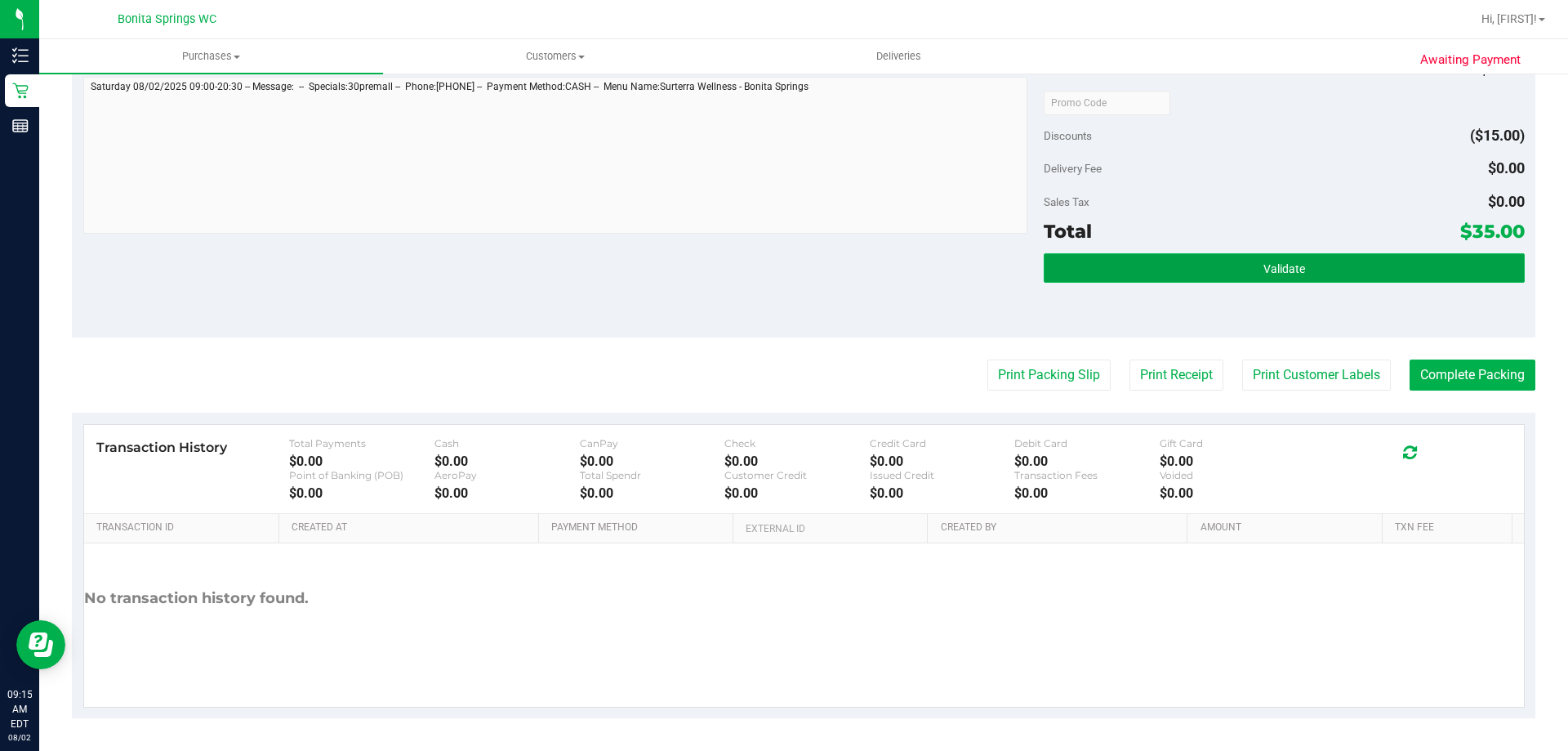 click on "Validate" at bounding box center (1284, 268) 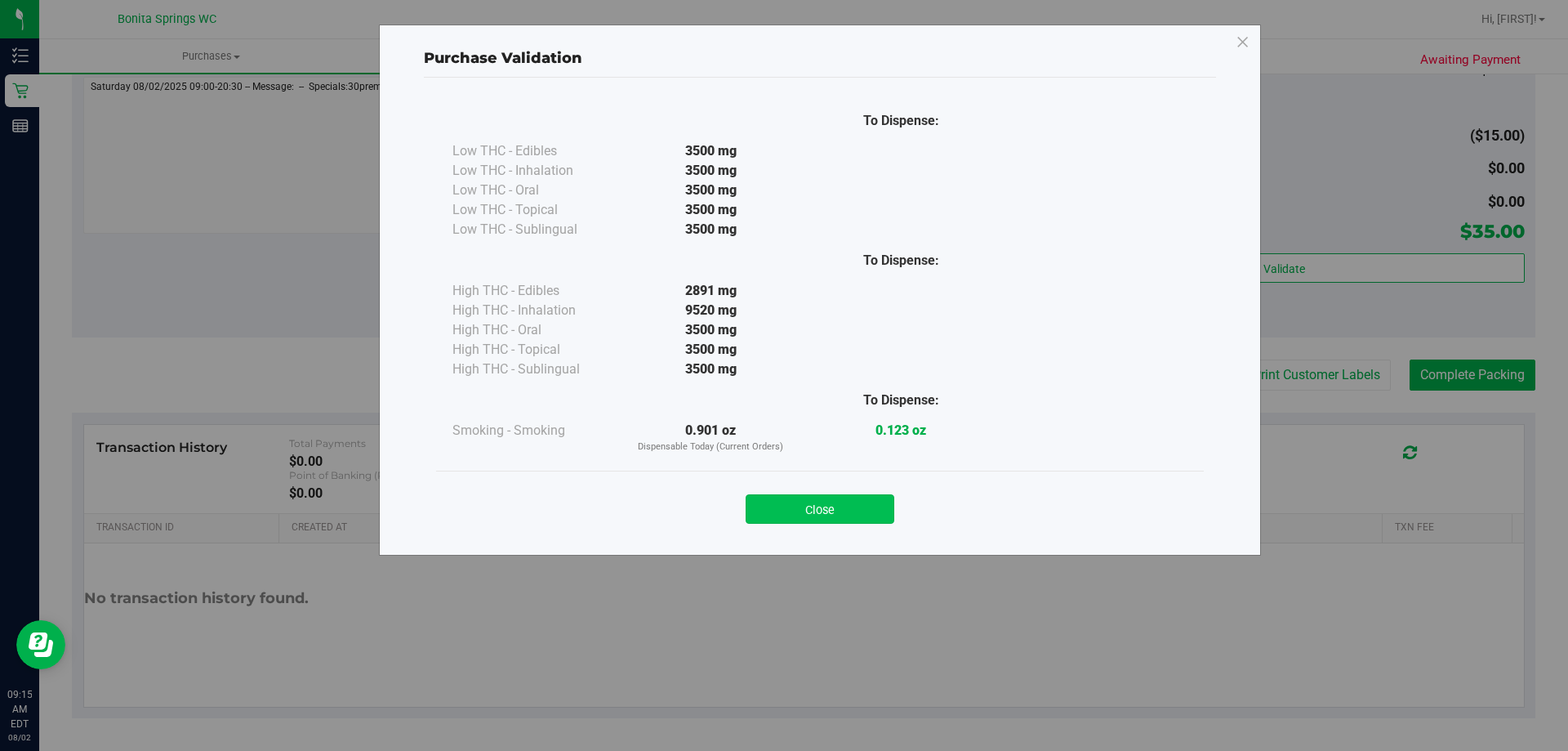 click on "Close" at bounding box center [820, 509] 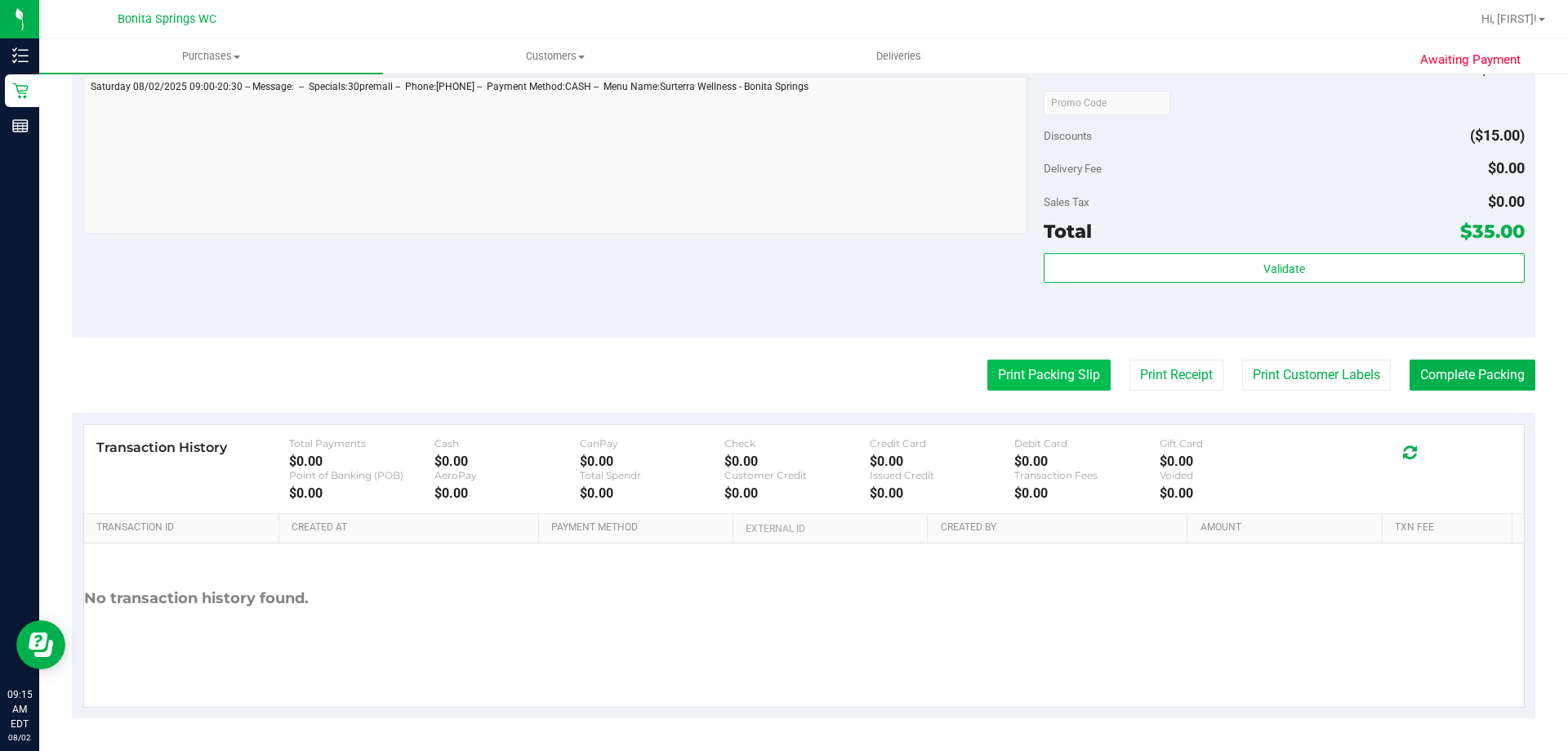click on "Print Packing Slip" at bounding box center [1049, 375] 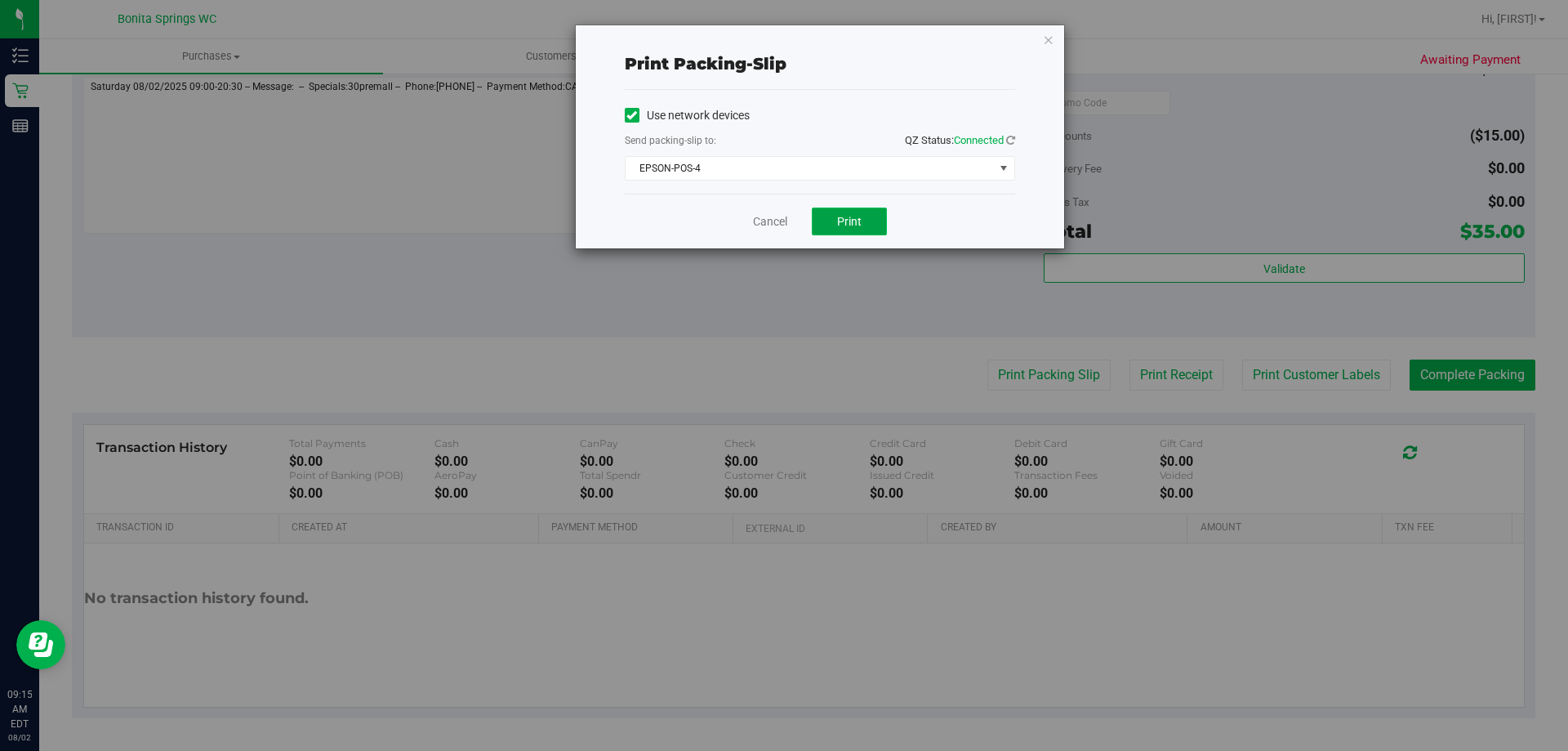 click on "Print" at bounding box center (849, 221) 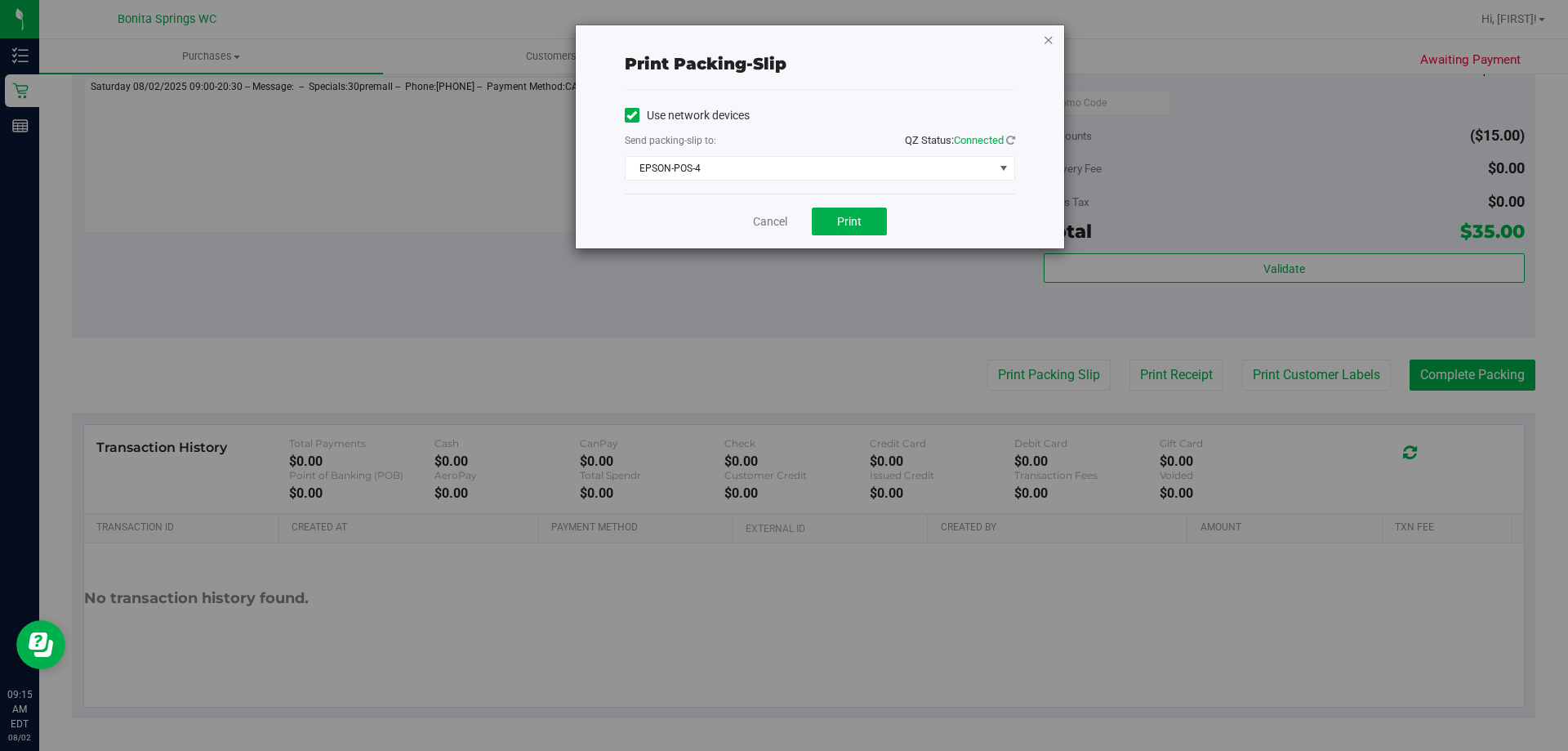 click at bounding box center (1049, 39) 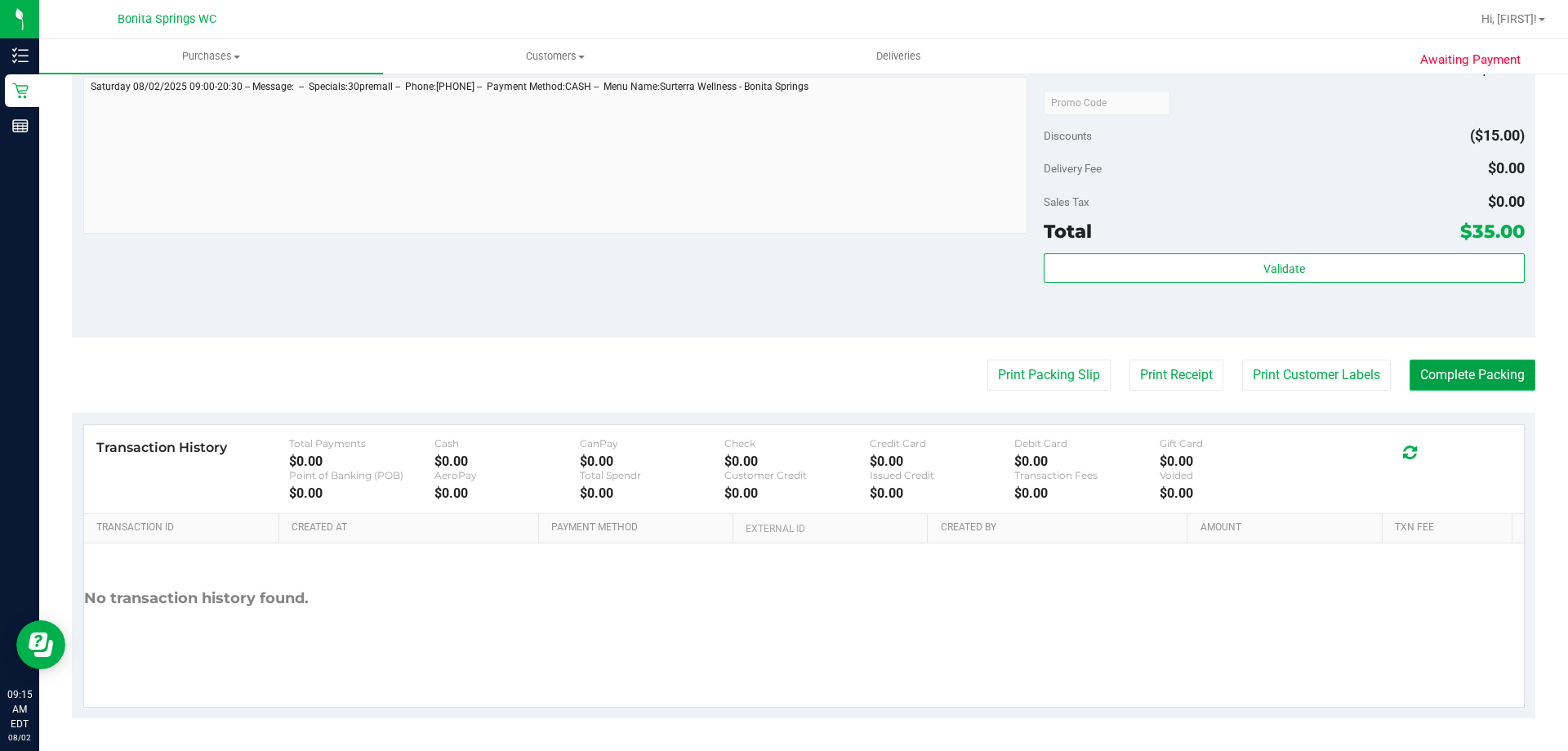 click on "Complete Packing" at bounding box center (1472, 375) 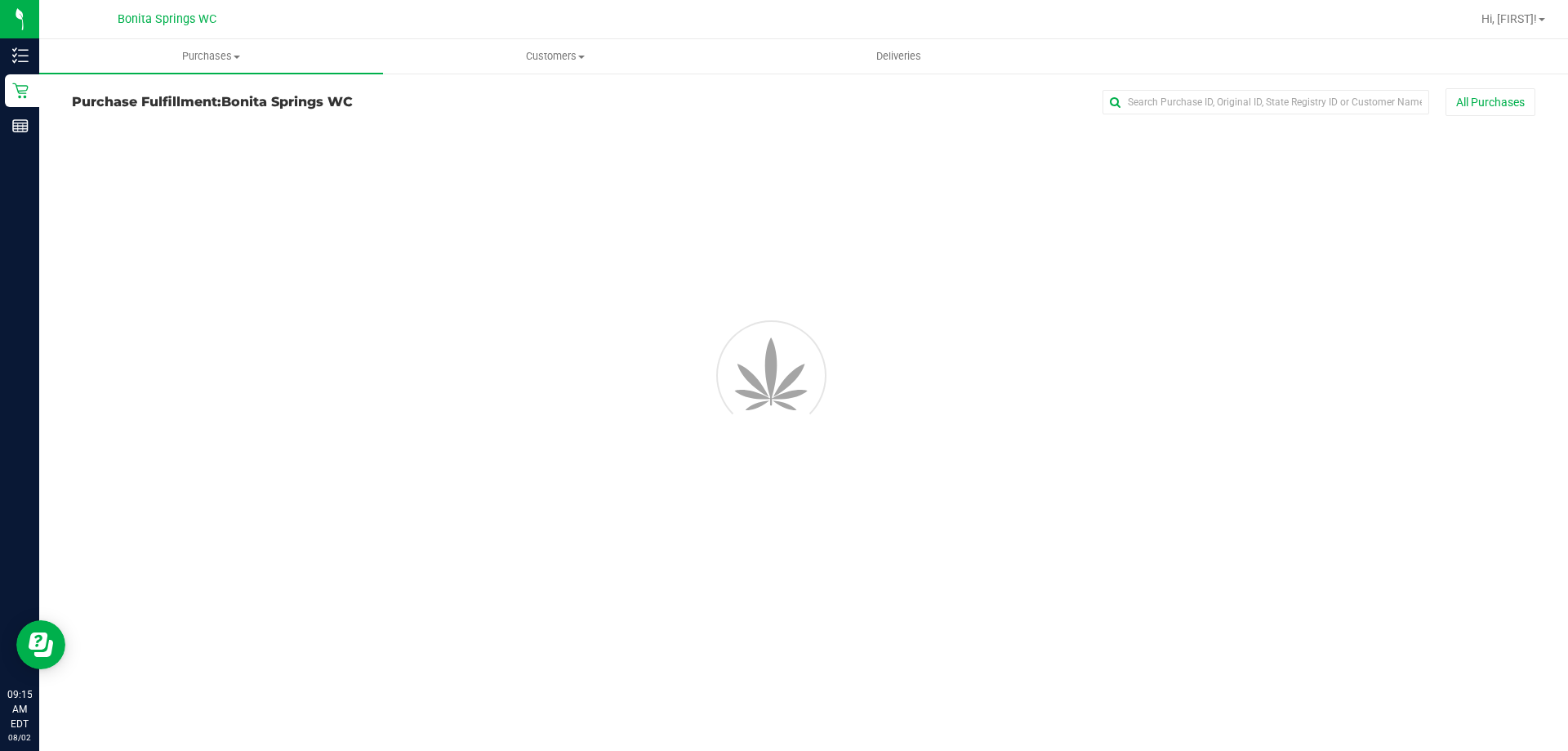 scroll, scrollTop: 0, scrollLeft: 0, axis: both 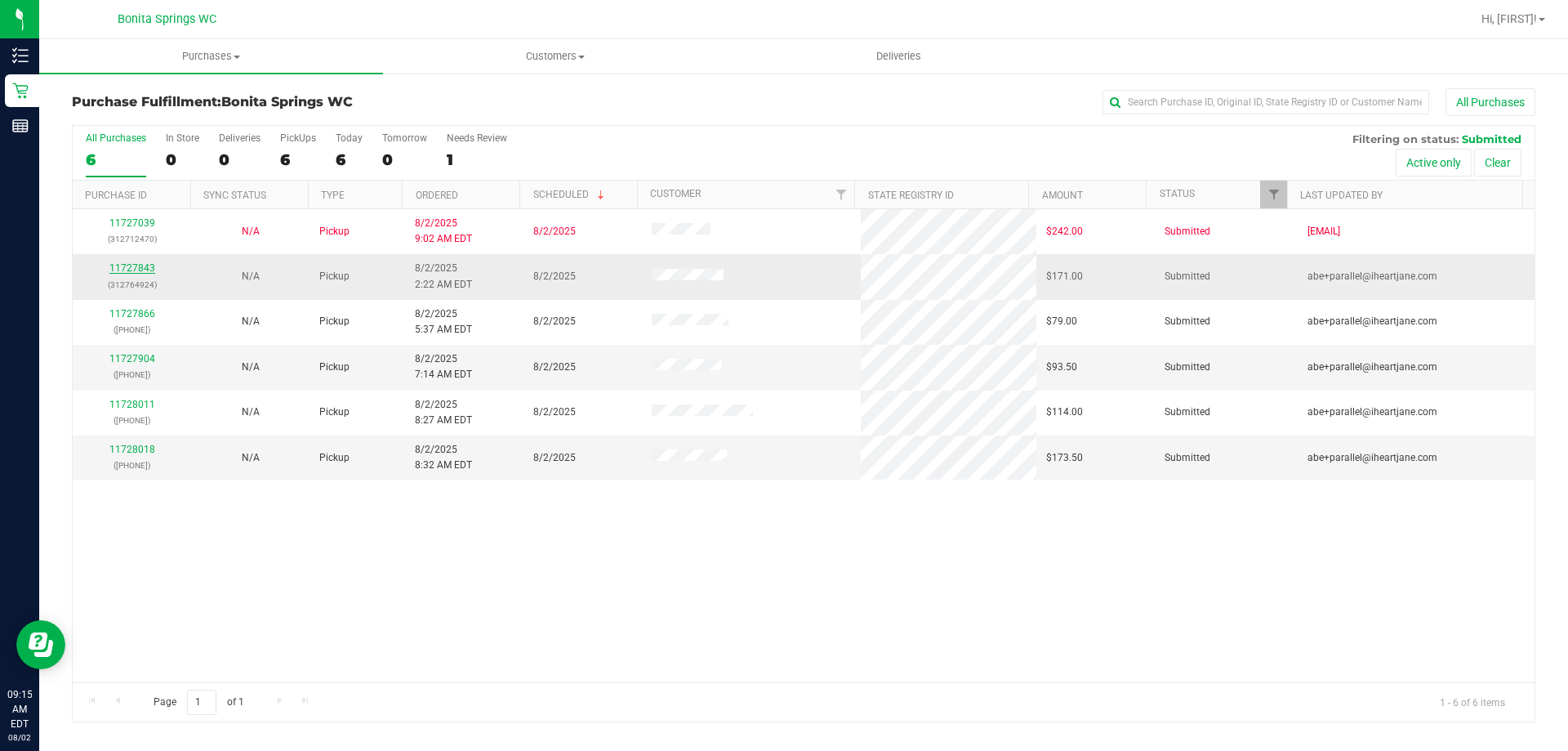 click on "11727843" at bounding box center (132, 268) 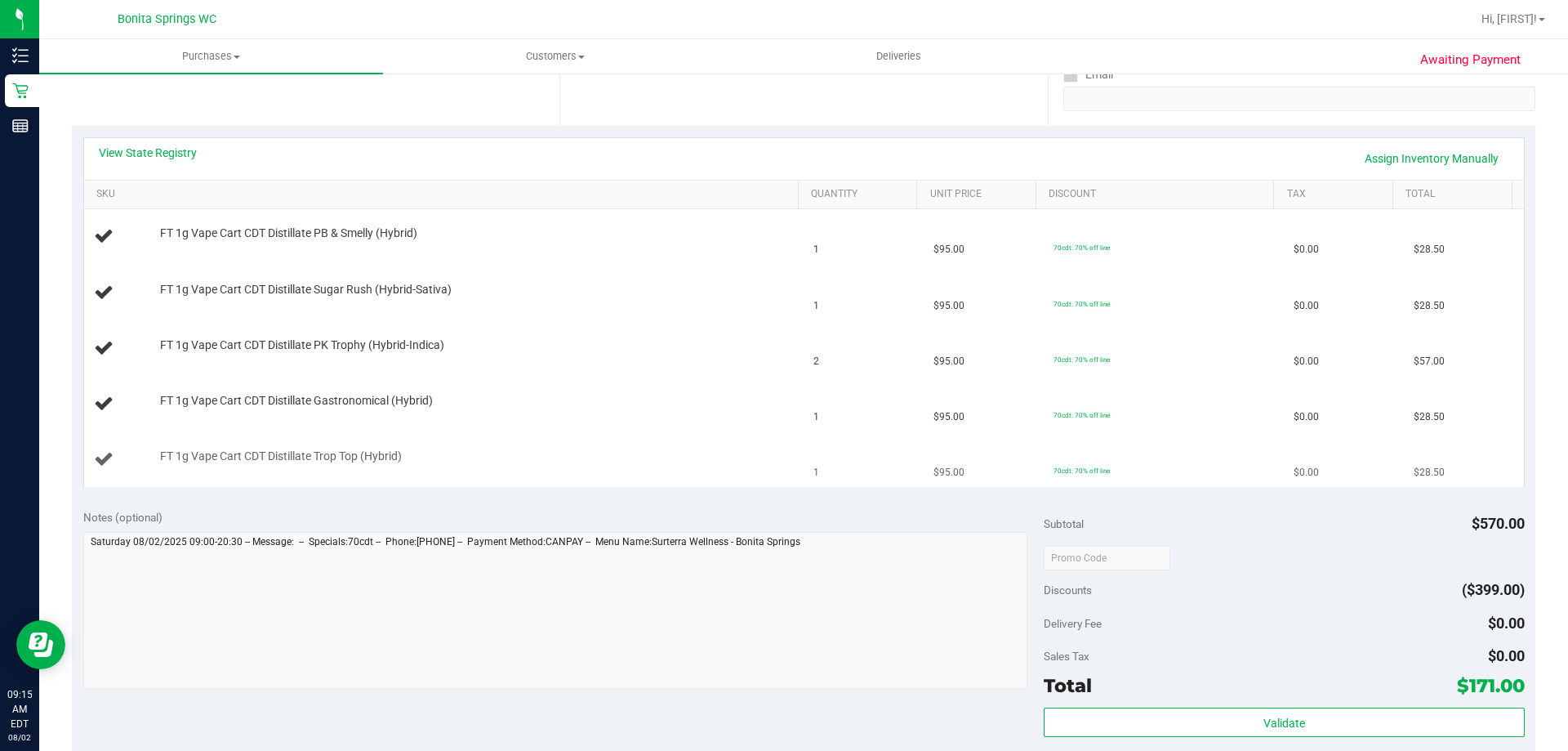 scroll, scrollTop: 327, scrollLeft: 0, axis: vertical 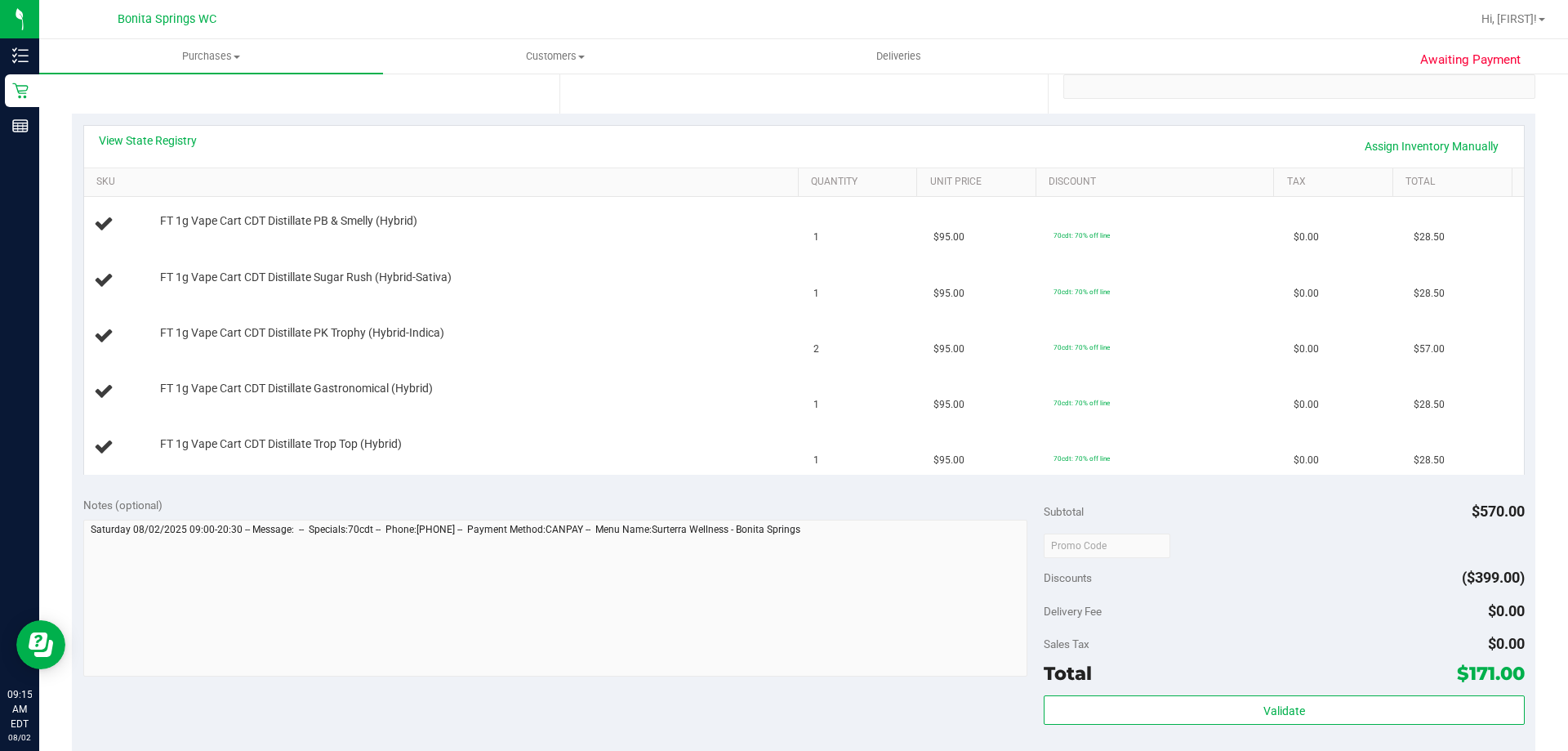 click on "Notes (optional)" at bounding box center [564, 505] 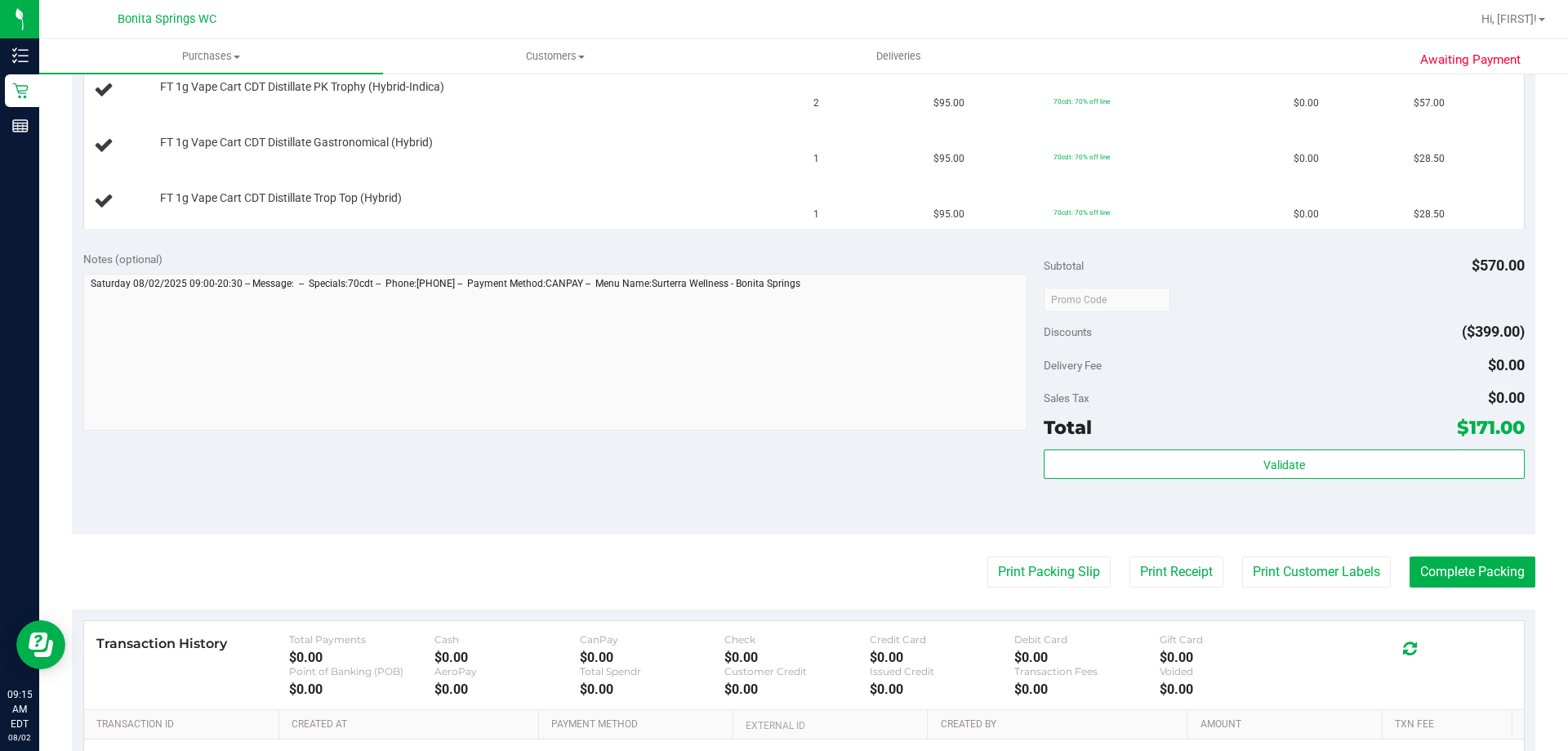 scroll, scrollTop: 654, scrollLeft: 0, axis: vertical 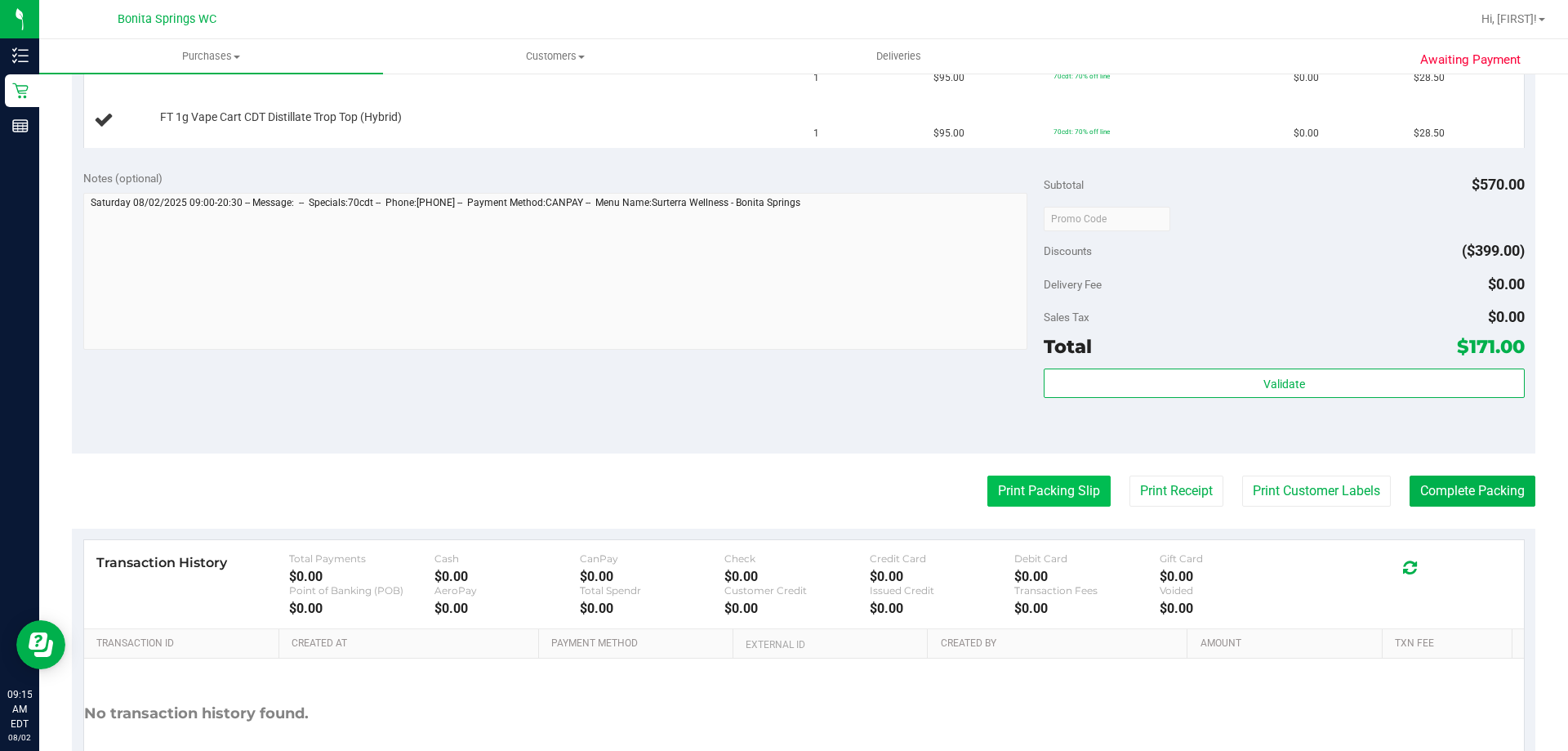 click on "Print Packing Slip" at bounding box center (1049, 491) 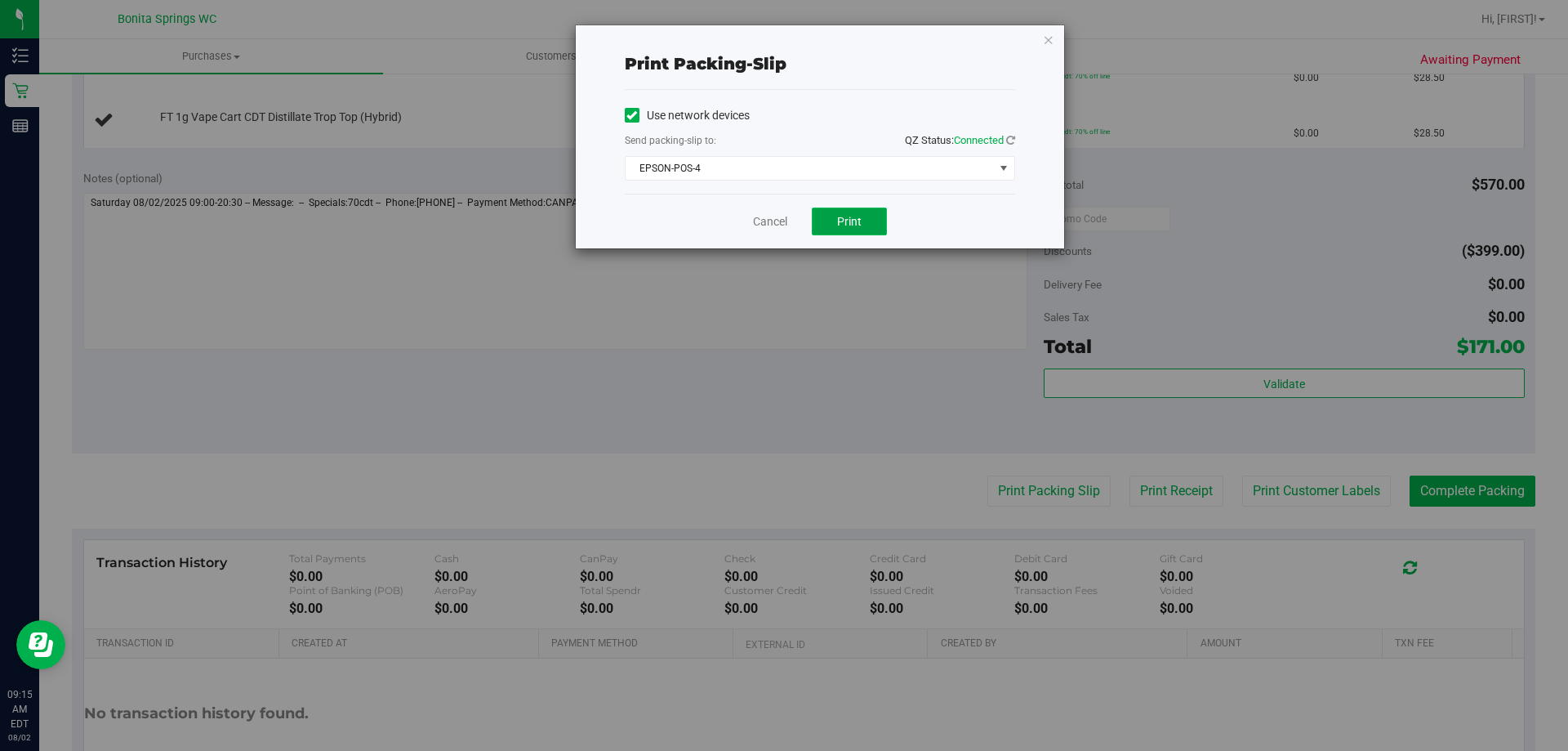 click on "Print" at bounding box center [849, 221] 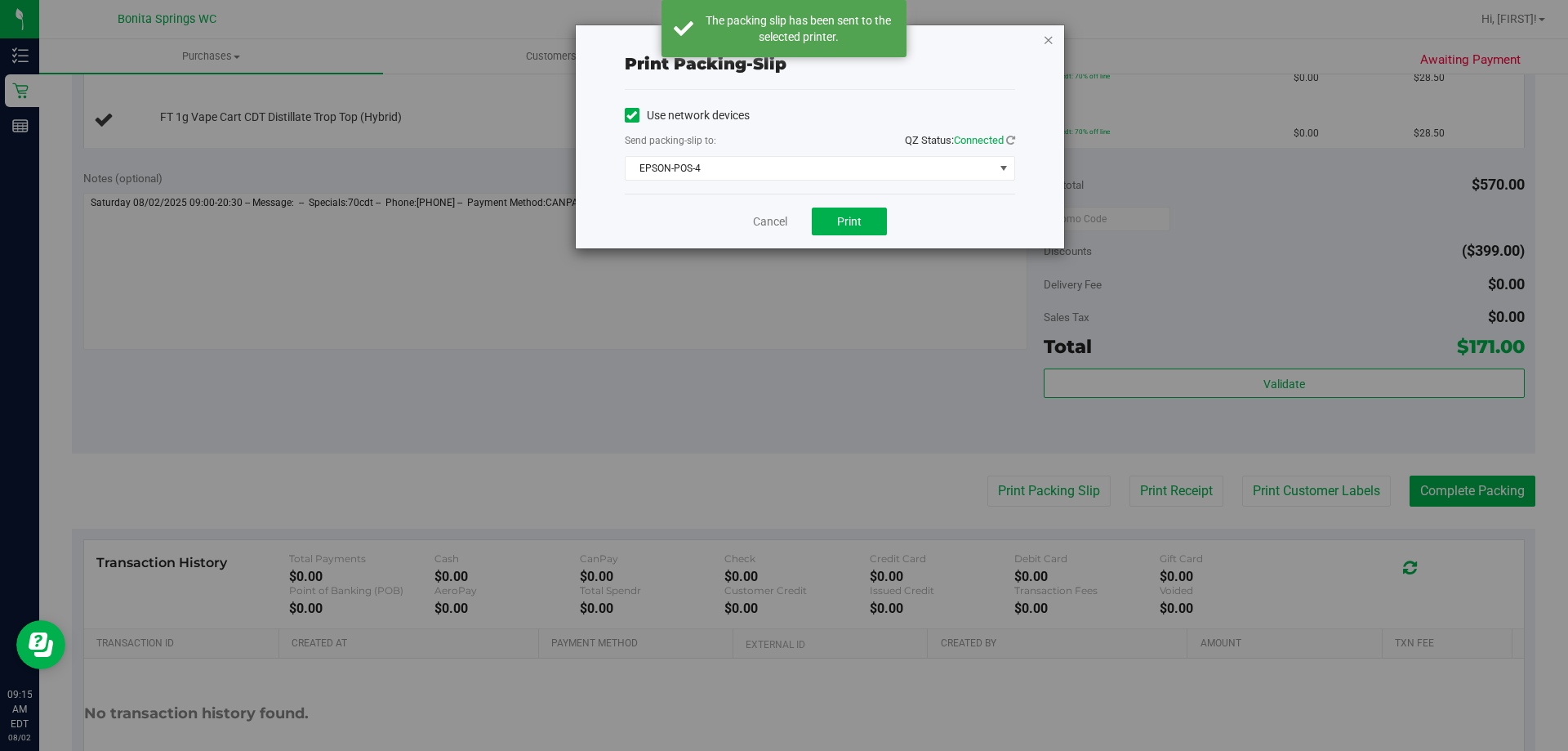 click at bounding box center (1049, 39) 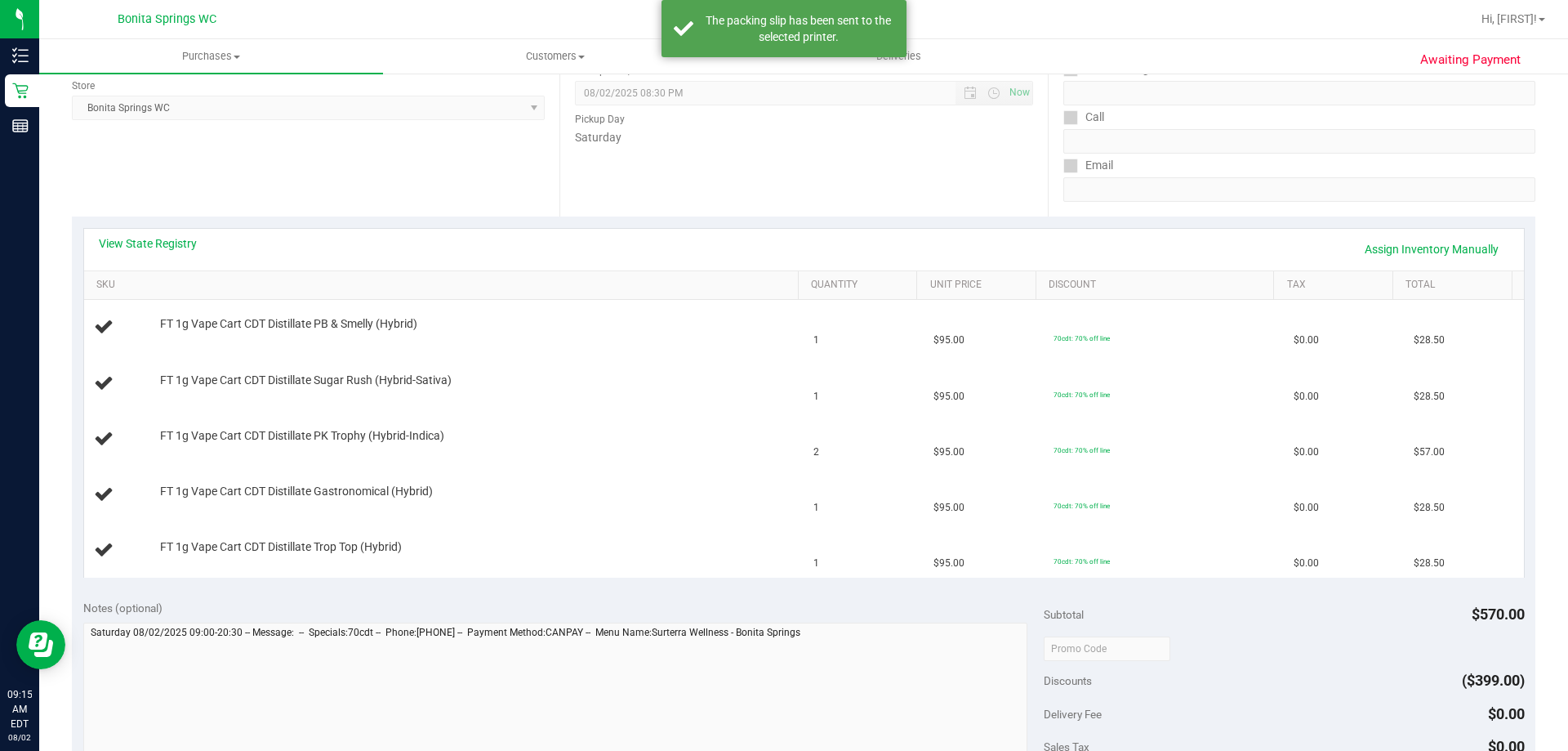scroll, scrollTop: 163, scrollLeft: 0, axis: vertical 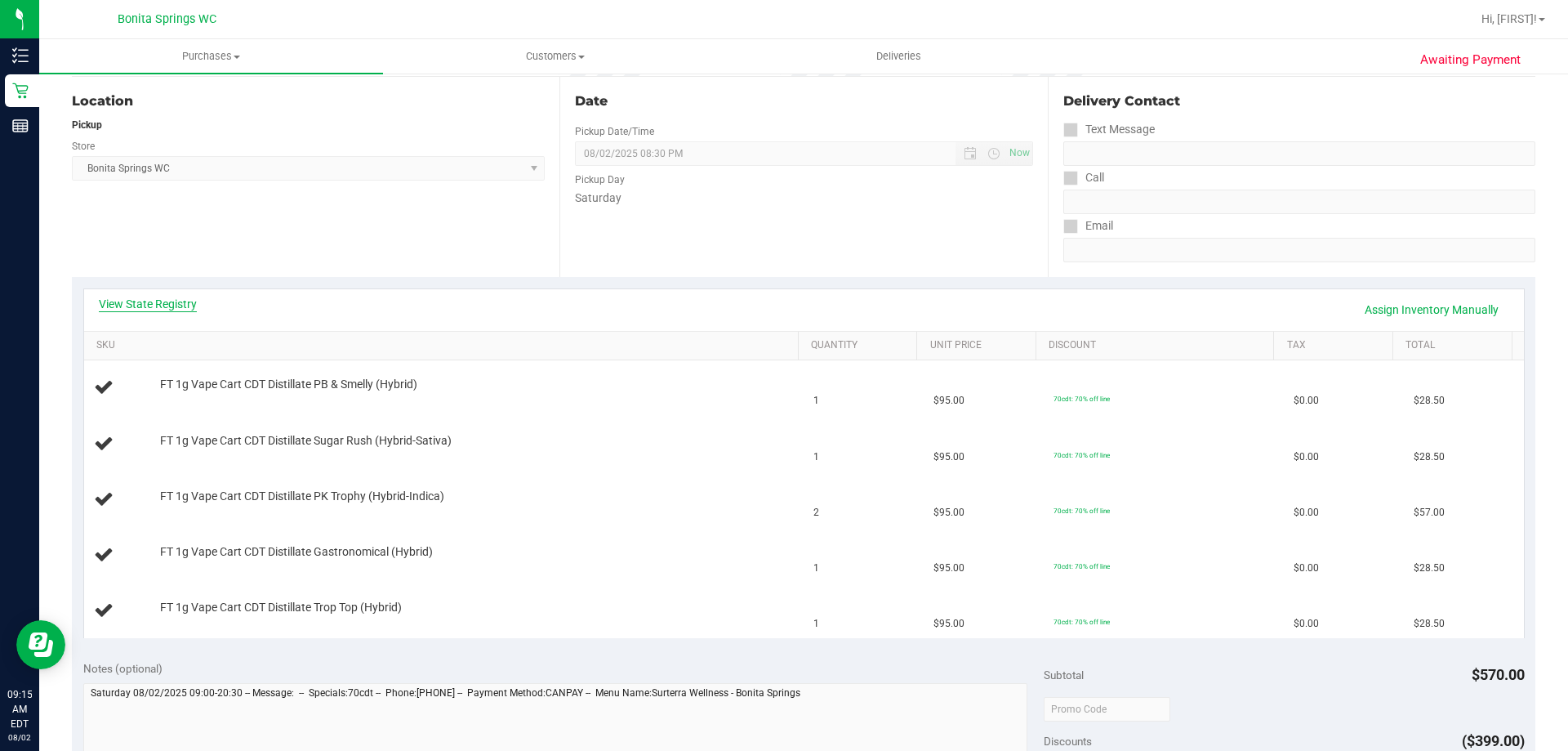 click on "View State Registry" at bounding box center [148, 304] 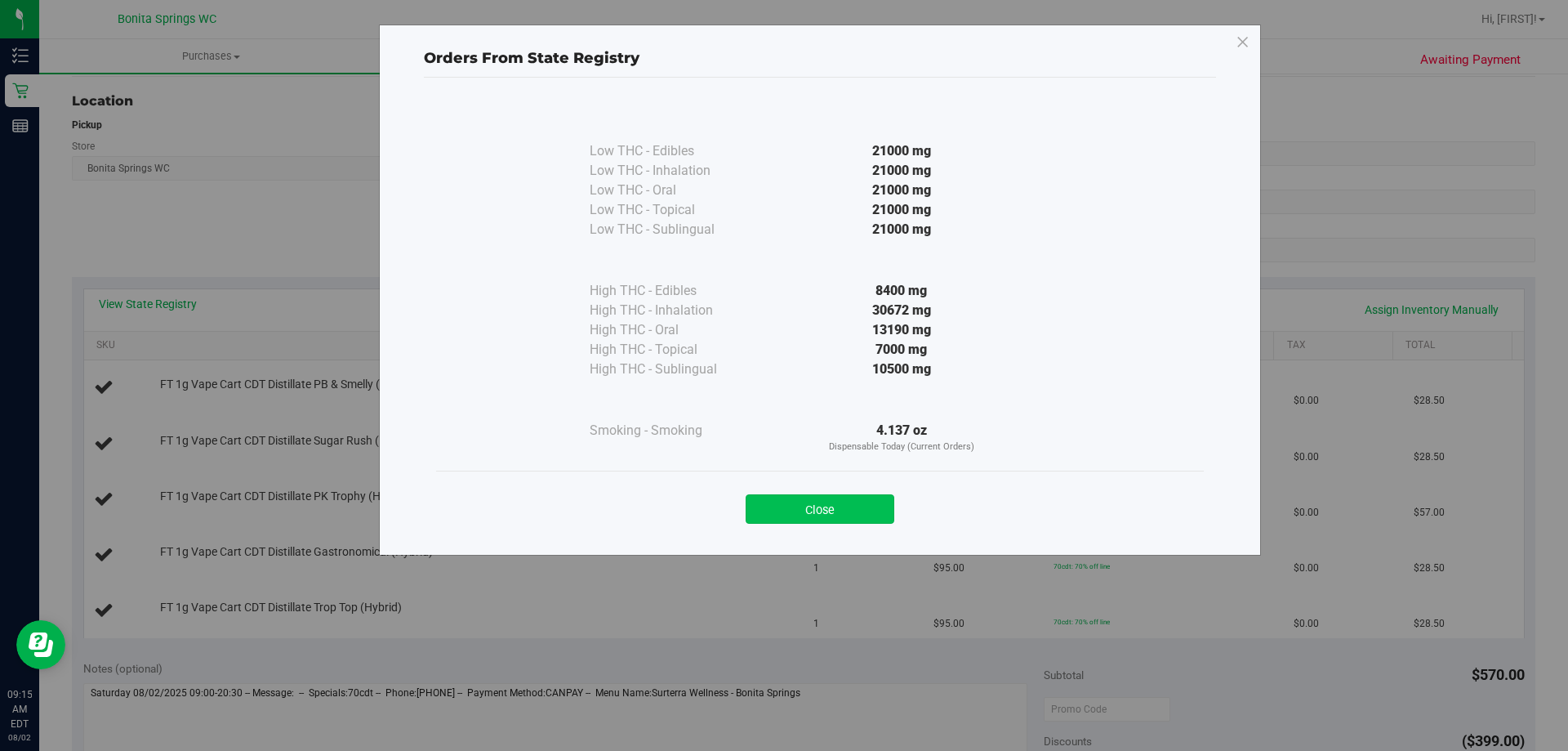 click on "Close" at bounding box center (820, 509) 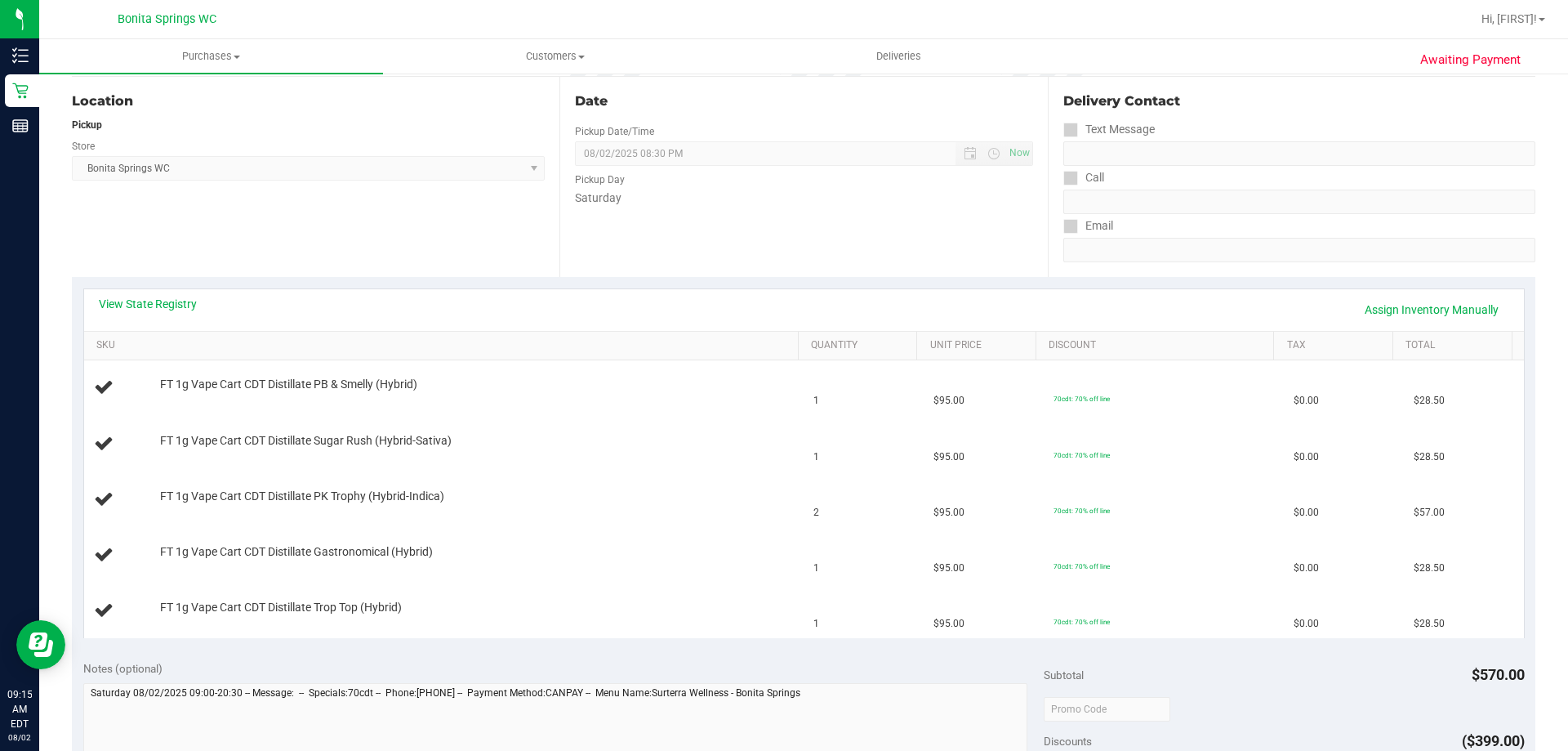 click on "Notes (optional)" at bounding box center (564, 668) 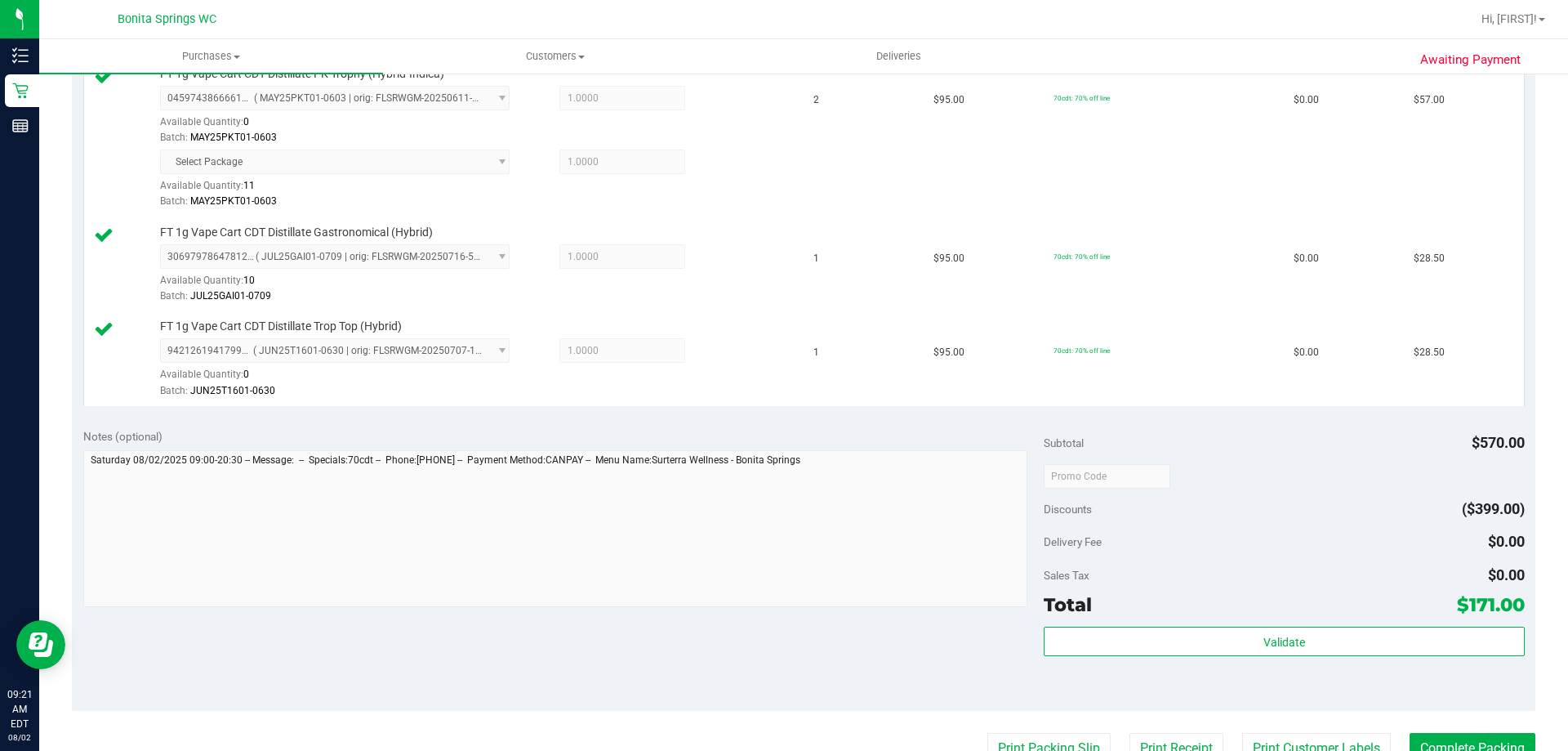 scroll, scrollTop: 899, scrollLeft: 0, axis: vertical 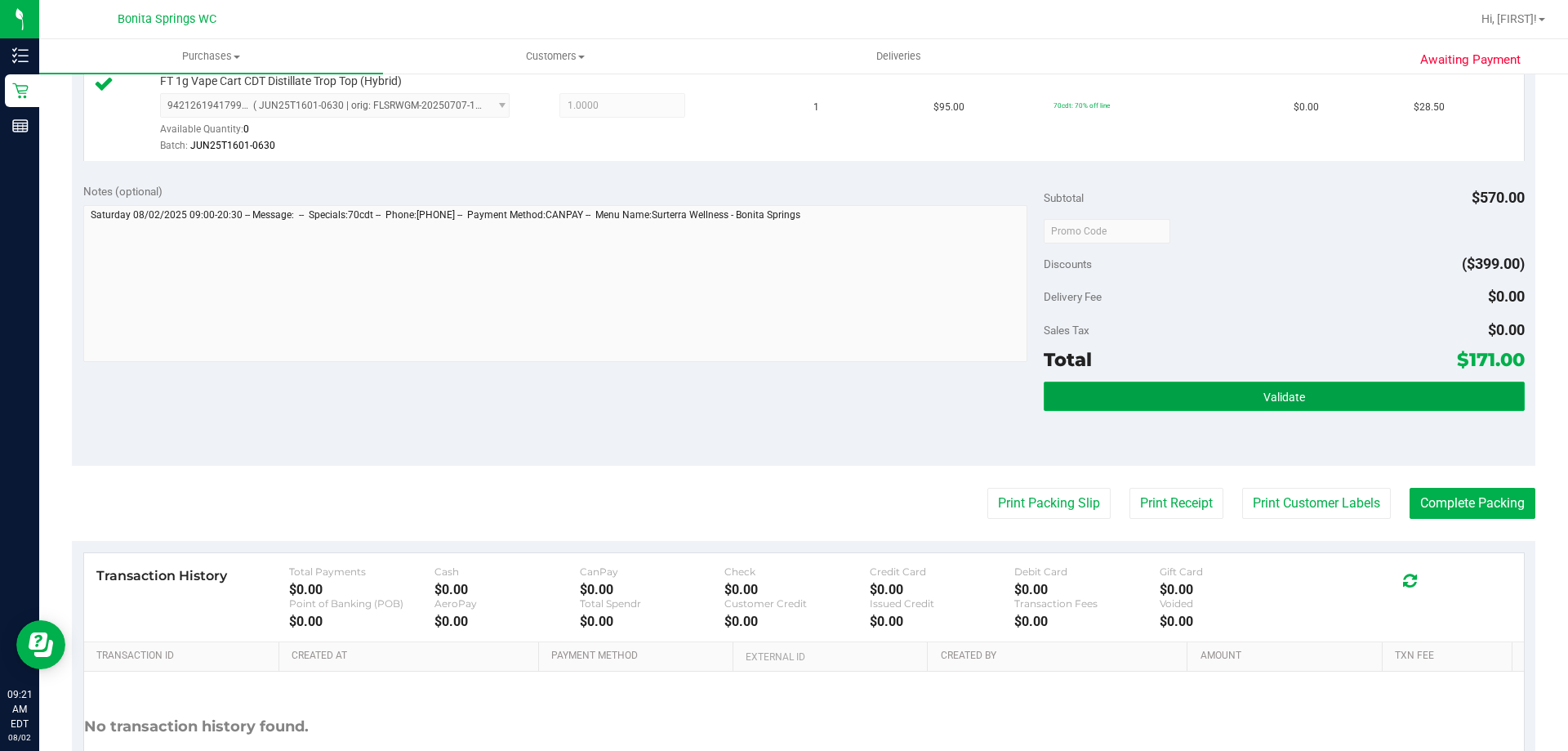 click on "Validate" at bounding box center (1284, 396) 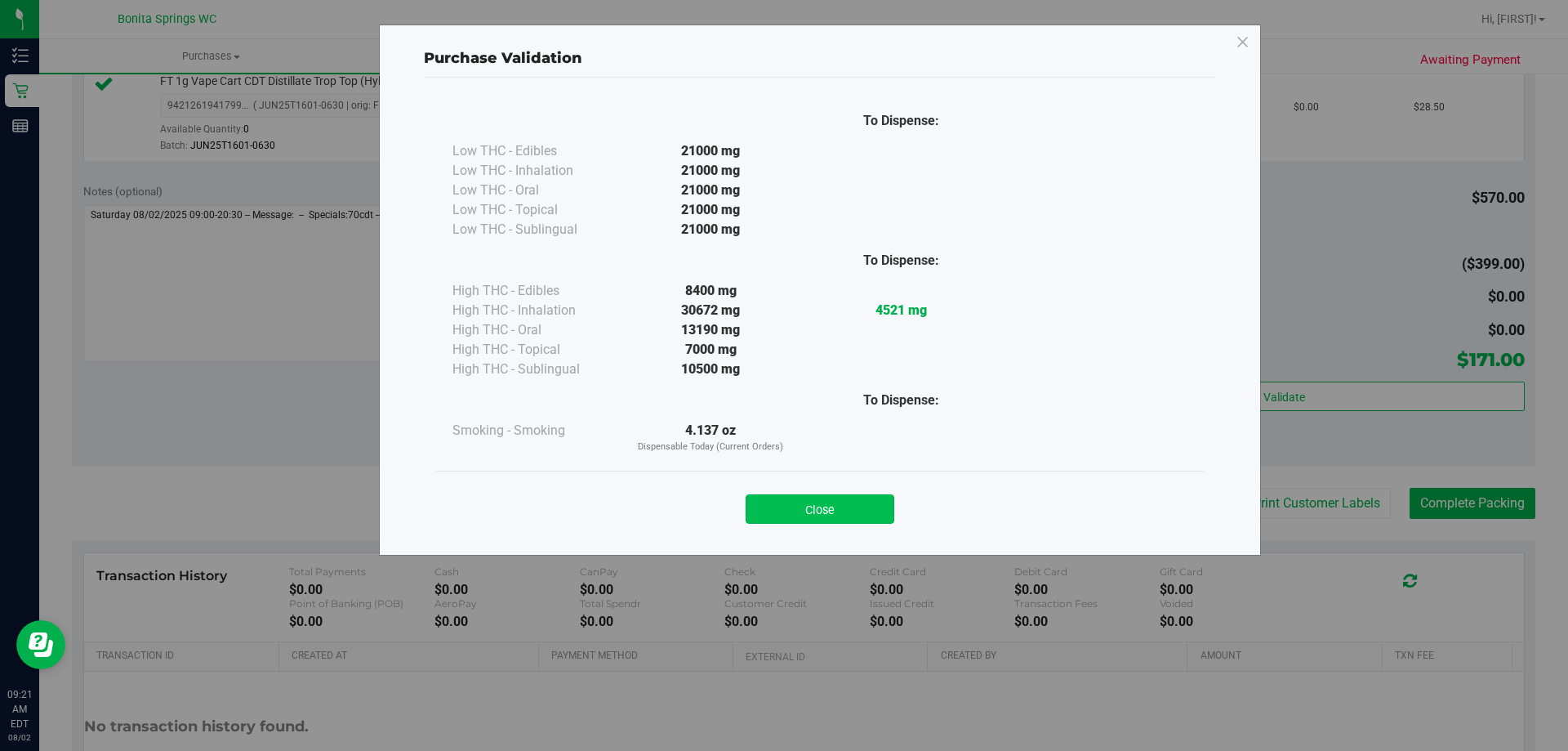 click on "Close" at bounding box center [820, 509] 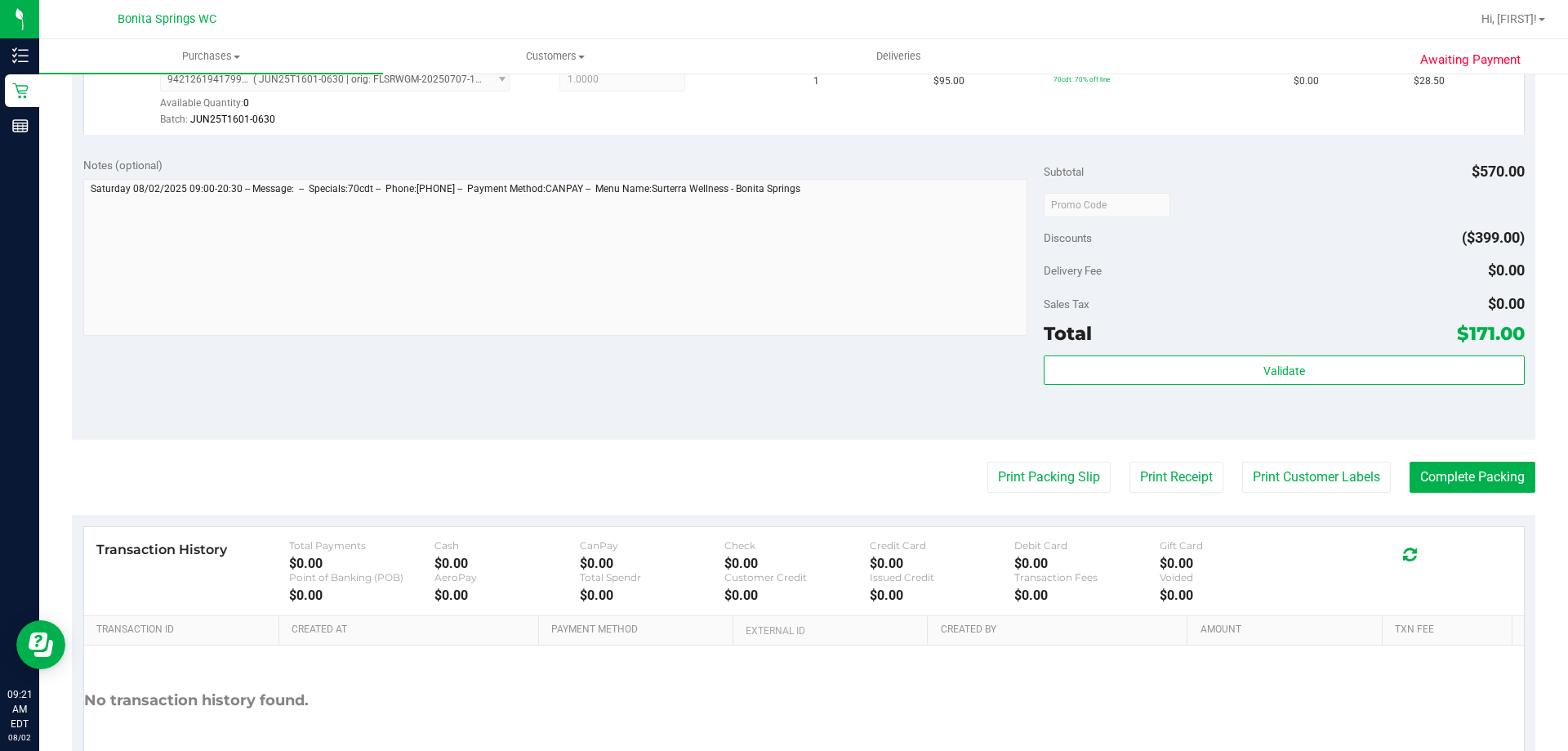 scroll, scrollTop: 1027, scrollLeft: 0, axis: vertical 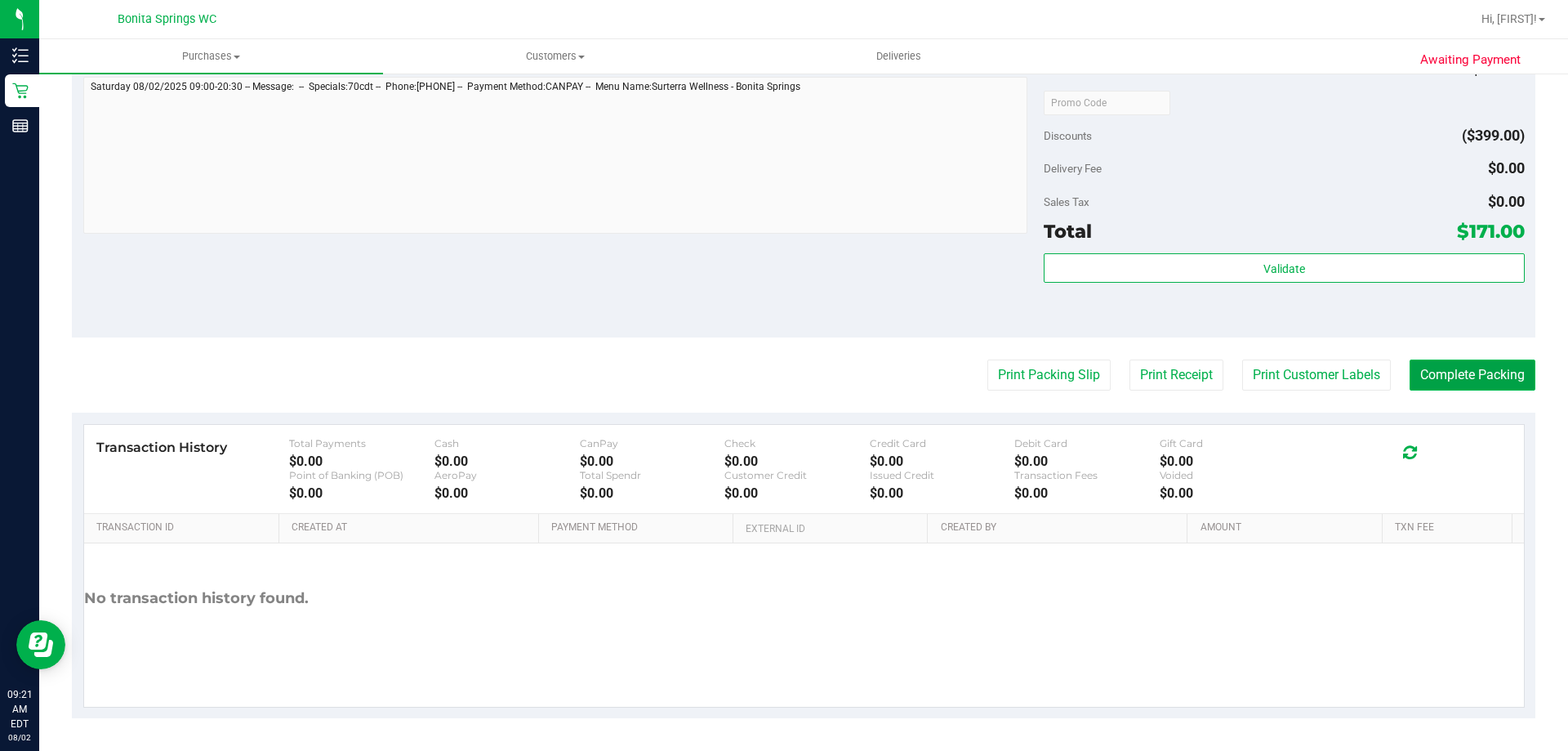 click on "Complete Packing" at bounding box center [1472, 375] 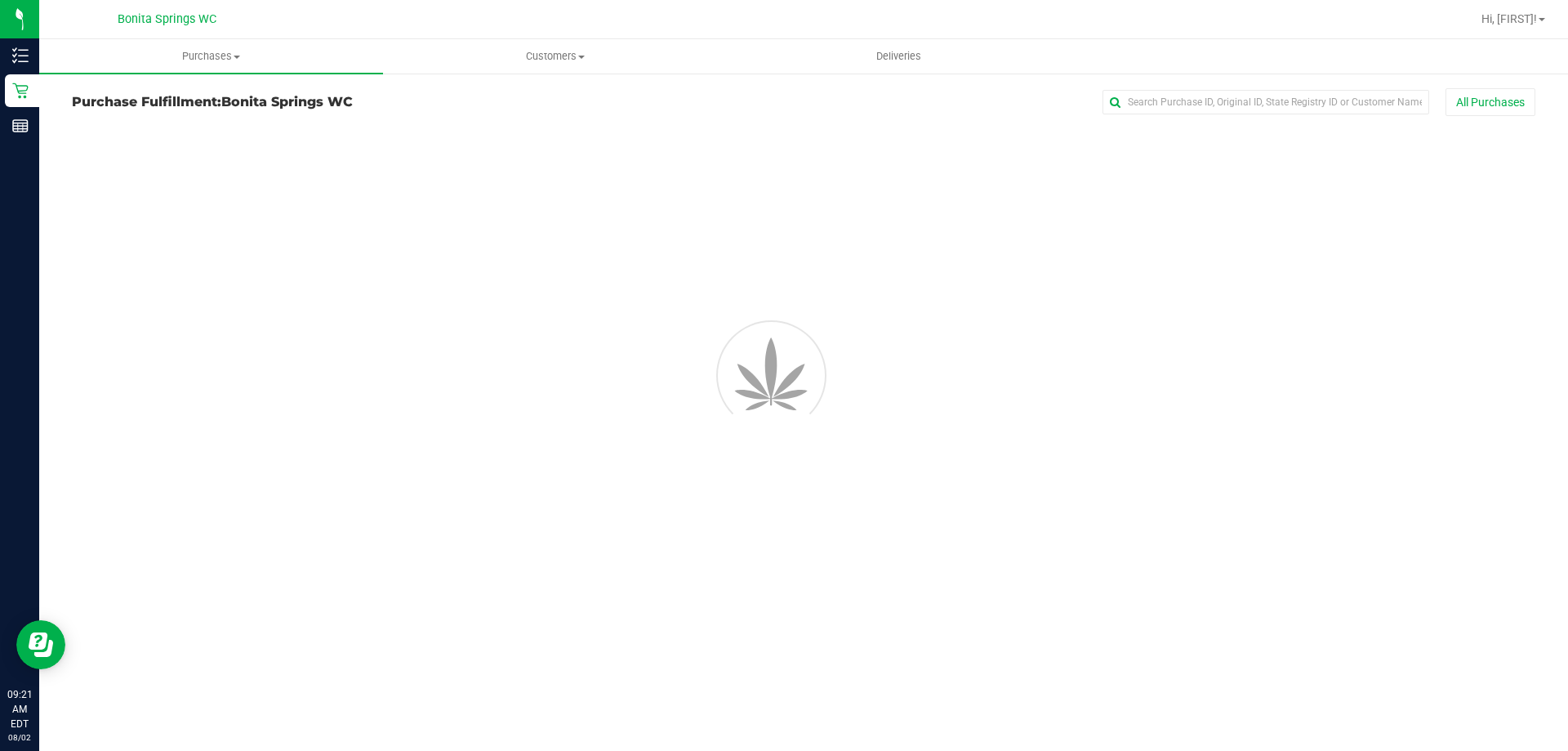 scroll, scrollTop: 0, scrollLeft: 0, axis: both 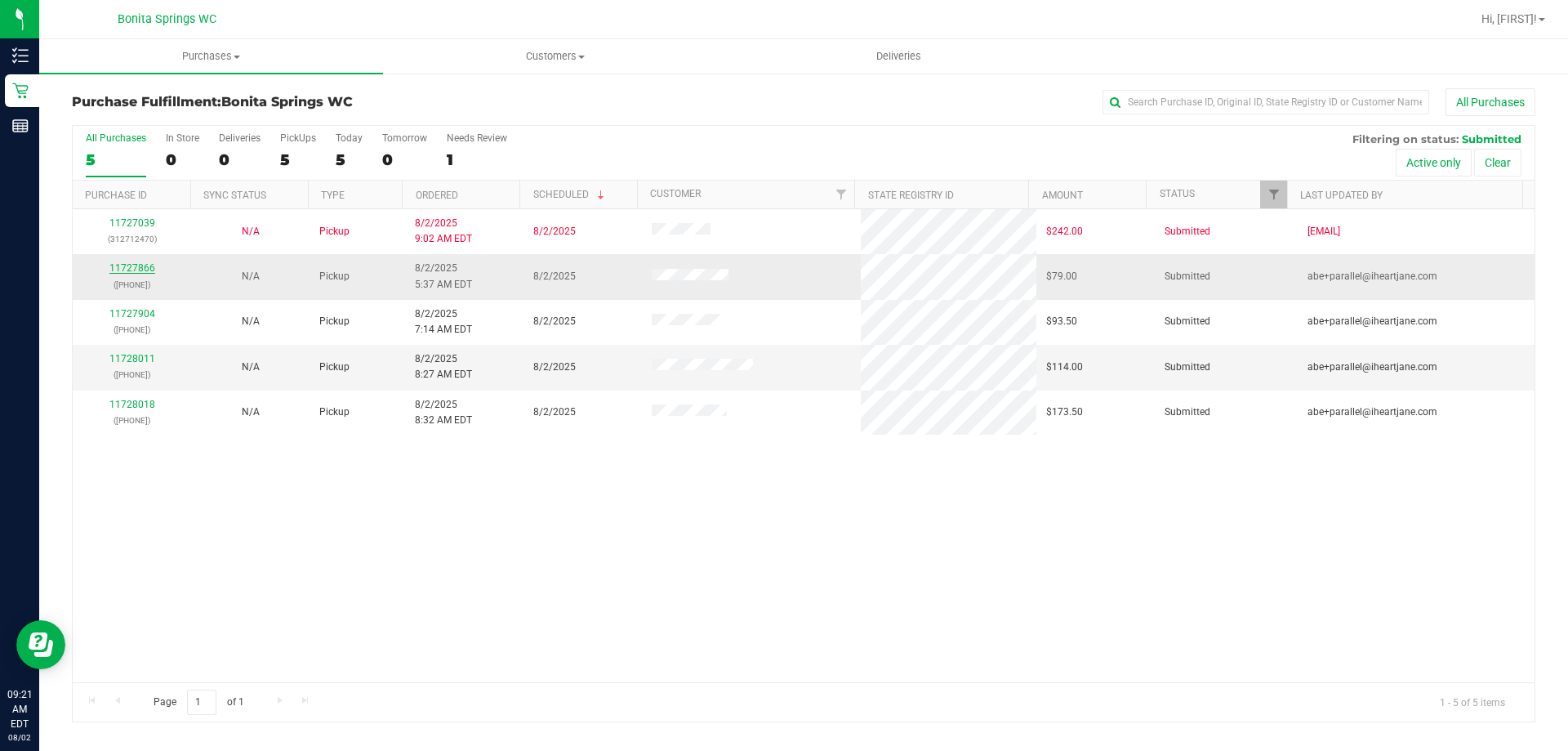 click on "11727866" at bounding box center (132, 268) 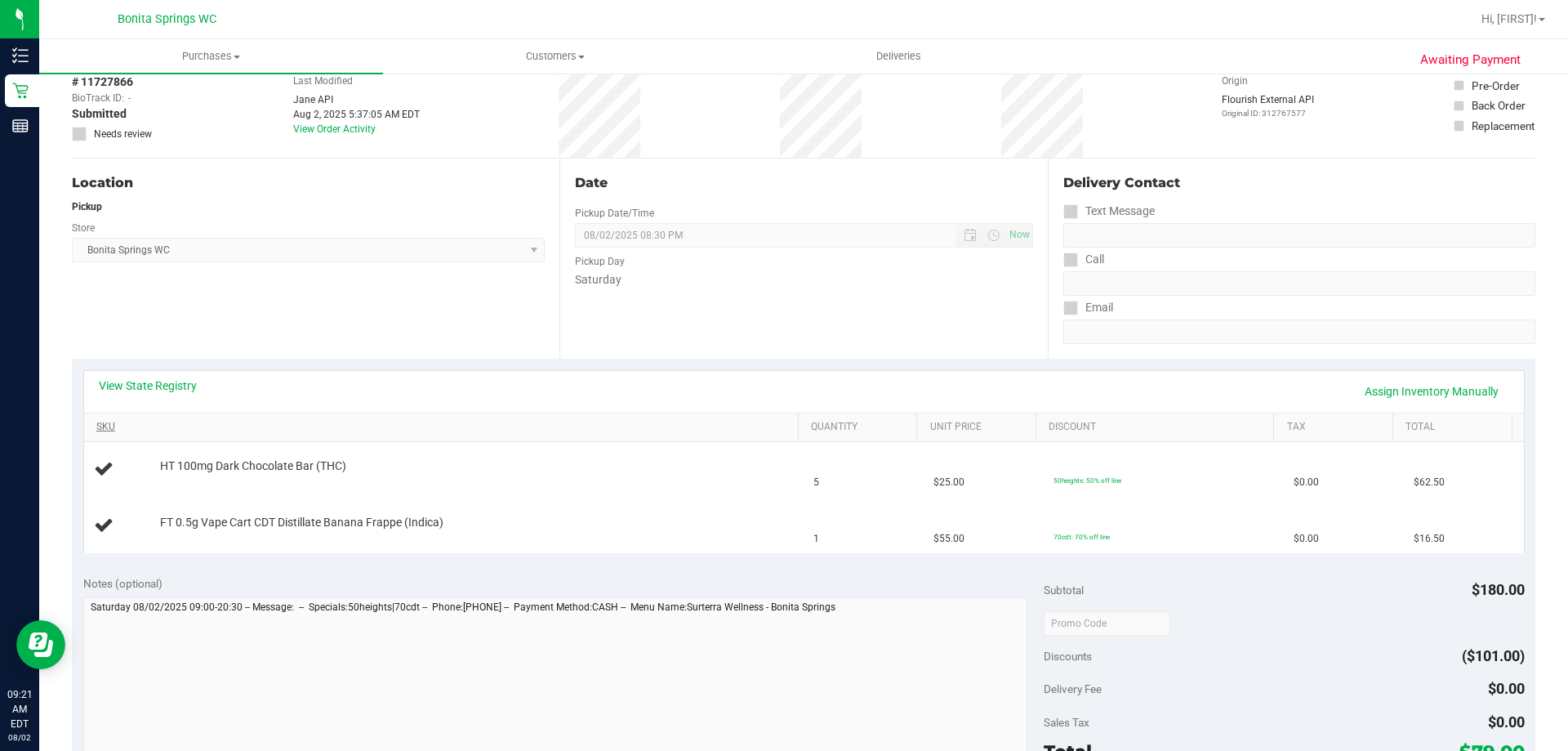 scroll, scrollTop: 163, scrollLeft: 0, axis: vertical 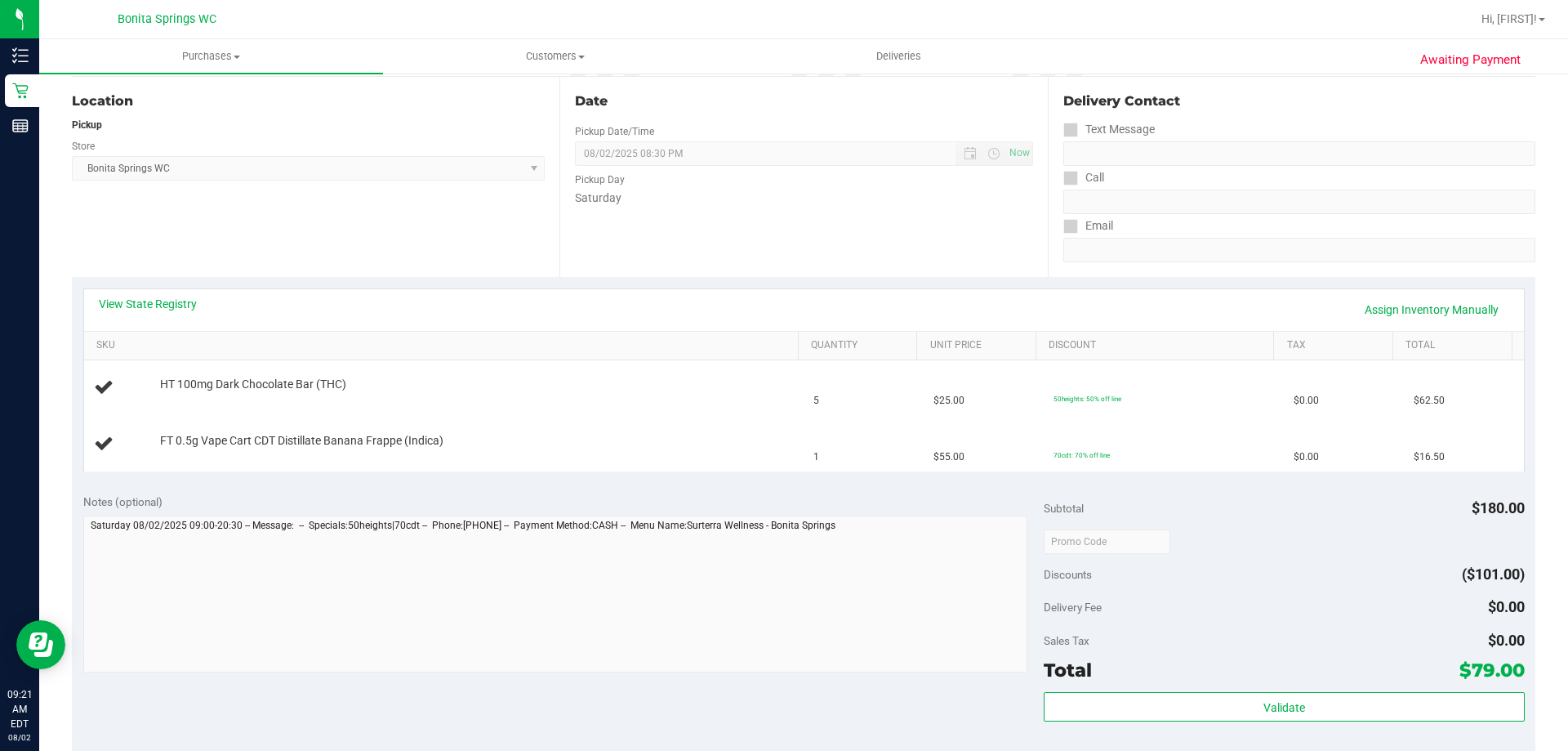 click on "Notes (optional)" at bounding box center (564, 502) 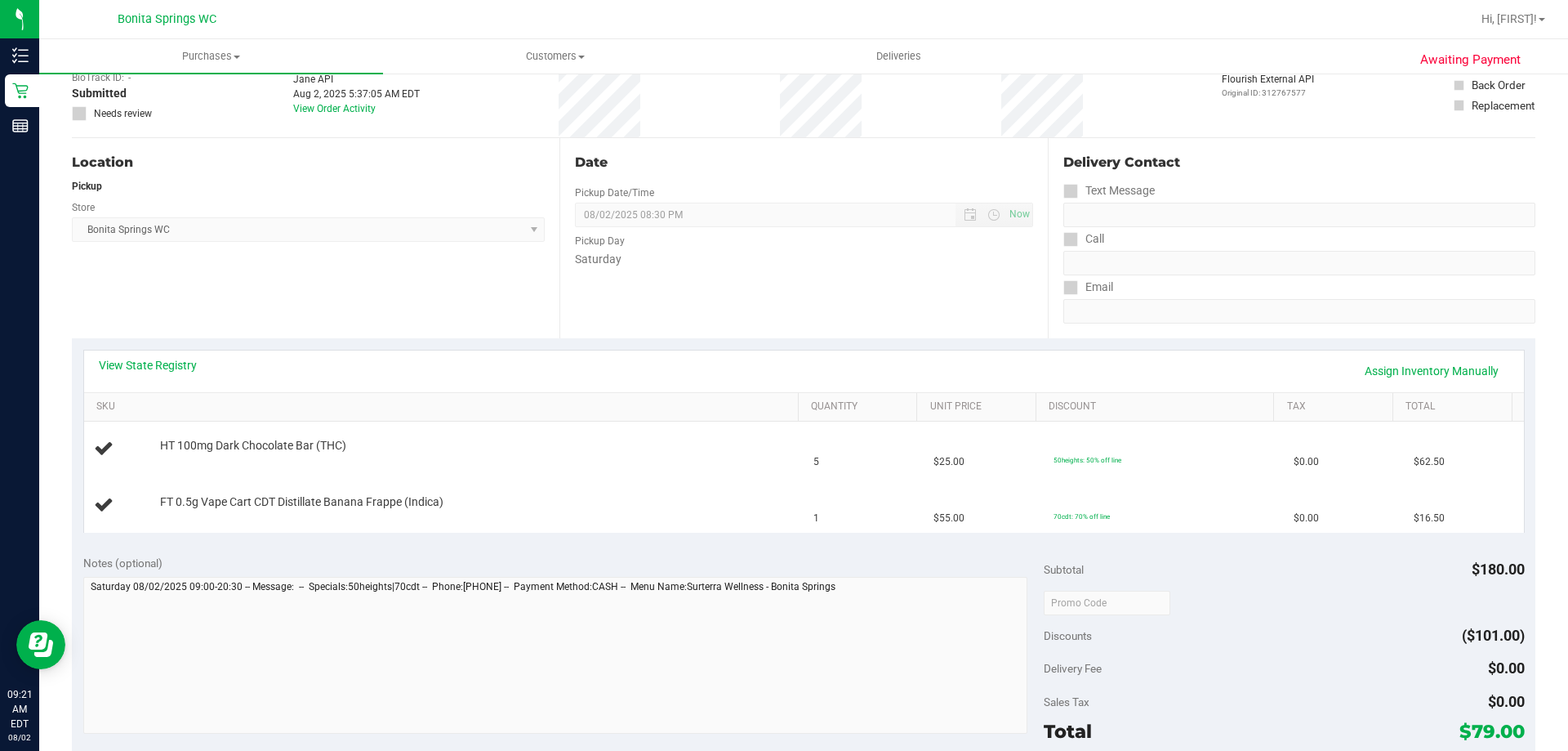 scroll, scrollTop: 0, scrollLeft: 0, axis: both 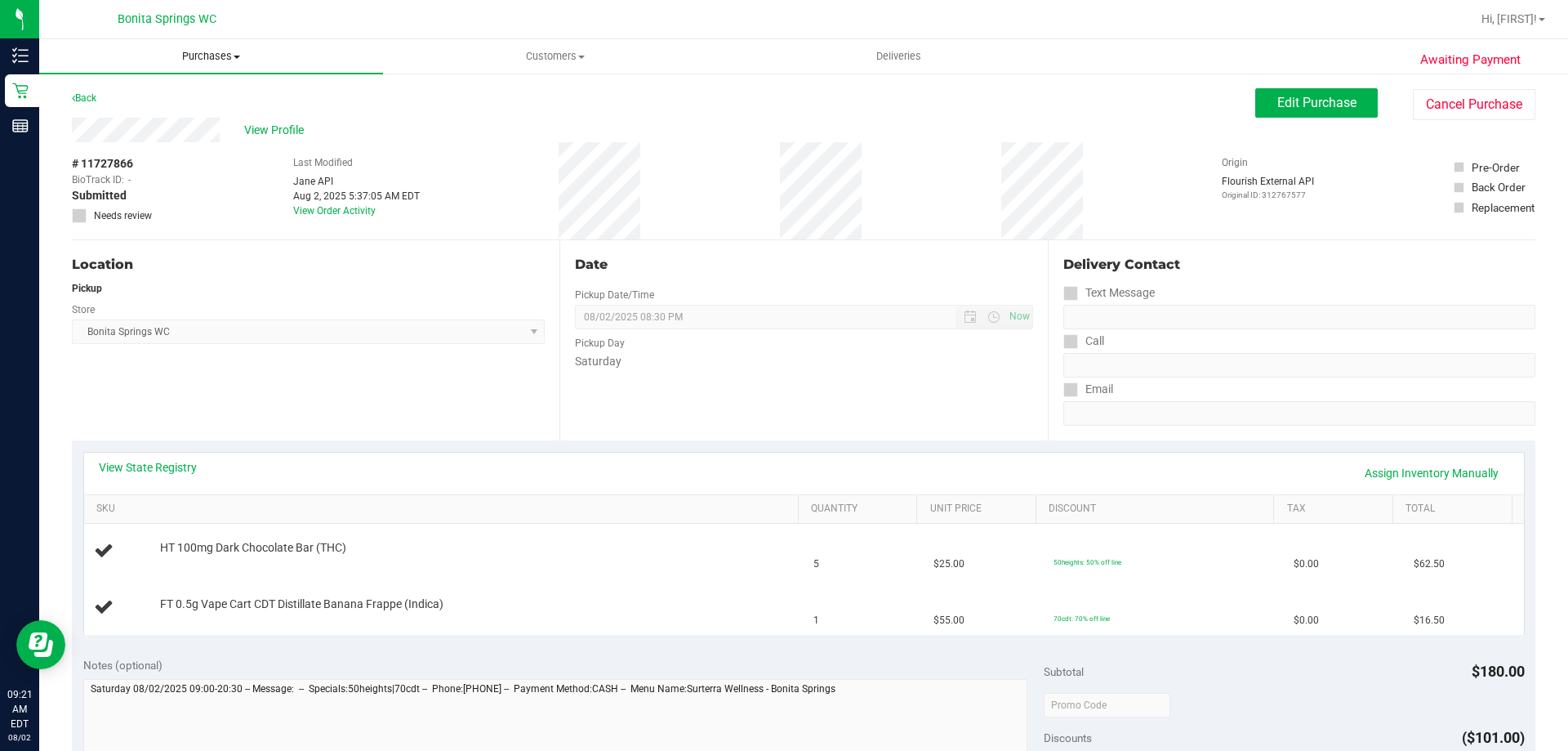 click on "Purchases" at bounding box center [211, 56] 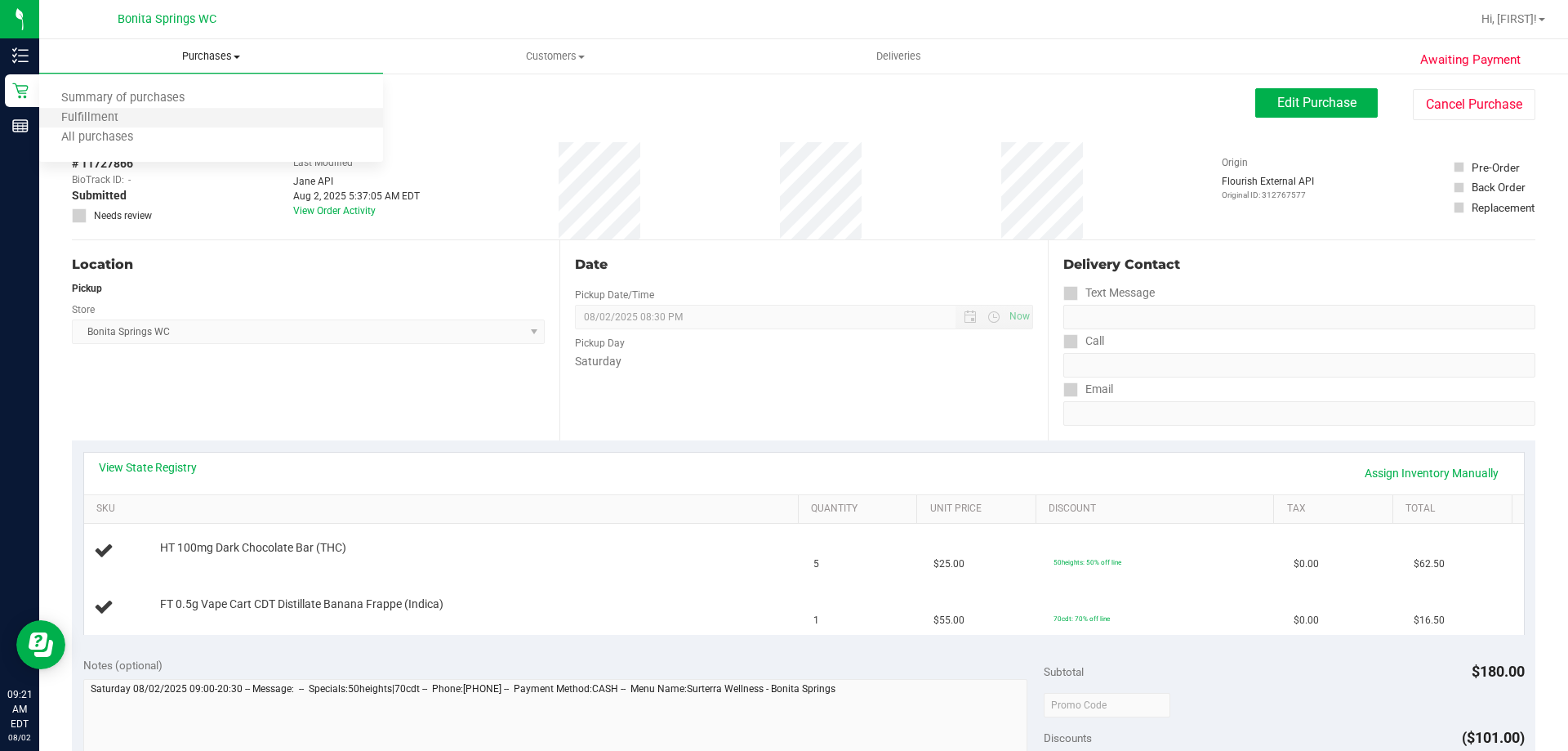 click on "Fulfillment" at bounding box center [211, 118] 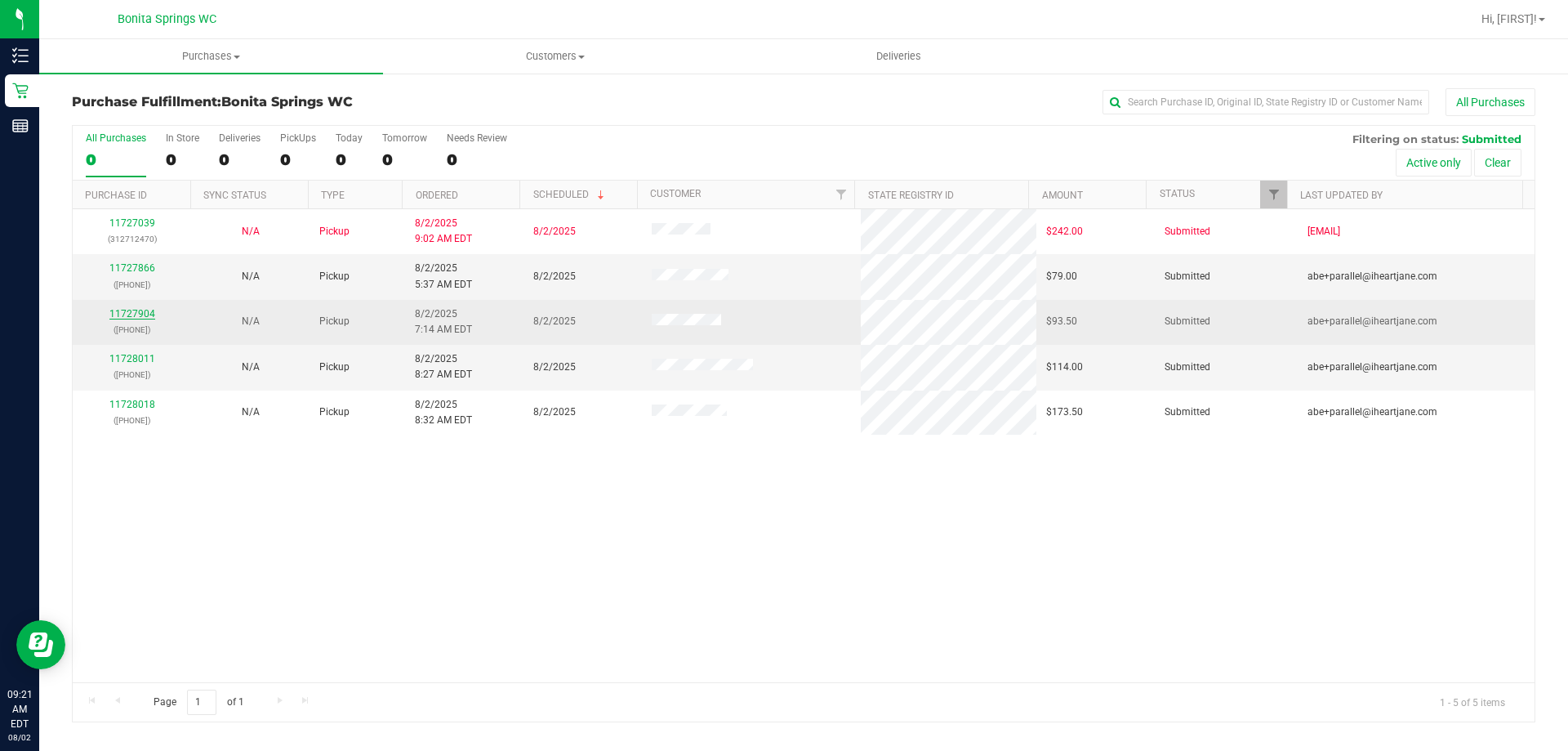 click on "11727904" at bounding box center [132, 314] 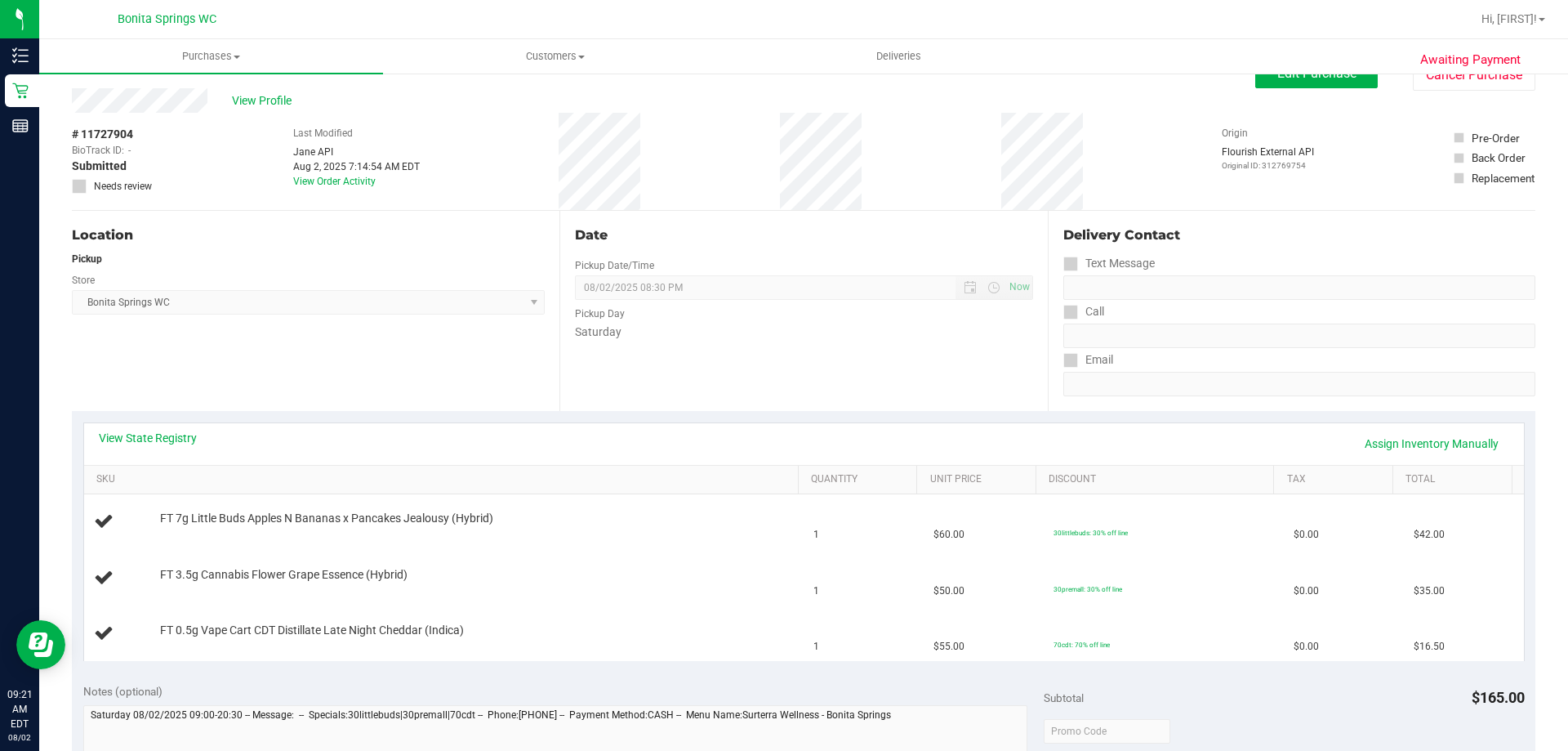 scroll, scrollTop: 82, scrollLeft: 0, axis: vertical 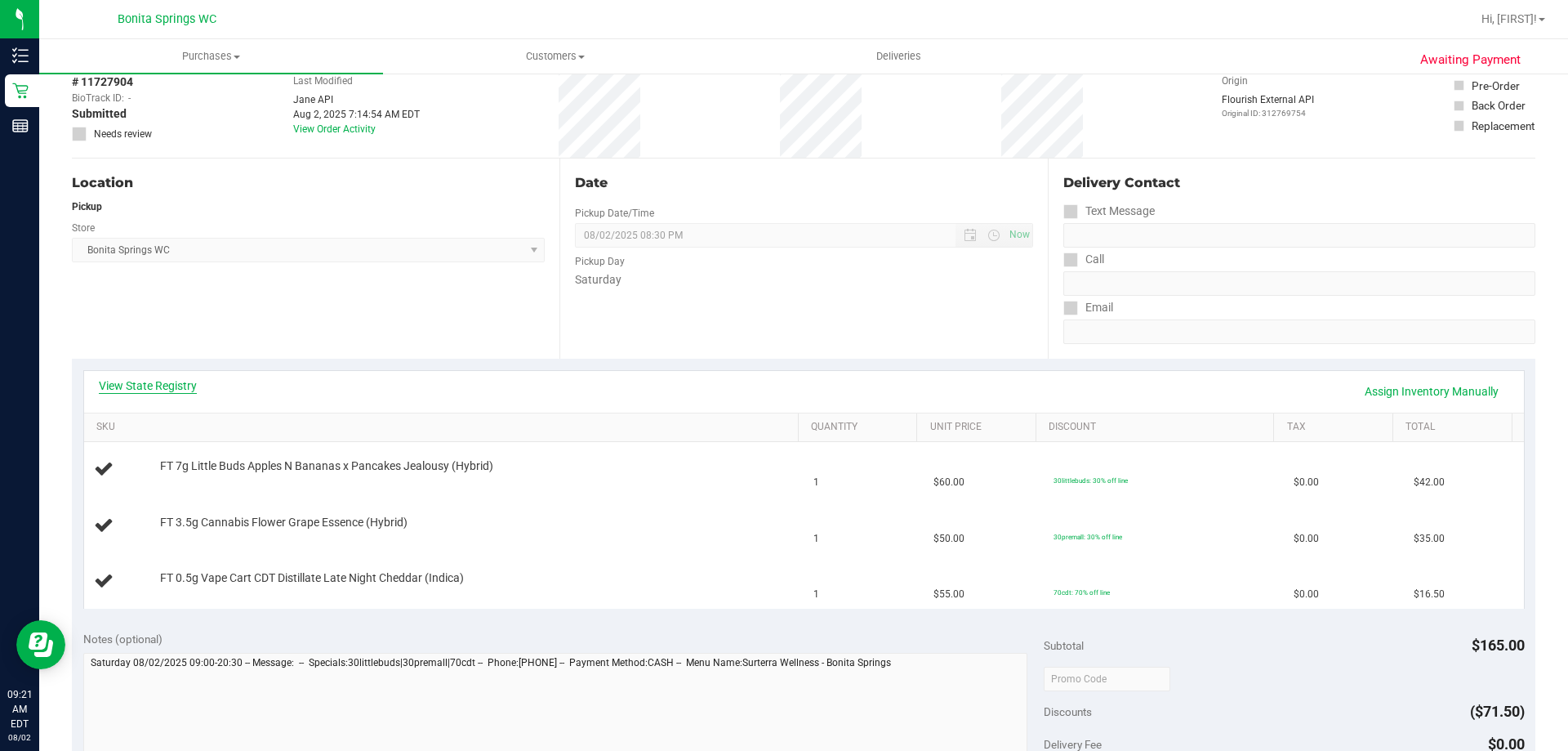 click on "View State Registry" at bounding box center [148, 386] 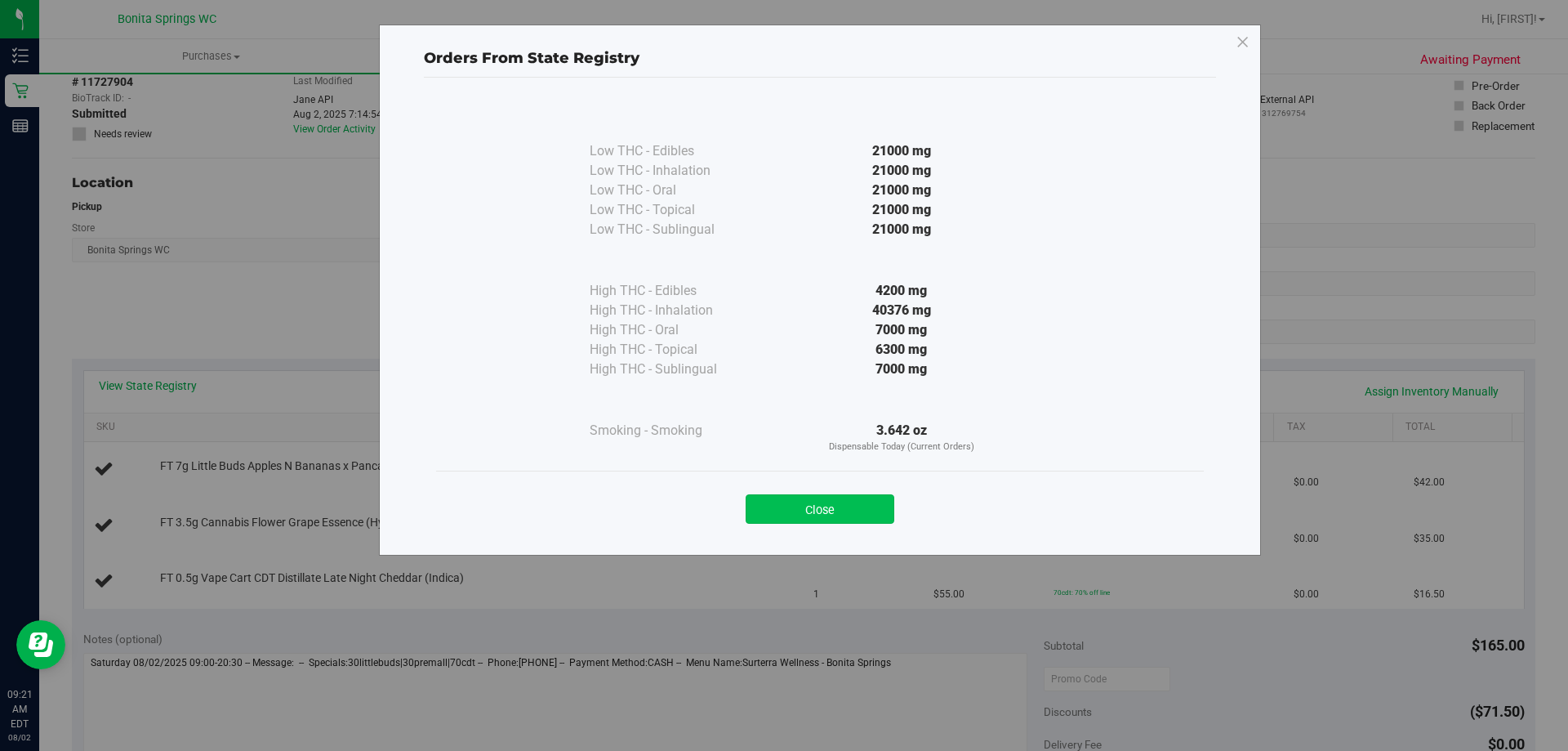 click on "Close" at bounding box center [820, 509] 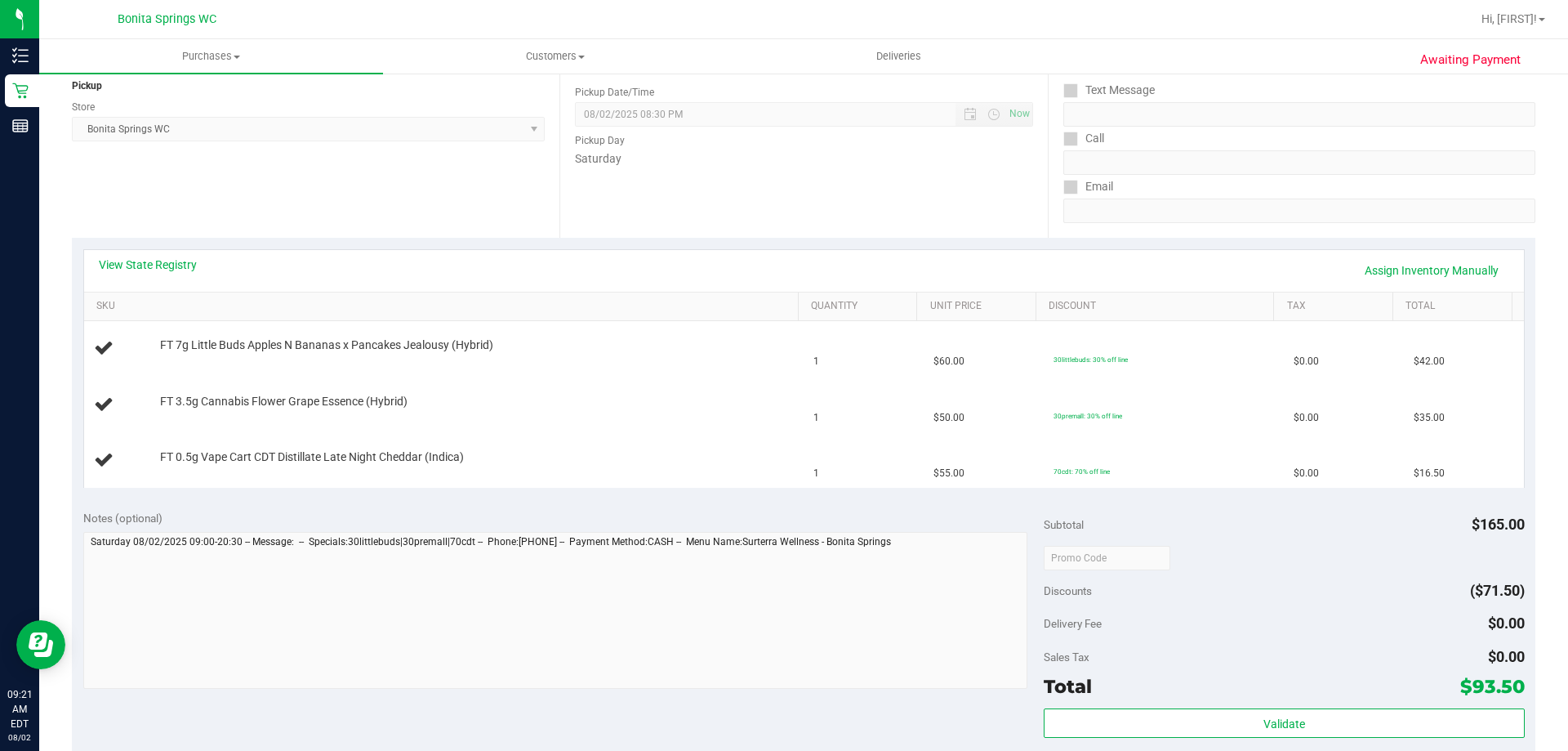 scroll, scrollTop: 327, scrollLeft: 0, axis: vertical 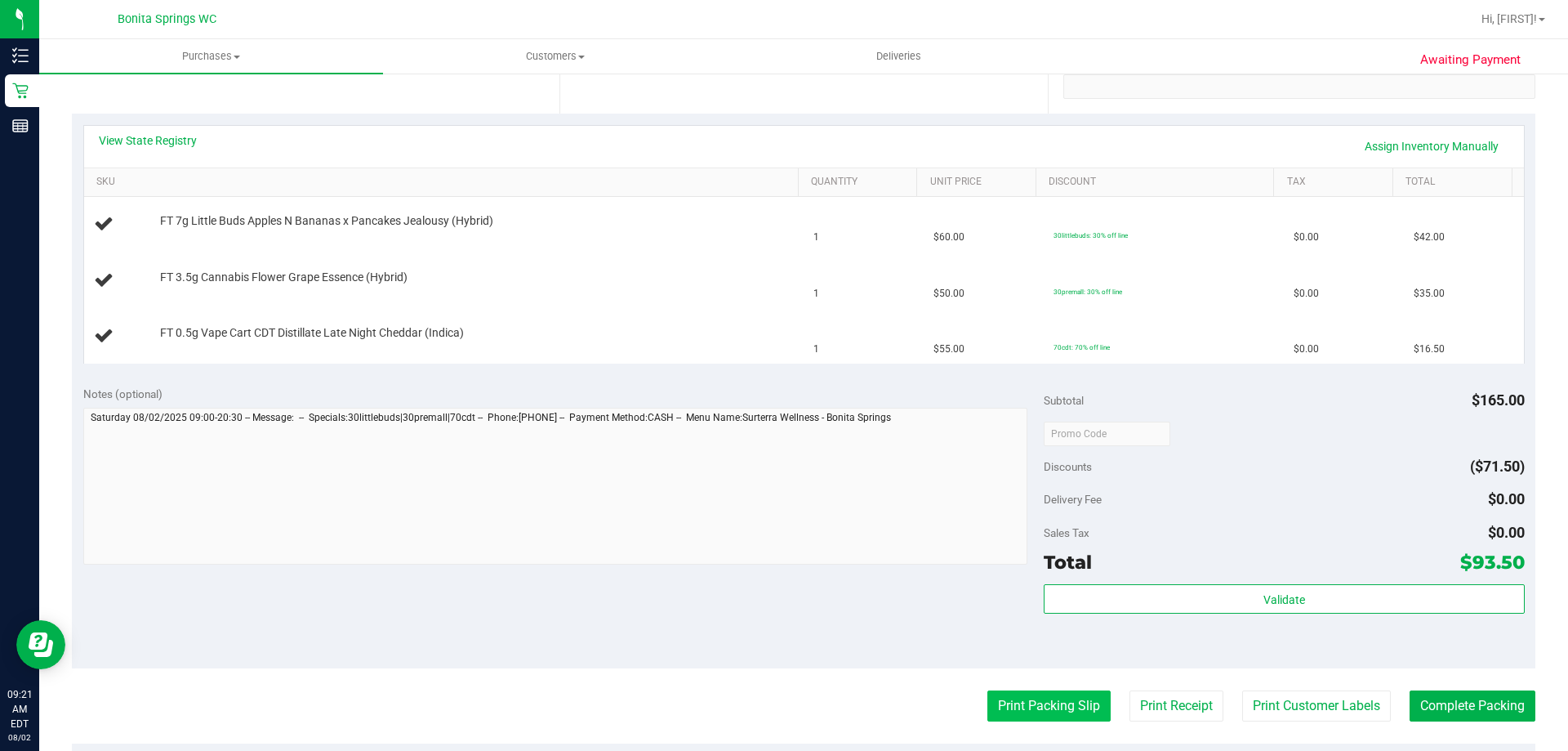 click on "Print Packing Slip" at bounding box center (1049, 706) 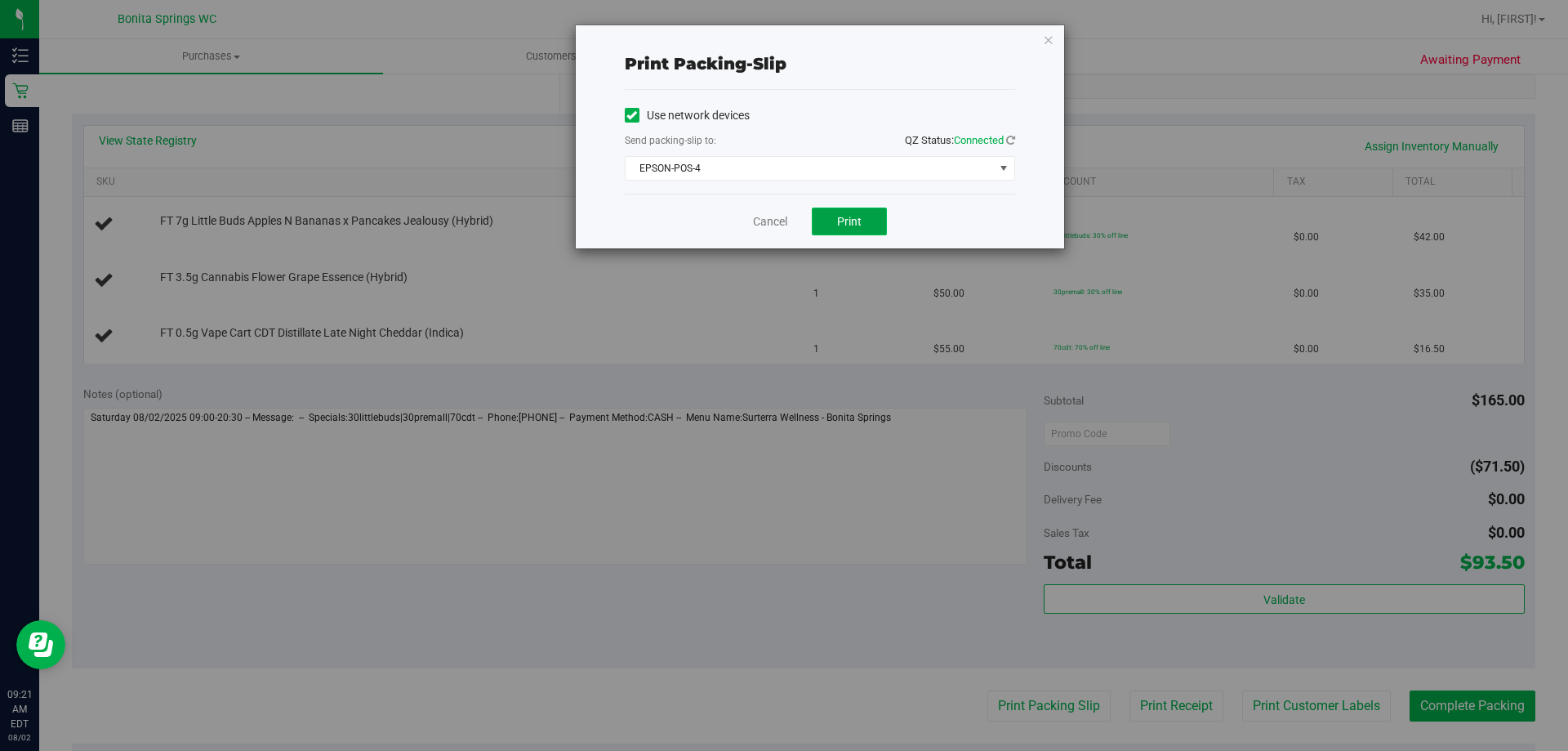 click on "Print" at bounding box center [849, 221] 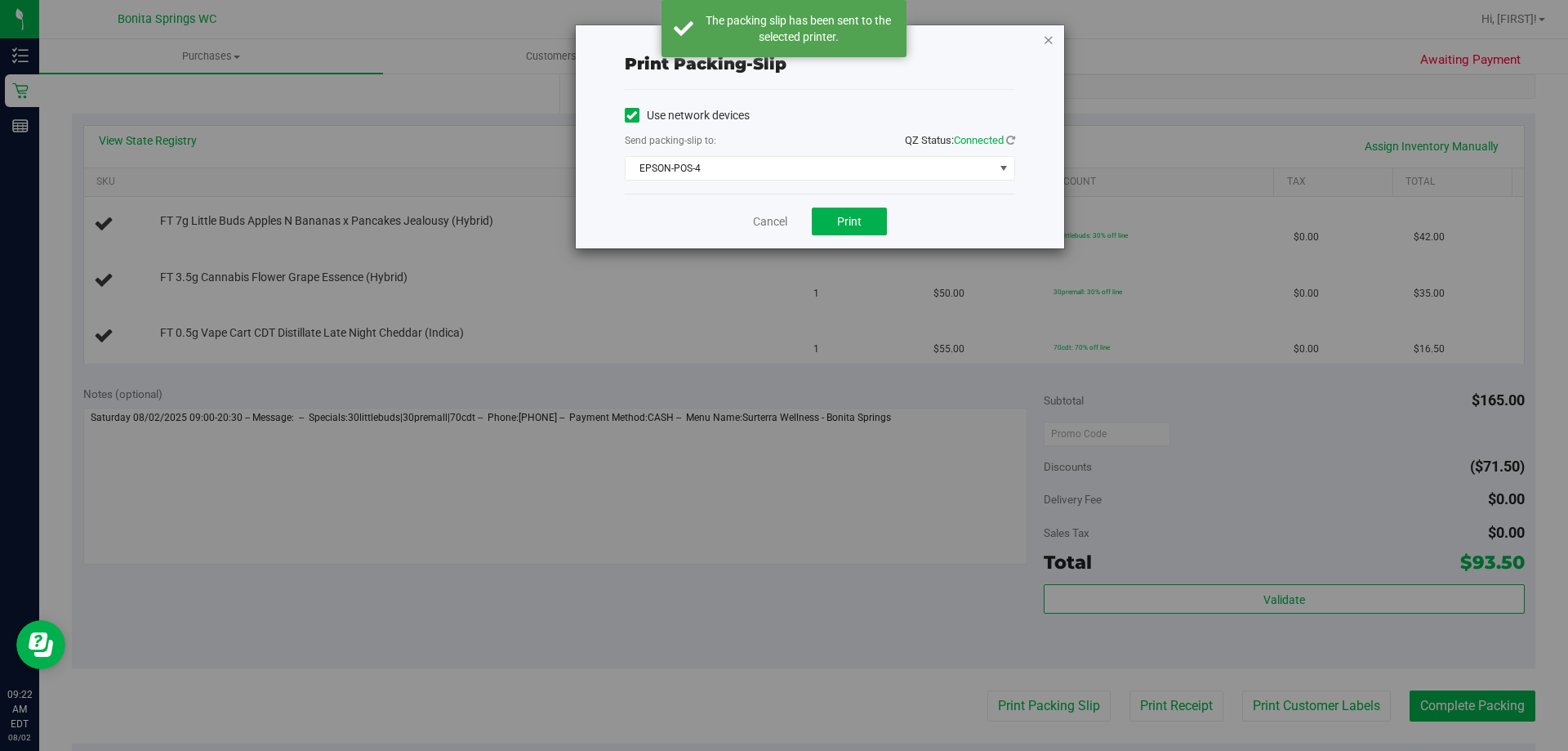 click at bounding box center [1049, 39] 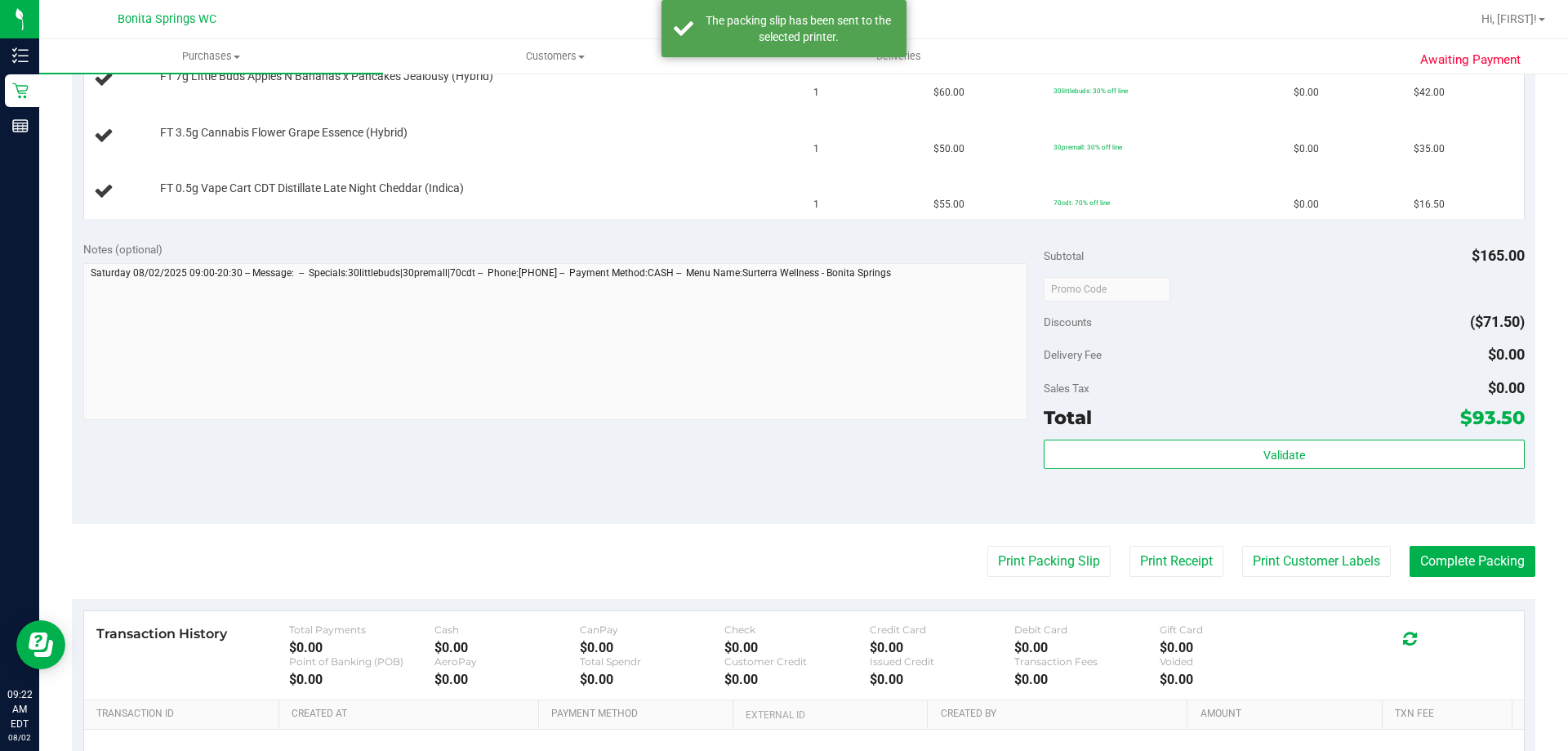 scroll, scrollTop: 249, scrollLeft: 0, axis: vertical 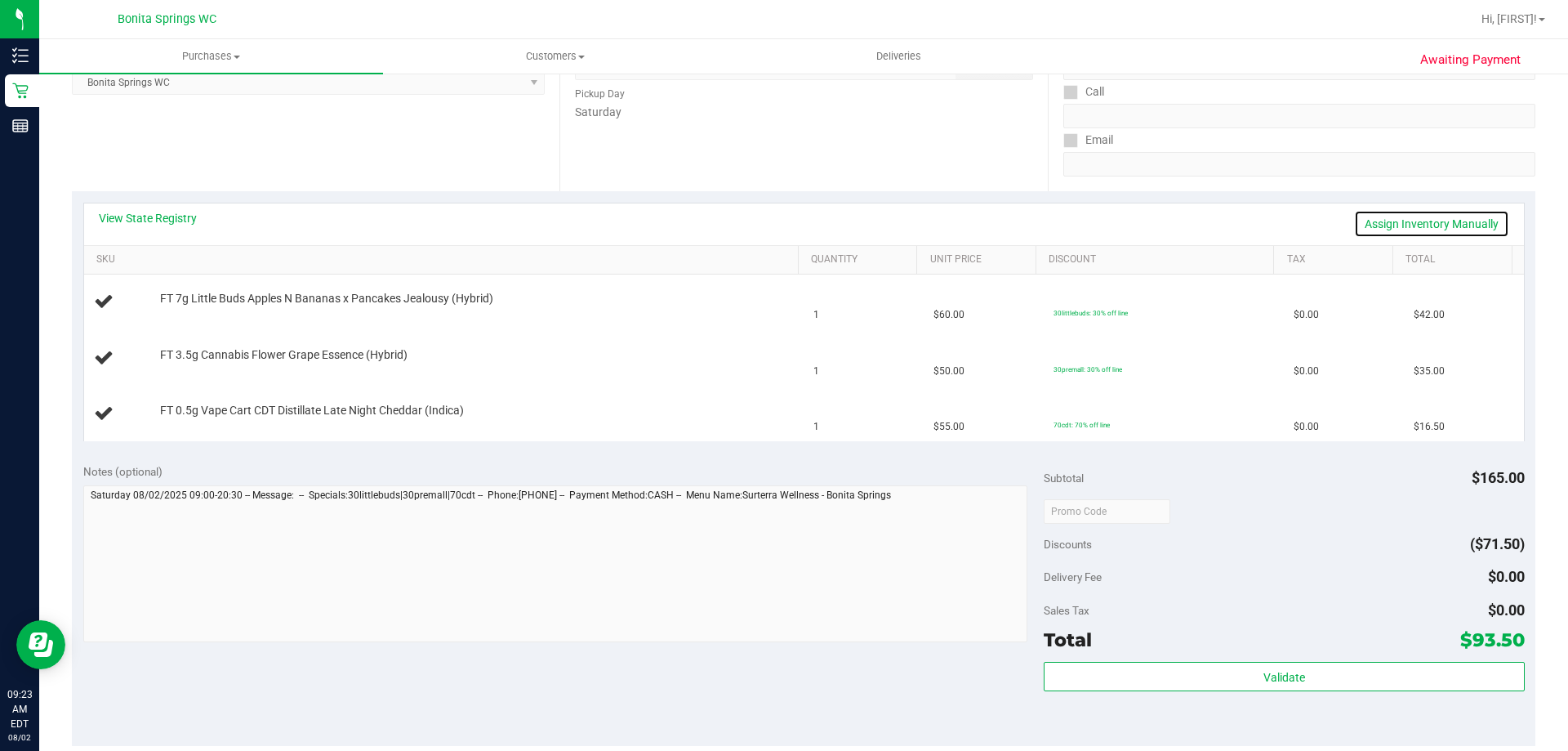click on "Assign Inventory Manually" at bounding box center (1432, 224) 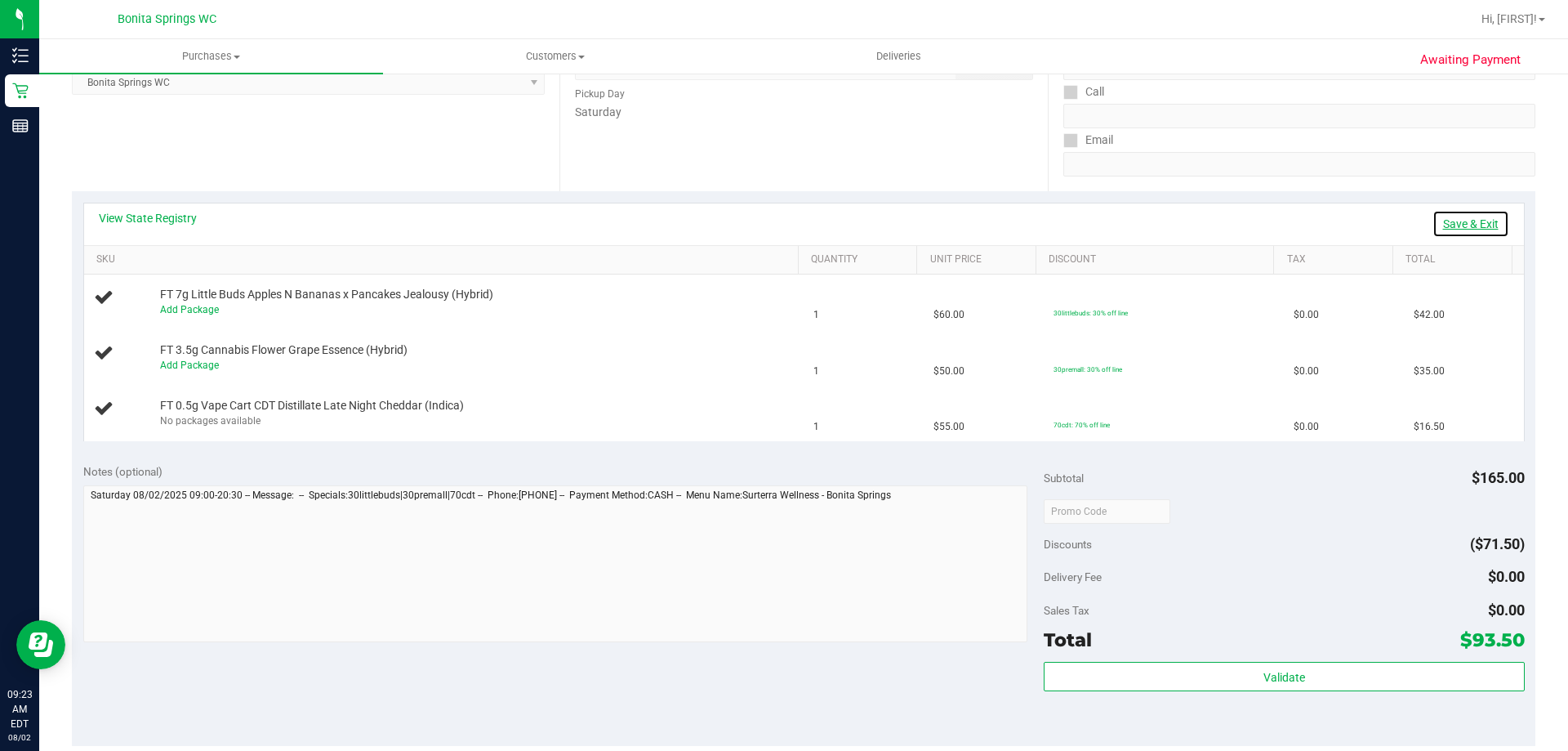 click on "Save & Exit" at bounding box center (1471, 224) 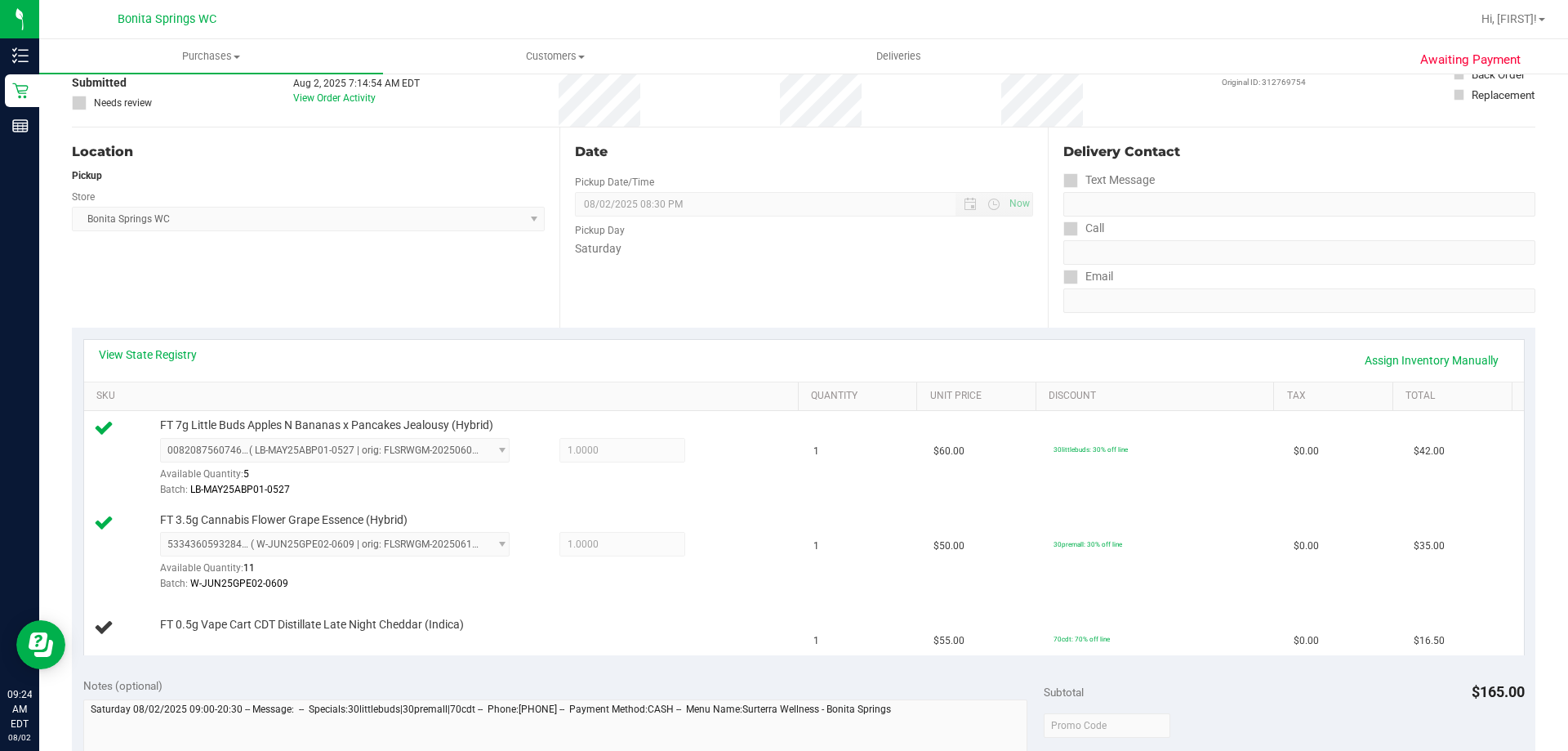 scroll, scrollTop: 0, scrollLeft: 0, axis: both 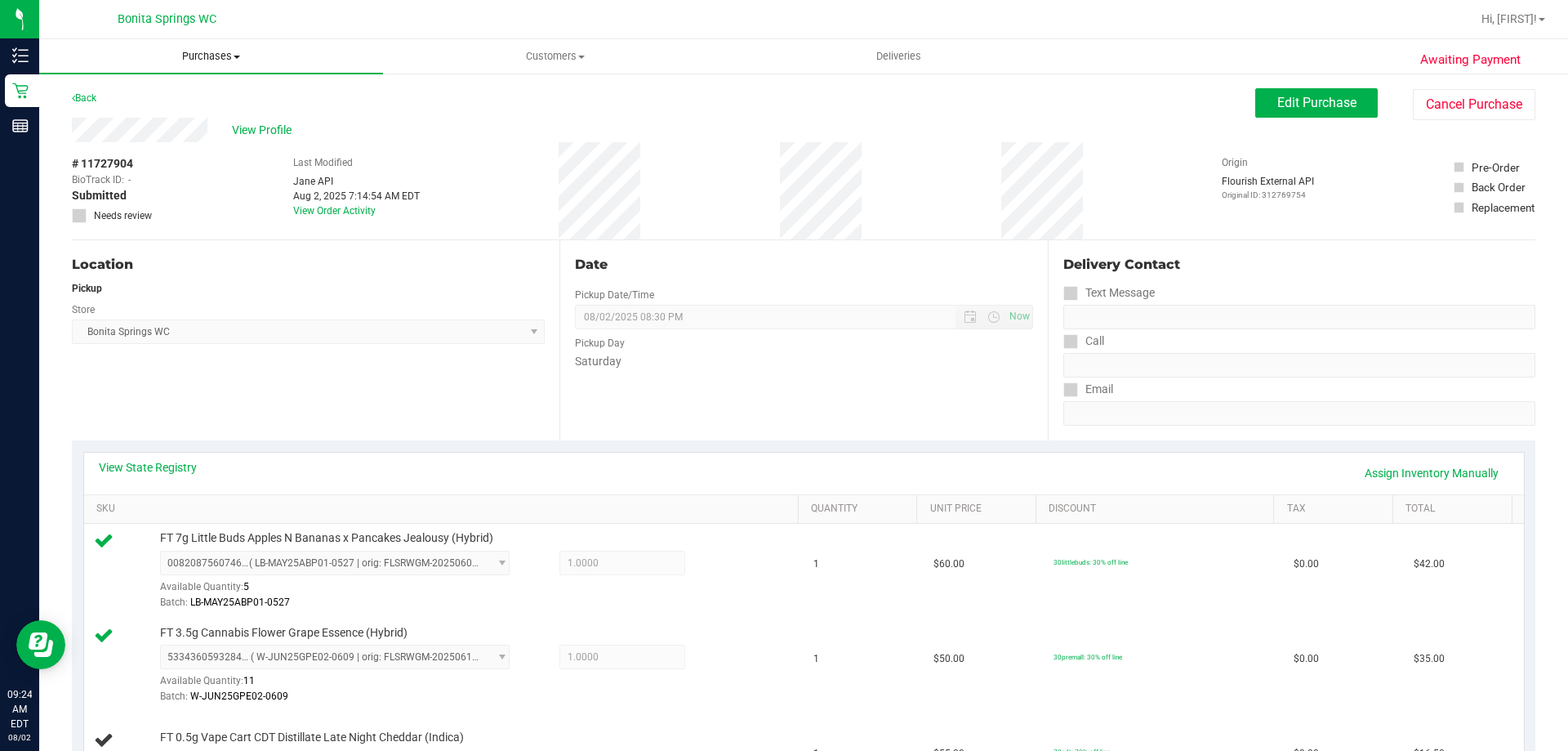 click on "Purchases" at bounding box center [211, 56] 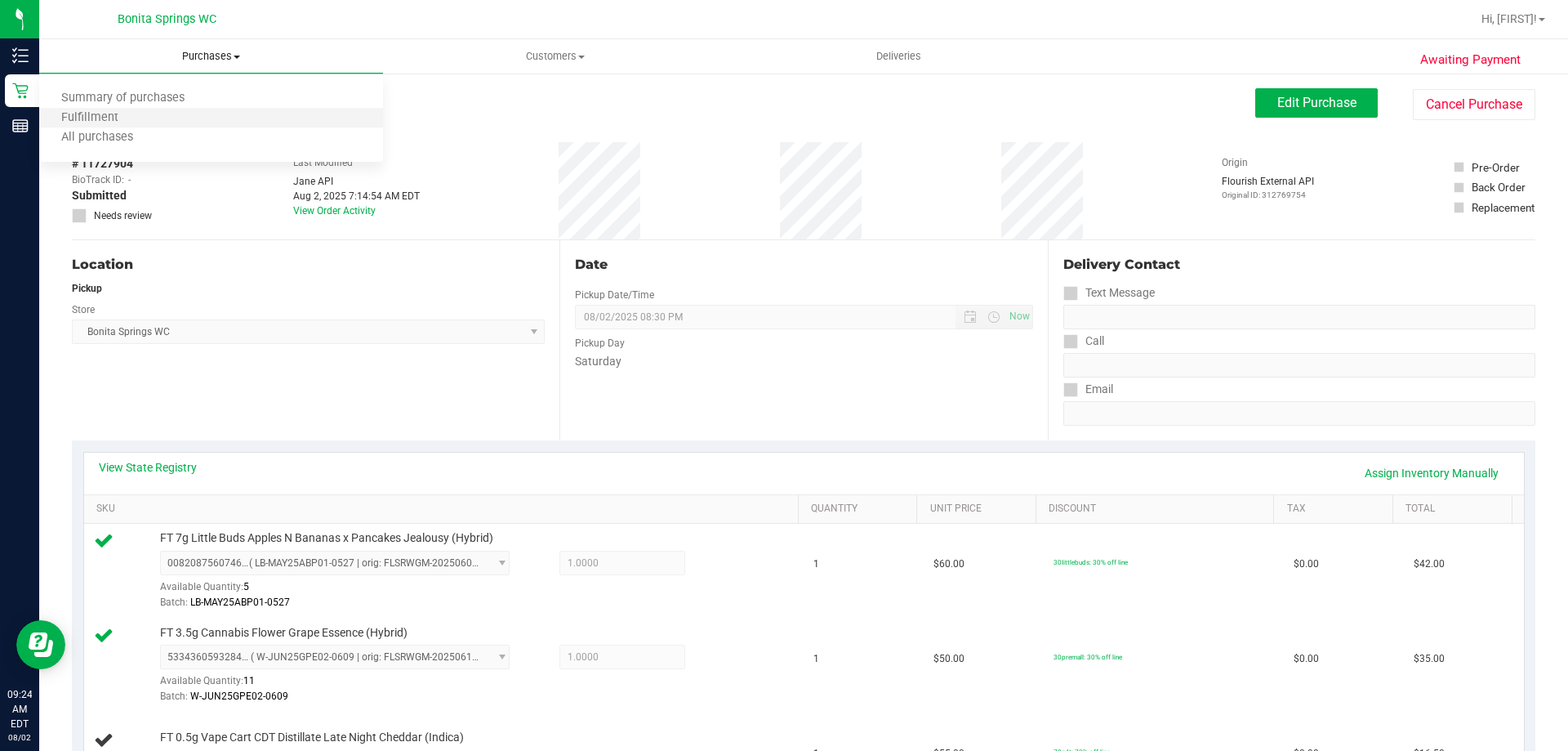 click on "Fulfillment" at bounding box center [211, 118] 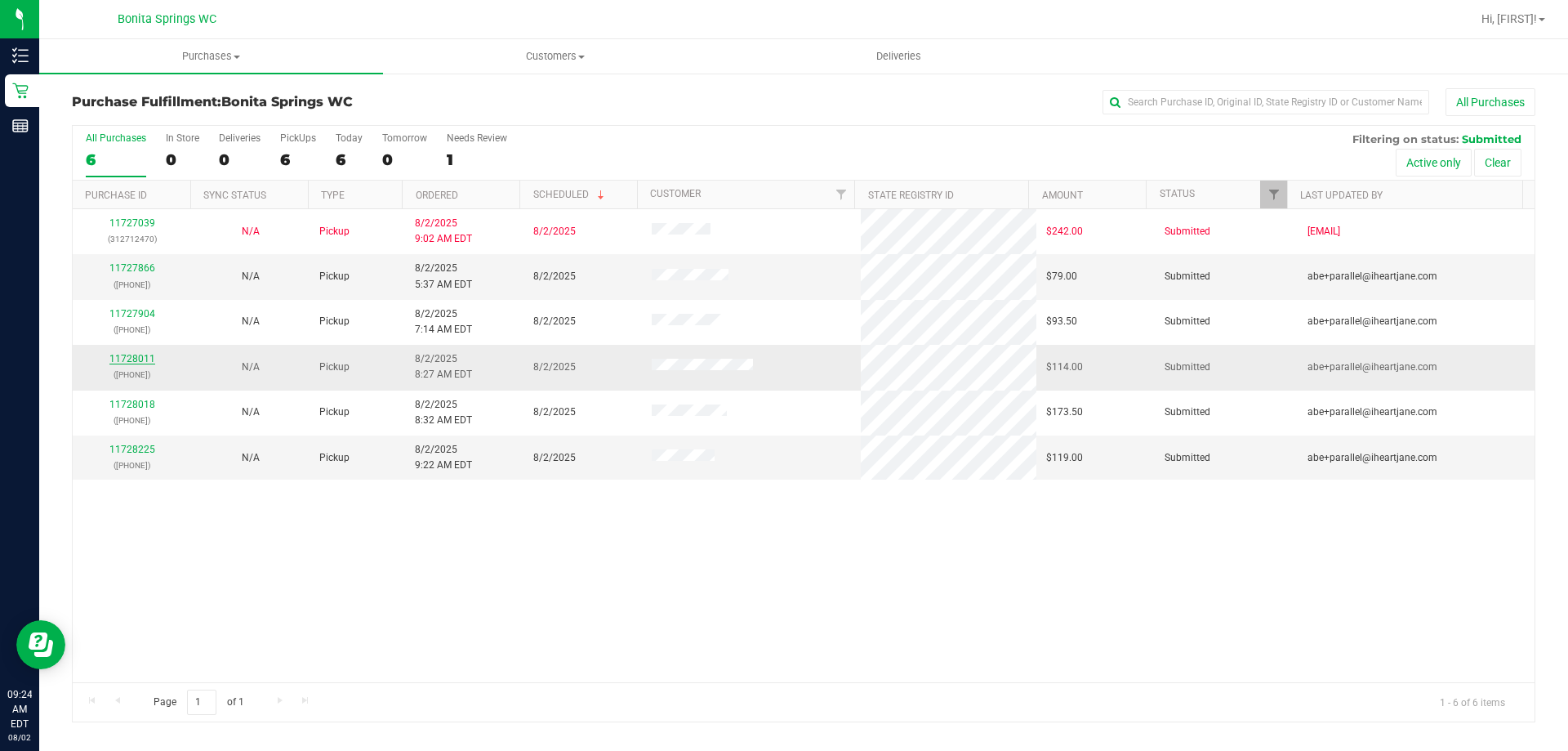 click on "11728011" at bounding box center (132, 359) 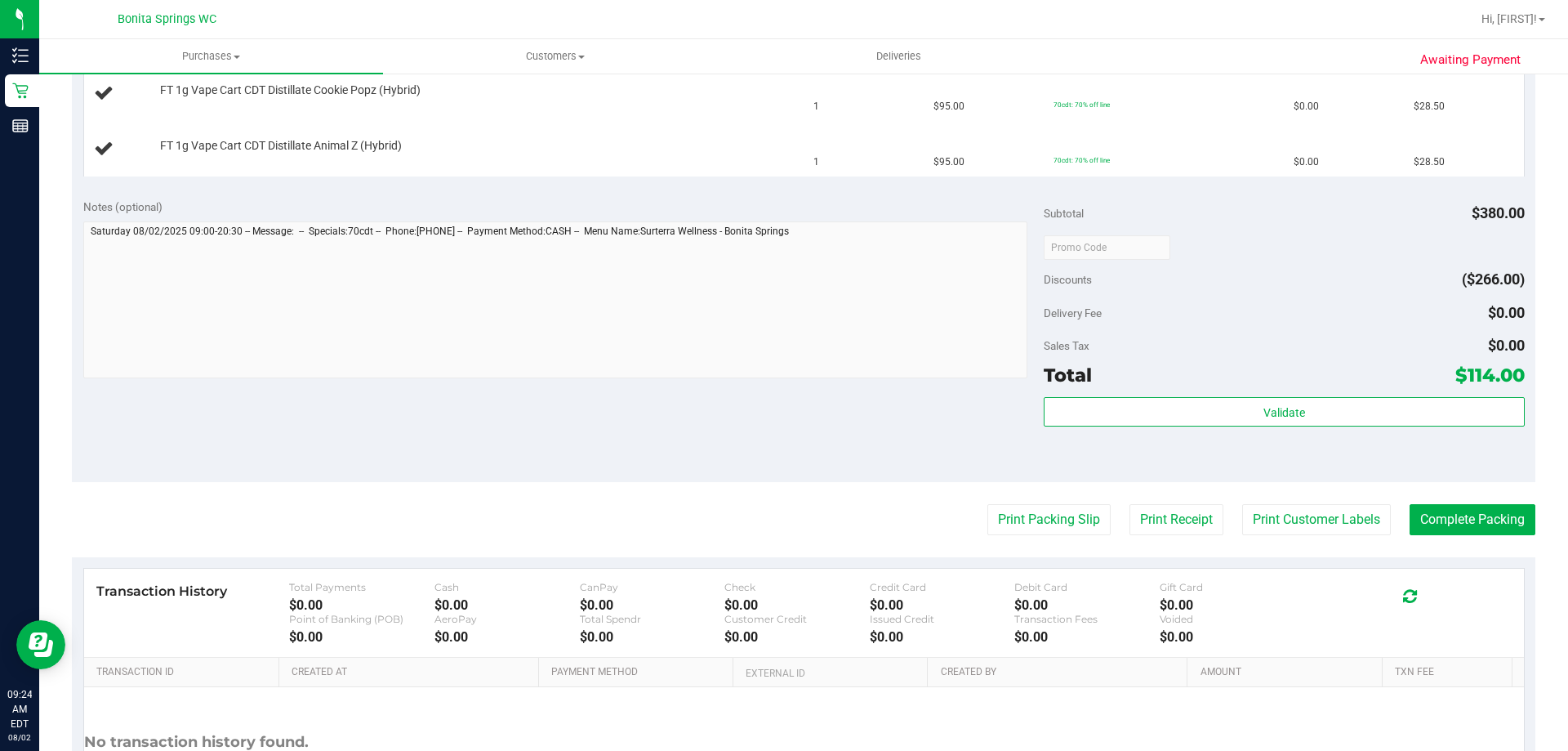 scroll, scrollTop: 572, scrollLeft: 0, axis: vertical 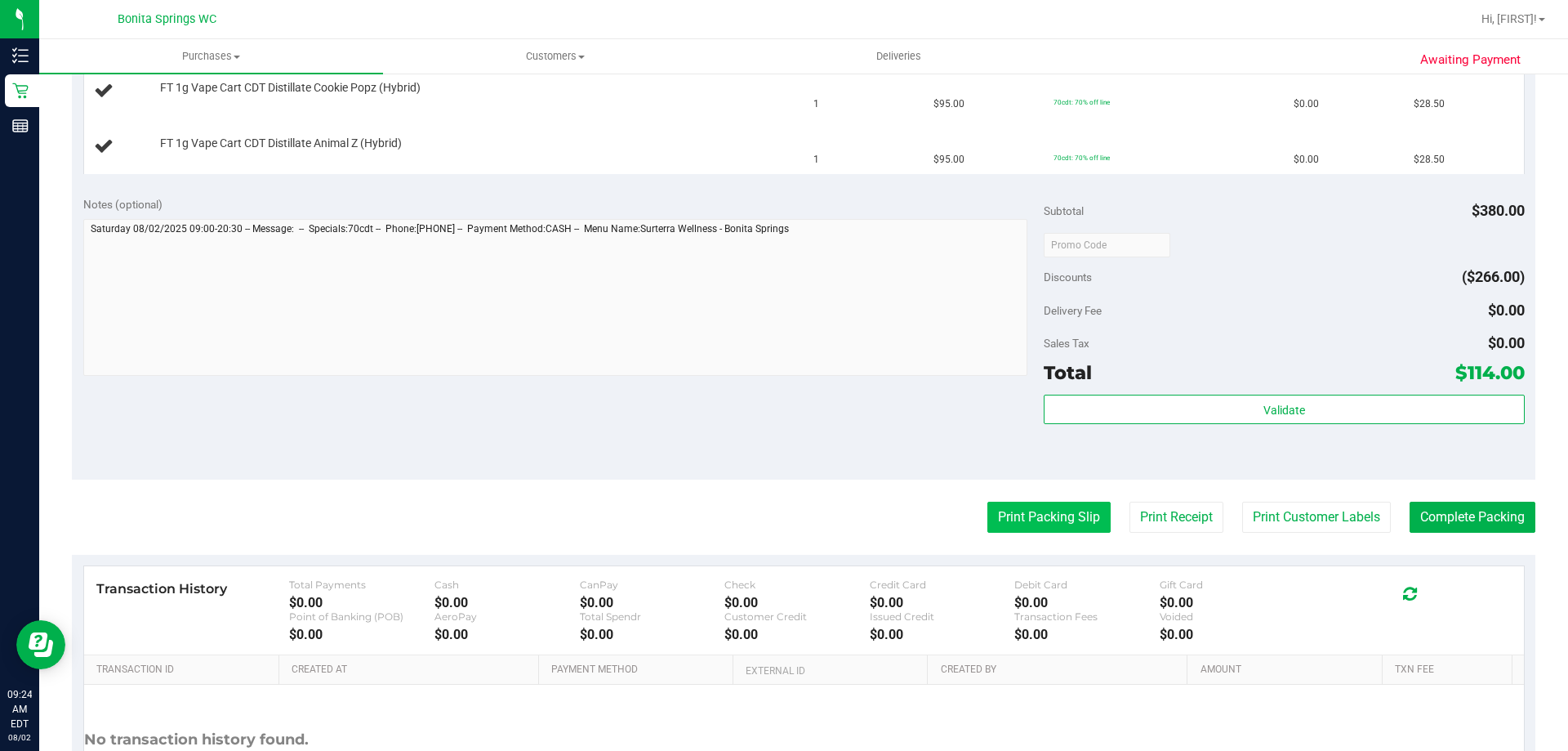 click on "Print Packing Slip" at bounding box center [1049, 517] 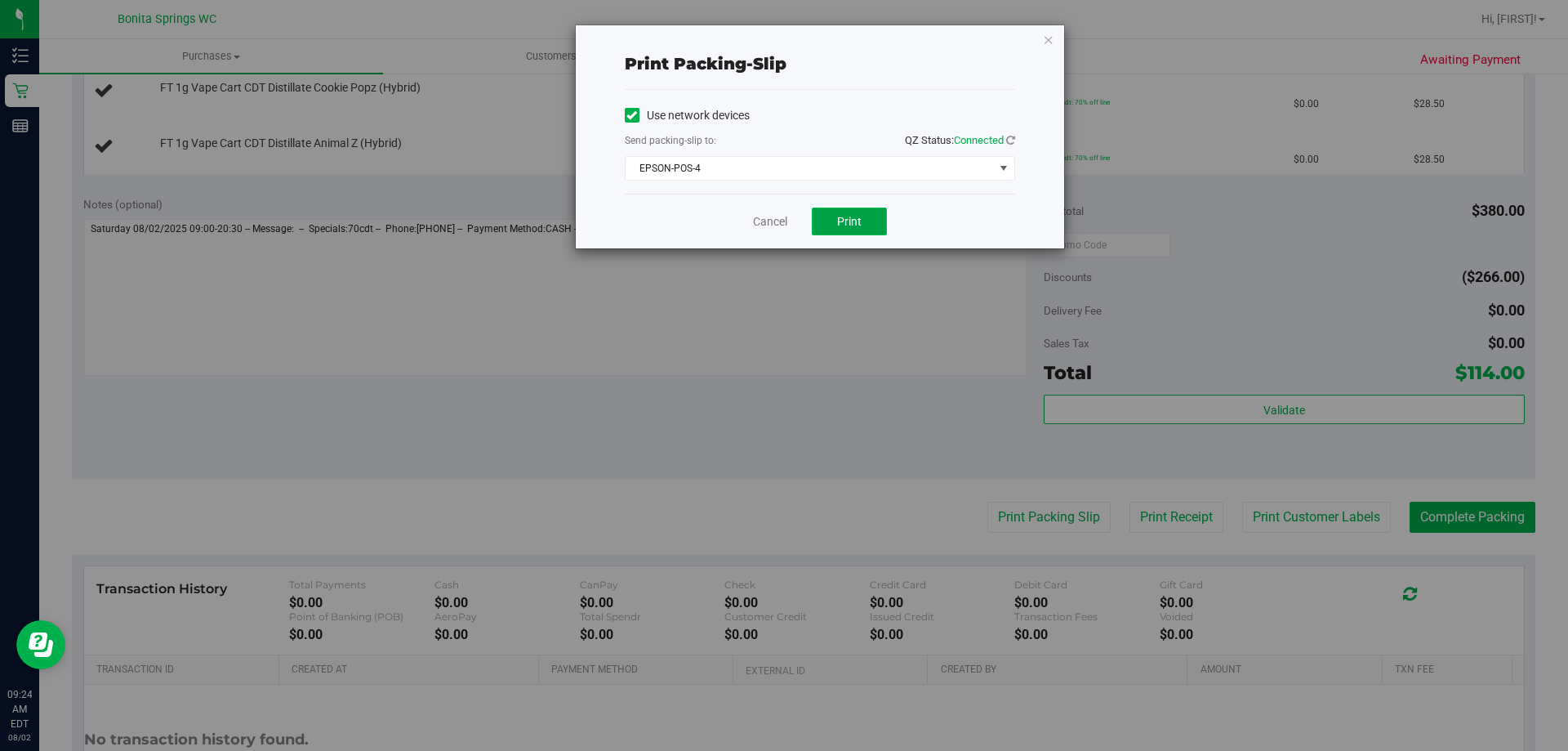 click on "Print" at bounding box center (849, 221) 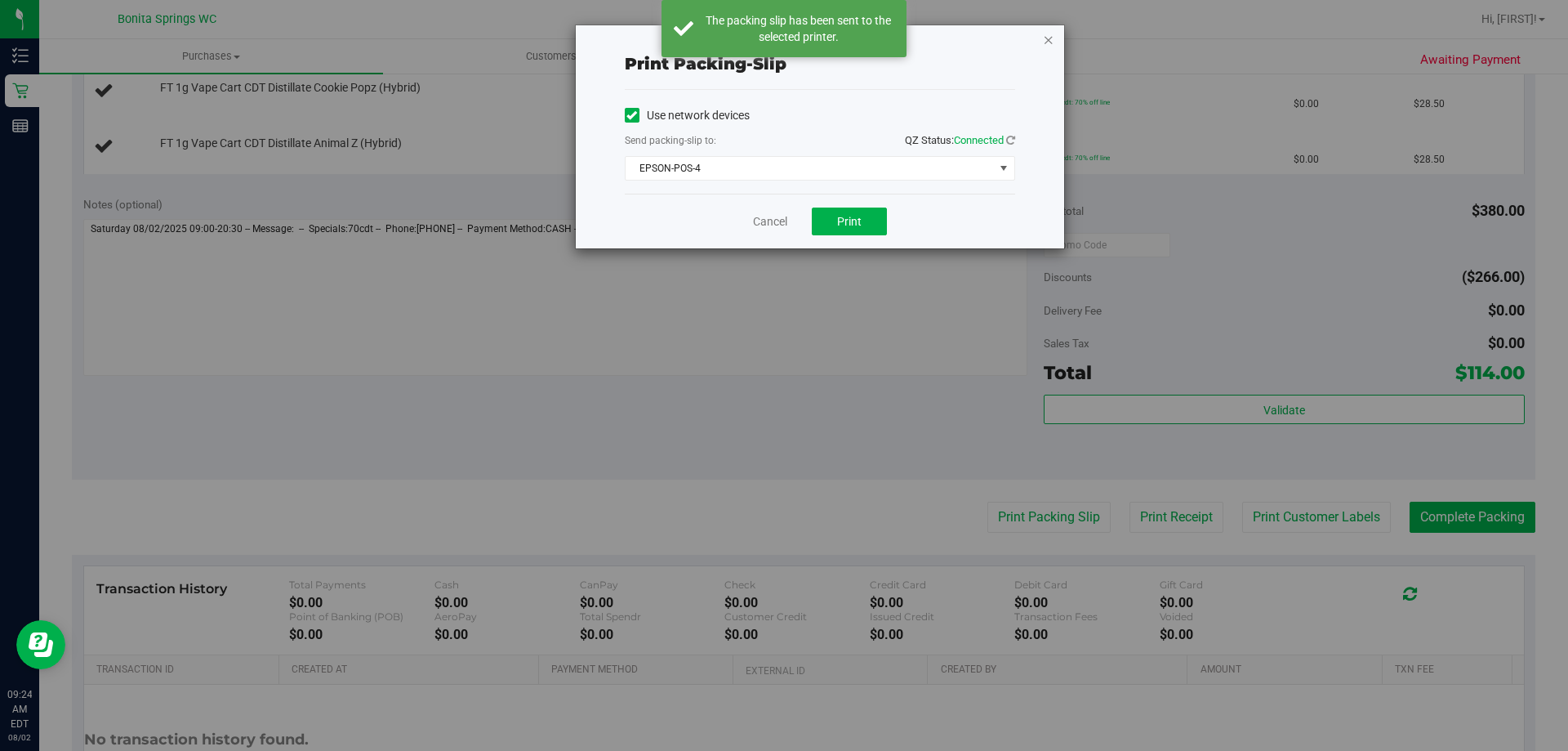 click at bounding box center [1049, 39] 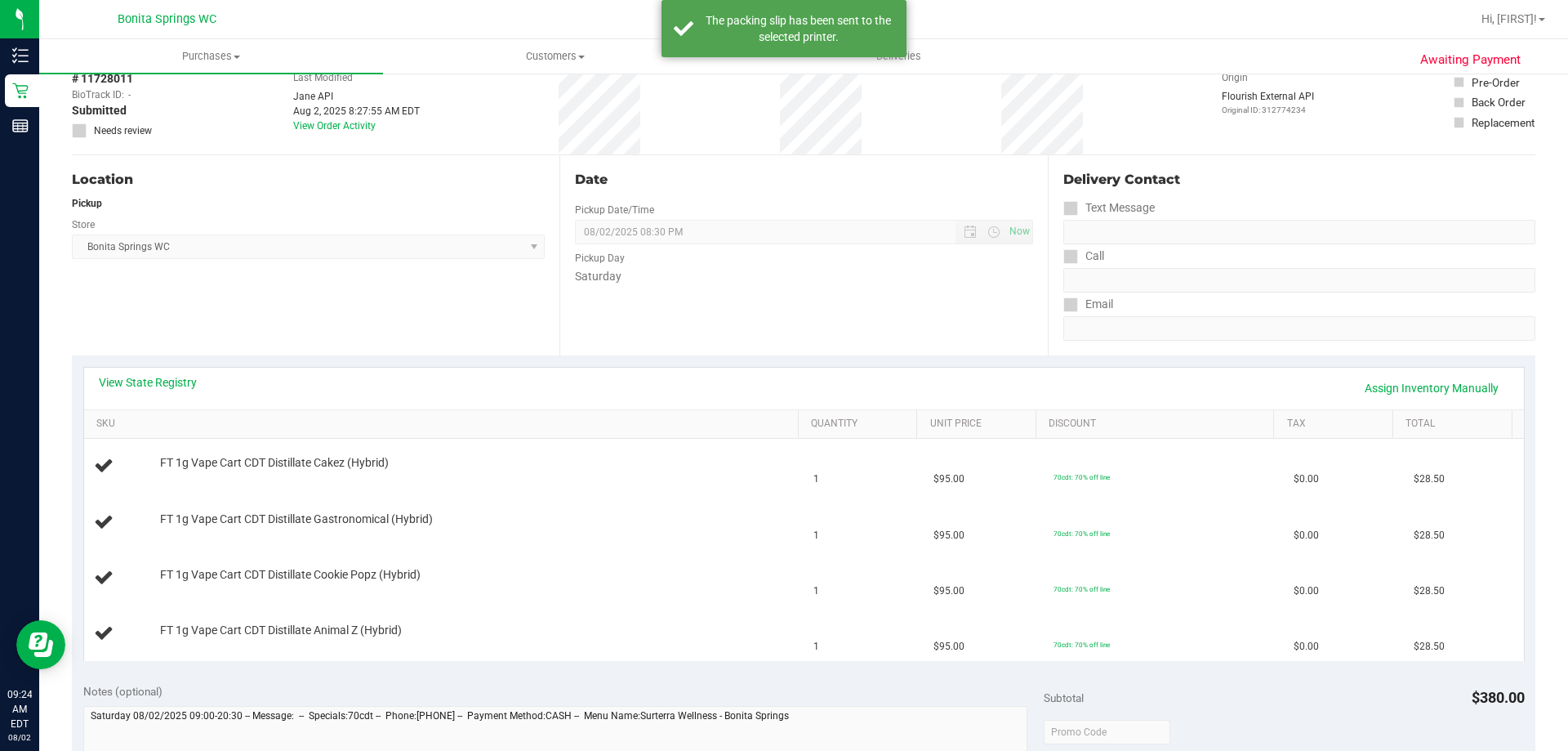 scroll, scrollTop: 82, scrollLeft: 0, axis: vertical 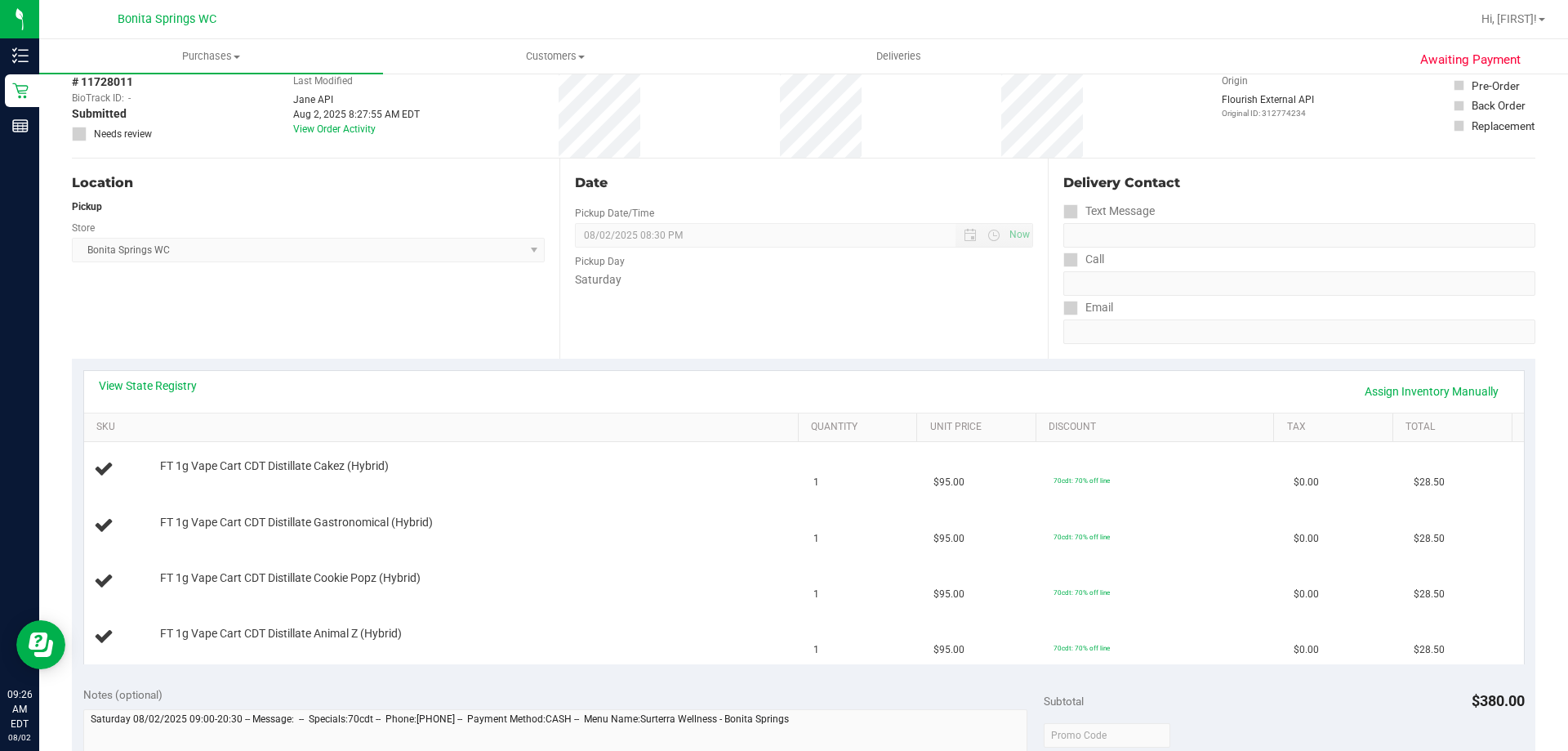 type 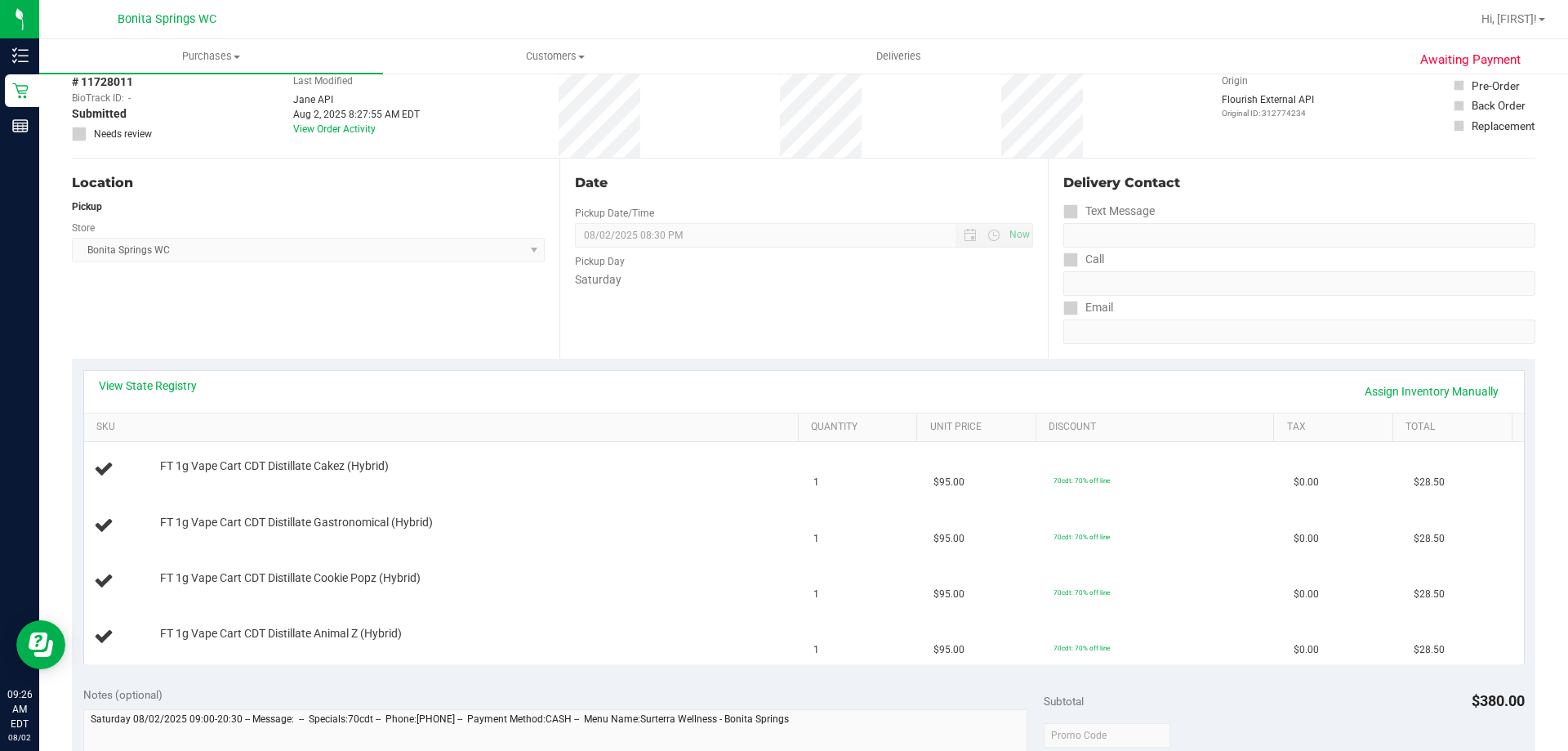click on "Print Packing Slip" at bounding box center [1049, 1008] 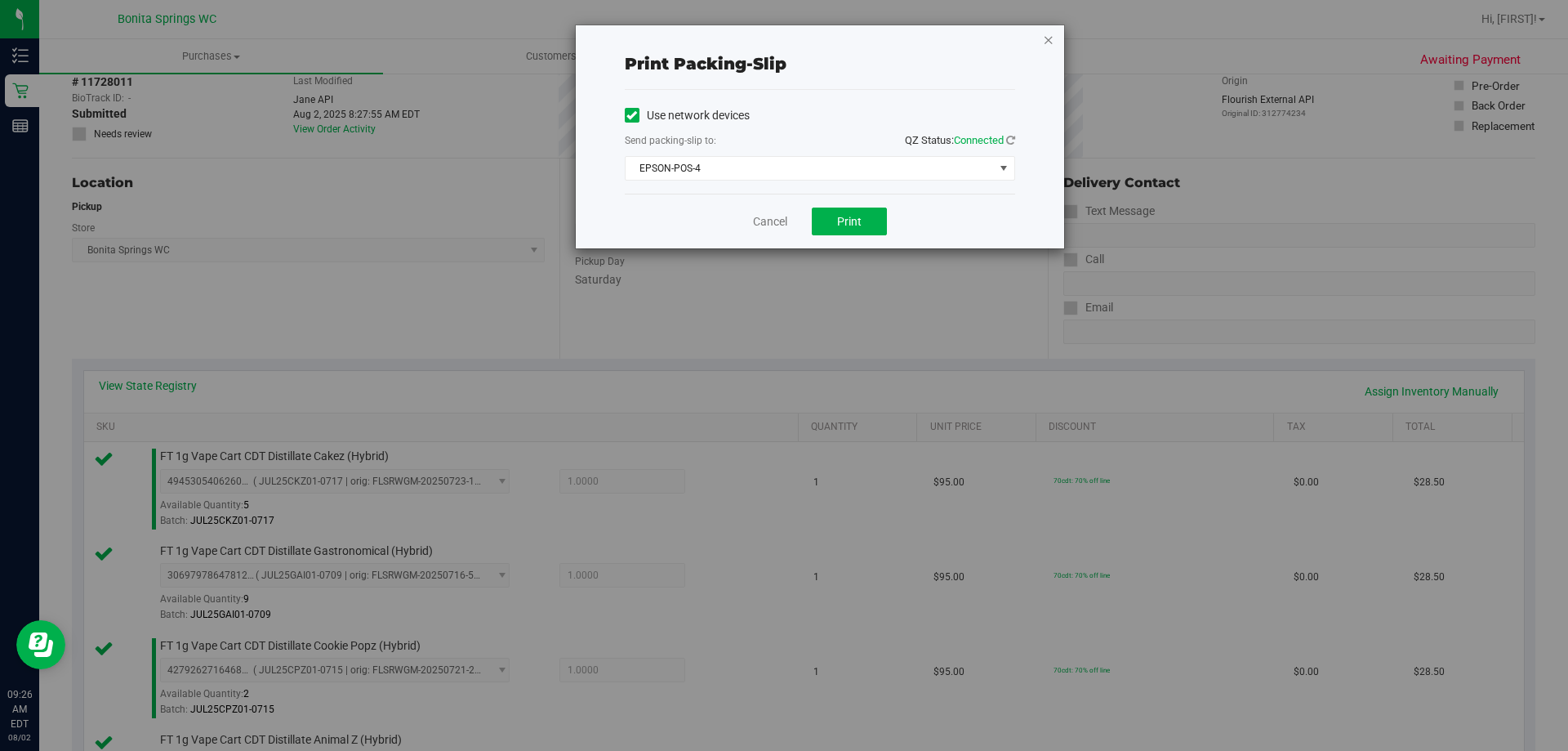 click at bounding box center (1049, 39) 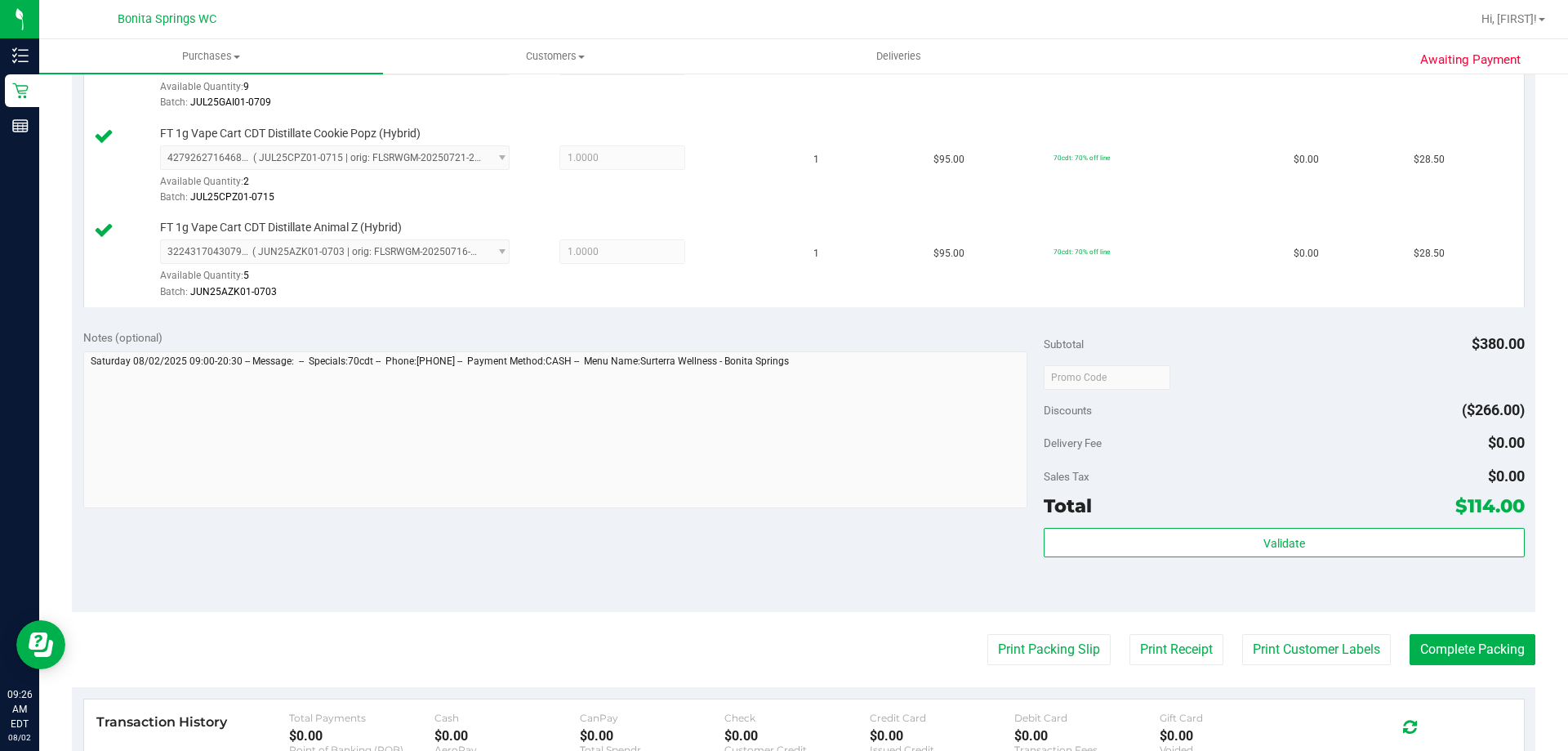 scroll, scrollTop: 624, scrollLeft: 0, axis: vertical 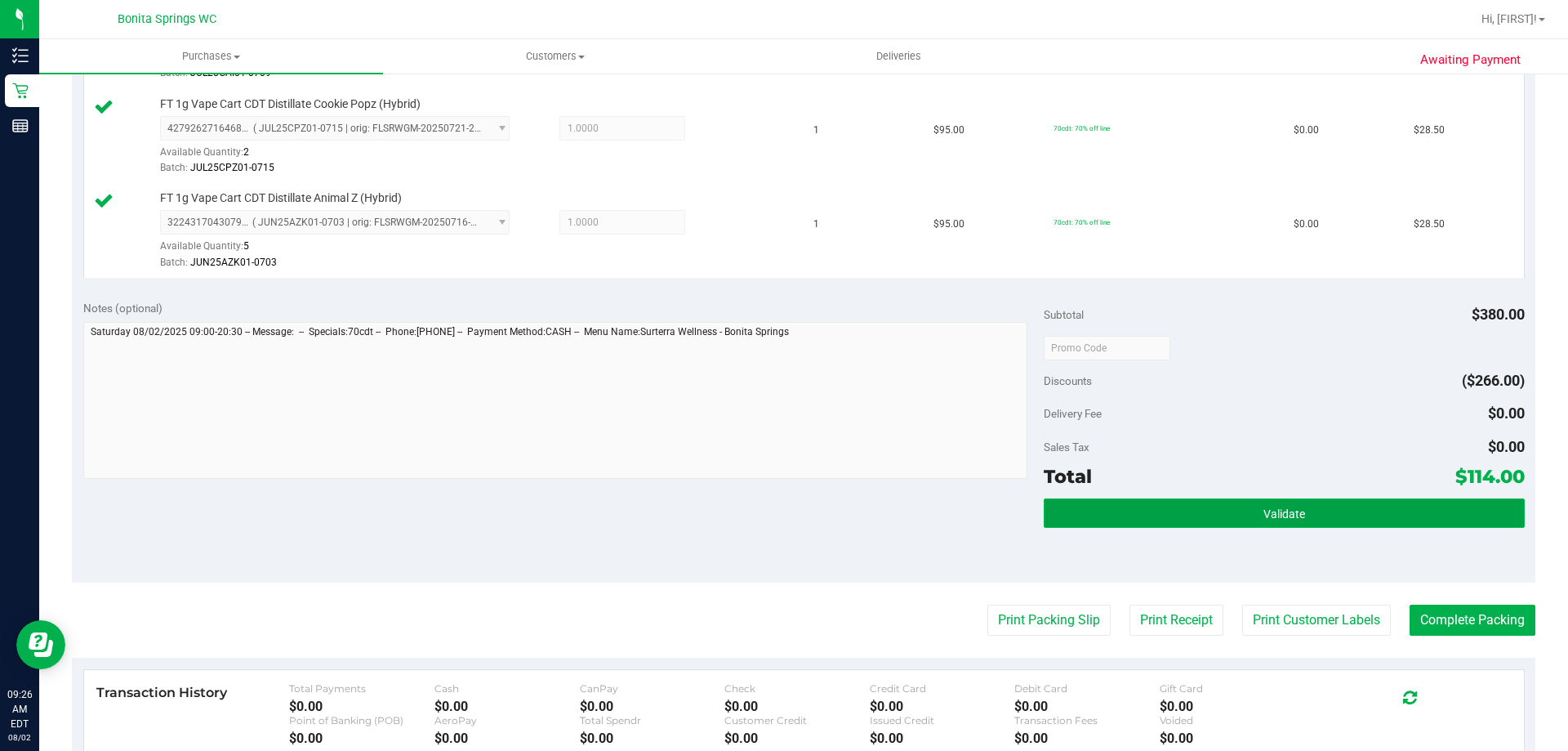 click on "Validate" at bounding box center (1284, 513) 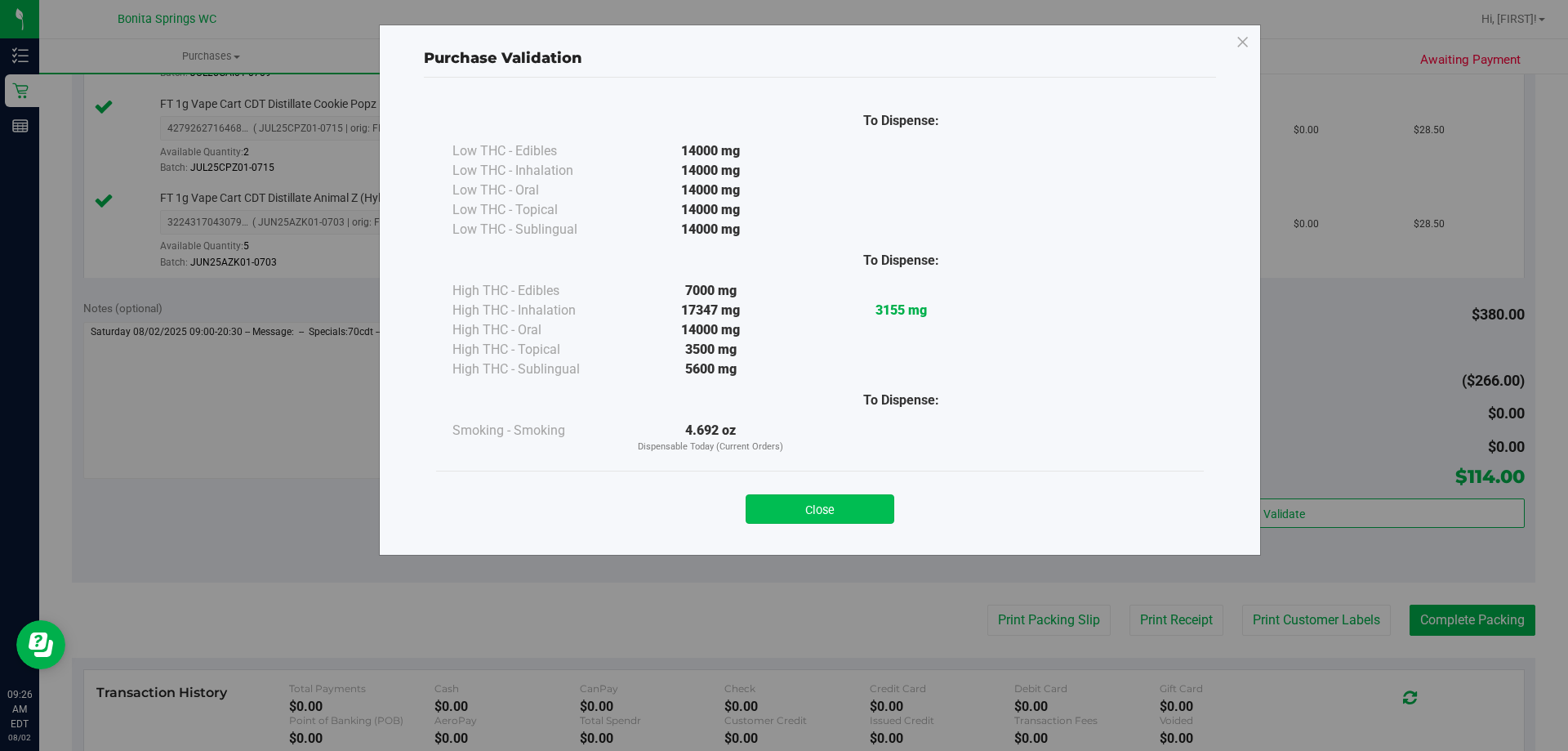 click on "Close" at bounding box center [820, 509] 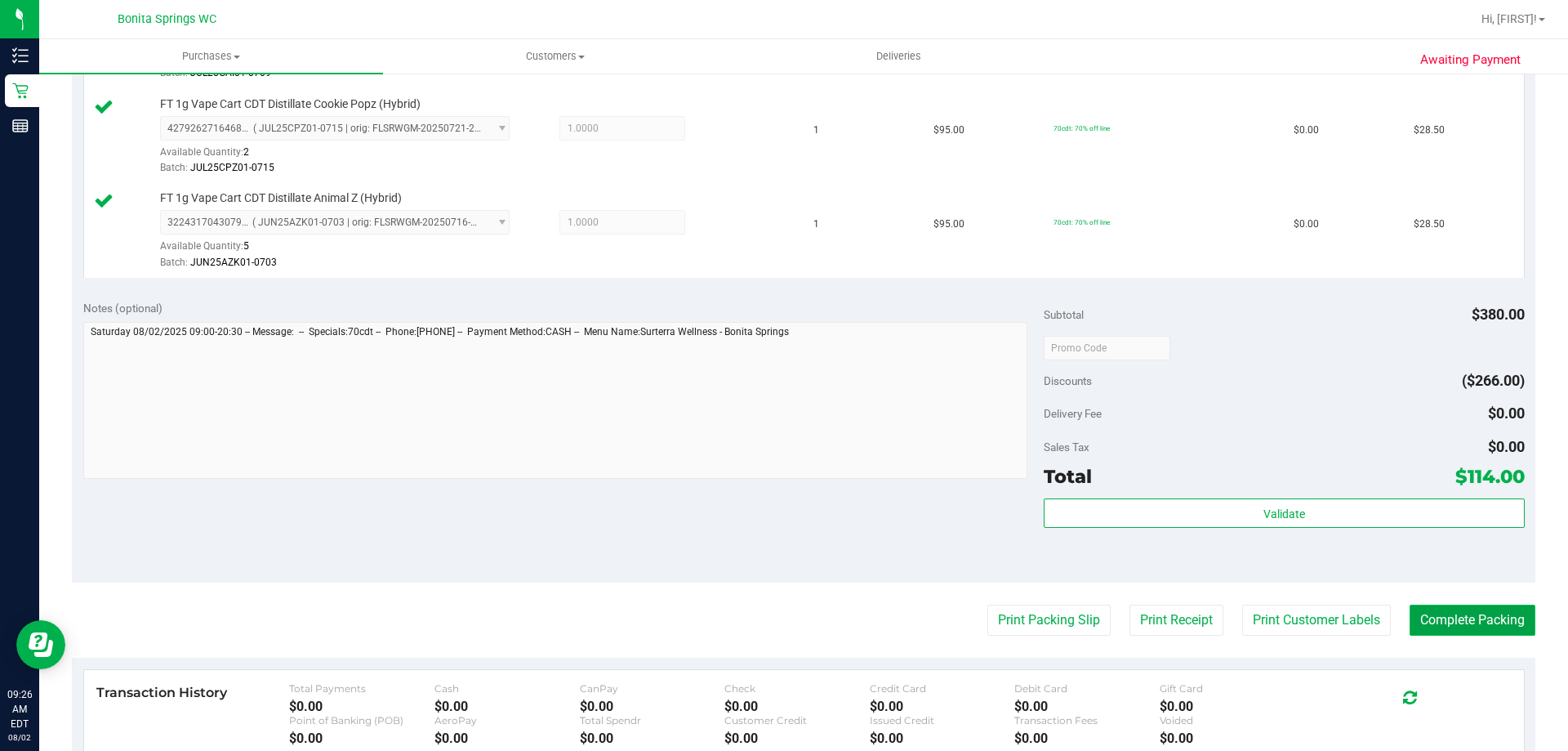 click on "Complete Packing" at bounding box center (1472, 620) 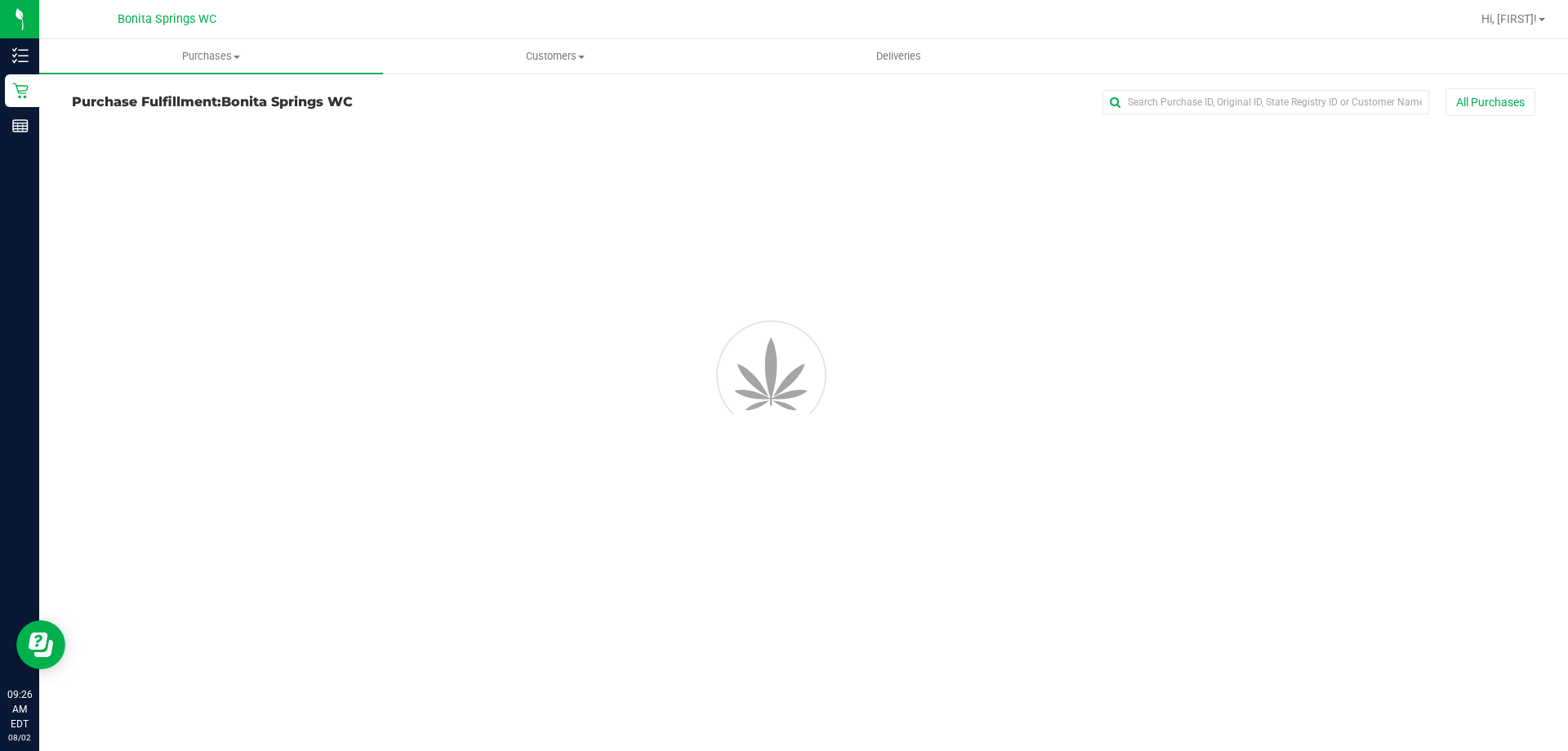scroll, scrollTop: 0, scrollLeft: 0, axis: both 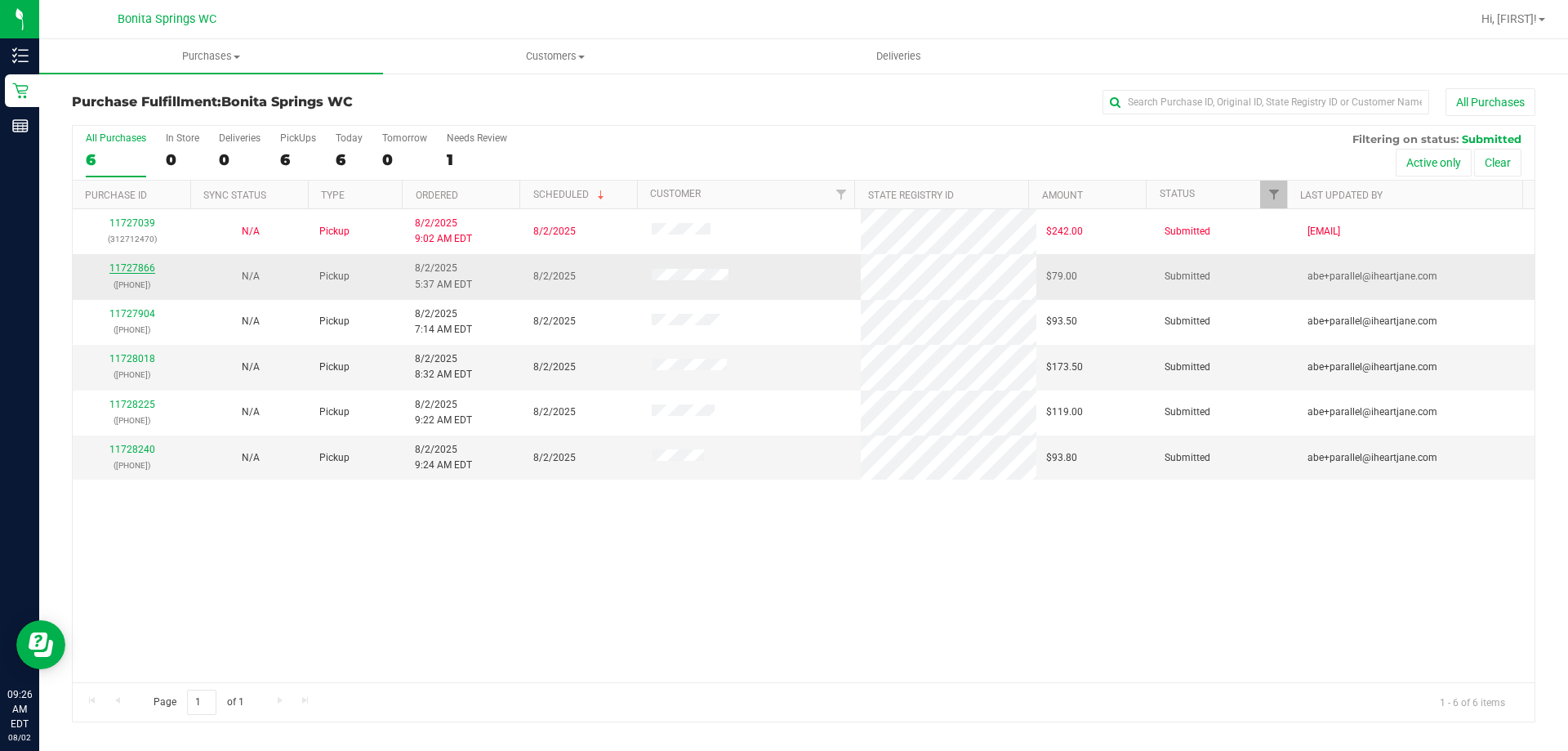 click on "11727866" at bounding box center [132, 268] 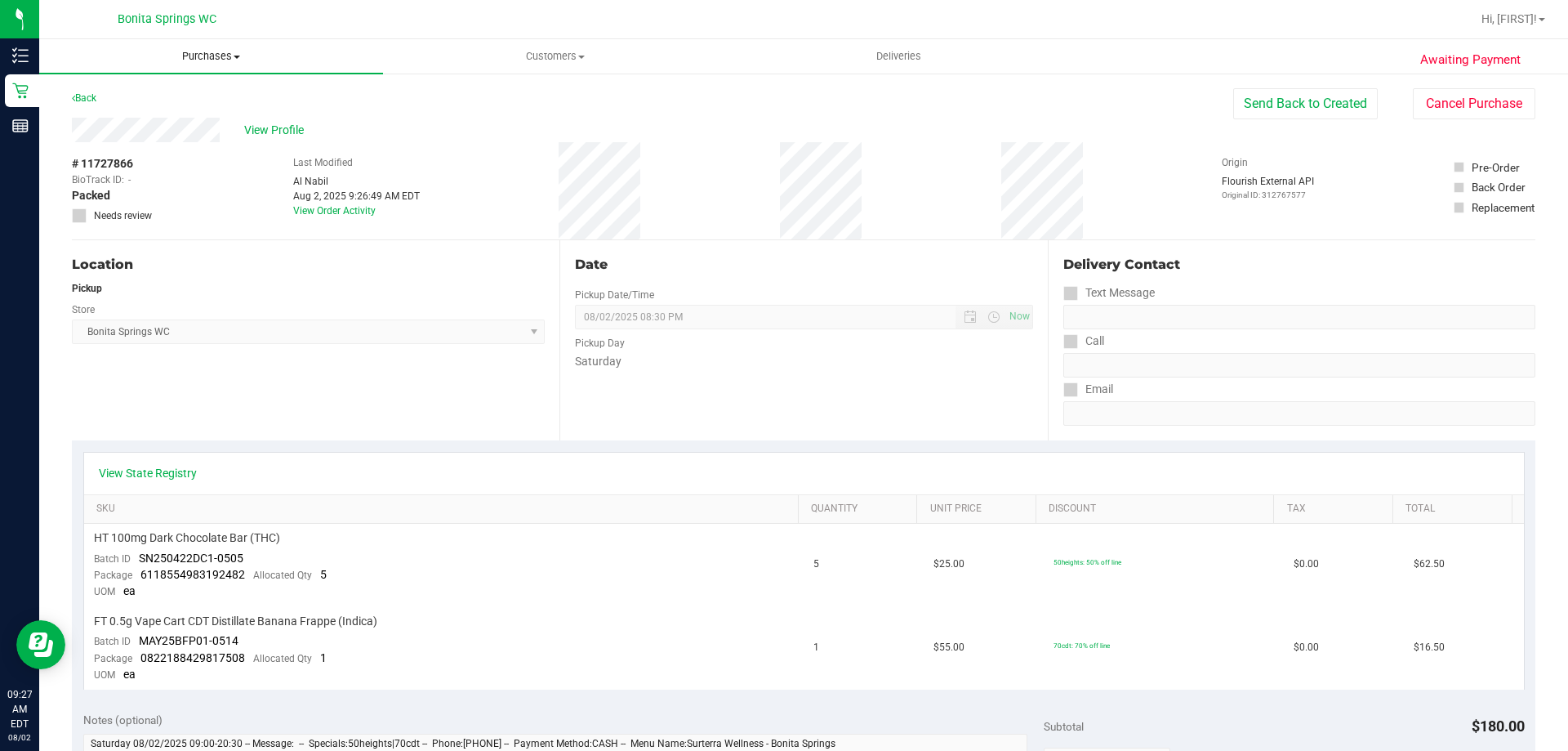 click on "Purchases" at bounding box center [211, 56] 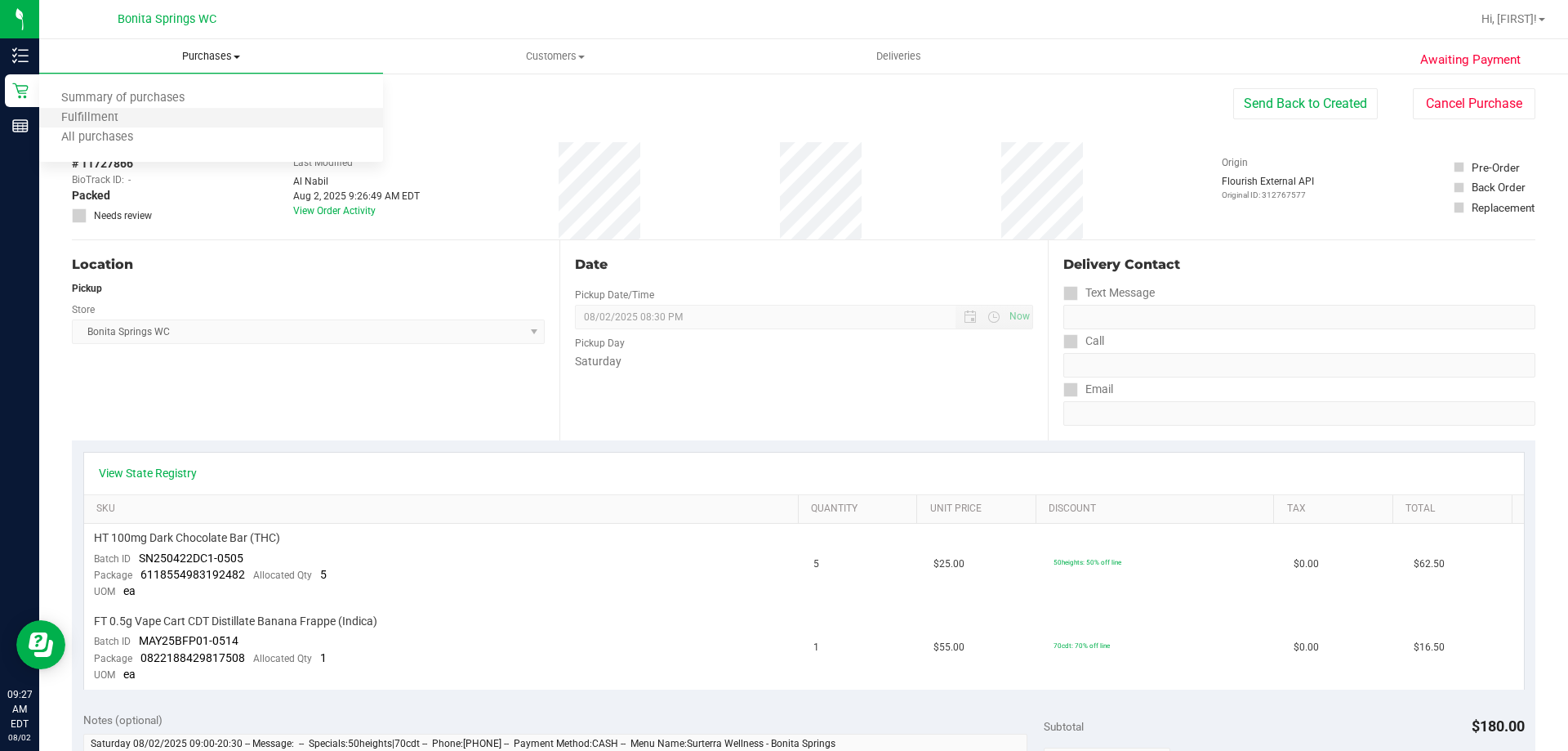 click on "Fulfillment" at bounding box center (211, 118) 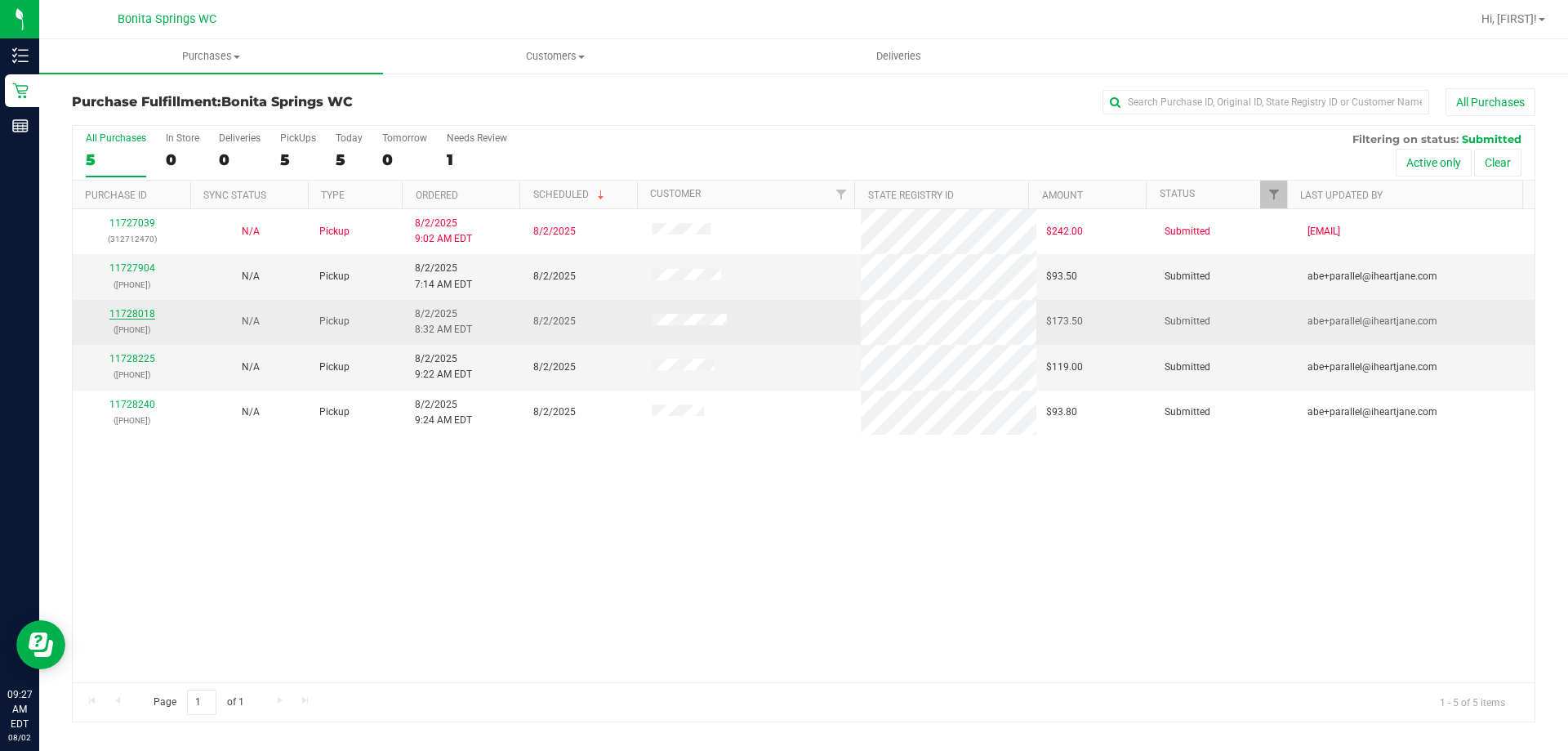 click on "11728018" at bounding box center [132, 314] 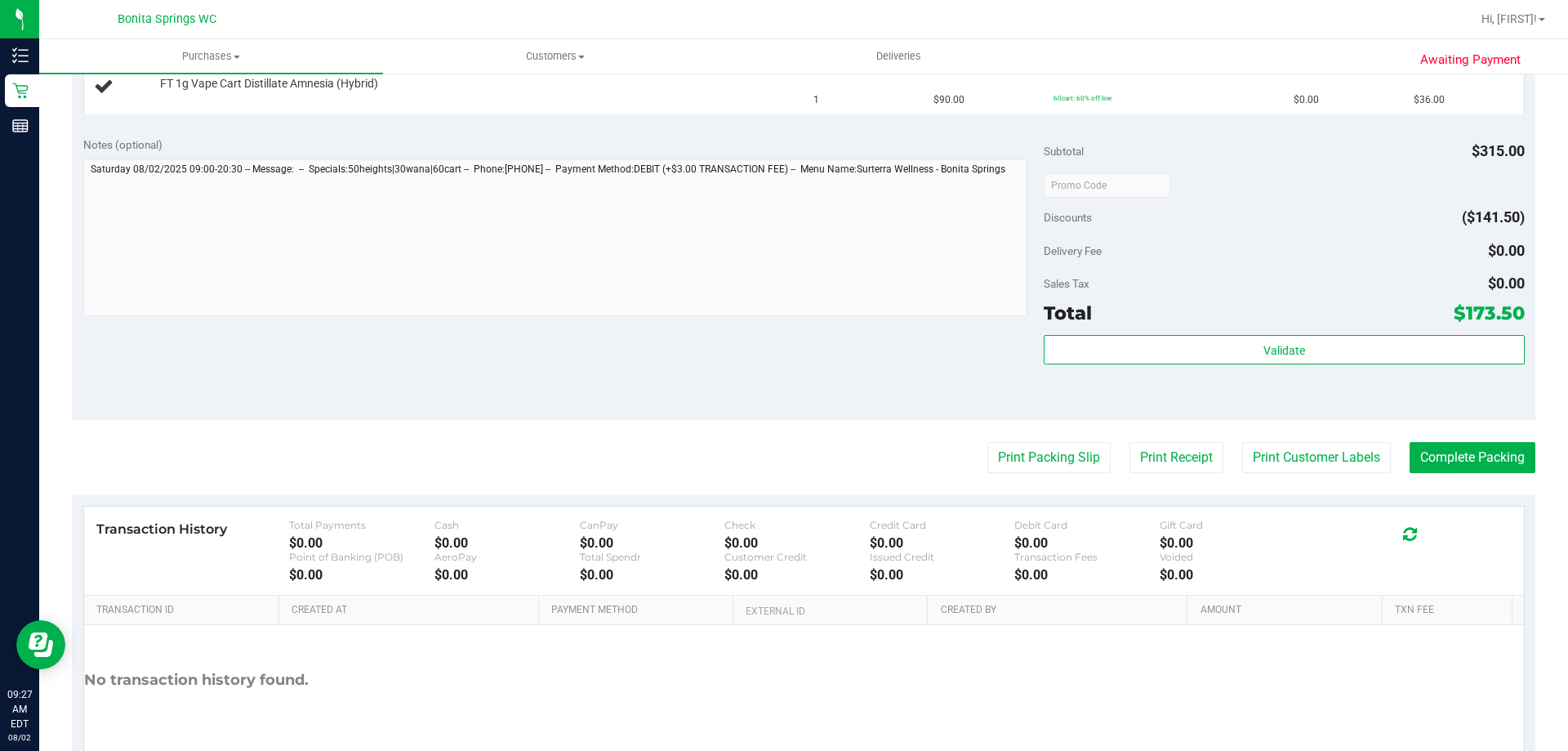 scroll, scrollTop: 654, scrollLeft: 0, axis: vertical 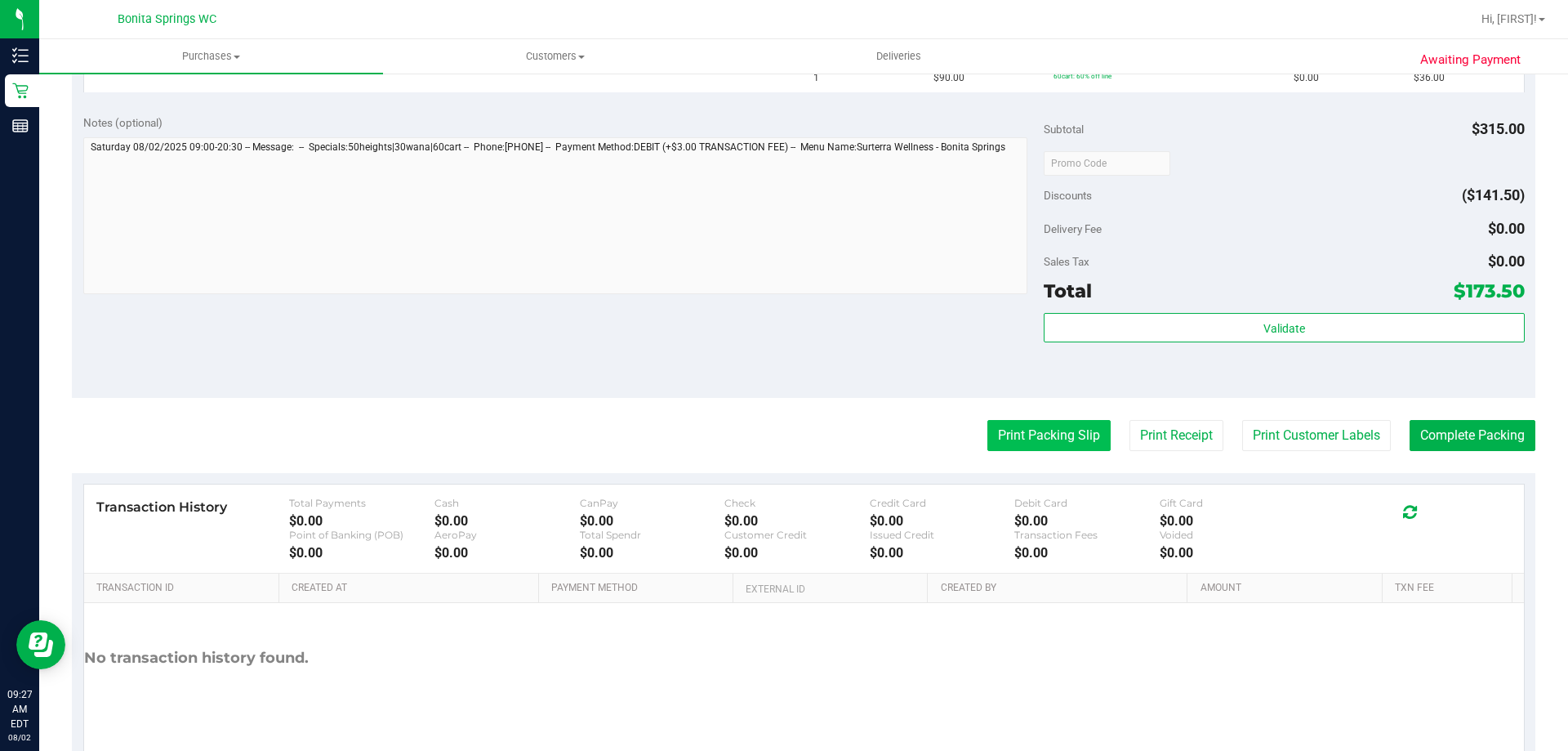 click on "Print Packing Slip" at bounding box center [1049, 436] 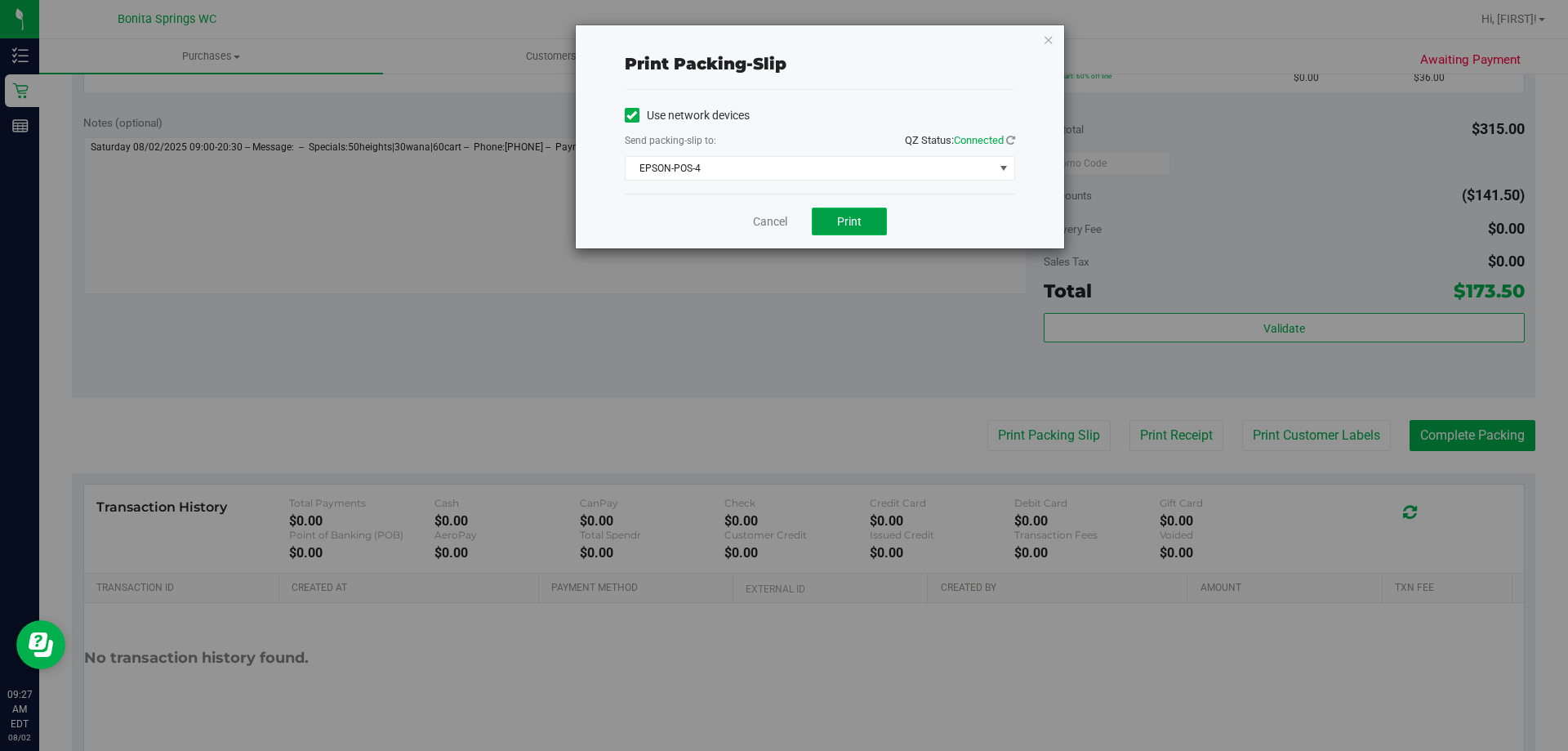 click on "Print" at bounding box center (849, 221) 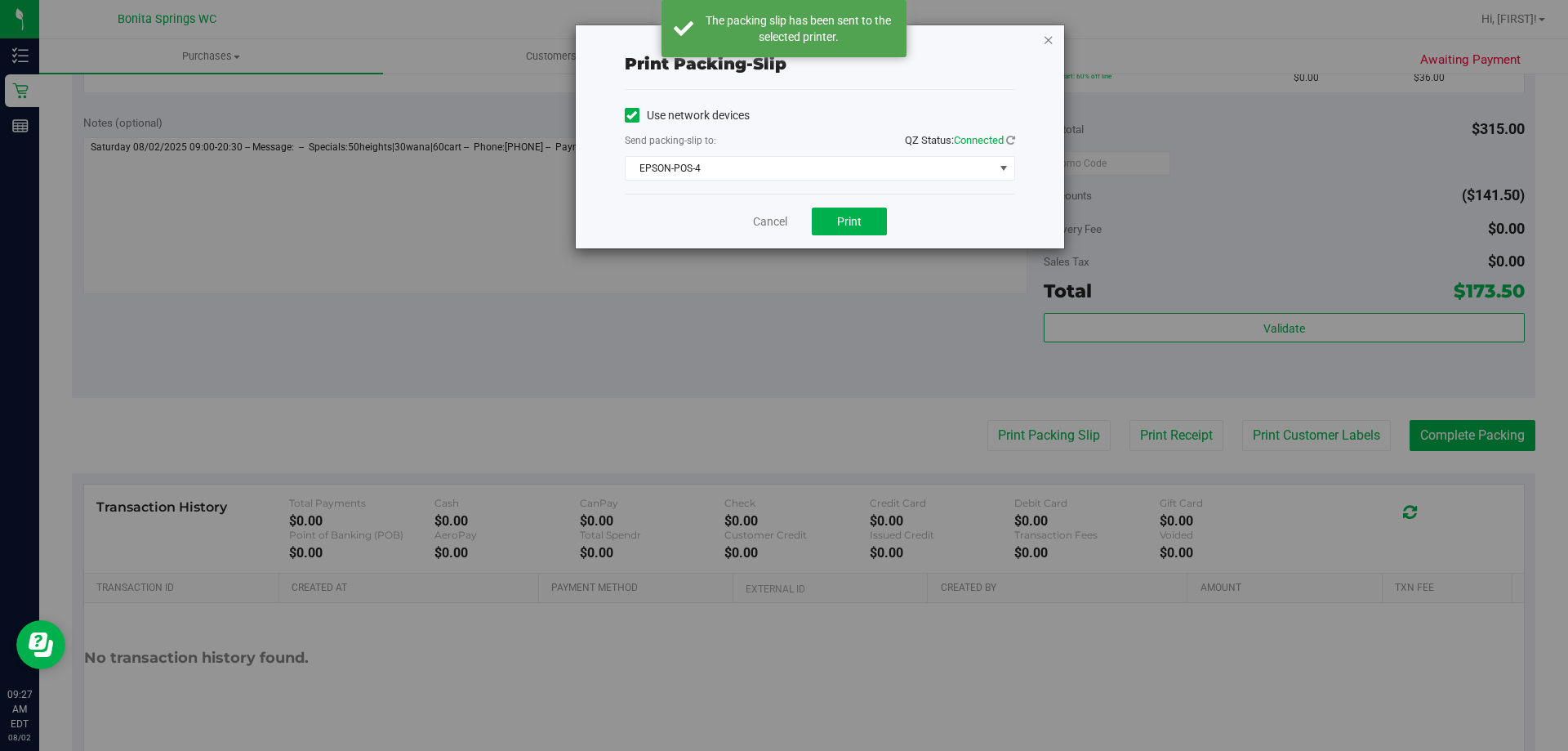 click at bounding box center (1049, 39) 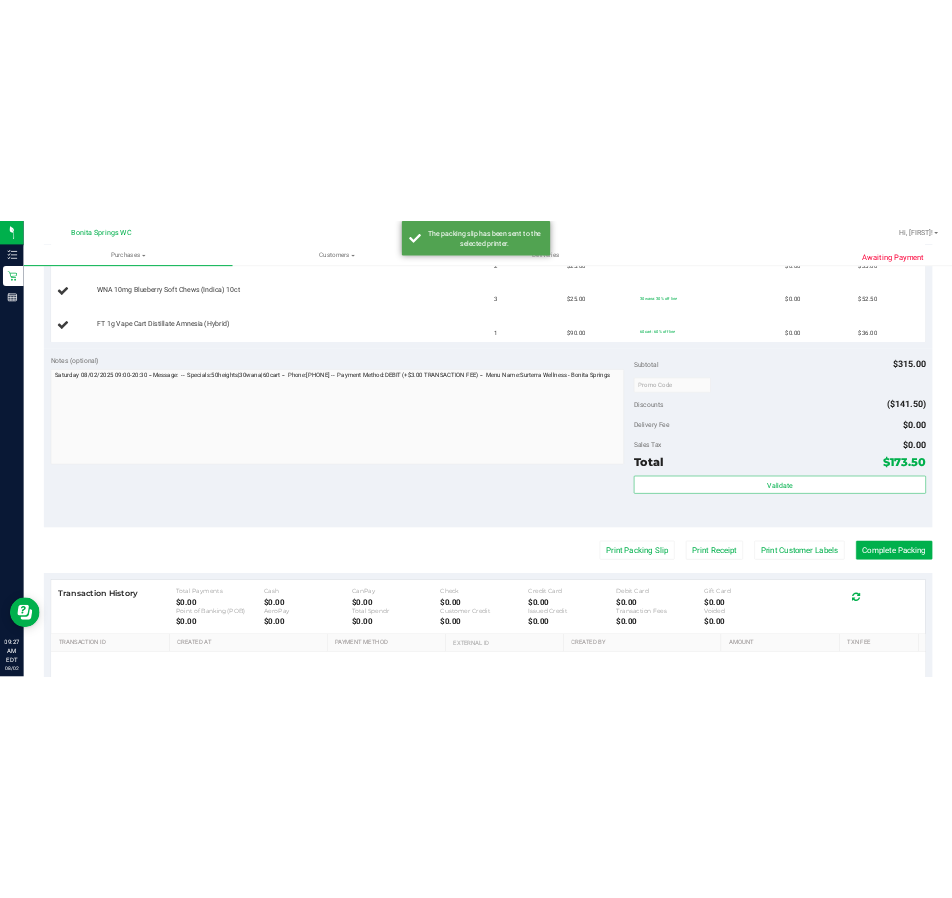 scroll, scrollTop: 300, scrollLeft: 0, axis: vertical 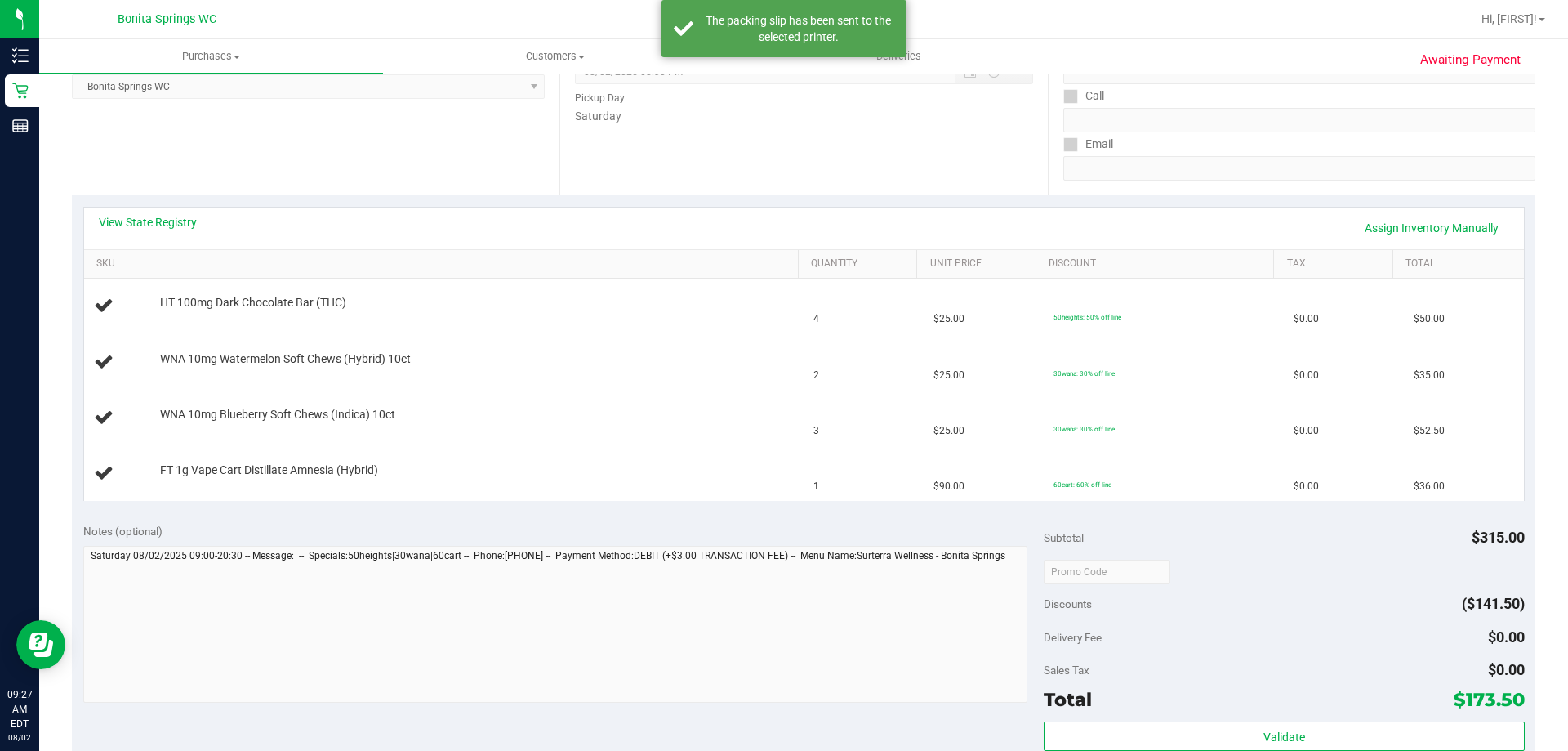 click on "Notes (optional)" at bounding box center (564, 531) 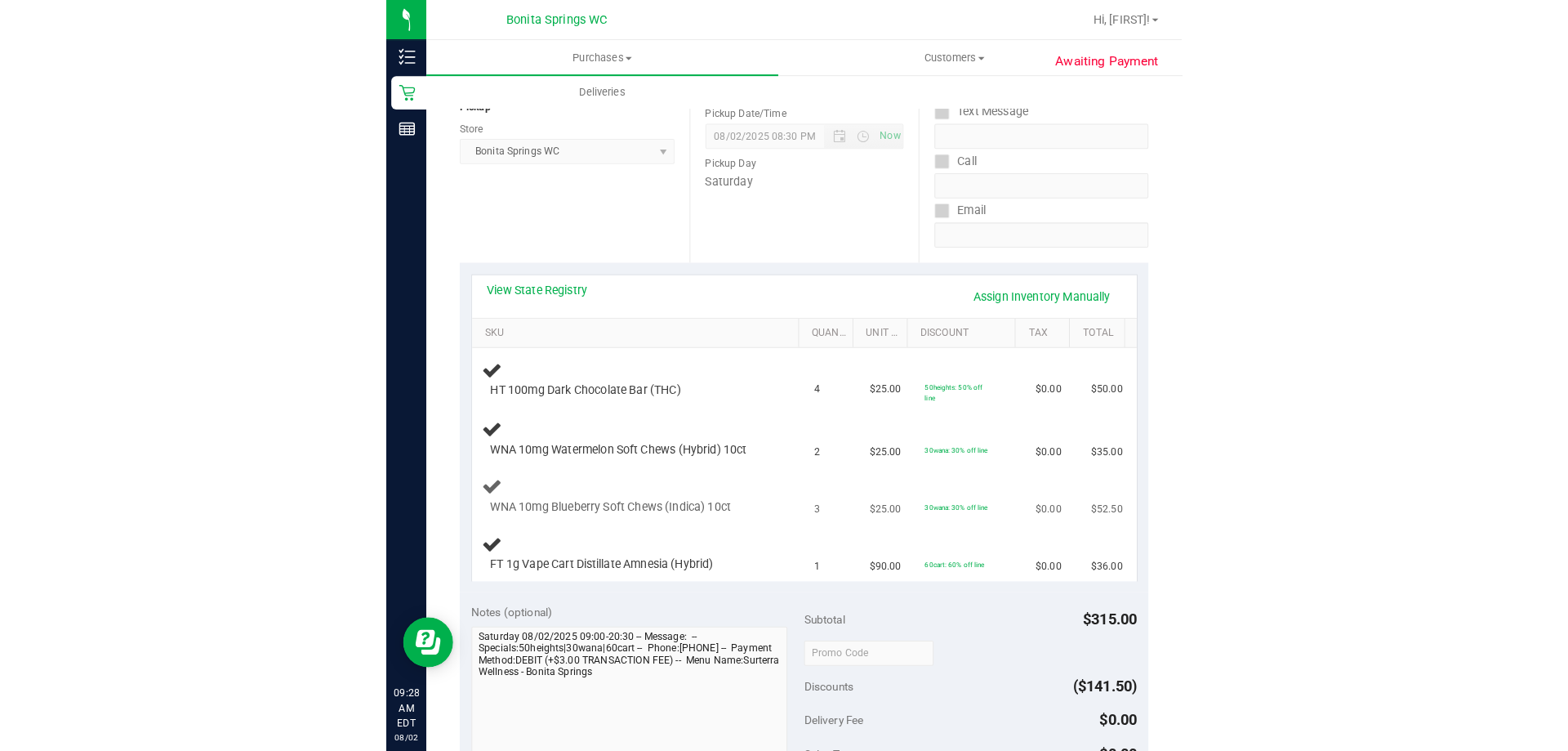 scroll, scrollTop: 0, scrollLeft: 0, axis: both 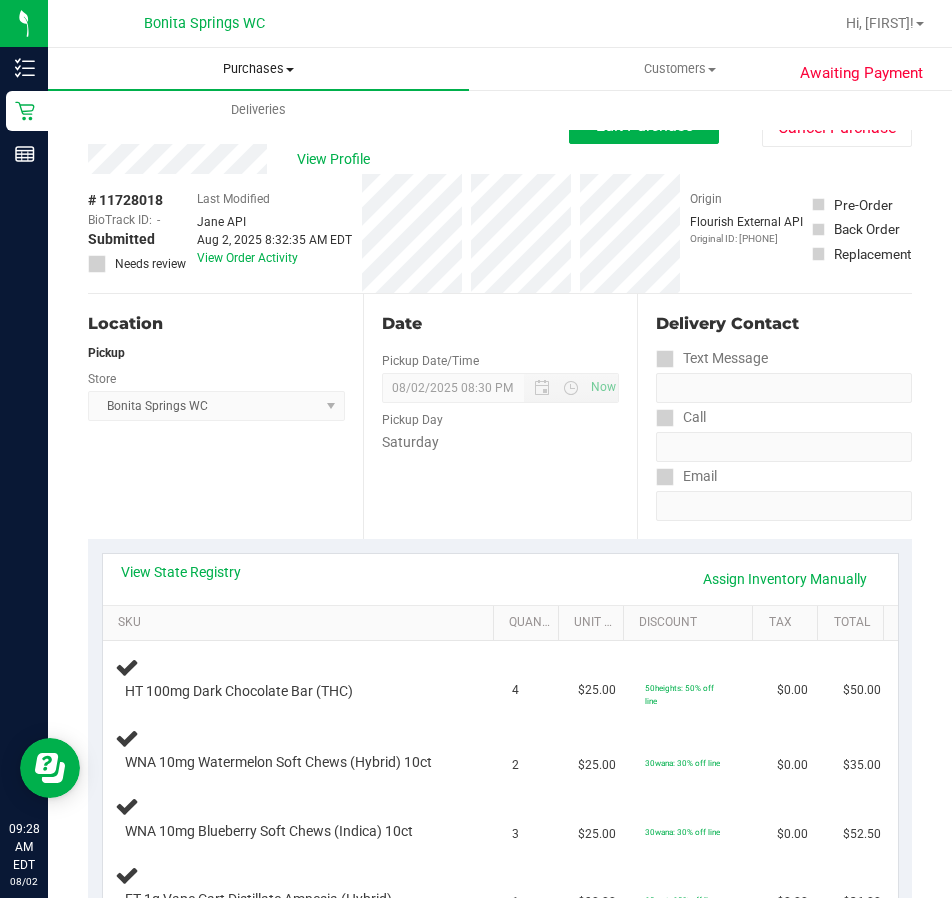 drag, startPoint x: 239, startPoint y: 34, endPoint x: 239, endPoint y: 53, distance: 19 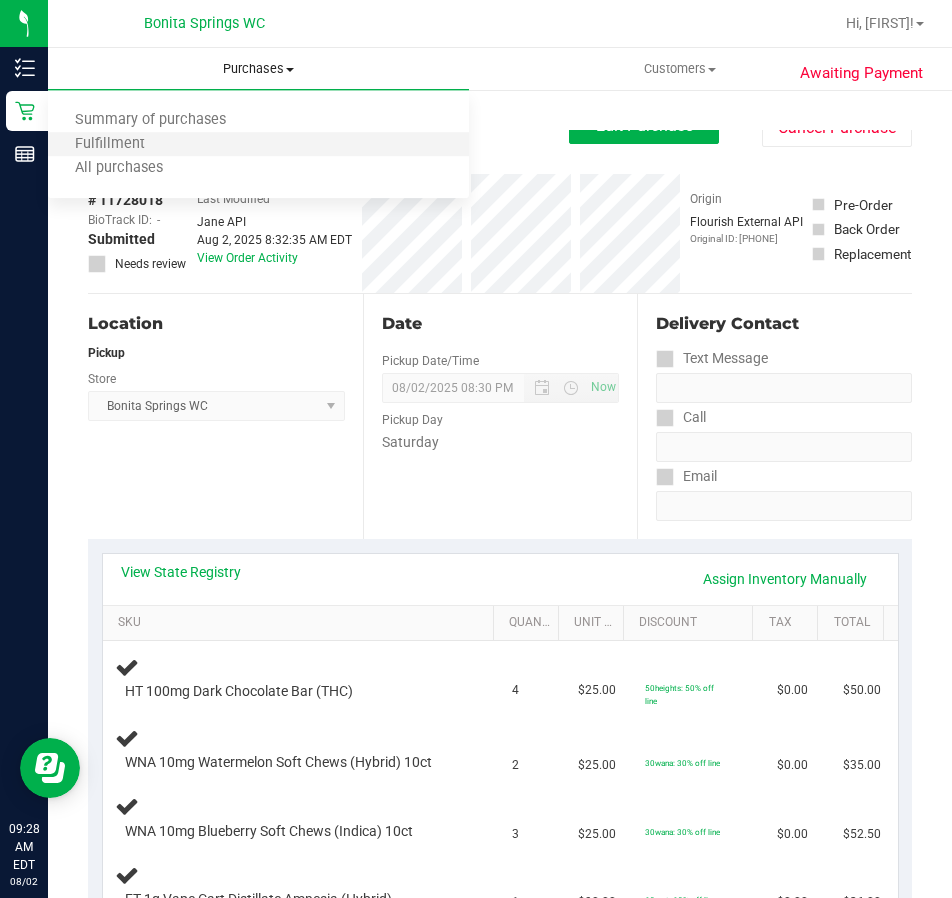 click on "Fulfillment" at bounding box center [258, 145] 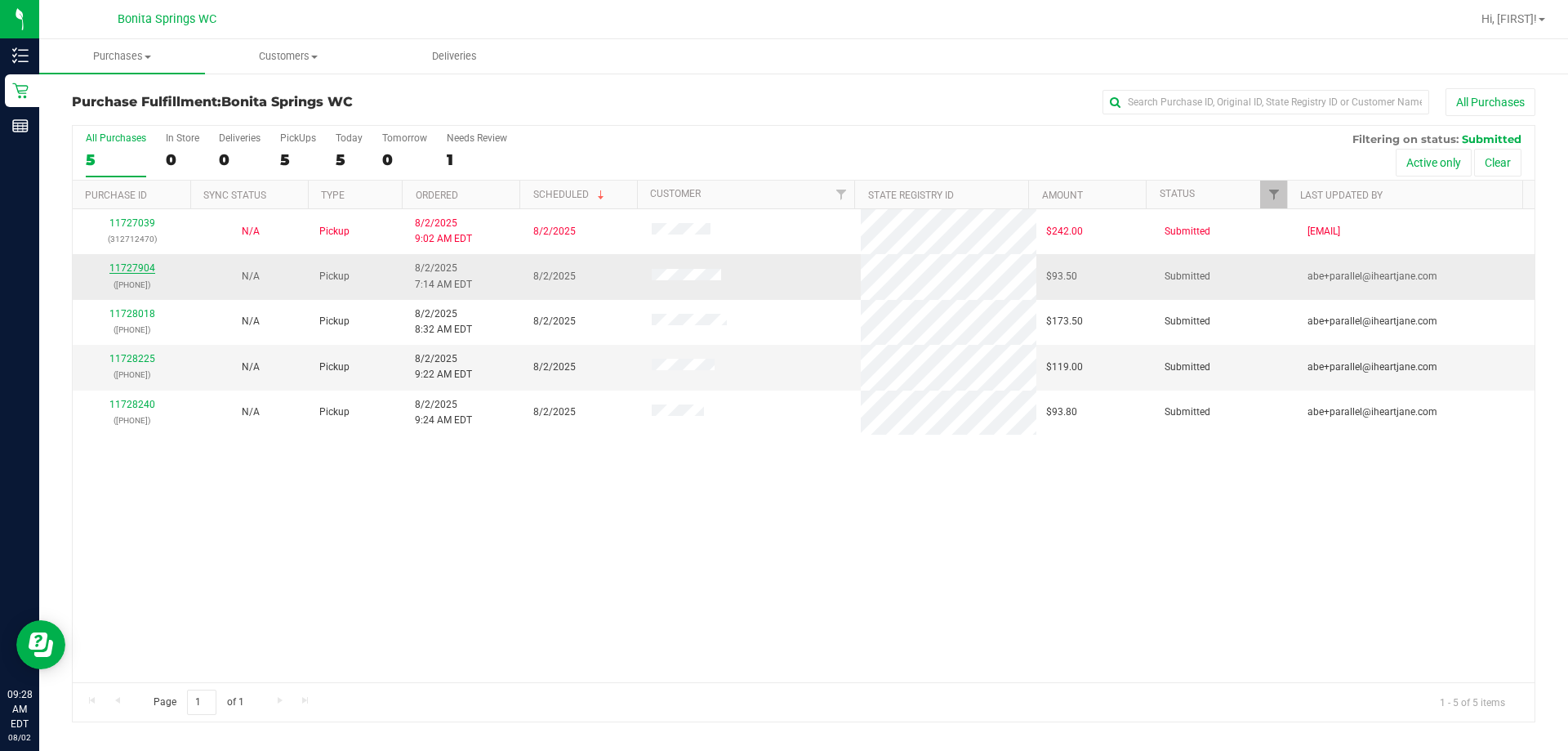click on "11727904" at bounding box center (132, 268) 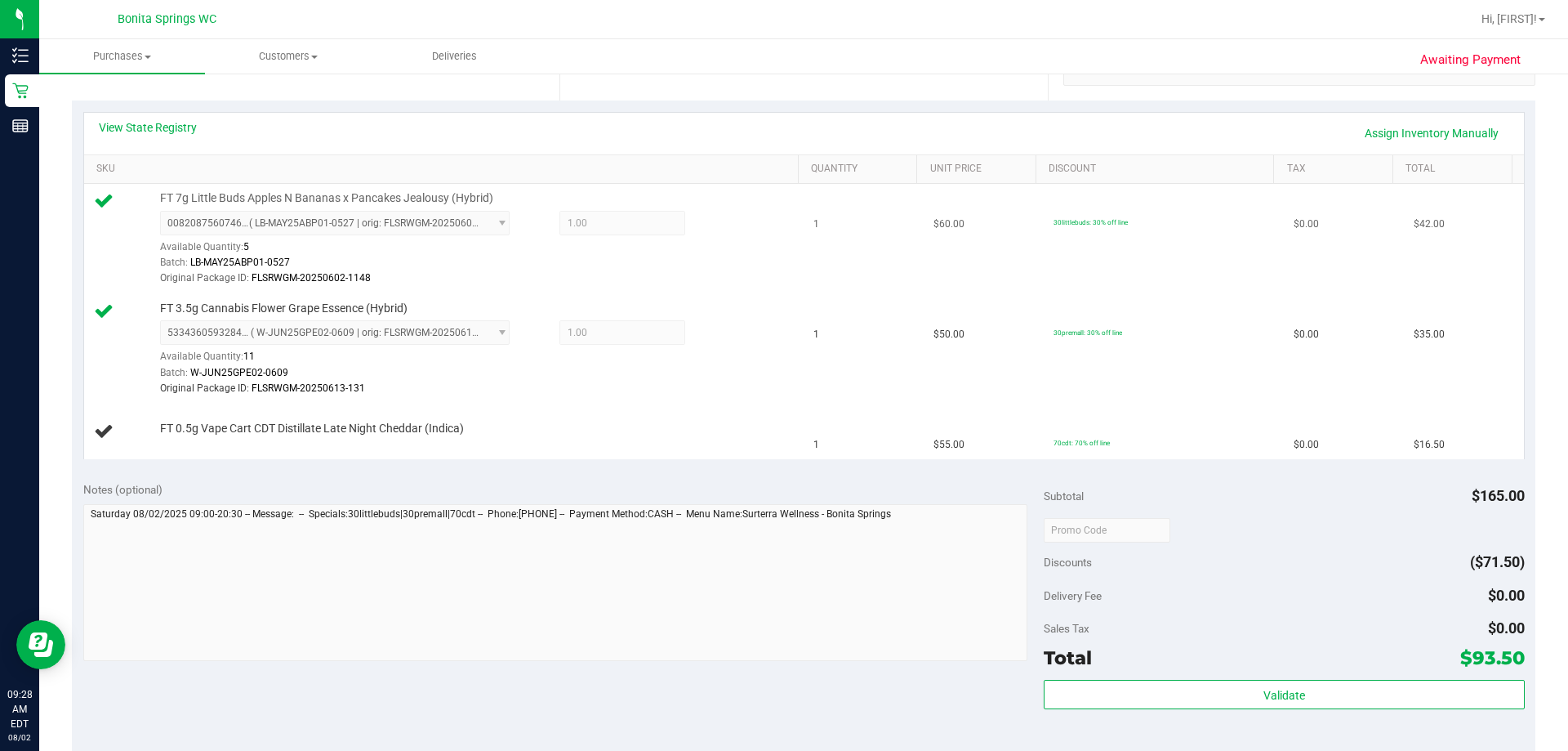 scroll, scrollTop: 245, scrollLeft: 0, axis: vertical 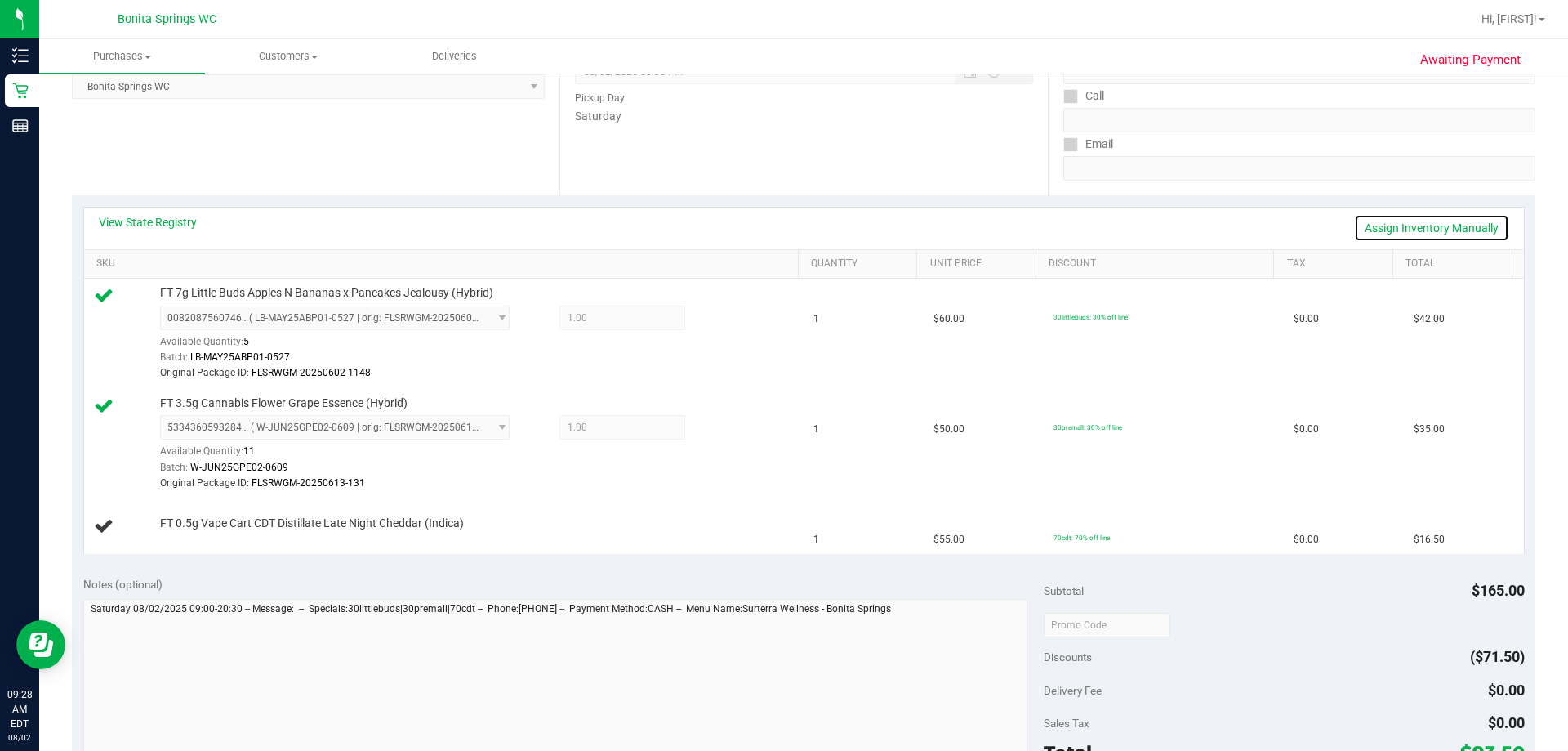 click on "Assign Inventory Manually" at bounding box center (1432, 228) 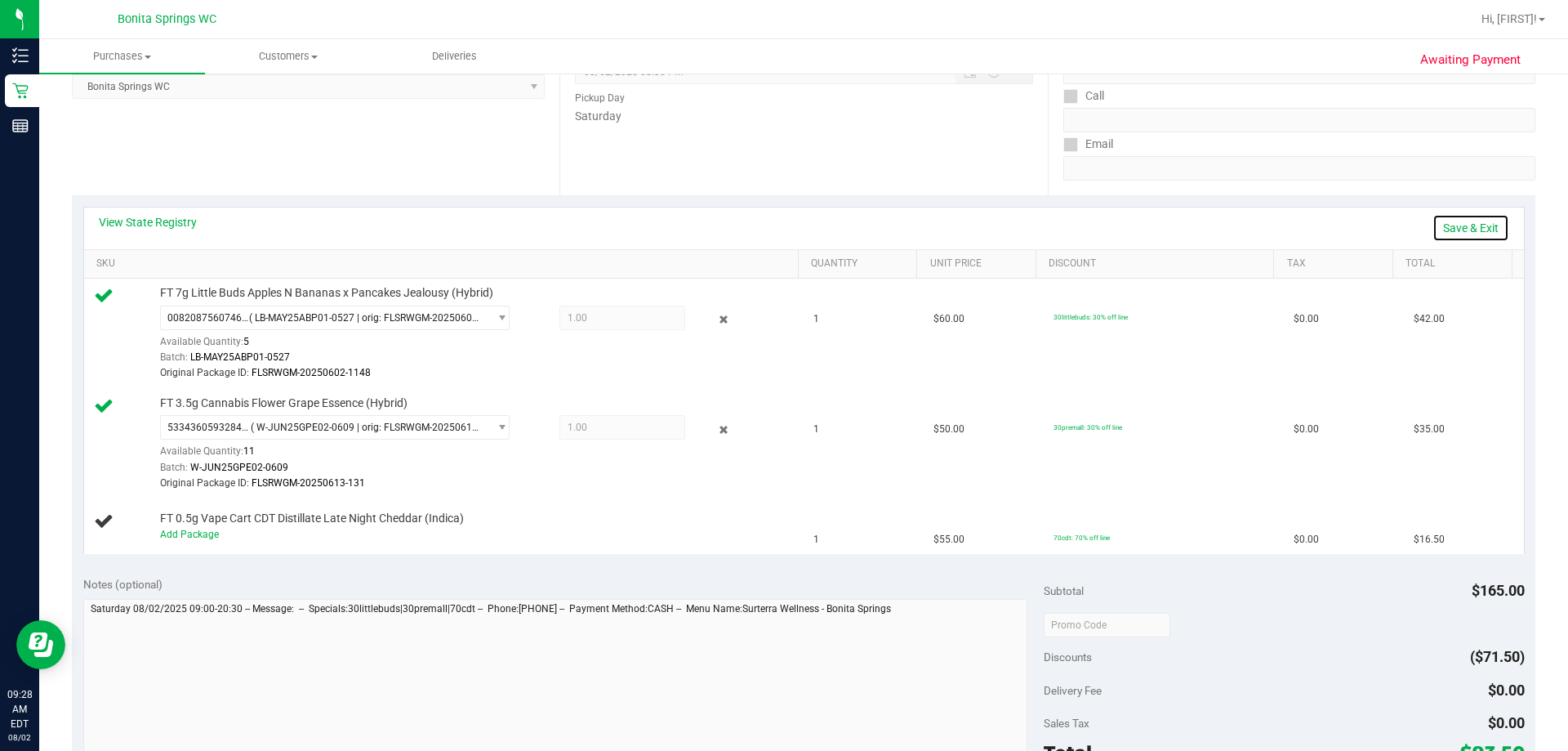 click on "Save & Exit" at bounding box center (1471, 228) 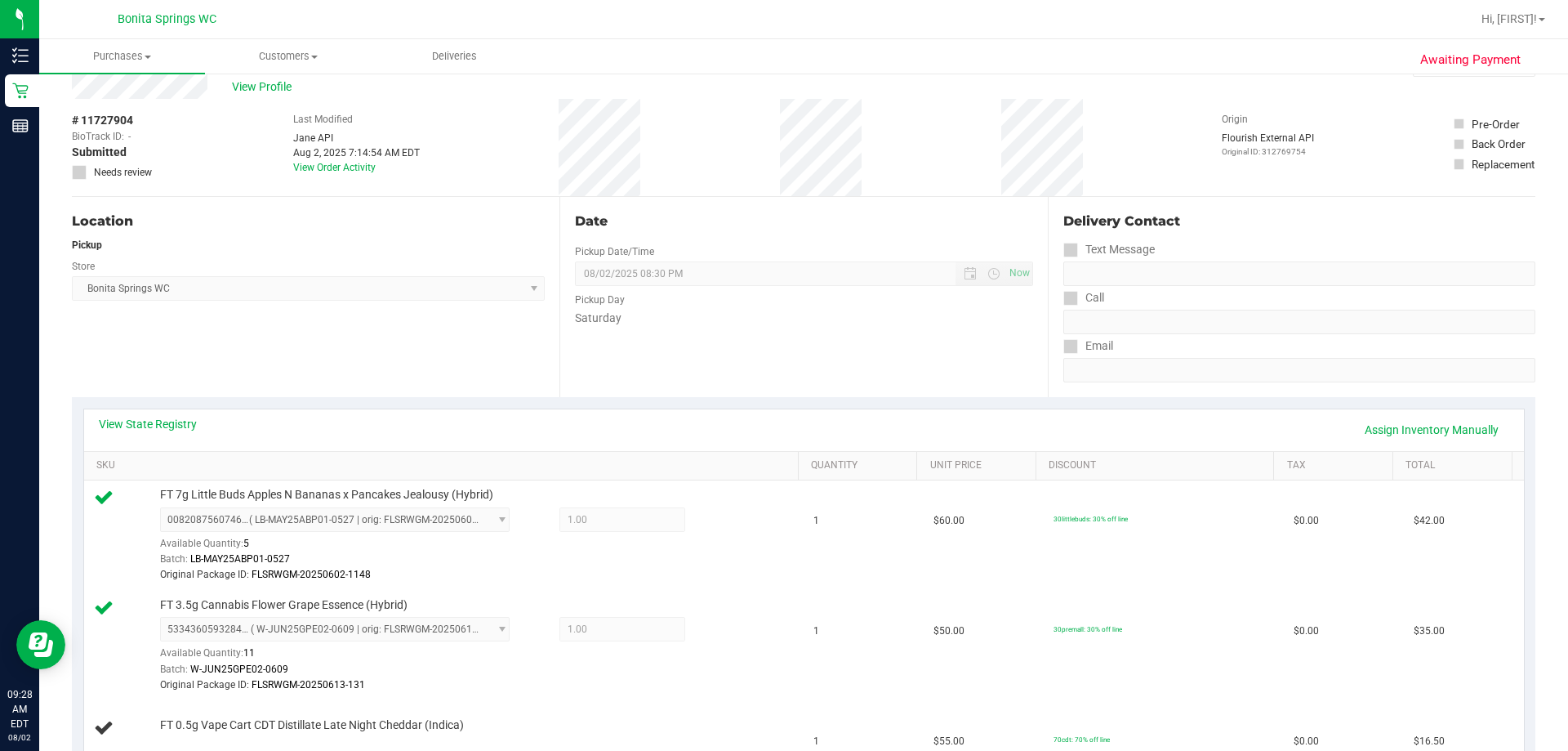 scroll, scrollTop: 0, scrollLeft: 0, axis: both 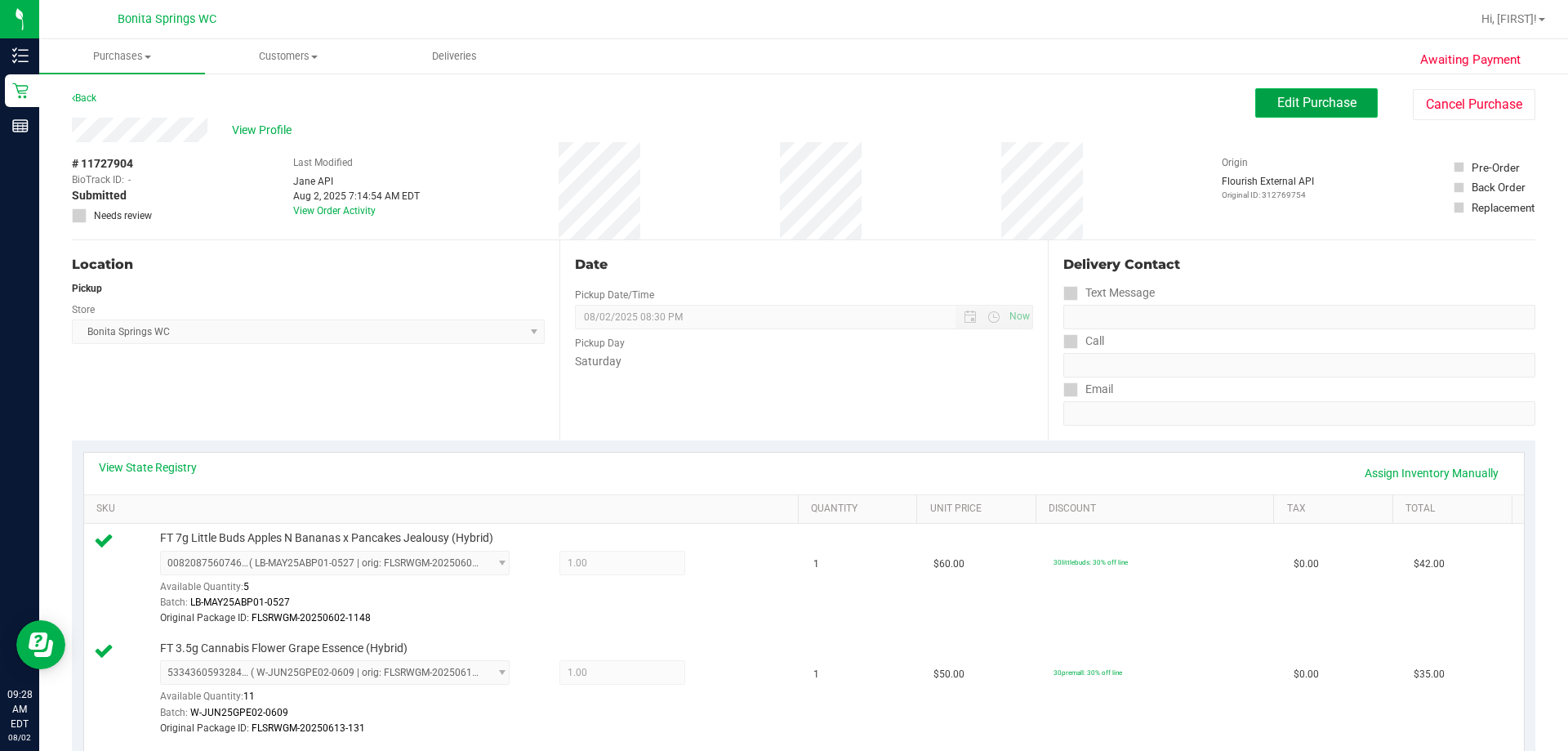 click on "Edit Purchase" at bounding box center [1316, 102] 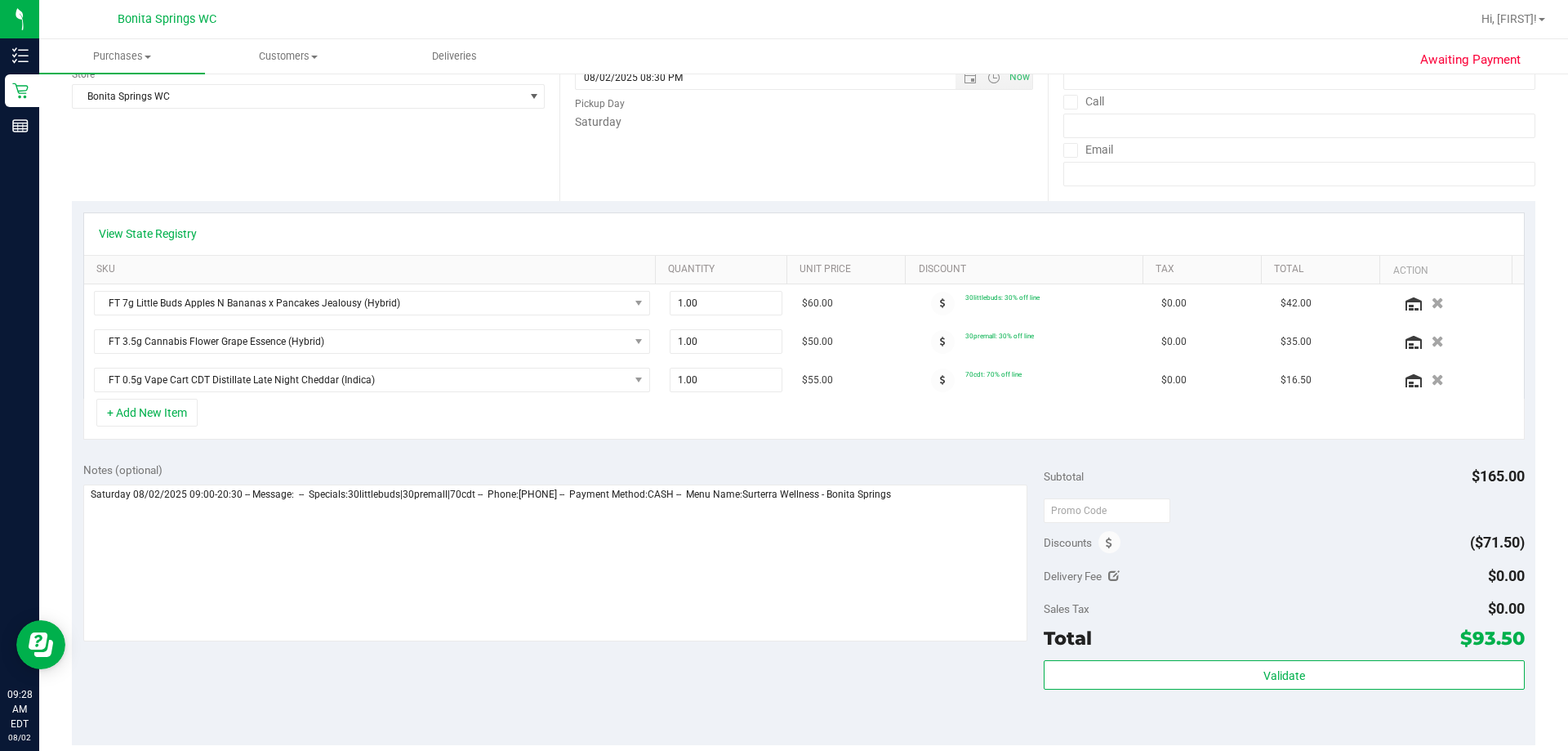 scroll, scrollTop: 245, scrollLeft: 0, axis: vertical 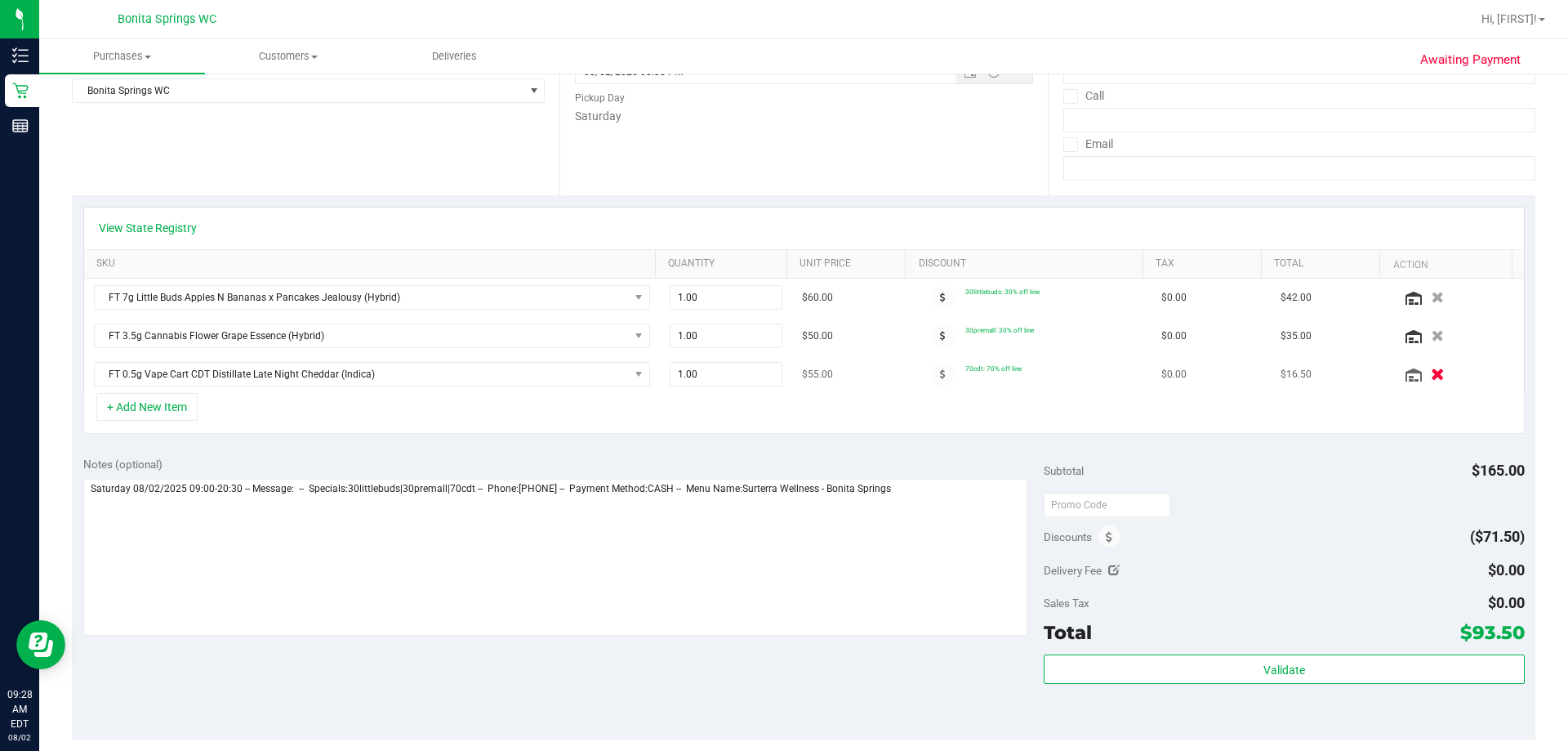 click at bounding box center (1437, 374) 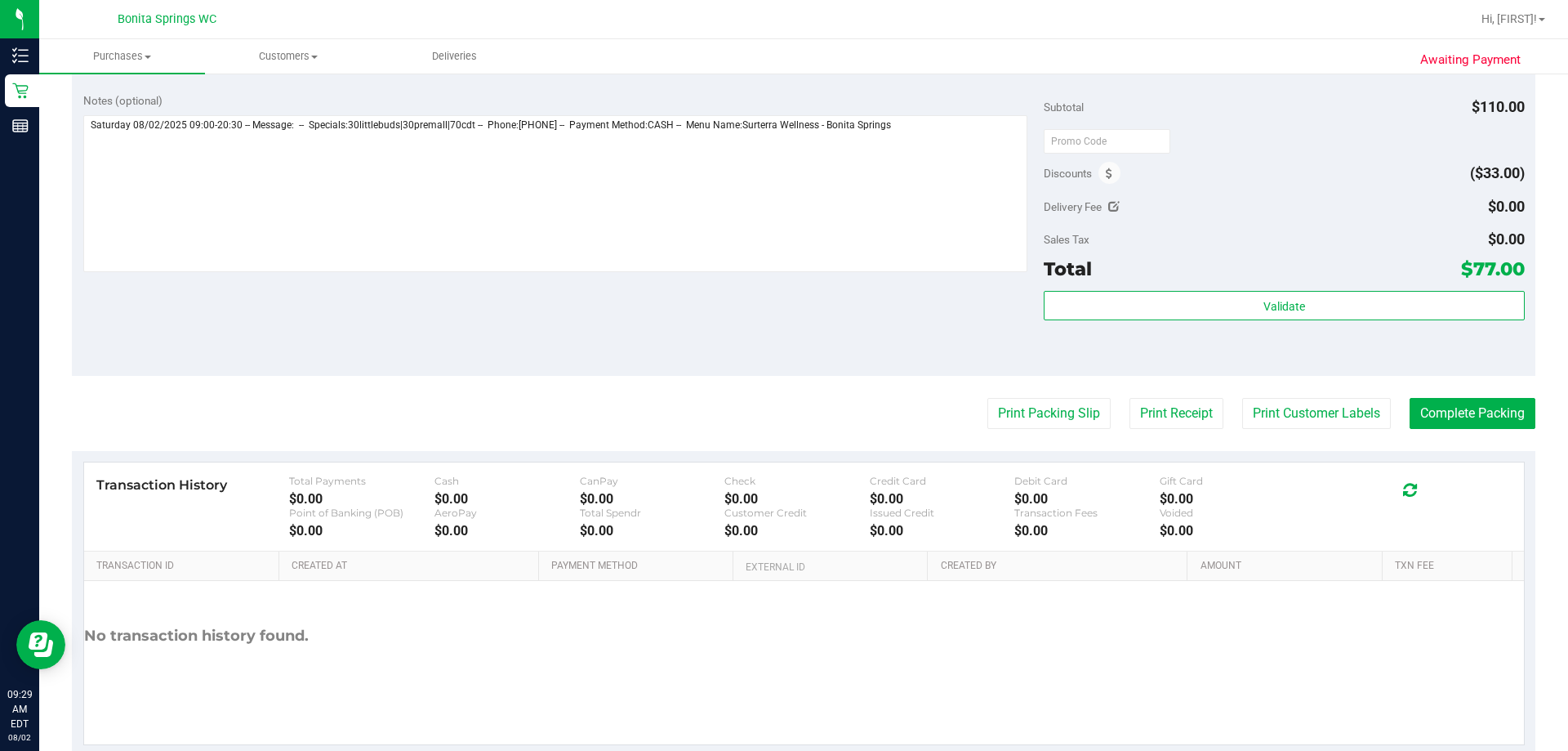 scroll, scrollTop: 572, scrollLeft: 0, axis: vertical 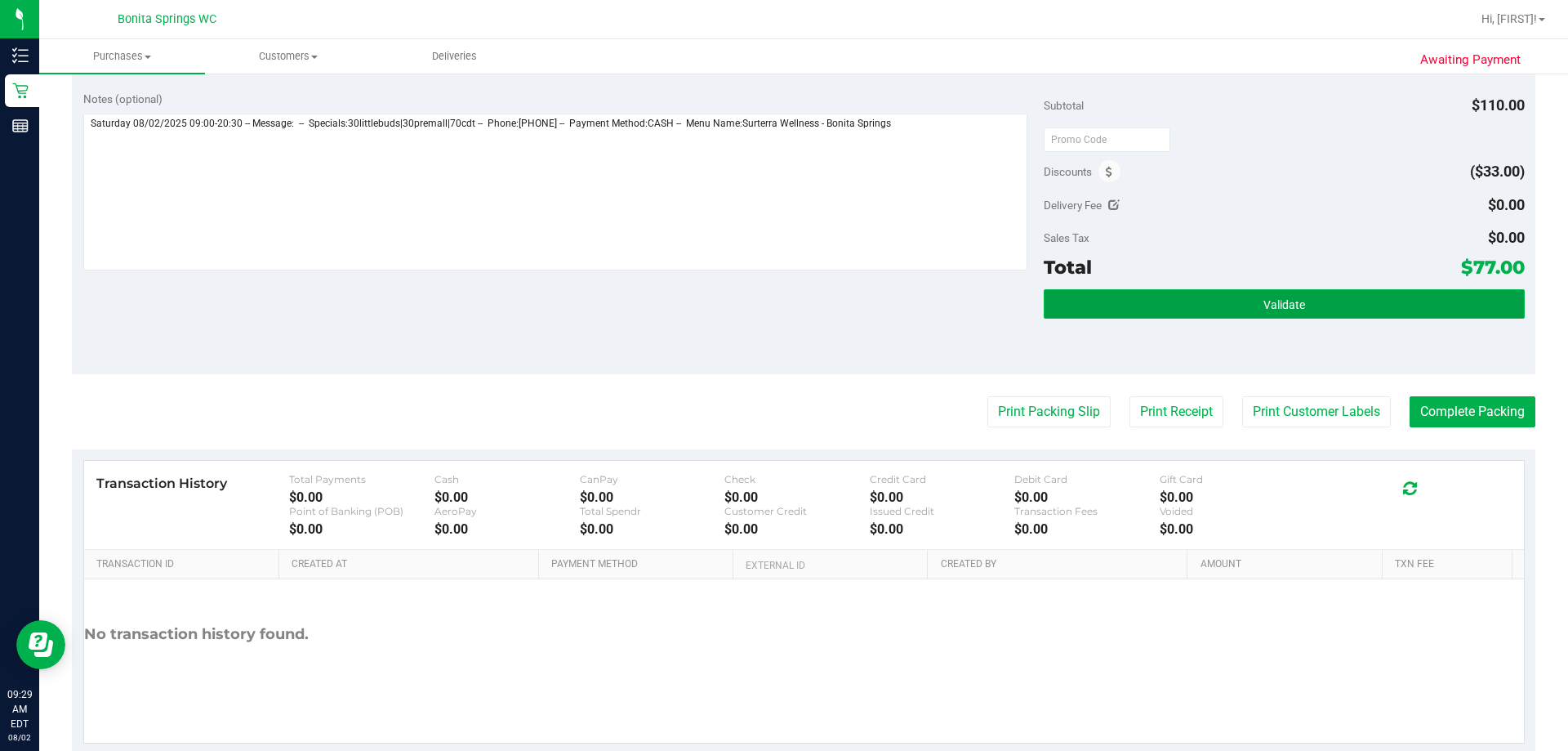 click on "Validate" at bounding box center (1284, 305) 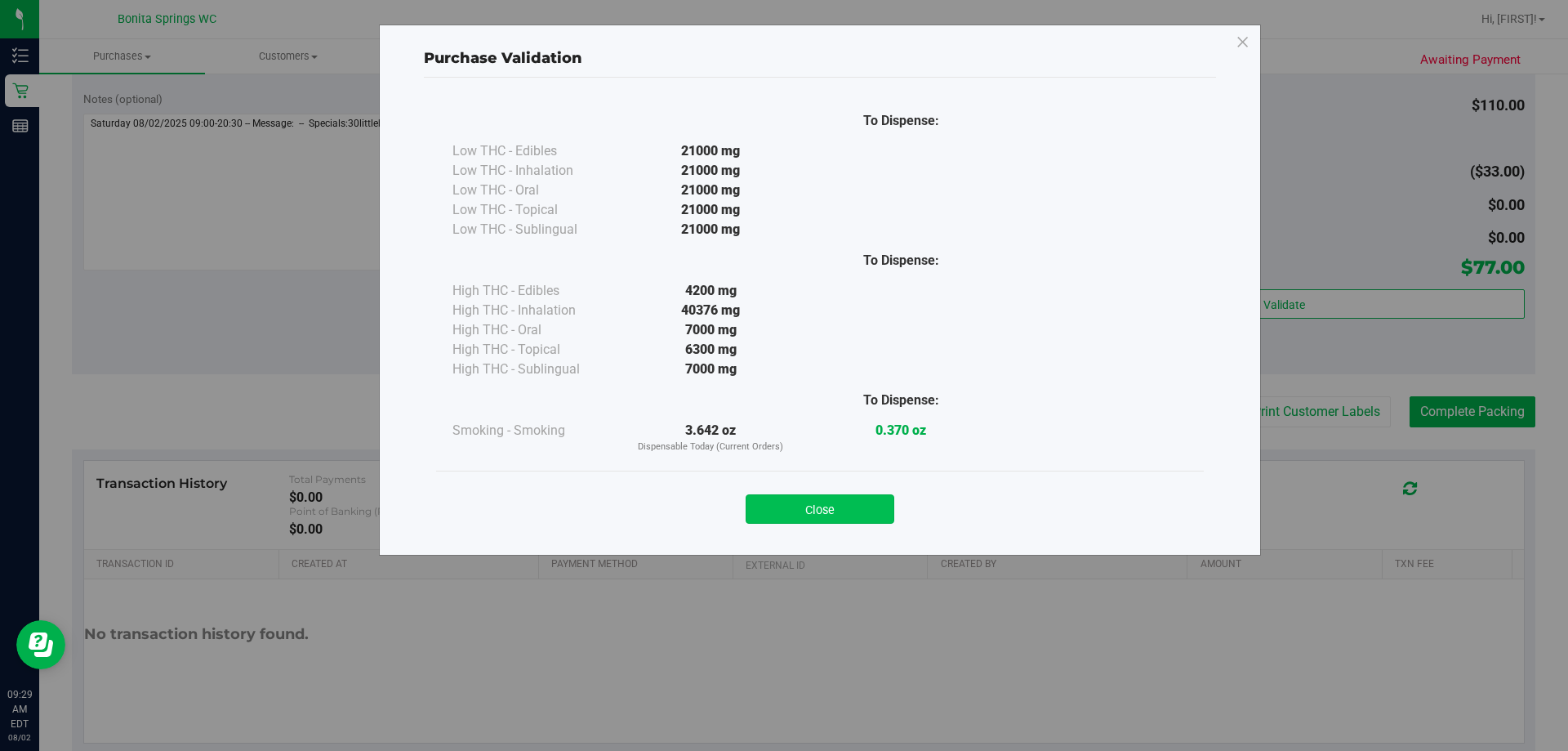 click on "Close" at bounding box center [820, 509] 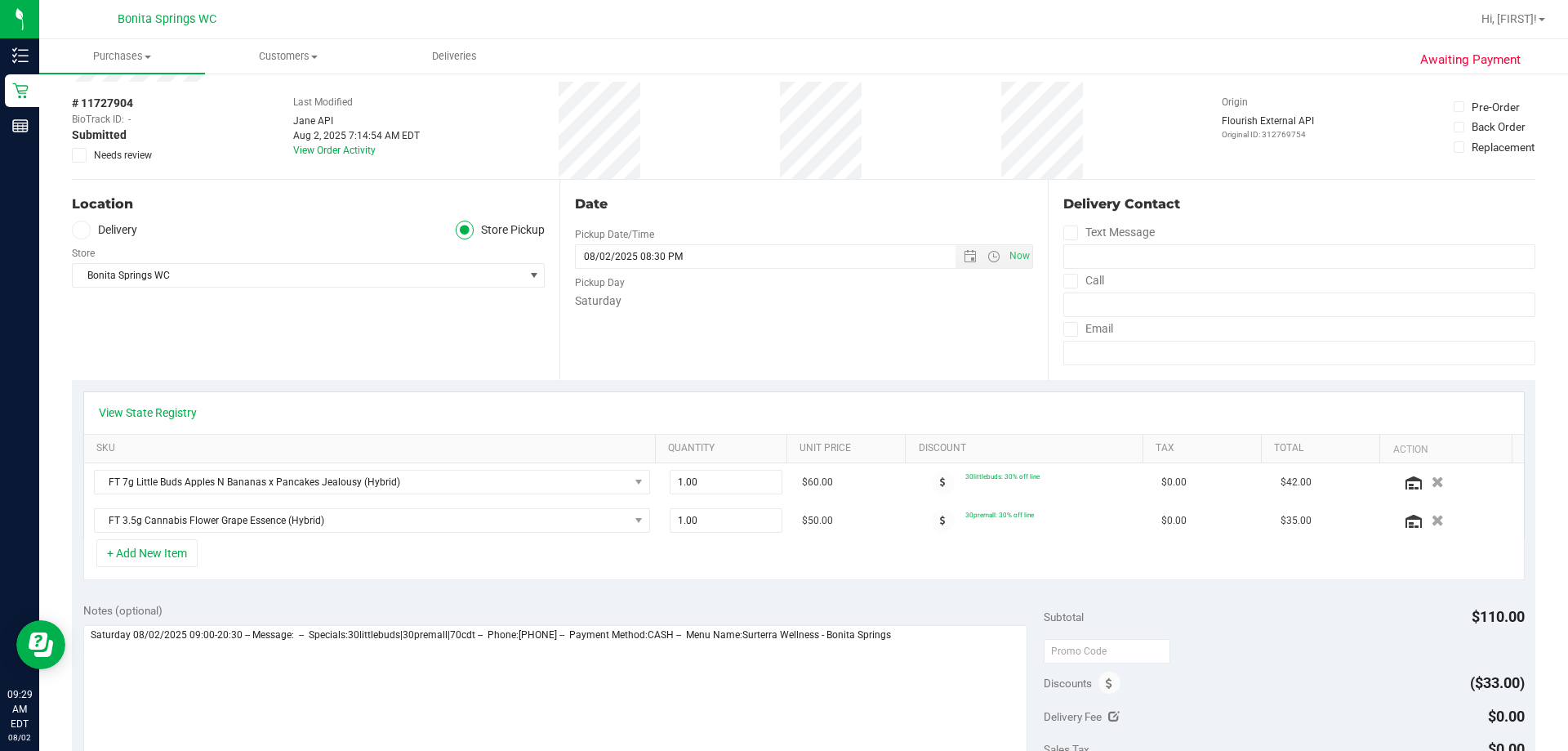 scroll, scrollTop: 0, scrollLeft: 0, axis: both 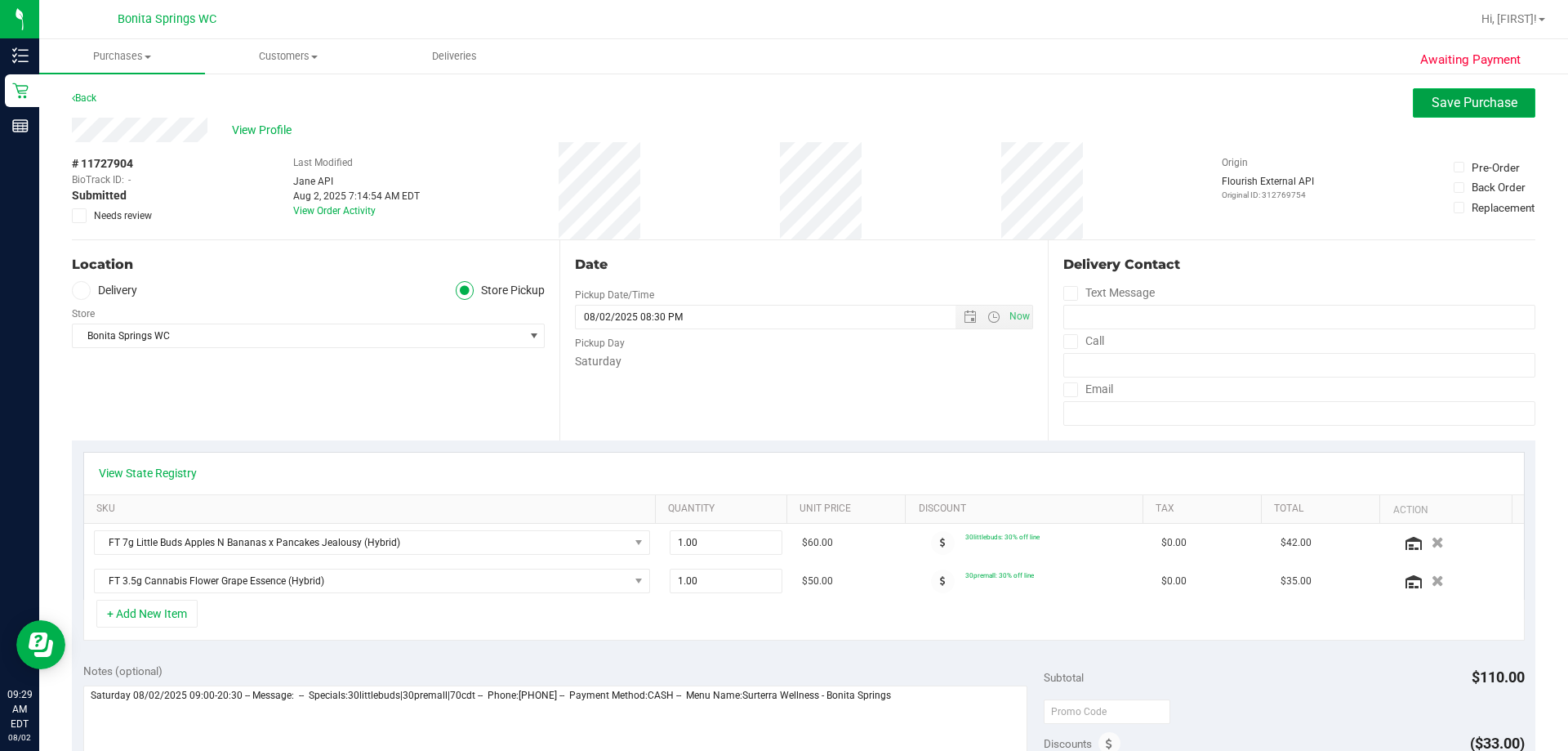 click on "Save Purchase" at bounding box center (1474, 102) 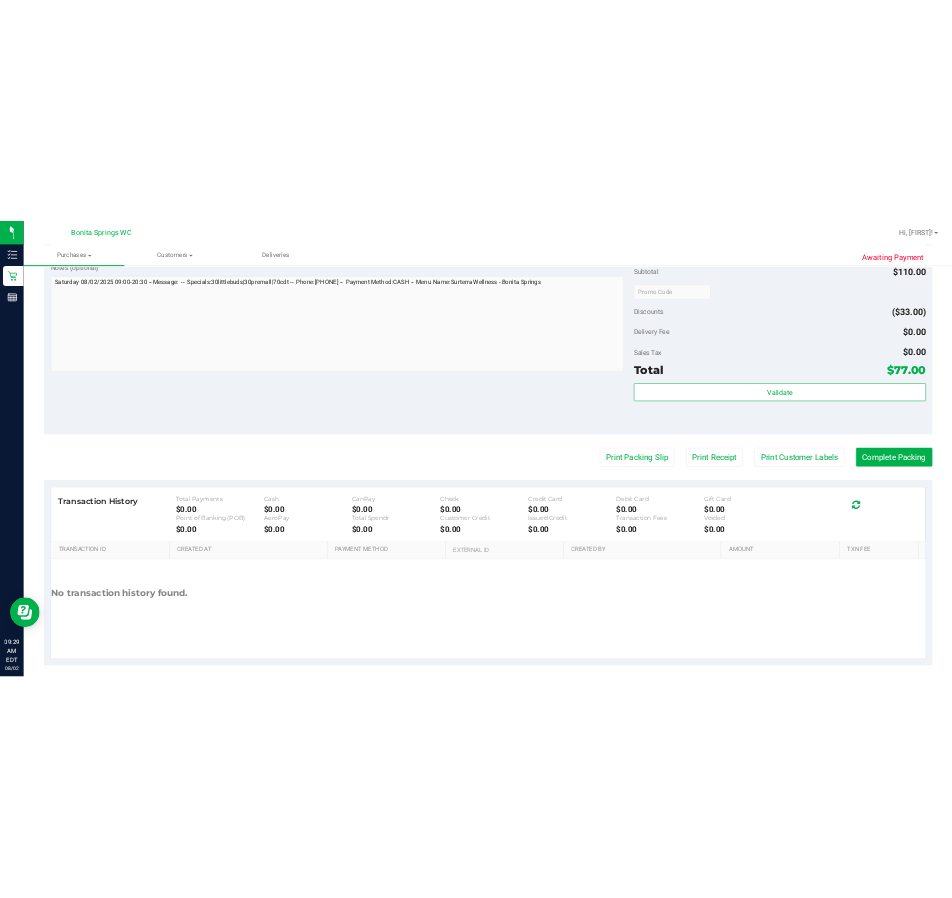 scroll, scrollTop: 870, scrollLeft: 0, axis: vertical 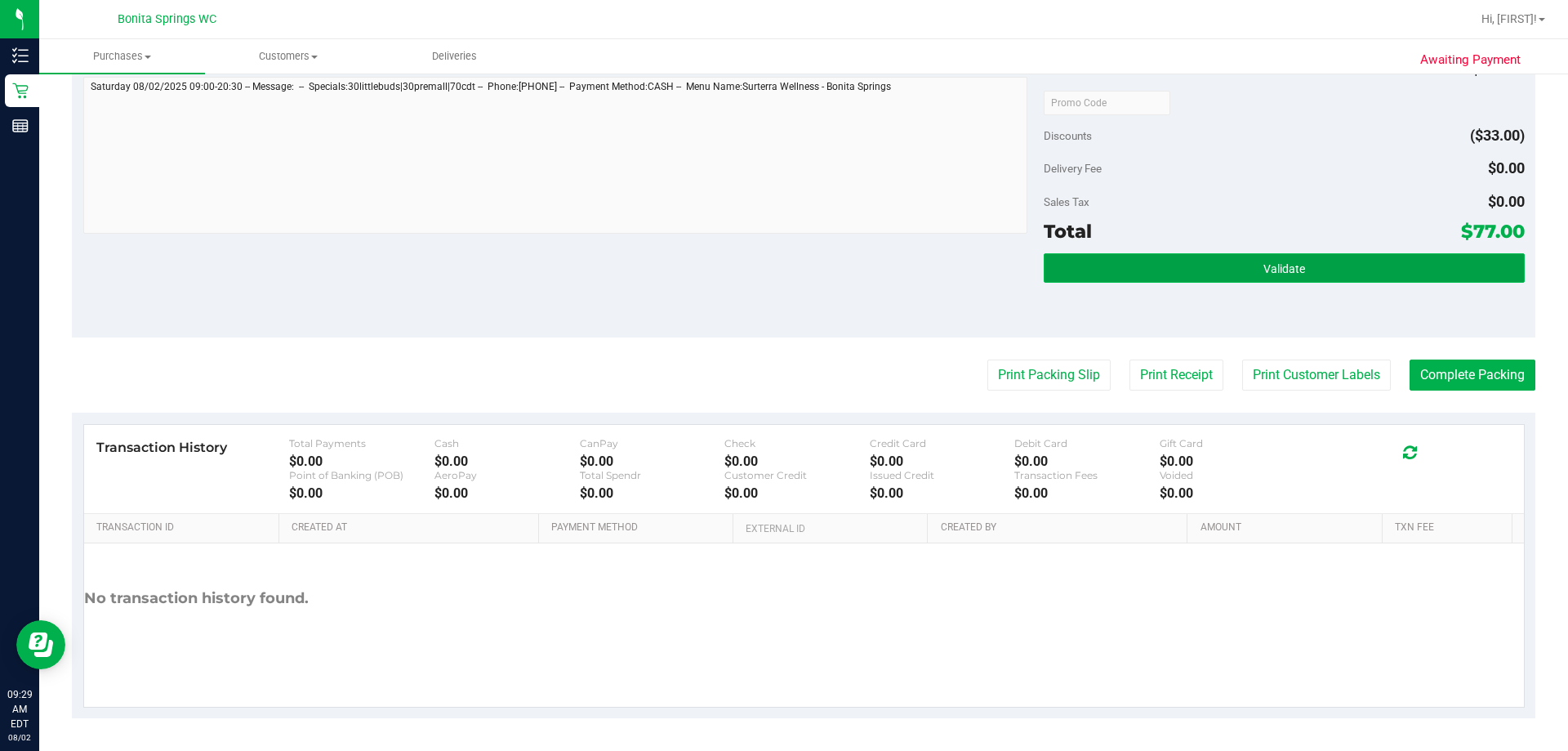 click on "Validate" at bounding box center (1284, 268) 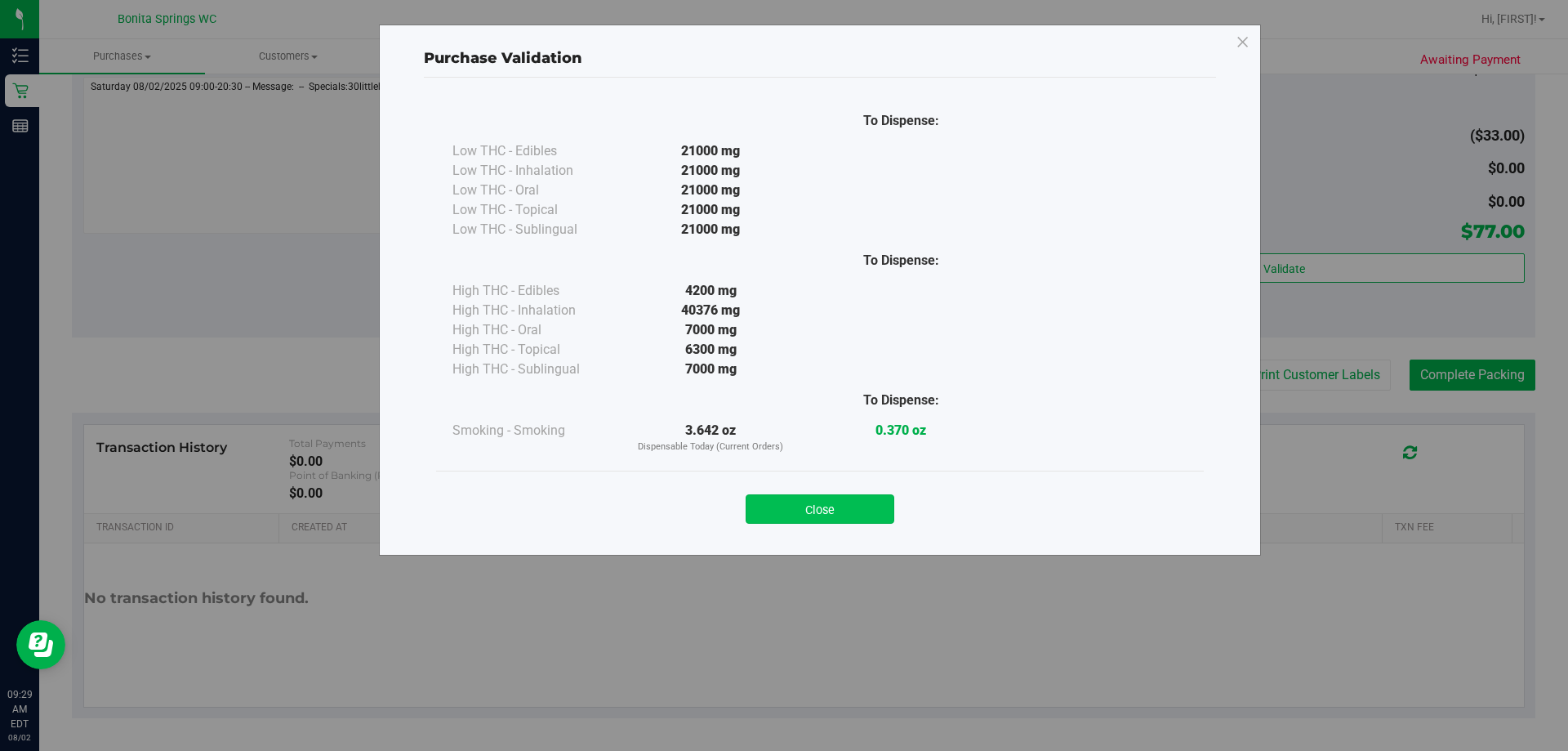 click on "Close" at bounding box center [820, 509] 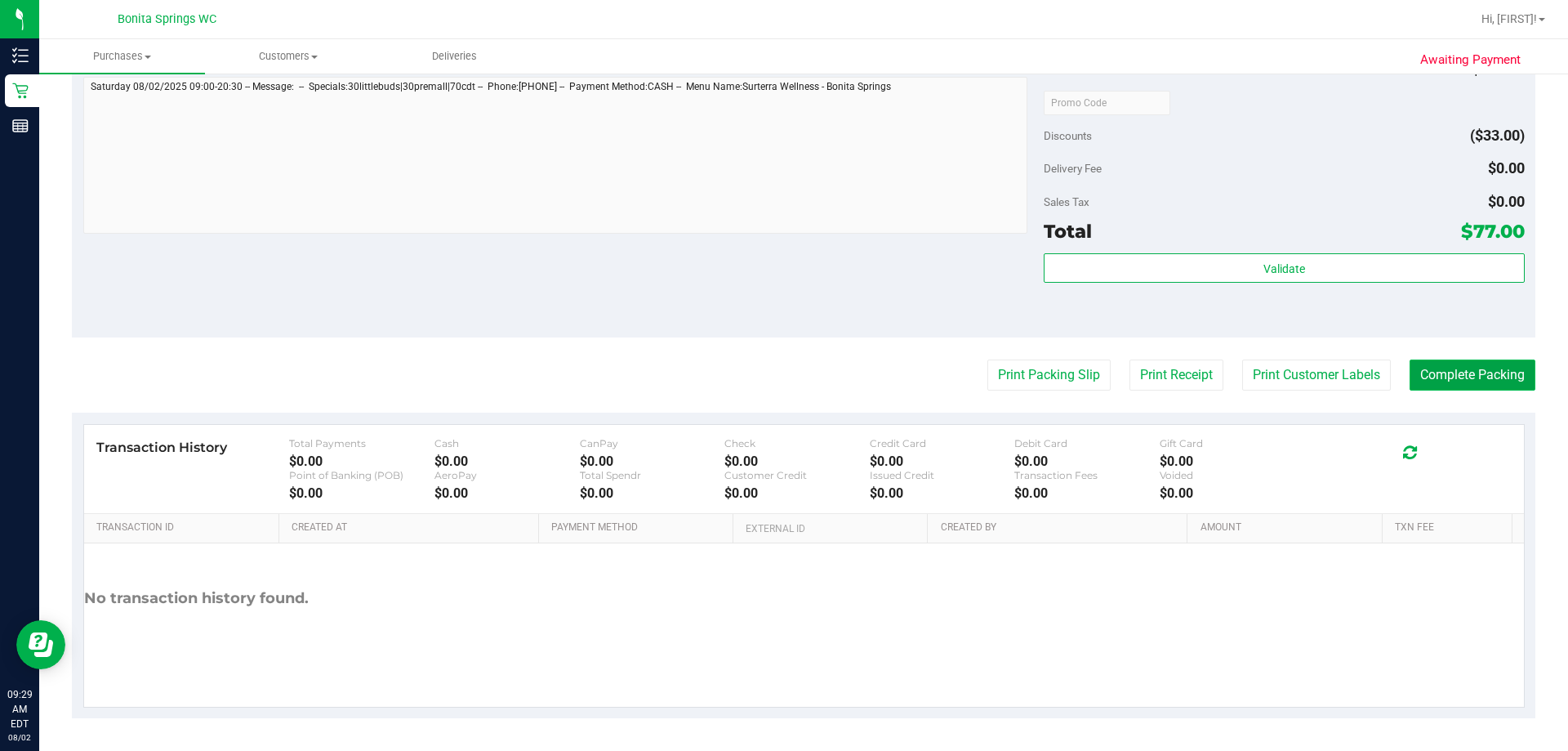 click on "Complete Packing" at bounding box center (1472, 375) 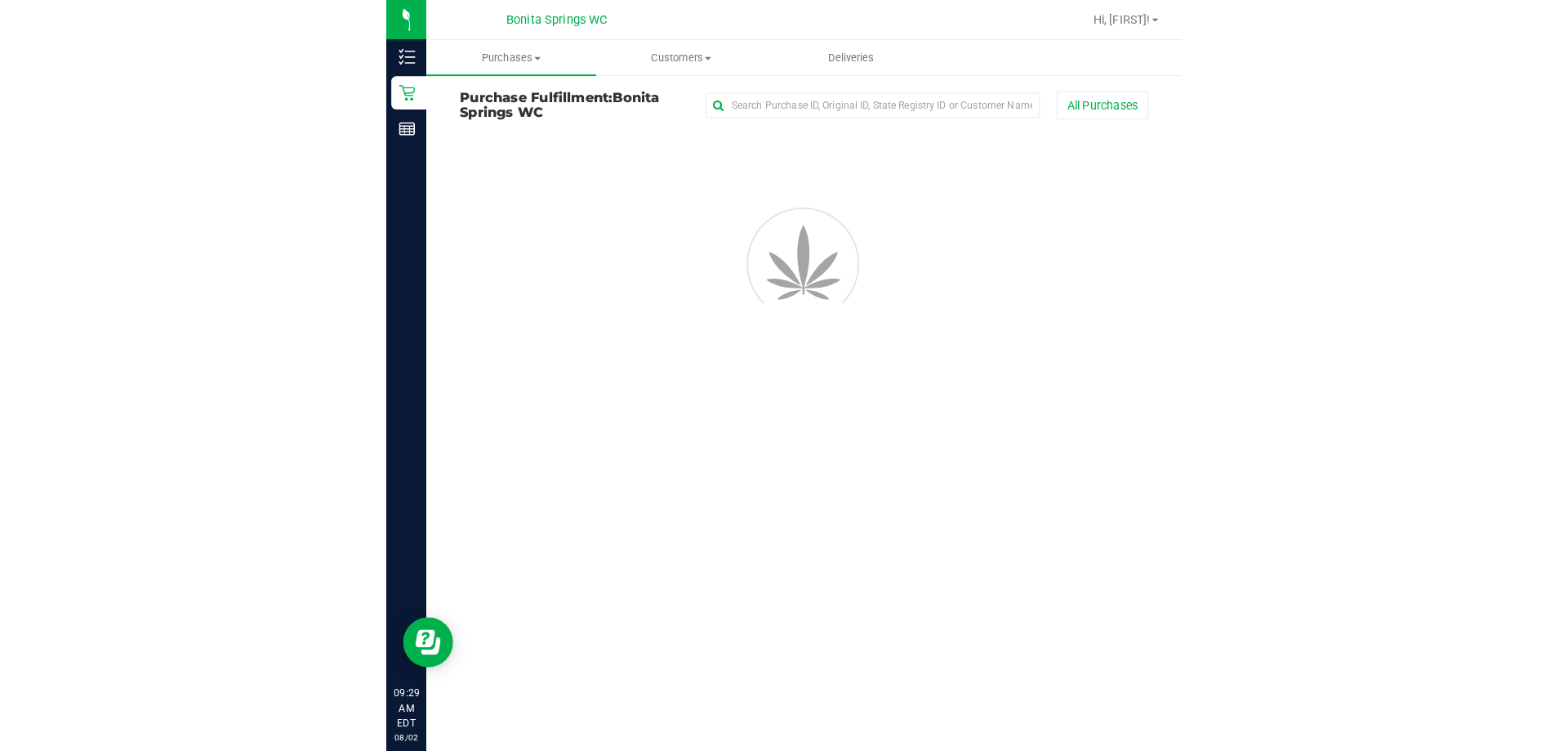 scroll, scrollTop: 0, scrollLeft: 0, axis: both 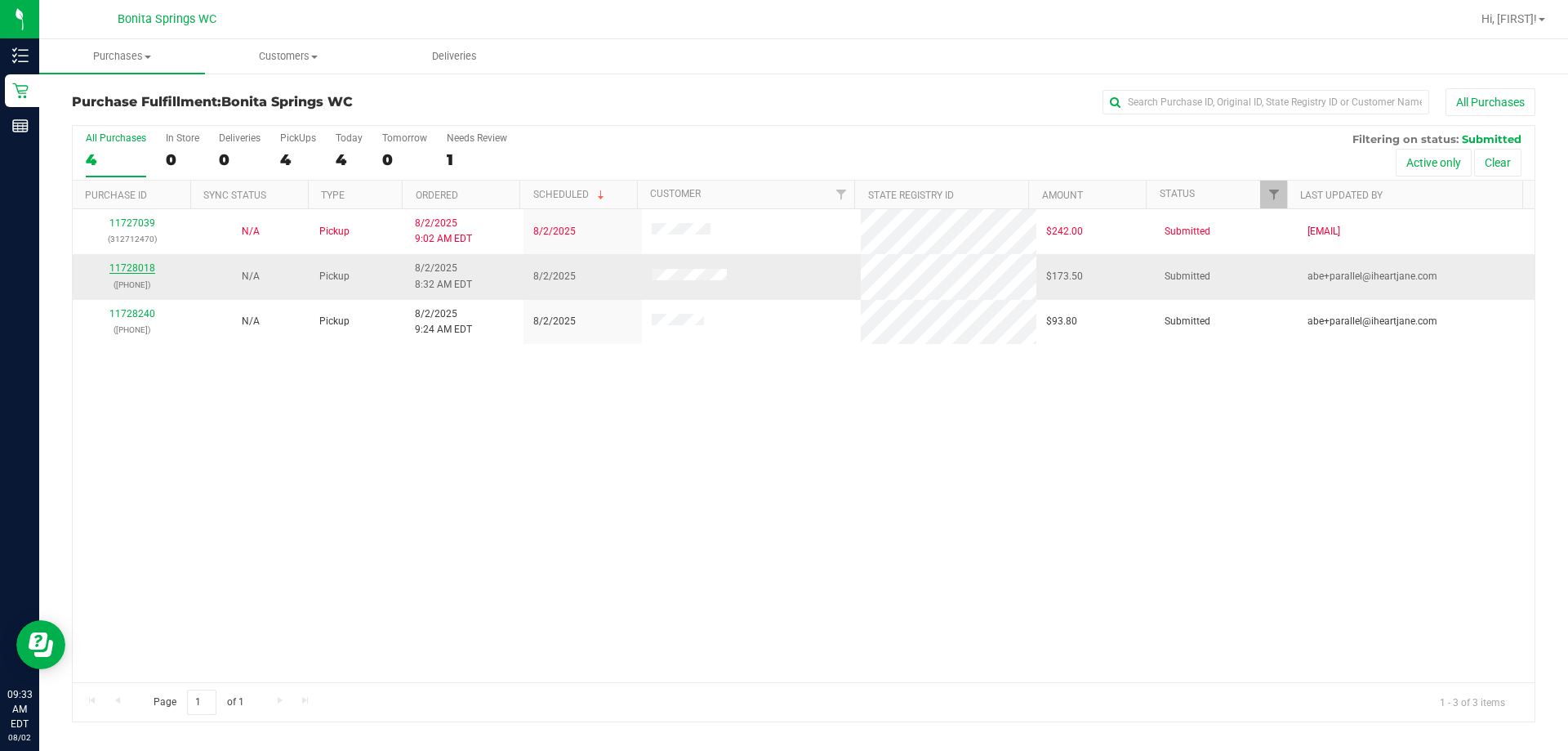 click on "11728018" at bounding box center (132, 268) 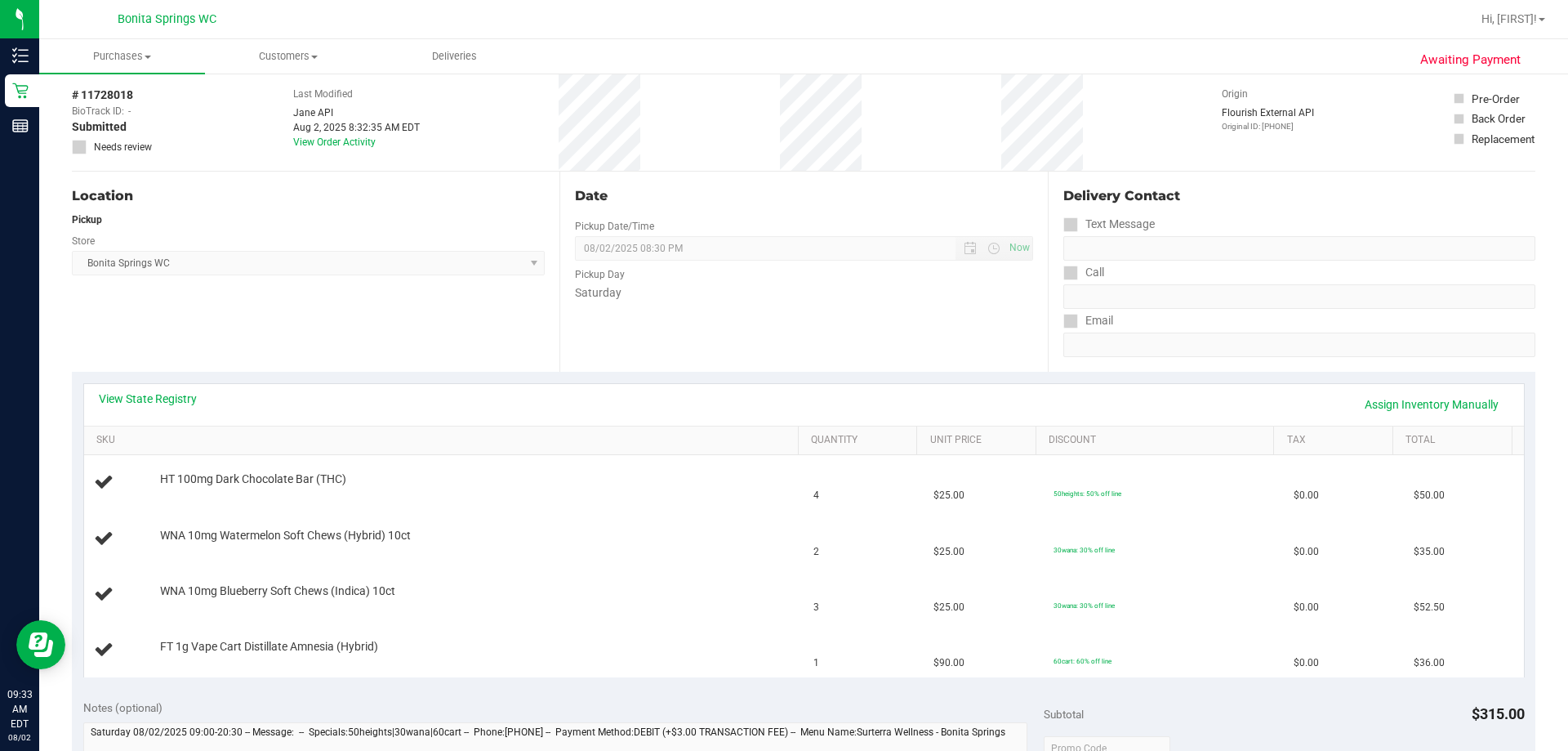 scroll, scrollTop: 163, scrollLeft: 0, axis: vertical 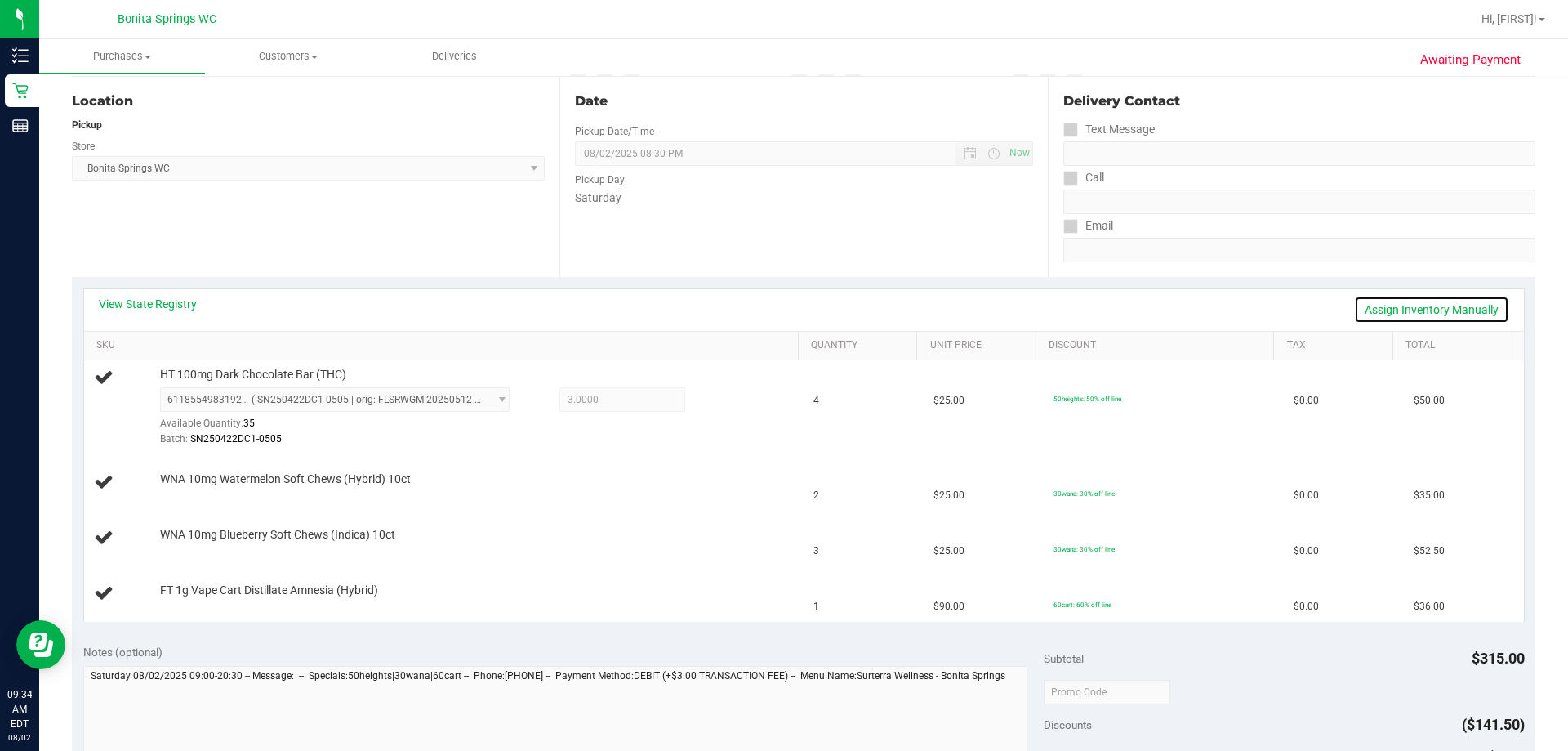 click on "Assign Inventory Manually" at bounding box center (1432, 310) 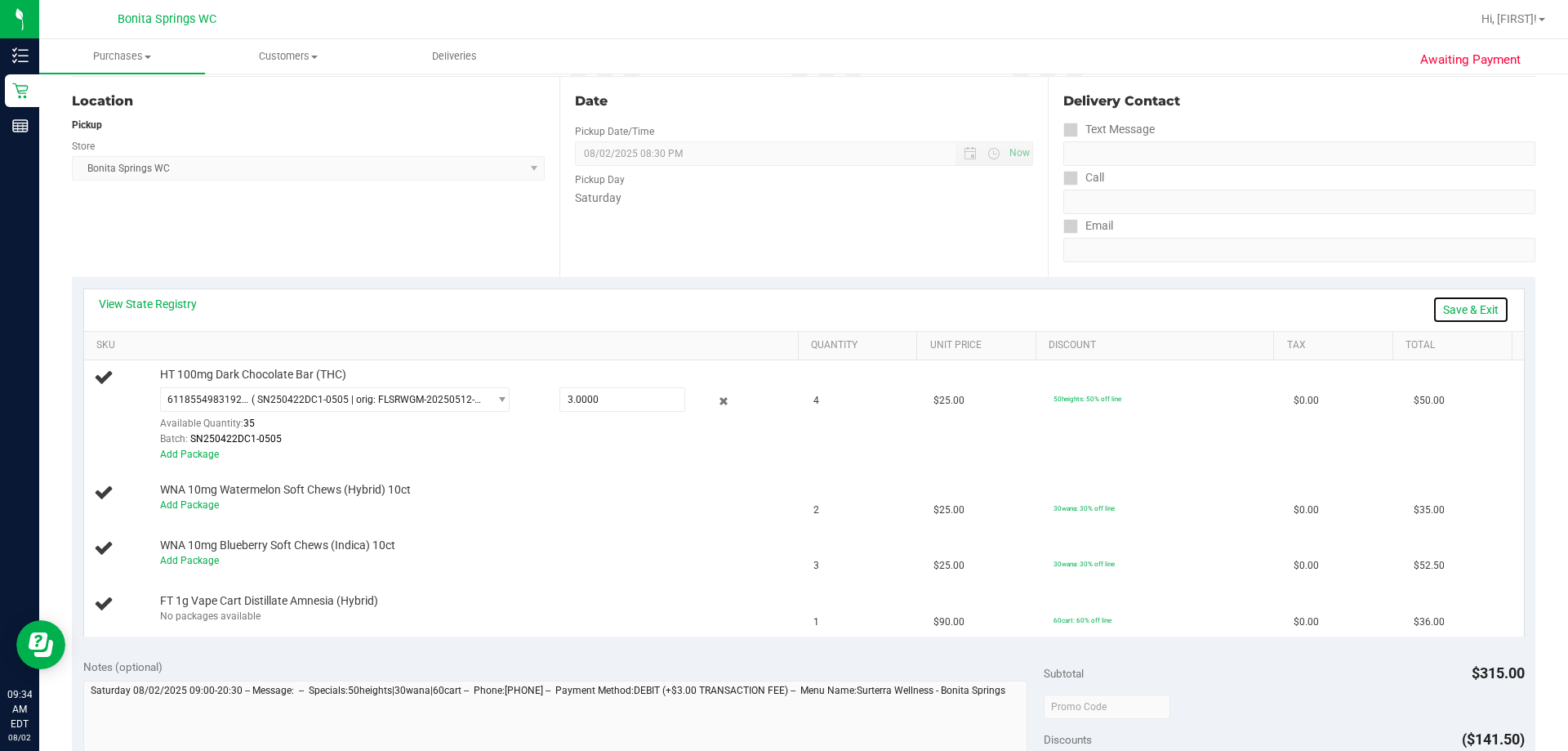click on "Save & Exit" at bounding box center (1471, 310) 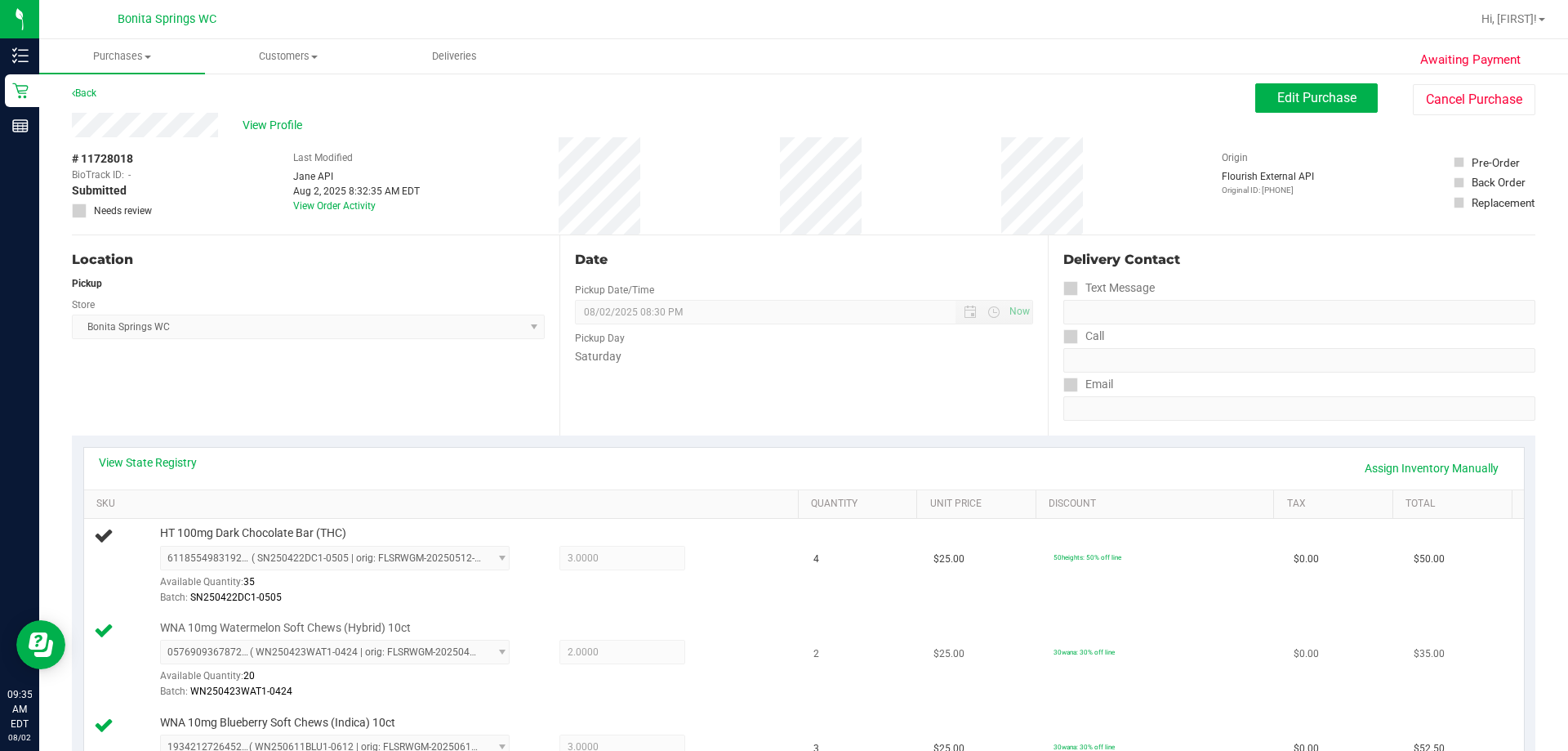 scroll, scrollTop: 0, scrollLeft: 0, axis: both 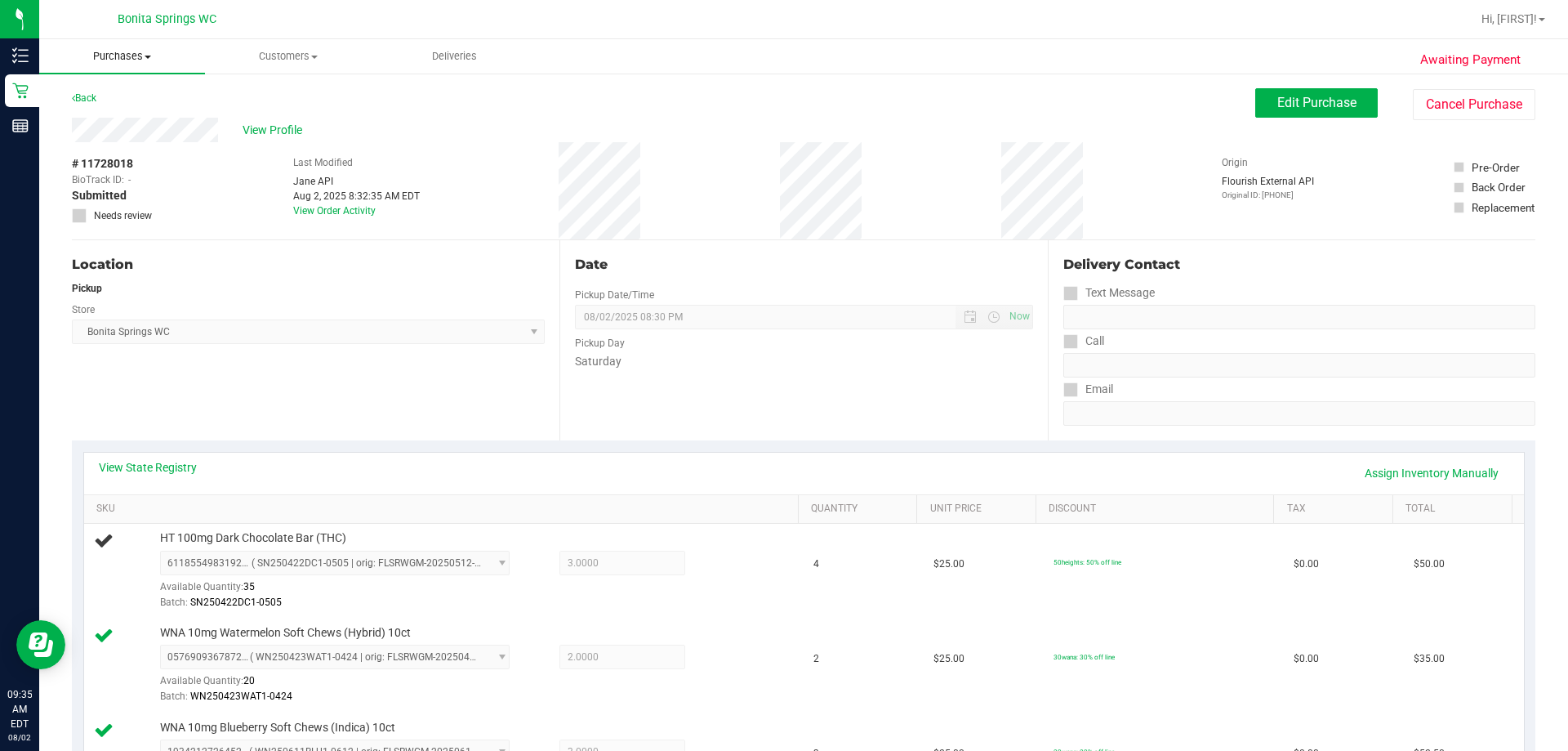 click on "Purchases" at bounding box center (122, 56) 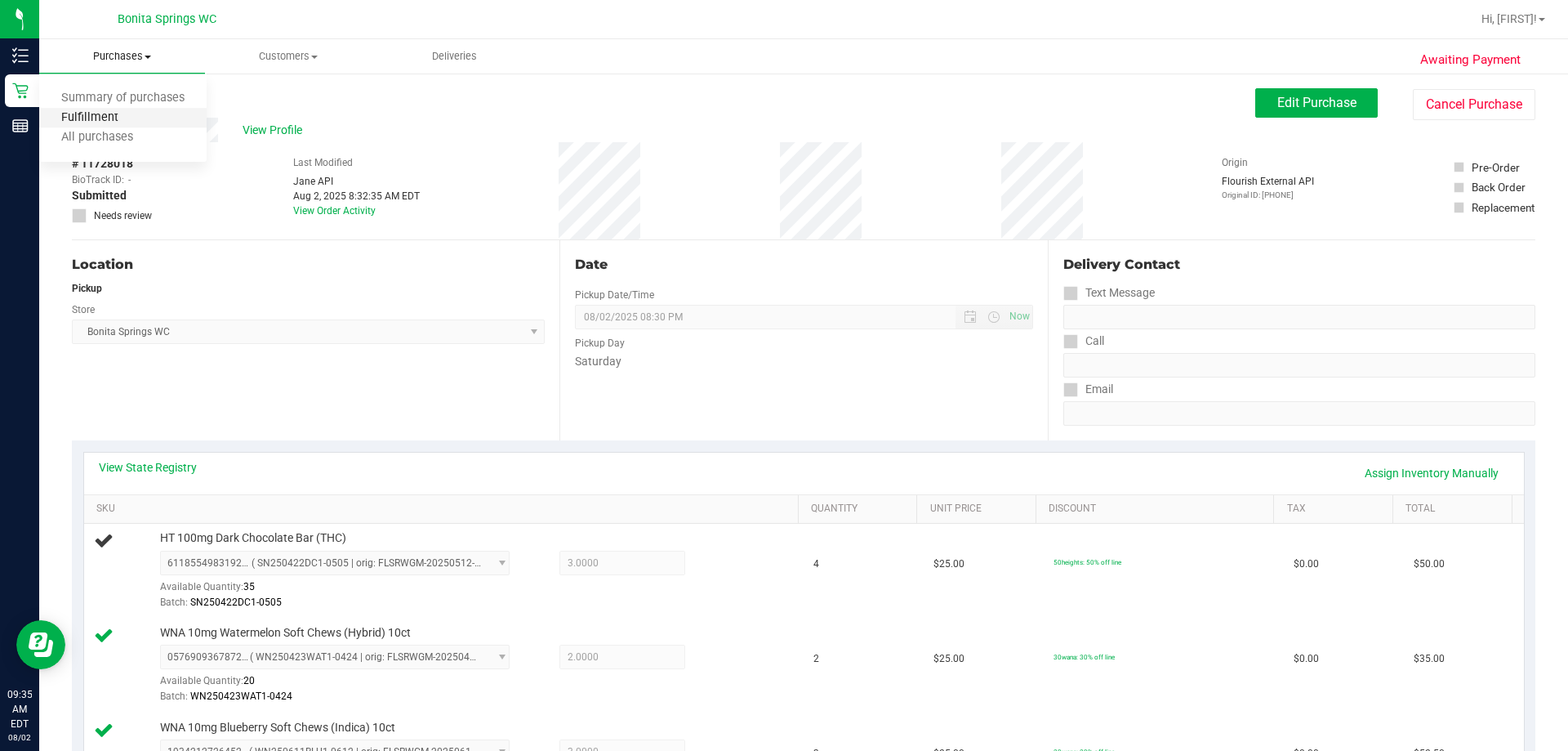 click on "Fulfillment" at bounding box center [90, 118] 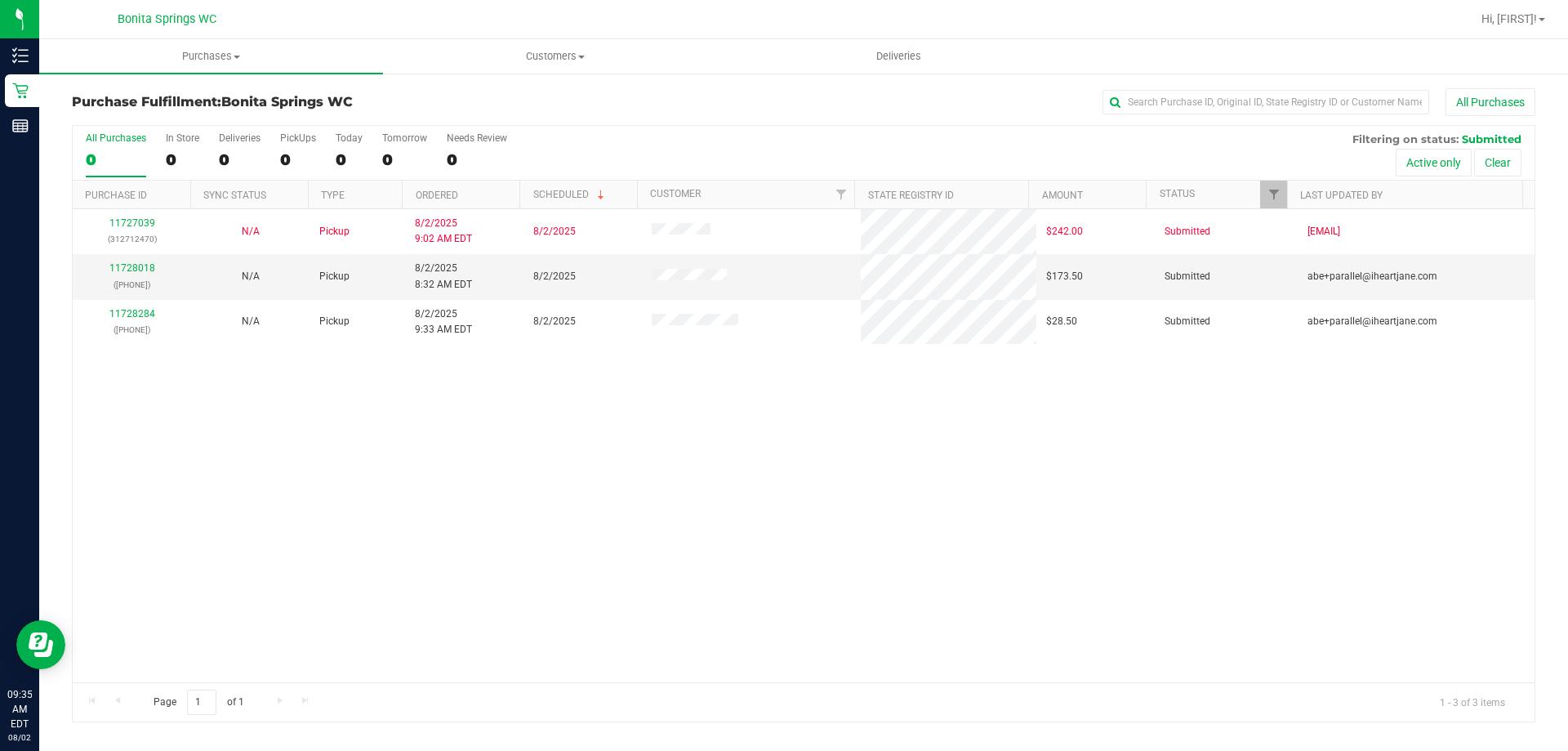 click on "11727039
(312712470)
N/A
Pickup 8/2/2025 9:02 AM EDT 8/2/2025
$242.00
Submitted cgriffis@liveparallel.com
11728018
(312774043)
N/A
Pickup 8/2/2025 8:32 AM EDT 8/2/2025
$173.50
Submitted abe+parallel@iheartjane.com
11728284
(312782279)
N/A
Pickup 8/2/2025 9:33 AM EDT 8/2/2025
$28.50
Submitted abe+parallel@iheartjane.com" at bounding box center [804, 445] 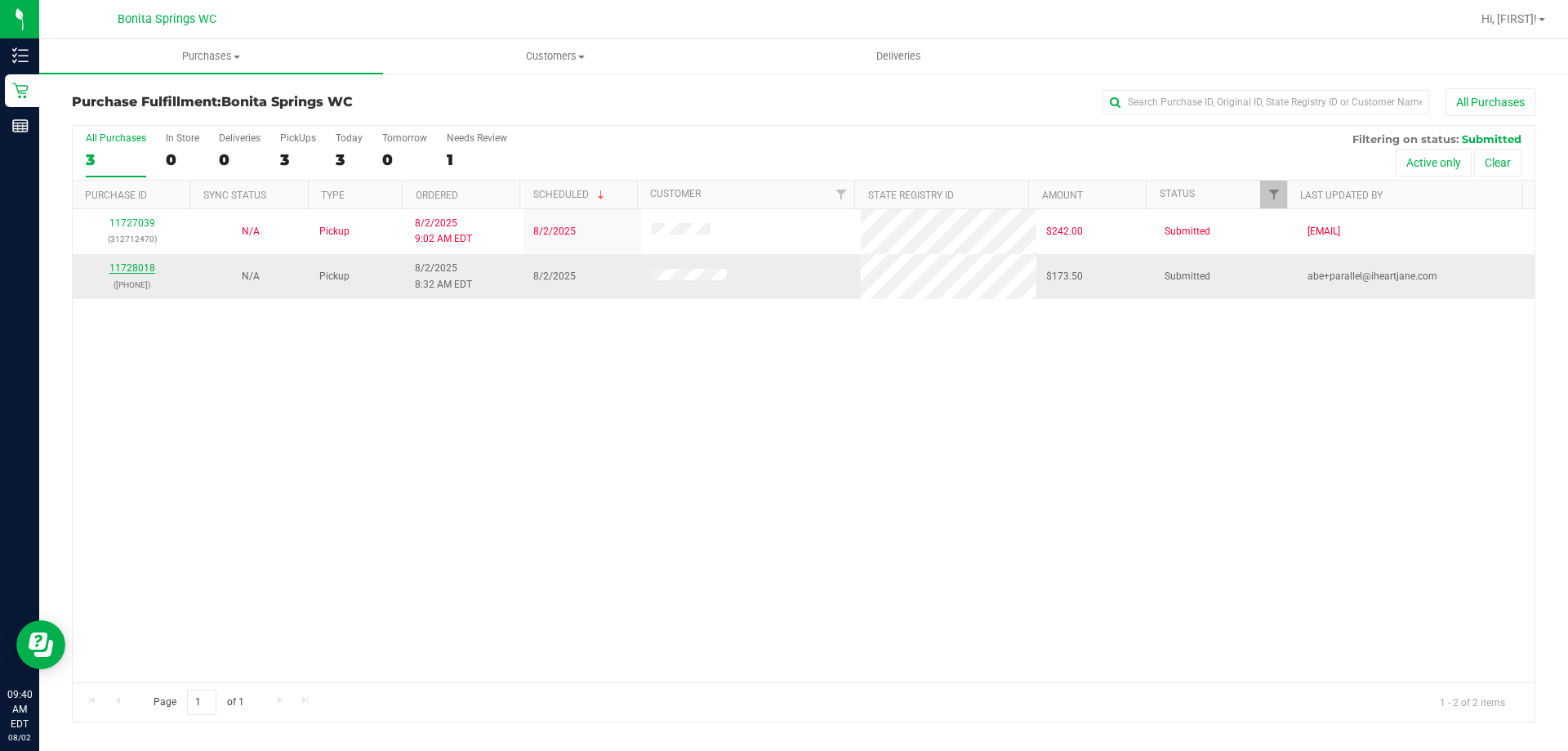click on "11728018" at bounding box center (132, 268) 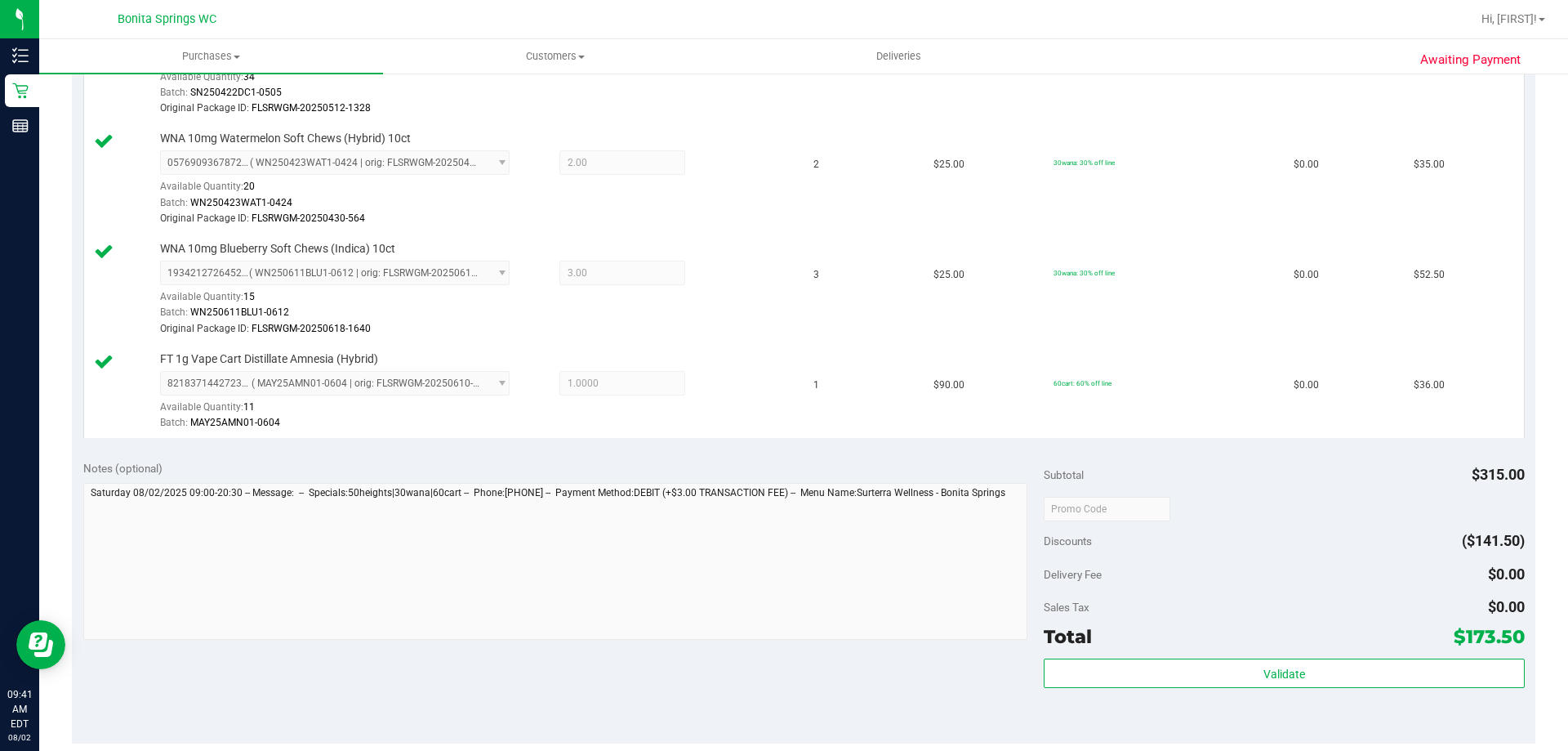scroll, scrollTop: 817, scrollLeft: 0, axis: vertical 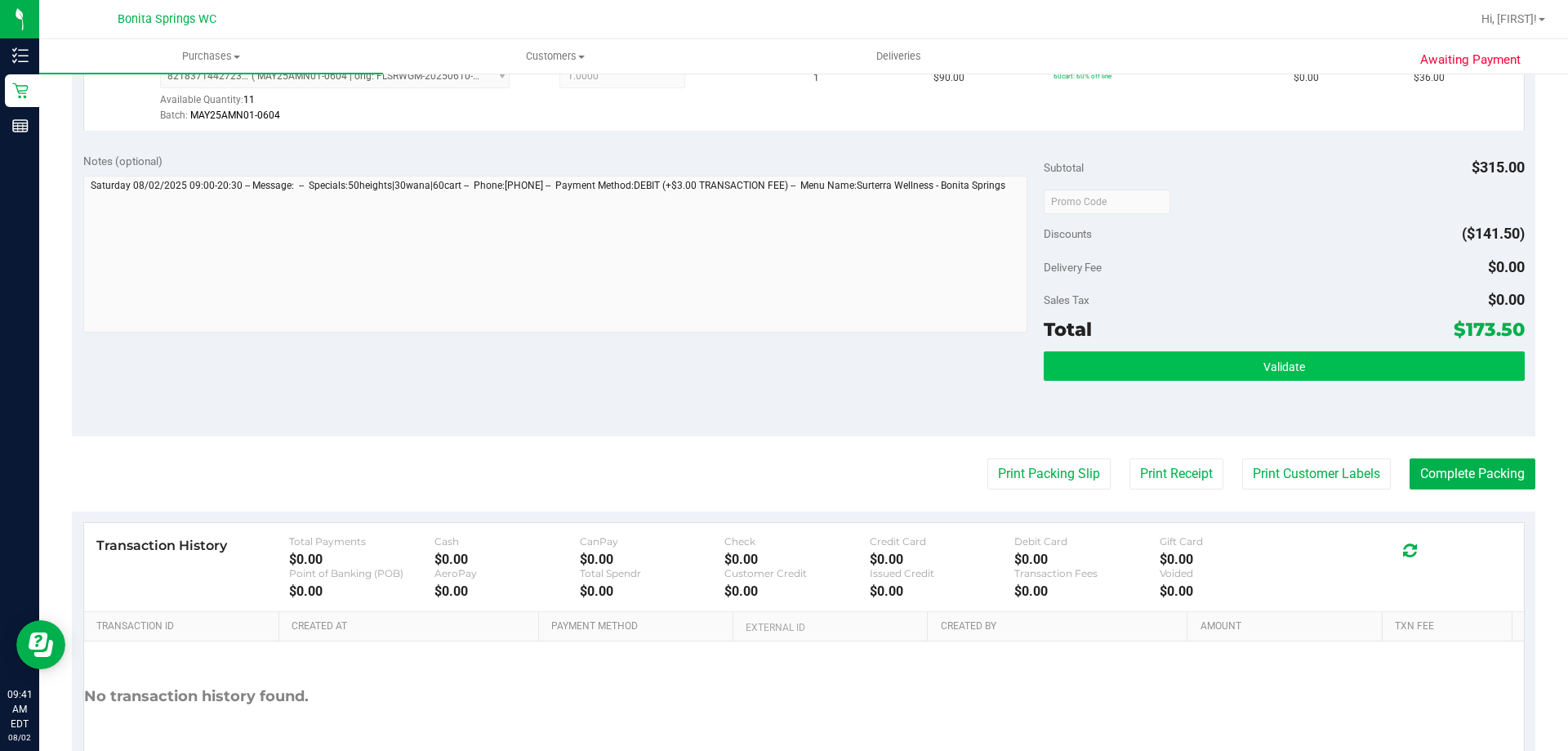 drag, startPoint x: 1322, startPoint y: 382, endPoint x: 1320, endPoint y: 373, distance: 9.219544 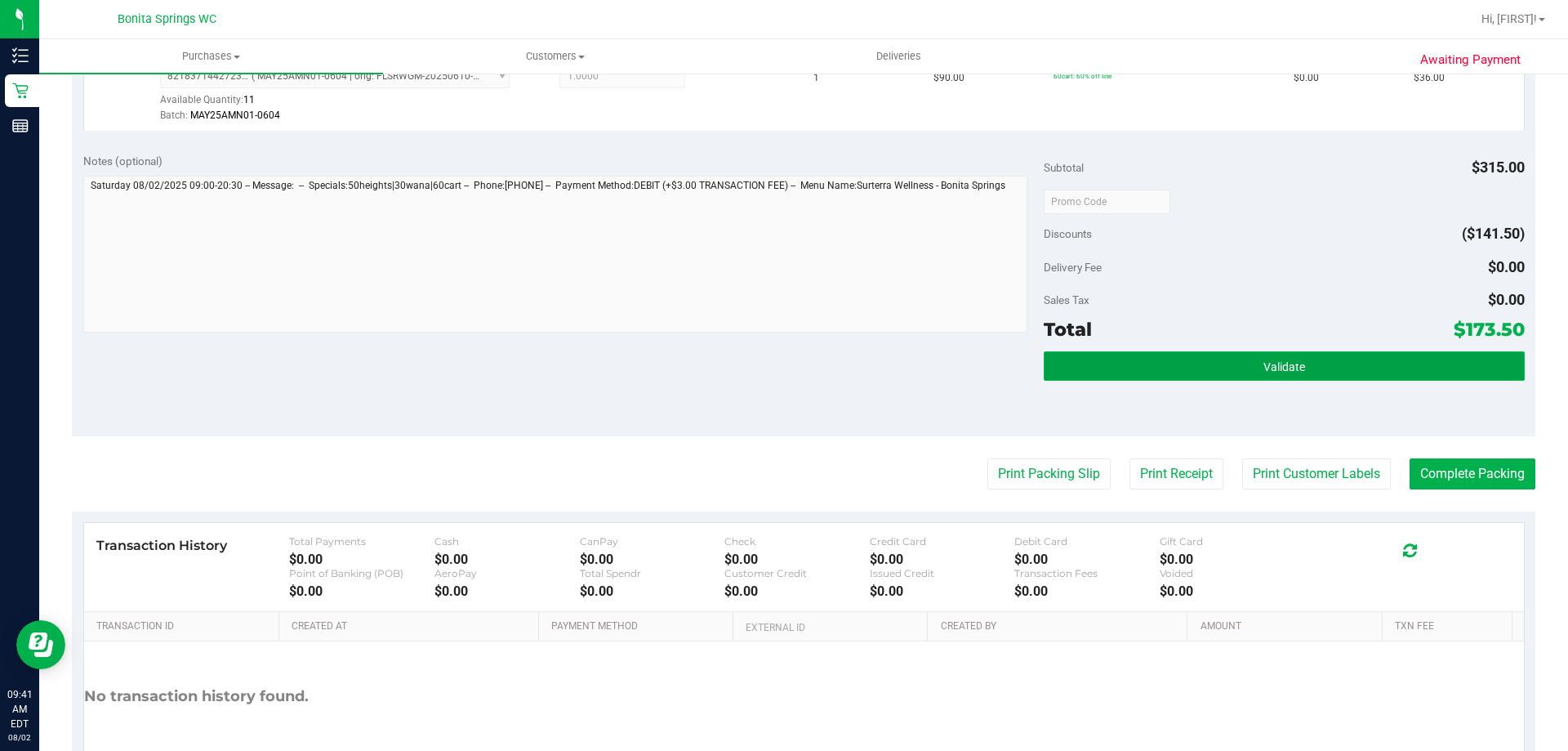 click on "Validate" at bounding box center [1284, 366] 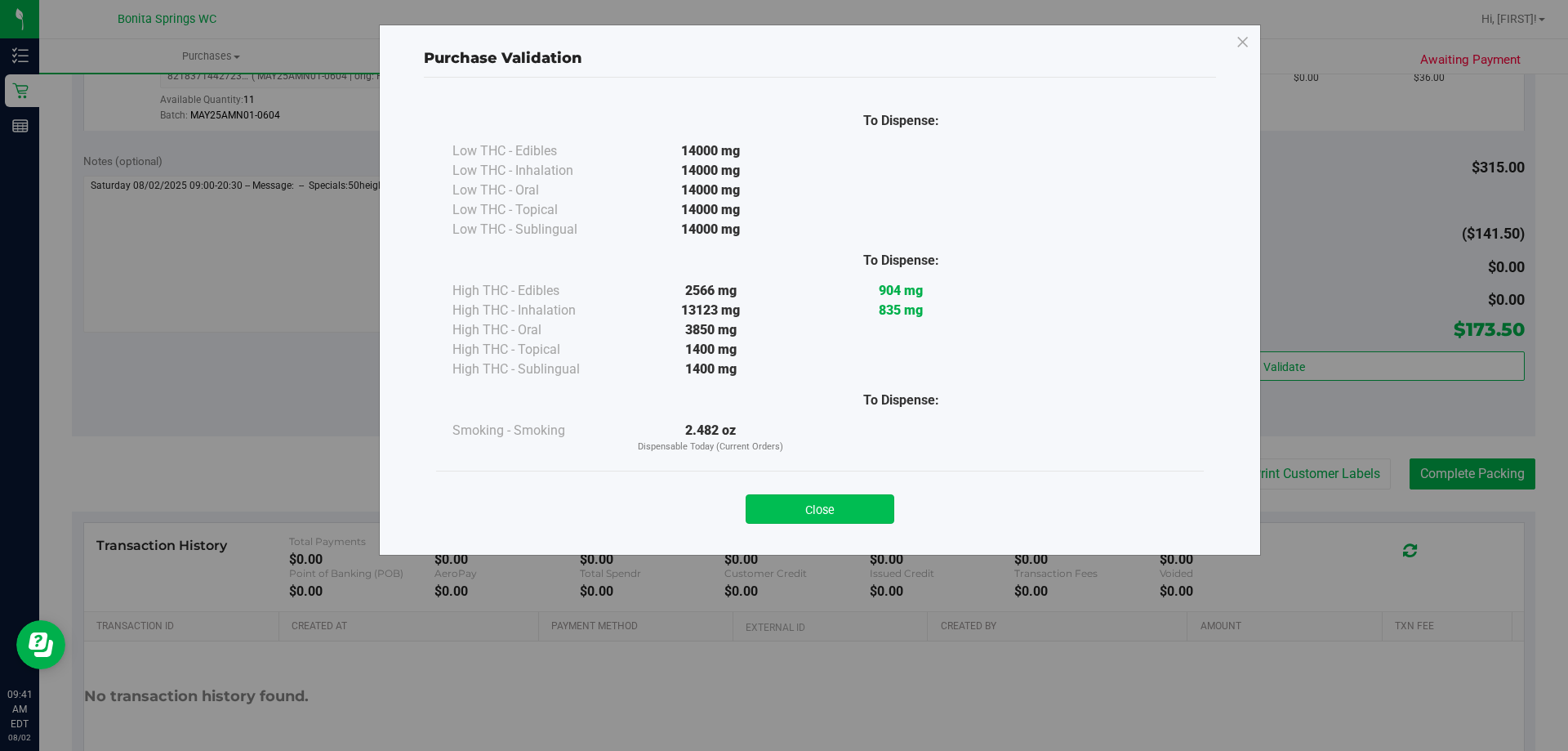 click on "Close" at bounding box center [820, 509] 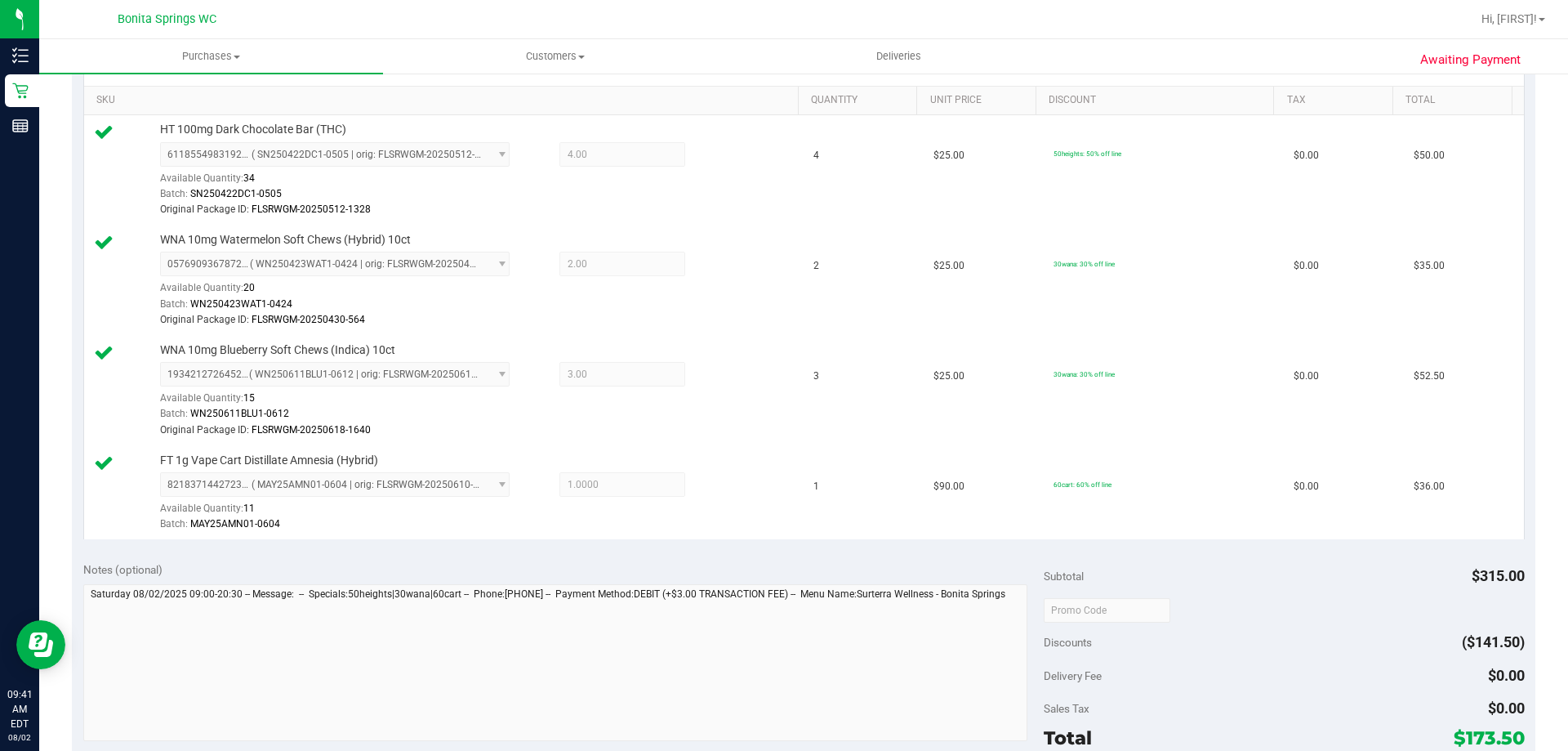 scroll, scrollTop: 817, scrollLeft: 0, axis: vertical 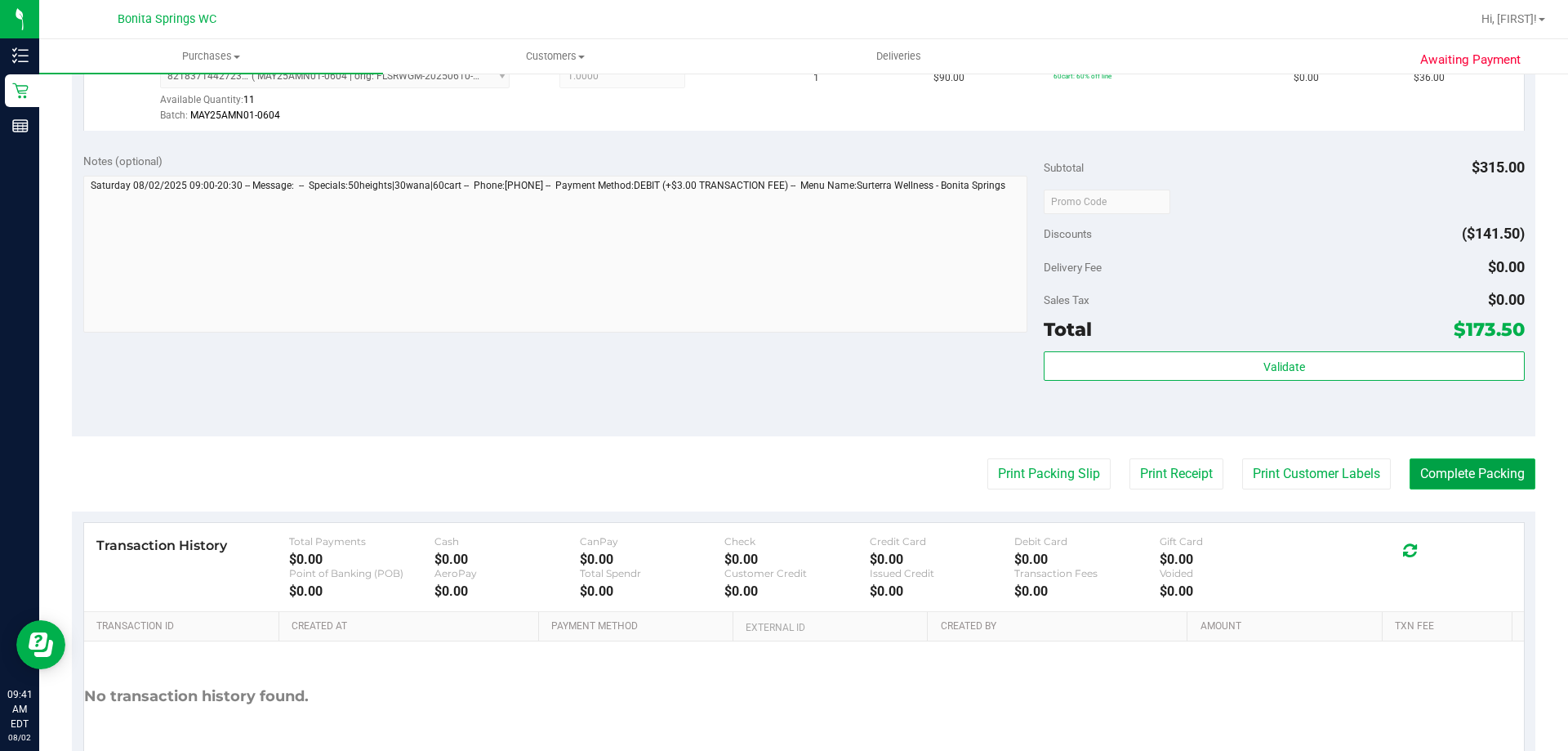 click on "Complete Packing" at bounding box center [1472, 474] 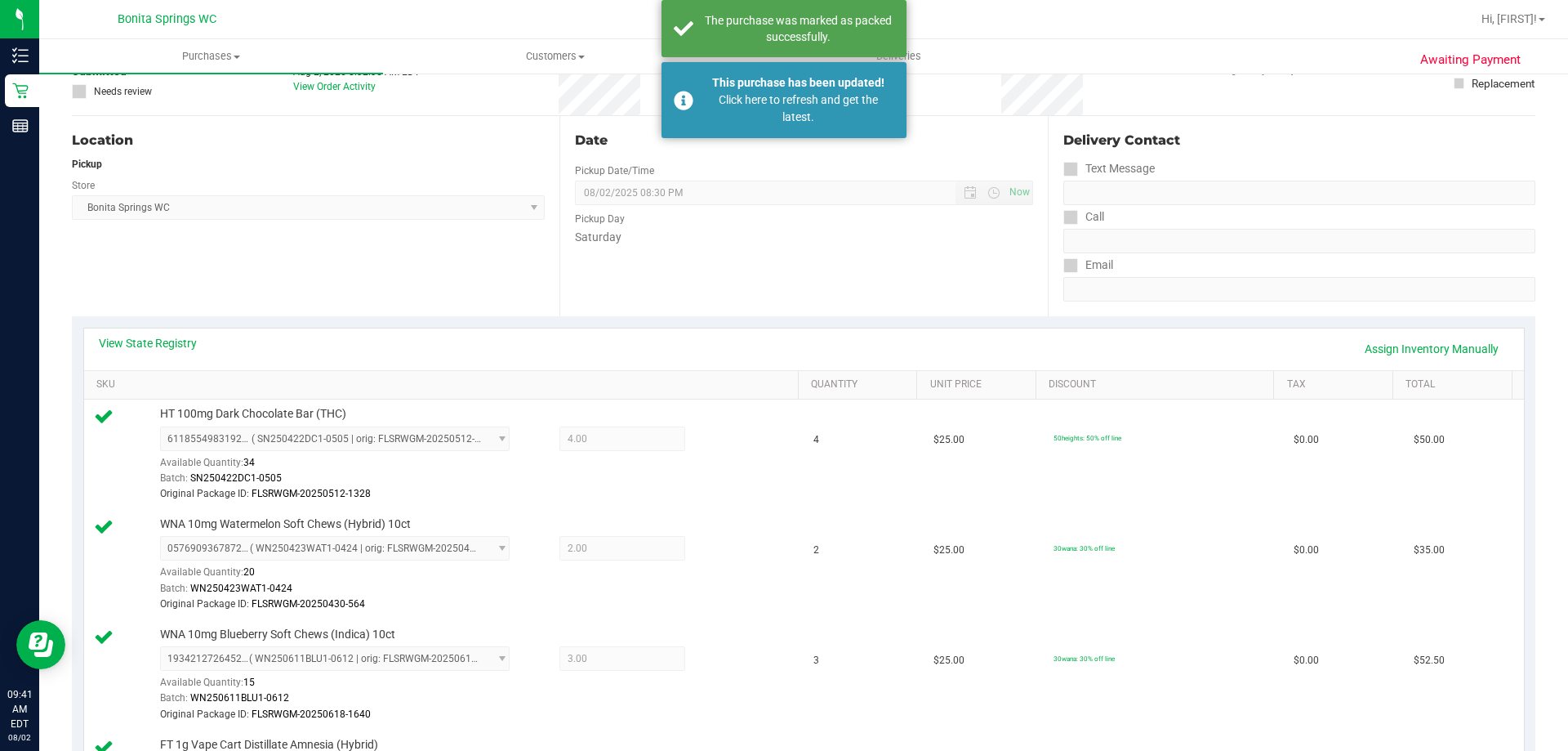 scroll, scrollTop: 0, scrollLeft: 0, axis: both 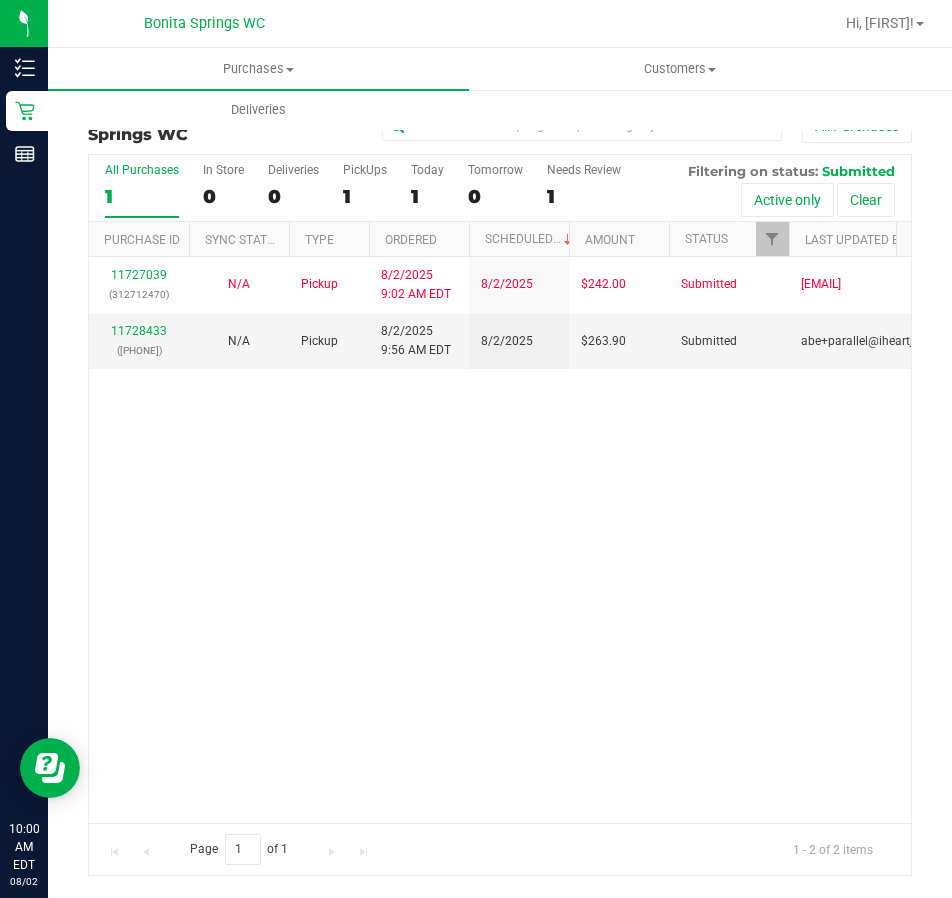 click on "11727039
(312712470)
N/A
Pickup 8/2/2025 9:02 AM EDT 8/2/2025
$242.00
Submitted cgriffis@liveparallel.com
11728433
(312784733)
N/A
Pickup 8/2/2025 9:56 AM EDT 8/2/2025
$263.90
Submitted abe+parallel@iheartjane.com" at bounding box center (500, 540) 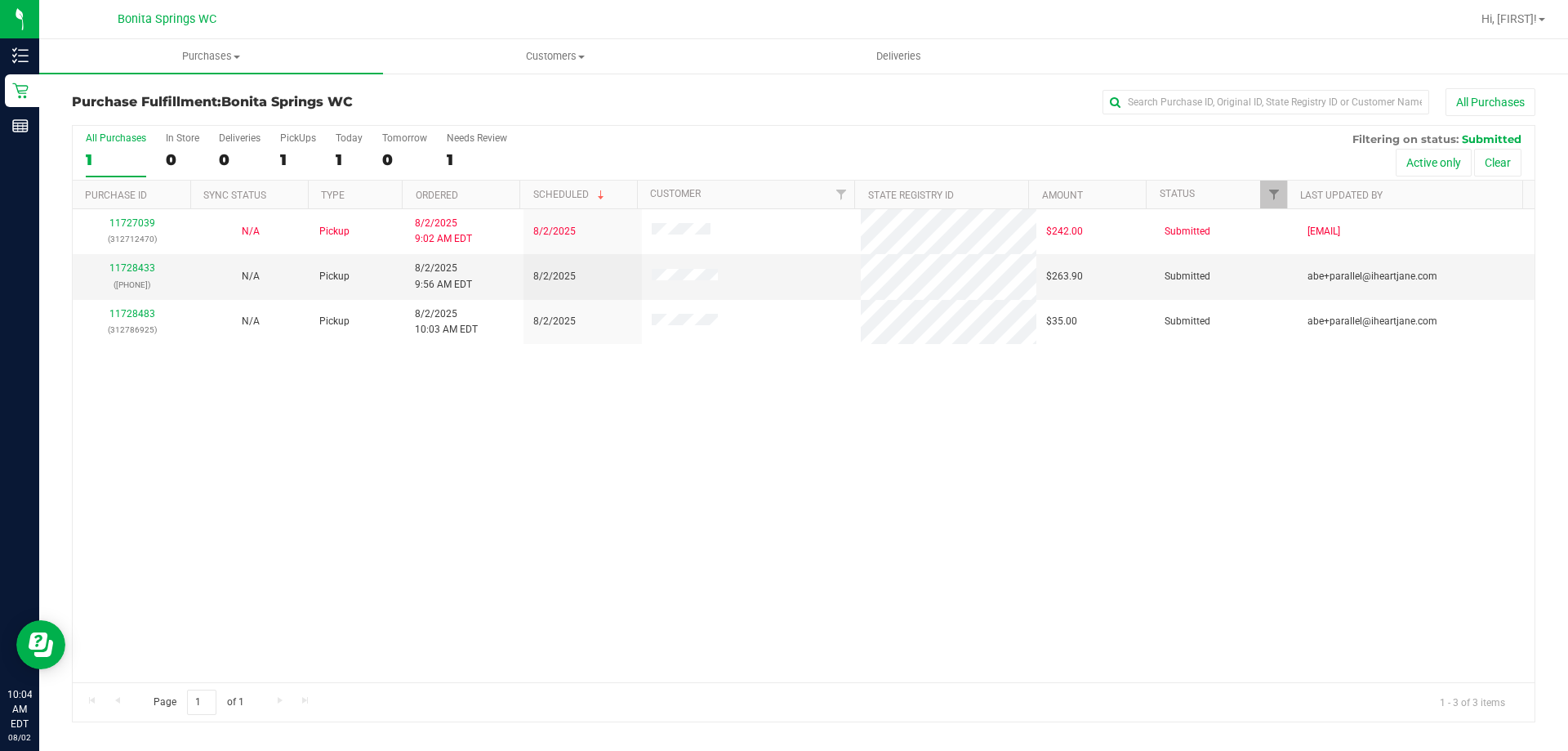 click on "11727039
(312712470)
N/A
Pickup 8/2/2025 9:02 AM EDT 8/2/2025
$242.00
Submitted cgriffis@liveparallel.com
11728433
(312784733)
N/A
Pickup 8/2/2025 9:56 AM EDT 8/2/2025
$263.90
Submitted abe+parallel@iheartjane.com
11728483
(312786925)
N/A
Pickup 8/2/2025 10:03 AM EDT 8/2/2025
$35.00
Submitted abe+parallel@iheartjane.com" at bounding box center (804, 445) 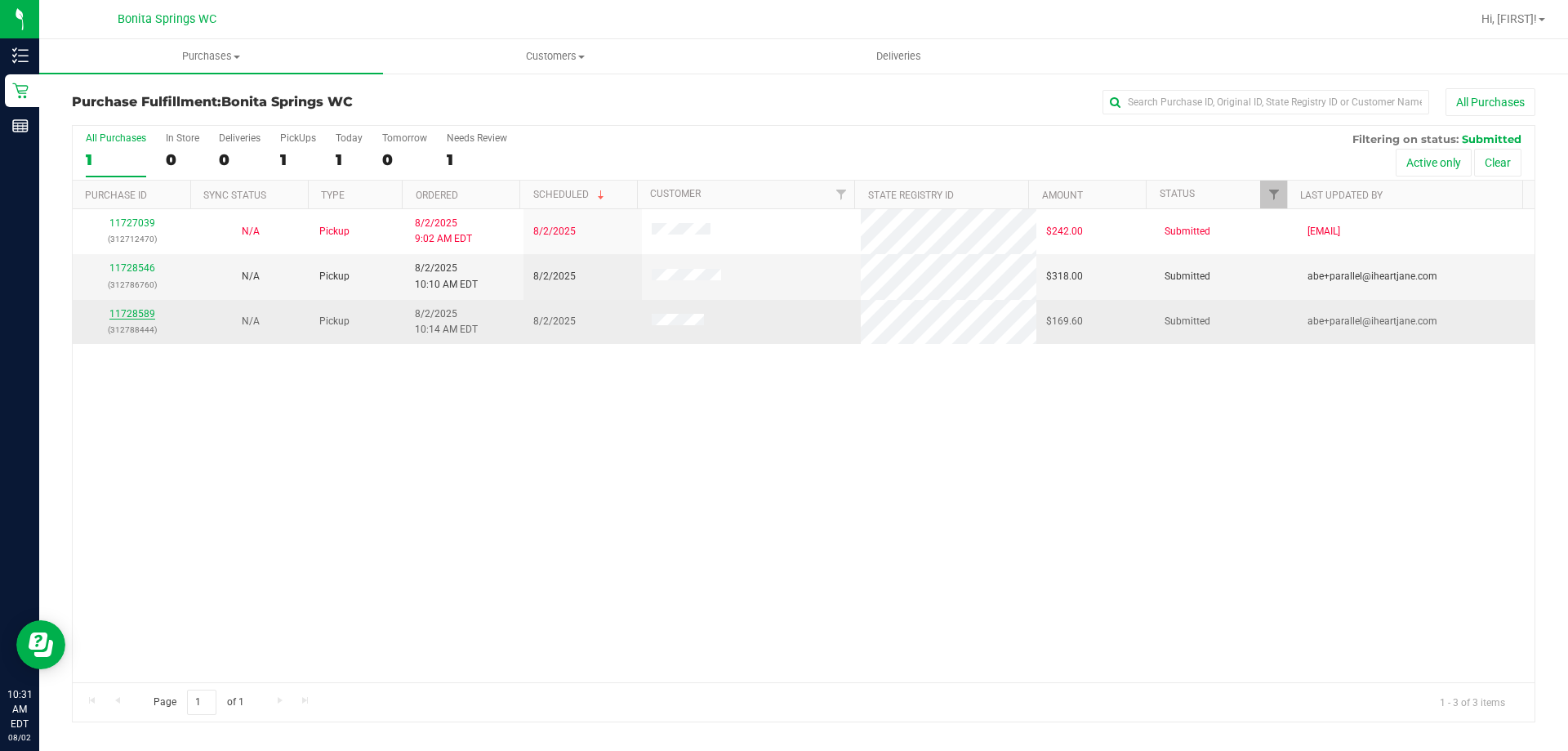 click on "11728589" at bounding box center (132, 314) 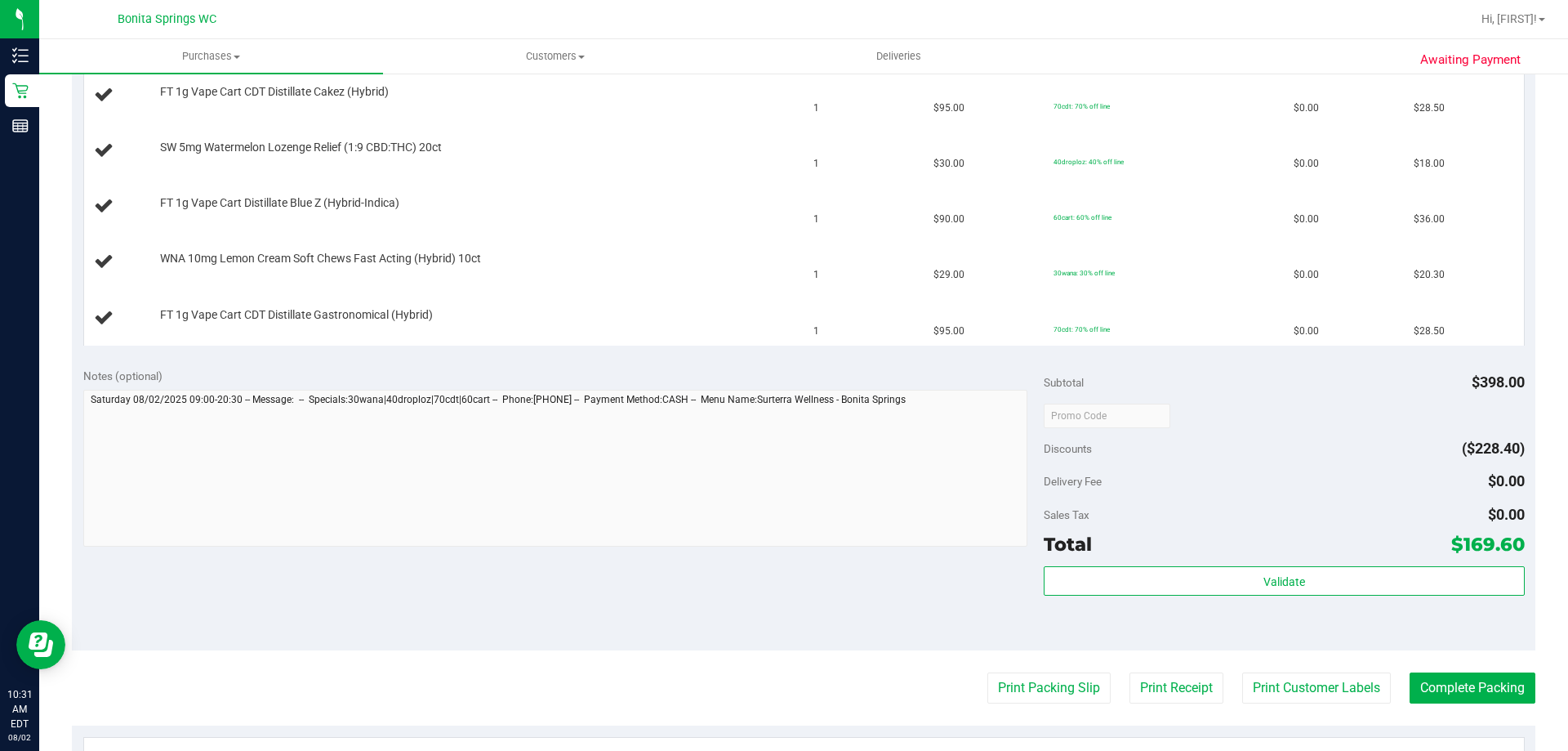 scroll, scrollTop: 572, scrollLeft: 0, axis: vertical 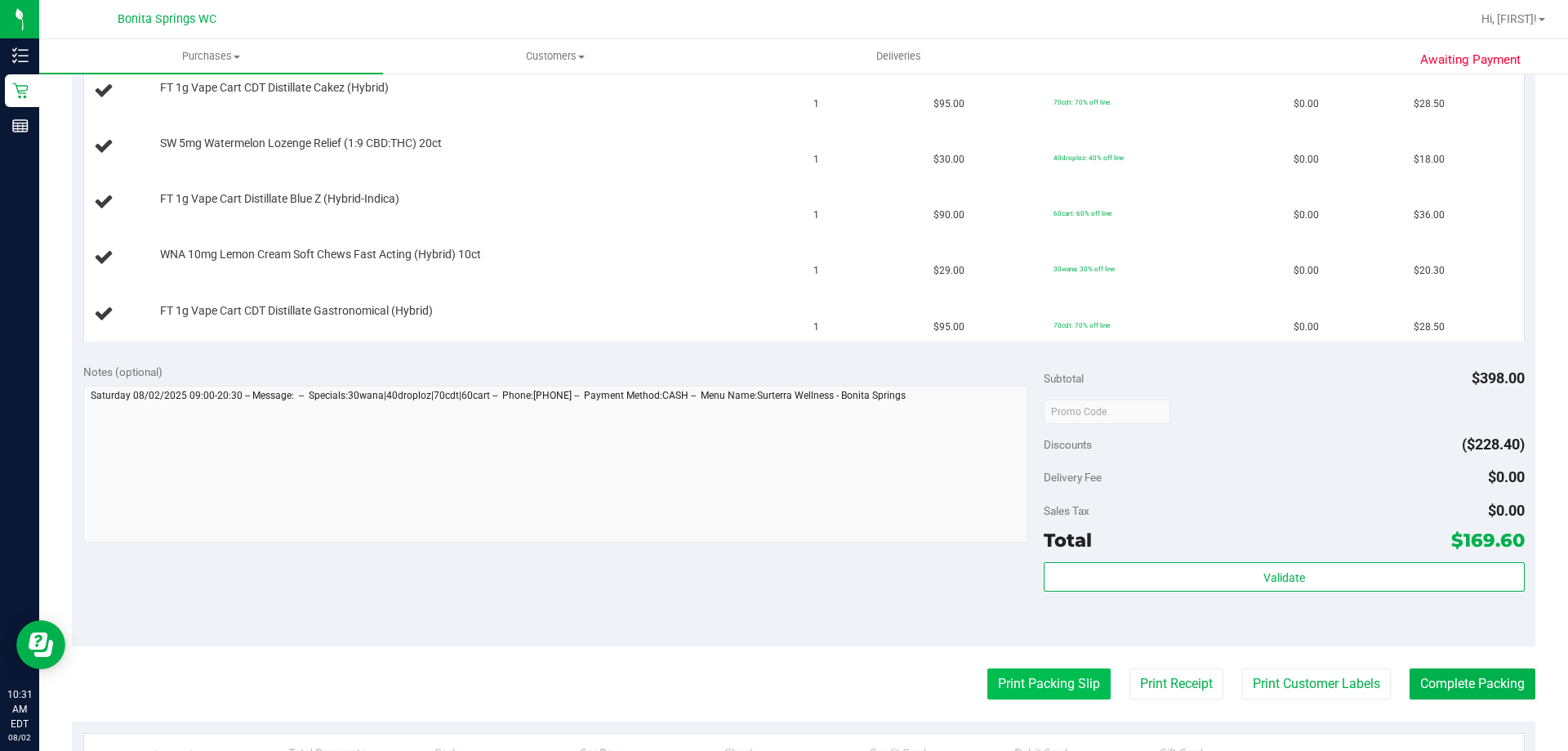 click on "Print Packing Slip" at bounding box center (1049, 684) 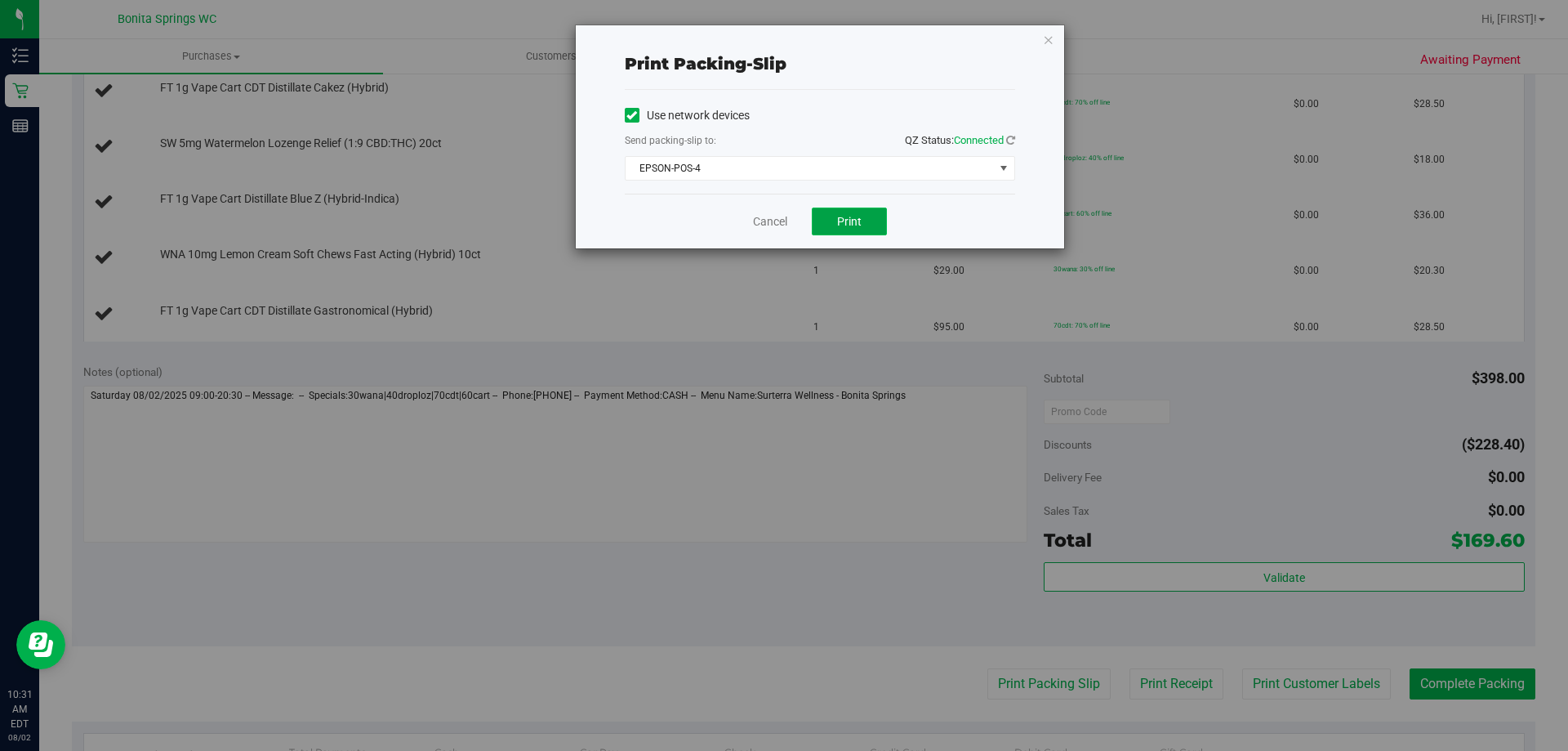 click on "Print" at bounding box center [849, 221] 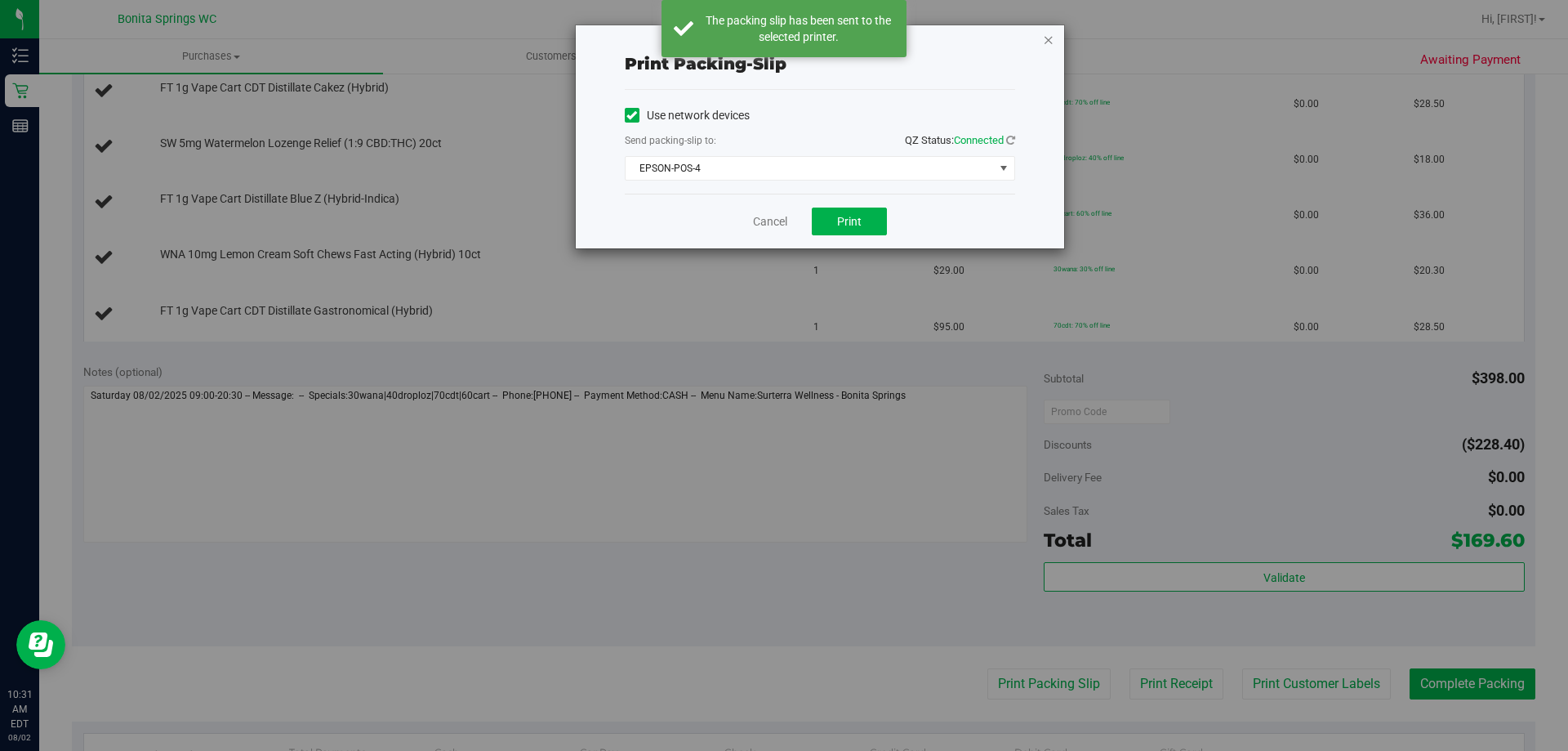 click at bounding box center (1049, 39) 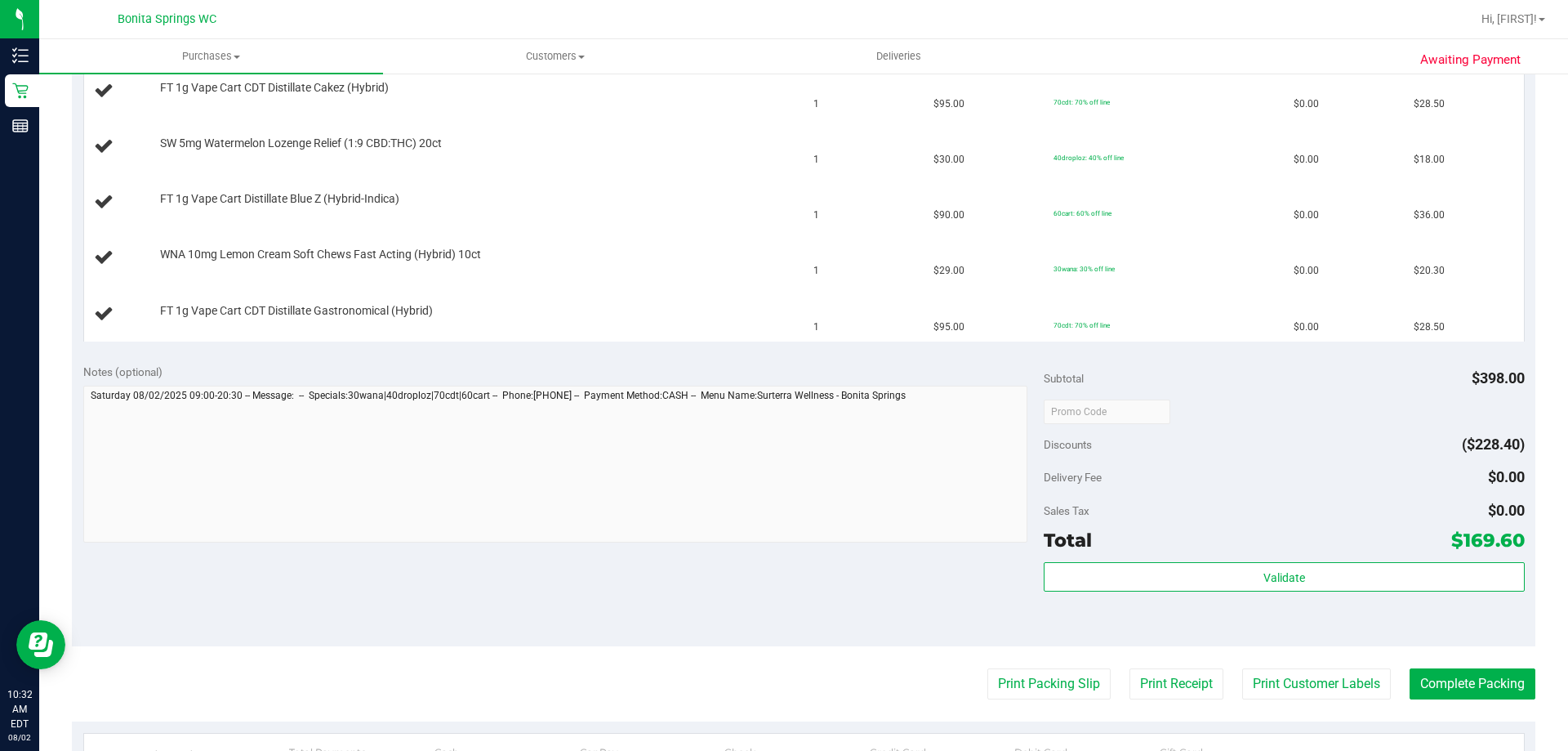 click on "Notes (optional)" at bounding box center [564, 455] 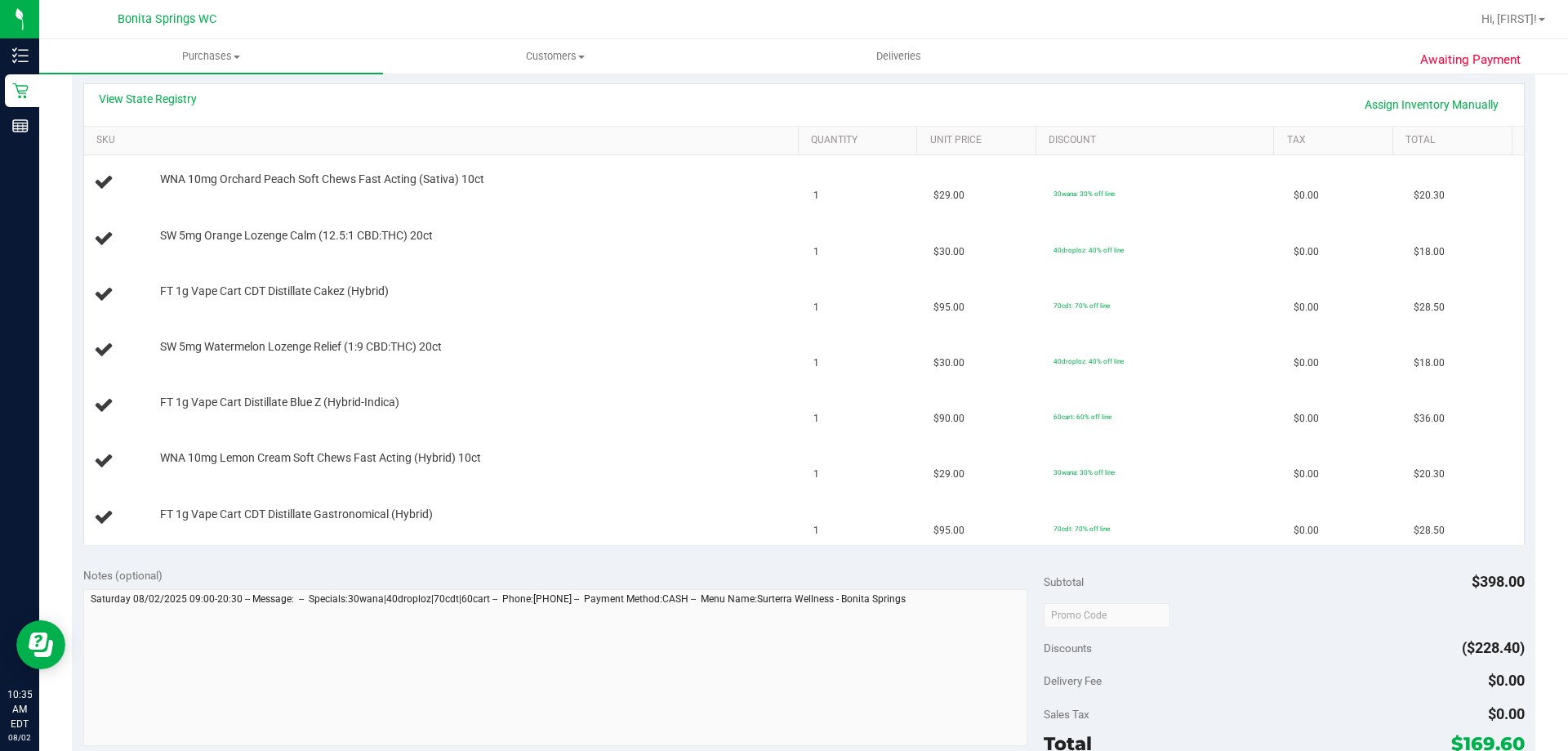 scroll, scrollTop: 327, scrollLeft: 0, axis: vertical 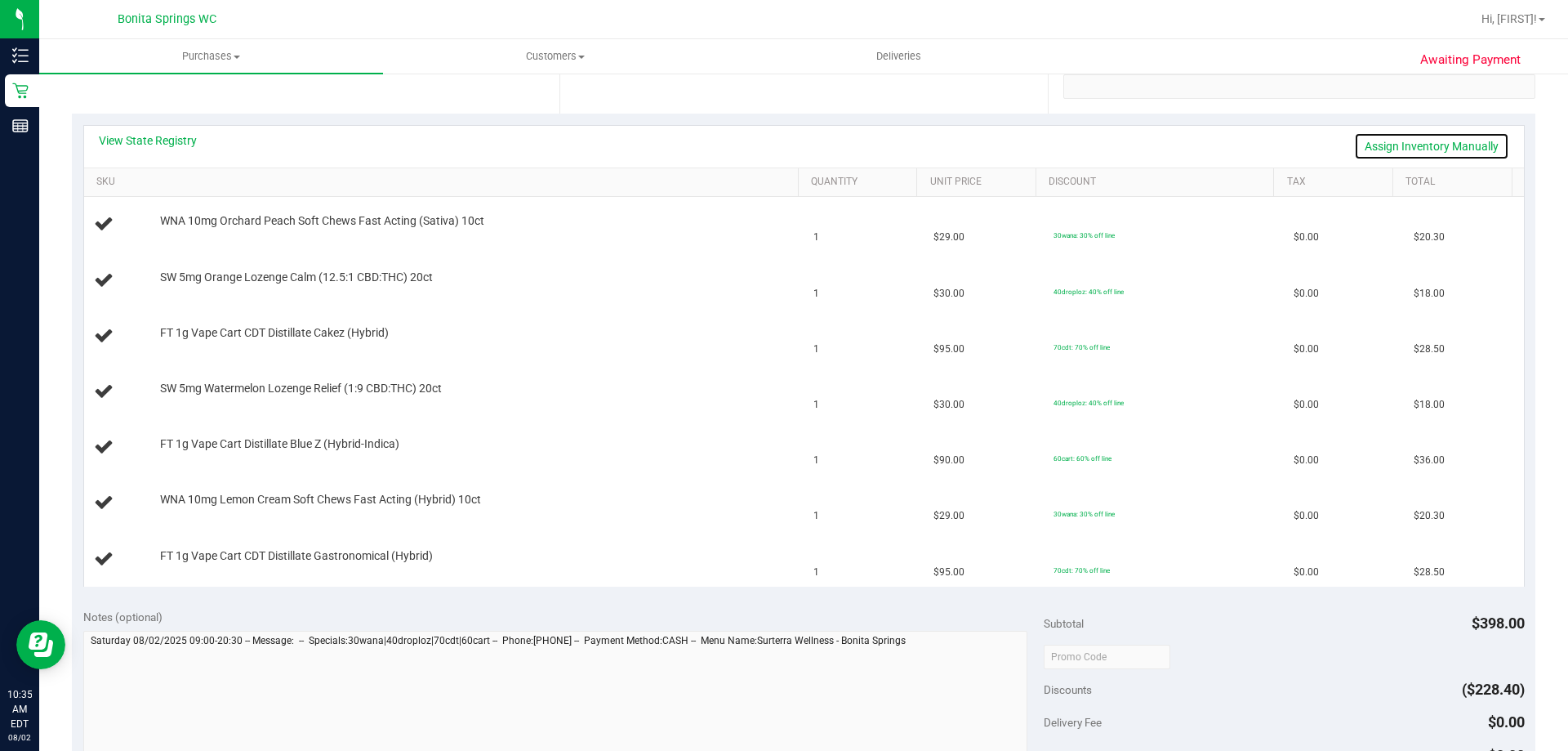 click on "Assign Inventory Manually" at bounding box center (1432, 146) 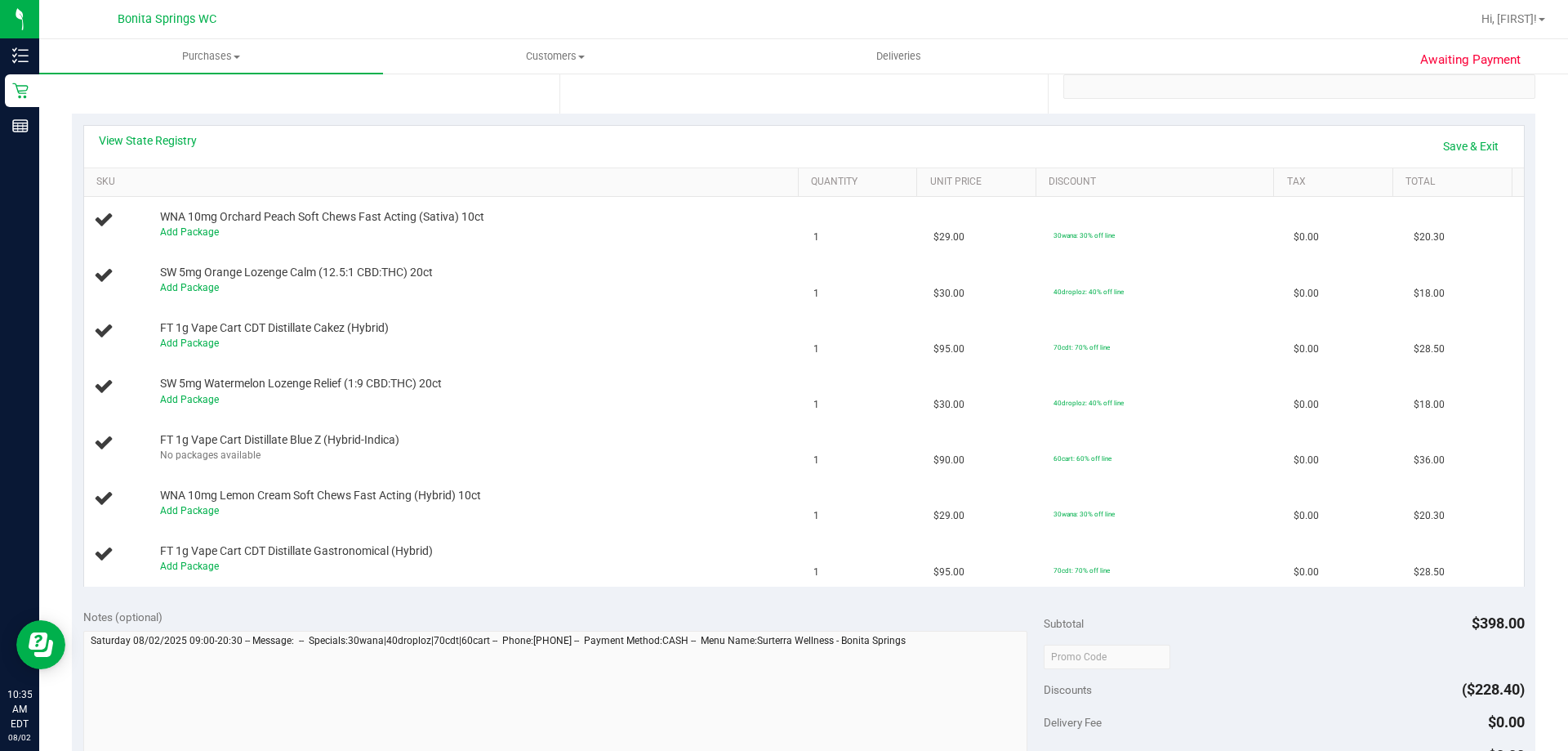 click on "View State Registry
Save & Exit" at bounding box center [804, 146] 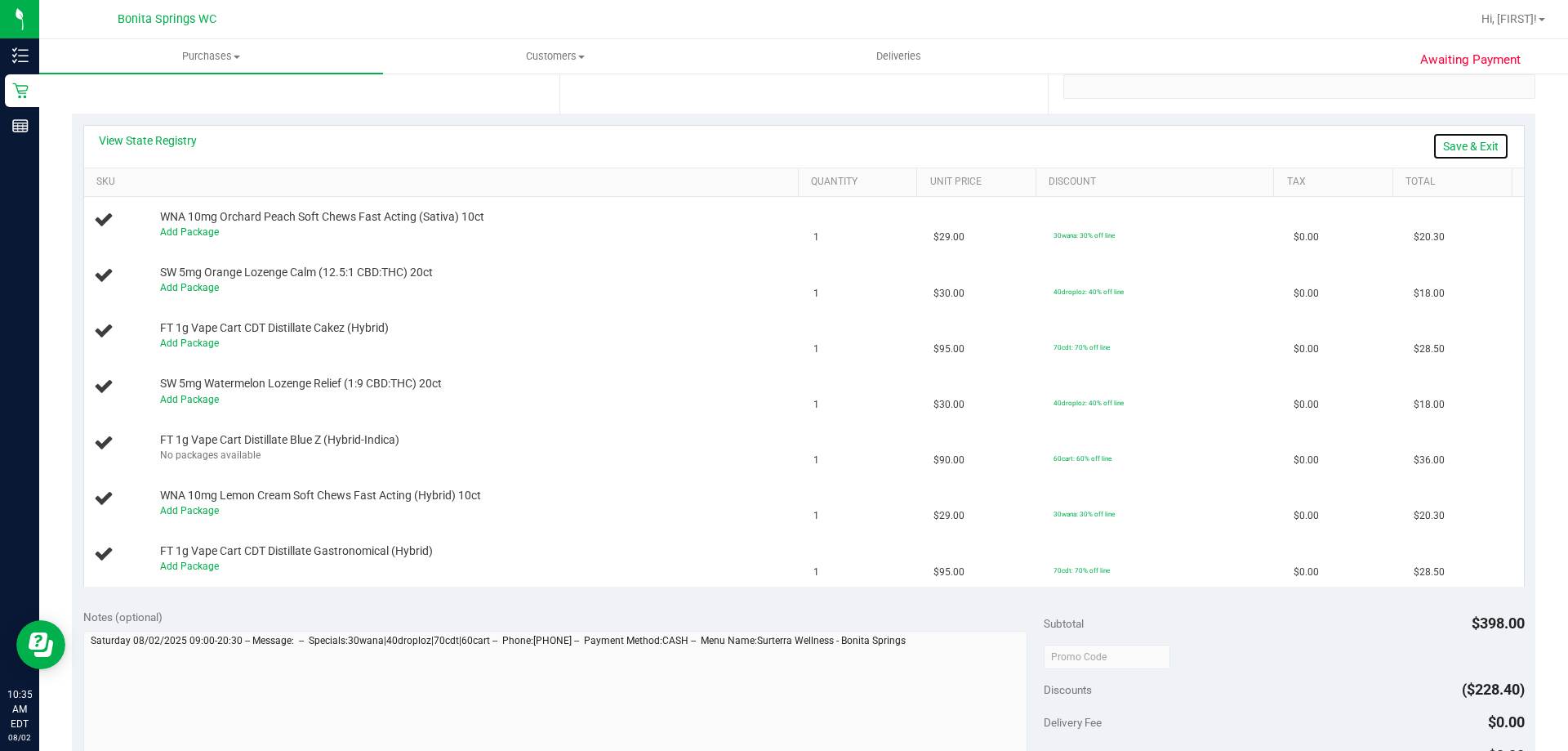 click on "Save & Exit" at bounding box center (1471, 146) 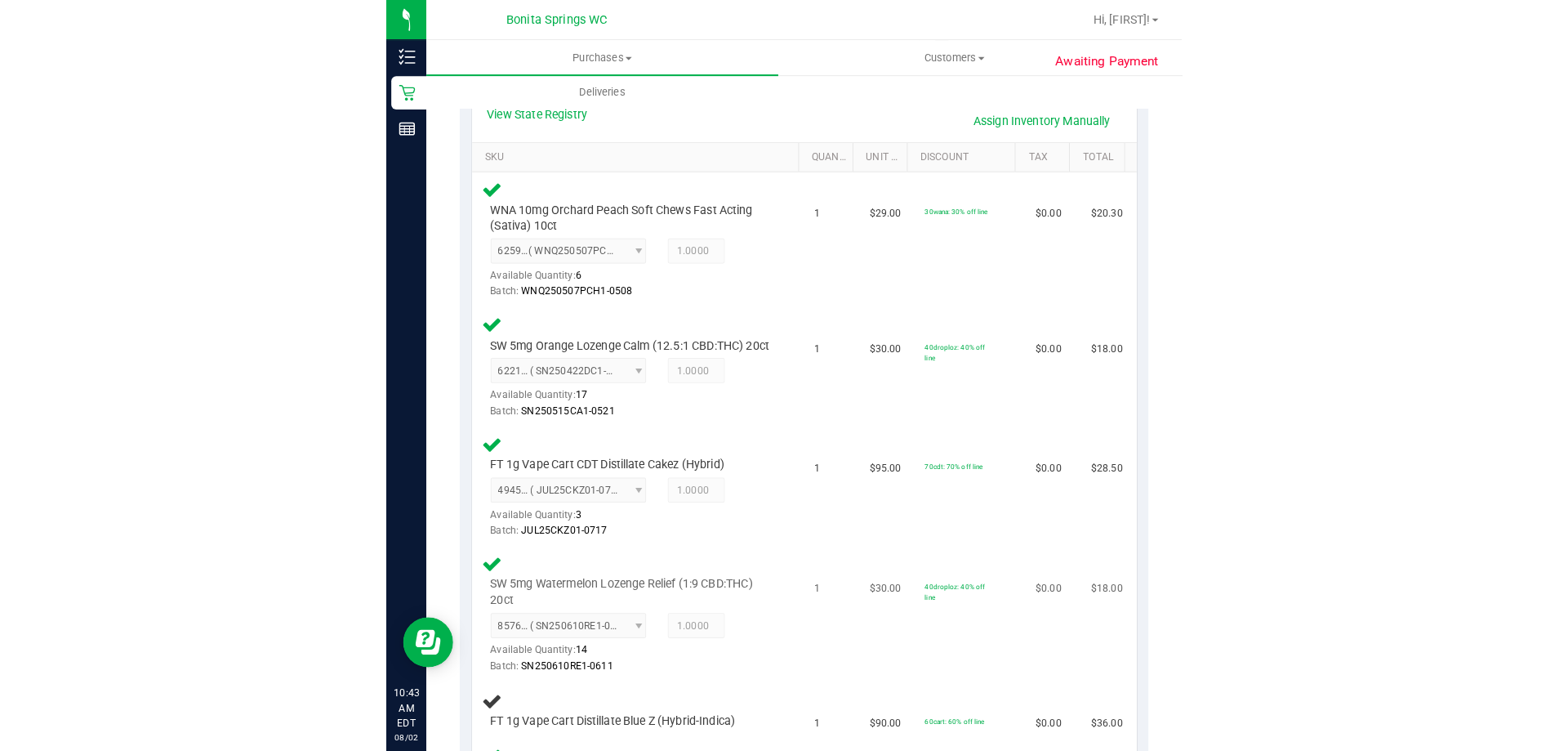 scroll, scrollTop: 572, scrollLeft: 0, axis: vertical 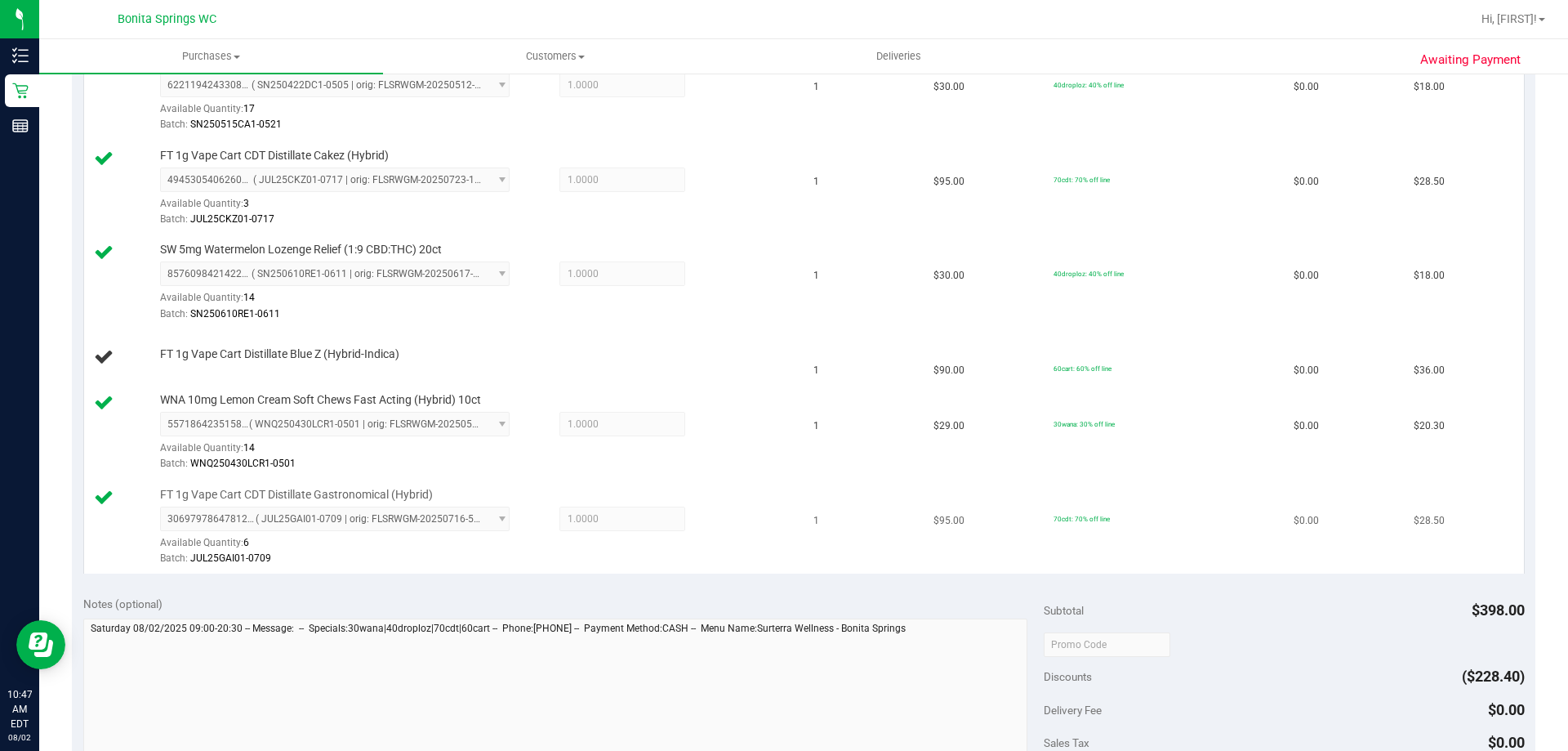click on "FT 1g Vape Cart CDT Distillate Gastronomical (Hybrid)
3069797864781226
(
JUL25GAI01-0709 | orig: FLSRWGM-20250716-570
)
3069797864781226
Available Quantity:  6
1.0000 1
Batch:" at bounding box center [444, 527] 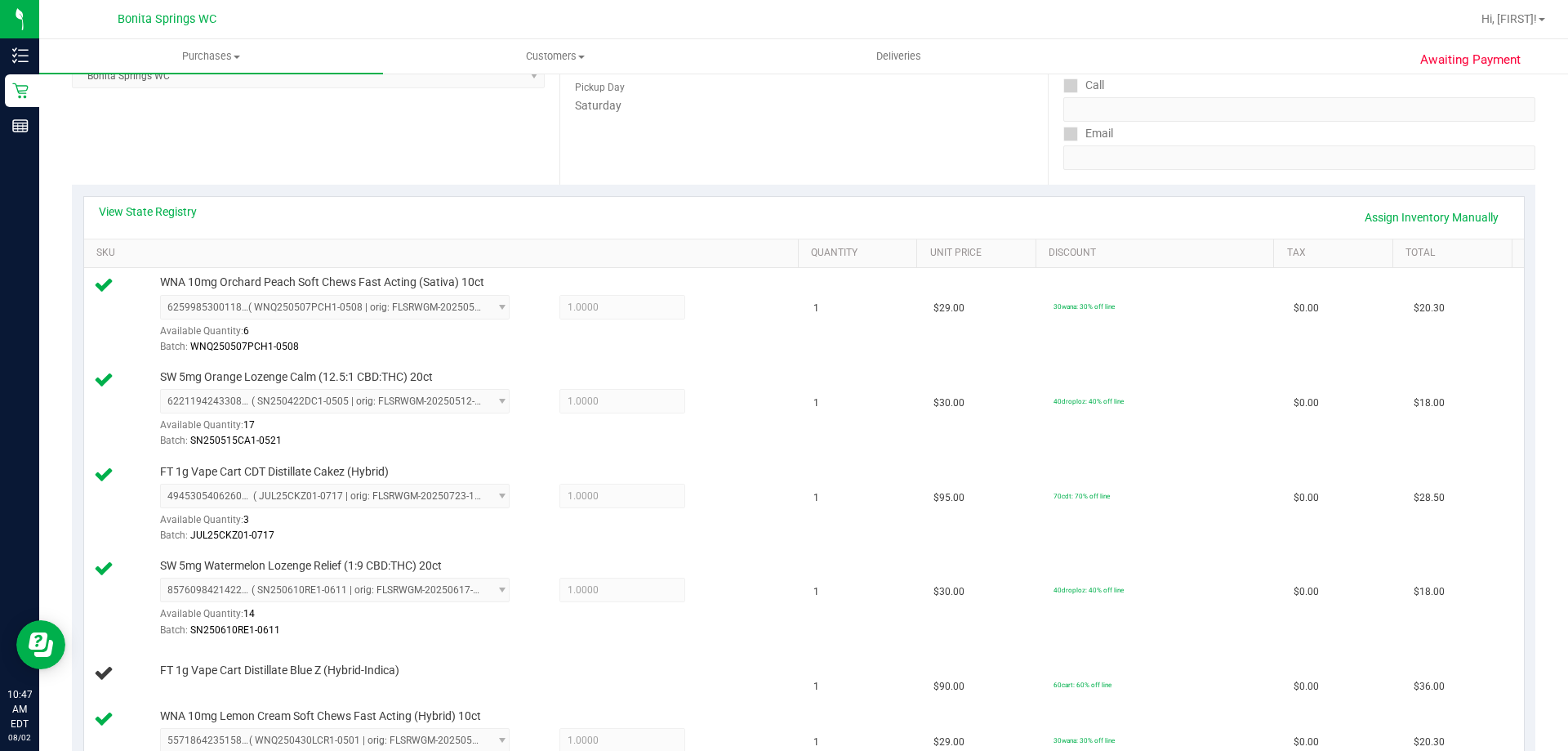 scroll, scrollTop: 245, scrollLeft: 0, axis: vertical 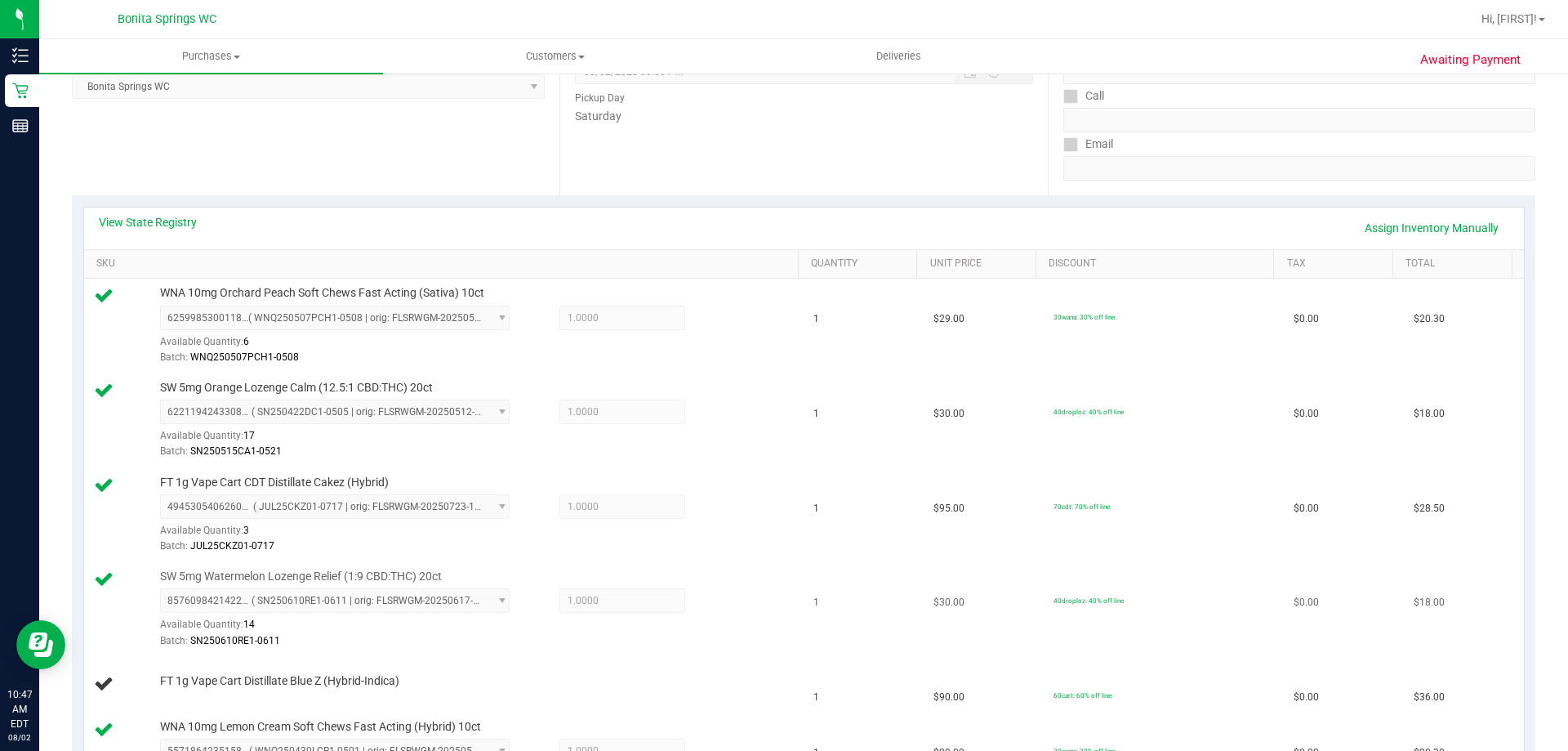 click on "SW 5mg Watermelon Lozenge Relief (1:9 CBD:THC) 20ct
8576098421422487
(
SN250610RE1-0611 | orig: FLSRWGM-20250617-1524
)
8576098421422487
Available Quantity:  14
1.0000 1
Batch:" at bounding box center (444, 610) 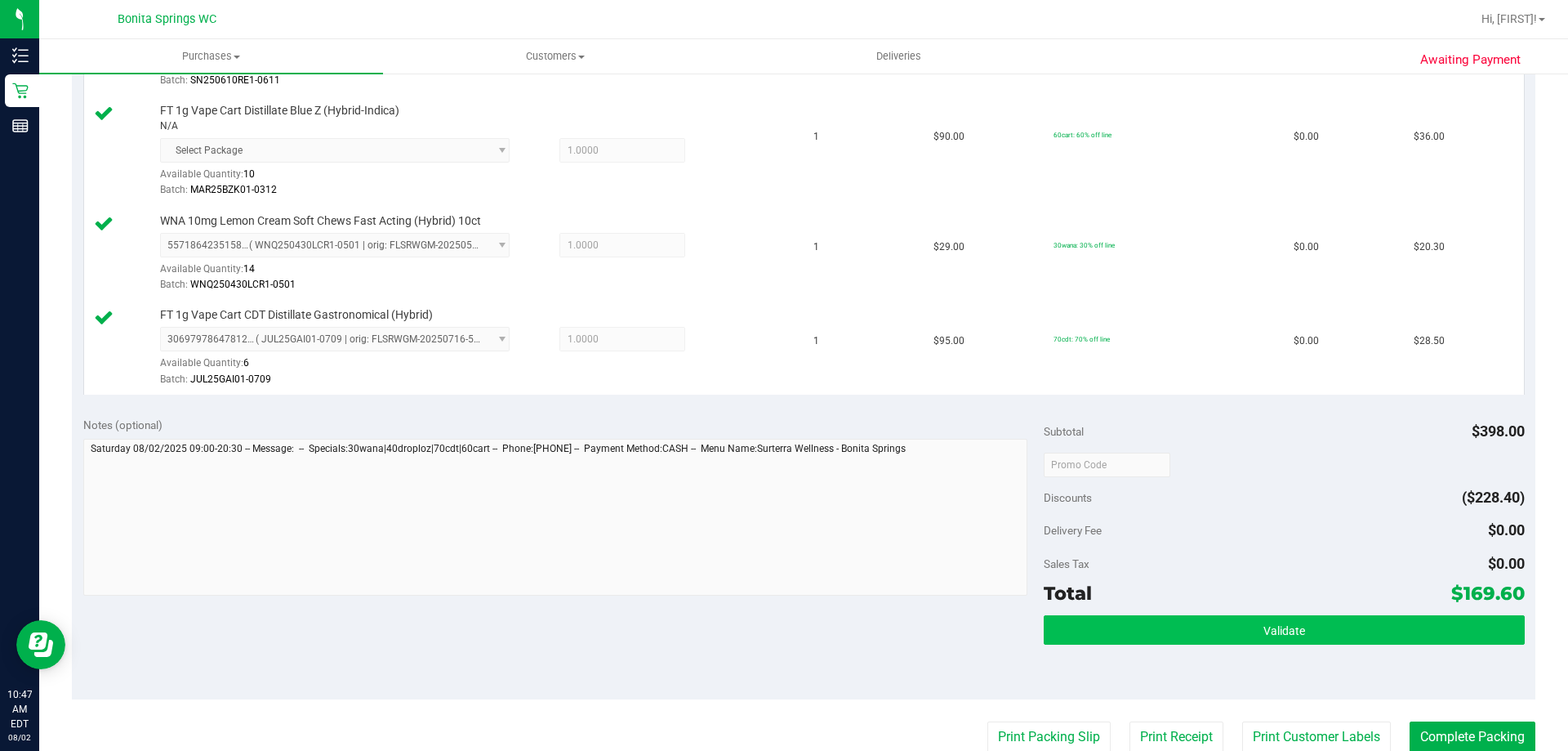 scroll, scrollTop: 981, scrollLeft: 0, axis: vertical 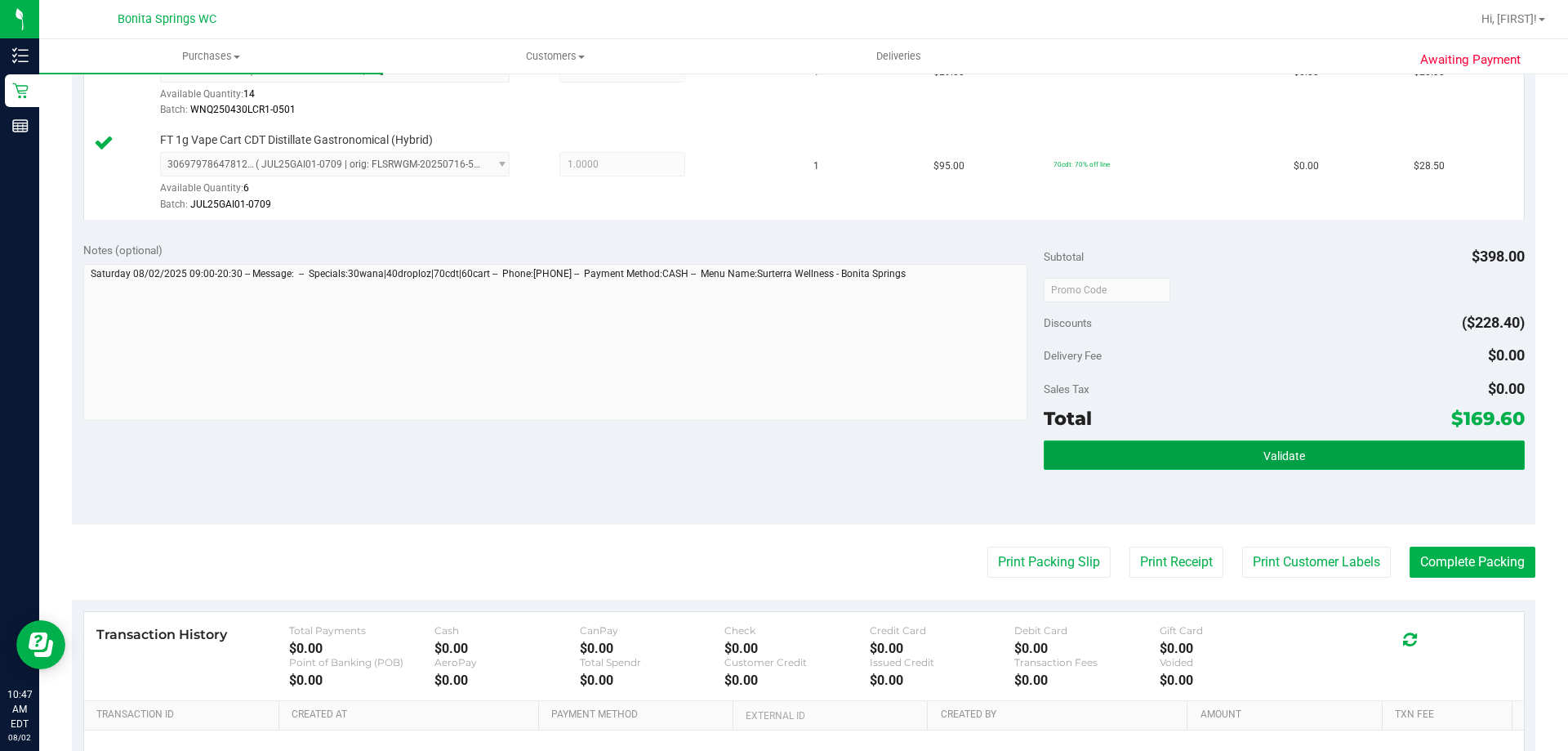 click on "Validate" at bounding box center (1284, 455) 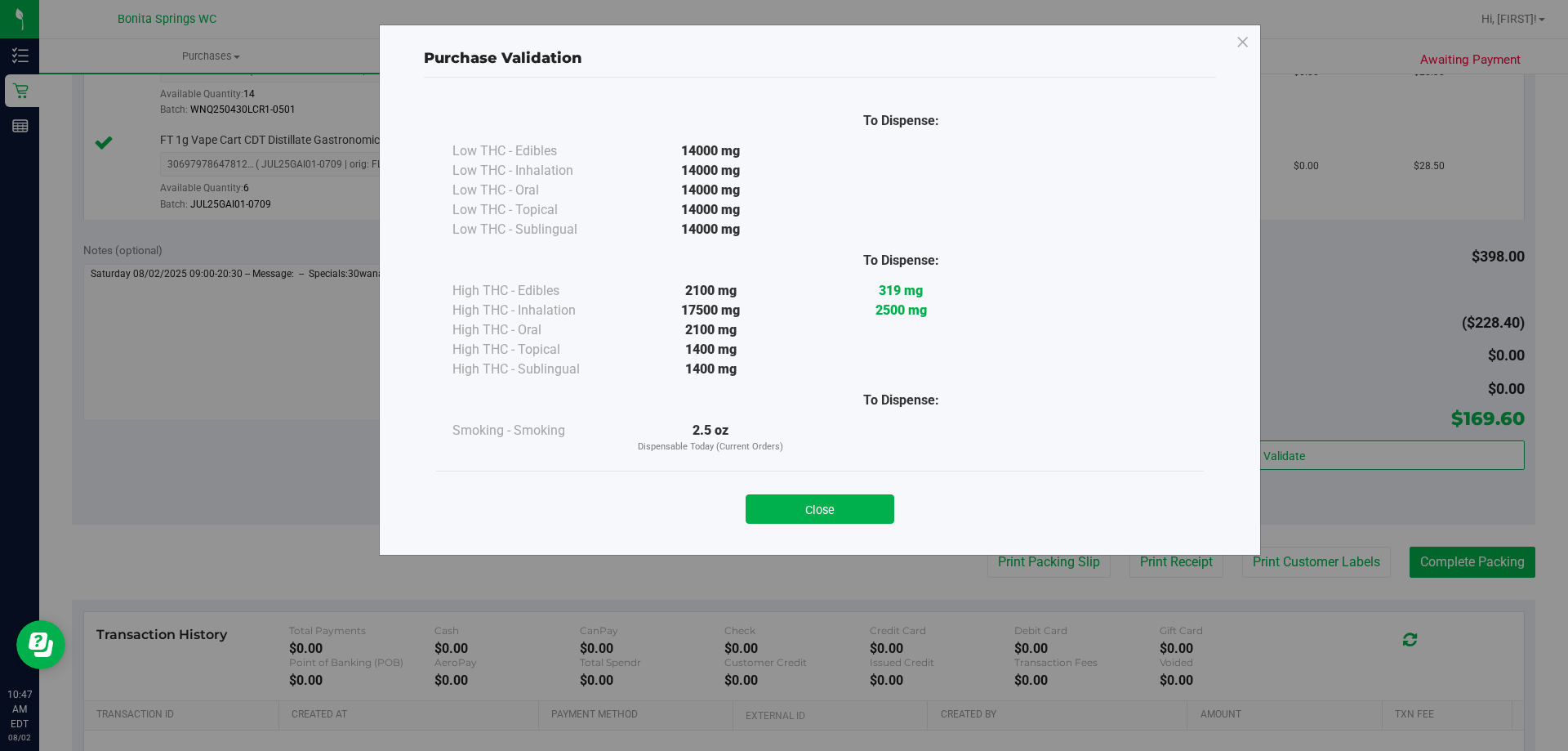 click on "Close" at bounding box center [820, 509] 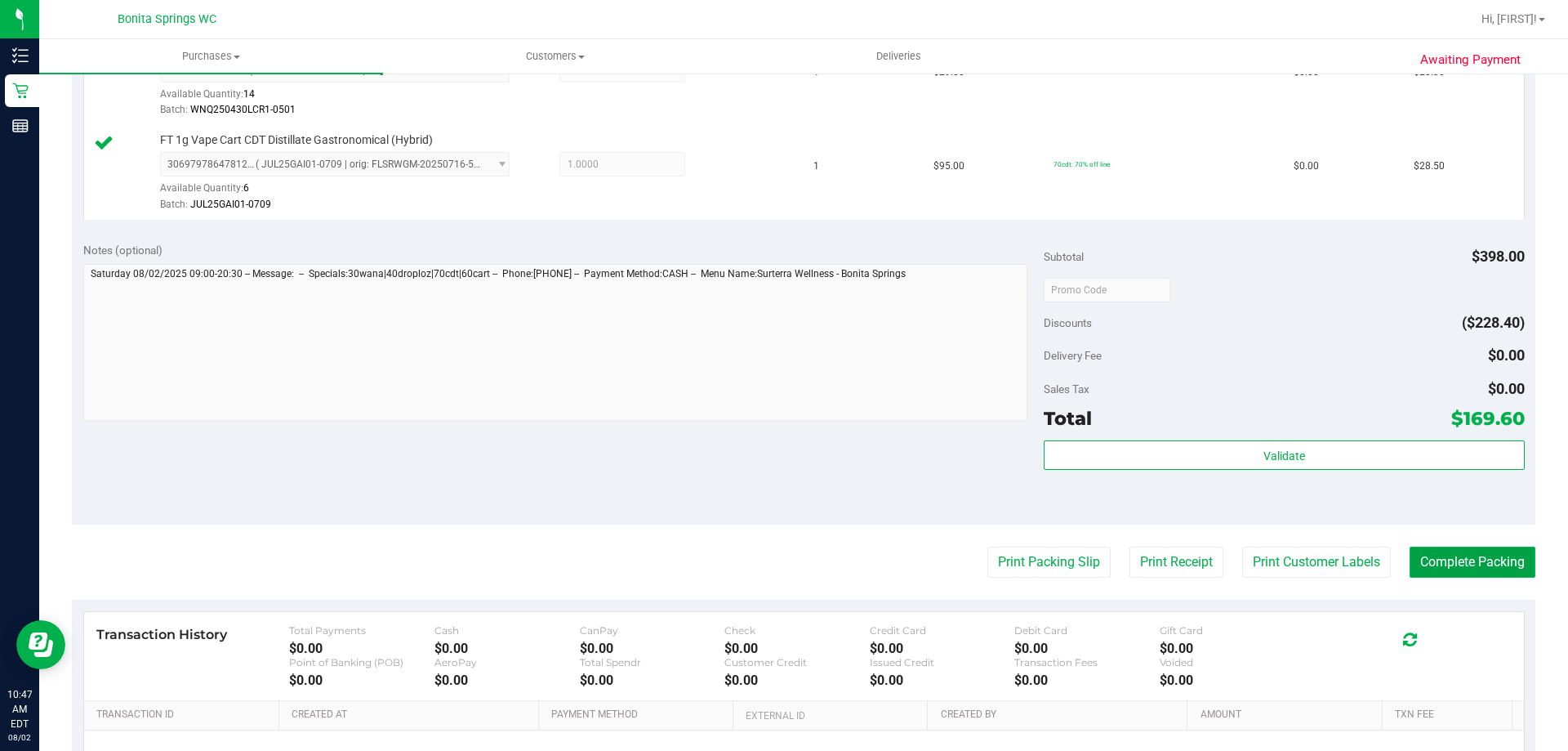 click on "Complete Packing" at bounding box center (1472, 562) 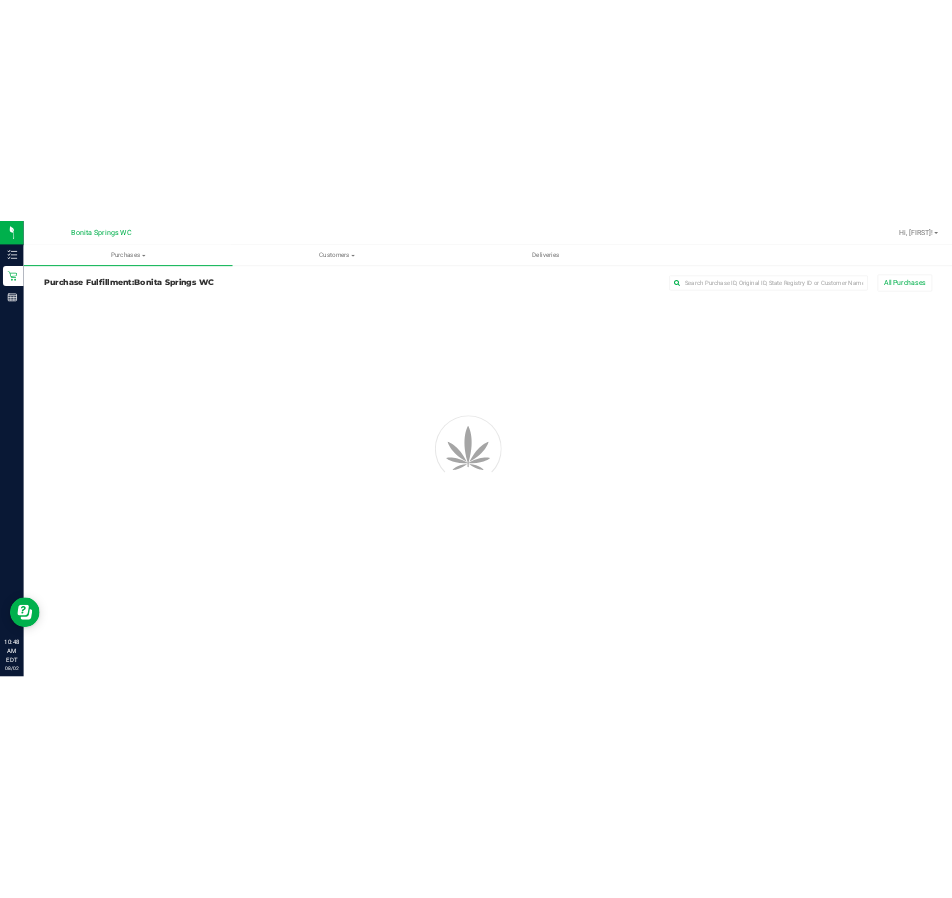 scroll, scrollTop: 0, scrollLeft: 0, axis: both 